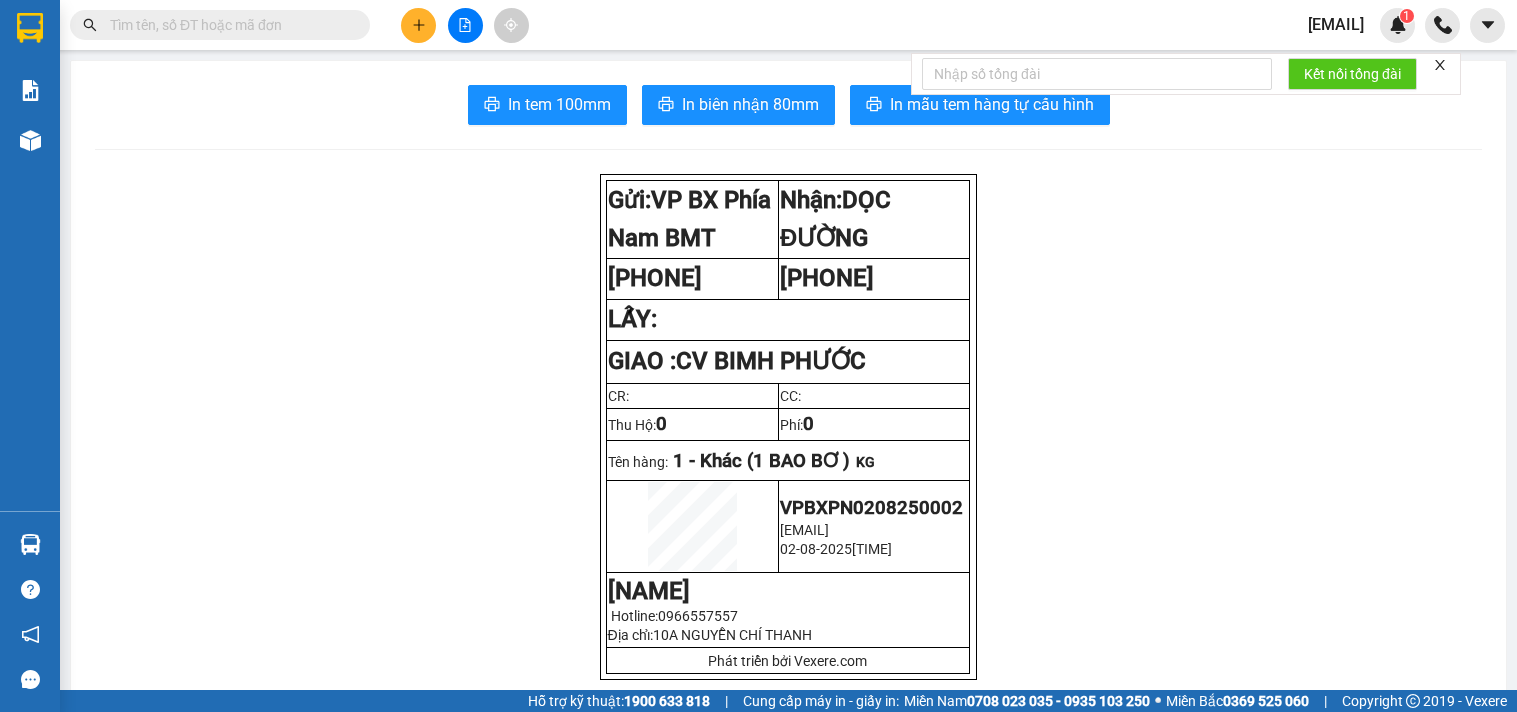 scroll, scrollTop: 0, scrollLeft: 0, axis: both 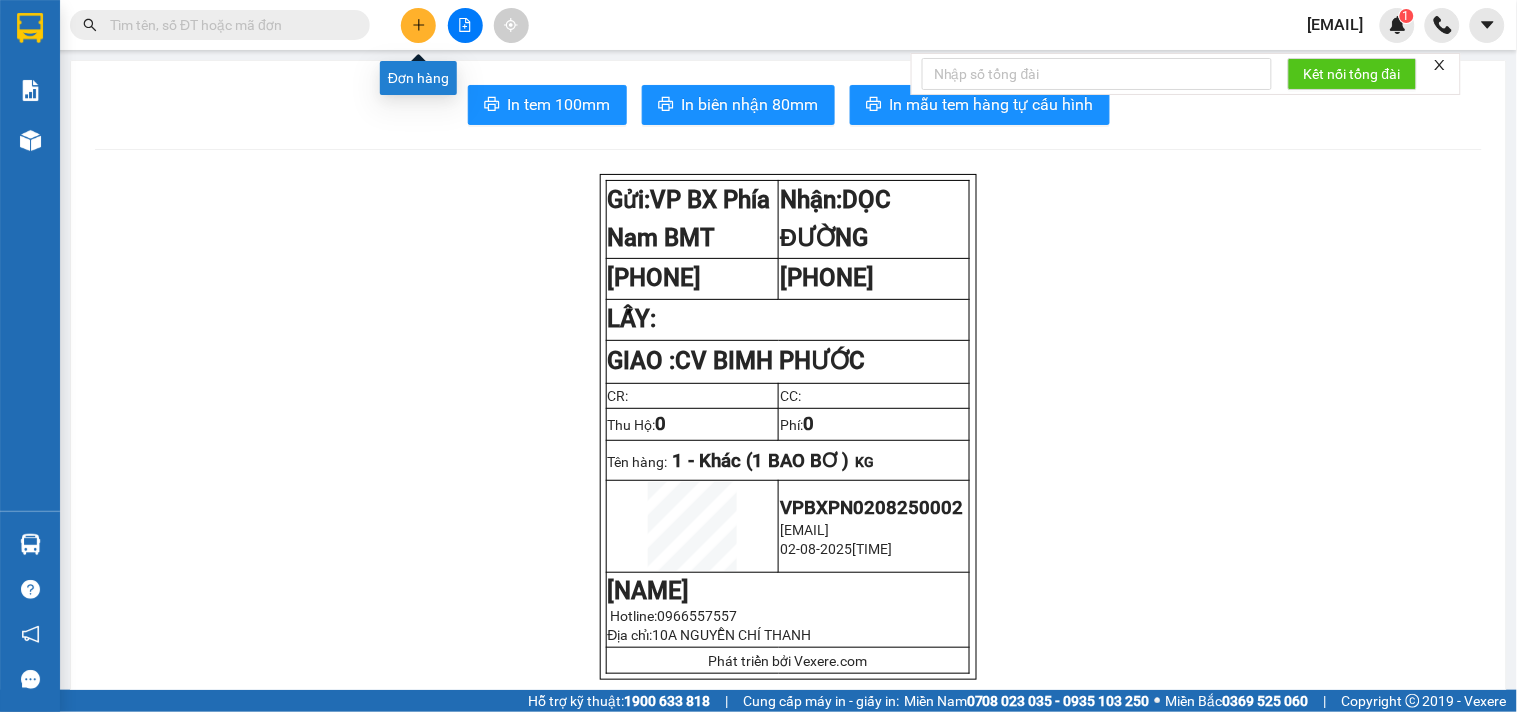 click 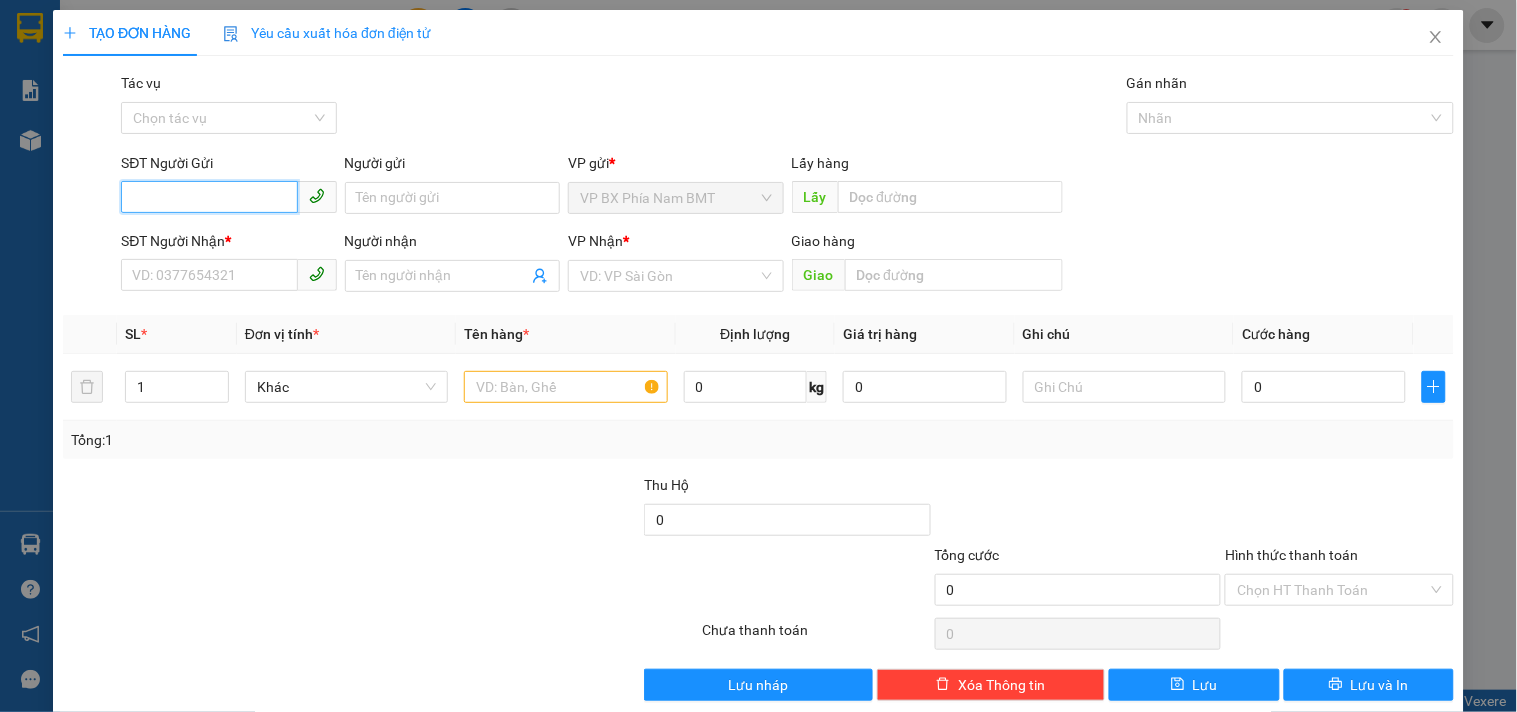click on "SĐT Người Gửi" at bounding box center [209, 197] 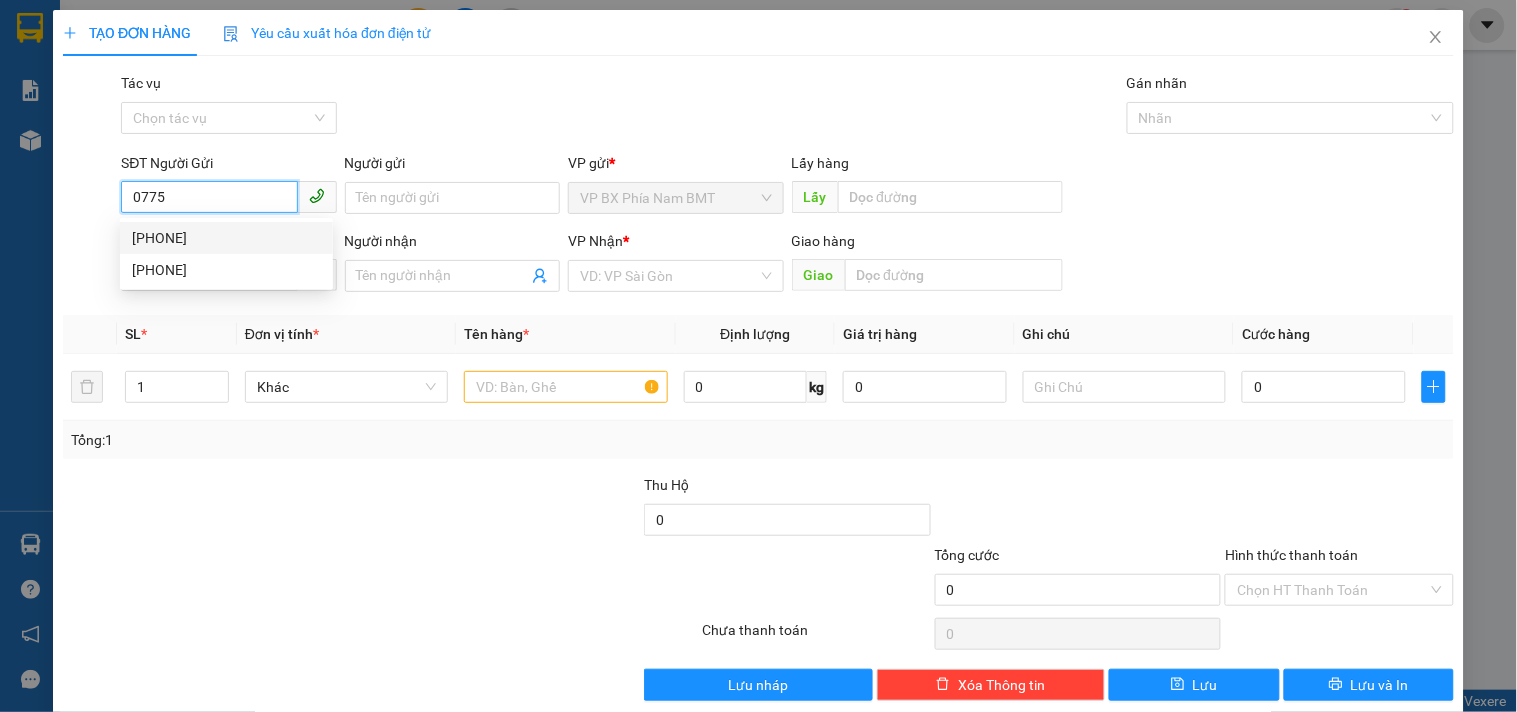 click on "[PHONE]" at bounding box center (226, 238) 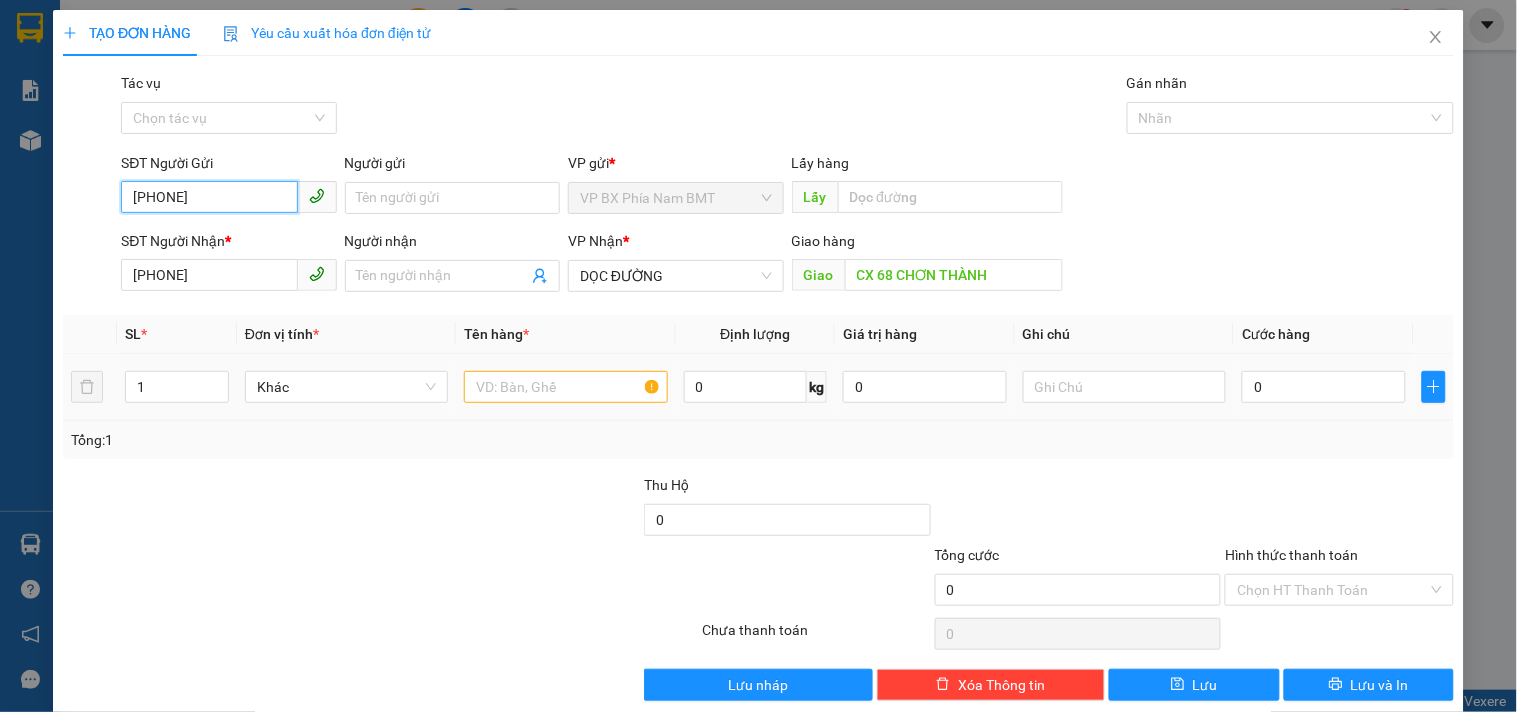 type on "[PHONE]" 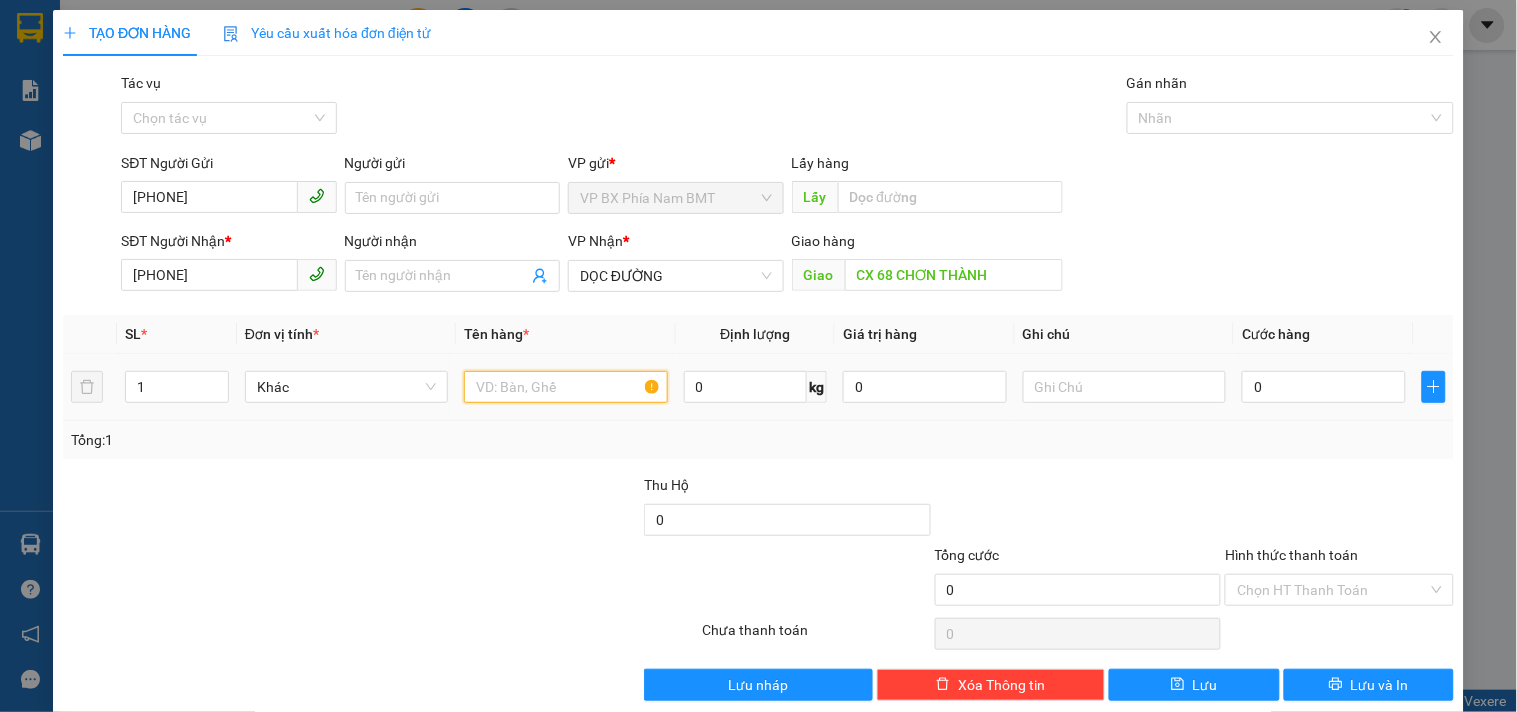 drag, startPoint x: 566, startPoint y: 391, endPoint x: 575, endPoint y: 381, distance: 13.453624 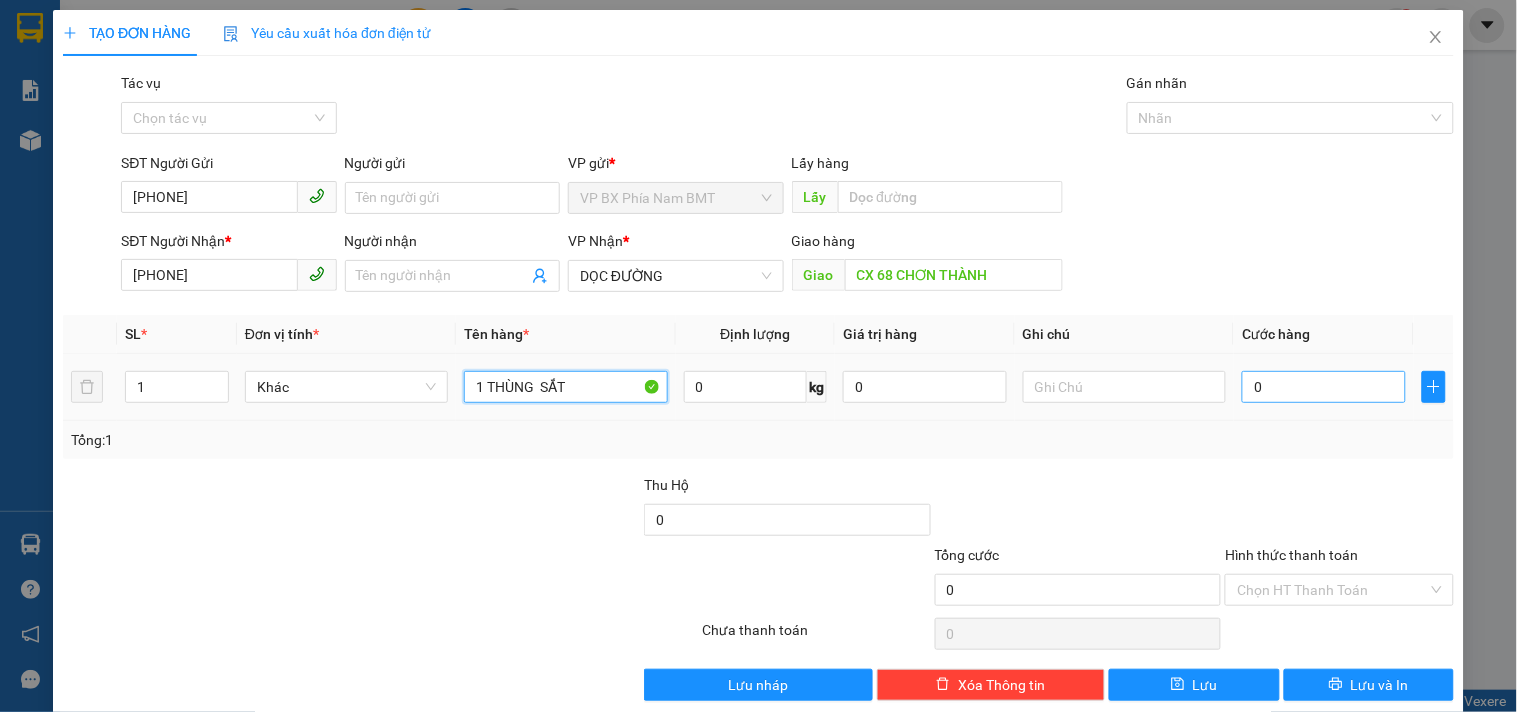 type on "1 THÙNG  SẮT" 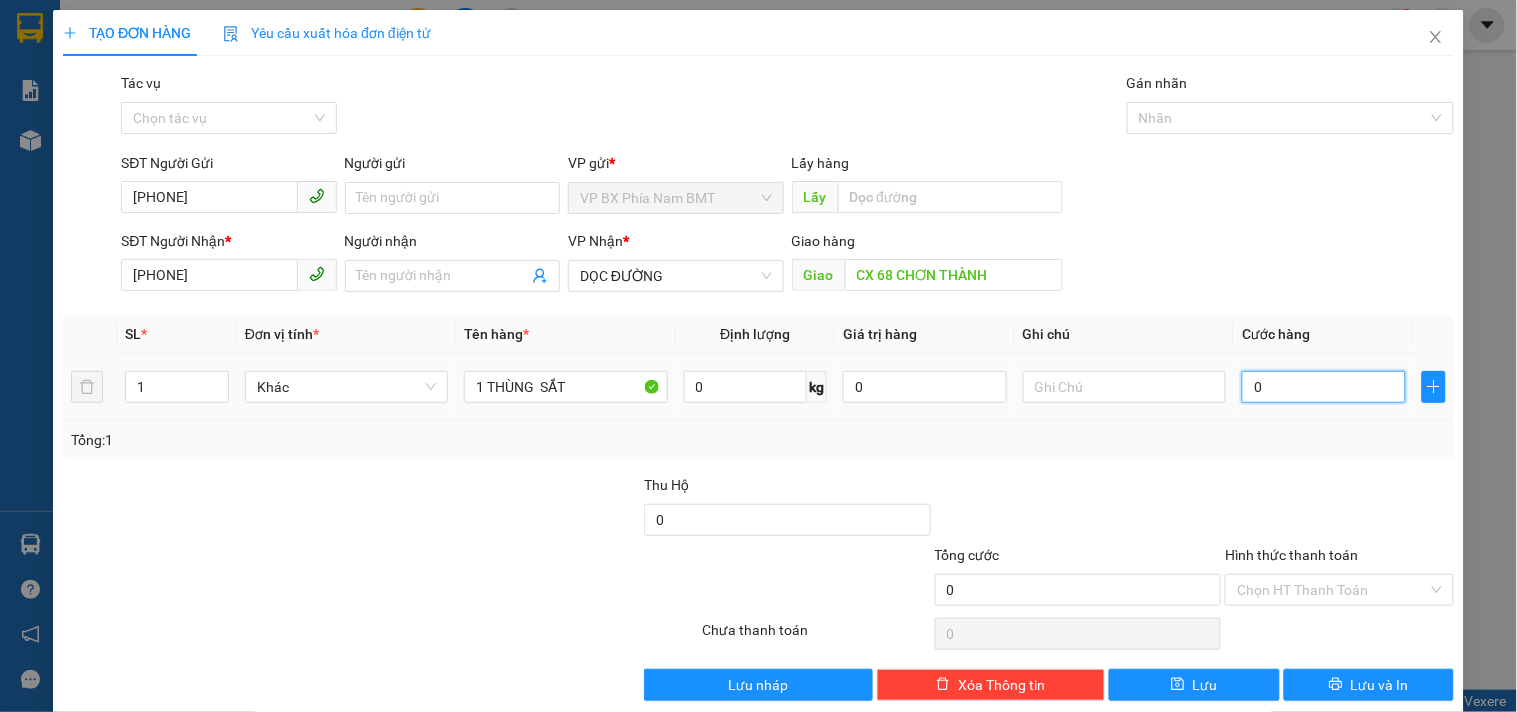 click on "0" at bounding box center [1324, 387] 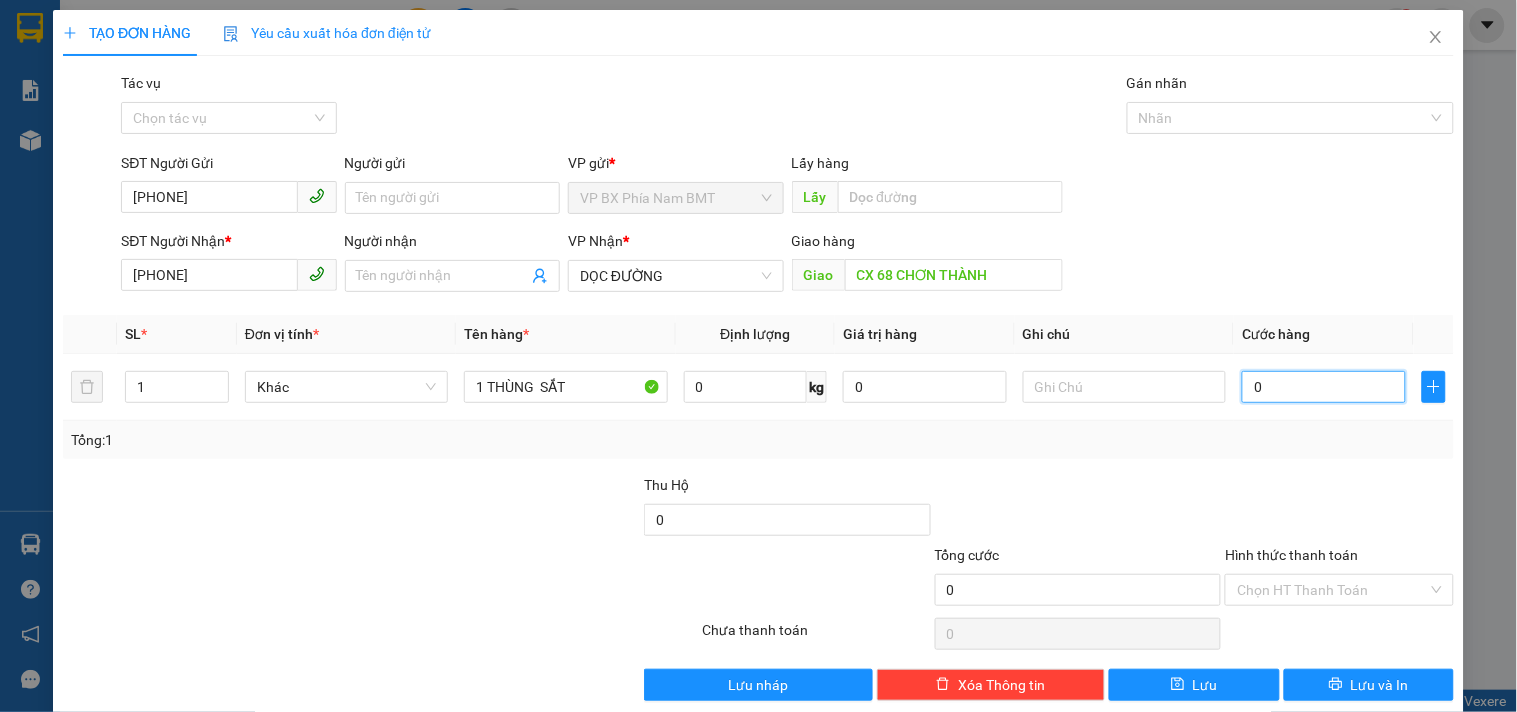 type on "2" 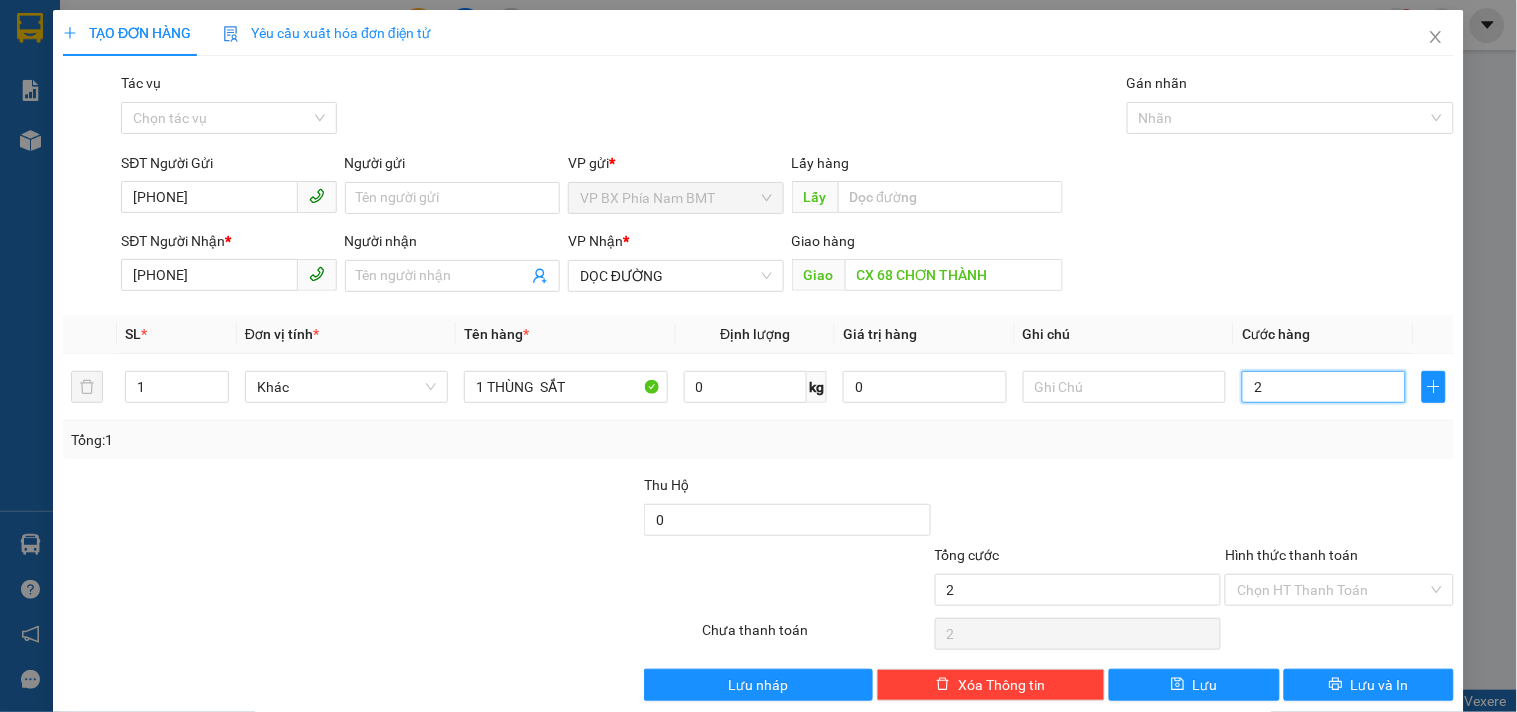 type on "28" 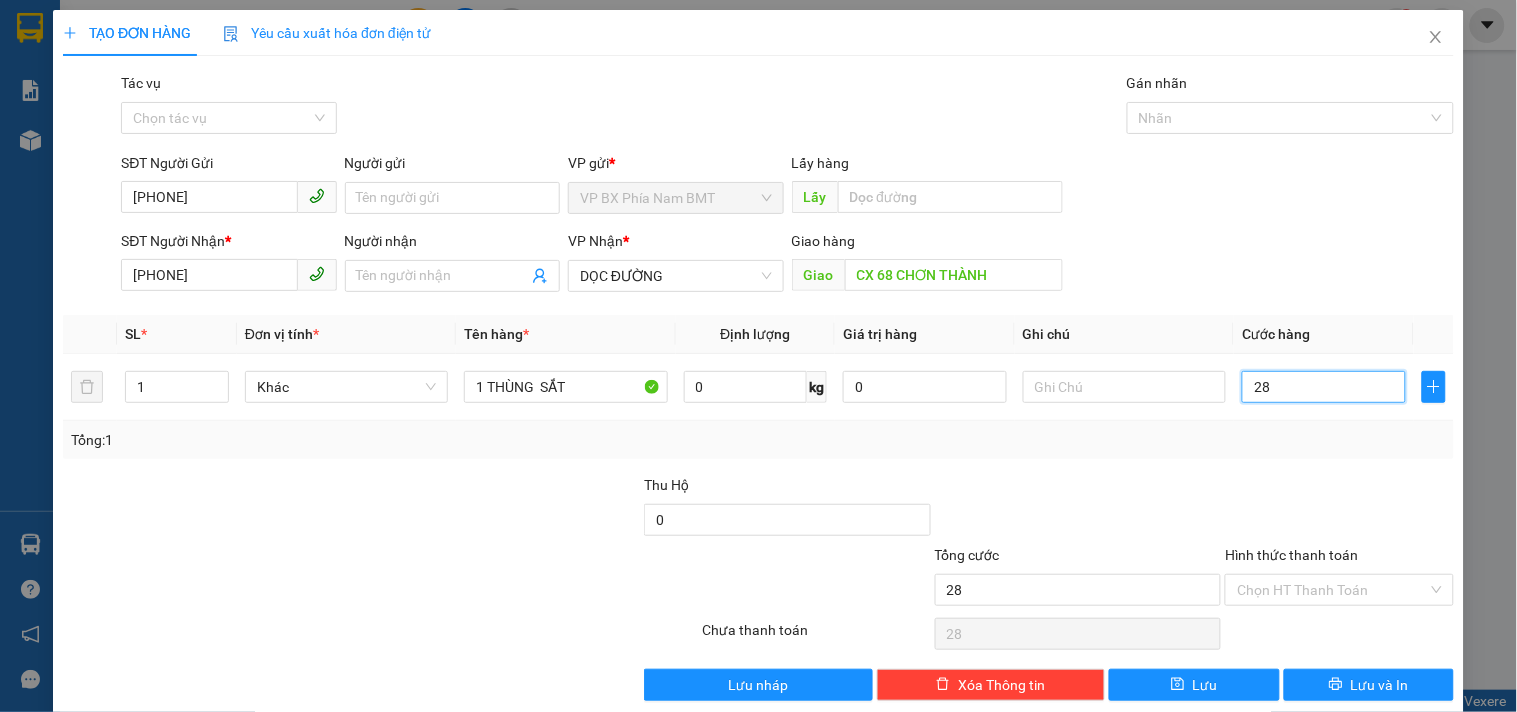 type on "280" 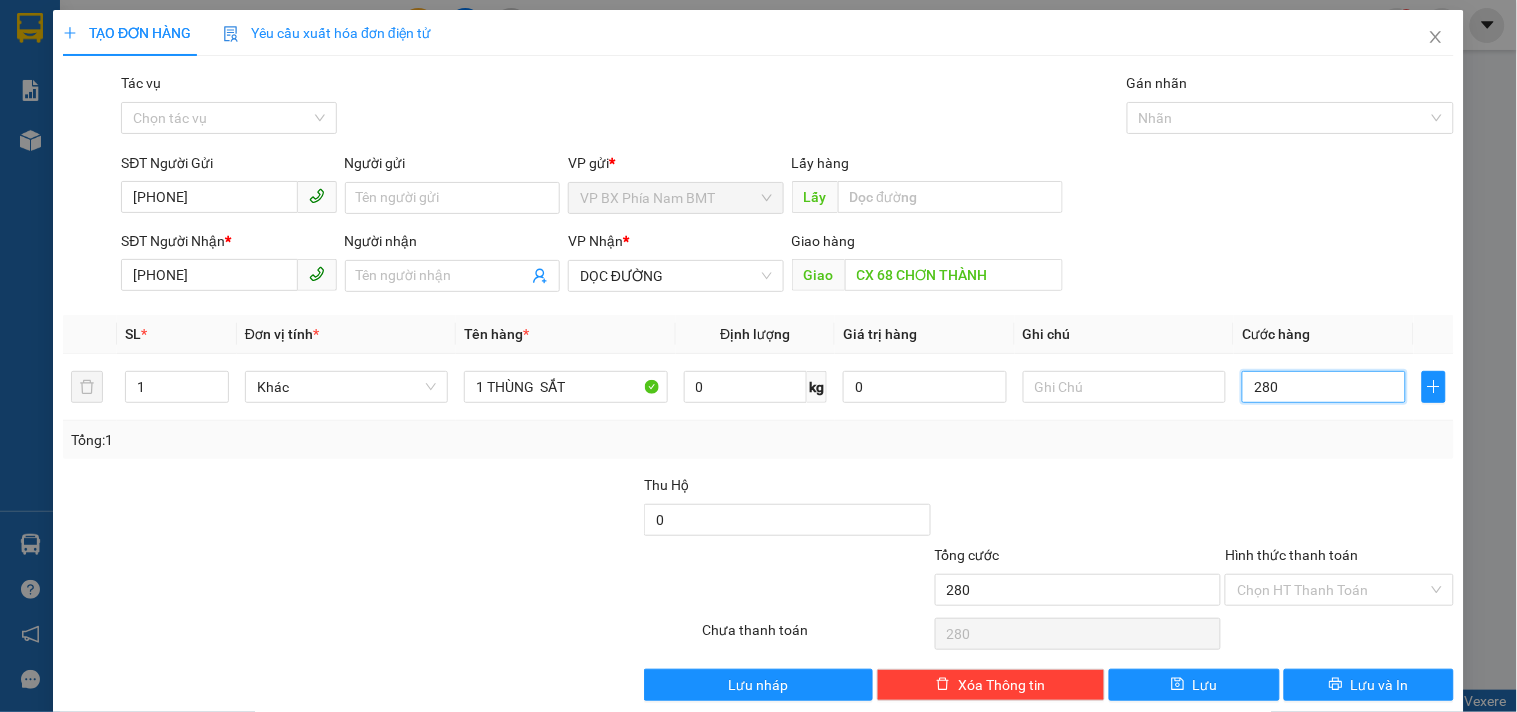 type on "2.800" 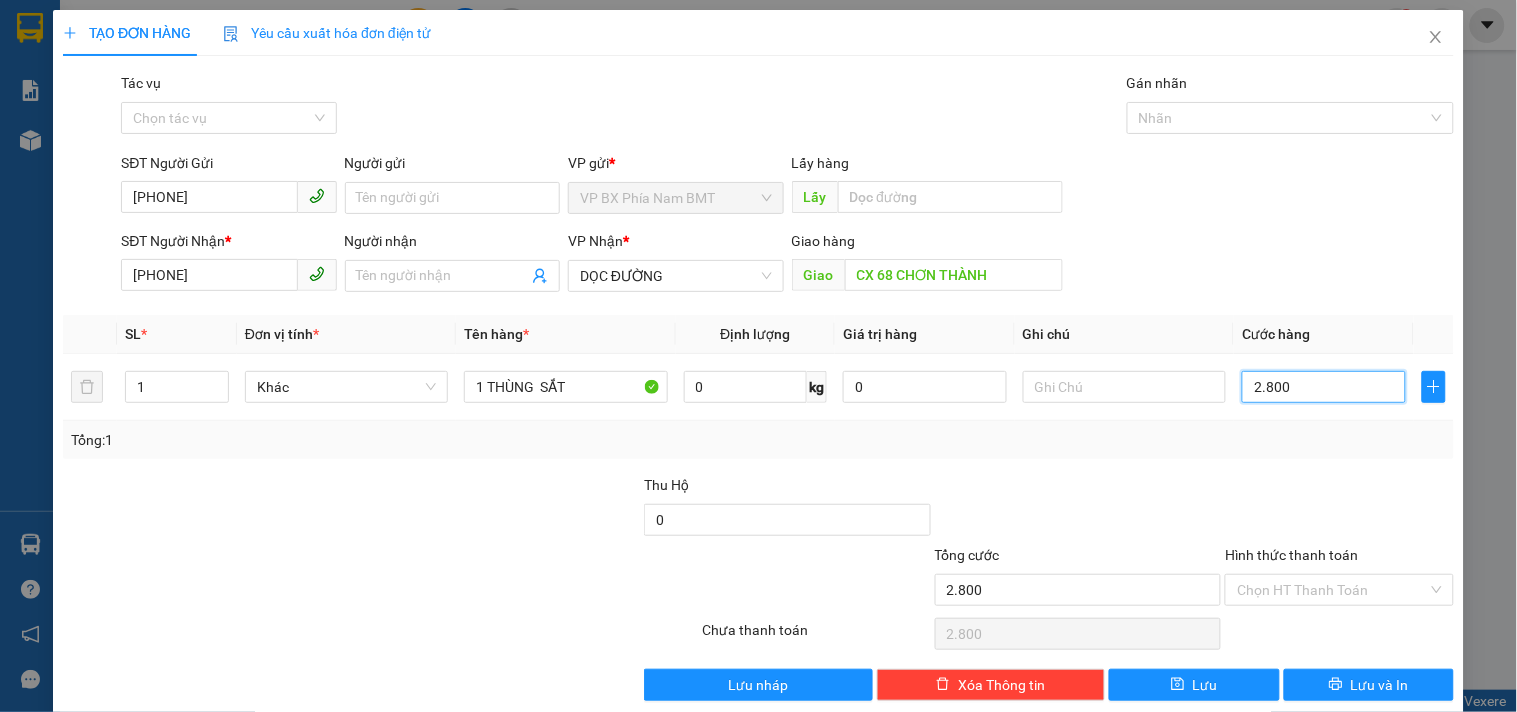 type on "28.000" 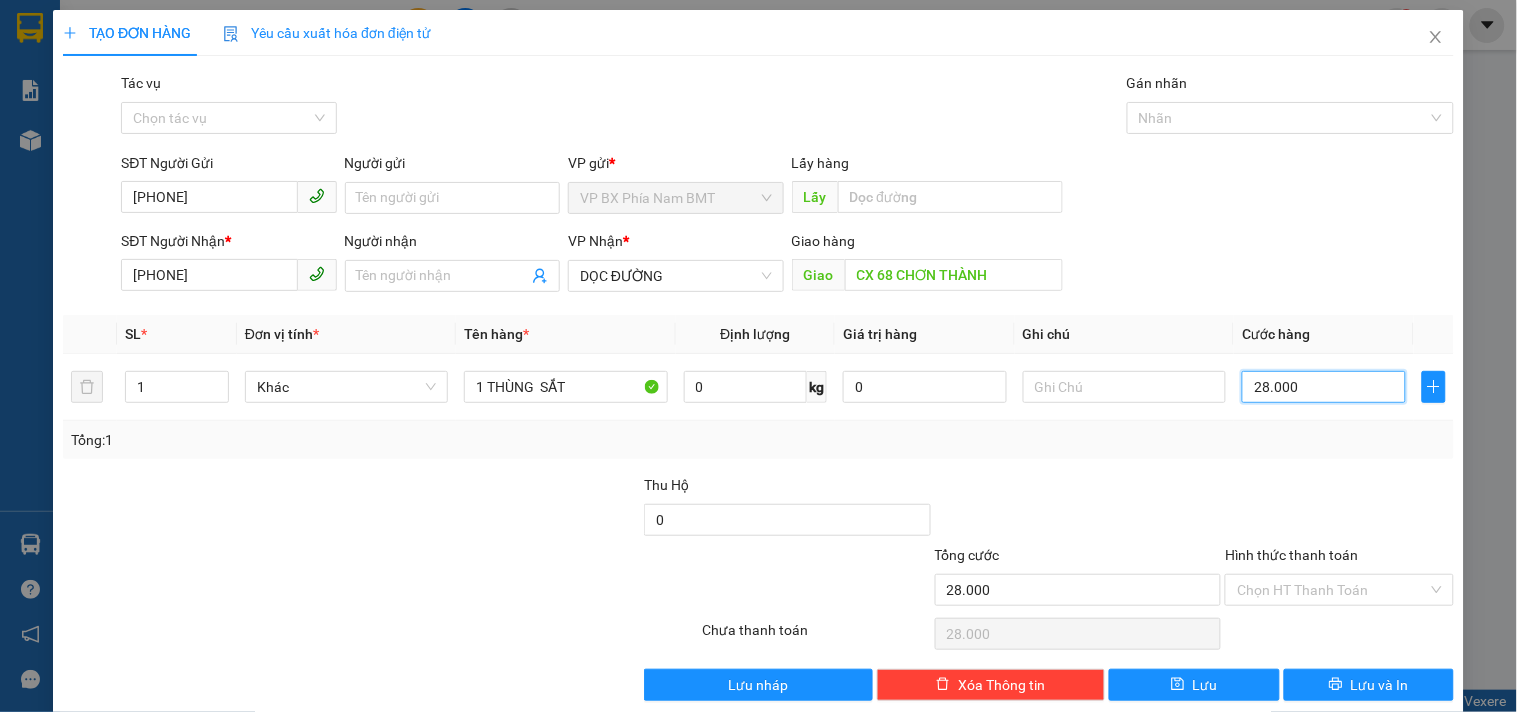 type on "280.000" 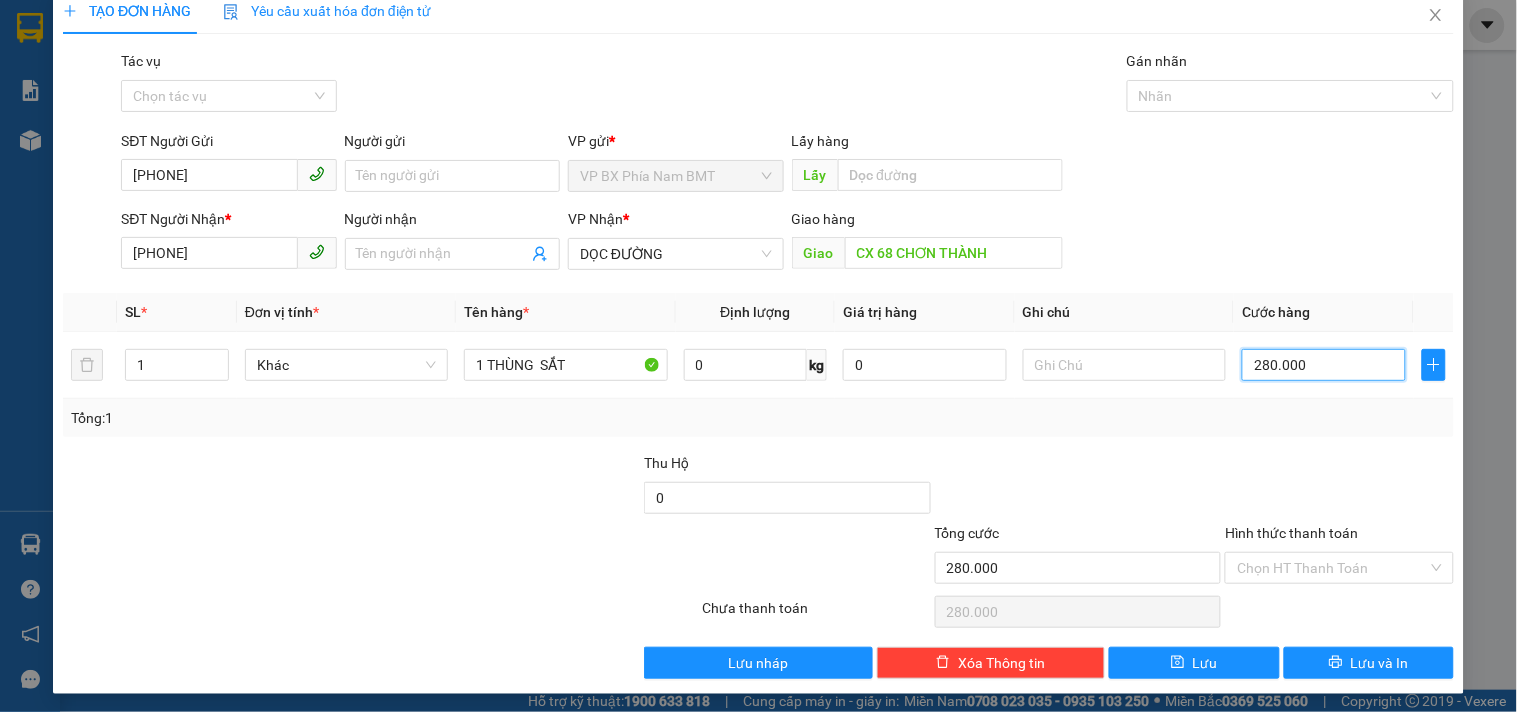 scroll, scrollTop: 27, scrollLeft: 0, axis: vertical 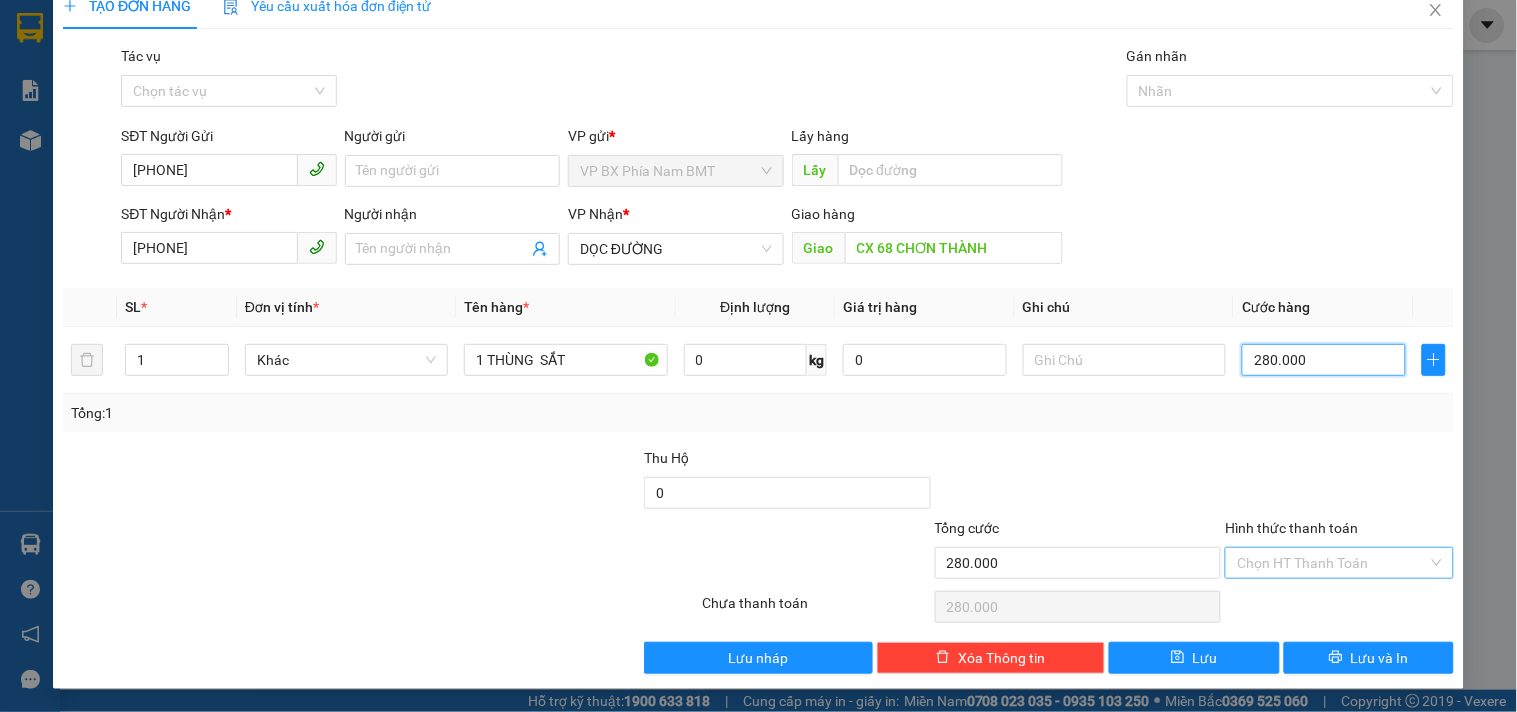 type on "280.000" 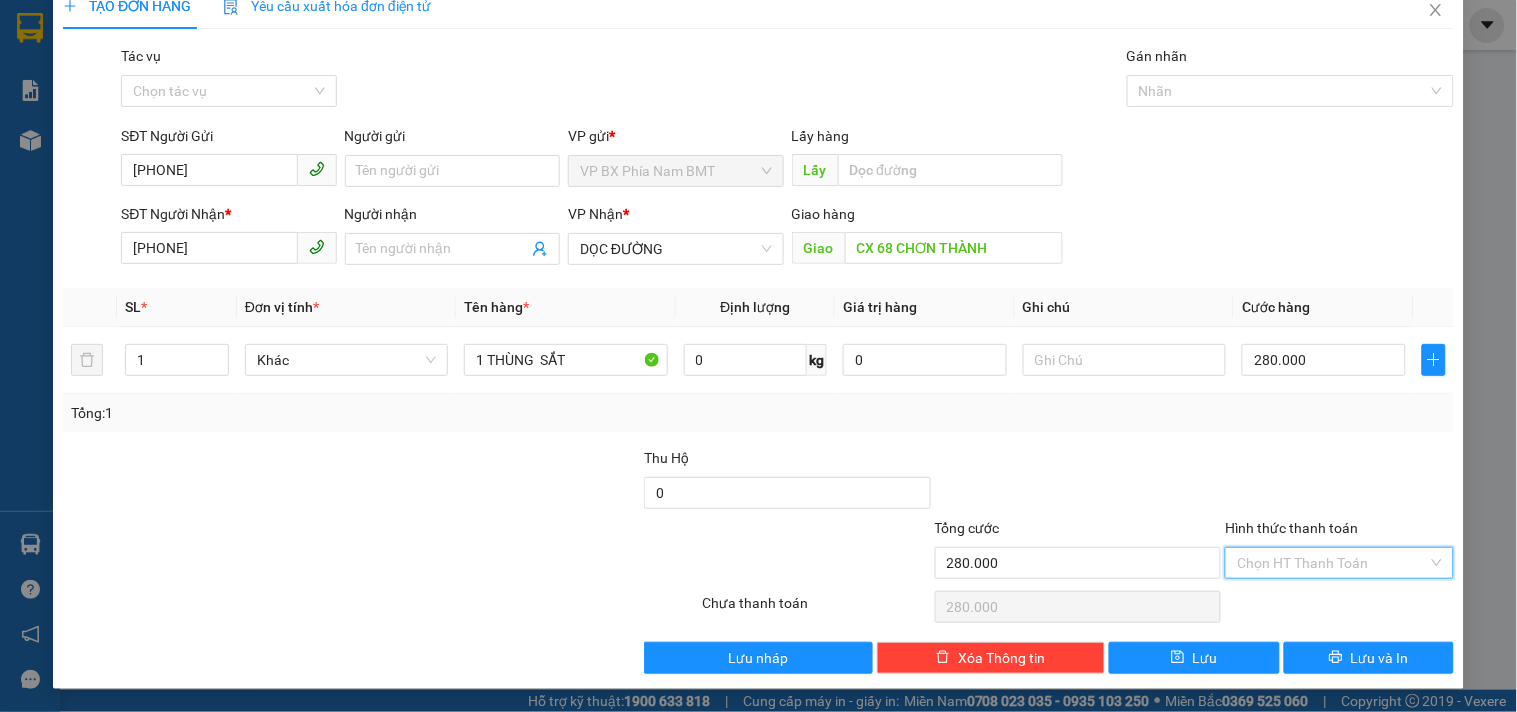 click on "Hình thức thanh toán" at bounding box center (1332, 563) 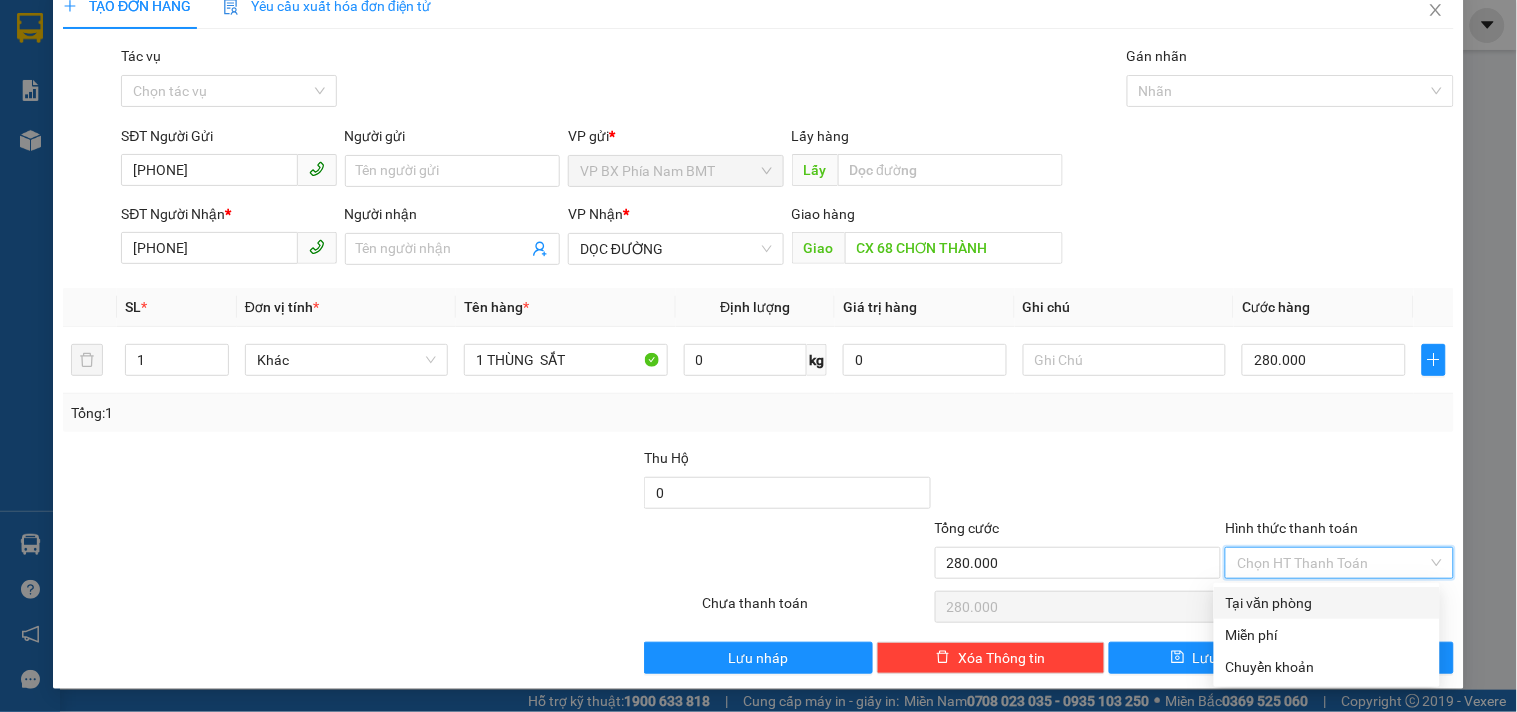 click on "Tại văn phòng" at bounding box center (1327, 603) 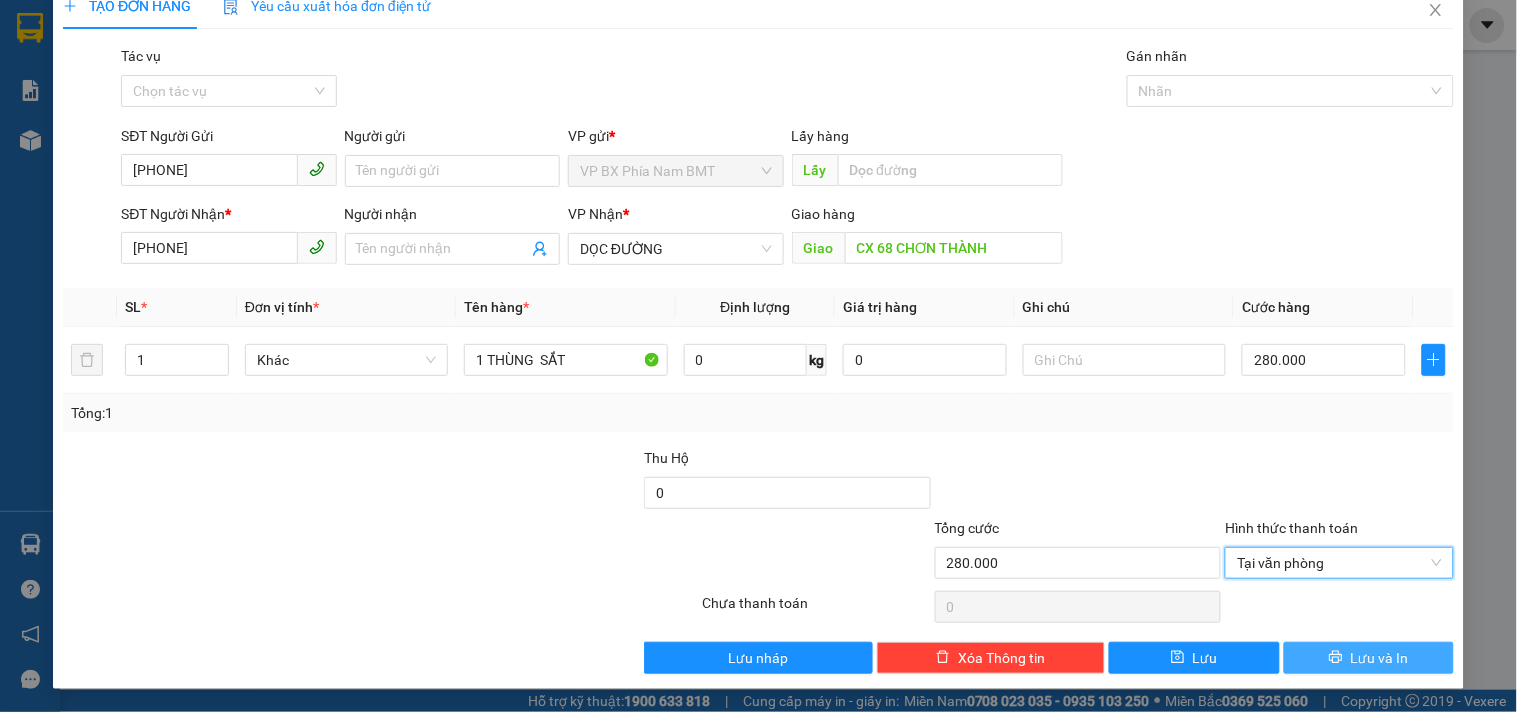 click on "Lưu và In" at bounding box center [1380, 658] 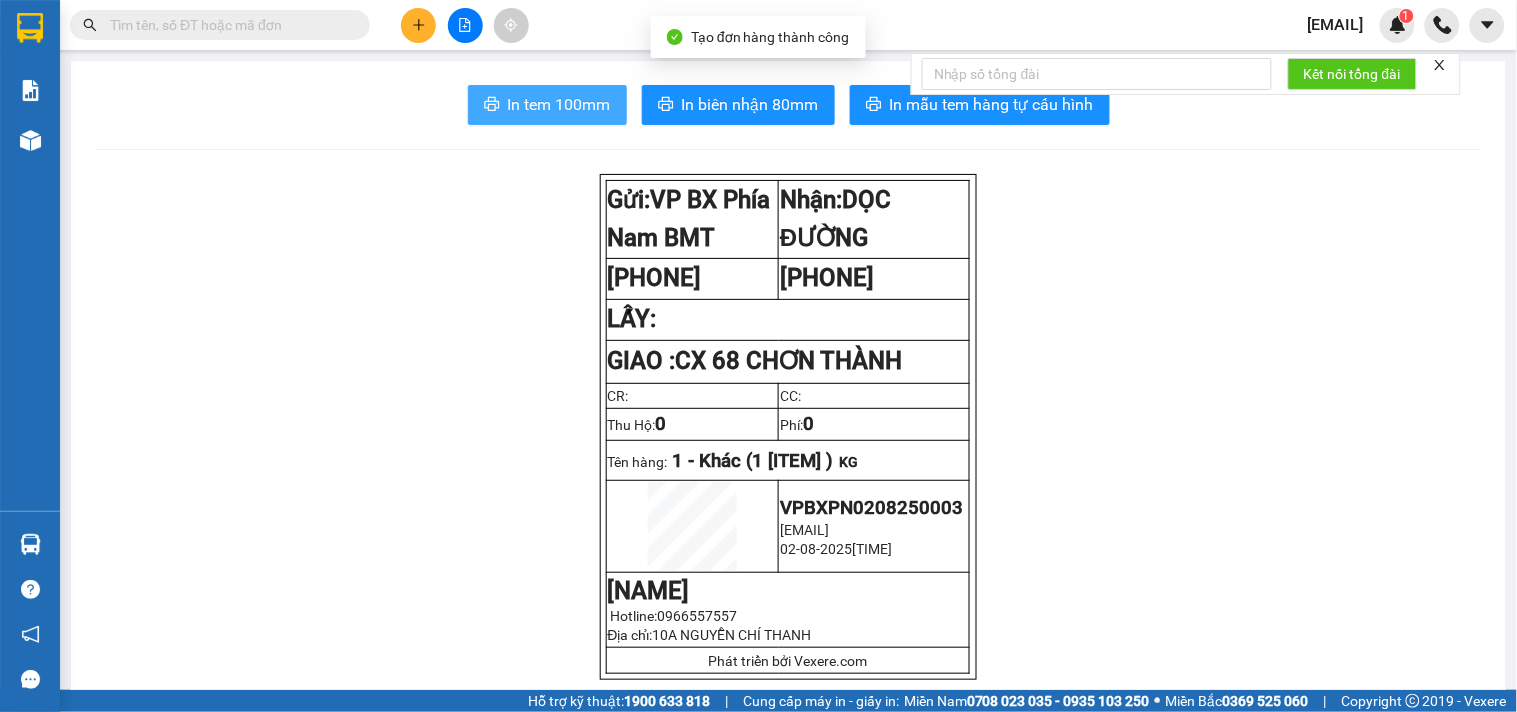 click on "In tem 100mm" at bounding box center (547, 105) 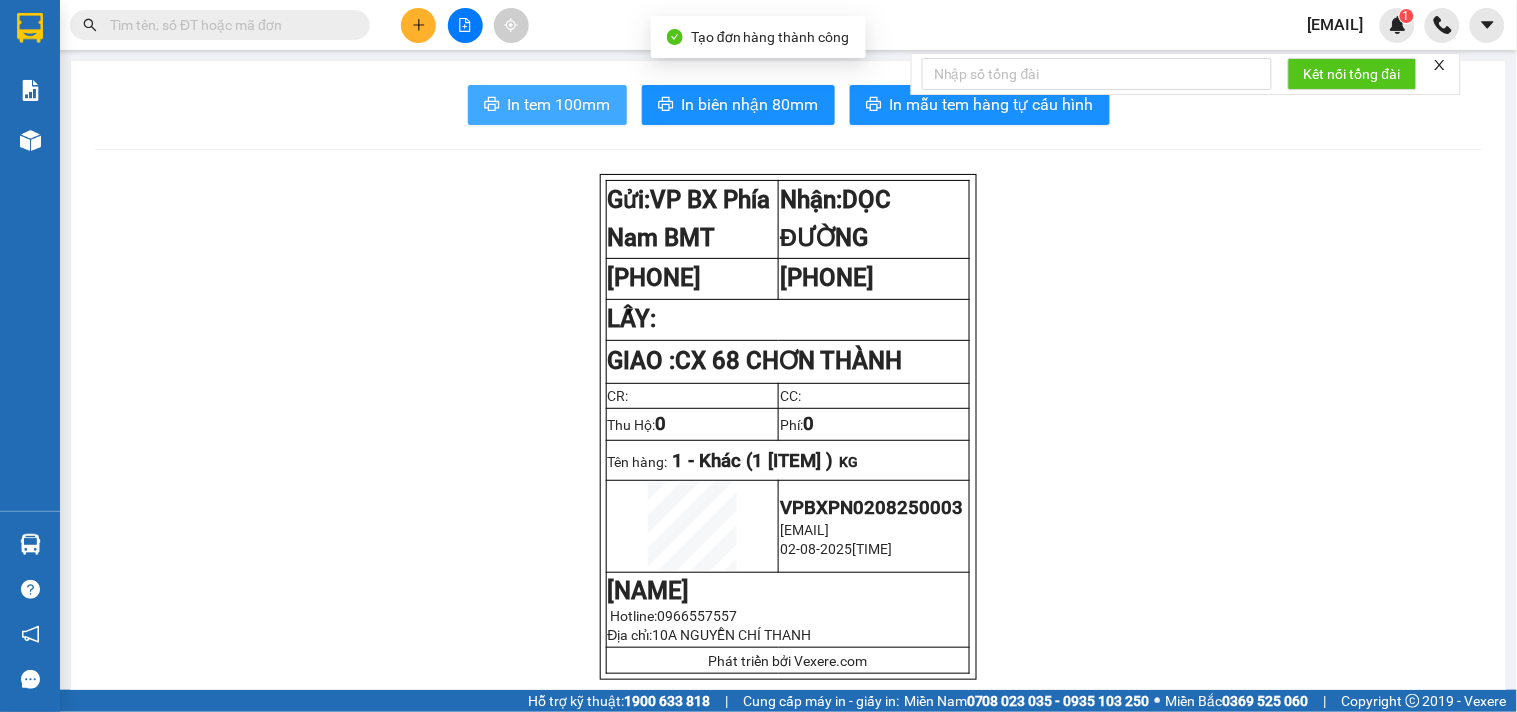 scroll, scrollTop: 0, scrollLeft: 0, axis: both 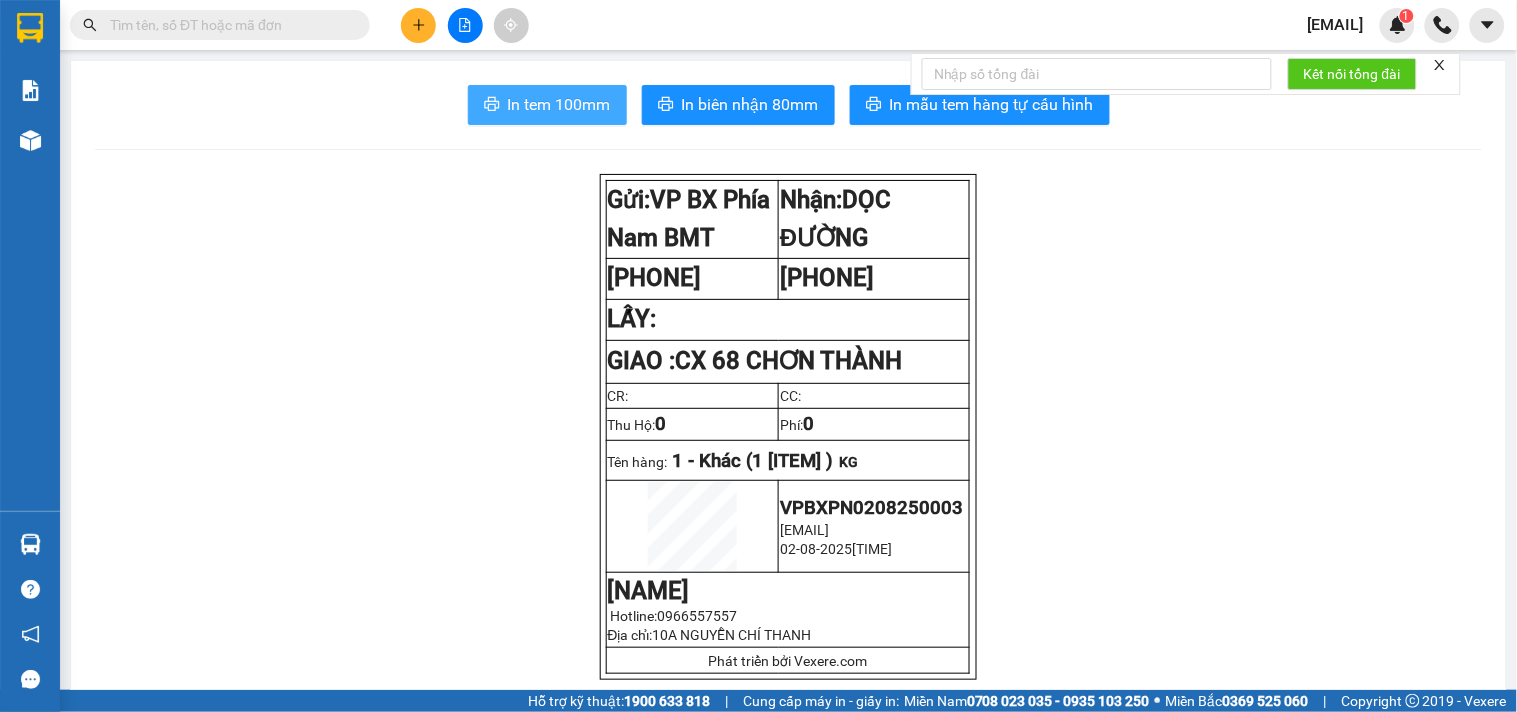 click on "In tem 100mm" at bounding box center [559, 104] 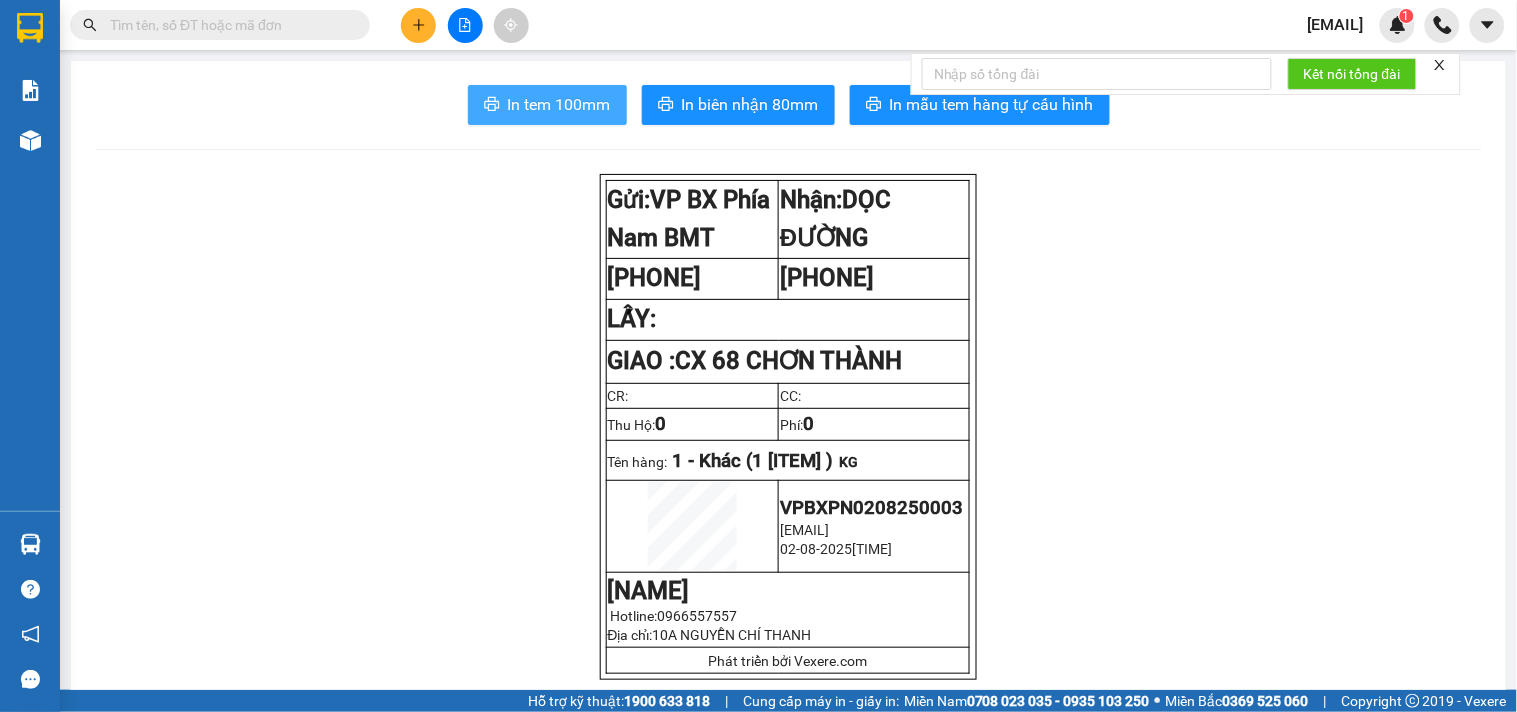 scroll, scrollTop: 0, scrollLeft: 0, axis: both 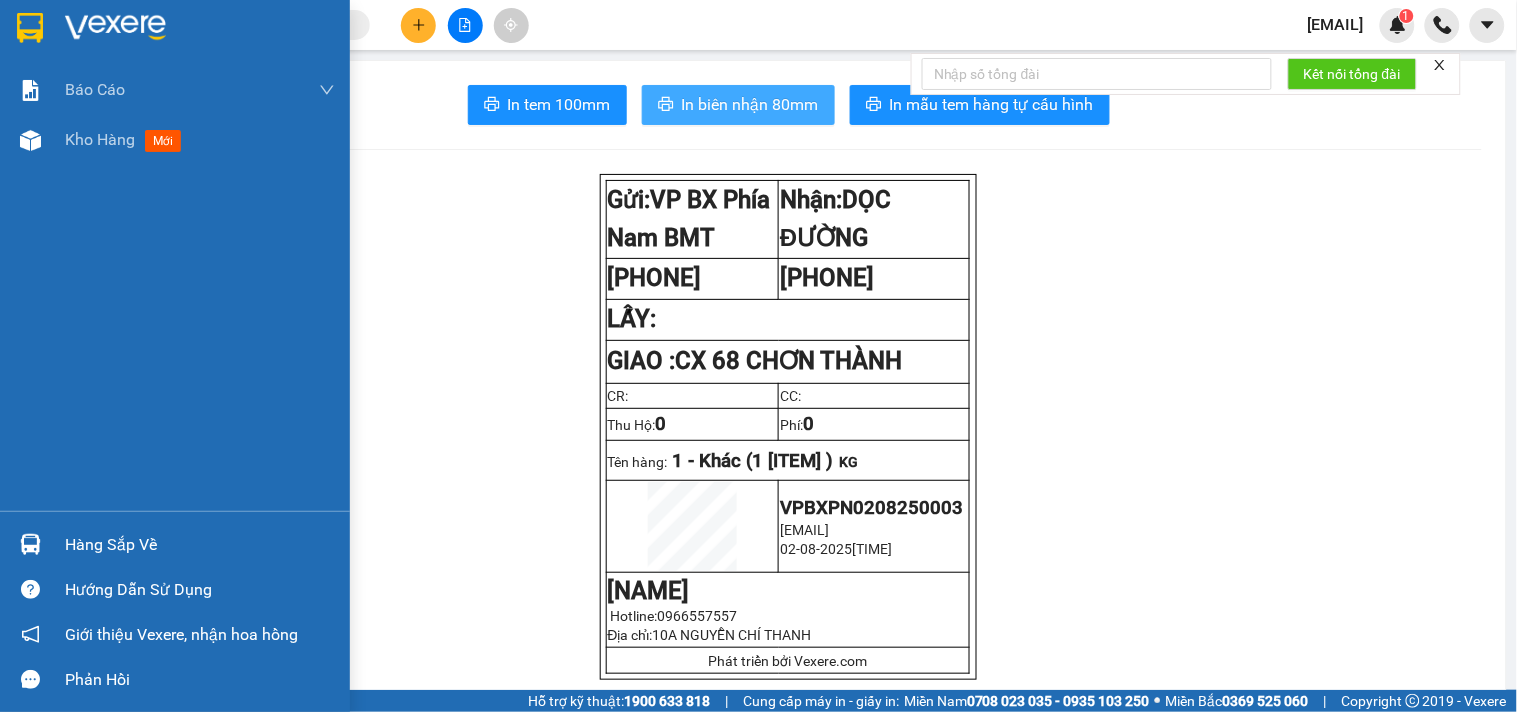 click on "In biên nhận 80mm" at bounding box center [750, 104] 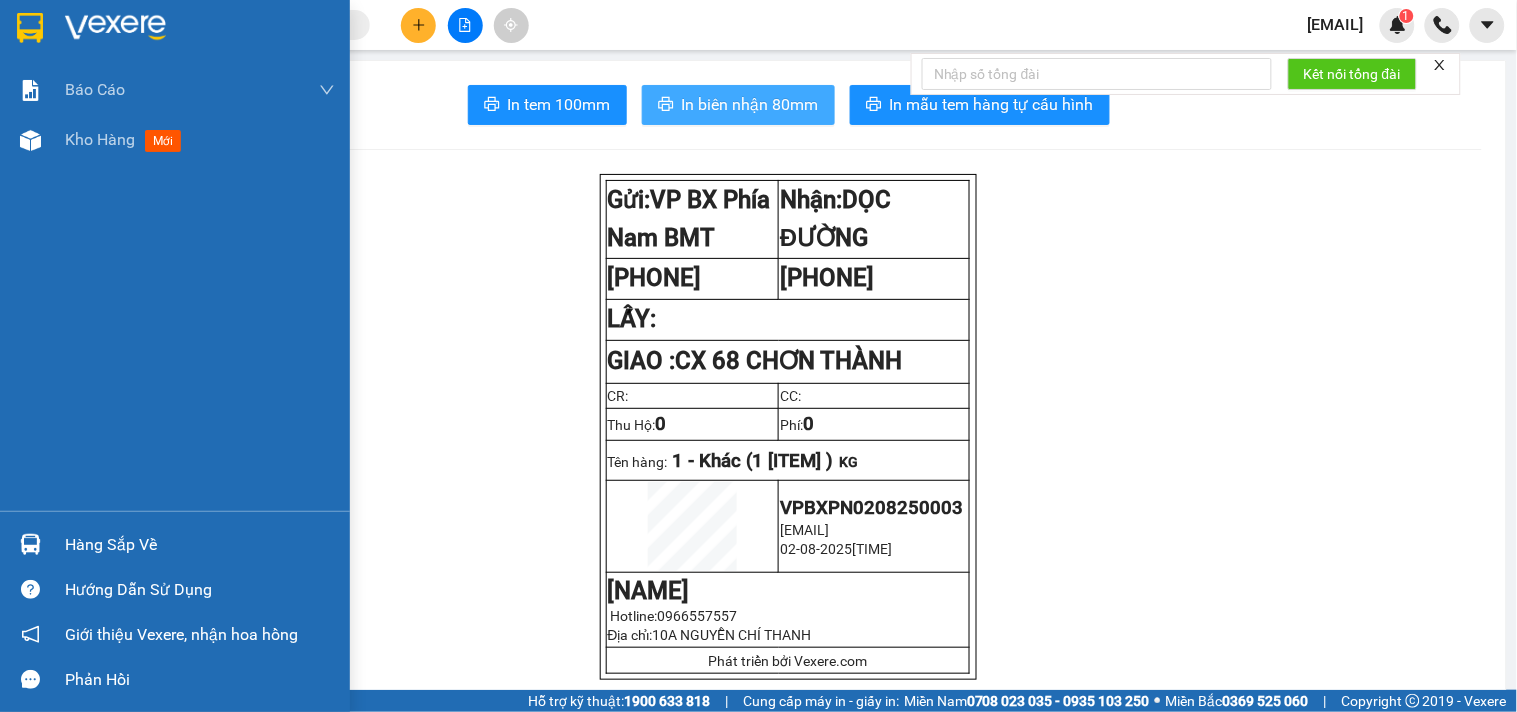 scroll, scrollTop: 0, scrollLeft: 0, axis: both 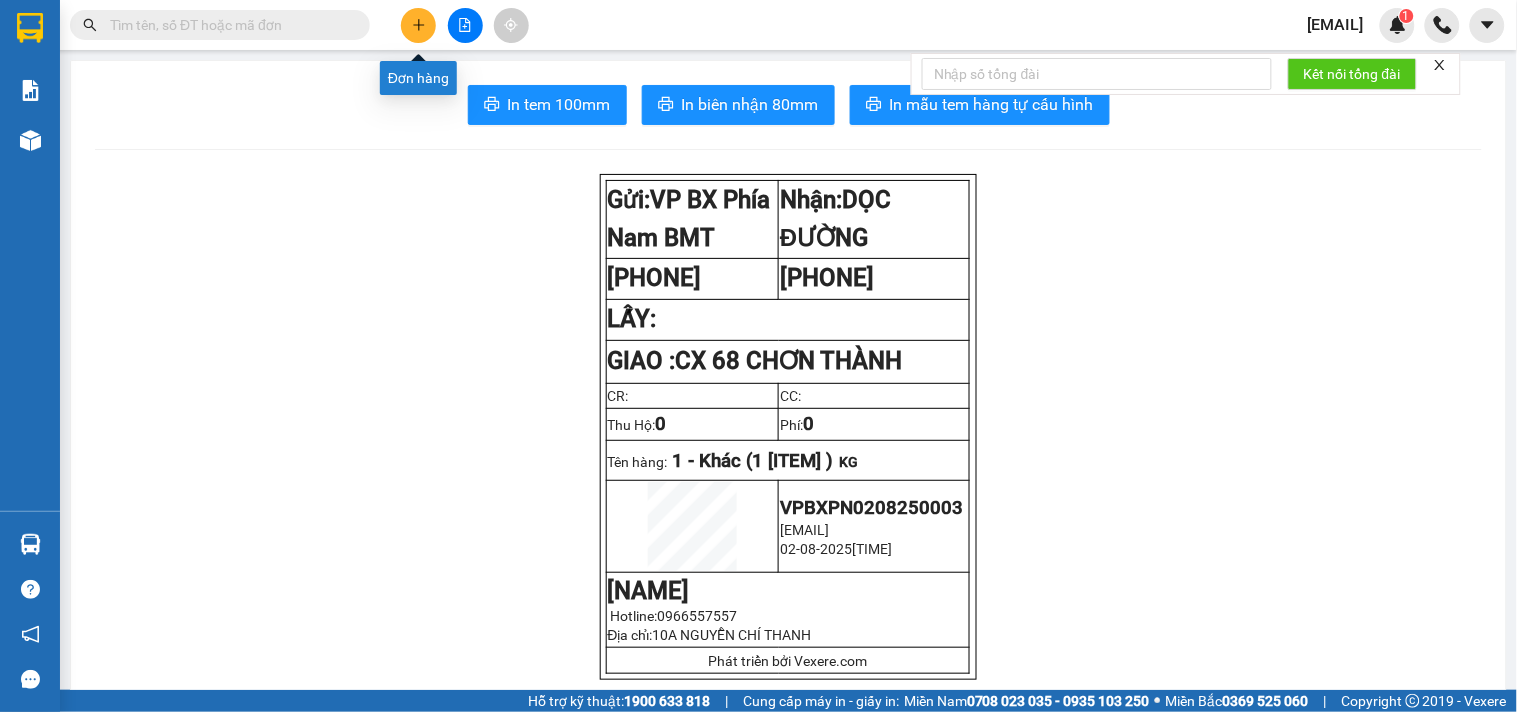 click 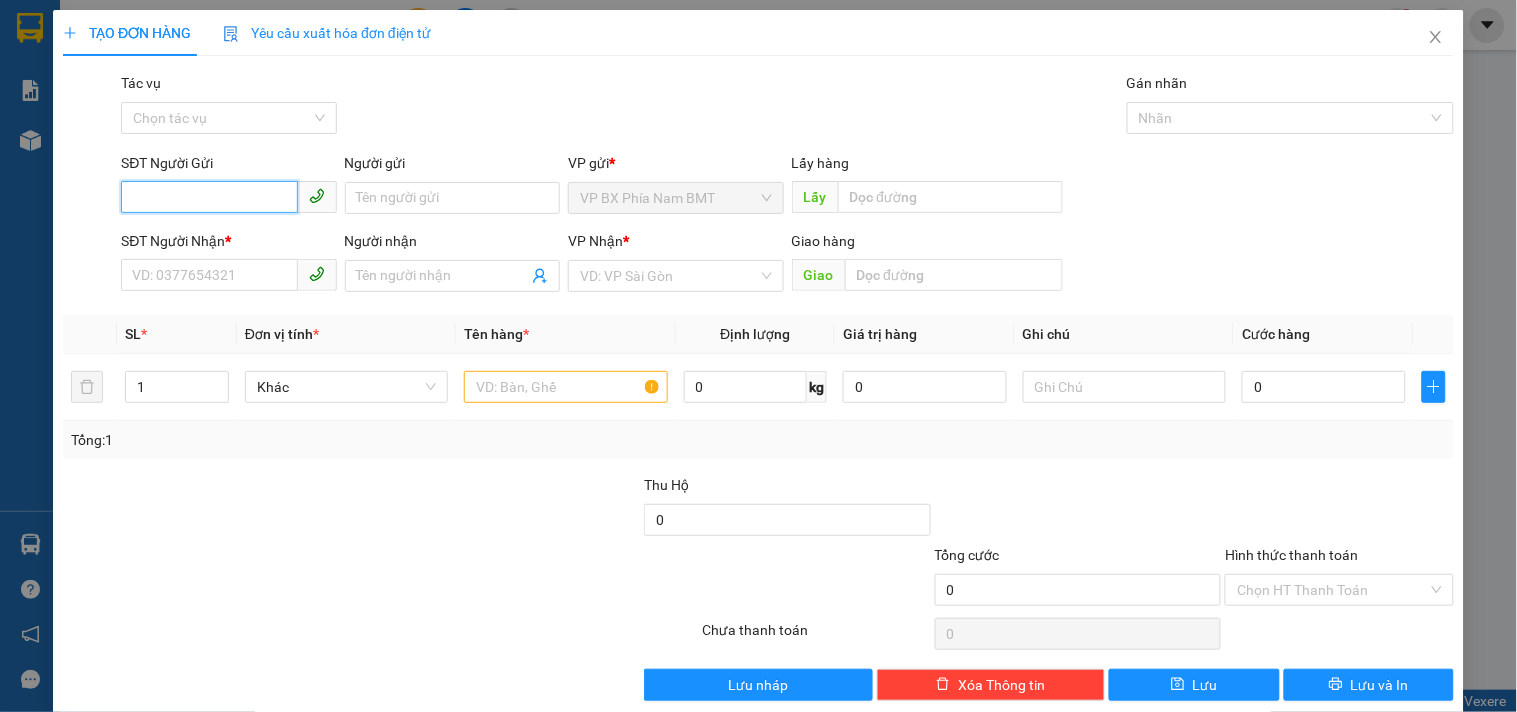 click on "SĐT Người Gửi" at bounding box center [209, 197] 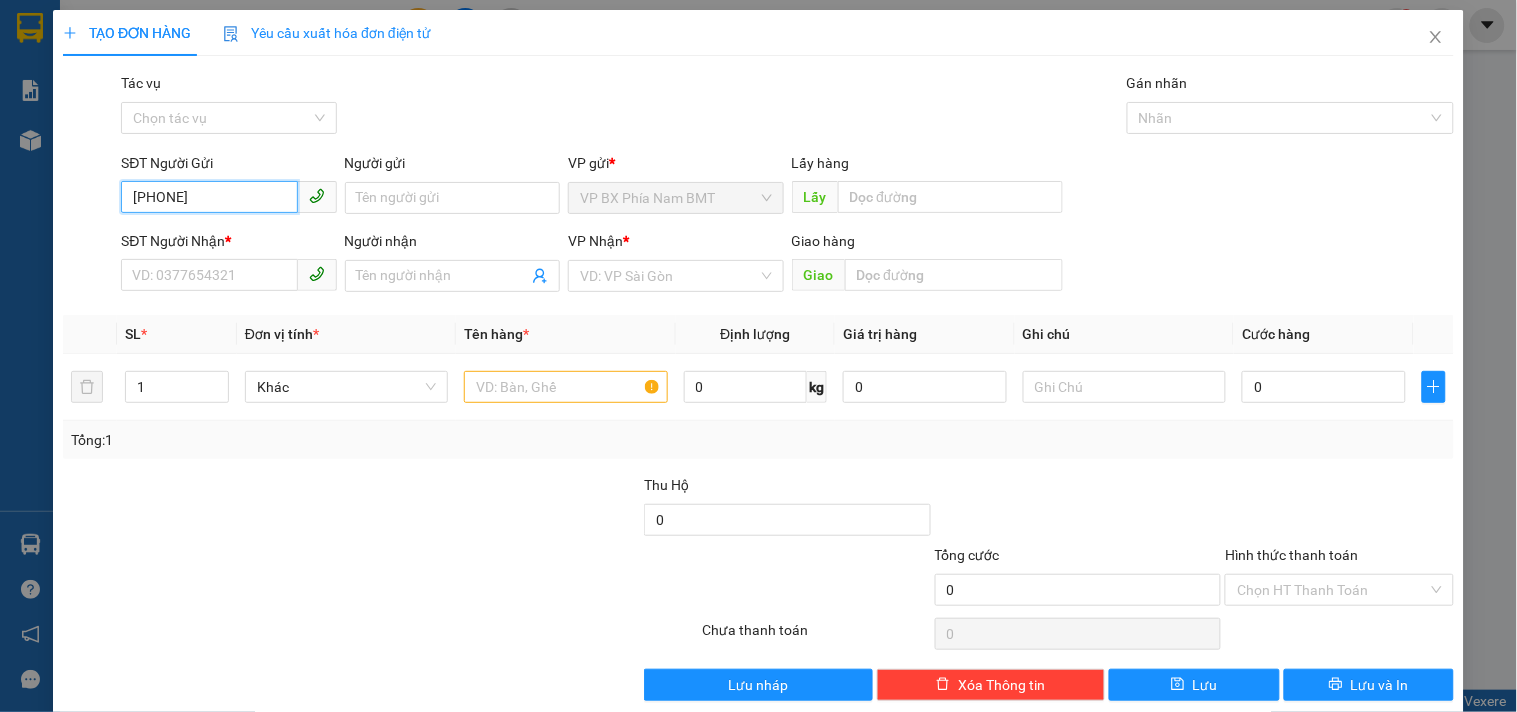 click on "[PHONE]" at bounding box center [209, 197] 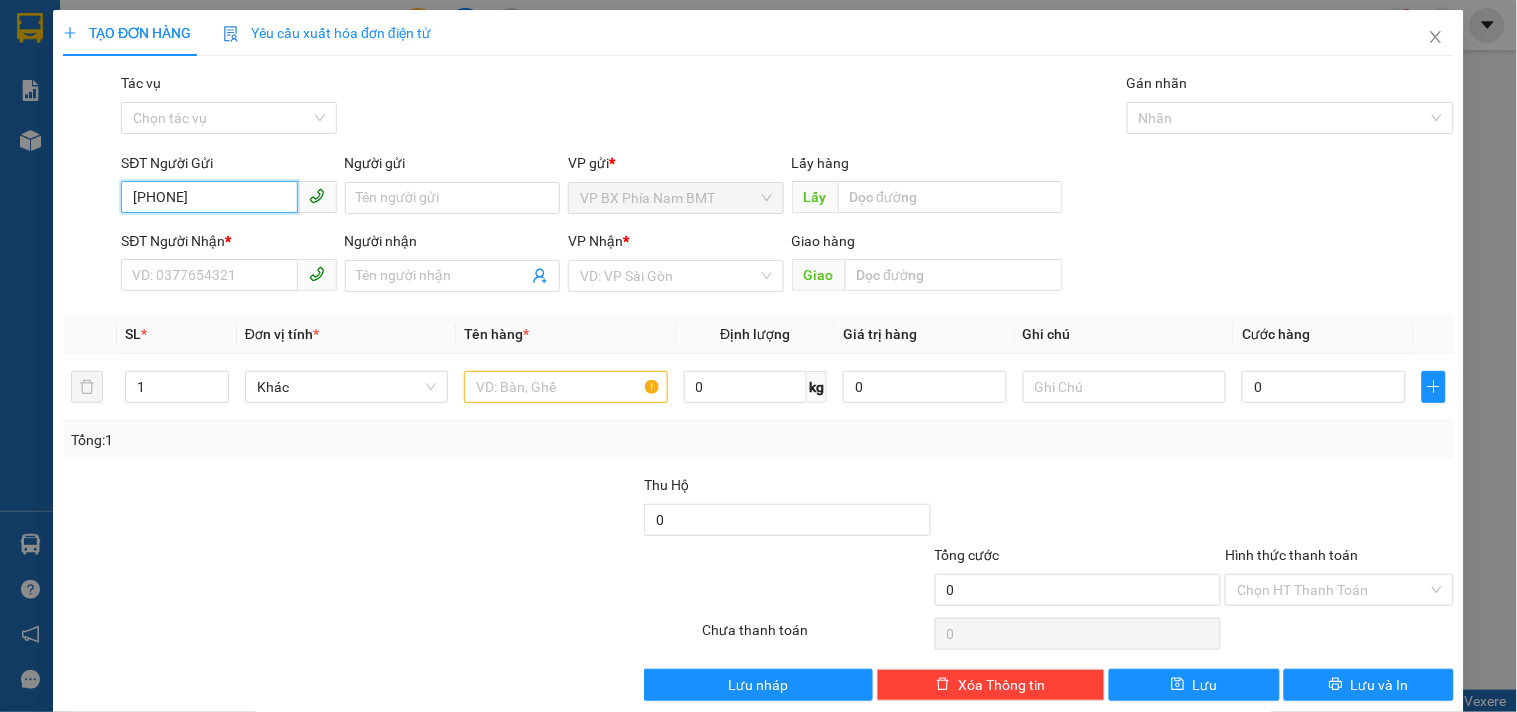 click on "[PHONE]" at bounding box center (209, 197) 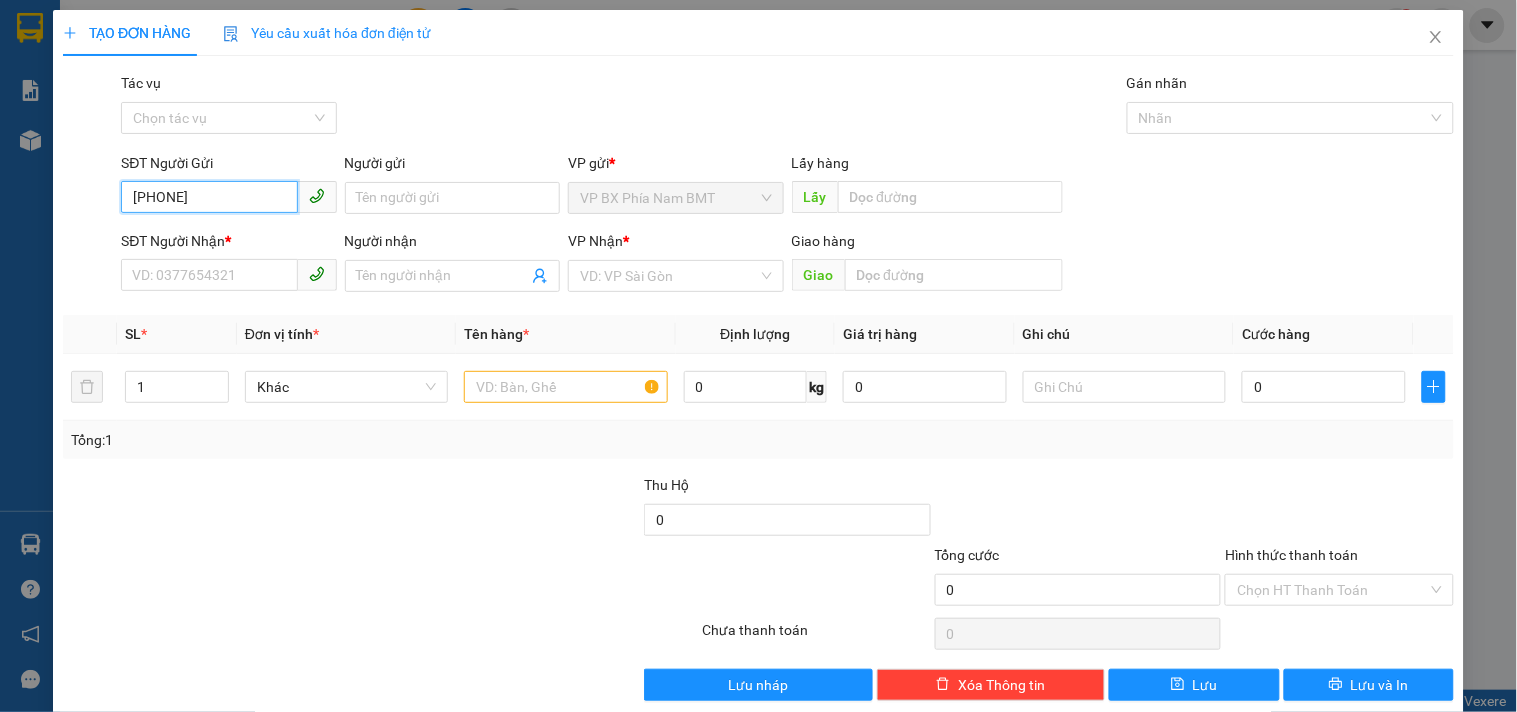 click on "[PHONE]" at bounding box center (209, 197) 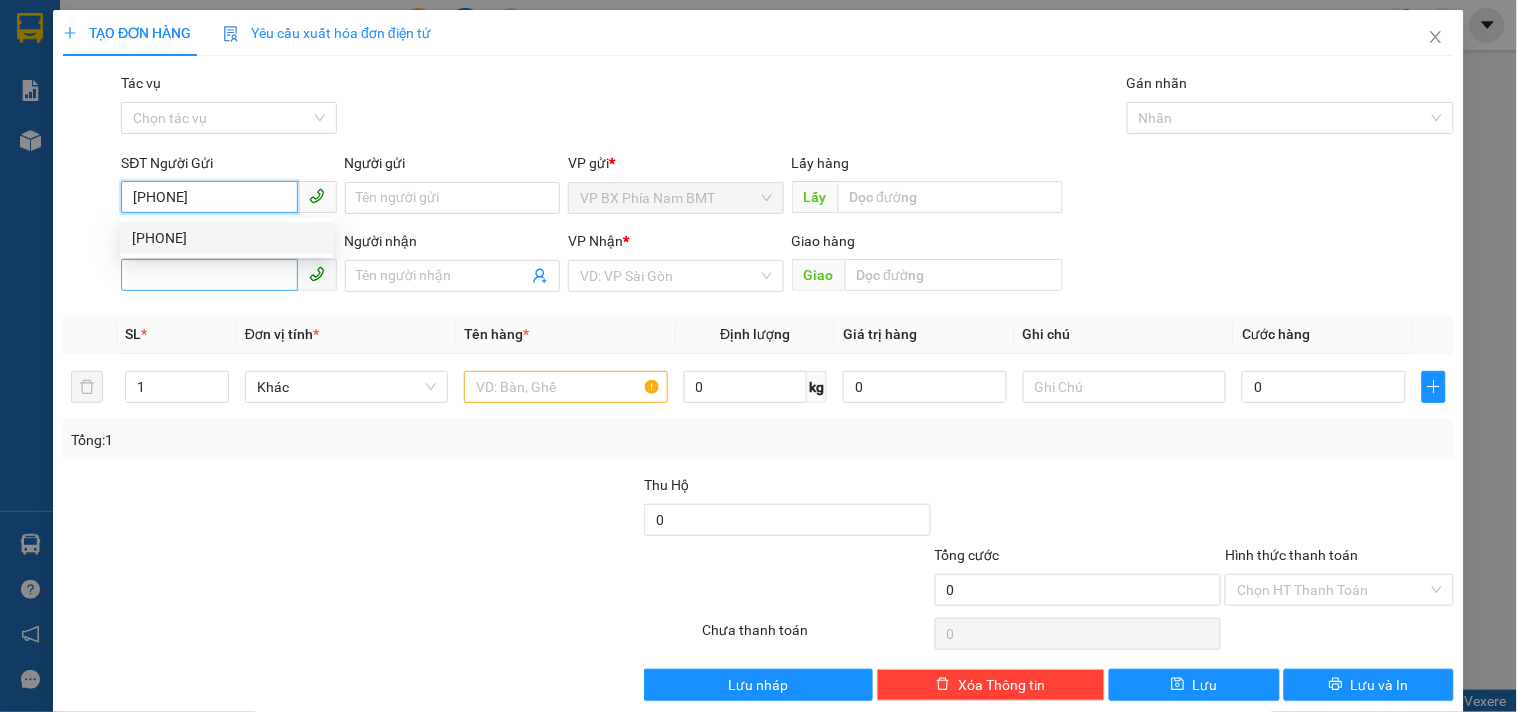 type on "[PHONE]" 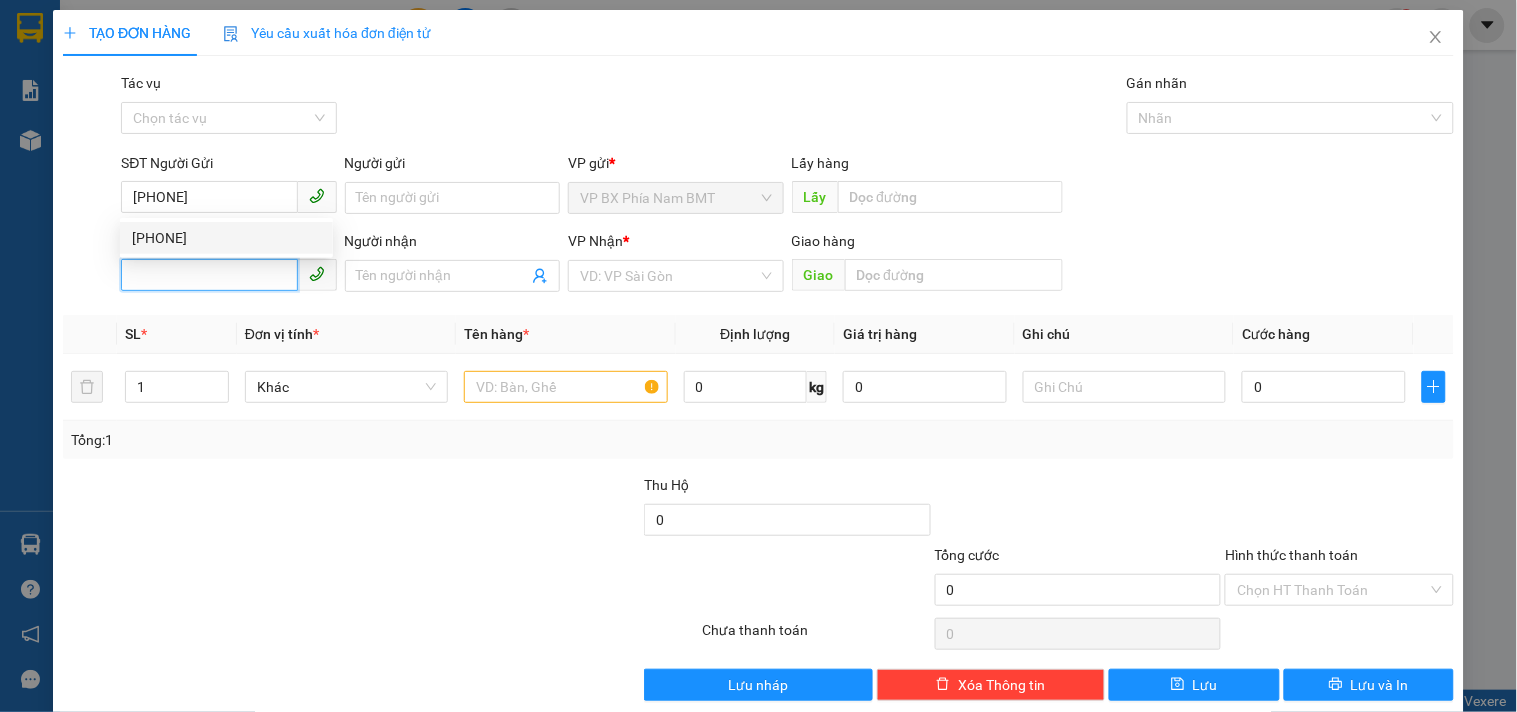 click on "SĐT Người Nhận  *" at bounding box center [209, 275] 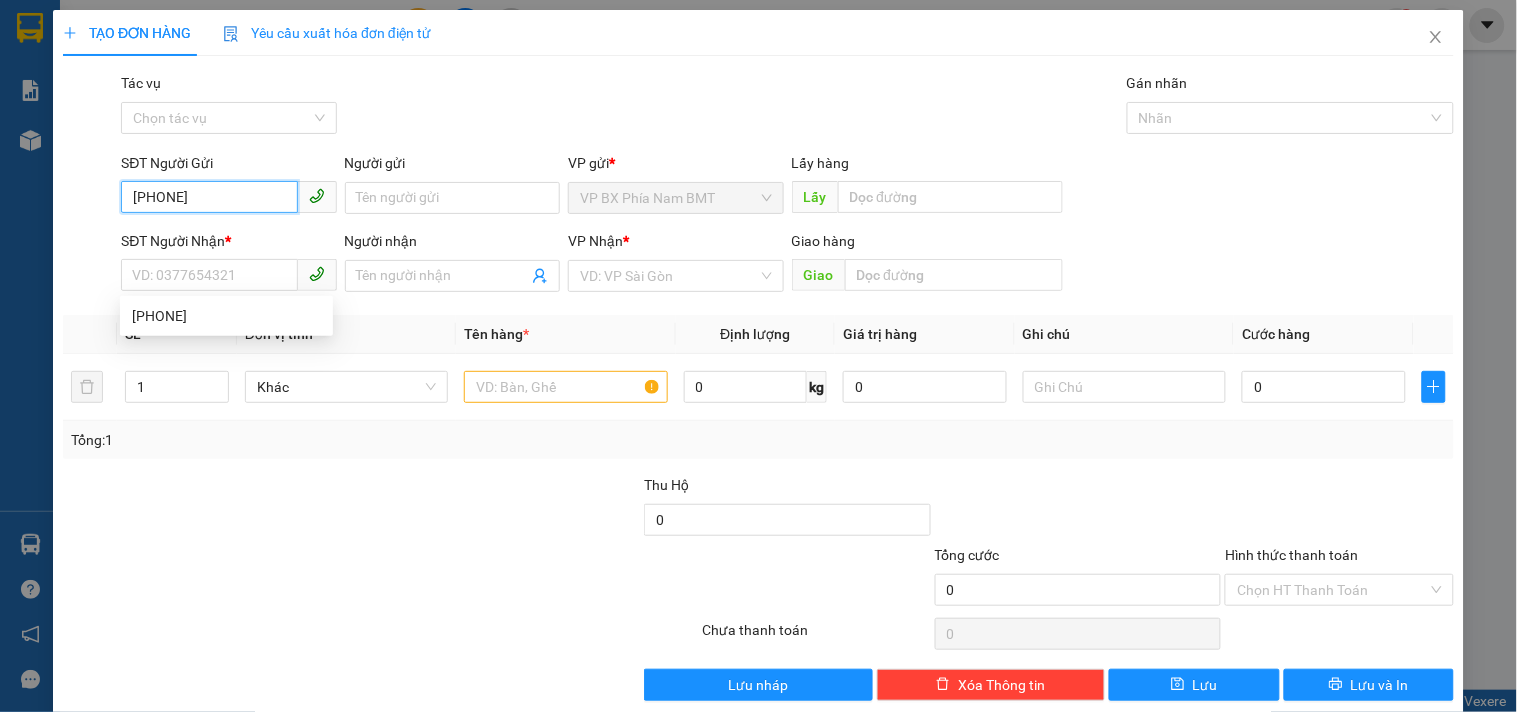 click on "[PHONE]" at bounding box center (209, 197) 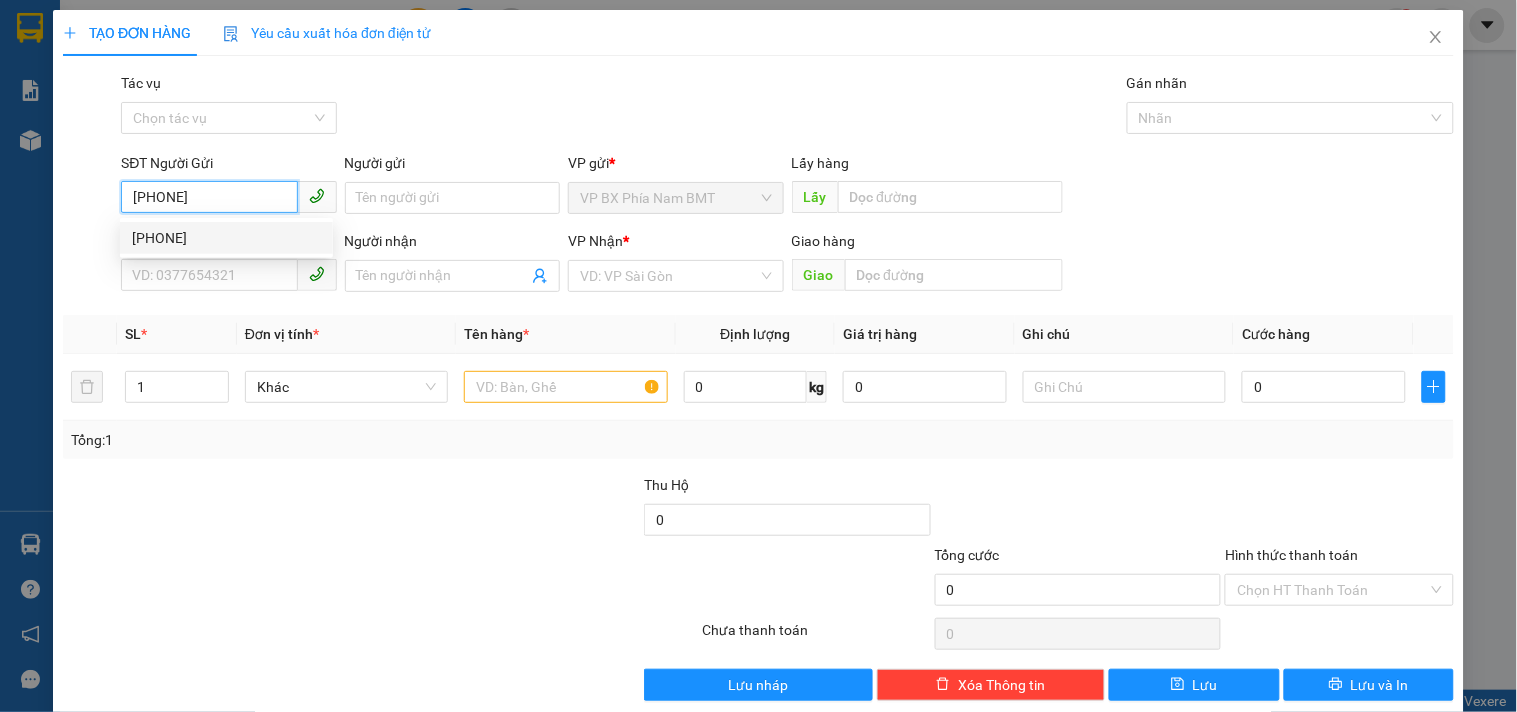 click on "[PHONE]" at bounding box center (226, 238) 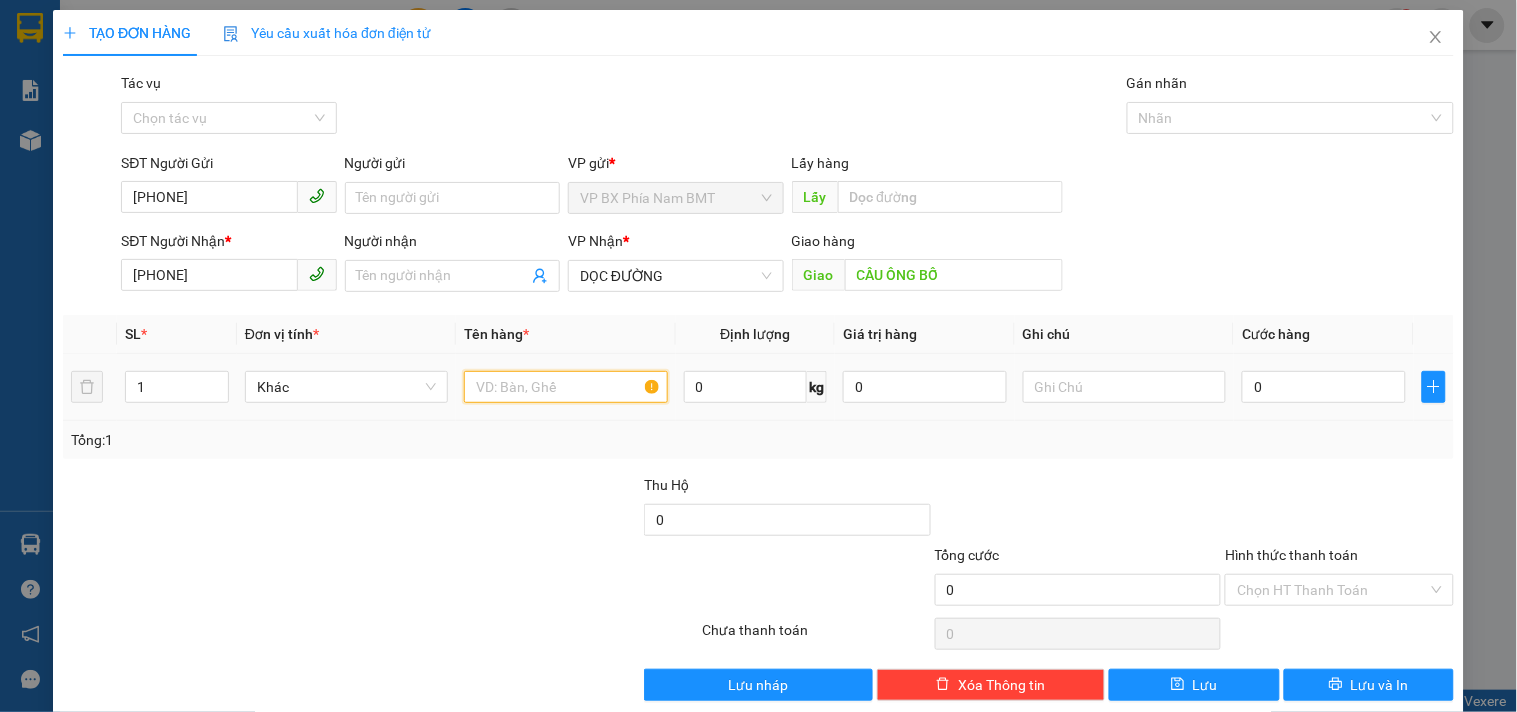 click at bounding box center [565, 387] 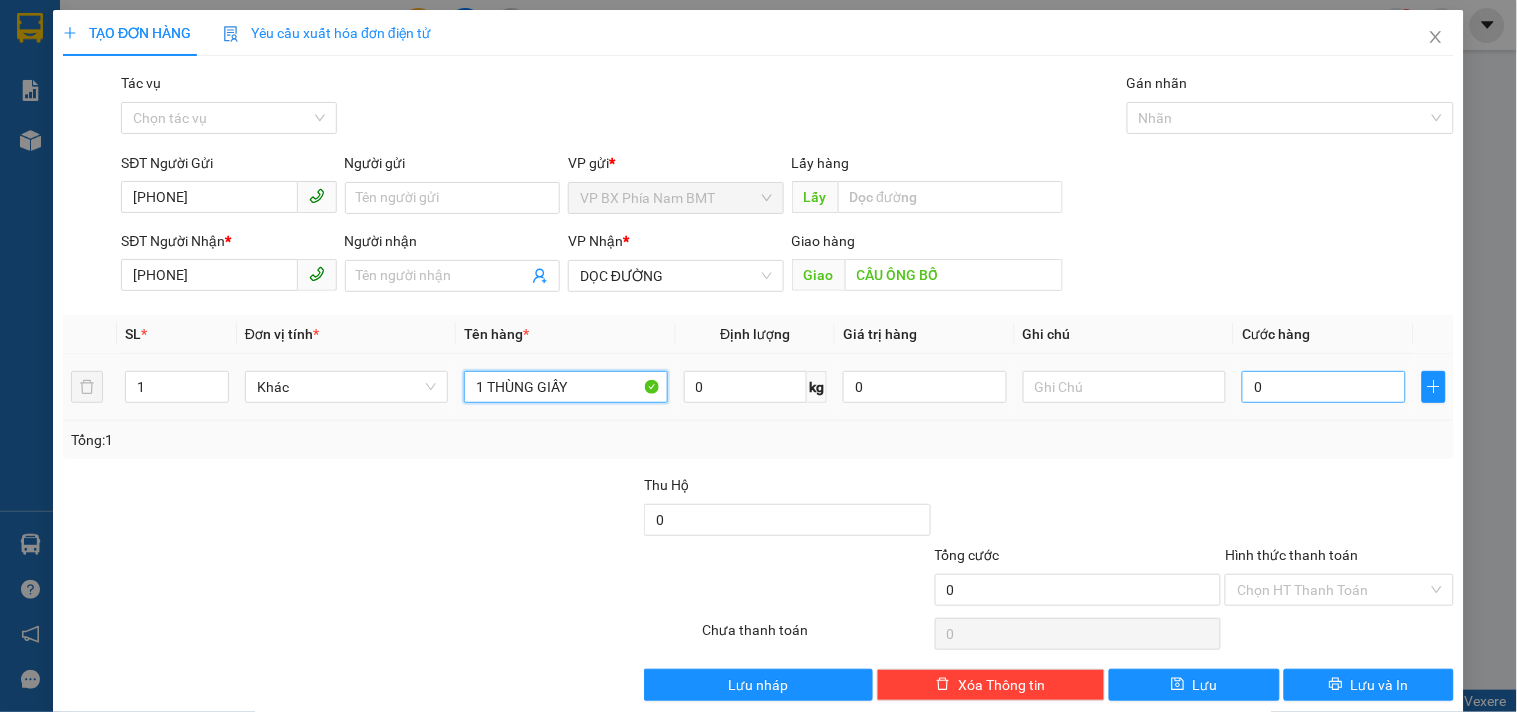 type on "1 THÙNG GIẤY" 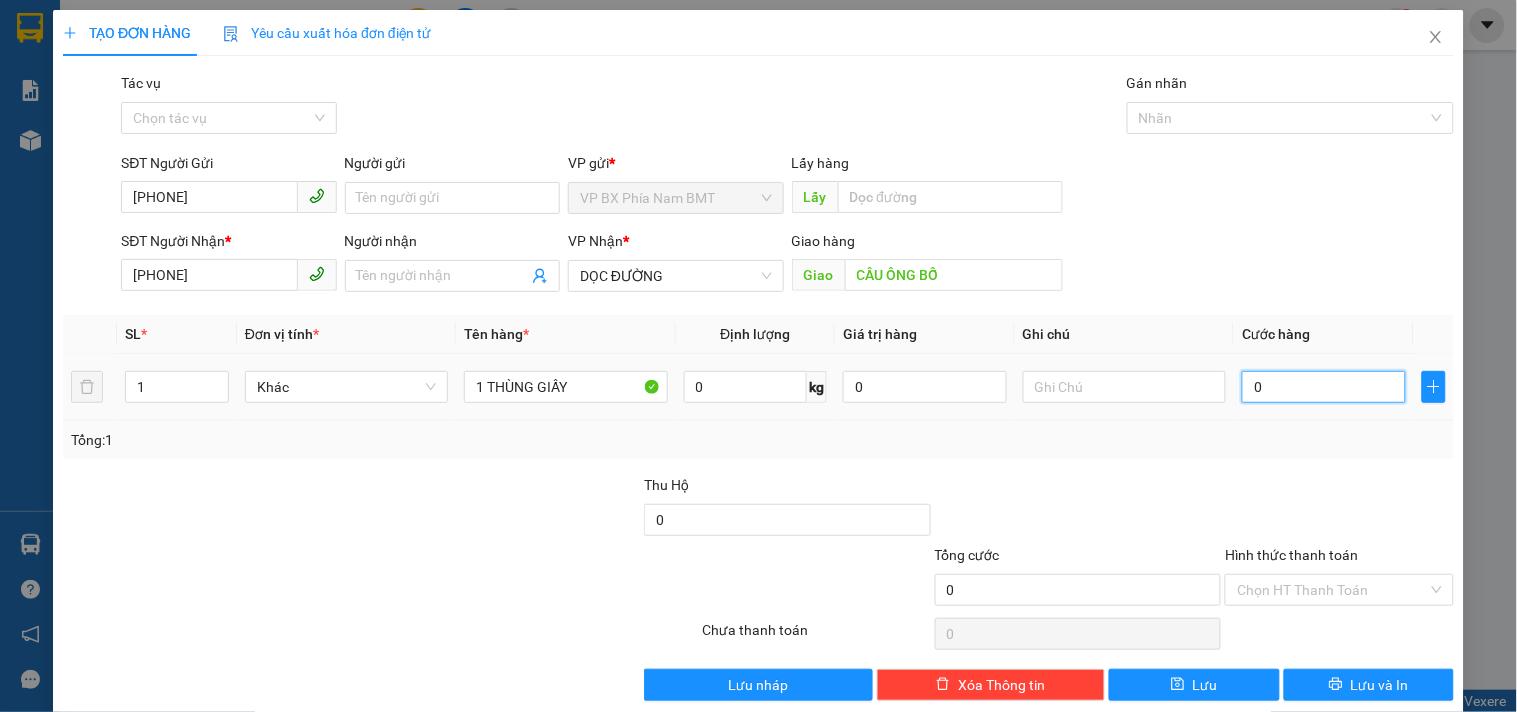 click on "0" at bounding box center [1324, 387] 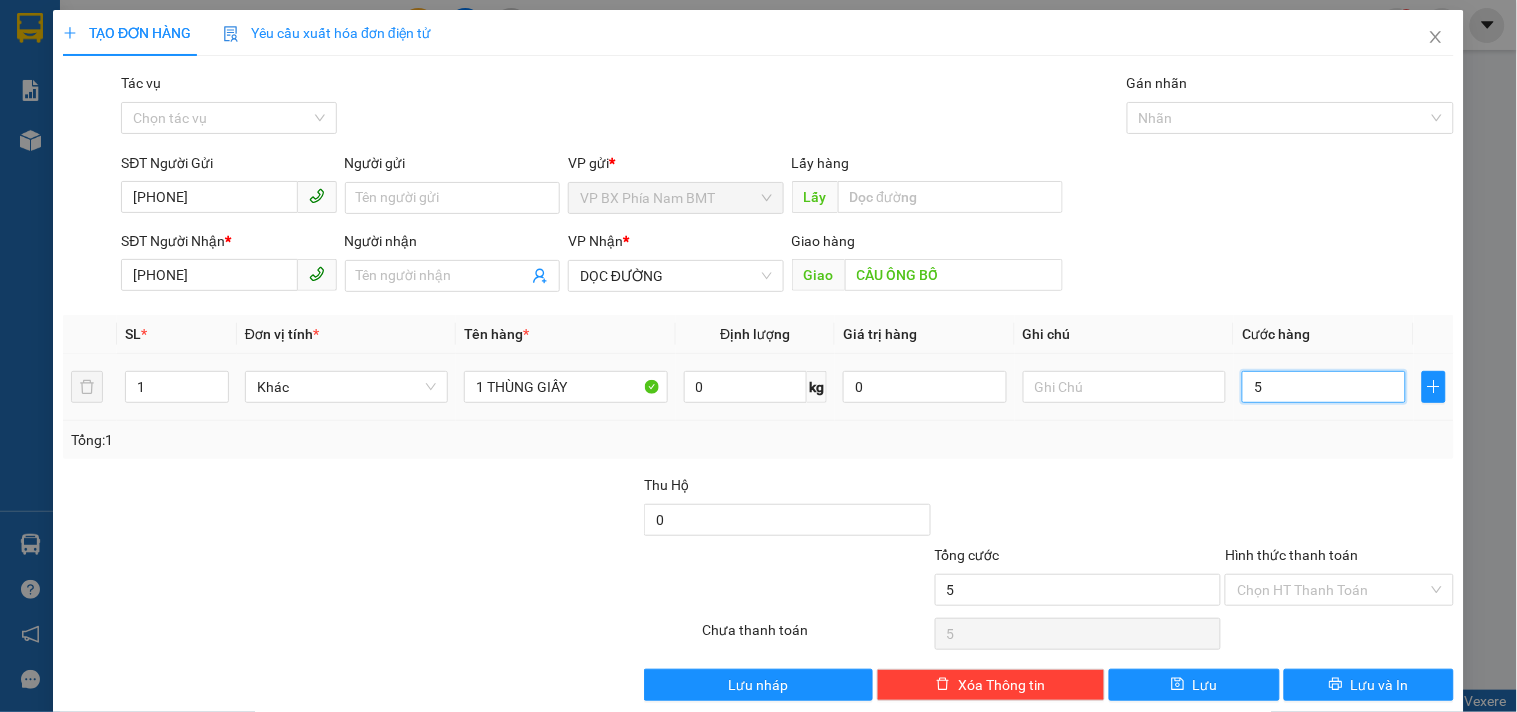type on "50" 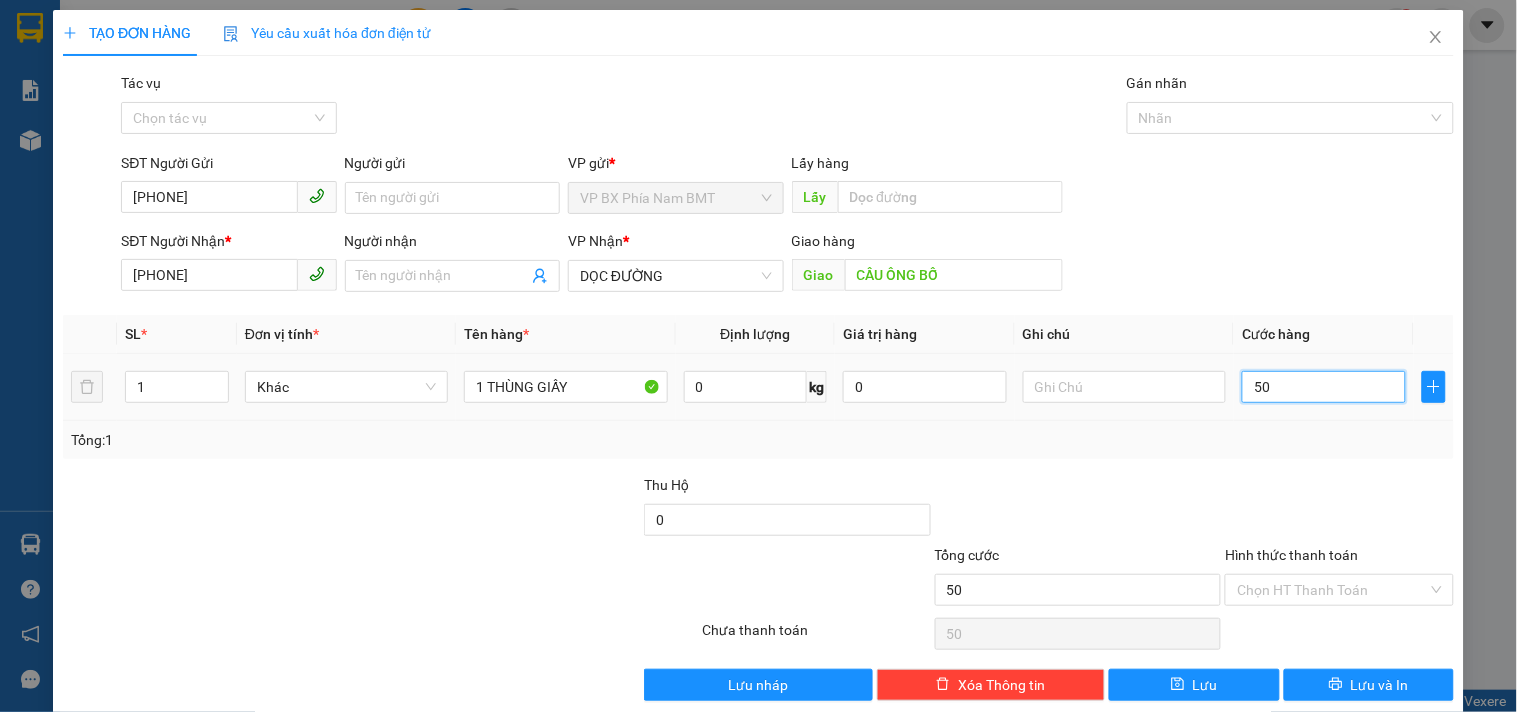 type on "500" 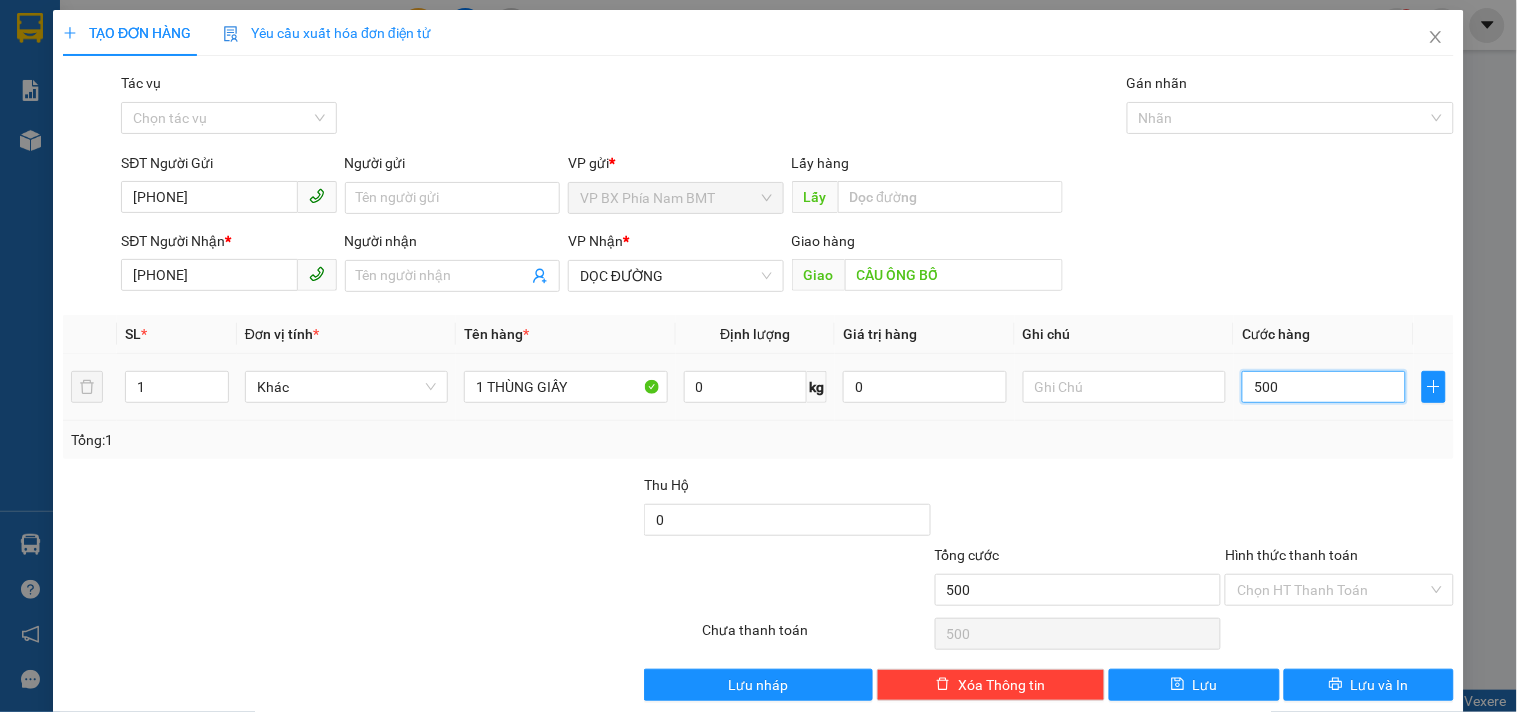 type on "5.000" 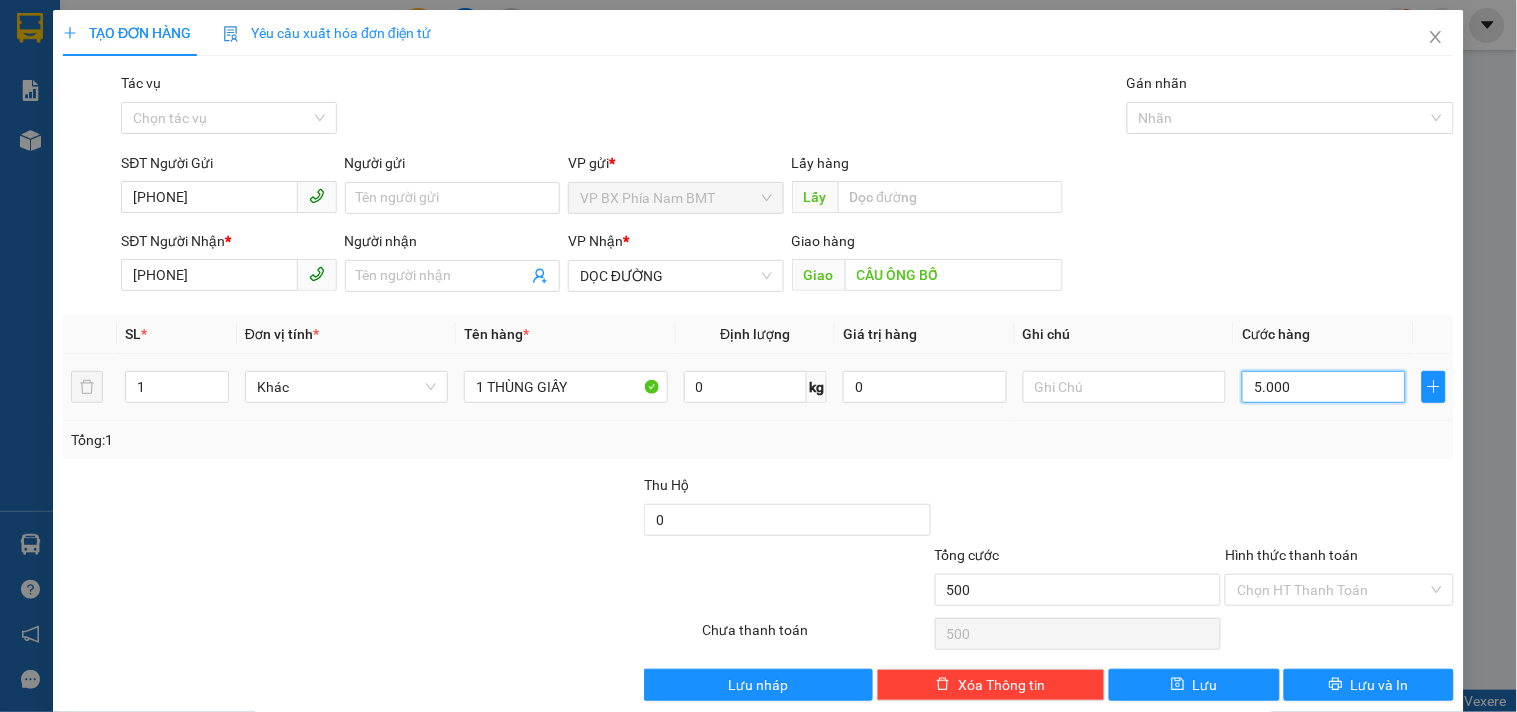 type on "5.000" 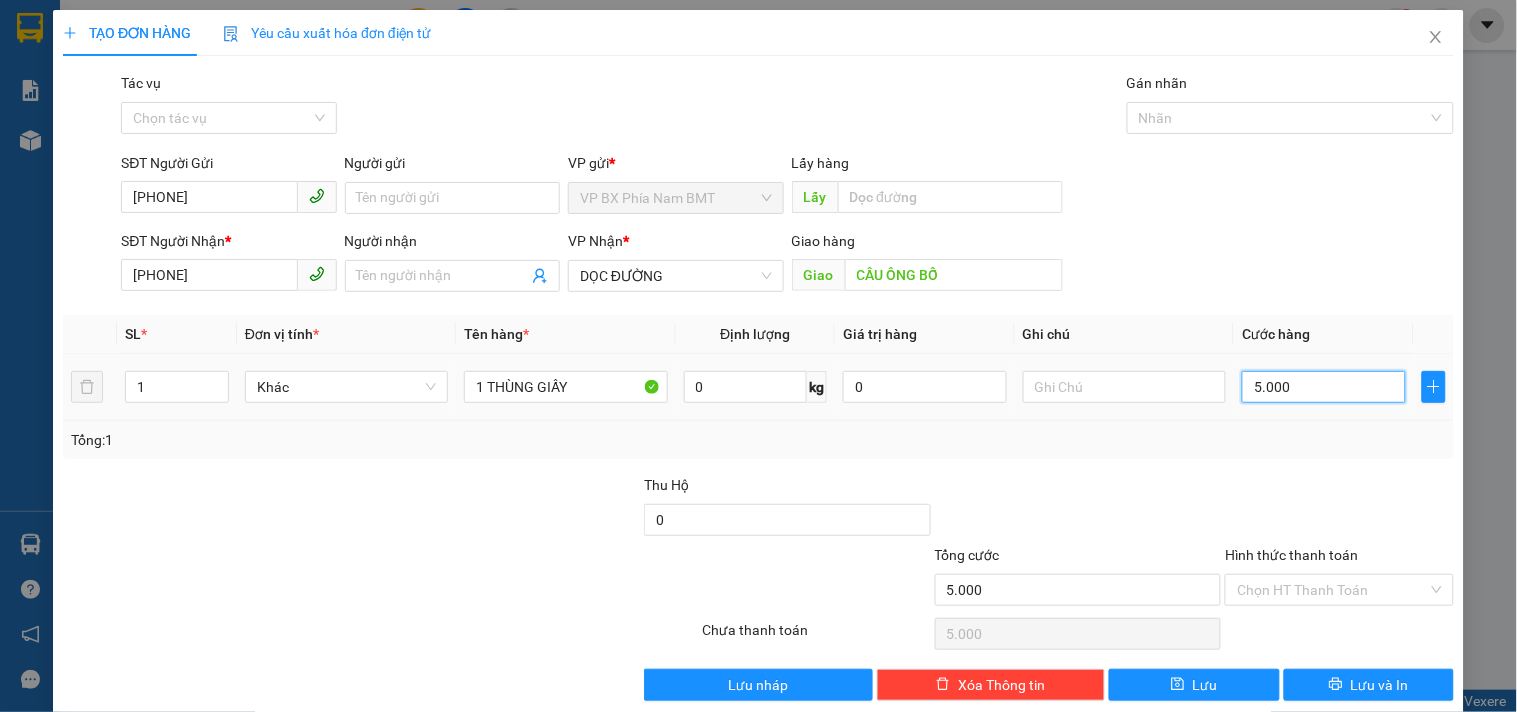 type on "50.000" 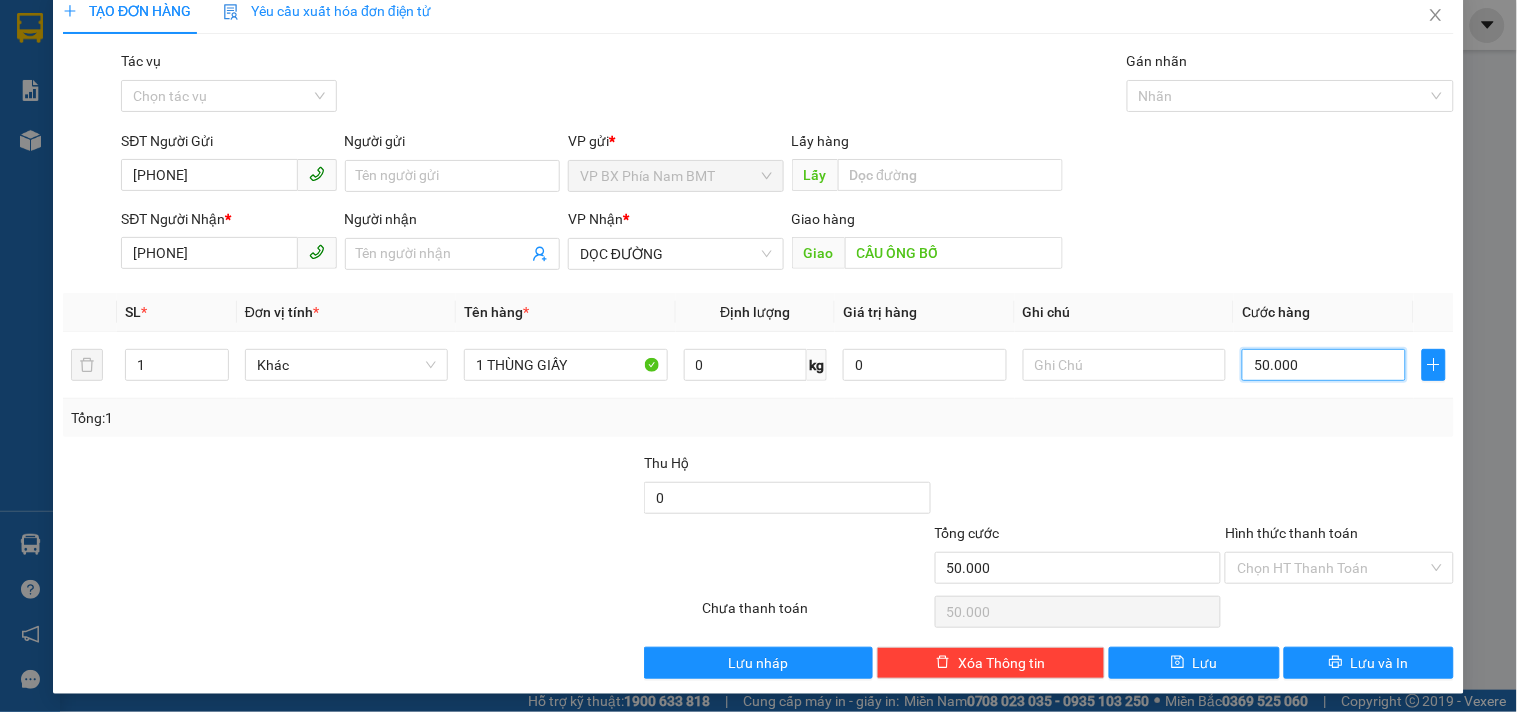 scroll, scrollTop: 27, scrollLeft: 0, axis: vertical 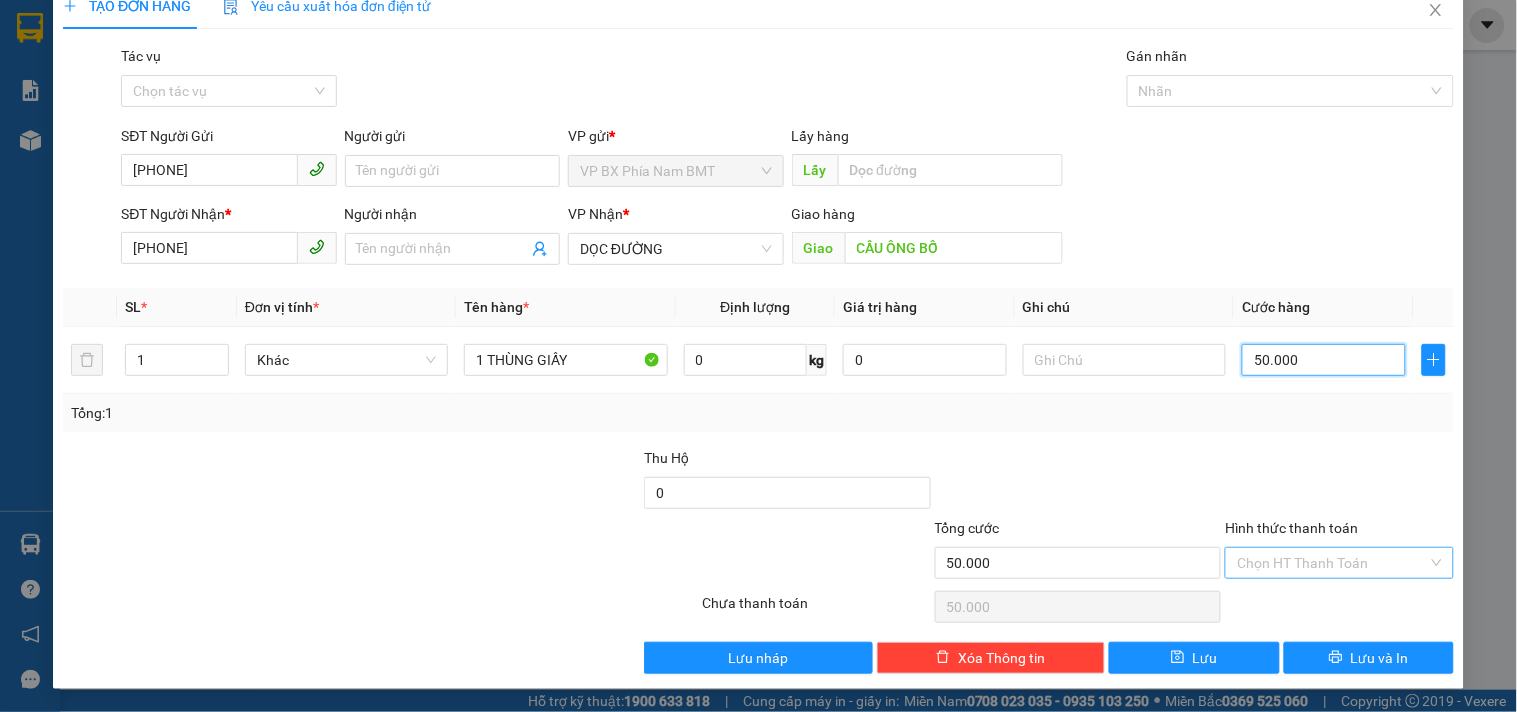 type on "50.000" 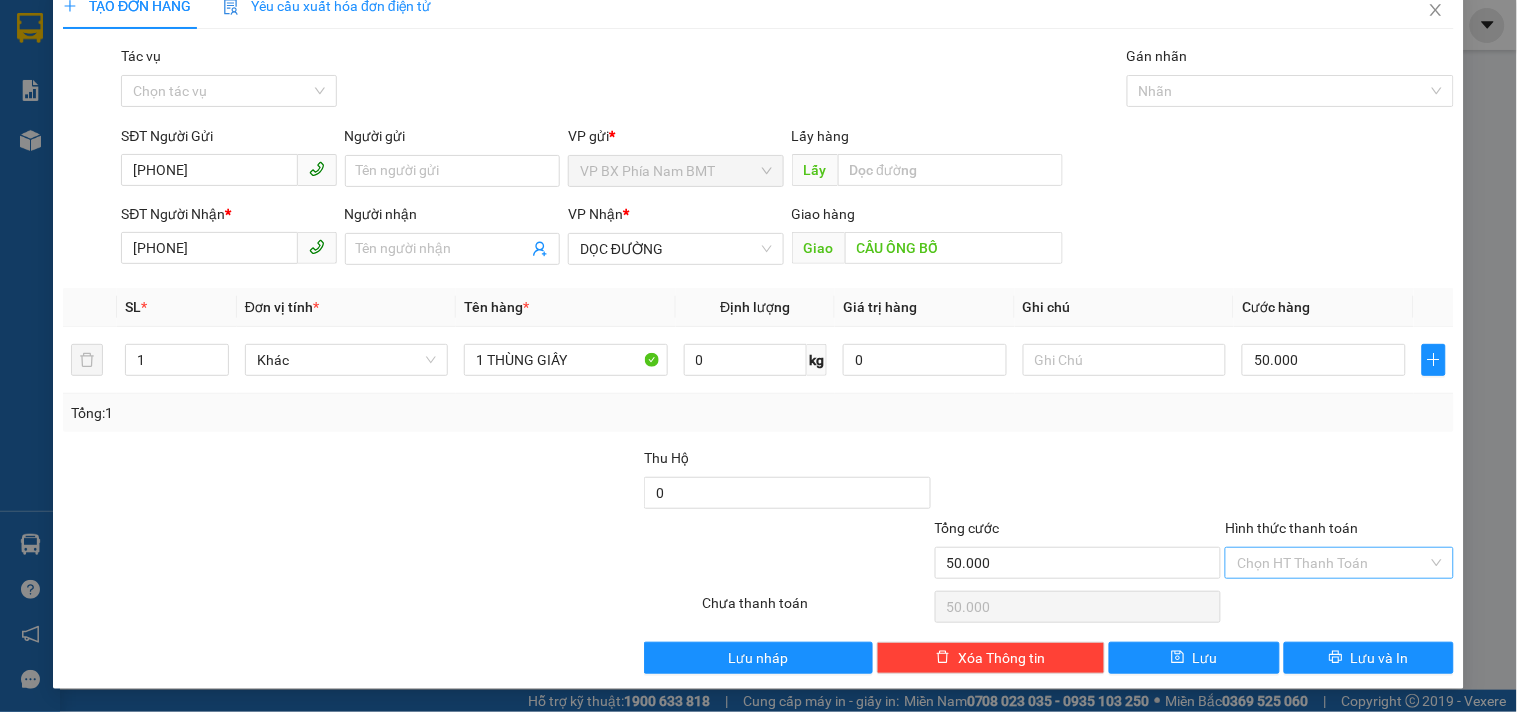 click on "Hình thức thanh toán" at bounding box center [1332, 563] 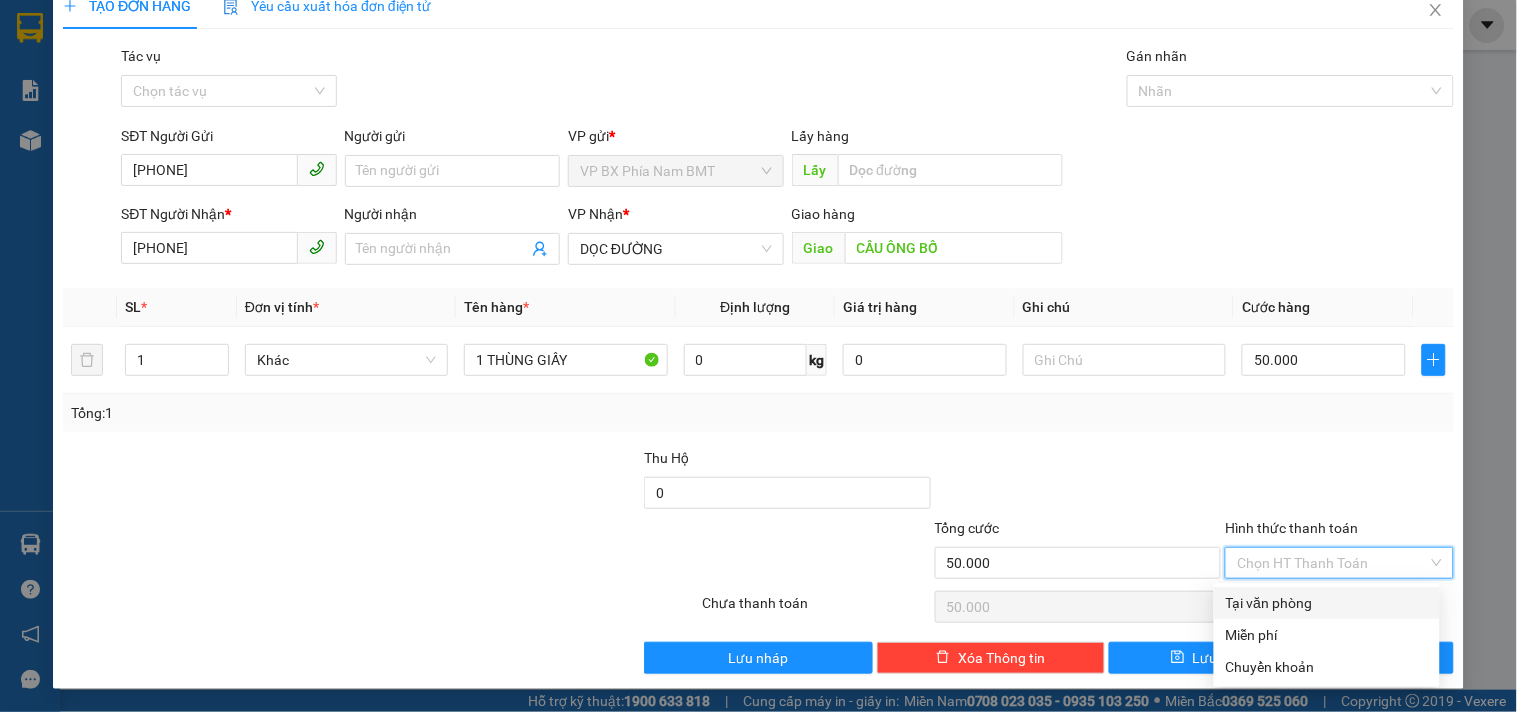 click on "Tại văn phòng" at bounding box center [1327, 603] 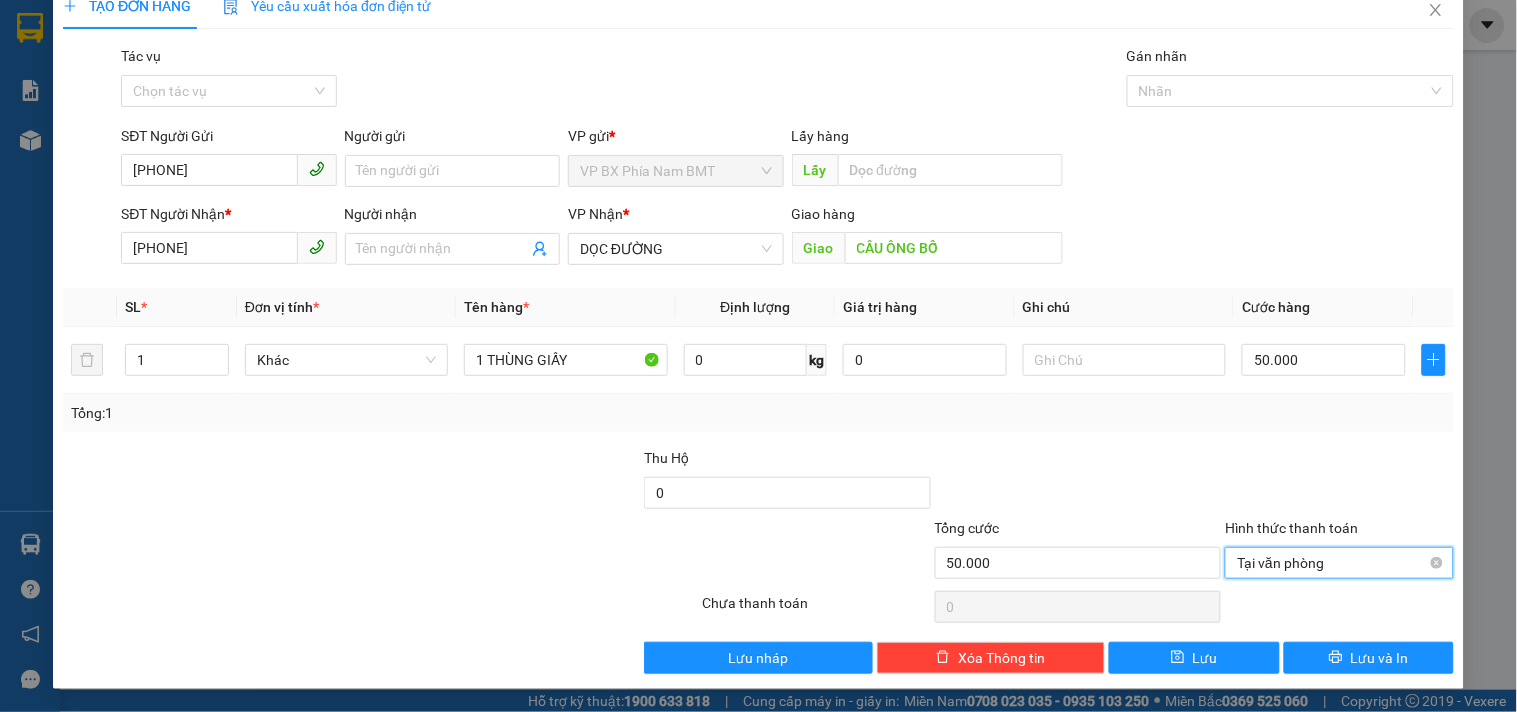 click on "Tại văn phòng" at bounding box center [1339, 563] 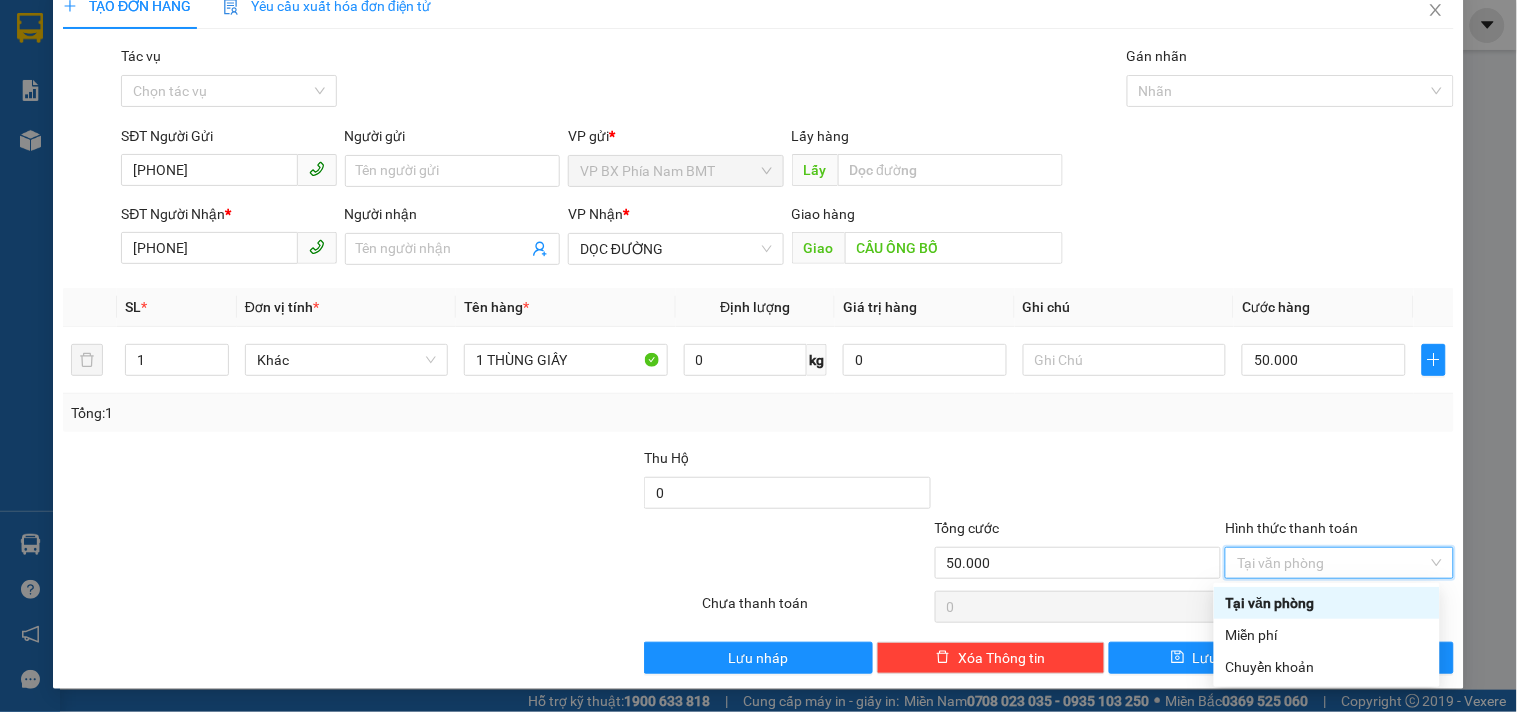 click on "Tại văn phòng" at bounding box center [1327, 603] 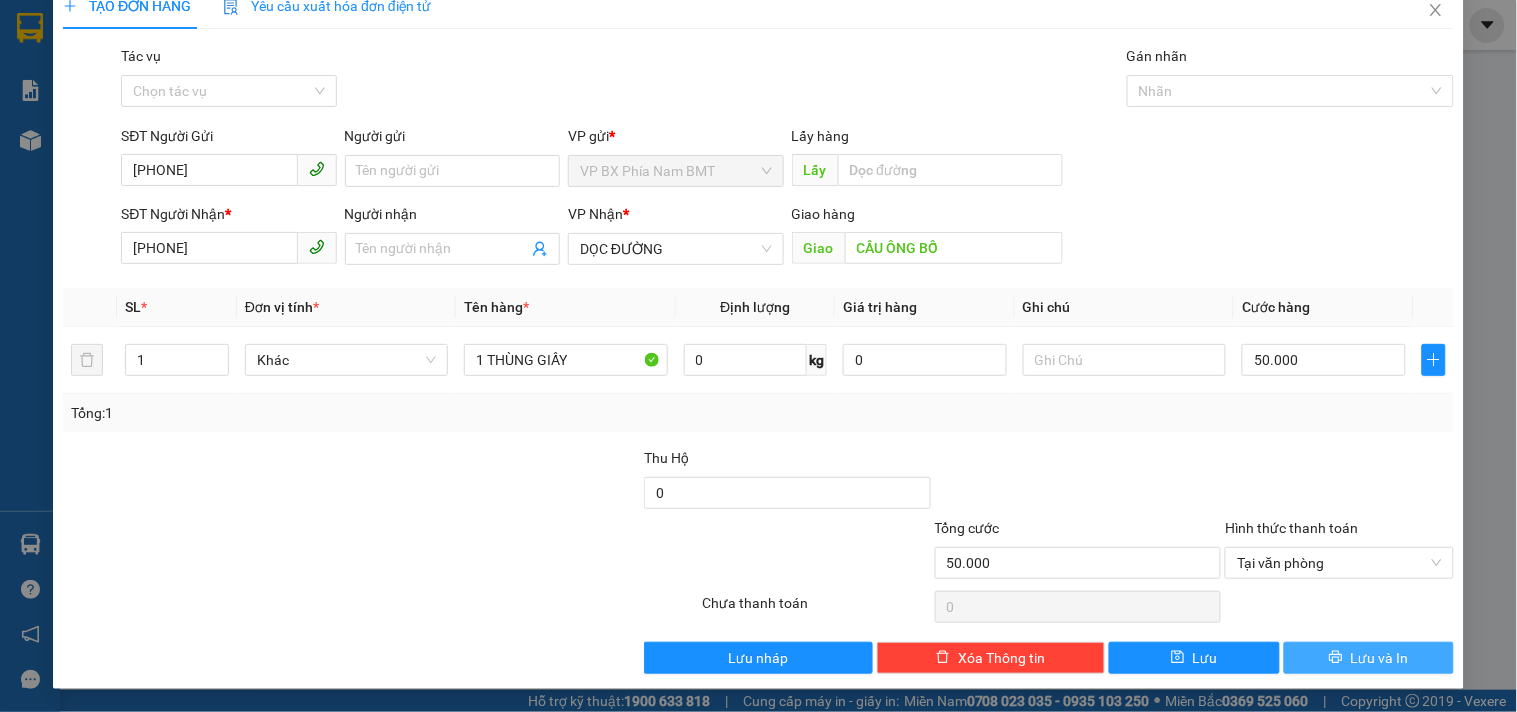click on "Lưu và In" at bounding box center [1369, 658] 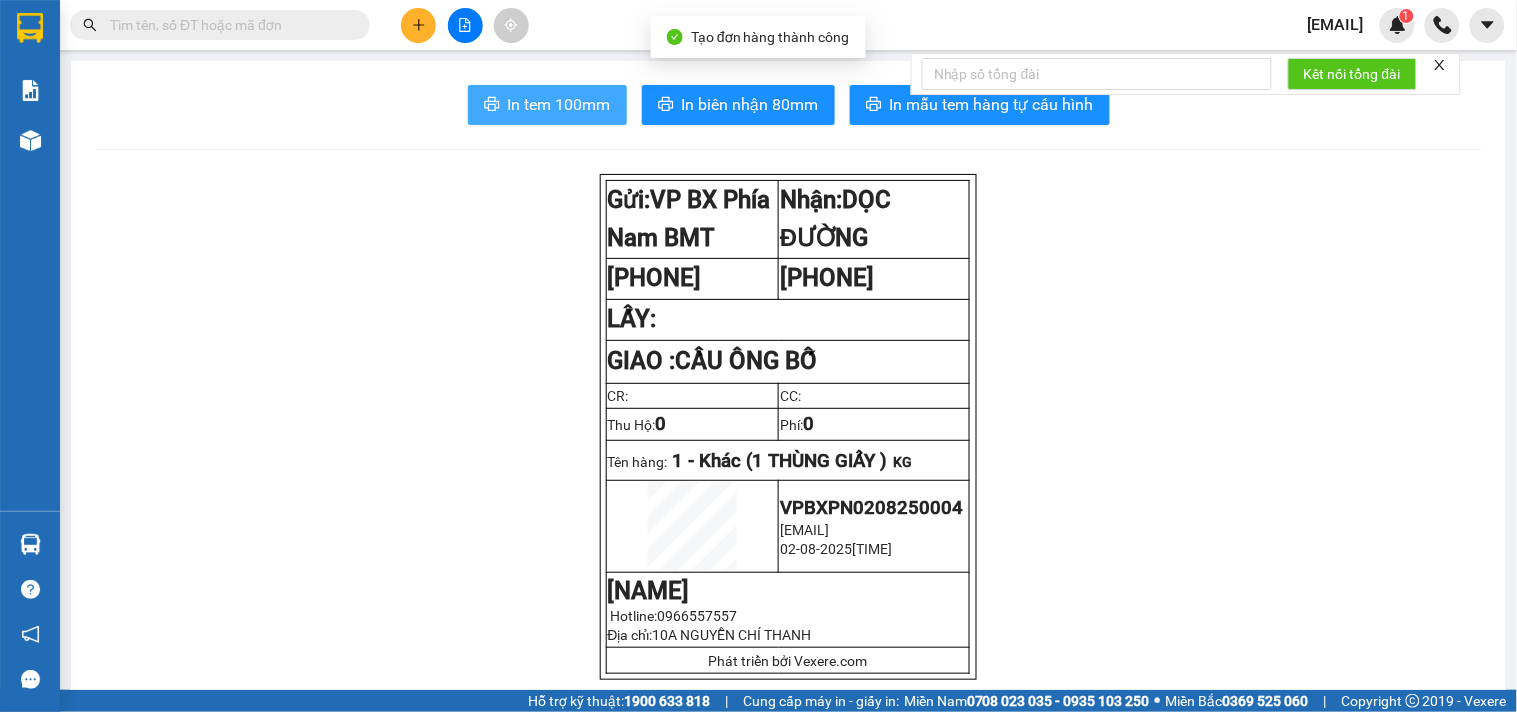 drag, startPoint x: 536, startPoint y: 112, endPoint x: 547, endPoint y: 106, distance: 12.529964 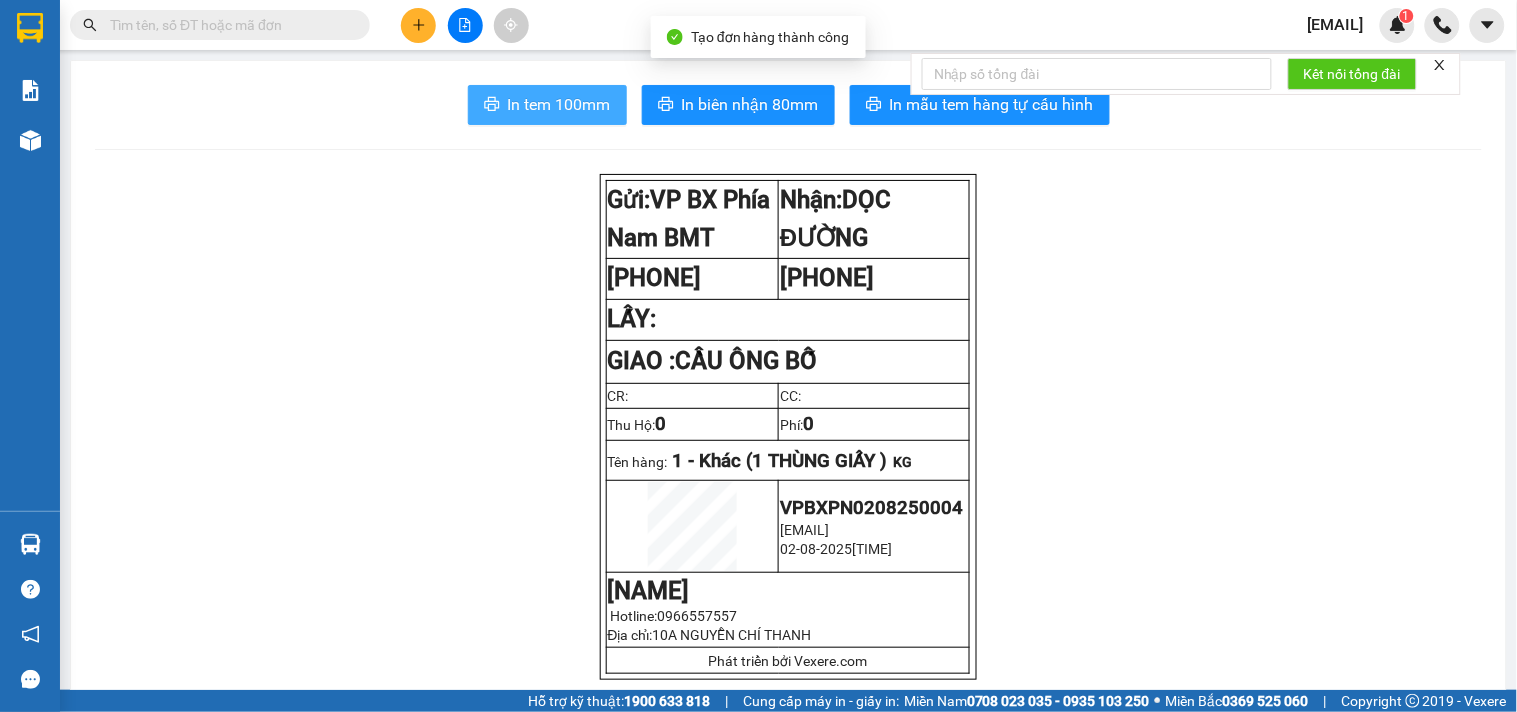scroll, scrollTop: 0, scrollLeft: 0, axis: both 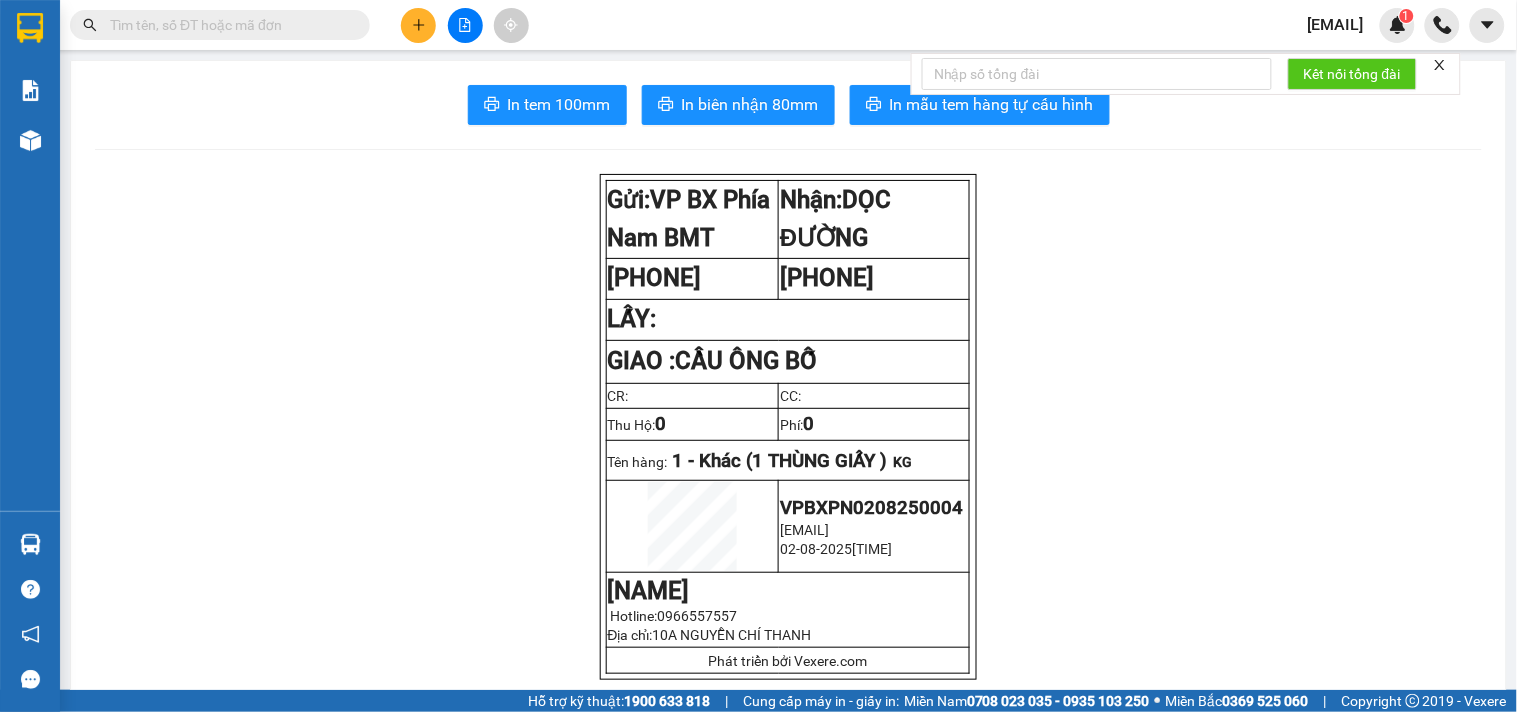 click on "Gửi:  VP BX [PROVINCE] [PROVINCE]
Nhận:  [LOCATION]
[PHONE]
[PHONE]
LẤY:
GIAO :  [LOCATION]
CR:
CC:
Thu Hộ: 0
Phí:  0
Tên hàng:   1 - Khác (1 [ITEM] )    KG
[ID]
[EMAIL]
[DATE]     [TIME]
Quý Thảo
Hotline:   [PHONE]
Địa chỉ:  [NUMBER] [STREET_NAME]
Phát triển bởi Vexere.com
Quý Thảo VP VP BX [PROVINCE] [PROVINCE]   [STREET_NAME], [DISTRICT_NAME]    [PHONE], [PHONE] VP [LOCATION] Gửi khách hàng Mã đơn:   [ID] In ngày:  [DATE]   [TIME] Gửi :     [PHONE] VP VP BX [PROVINCE] [PROVINCE] Nhận :     [PHONE] VP [LOCATION] Giao DĐ: [LOCATION] Tên (giá trị hàng) SL Cước món hàng Khác - 1 [ITEM]    (0) 1 50.000 Tổng cộng 1 50.000 Loading... Cước rồi : 50.000 VND Tổng phải thu : 0 VND Người gửi hàng xác nhận NV nhận hàng : Gửi:" at bounding box center [788, 1112] 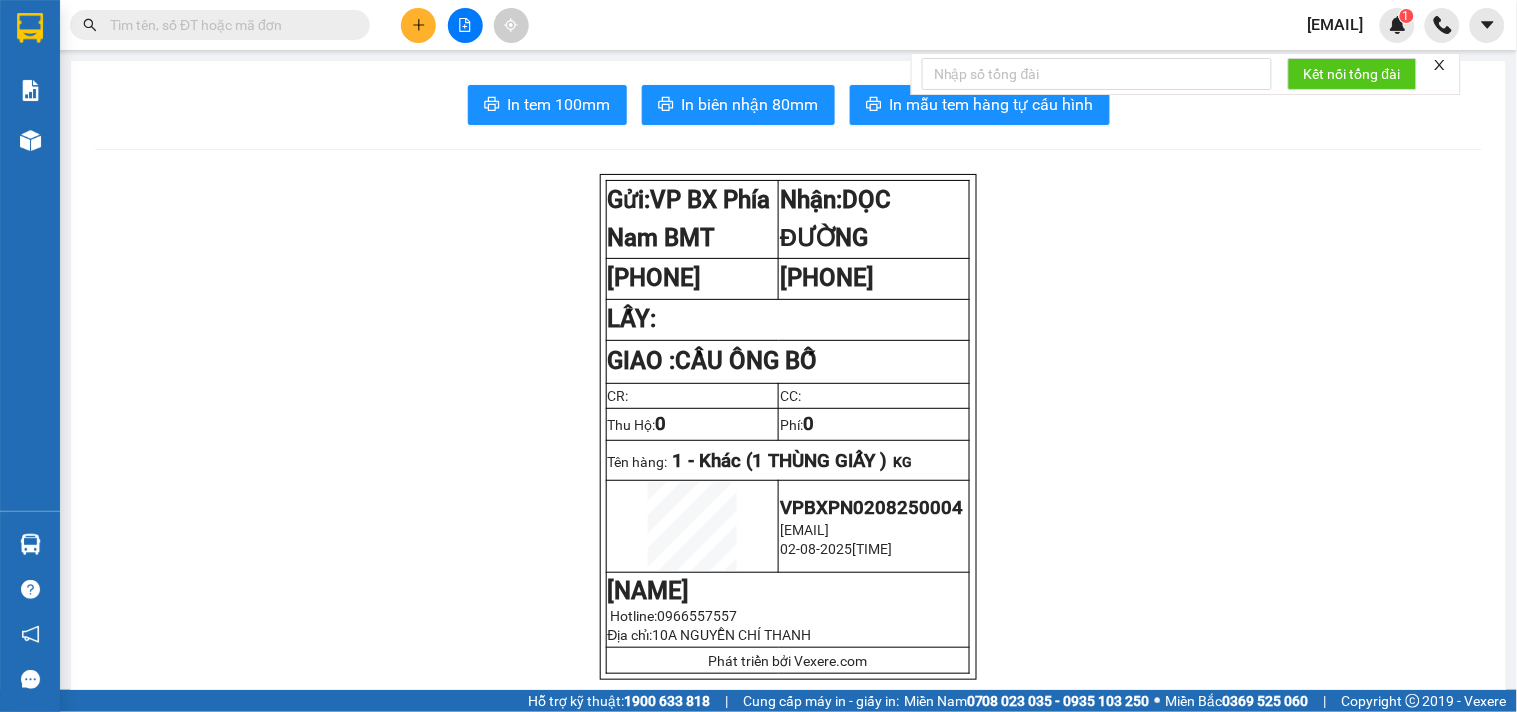 click on "Gửi:  VP BX [PROVINCE] [PROVINCE]
Nhận:  [LOCATION]
[PHONE]
[PHONE]
LẤY:
GIAO :  [LOCATION]
CR:
CC:
Thu Hộ: 0
Phí:  0
Tên hàng:   1 - Khác (1 [ITEM] )    KG
[ID]
[EMAIL]
[DATE]     [TIME]
Quý Thảo
Hotline:   [PHONE]
Địa chỉ:  [NUMBER] [STREET_NAME]
Phát triển bởi Vexere.com
Quý Thảo VP VP BX [PROVINCE] [PROVINCE]   [STREET_NAME], [DISTRICT_NAME]    [PHONE], [PHONE] VP [LOCATION] Gửi khách hàng Mã đơn:   [ID] In ngày:  [DATE]   [TIME] Gửi :     [PHONE] VP VP BX [PROVINCE] [PROVINCE] Nhận :     [PHONE] VP [LOCATION] Giao DĐ: [LOCATION] Tên (giá trị hàng) SL Cước món hàng Khác - 1 [ITEM]    (0) 1 50.000 Tổng cộng 1 50.000 Loading... Cước rồi : 50.000 VND Tổng phải thu : 0 VND Người gửi hàng xác nhận NV nhận hàng : Gửi:" at bounding box center [788, 1112] 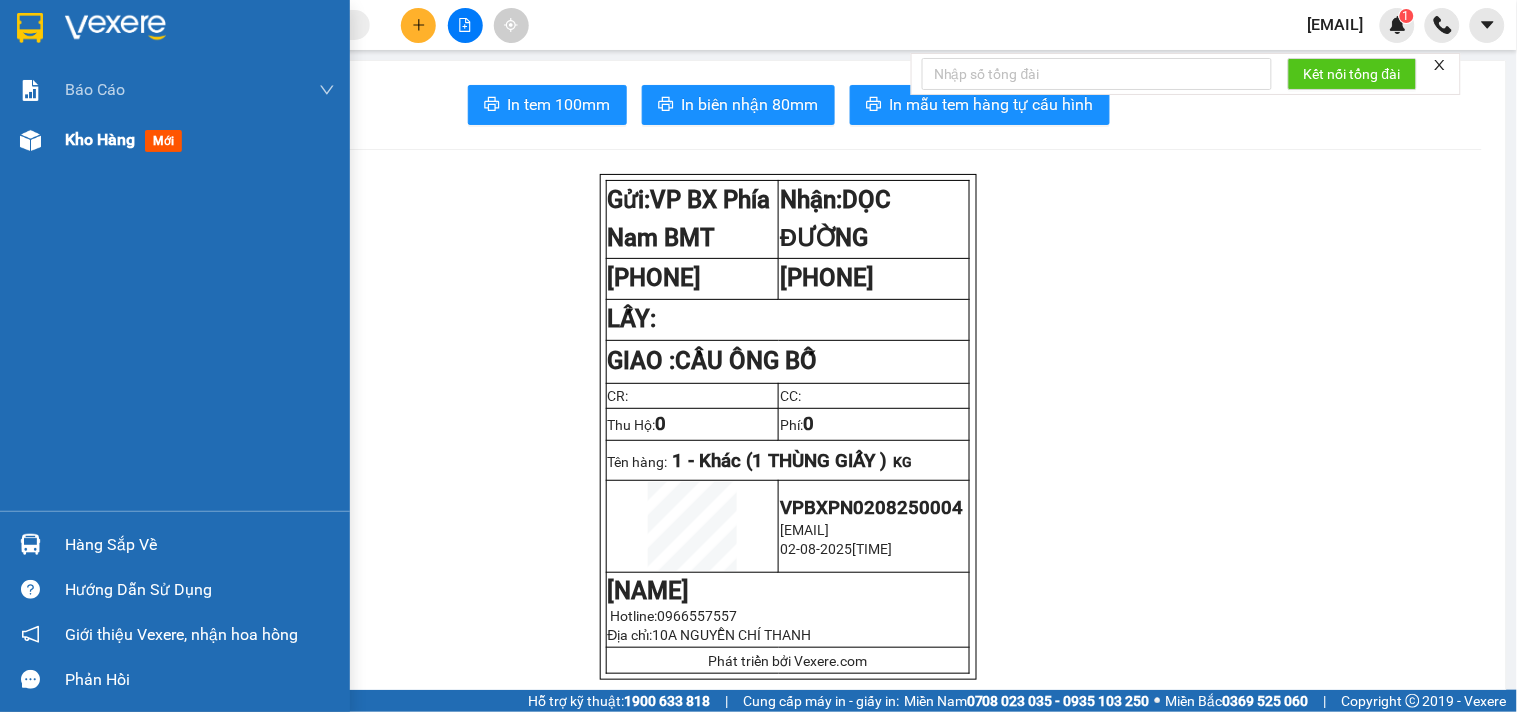 click on "Kho hàng mới" at bounding box center (175, 140) 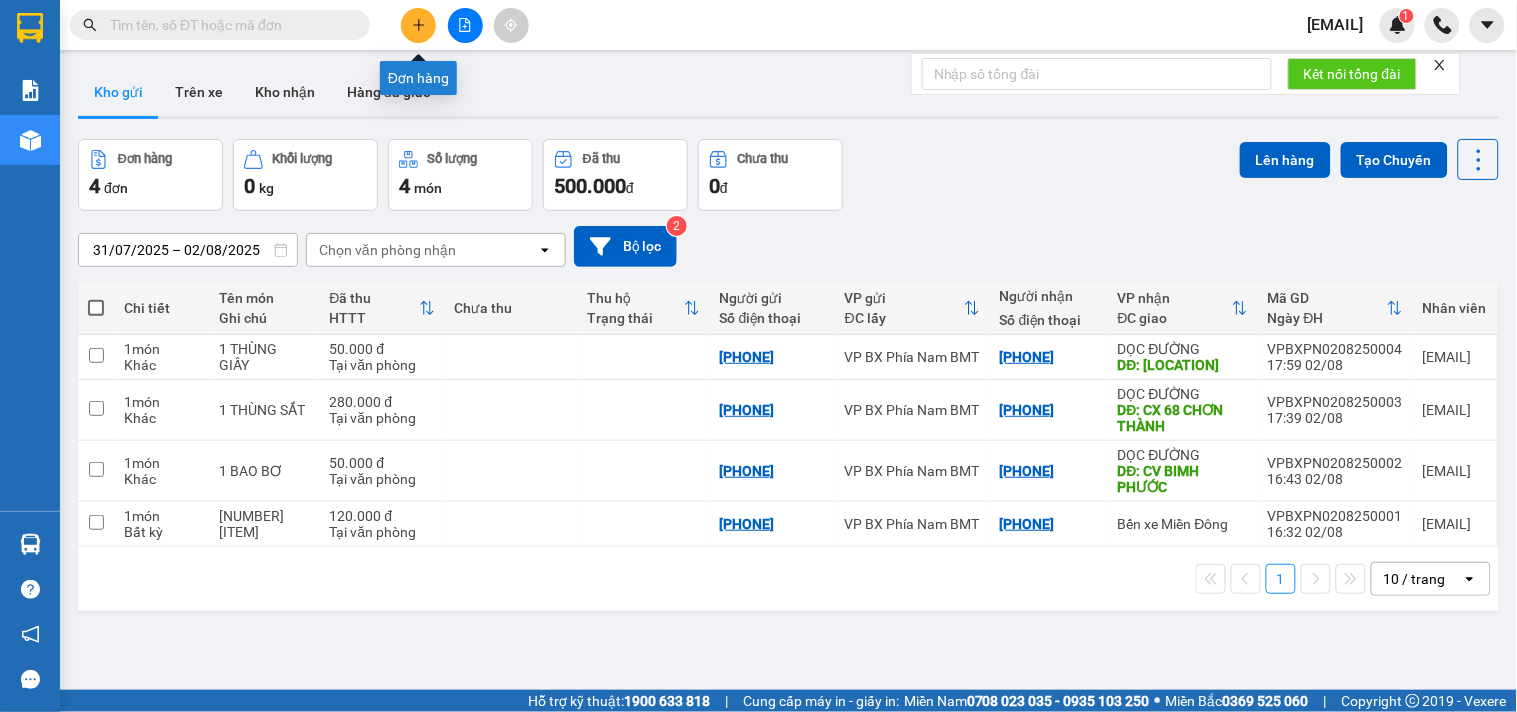 click at bounding box center (418, 25) 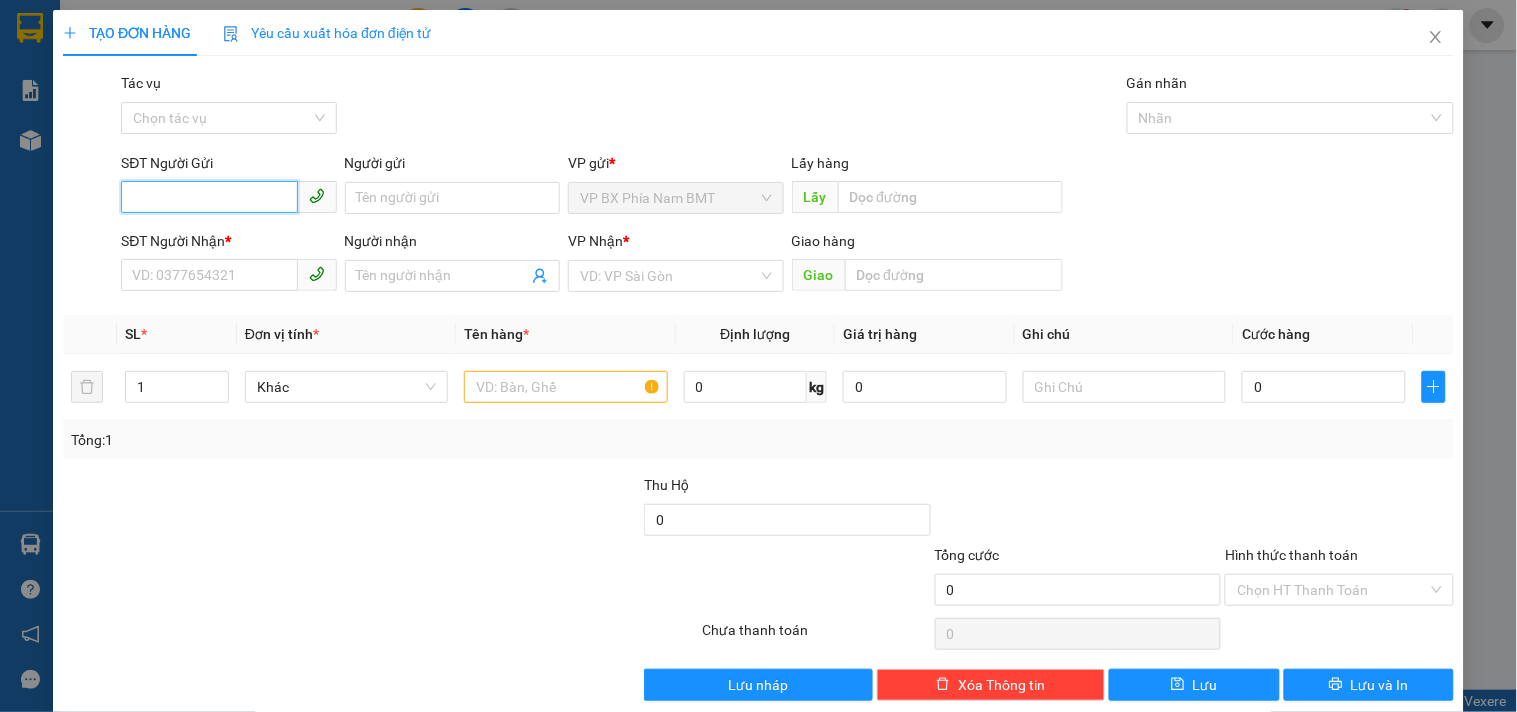 drag, startPoint x: 221, startPoint y: 206, endPoint x: 203, endPoint y: 191, distance: 23.43075 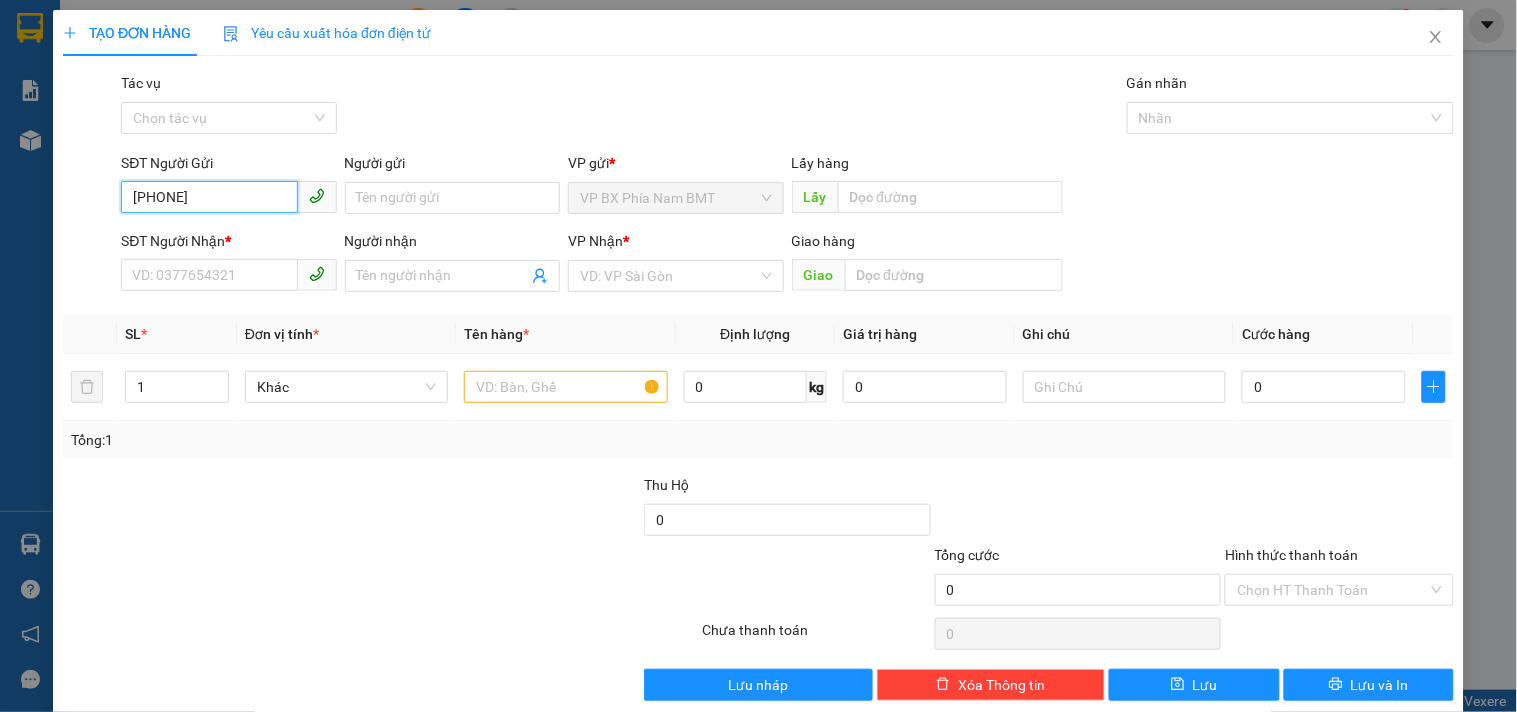 type on "0762584567" 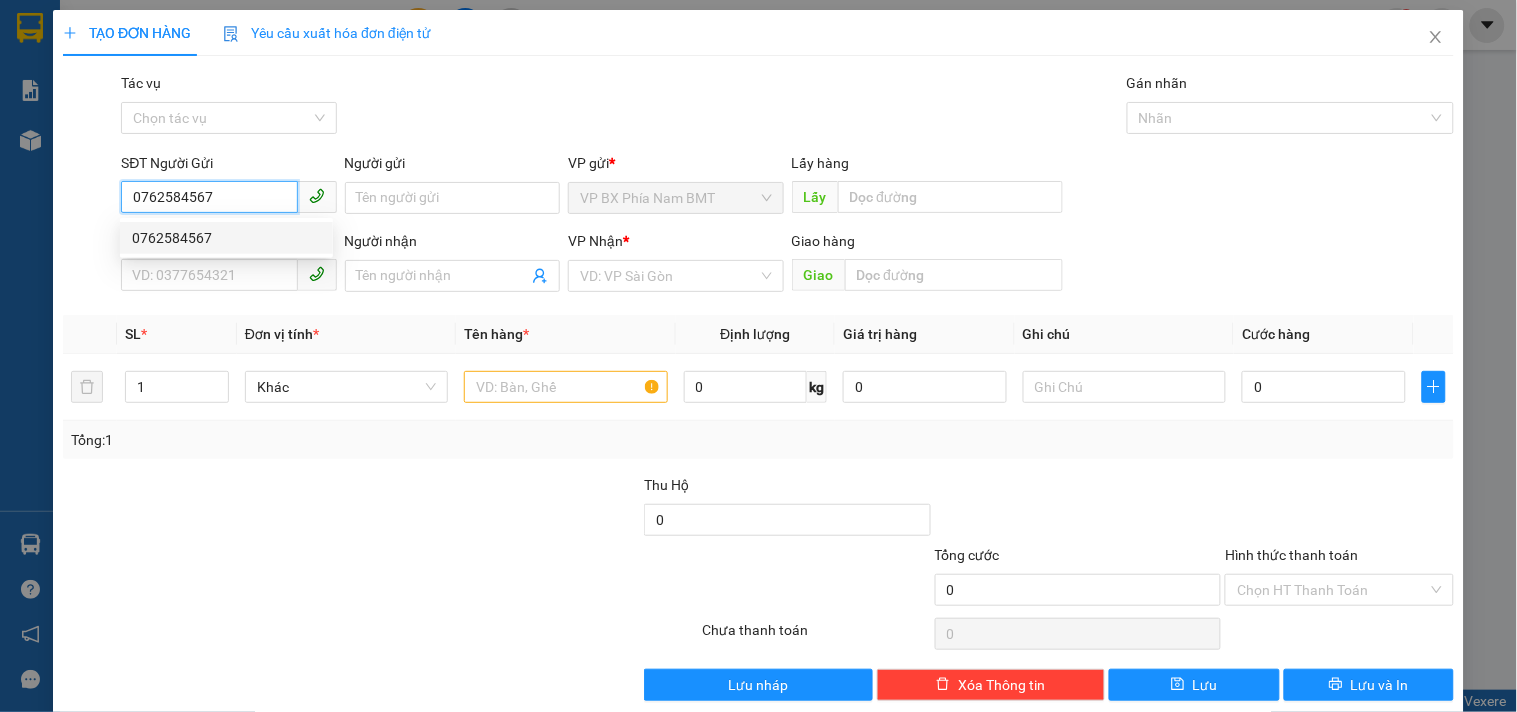 click on "0762584567" at bounding box center (226, 238) 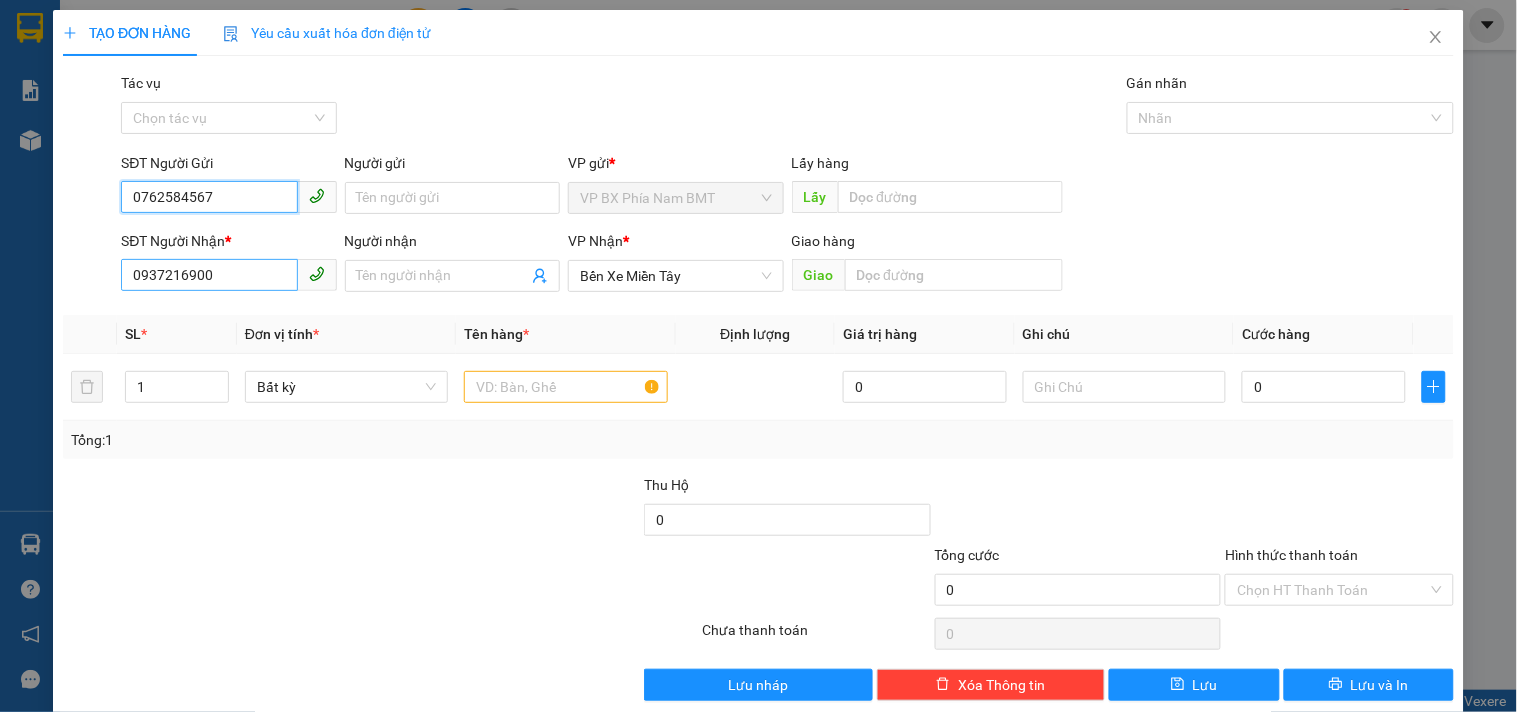 type on "0762584567" 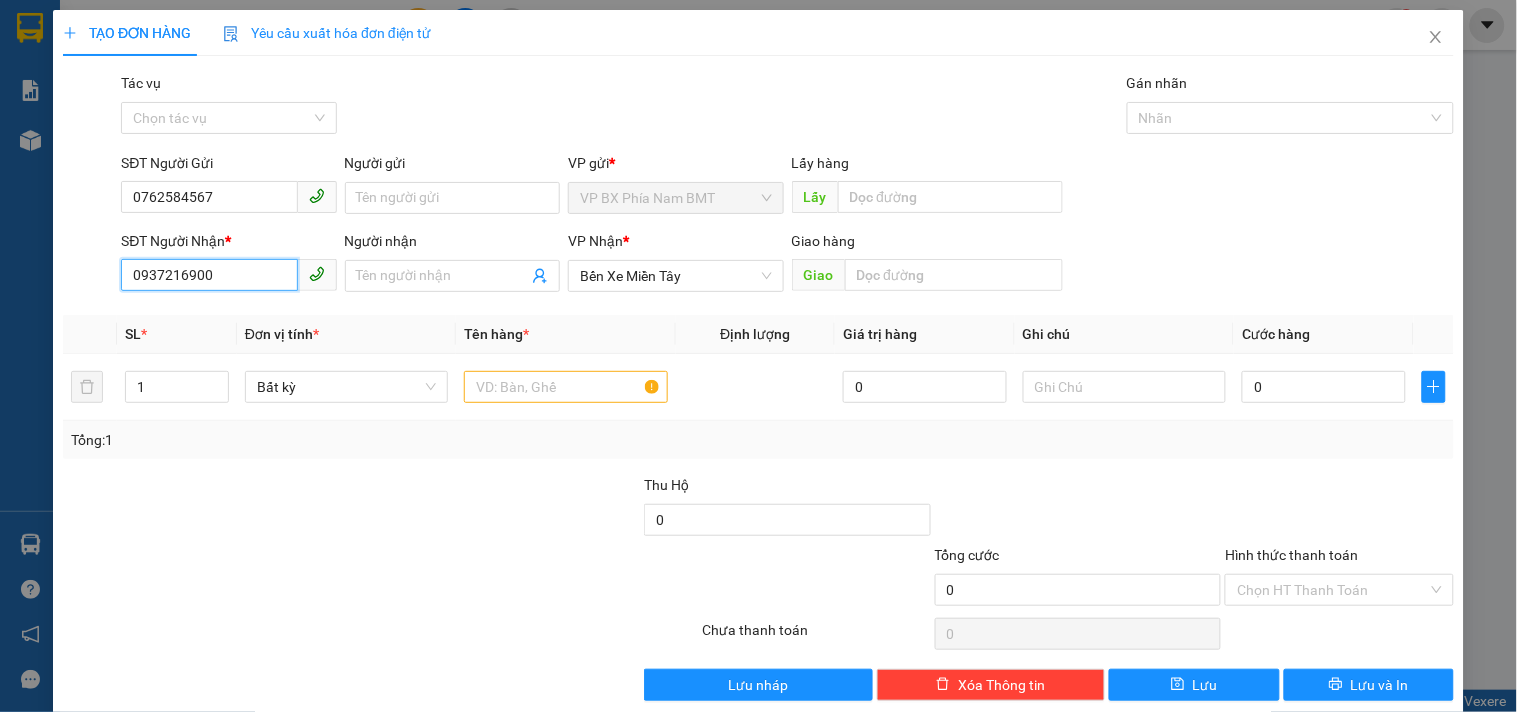 drag, startPoint x: 226, startPoint y: 271, endPoint x: 63, endPoint y: 273, distance: 163.01227 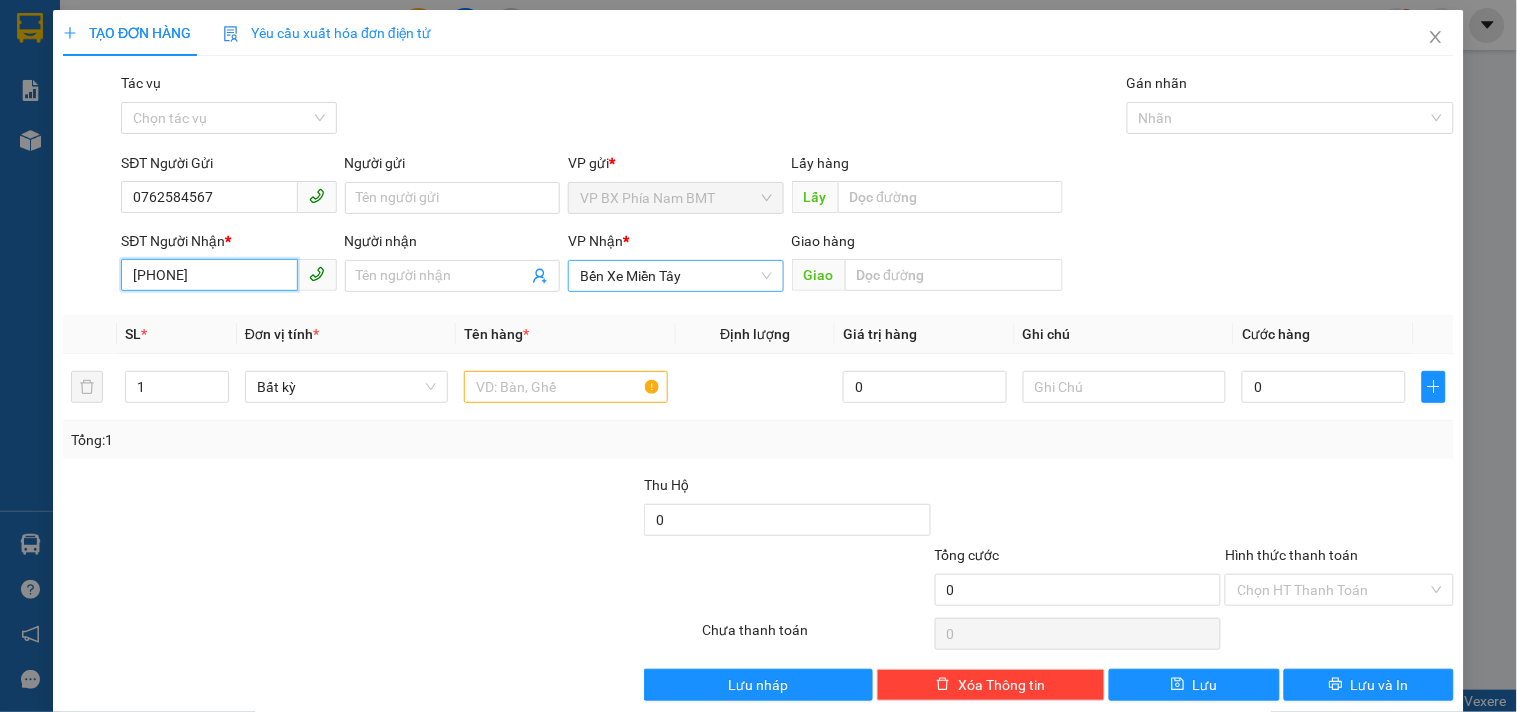 click on "Bến Xe Miền Tây" at bounding box center [675, 276] 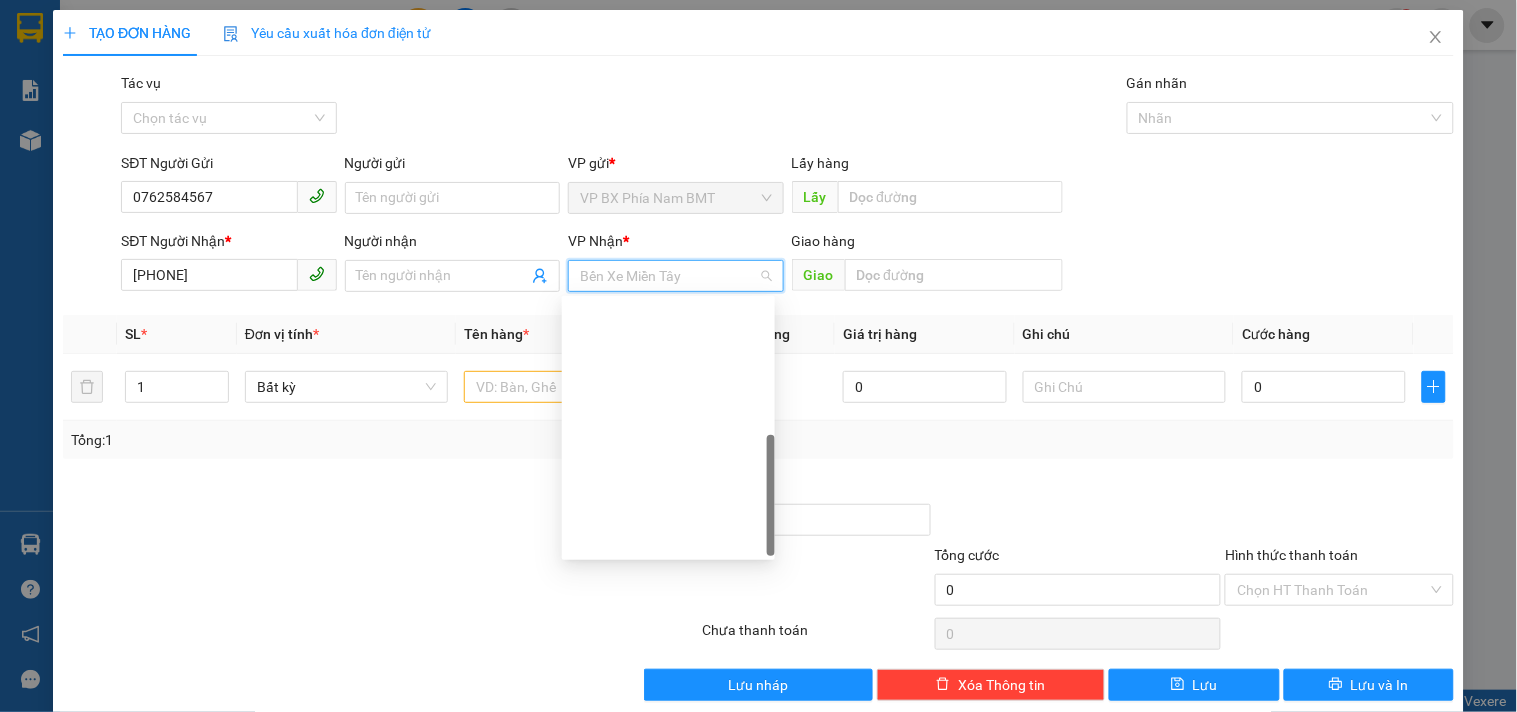 scroll, scrollTop: 415, scrollLeft: 0, axis: vertical 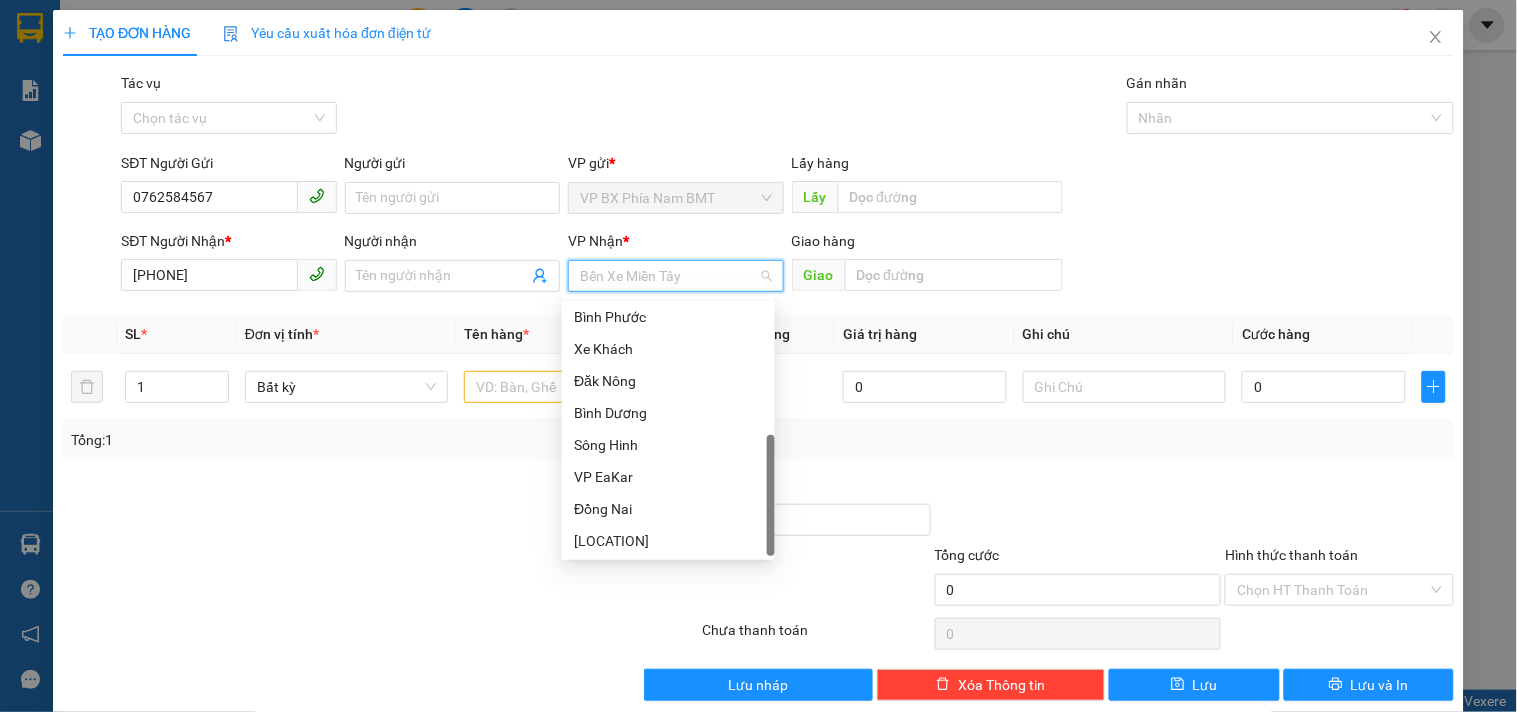 click on "Bến Xe Miền Tây" at bounding box center [675, 276] 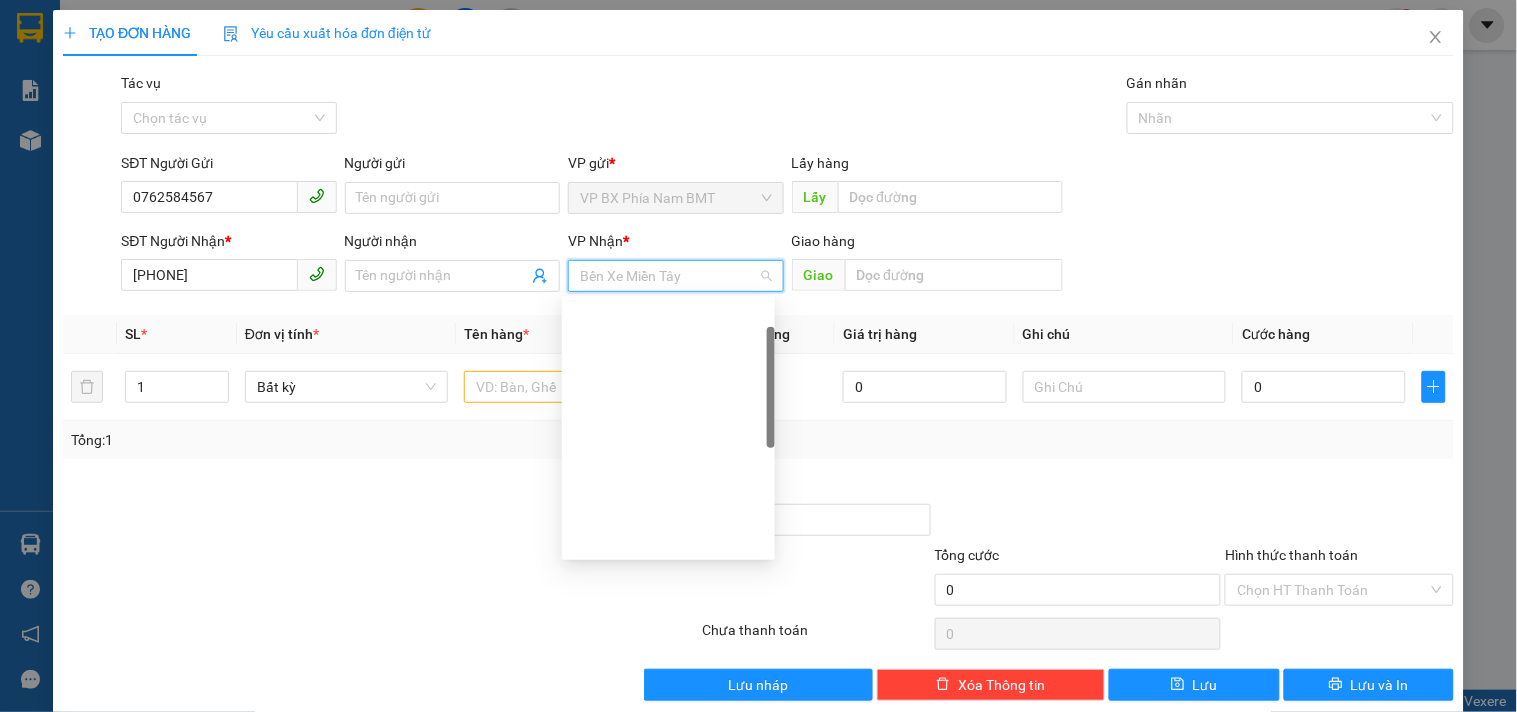 scroll, scrollTop: 82, scrollLeft: 0, axis: vertical 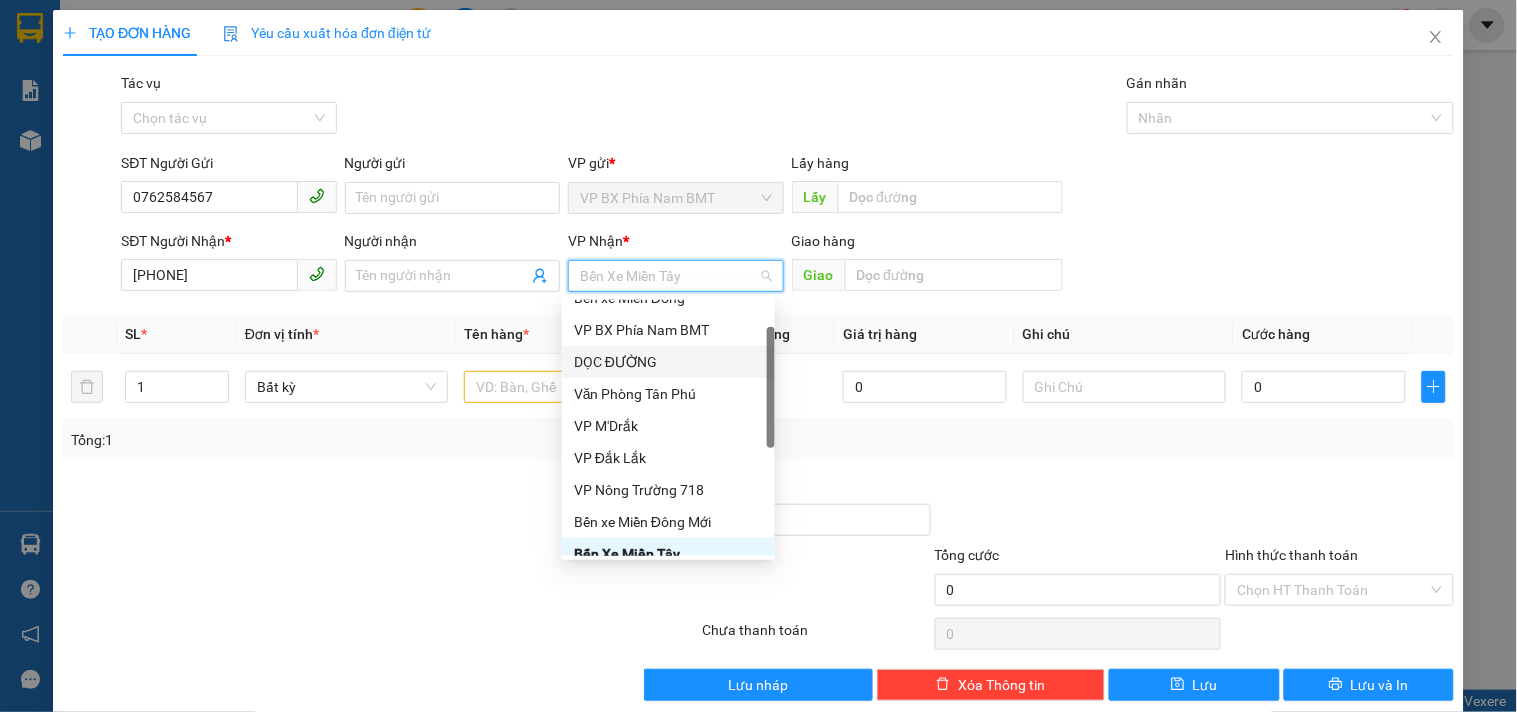 click on "DỌC ĐƯỜNG" at bounding box center (668, 362) 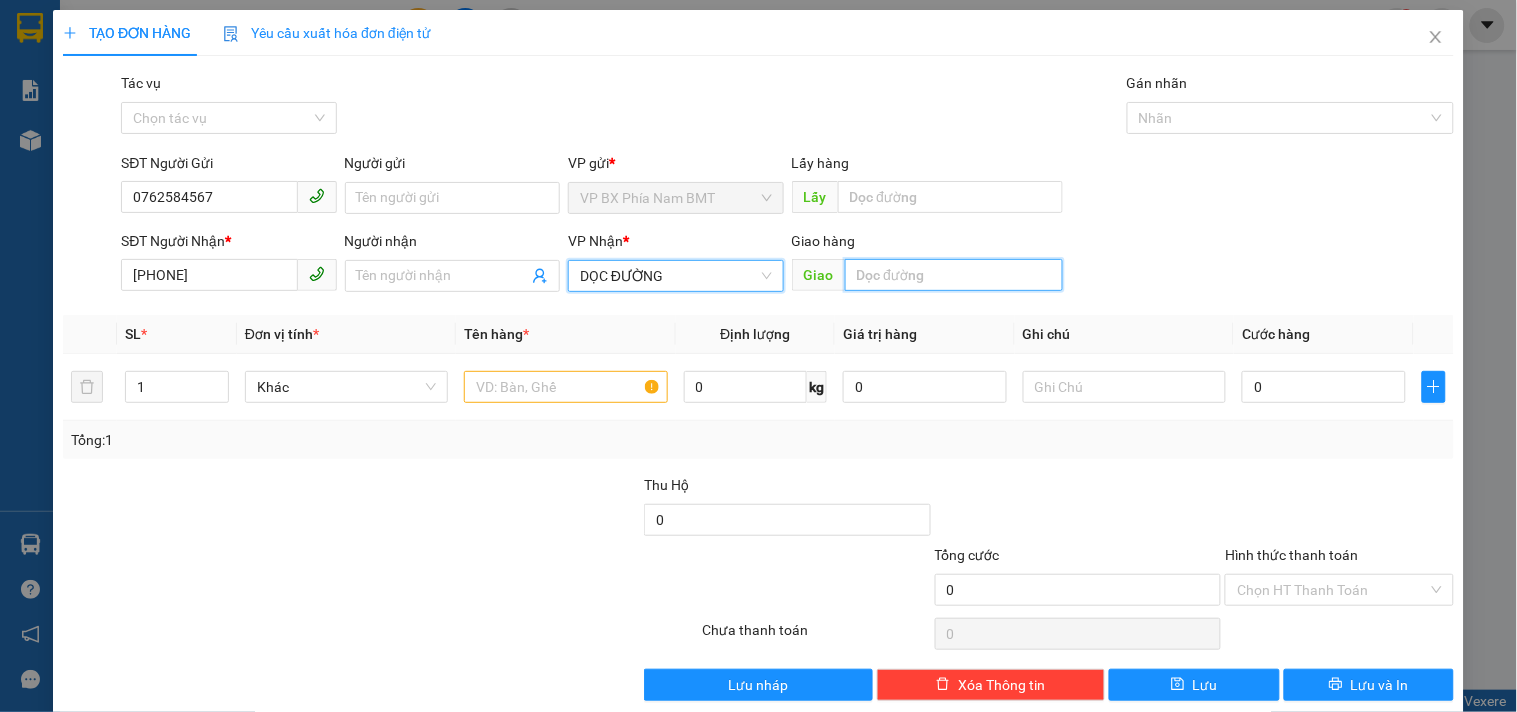click at bounding box center (954, 275) 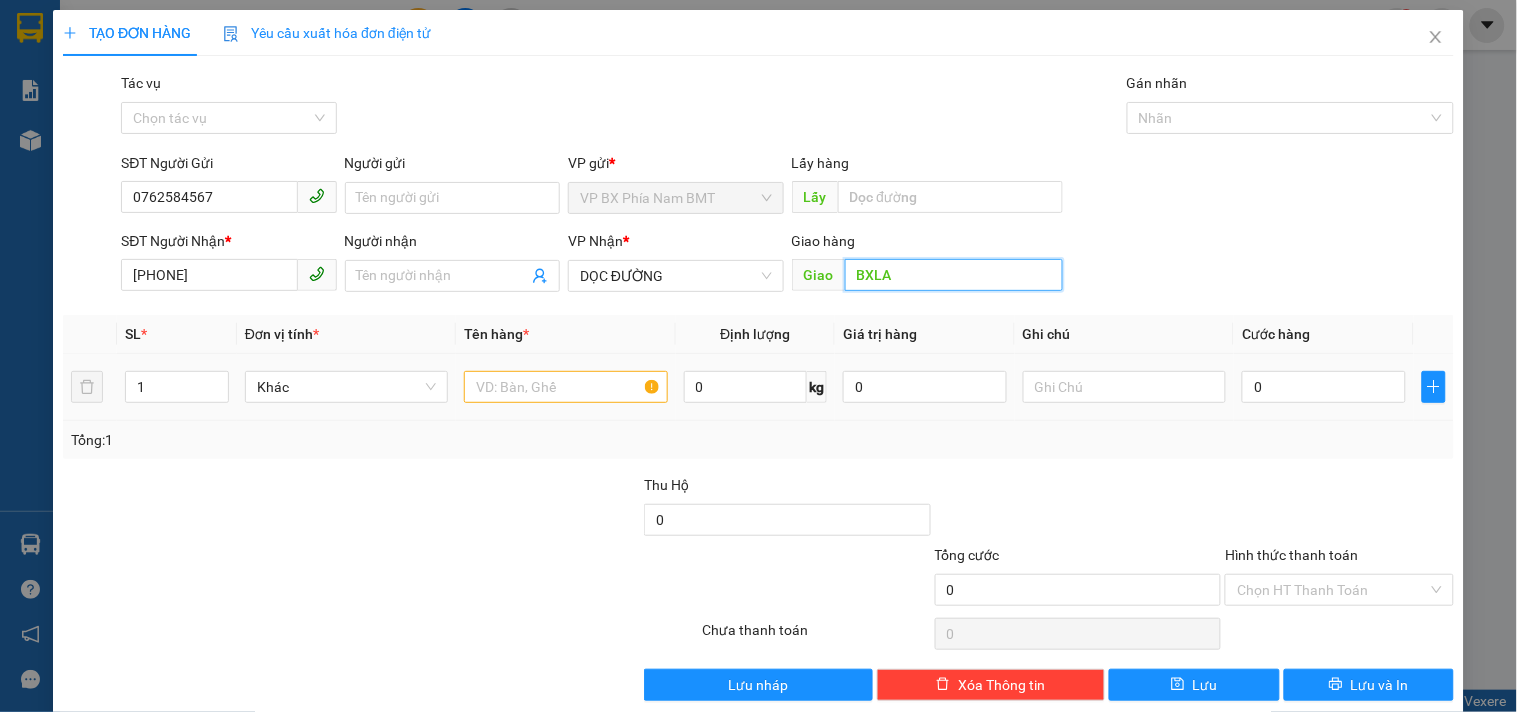 type on "BXLA" 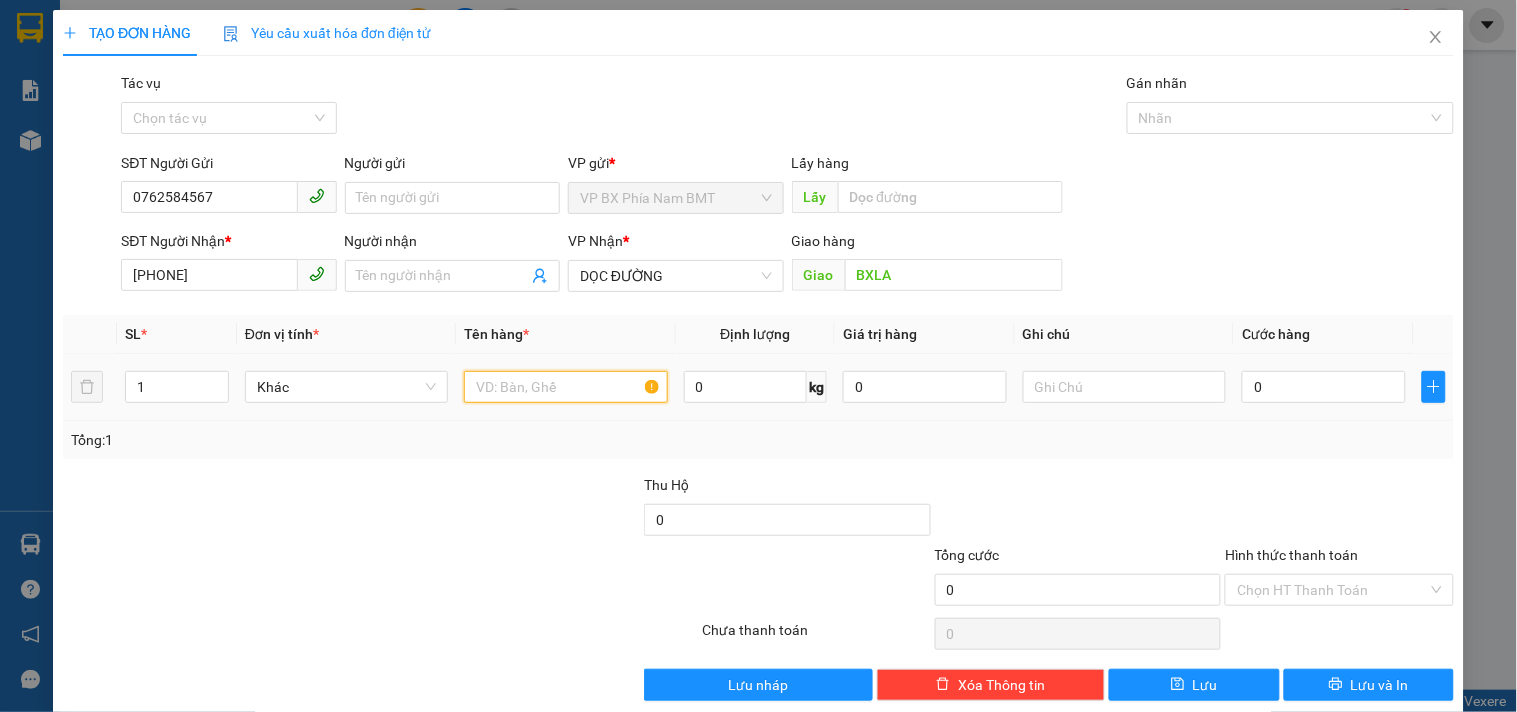 click at bounding box center [565, 387] 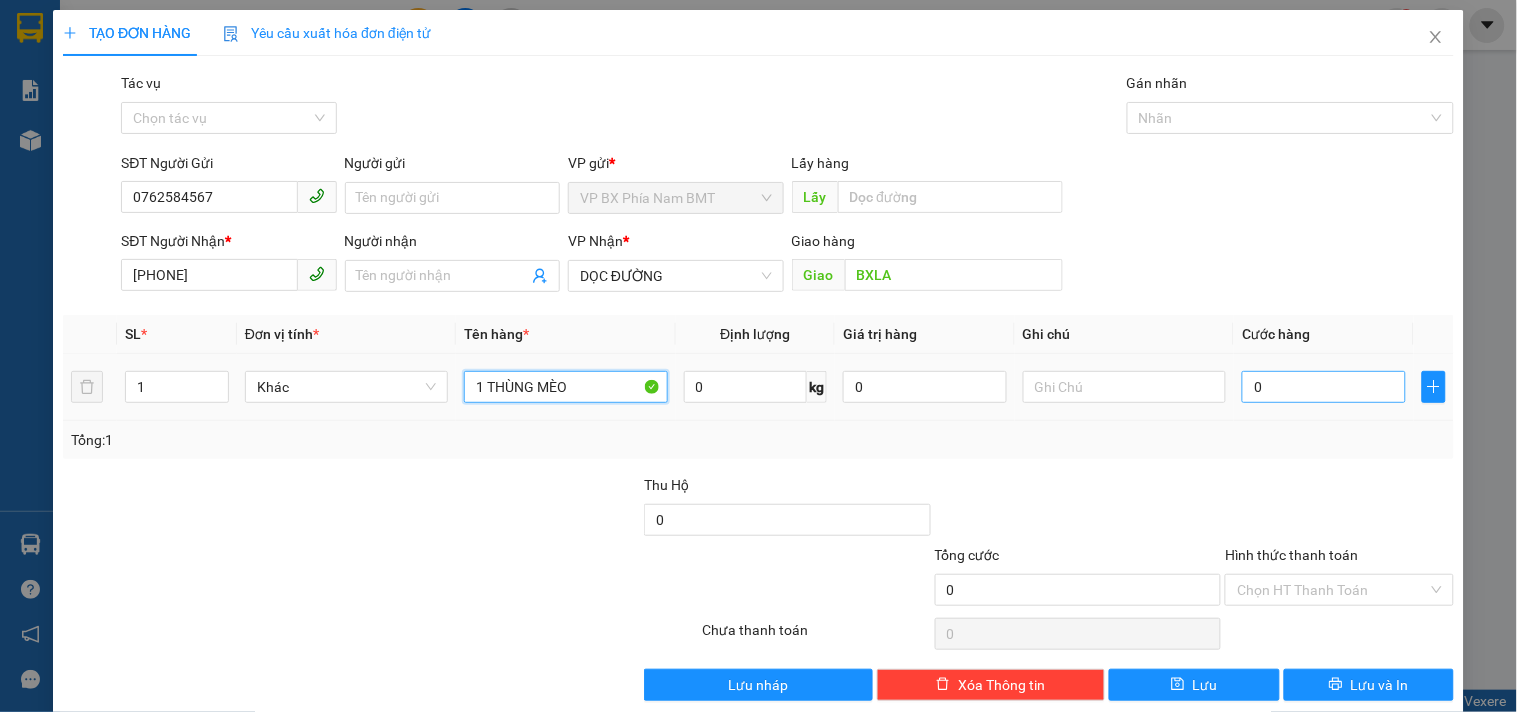 type on "1 THÙNG MÈO" 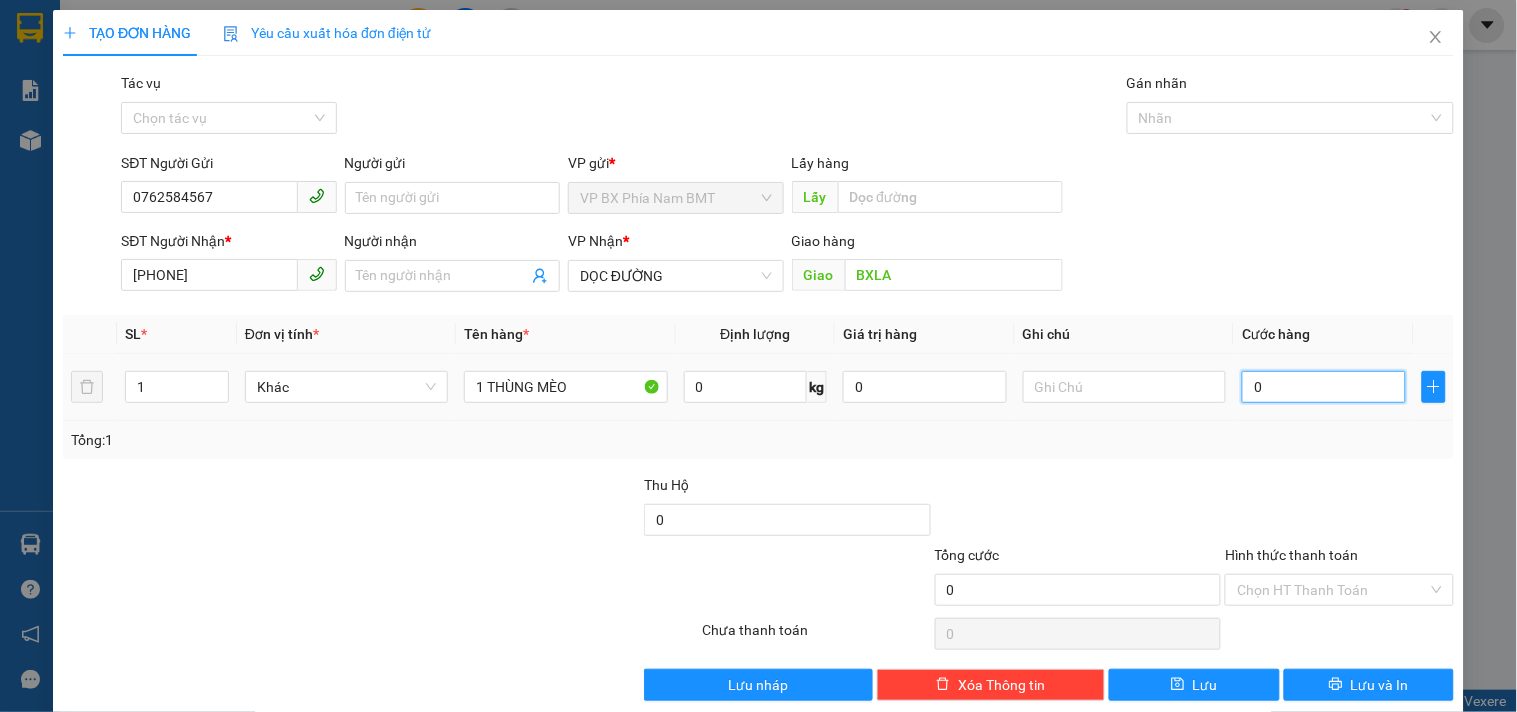 click on "0" at bounding box center [1324, 387] 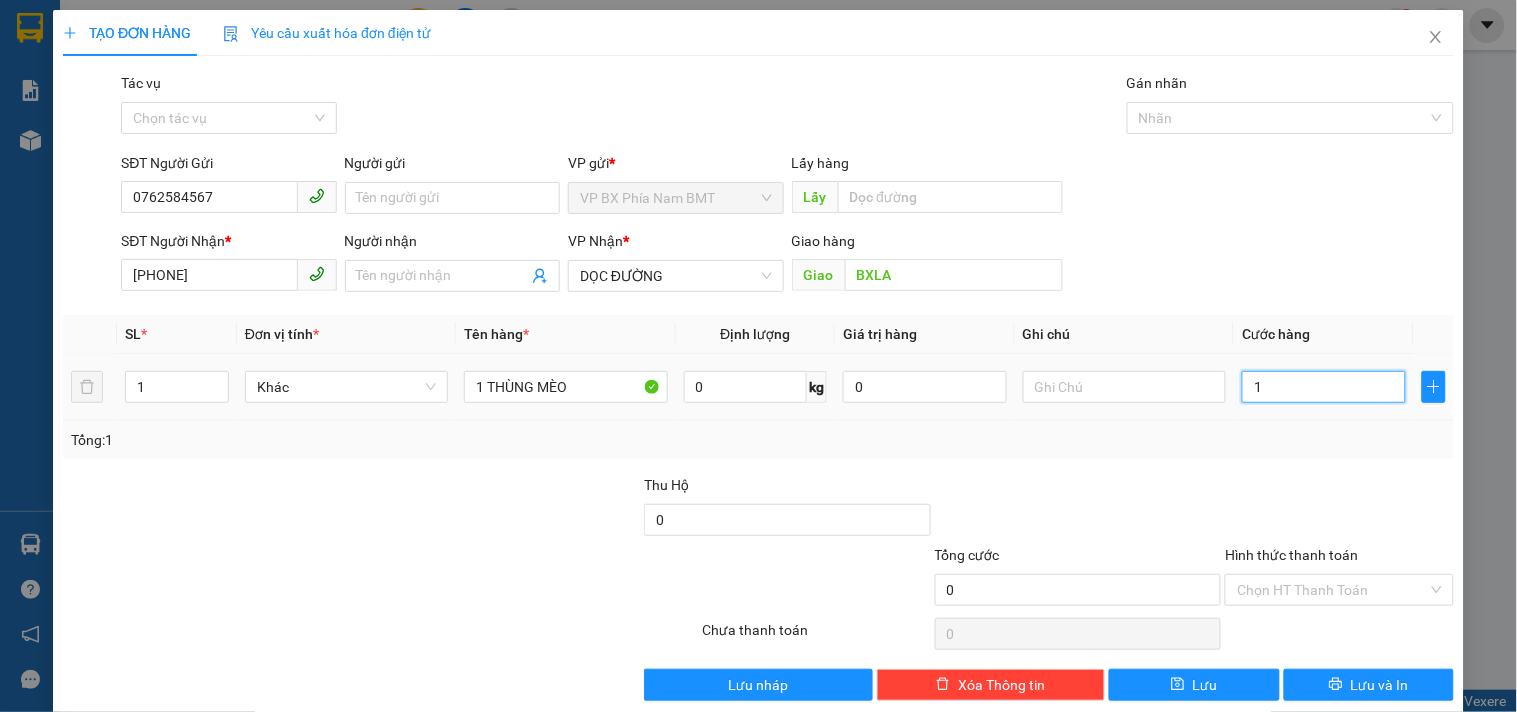 type on "14" 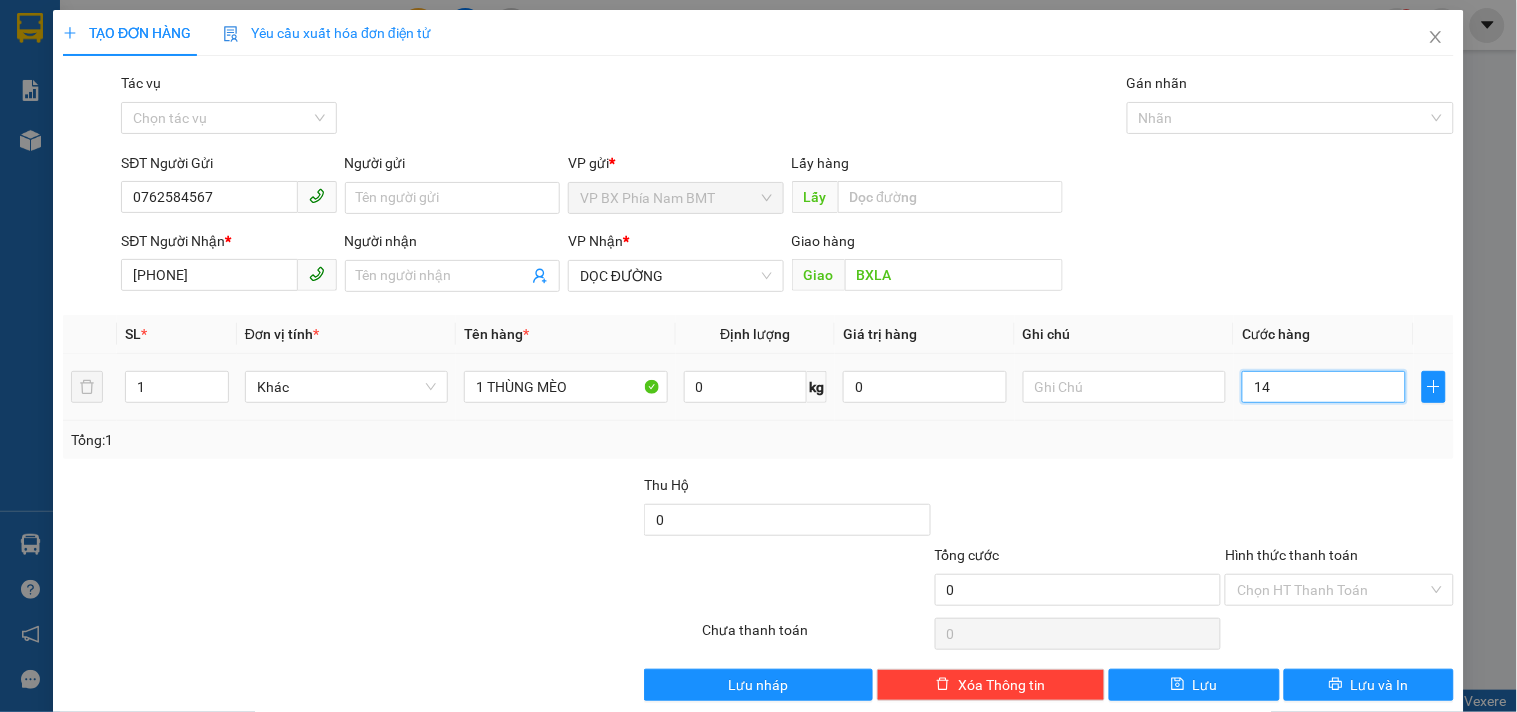 type on "14" 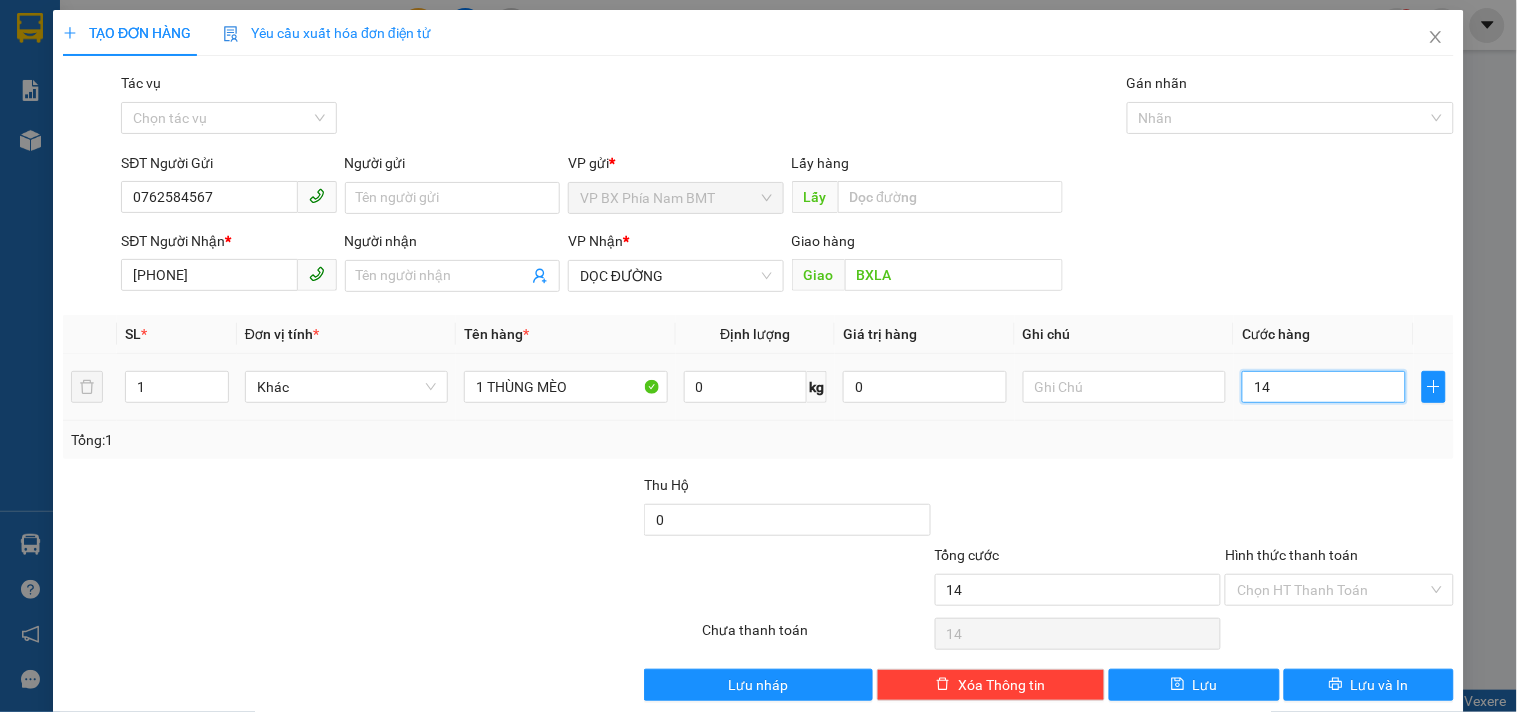 type on "140" 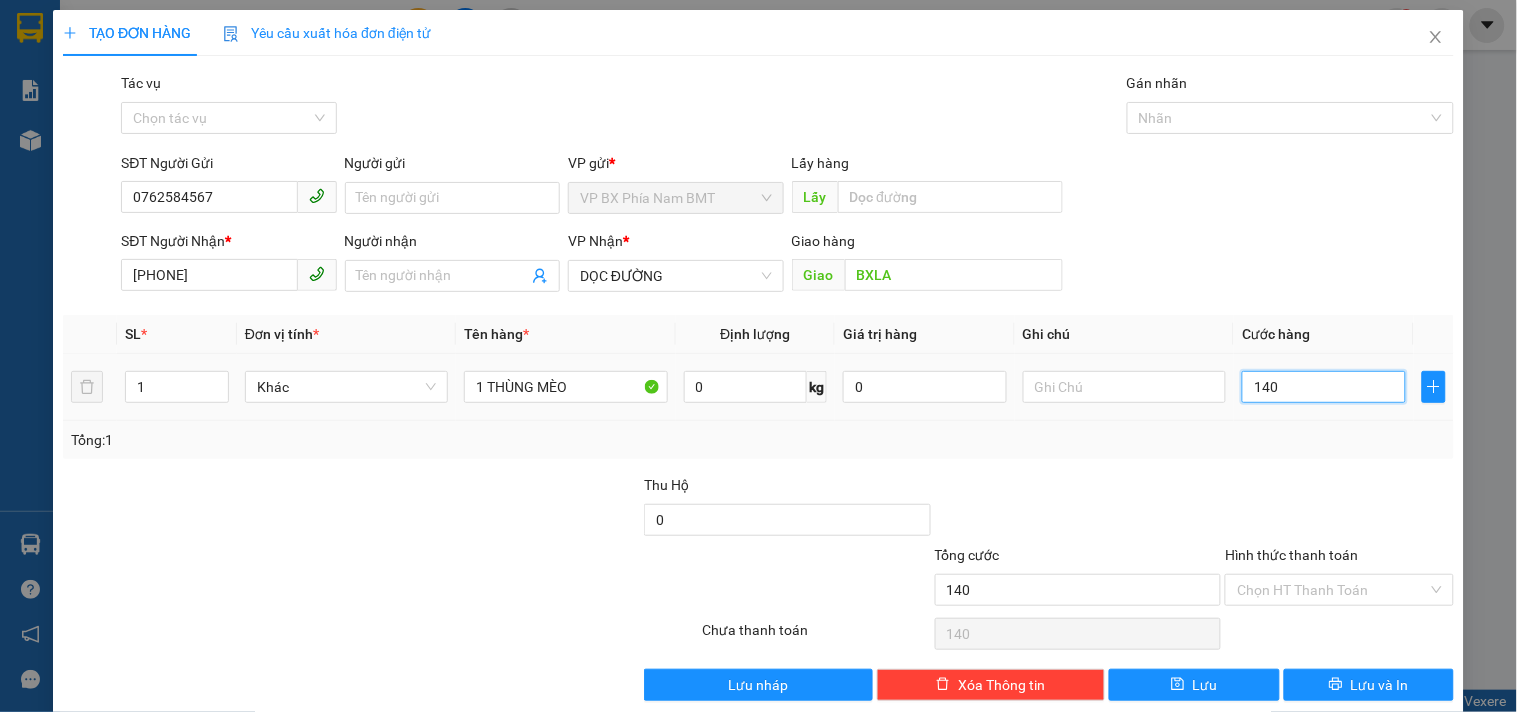 type on "1.400" 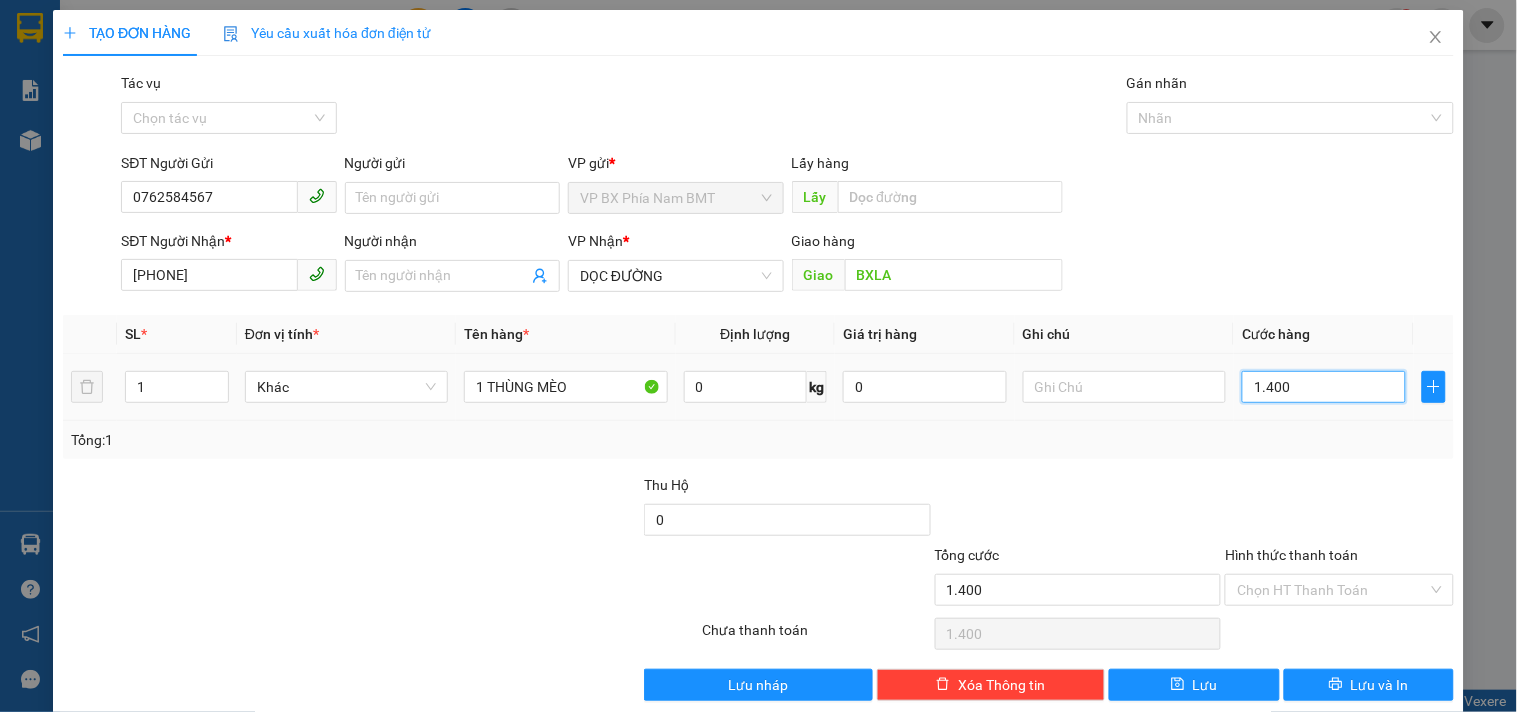 type on "14.000" 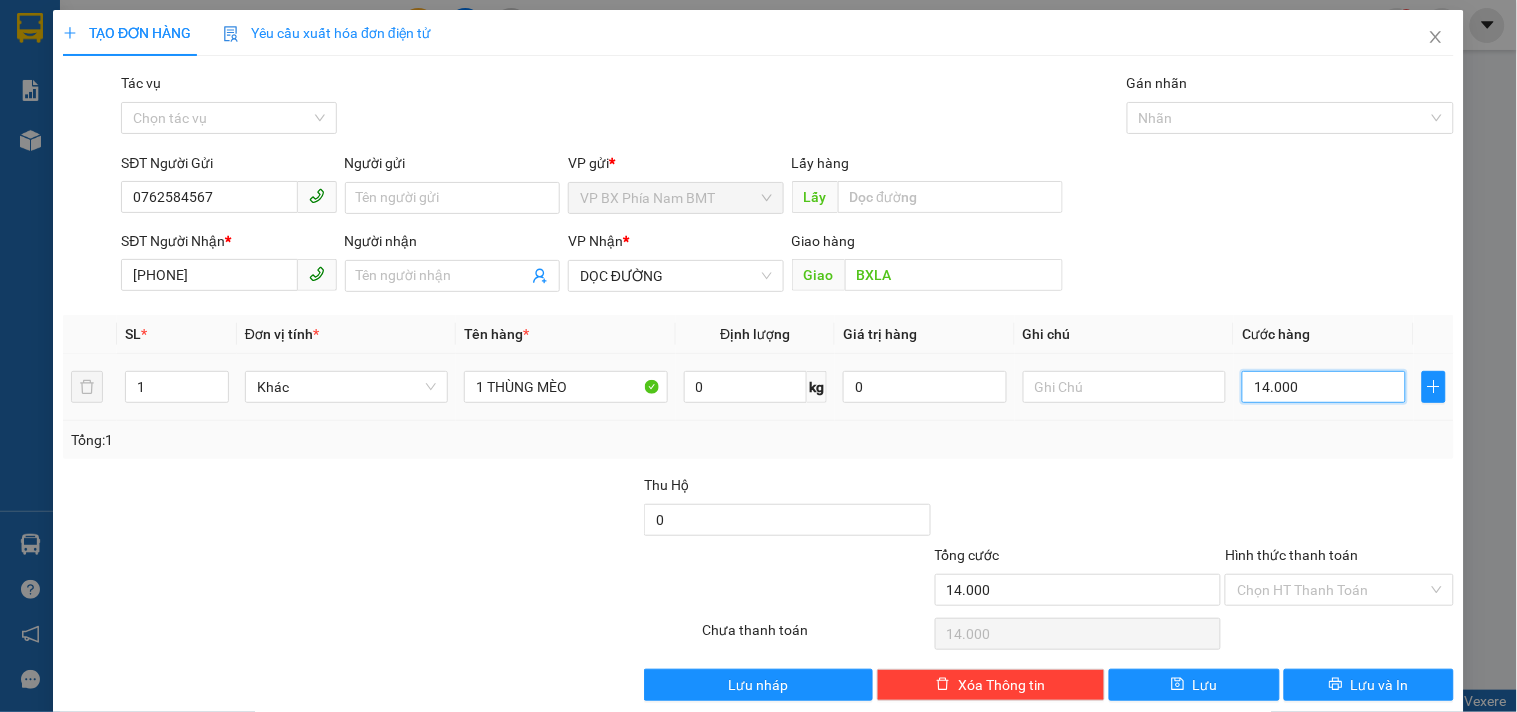 type on "140.000" 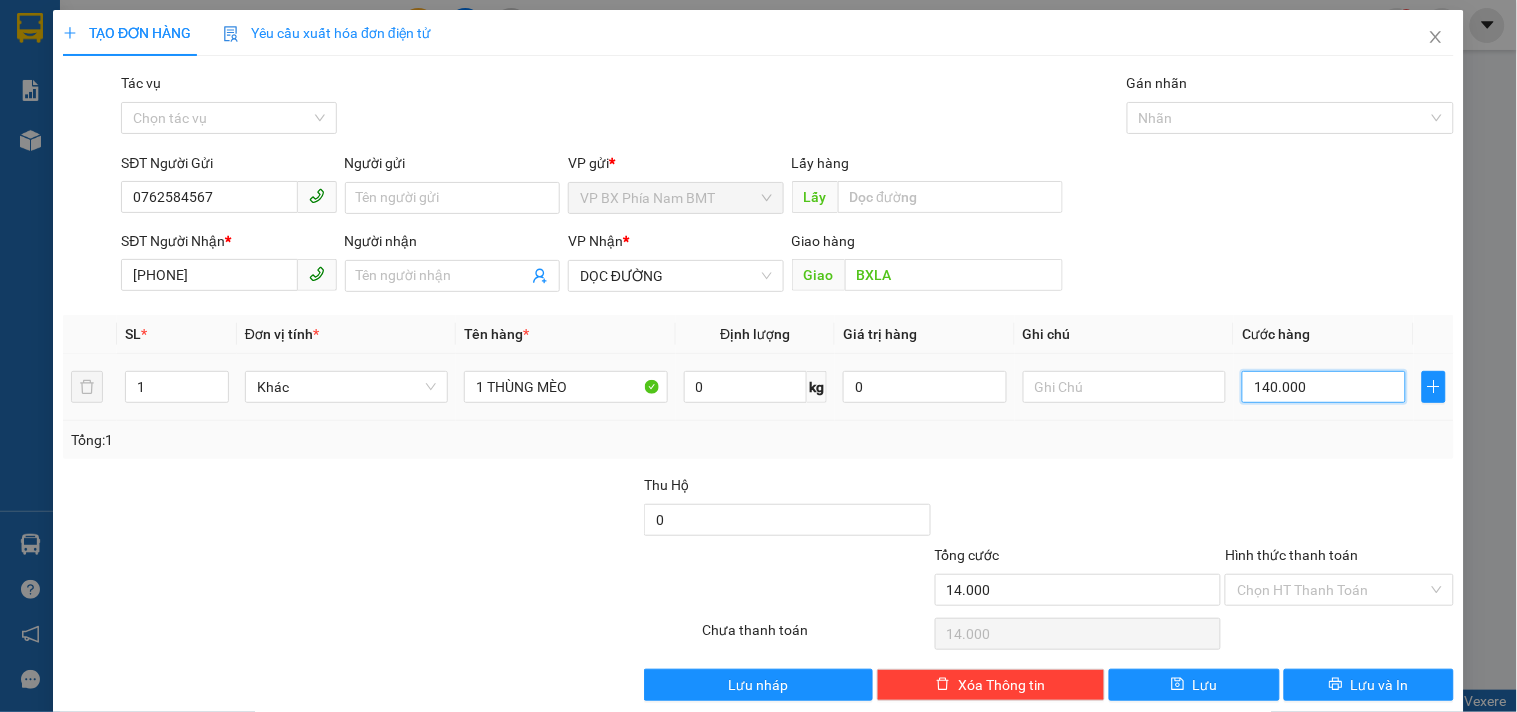 type on "140.000" 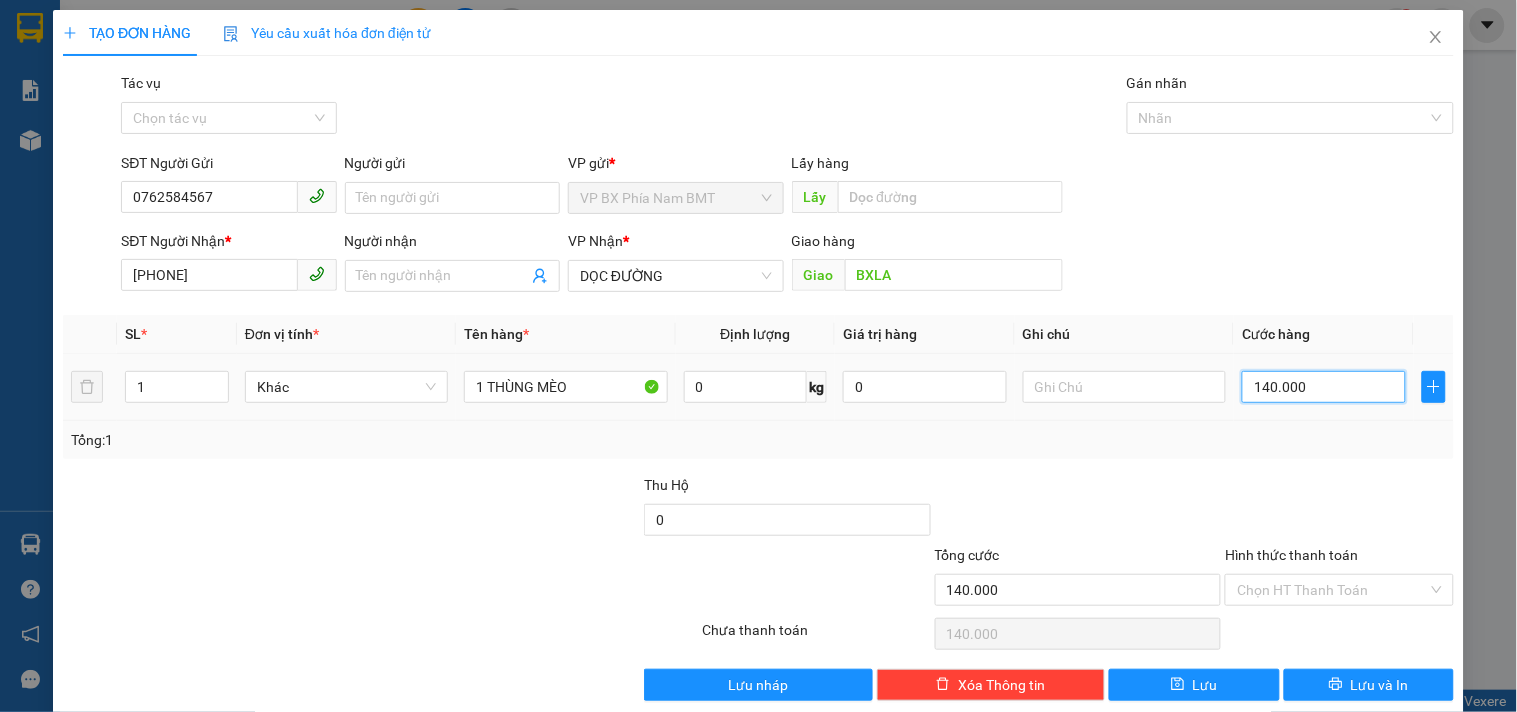 type on "14.000" 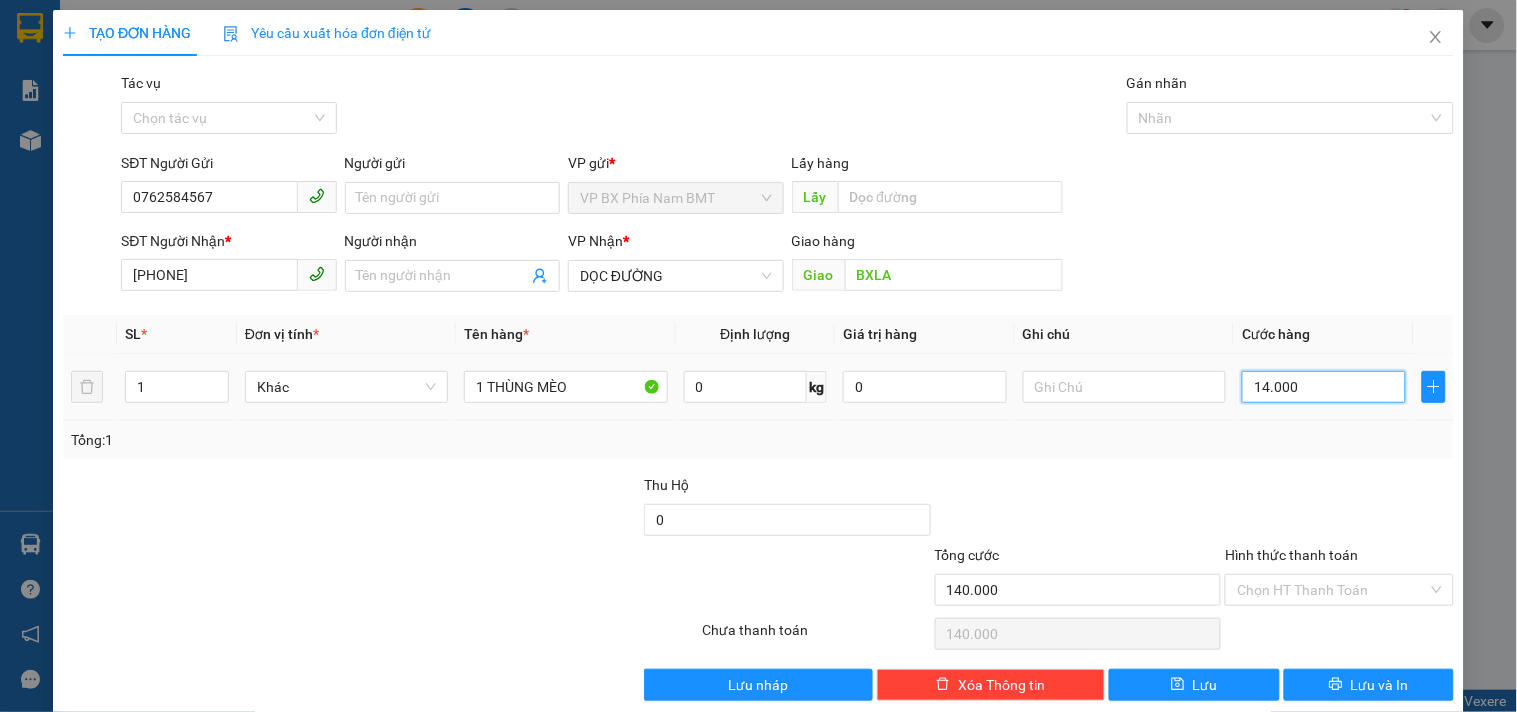 type on "14.000" 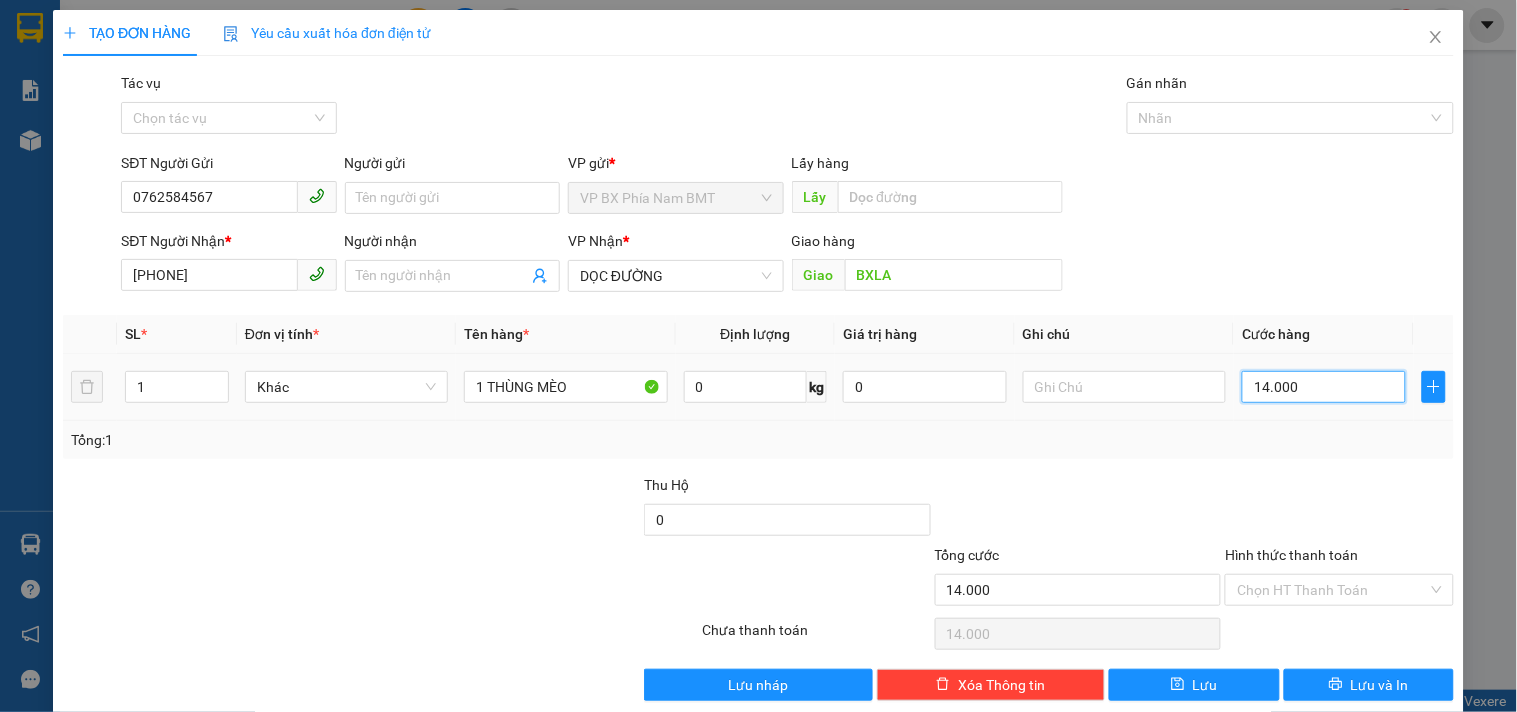 type on "1.400" 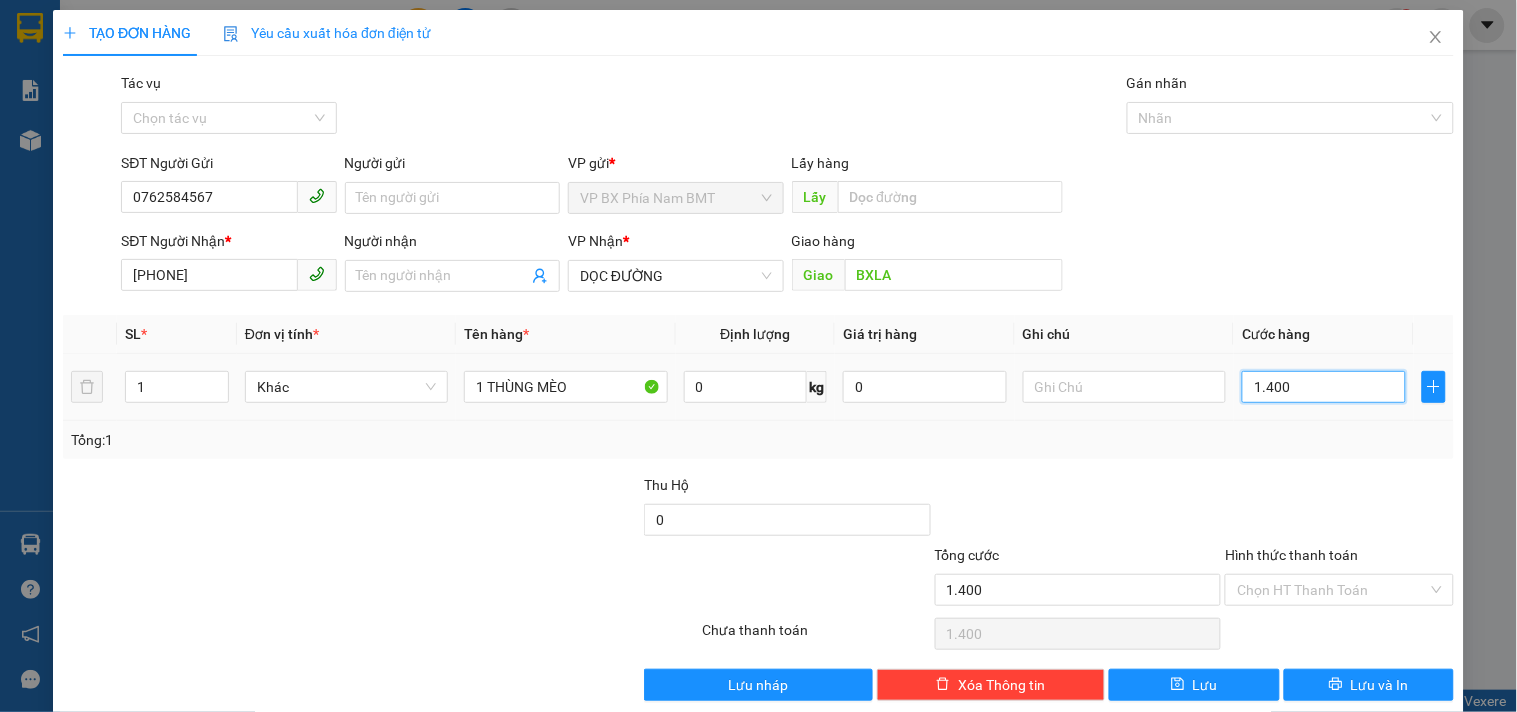 type on "140" 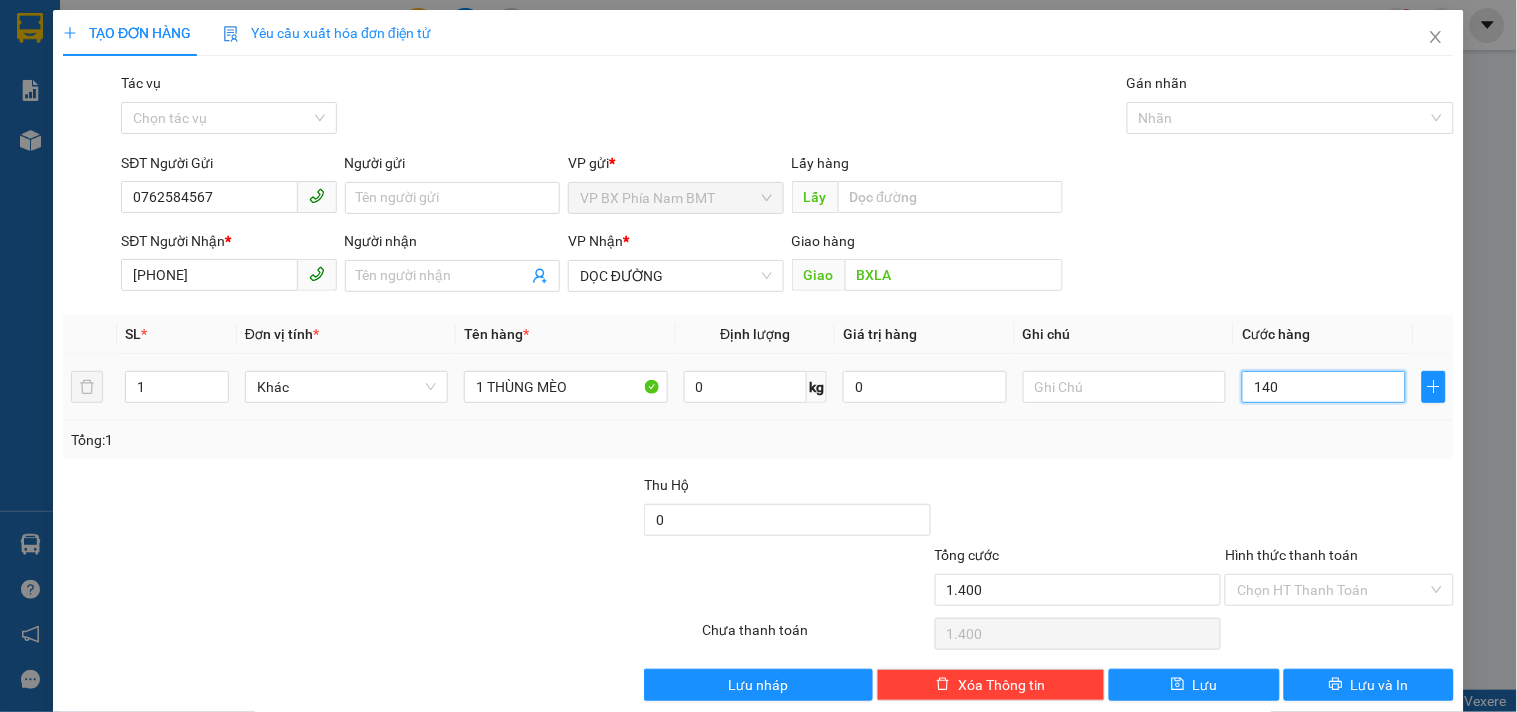 type on "140" 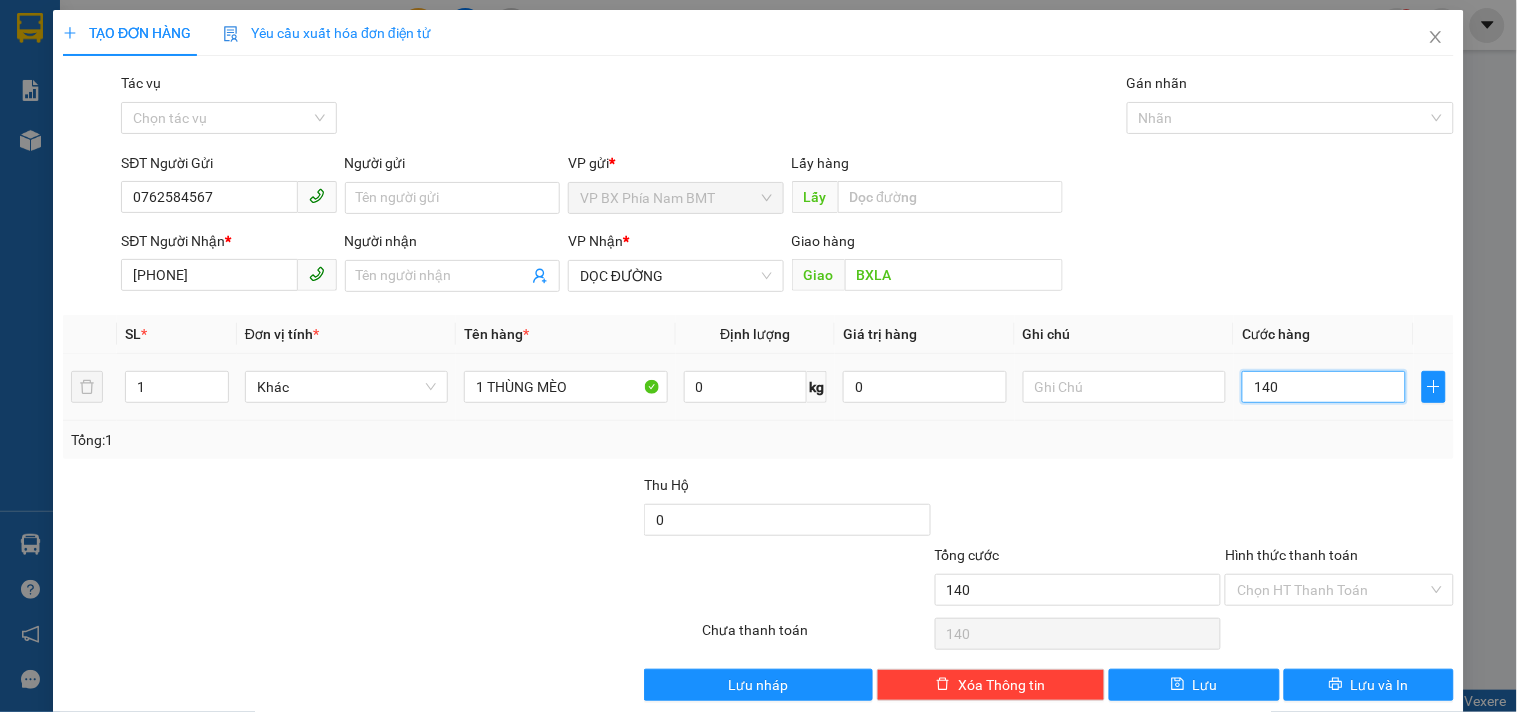 type on "14" 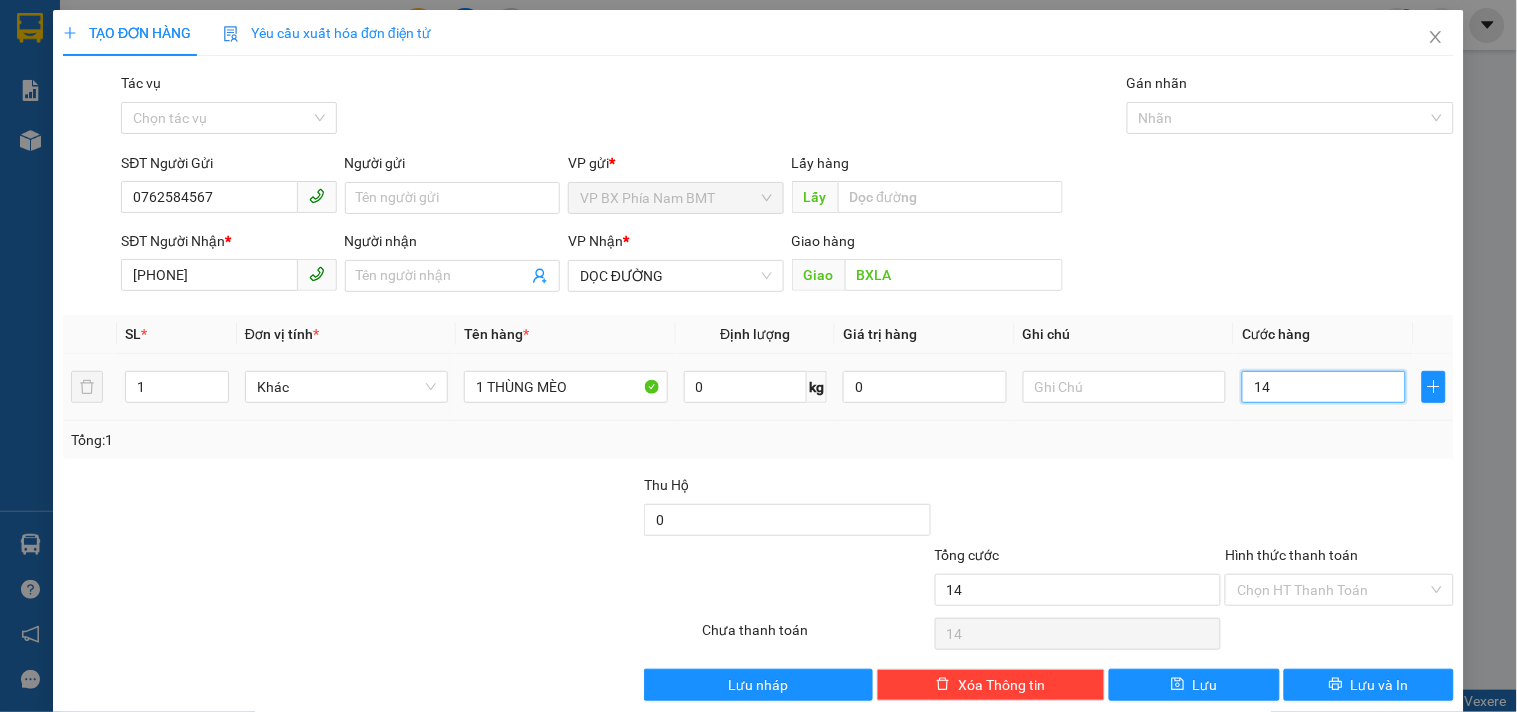 type on "1" 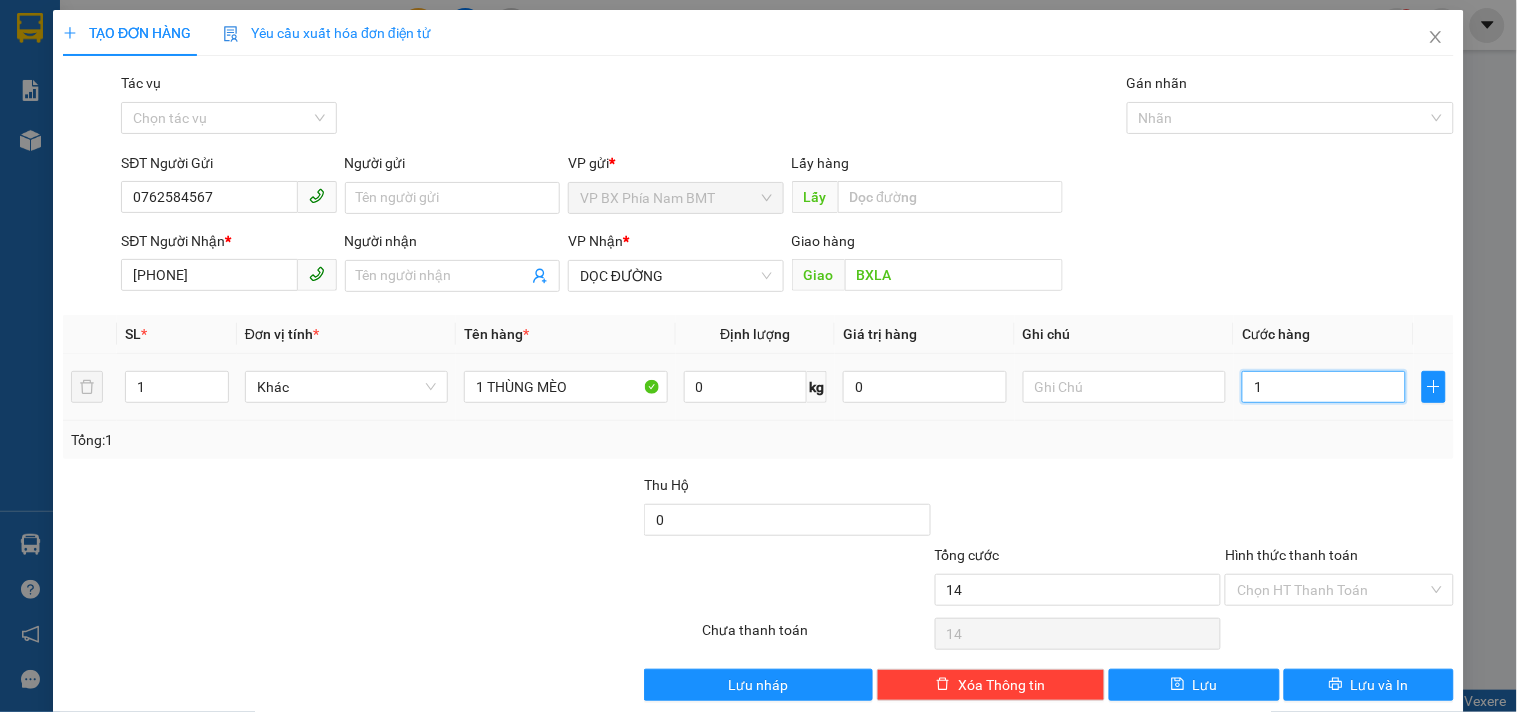 type on "1" 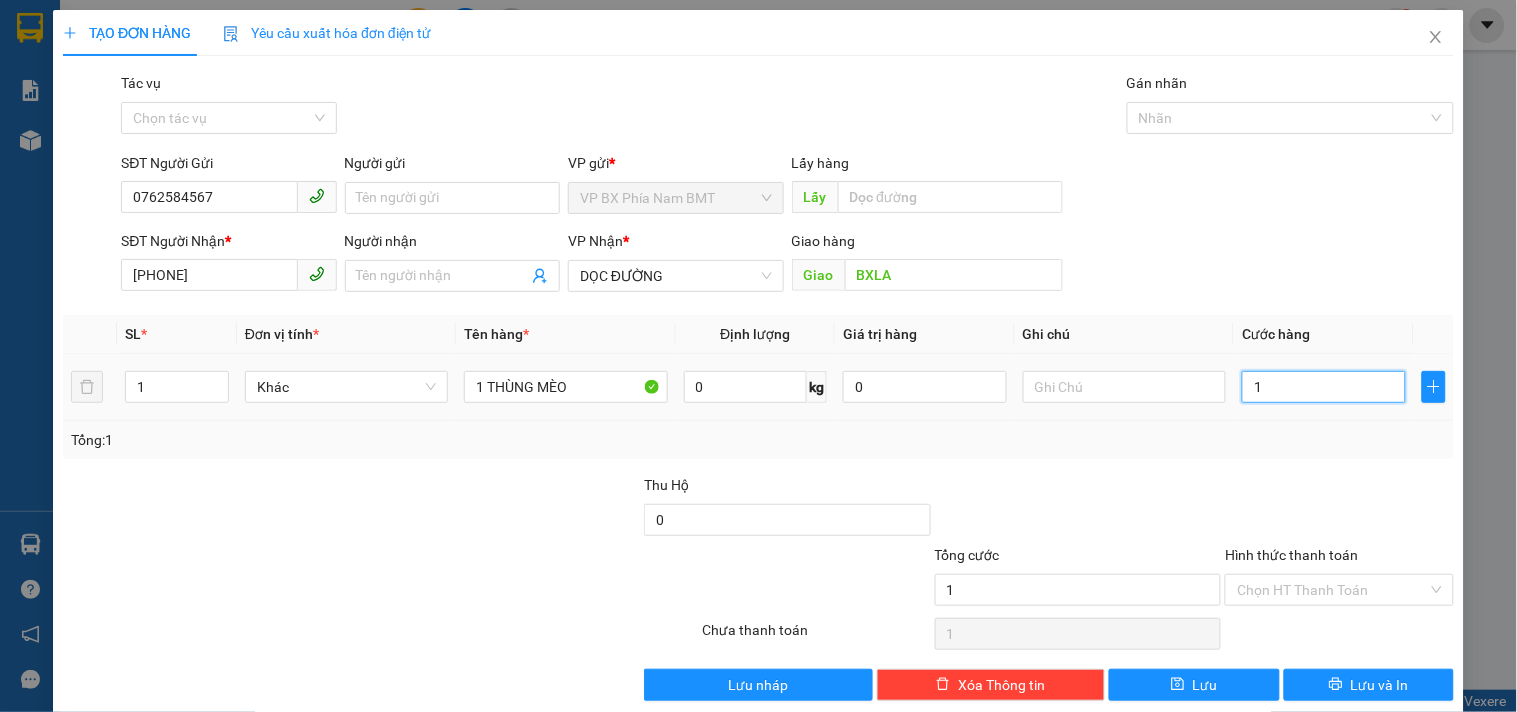 type on "10" 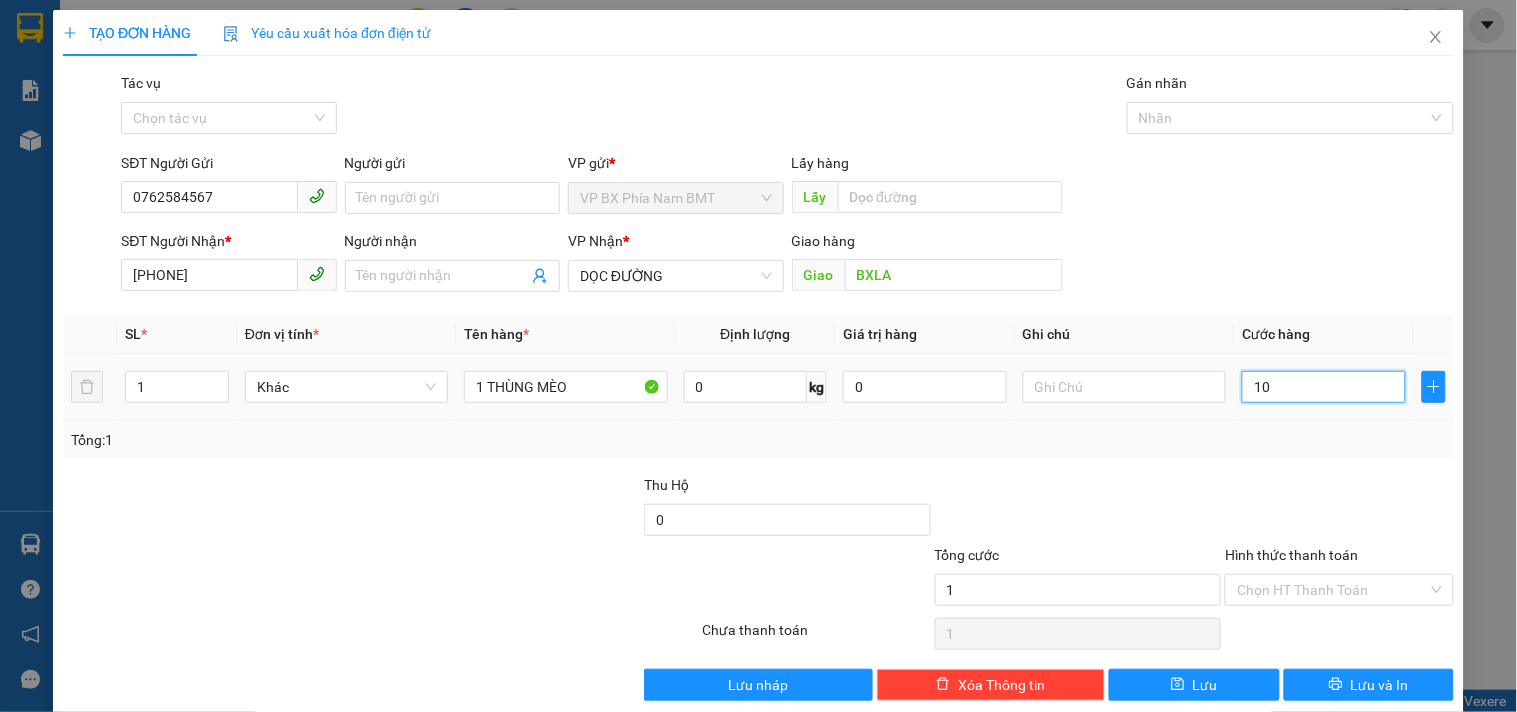type on "10" 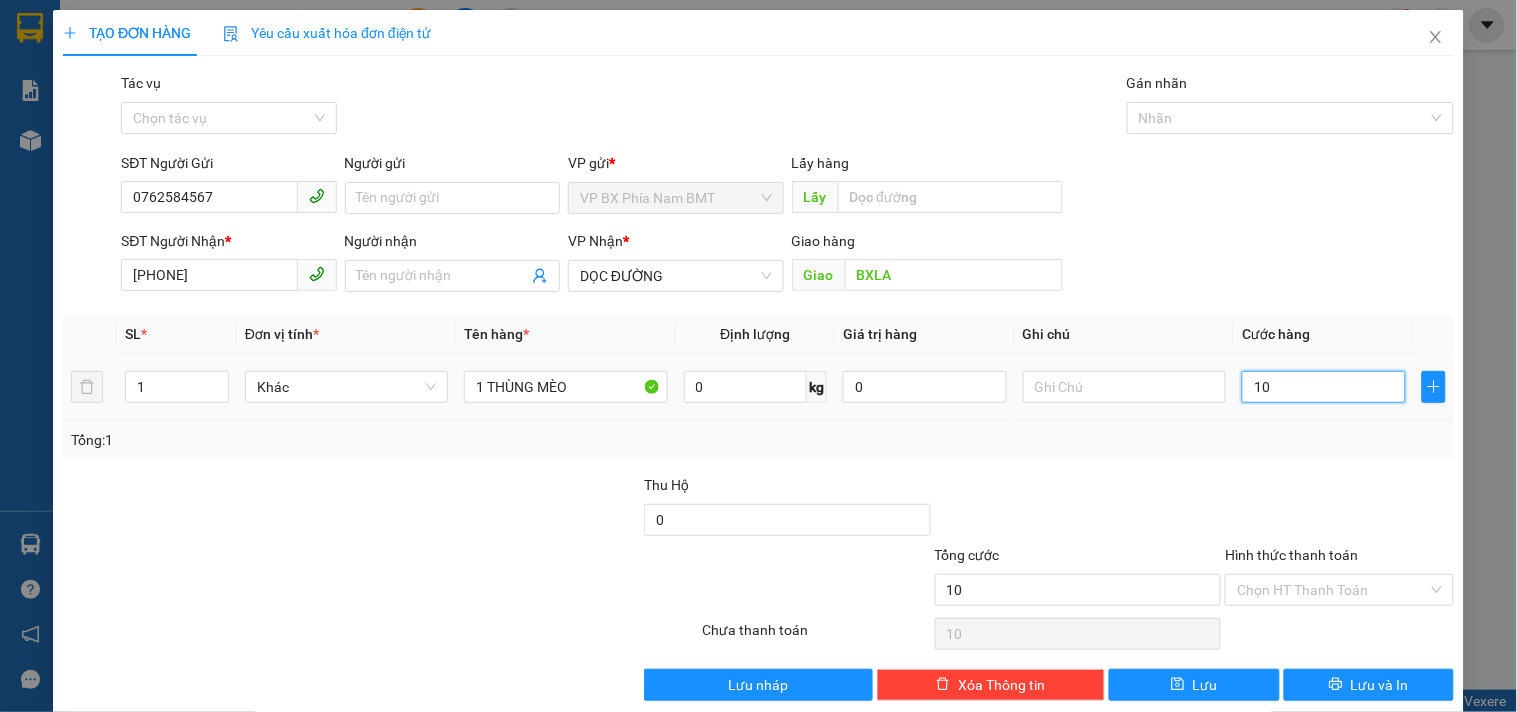 type on "100" 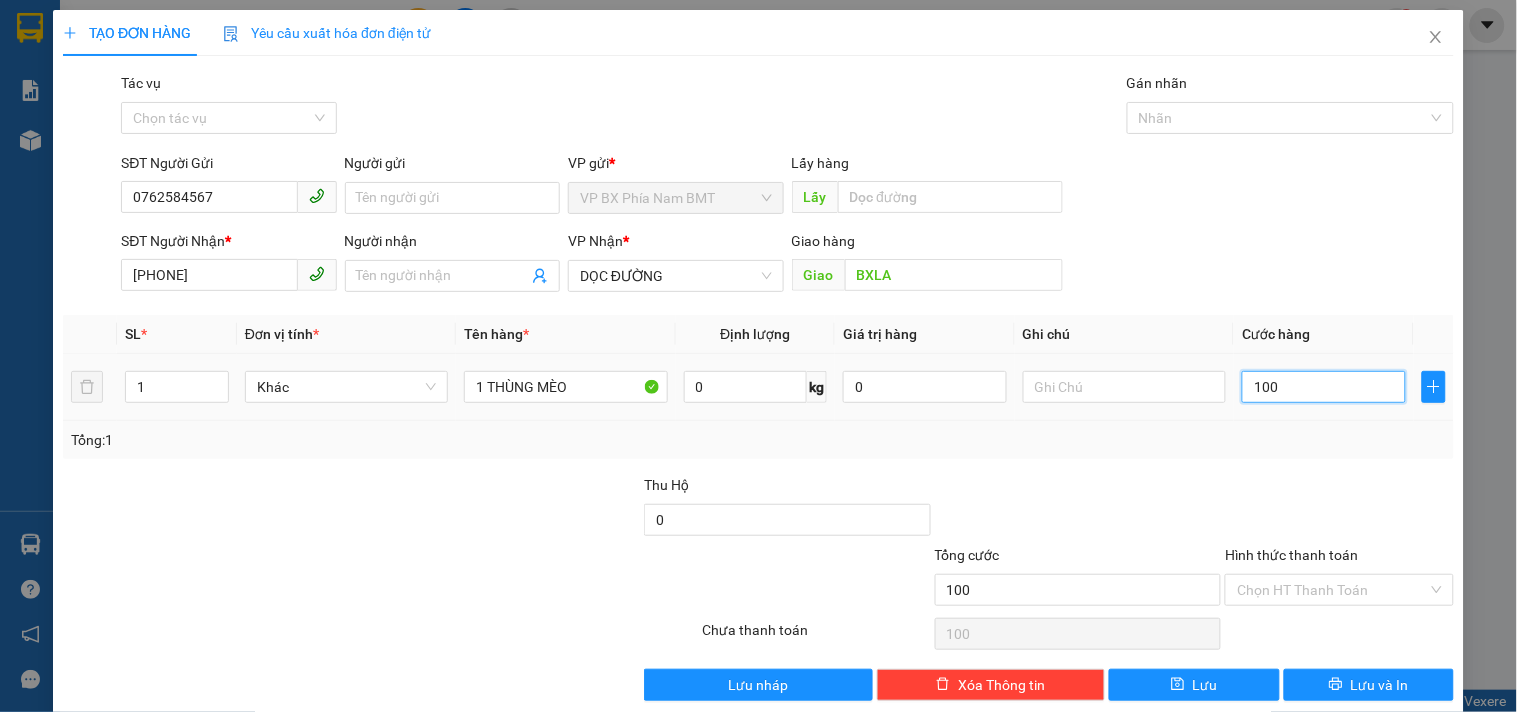 type on "1.000" 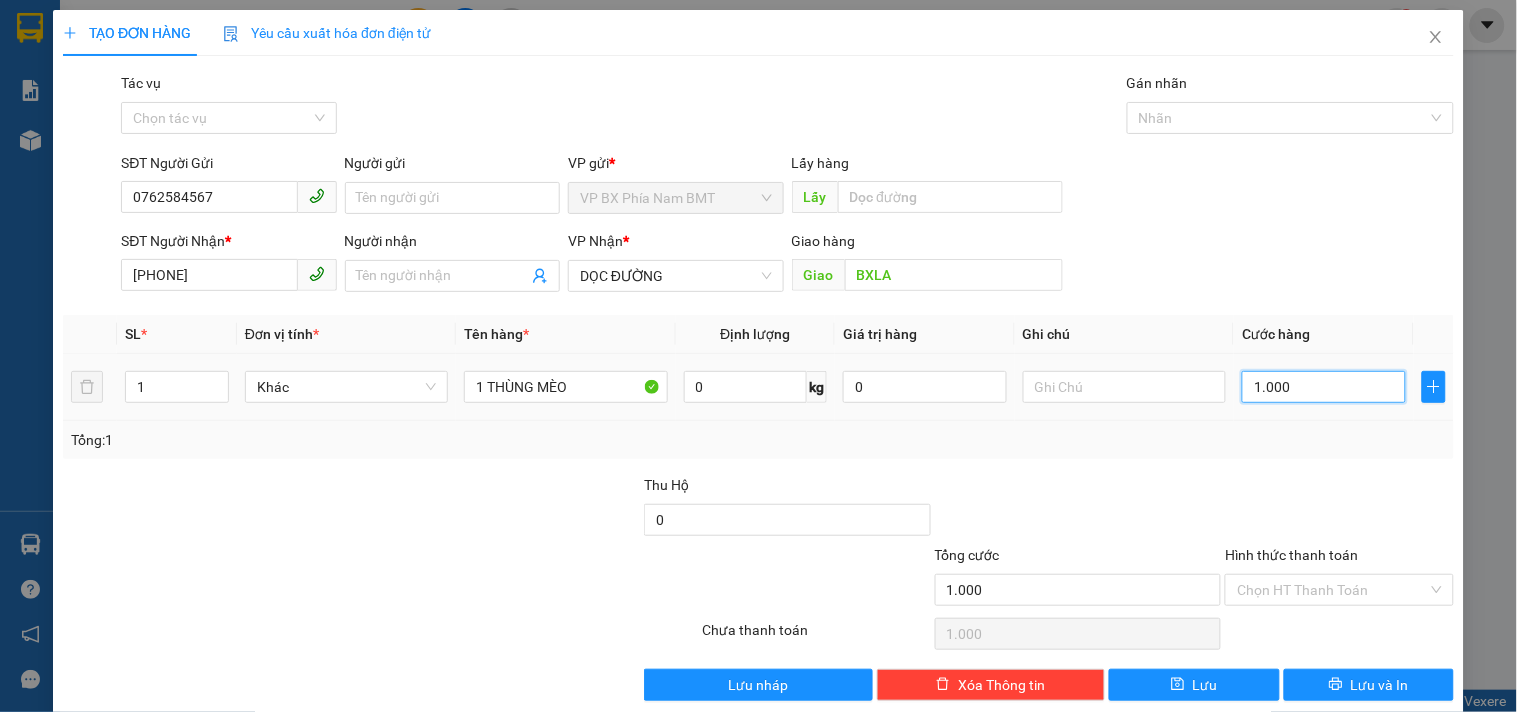 type on "10.000" 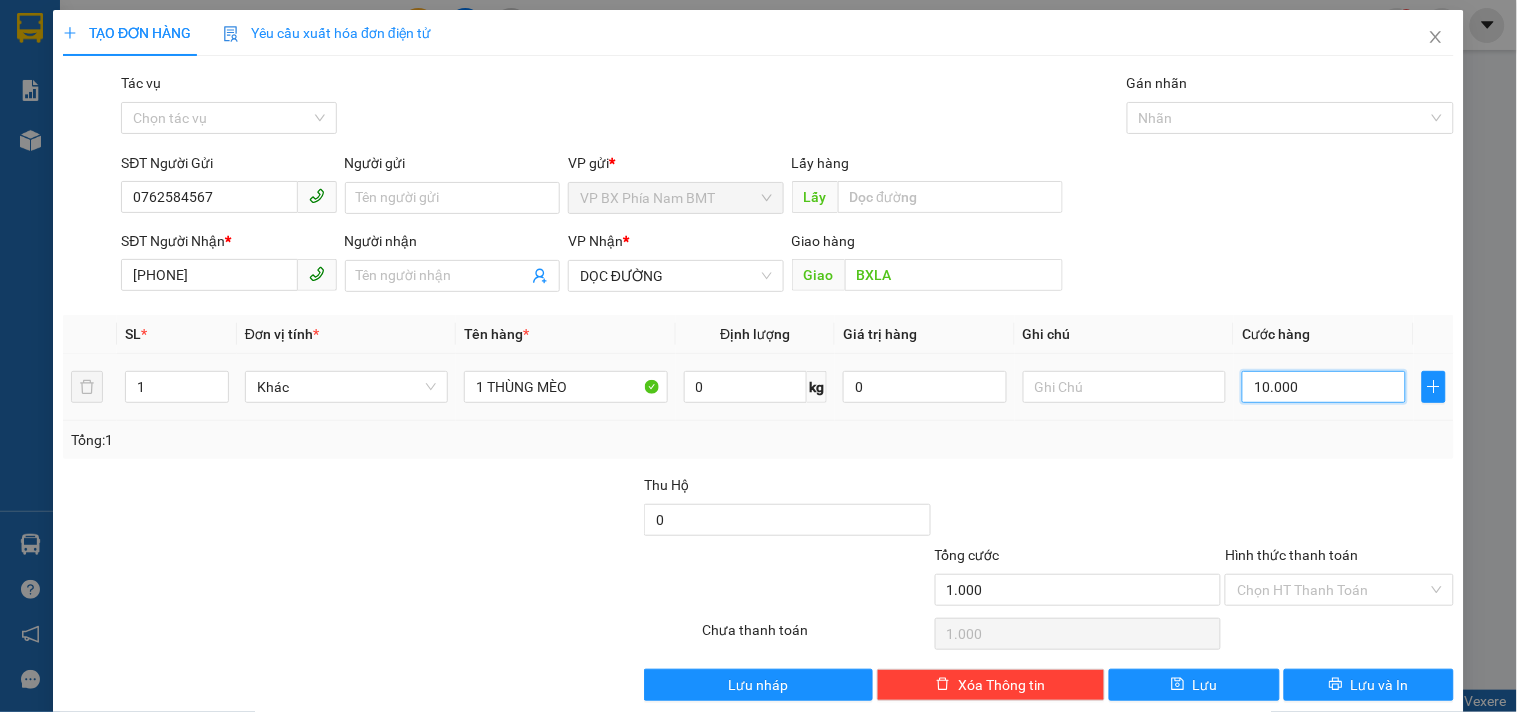type on "10.000" 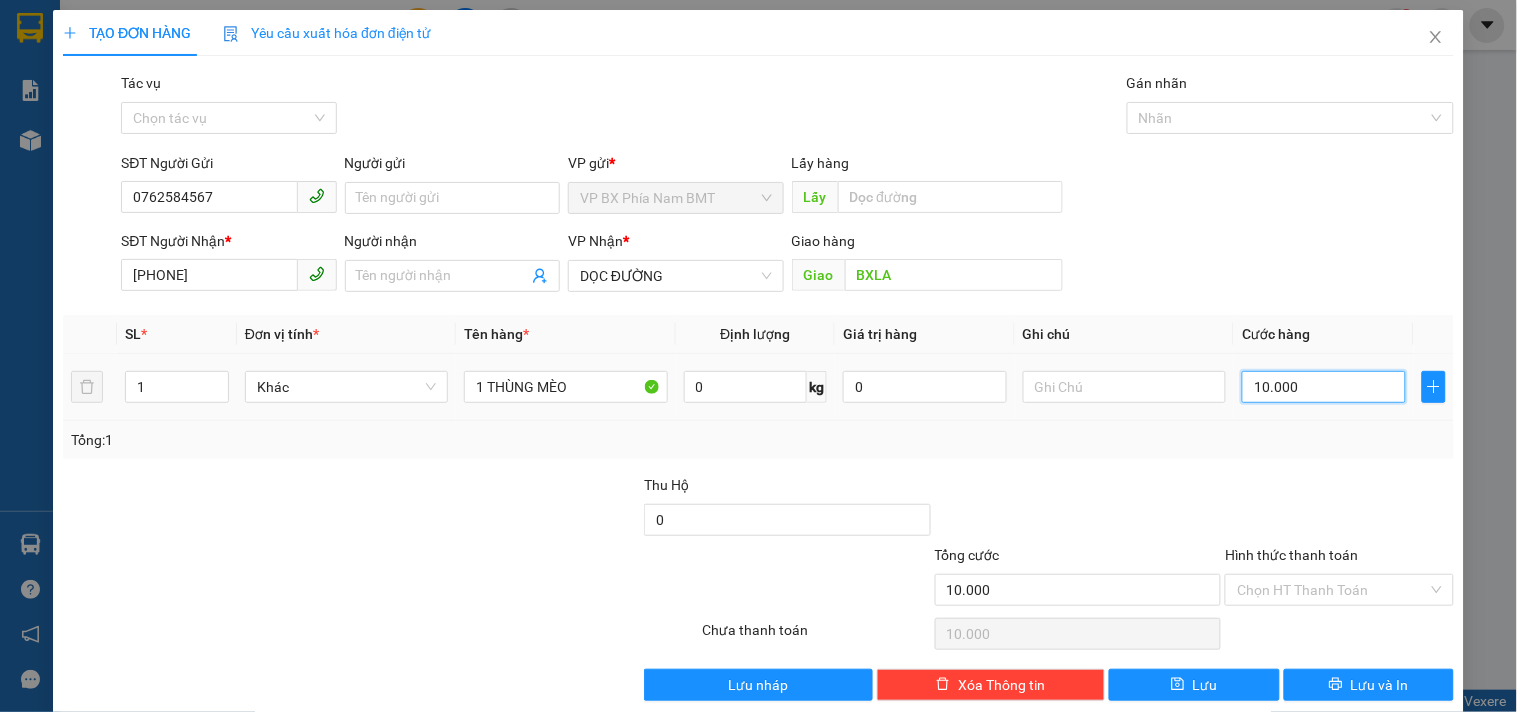 type on "100.000" 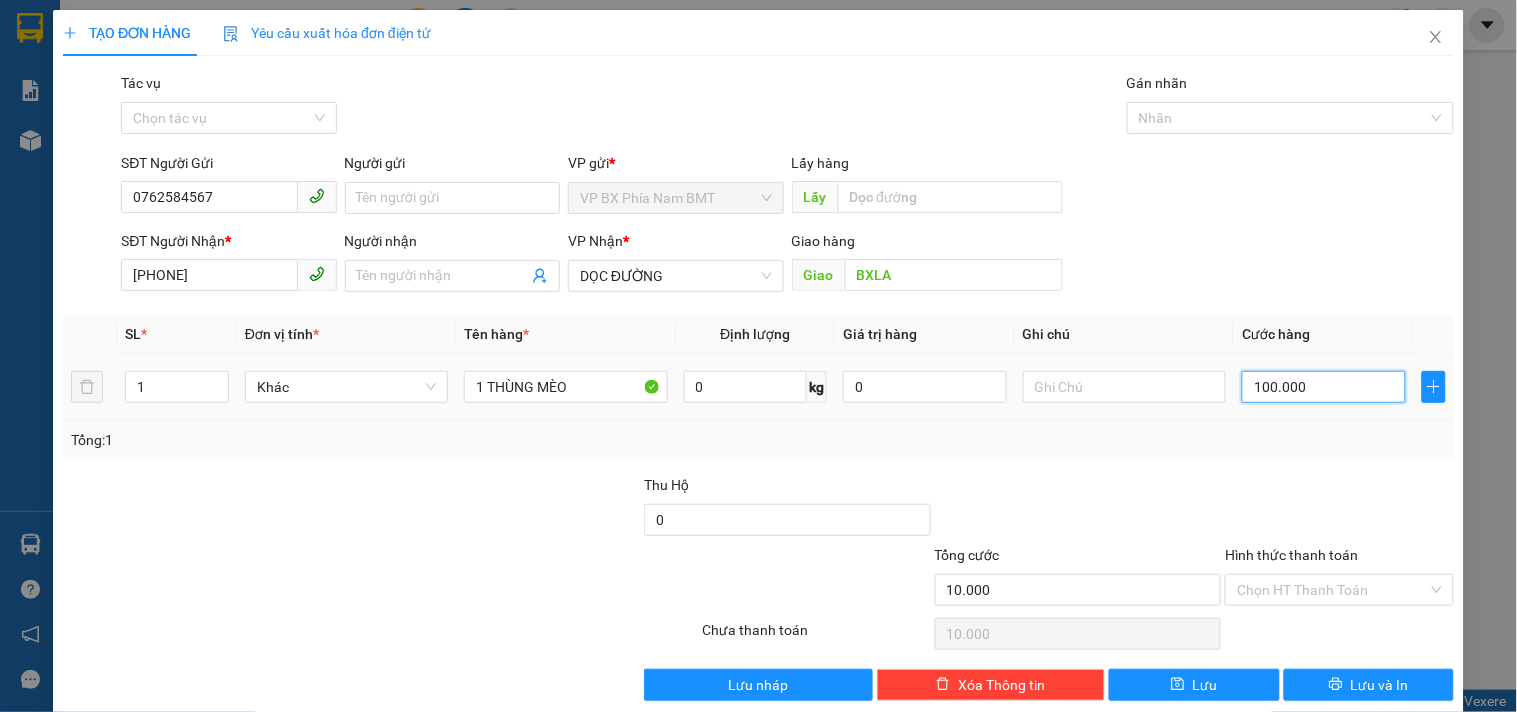 type on "100.000" 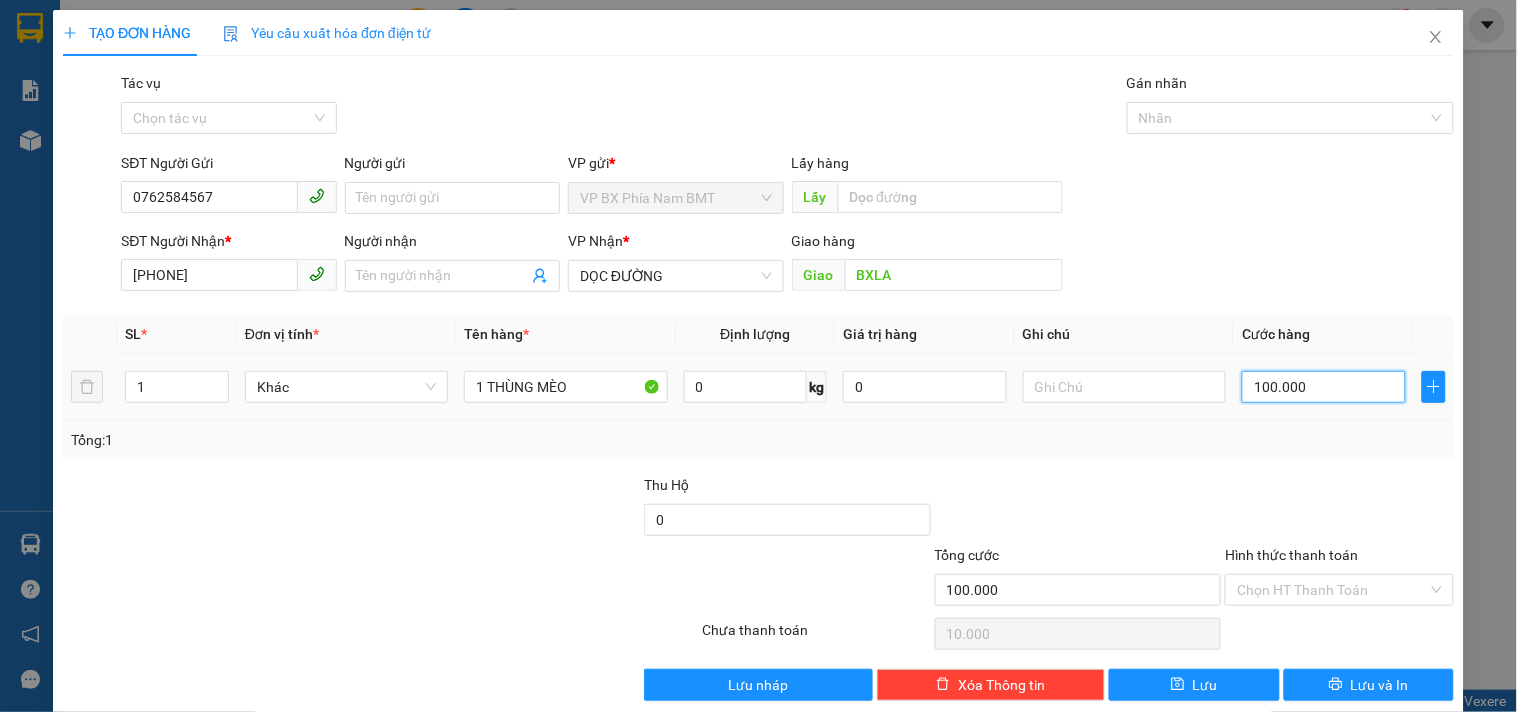 type on "100.000" 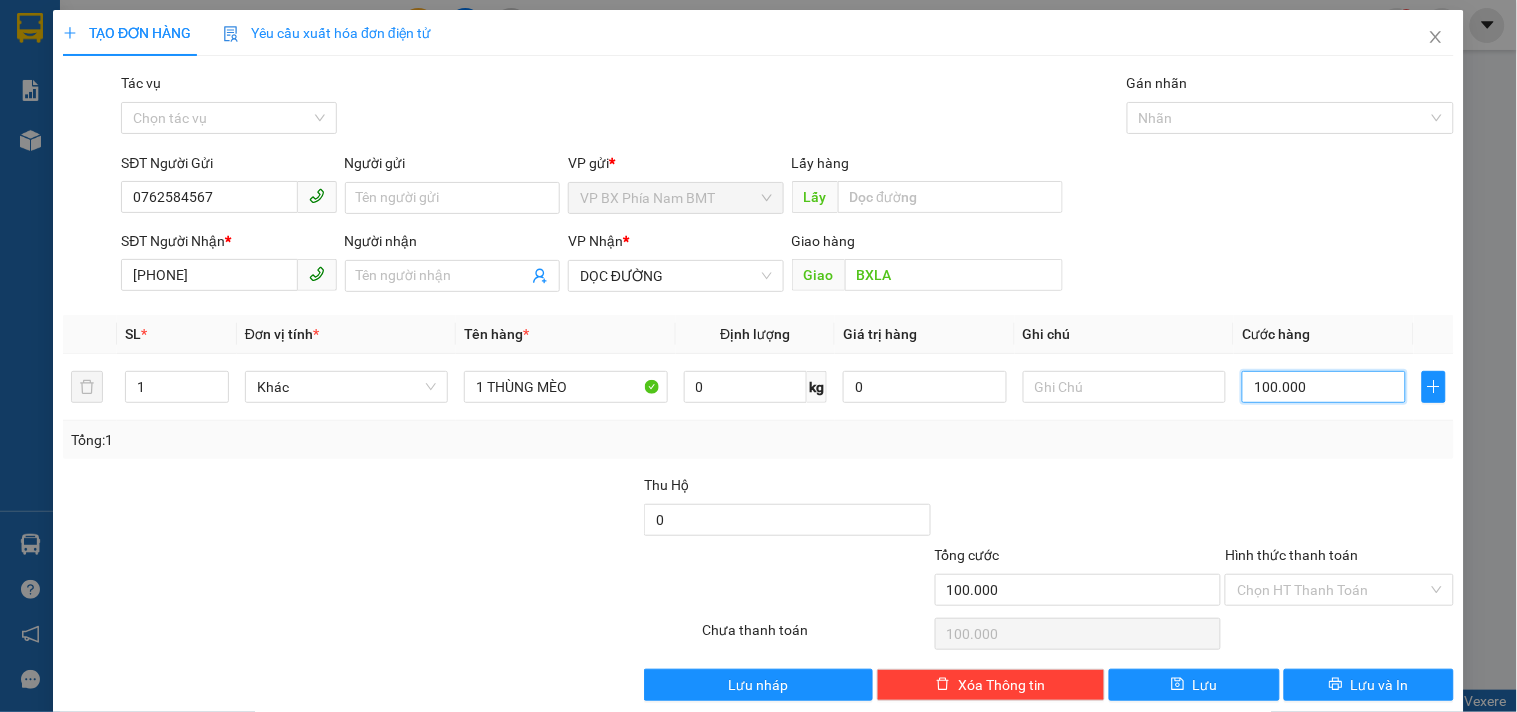 scroll, scrollTop: 27, scrollLeft: 0, axis: vertical 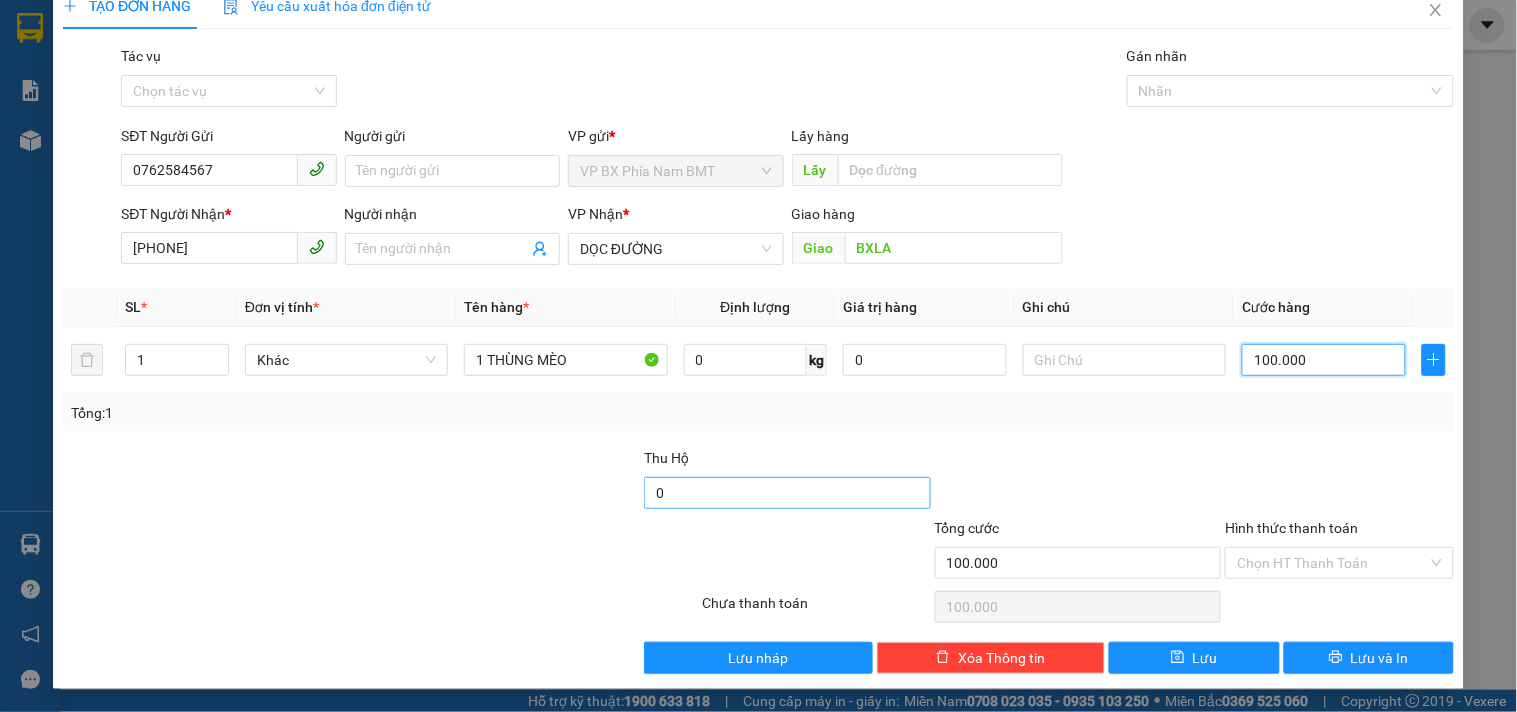 type on "100.000" 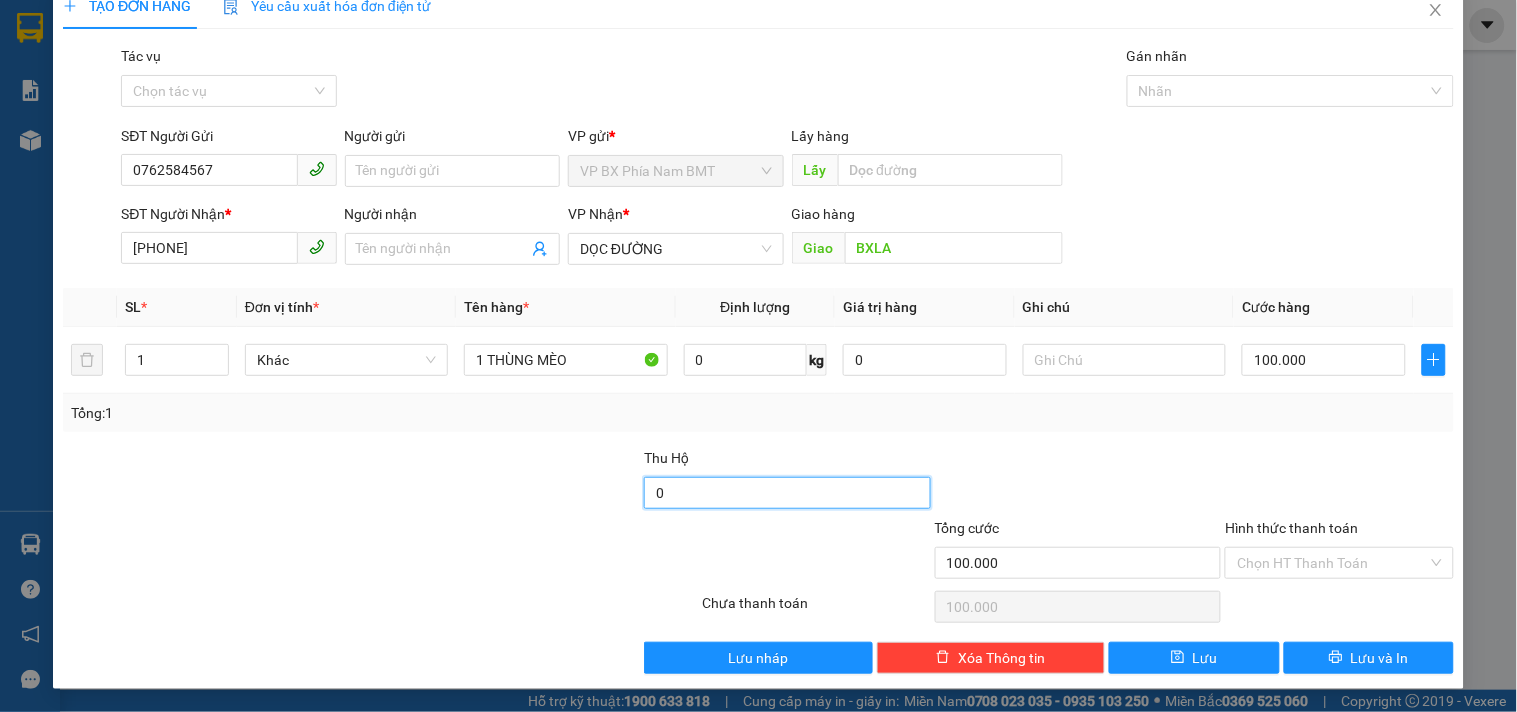 click on "0" at bounding box center (787, 493) 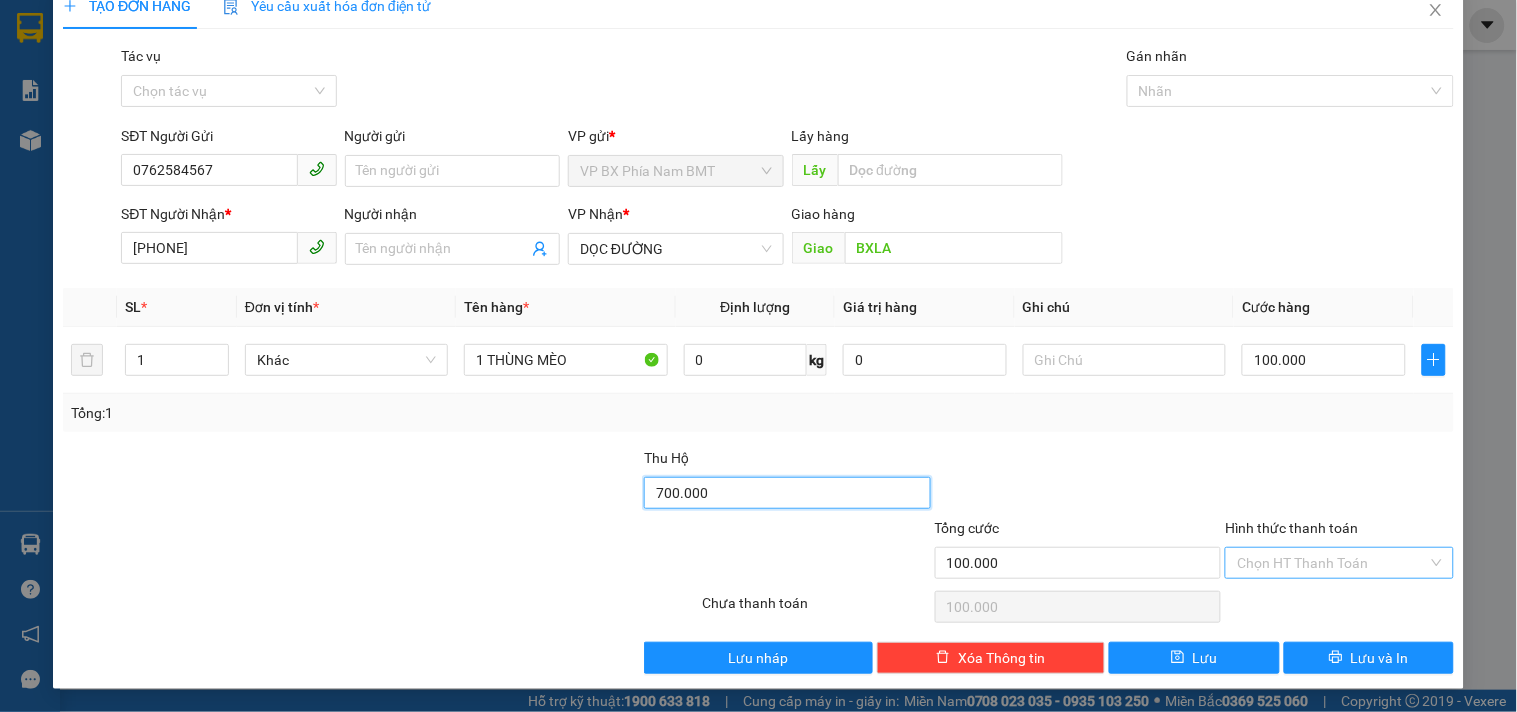 type on "700.000" 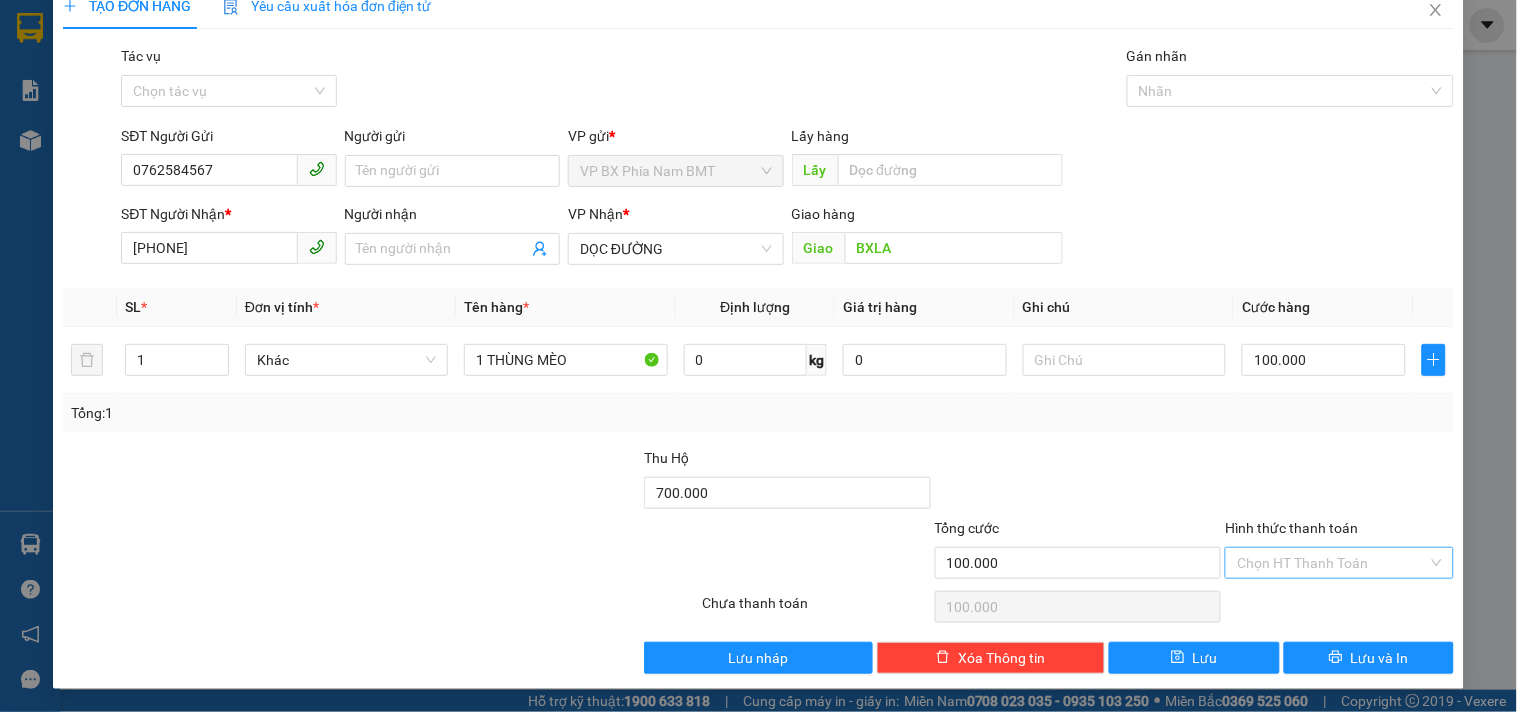 click on "Hình thức thanh toán" at bounding box center [1332, 563] 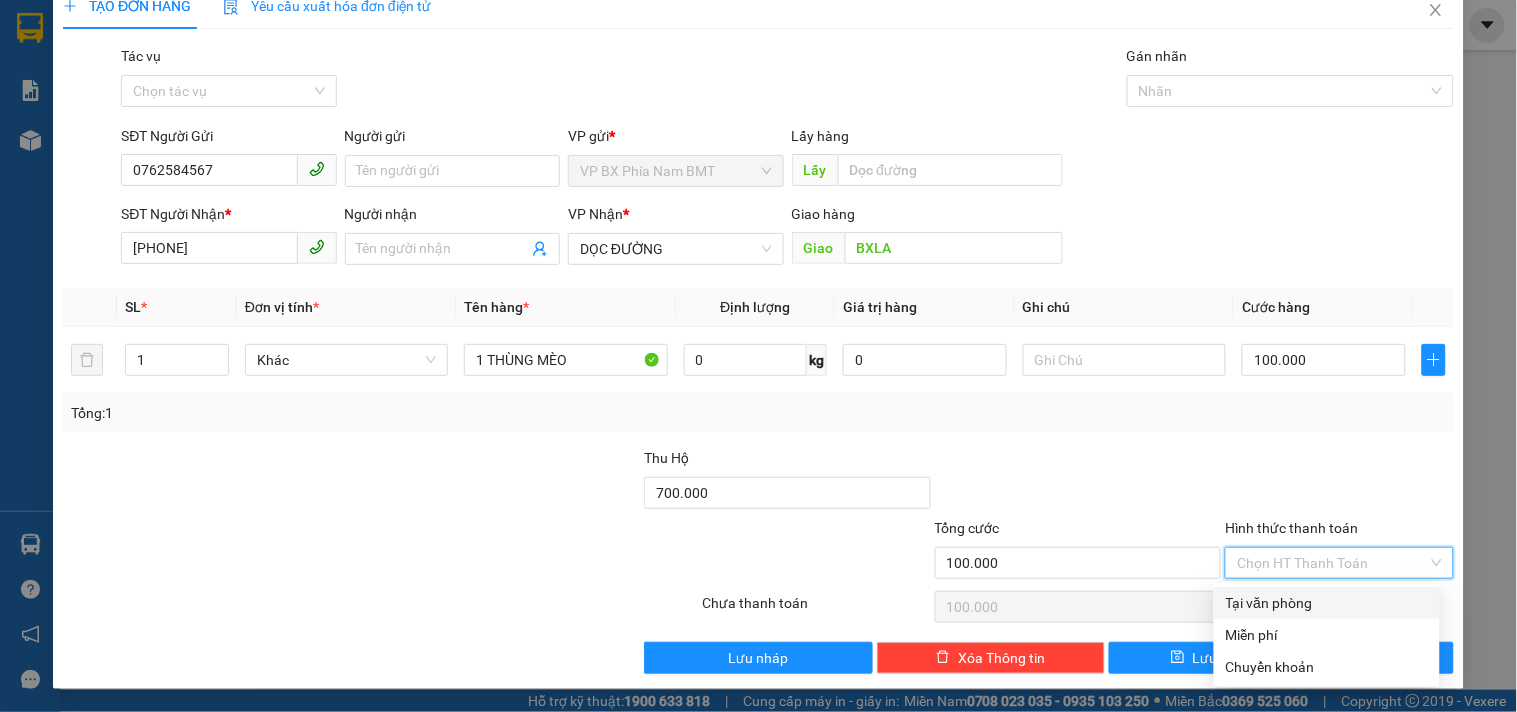 click on "Tại văn phòng" at bounding box center [1327, 603] 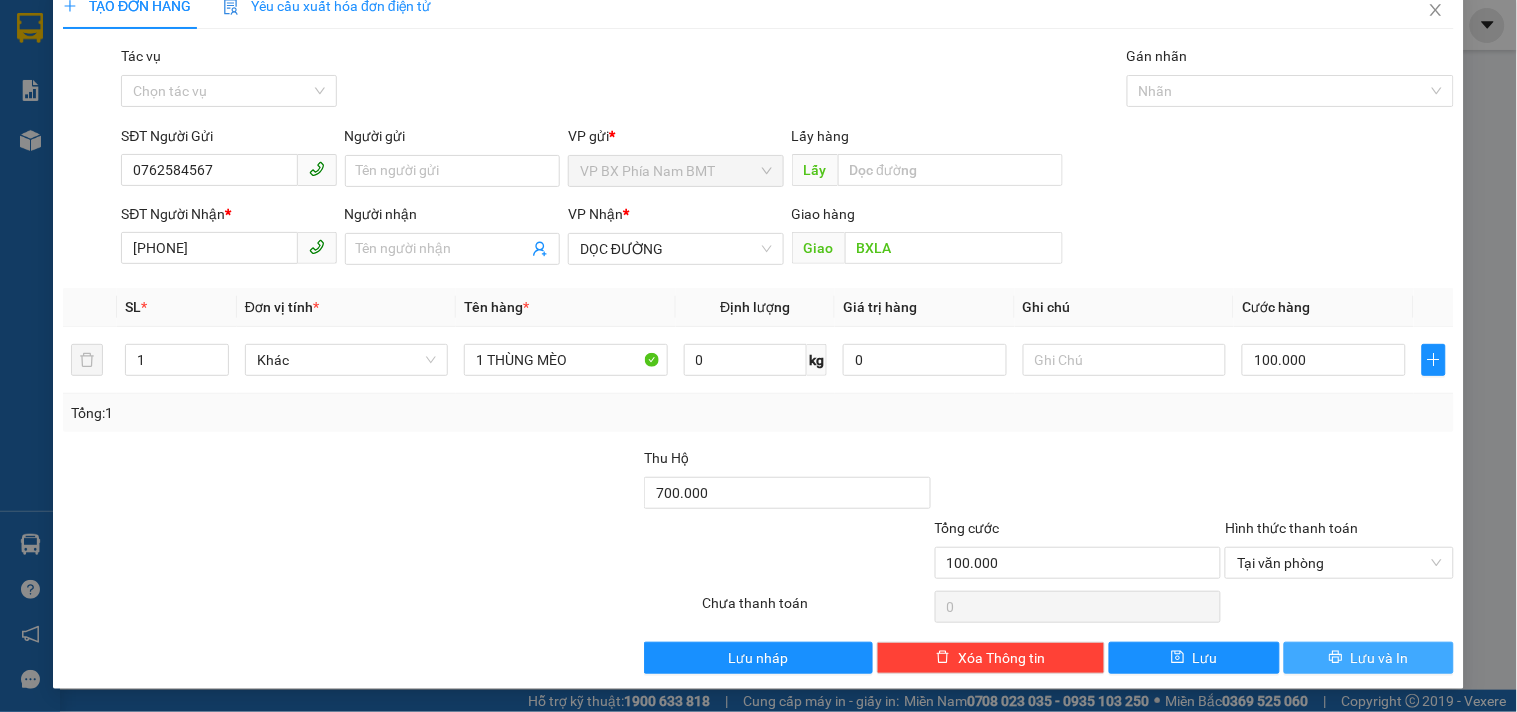 click on "Lưu và In" at bounding box center (1369, 658) 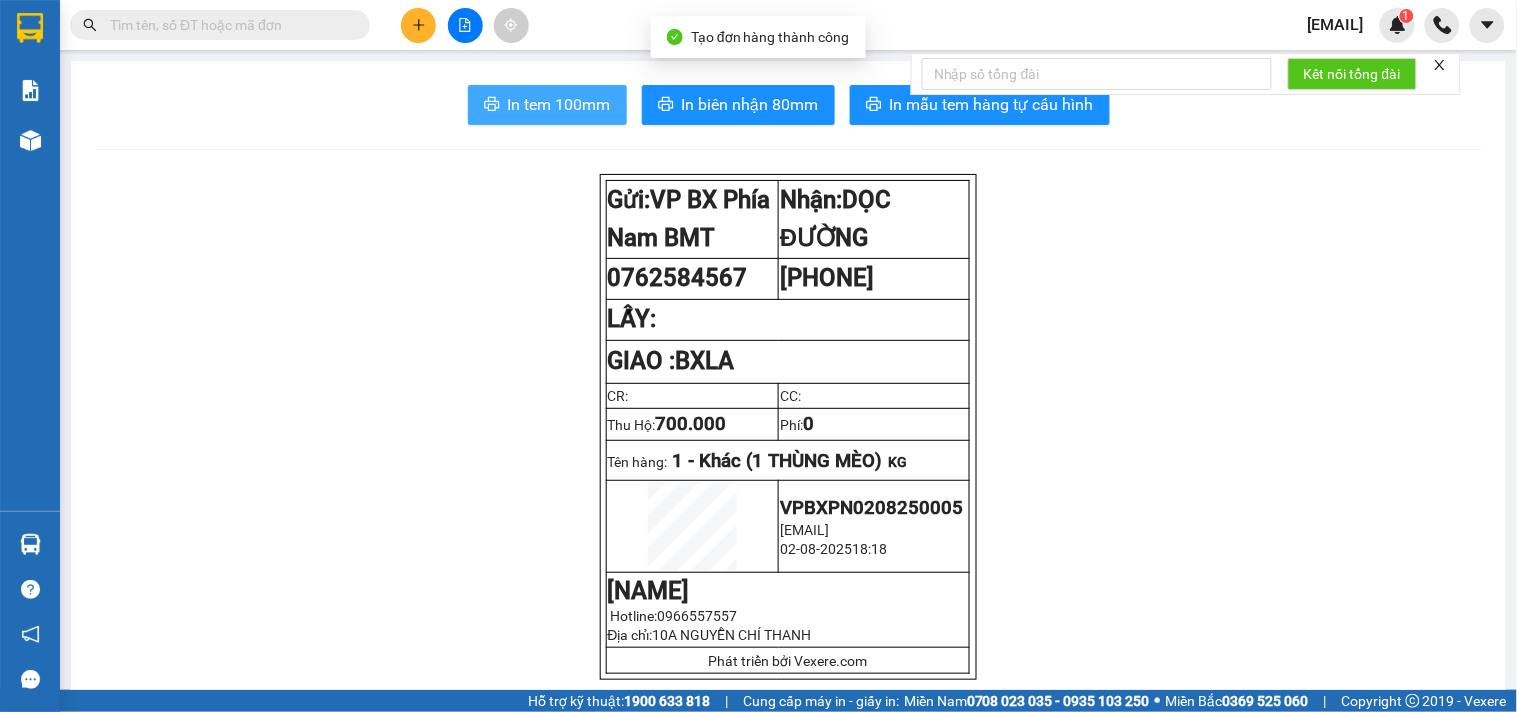 drag, startPoint x: 495, startPoint y: 91, endPoint x: 466, endPoint y: 96, distance: 29.427877 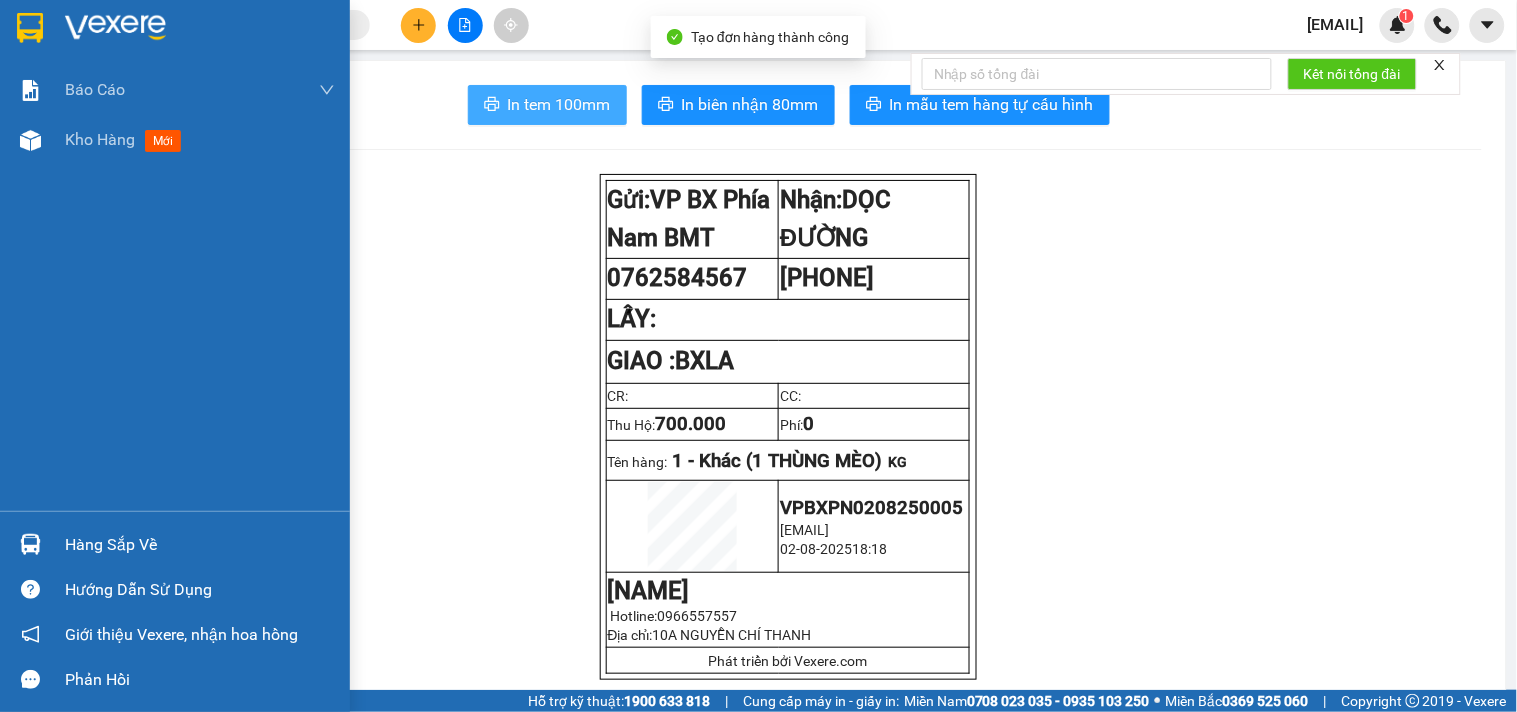 scroll, scrollTop: 0, scrollLeft: 0, axis: both 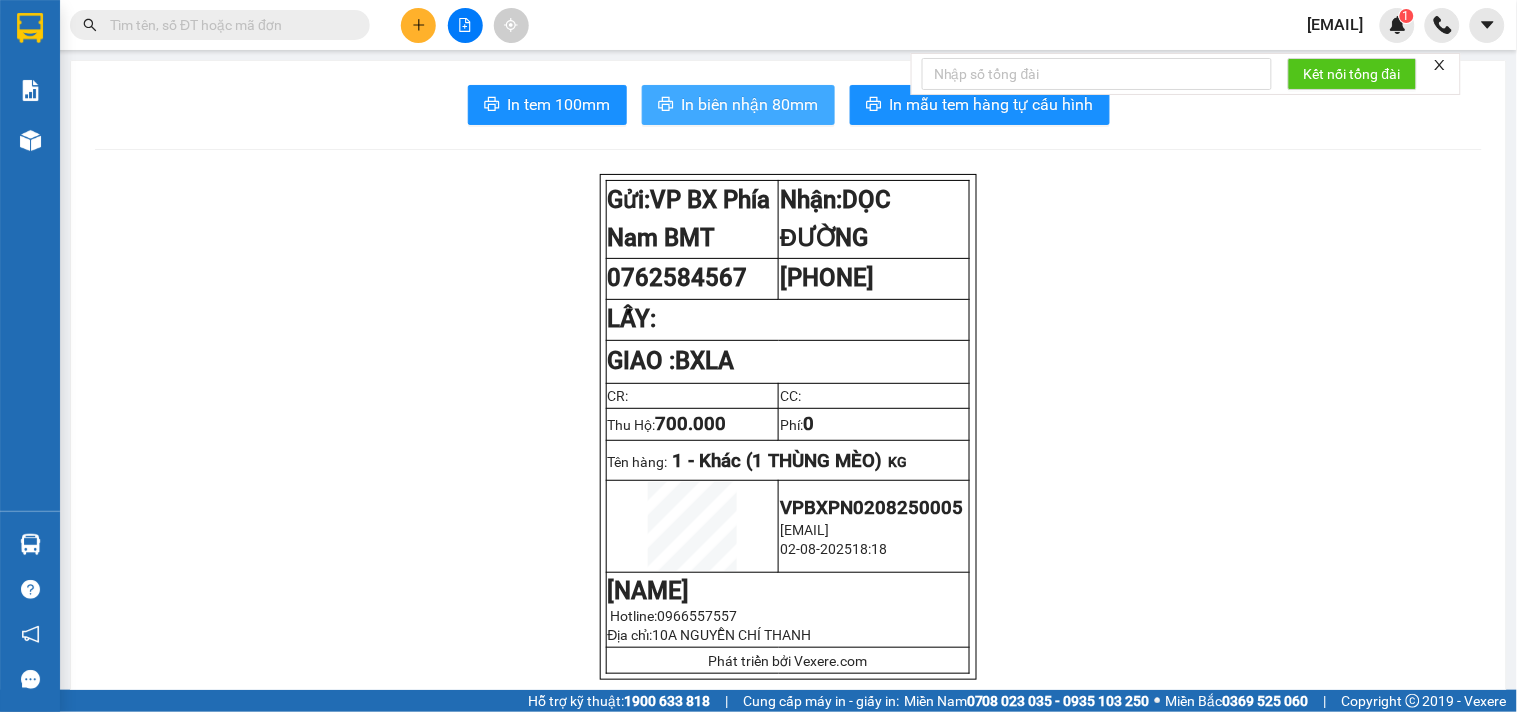 click on "In biên nhận 80mm" at bounding box center (750, 104) 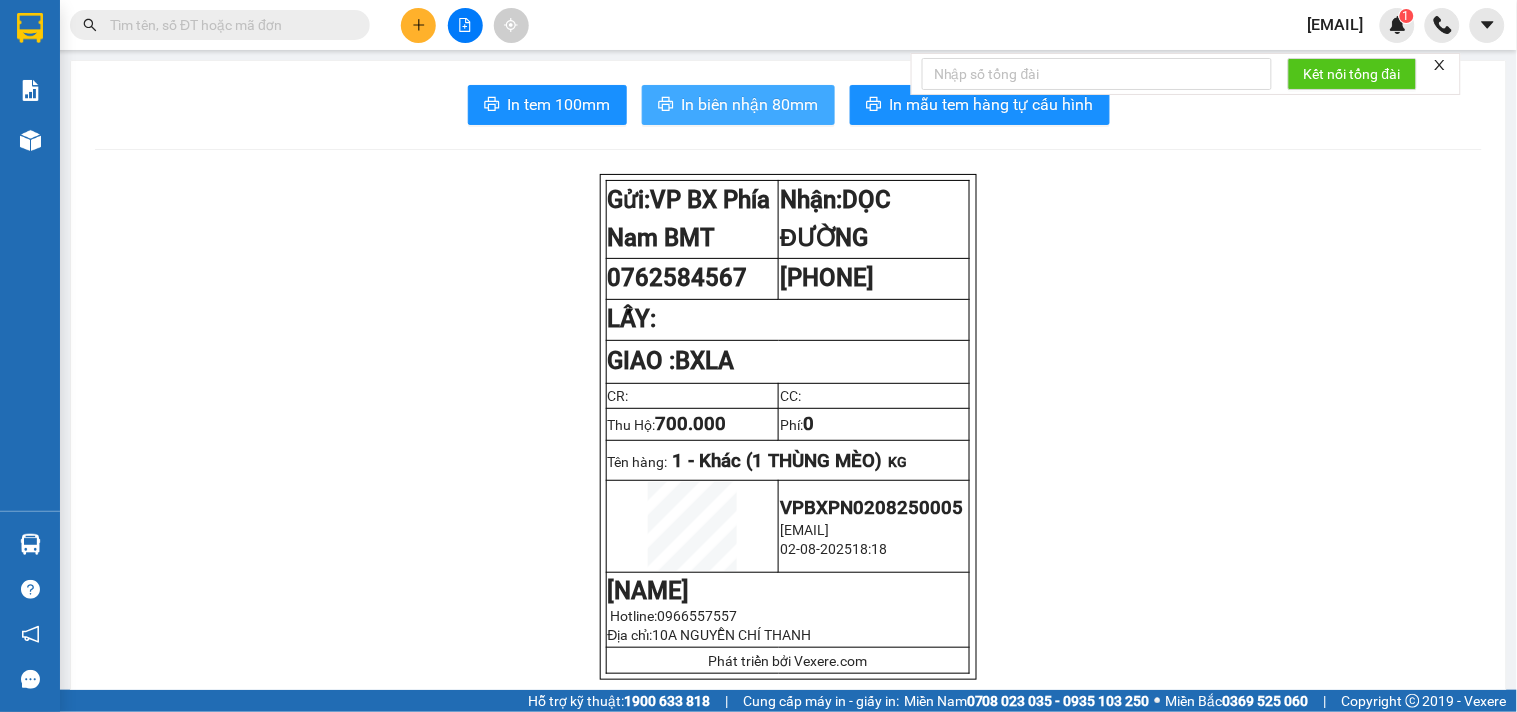 scroll, scrollTop: 0, scrollLeft: 0, axis: both 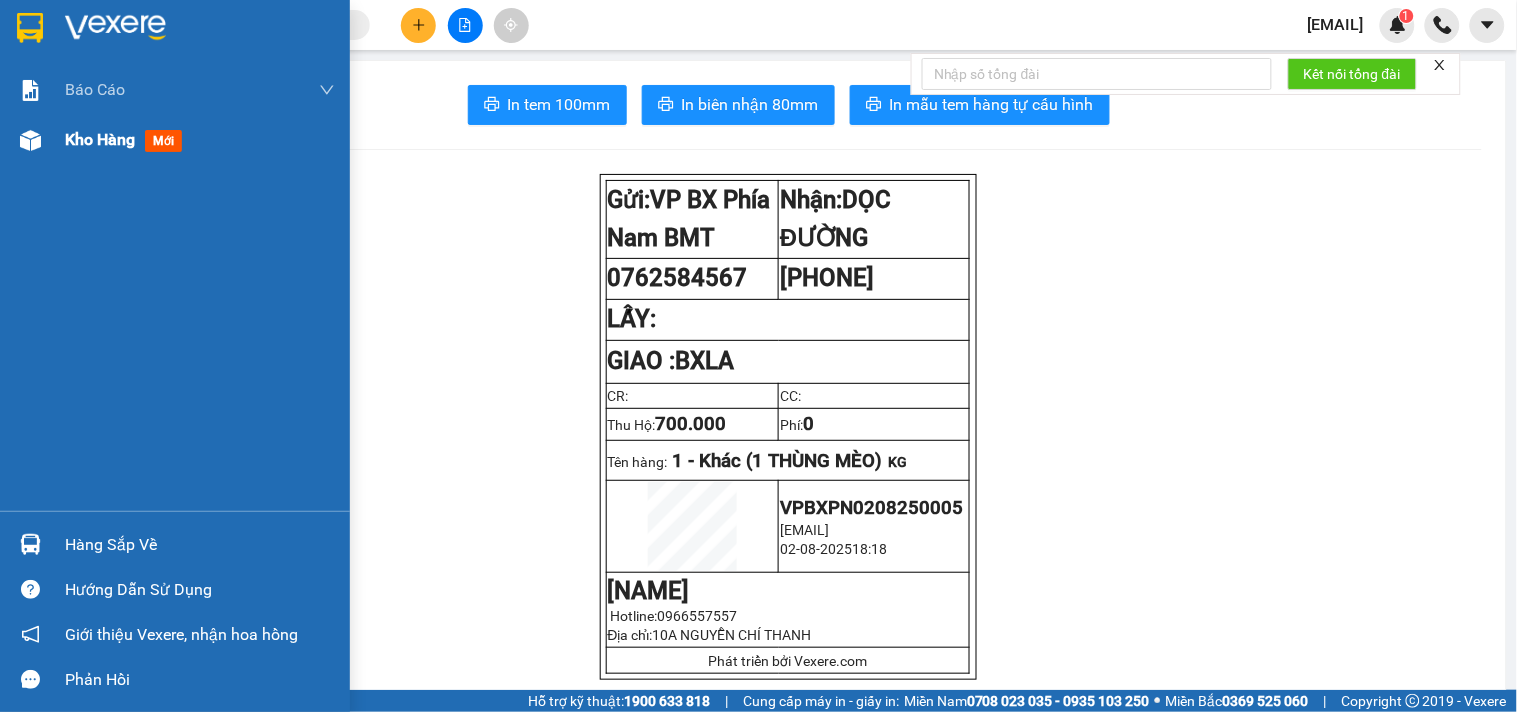 click on "Kho hàng" at bounding box center (100, 139) 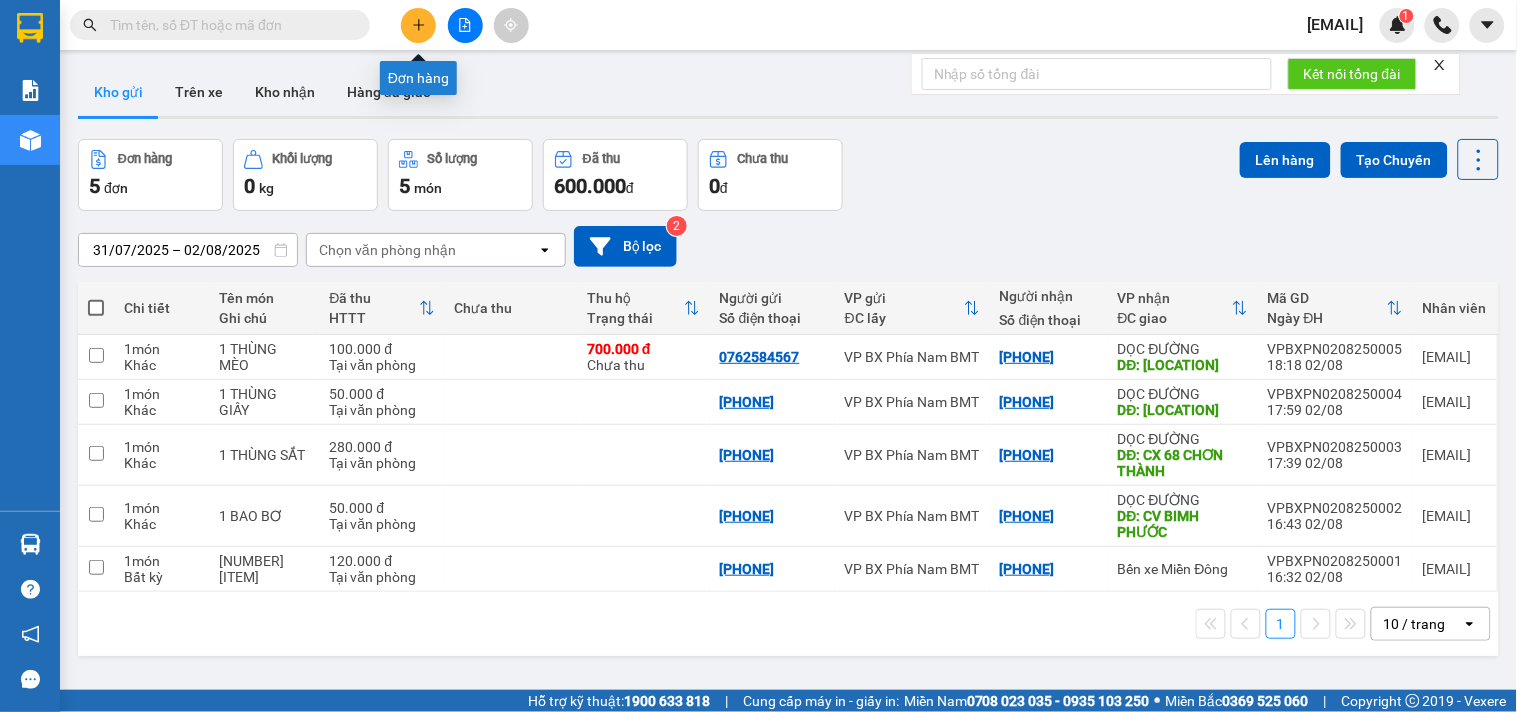 click at bounding box center (418, 25) 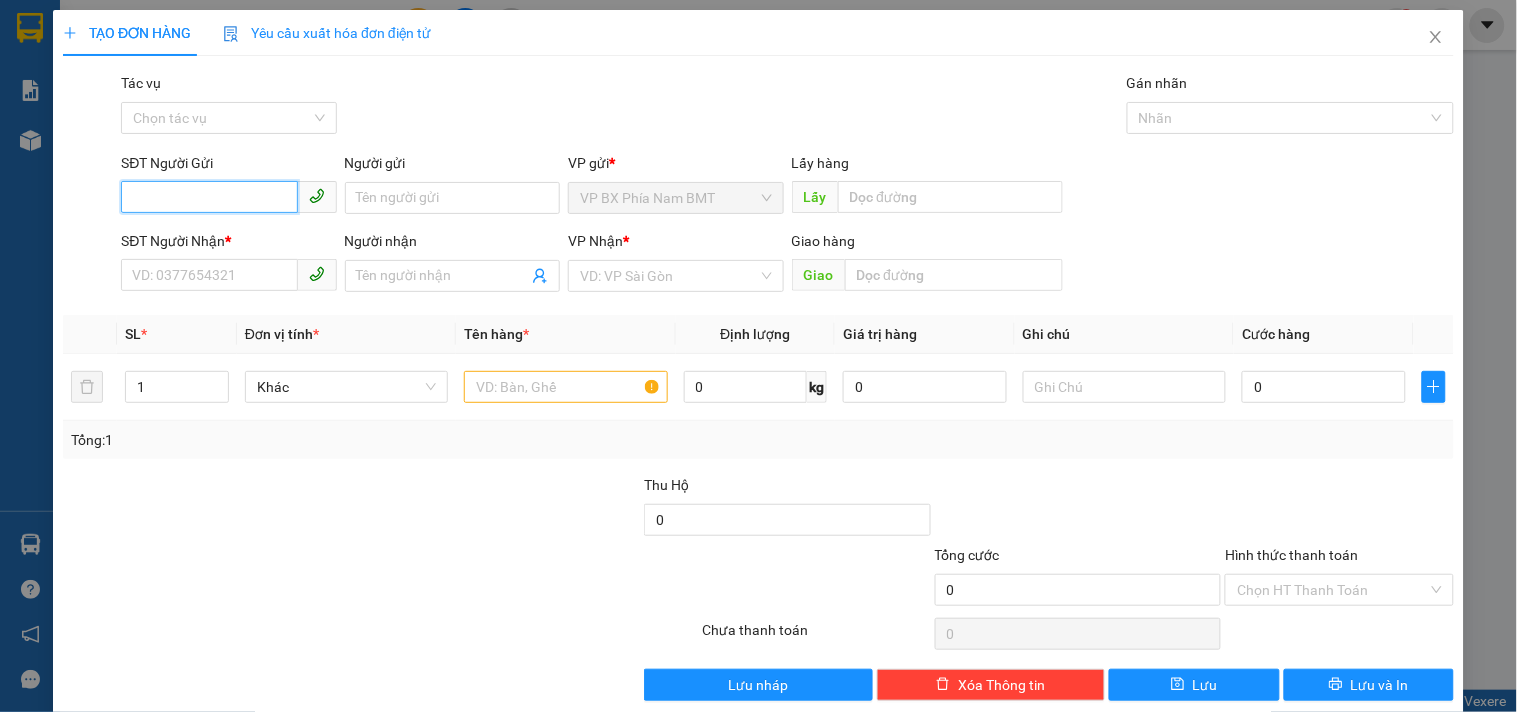 click on "SĐT Người Gửi" at bounding box center (209, 197) 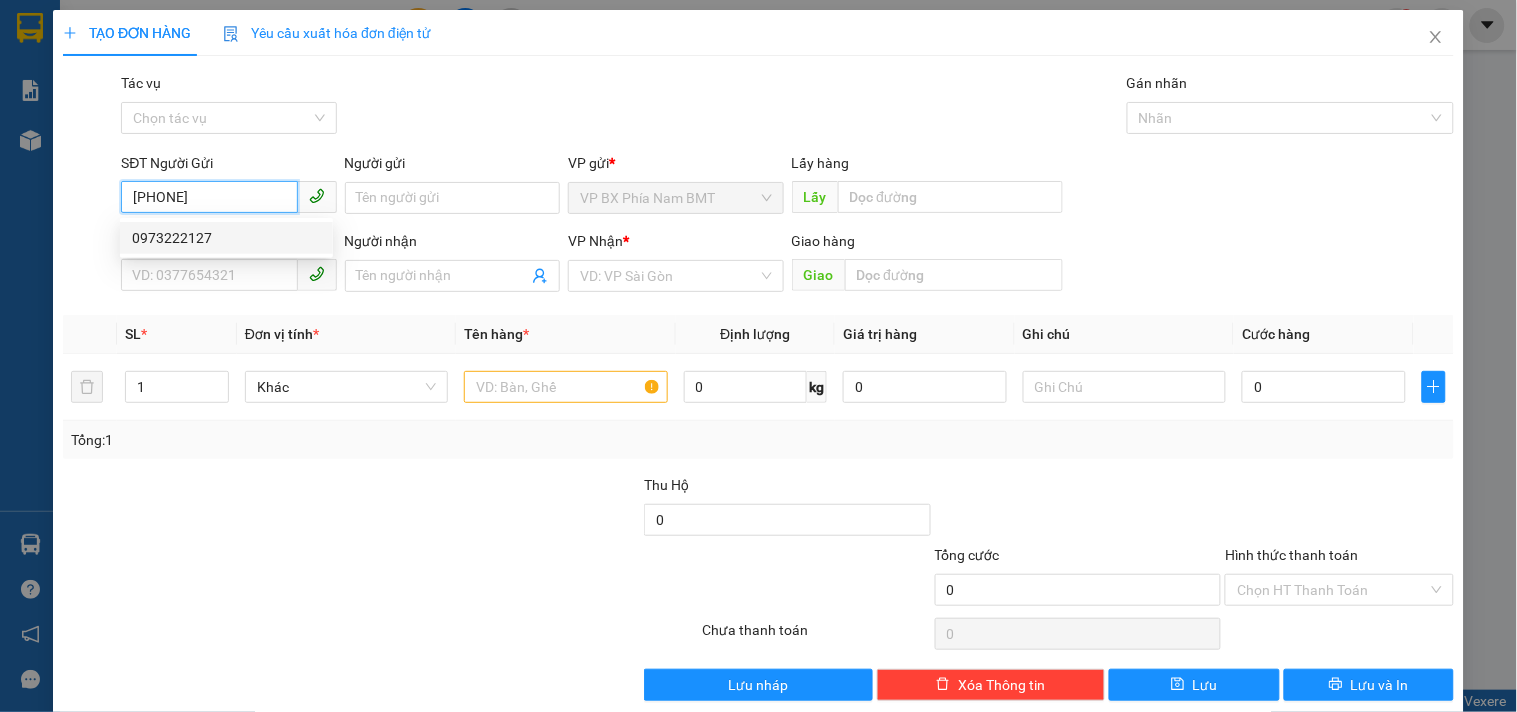 click on "0973222127" at bounding box center [226, 238] 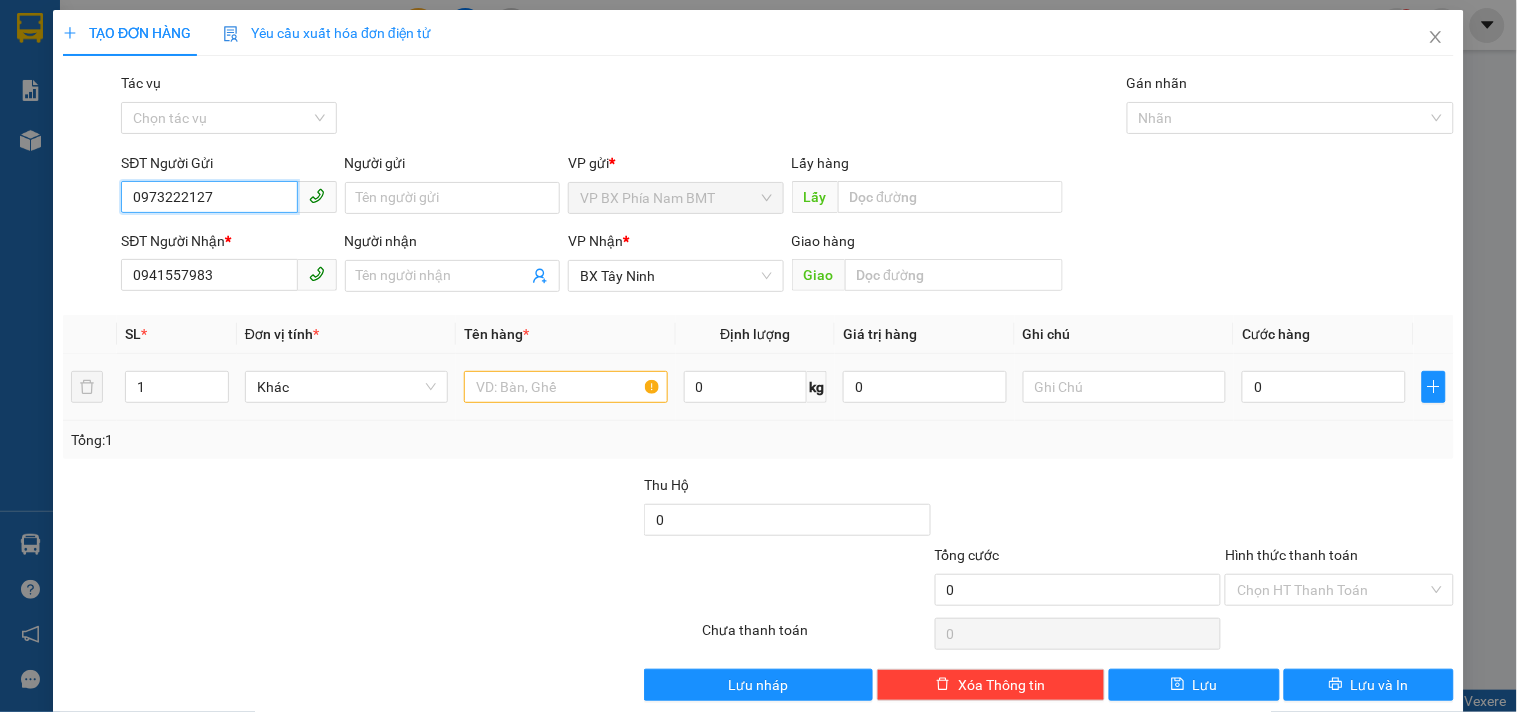 type on "0973222127" 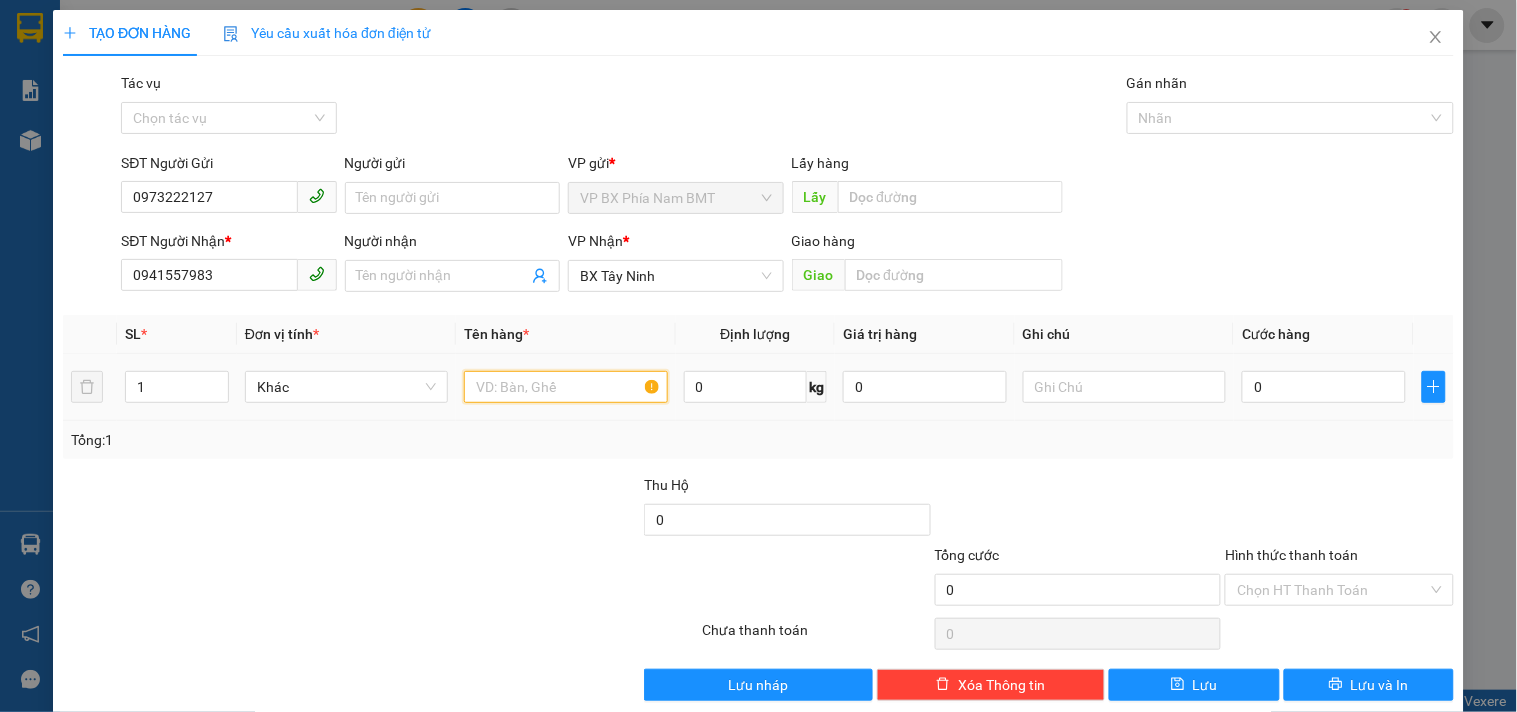 click at bounding box center [565, 387] 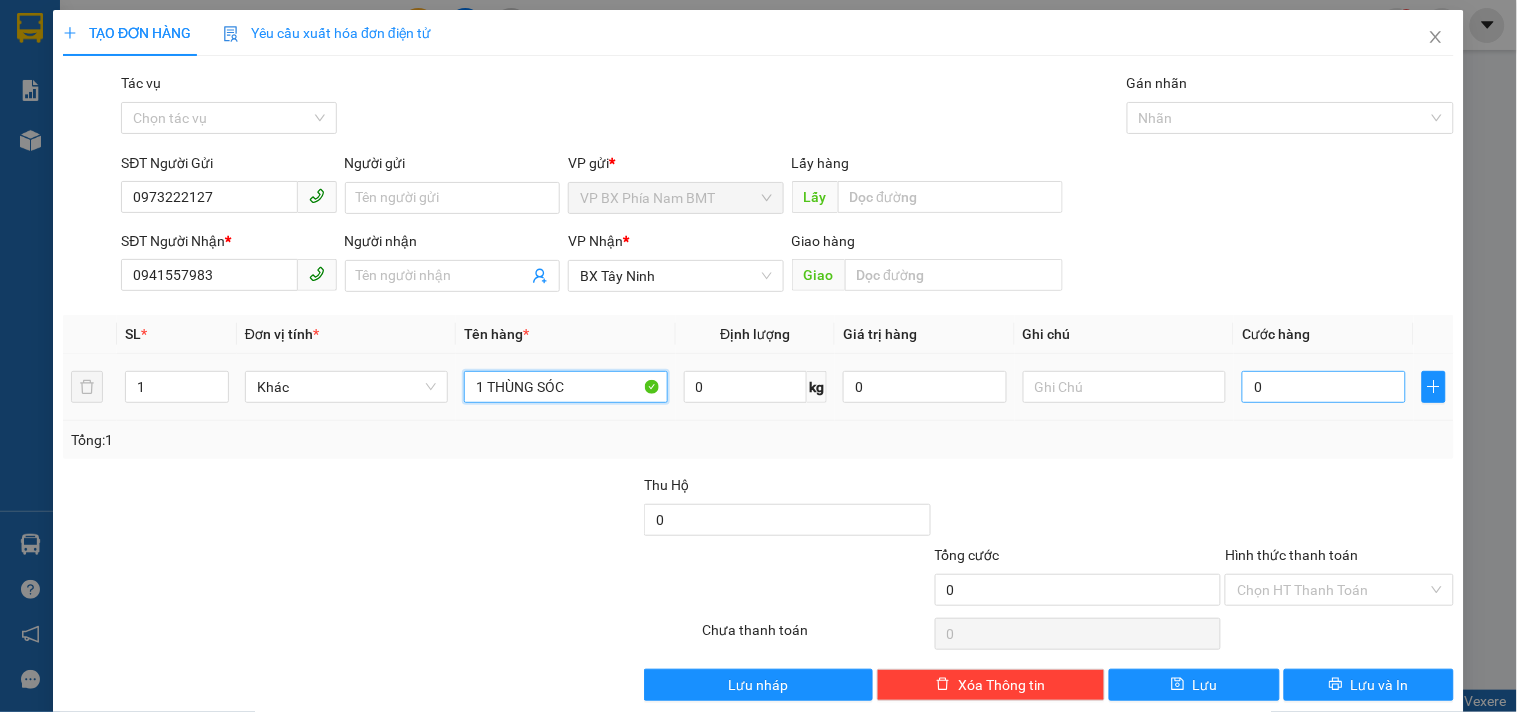 type on "1 THÙNG SÓC" 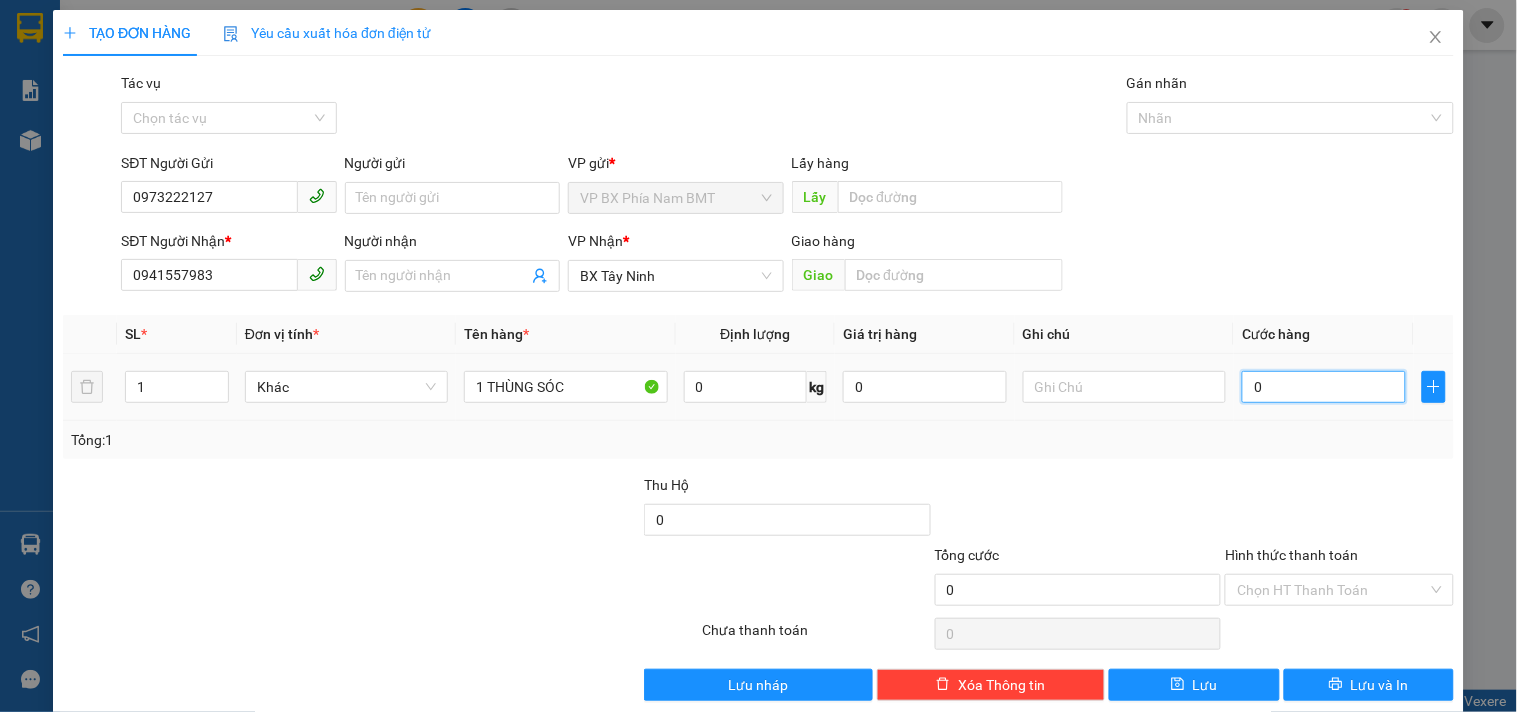 click on "0" at bounding box center (1324, 387) 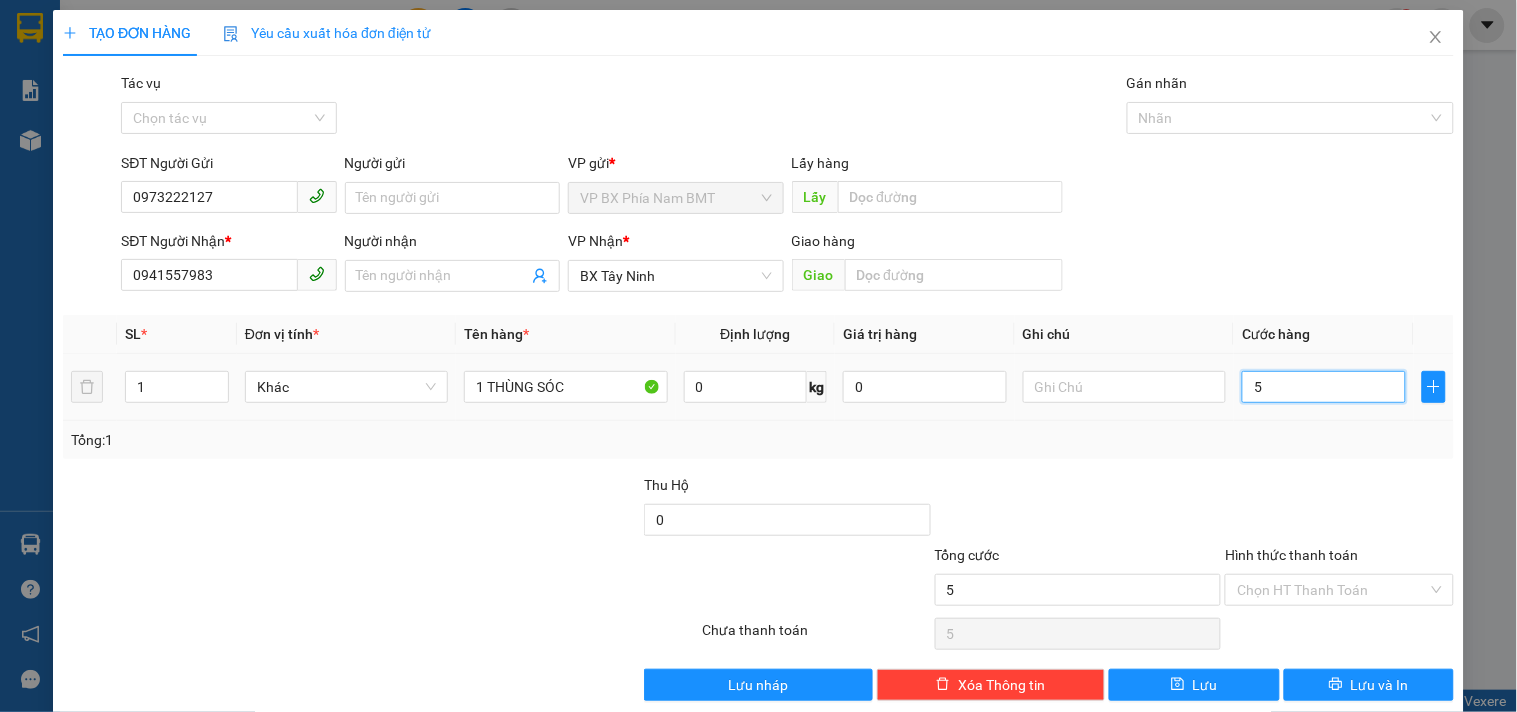 type on "50" 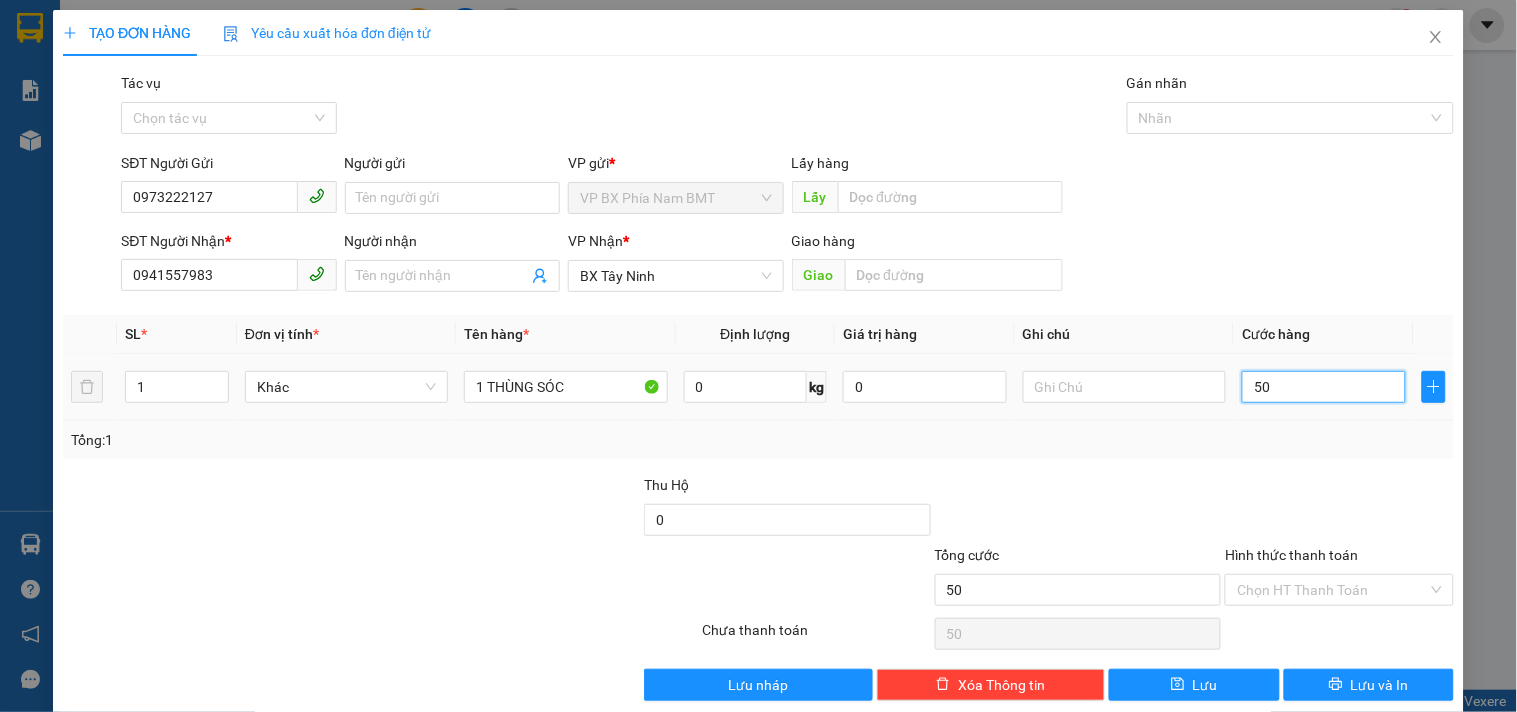 type on "500" 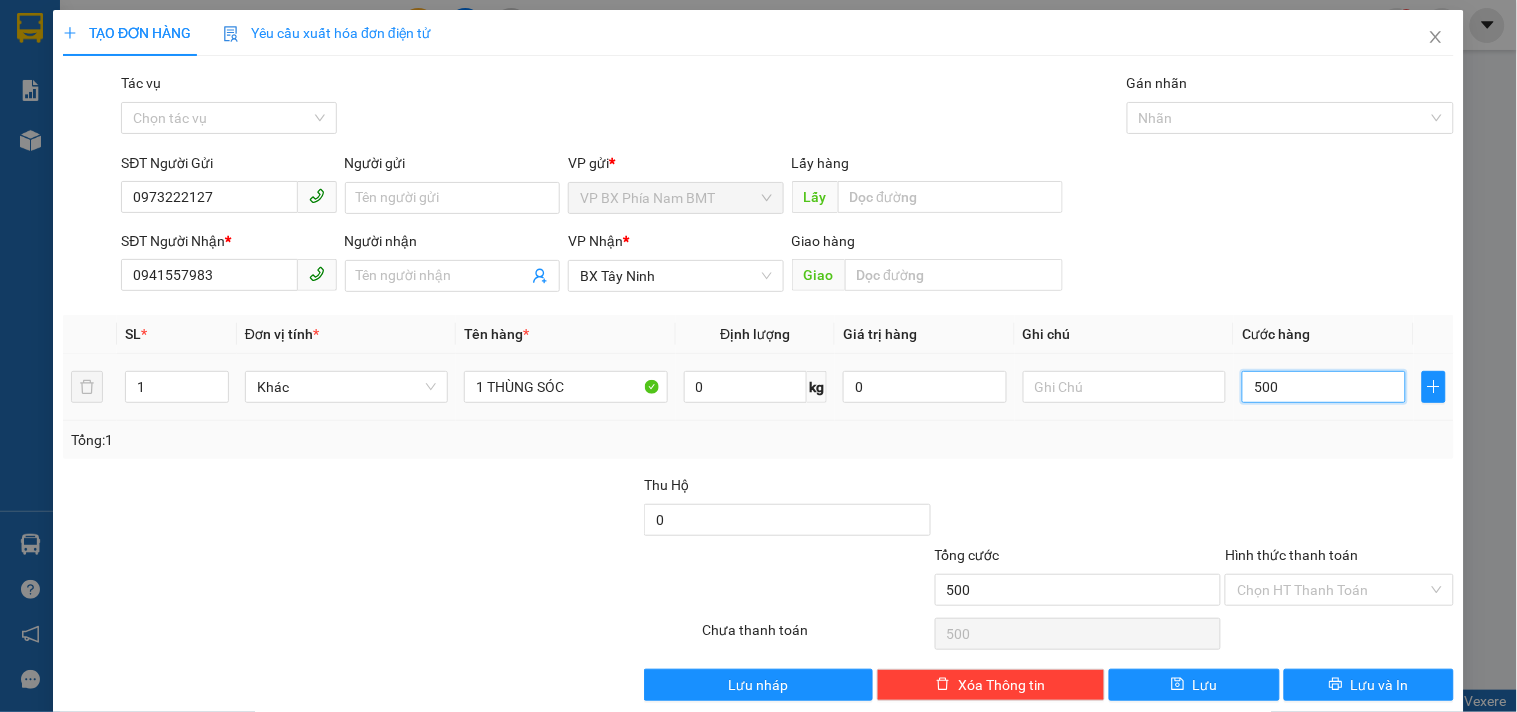 type on "5.000" 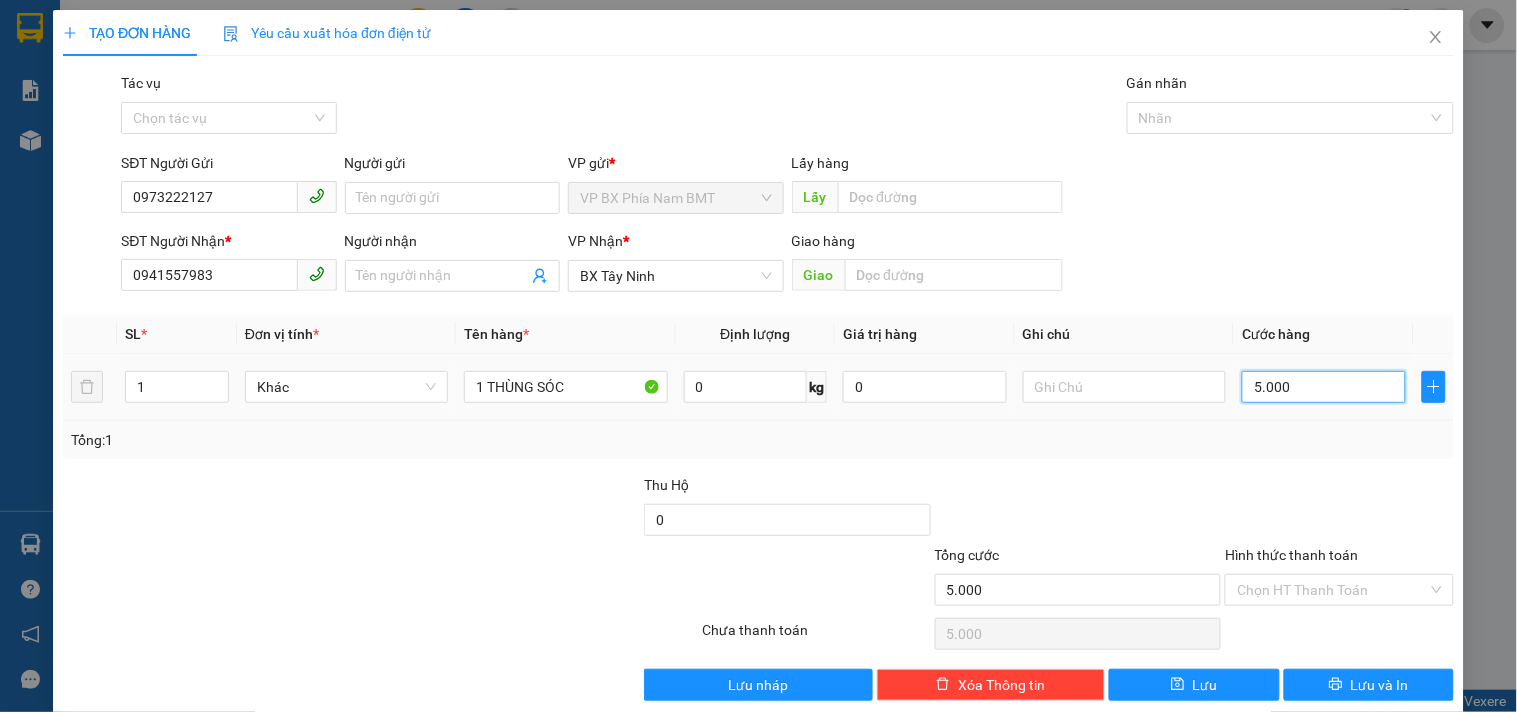 type on "50.000" 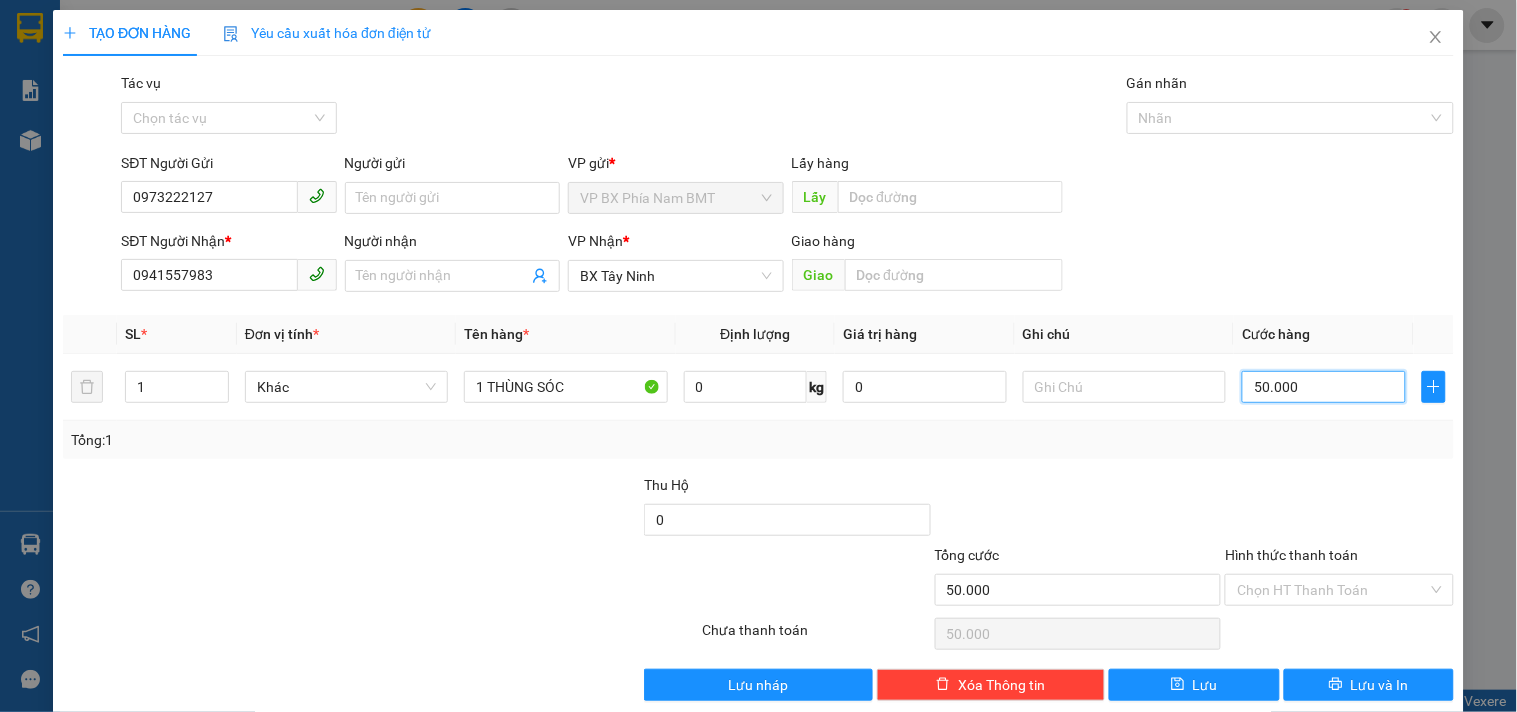 scroll, scrollTop: 27, scrollLeft: 0, axis: vertical 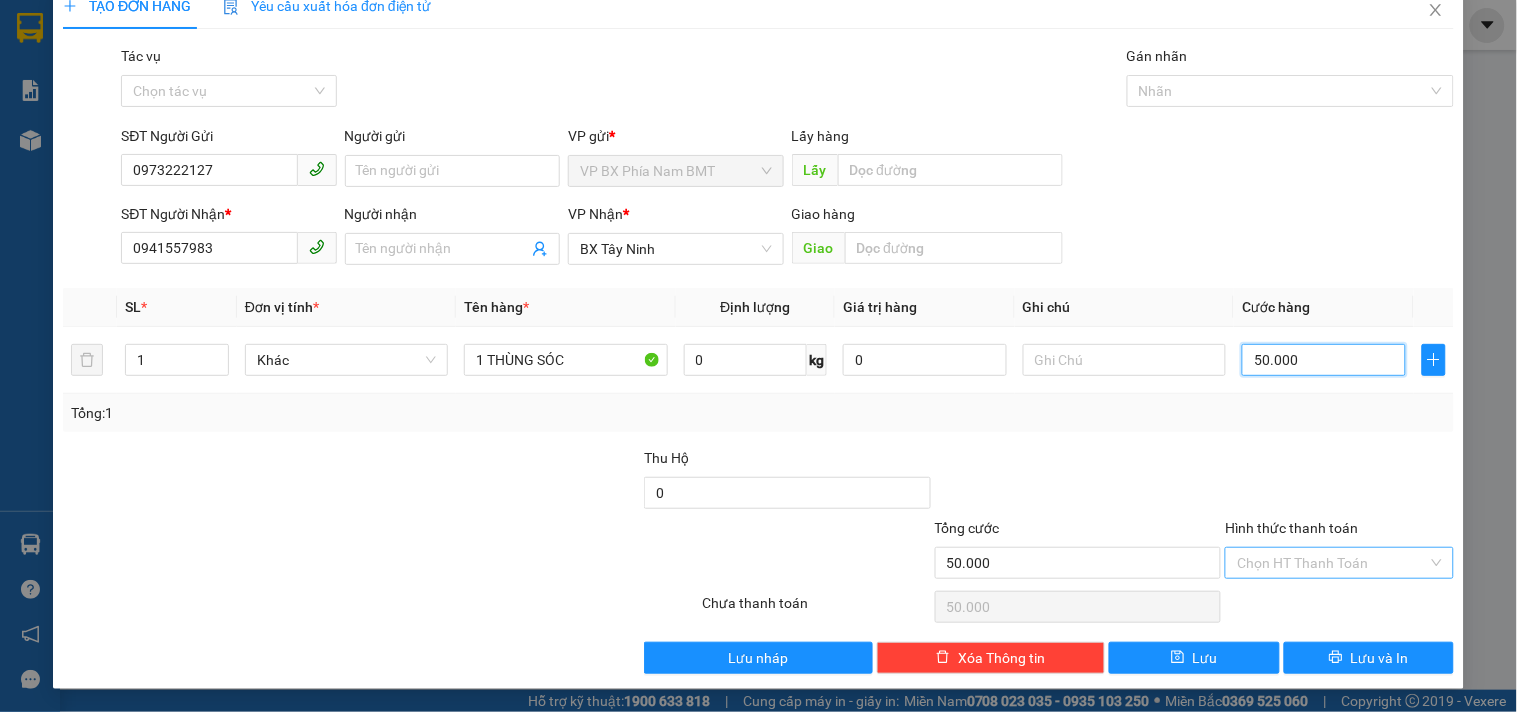 type on "50.000" 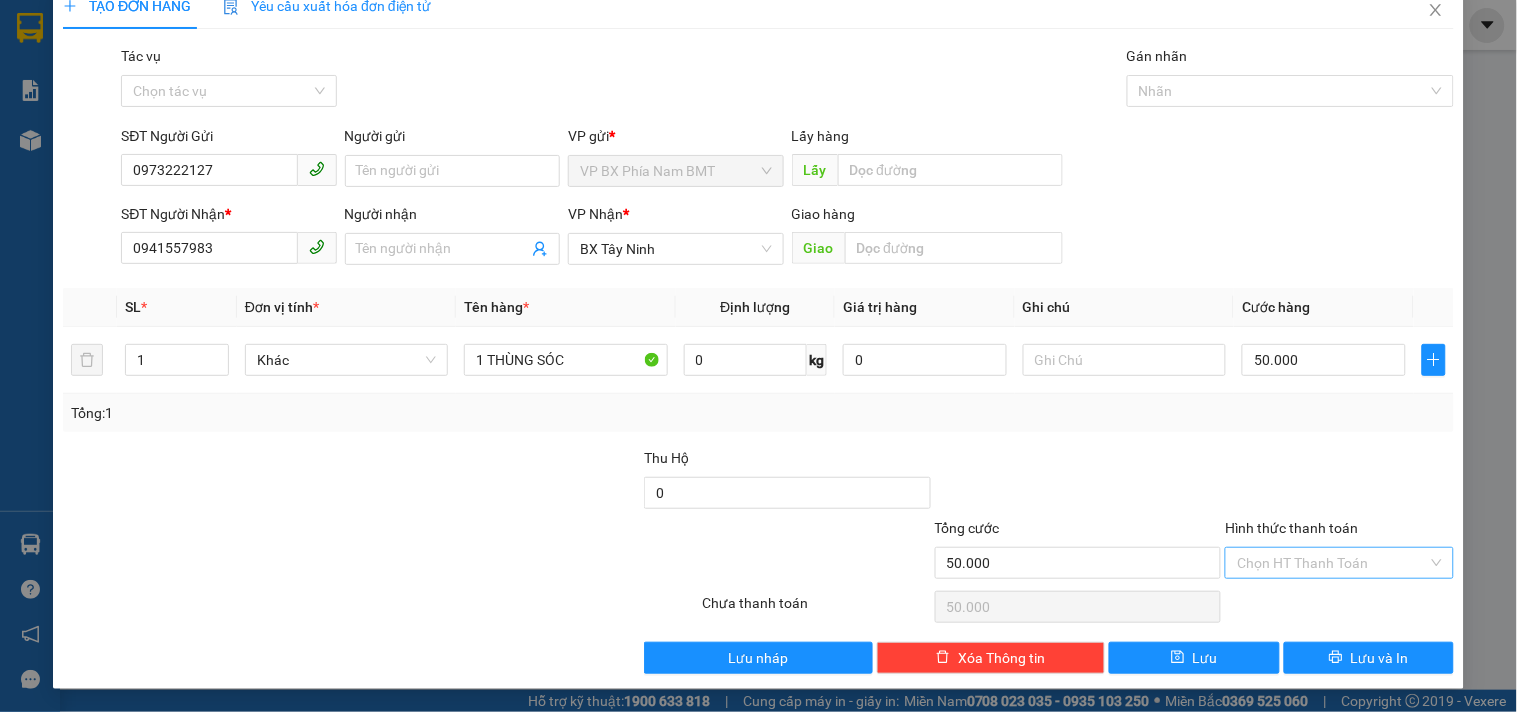click on "Hình thức thanh toán" at bounding box center (1332, 563) 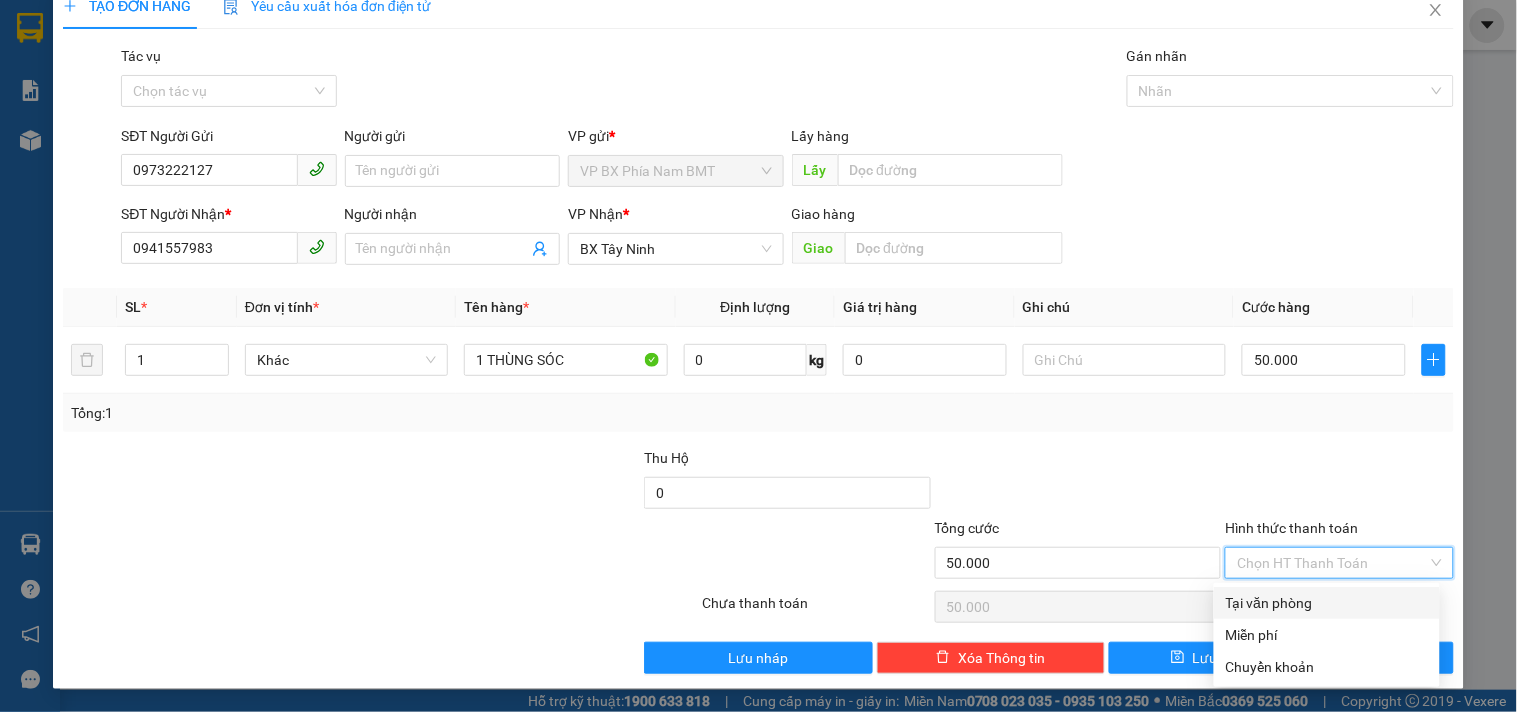 click on "Tại văn phòng" at bounding box center [1327, 603] 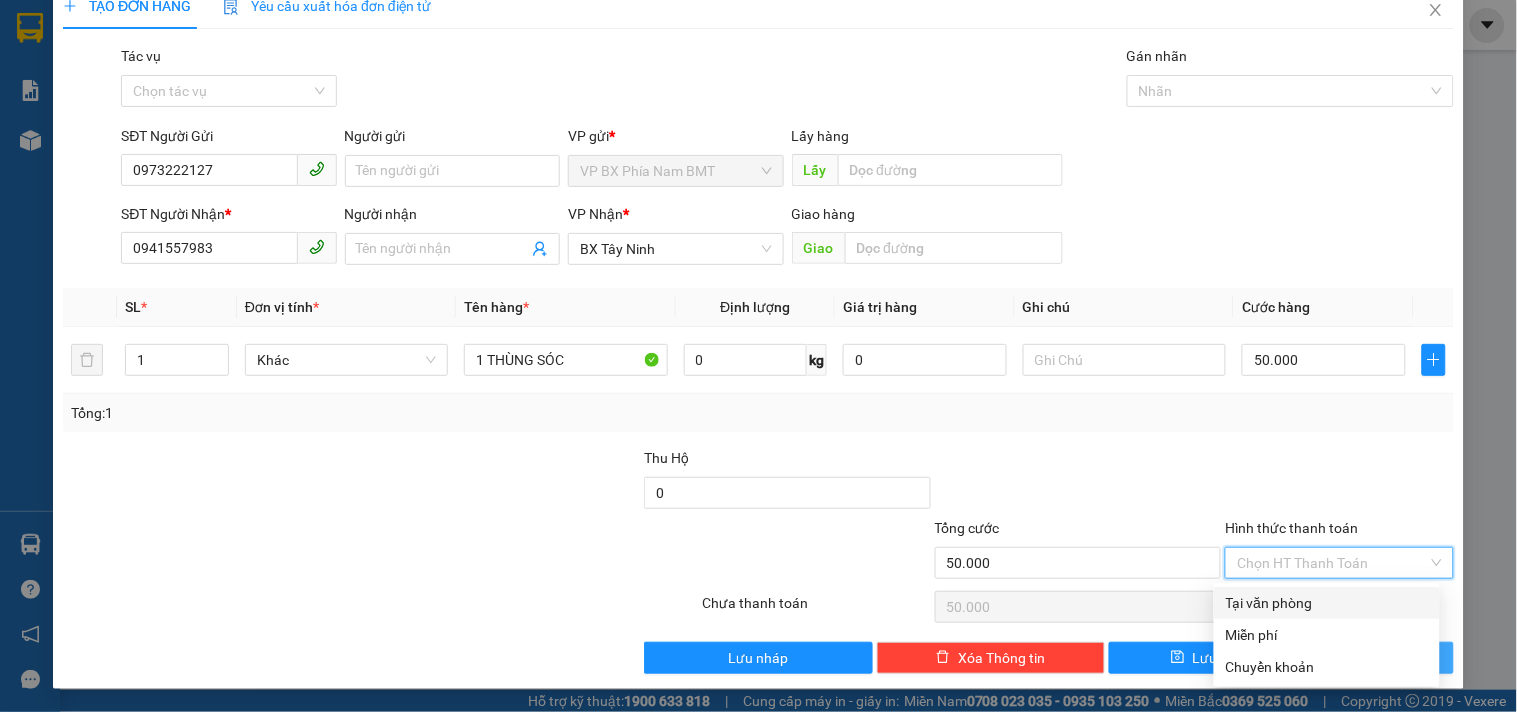 type on "0" 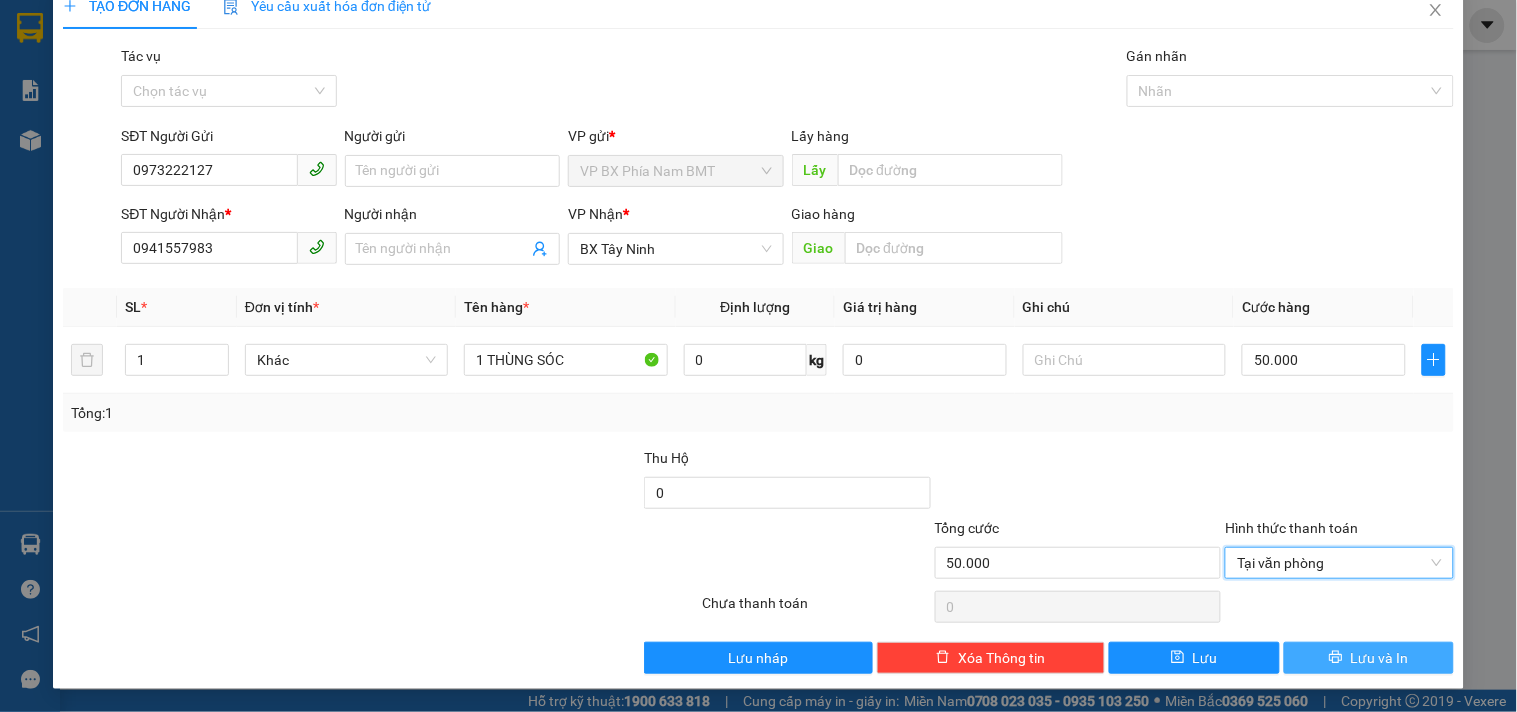 click on "Lưu và In" at bounding box center [1380, 658] 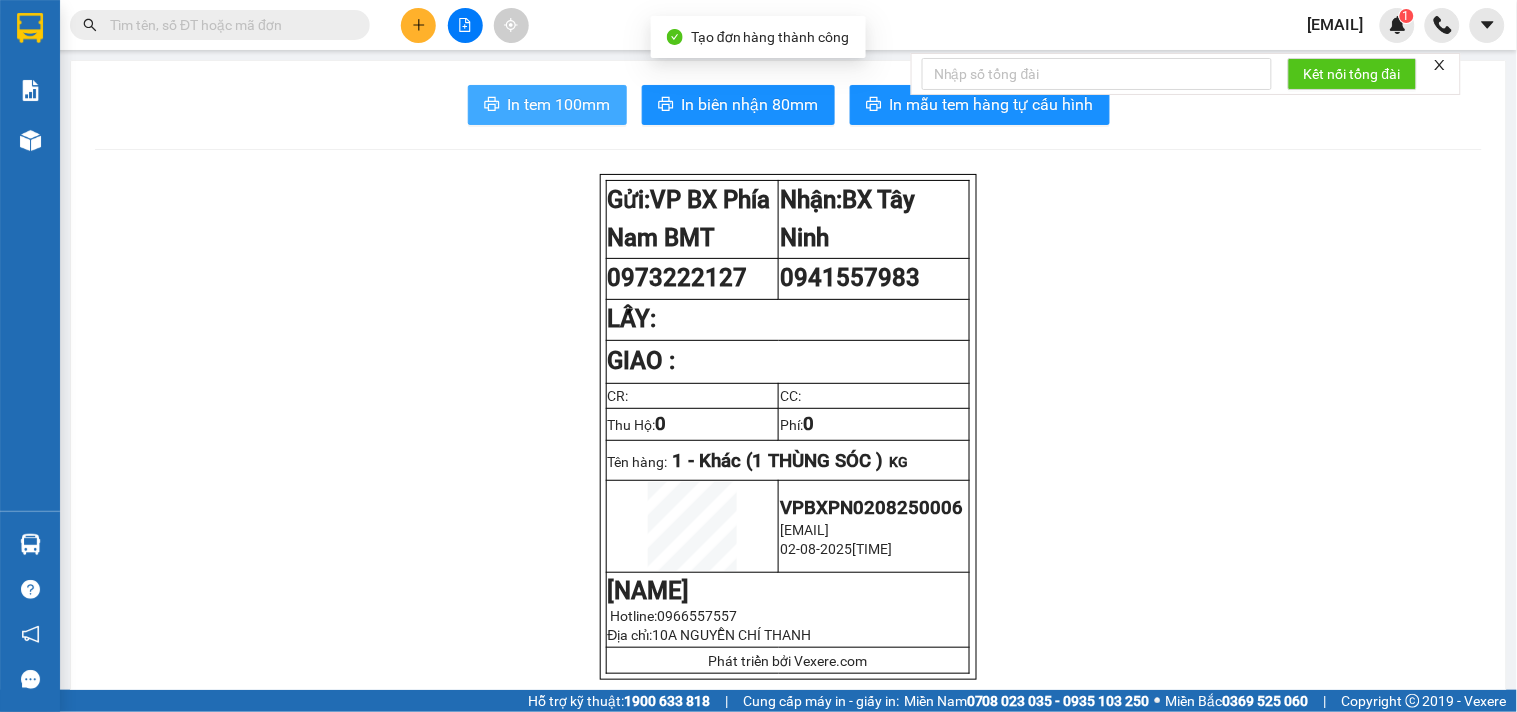 drag, startPoint x: 544, startPoint y: 100, endPoint x: 201, endPoint y: 44, distance: 347.54135 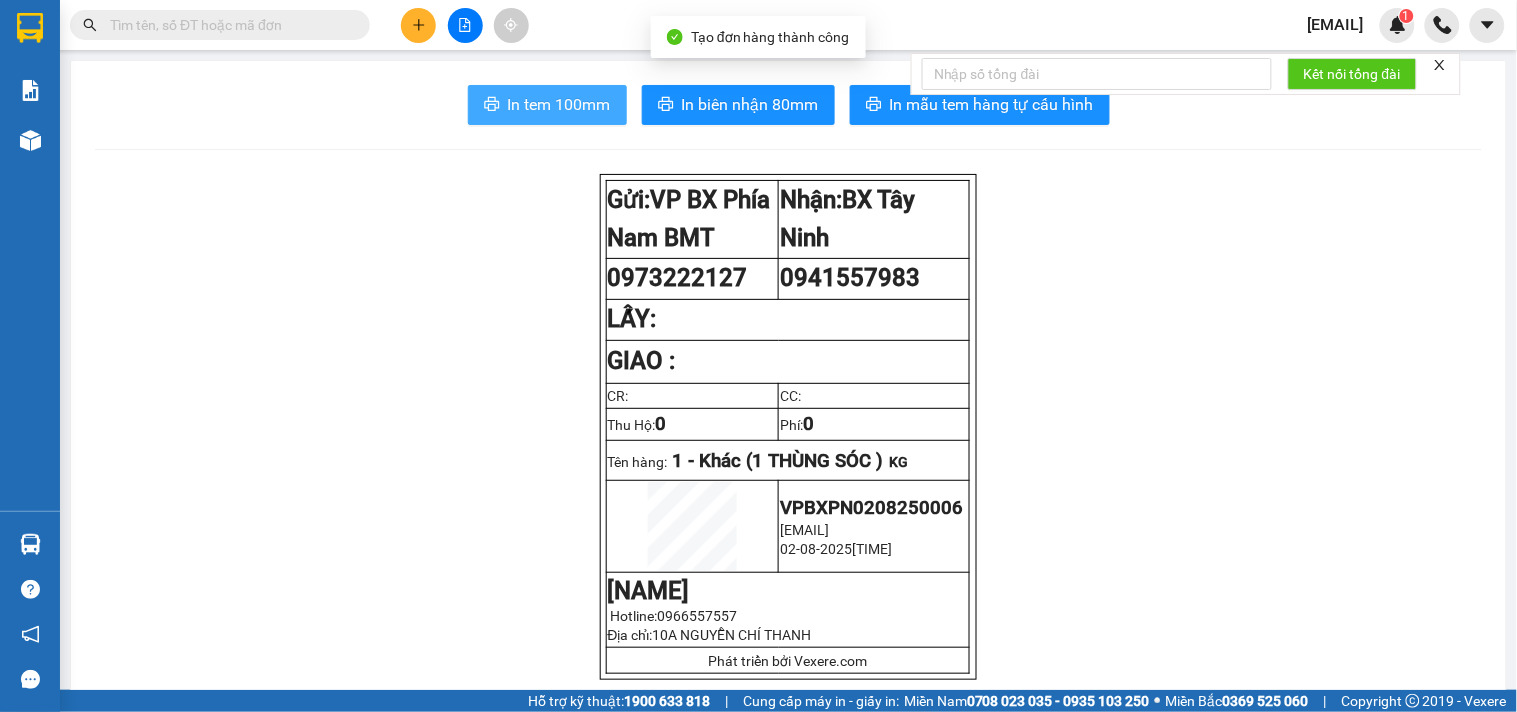 scroll, scrollTop: 0, scrollLeft: 0, axis: both 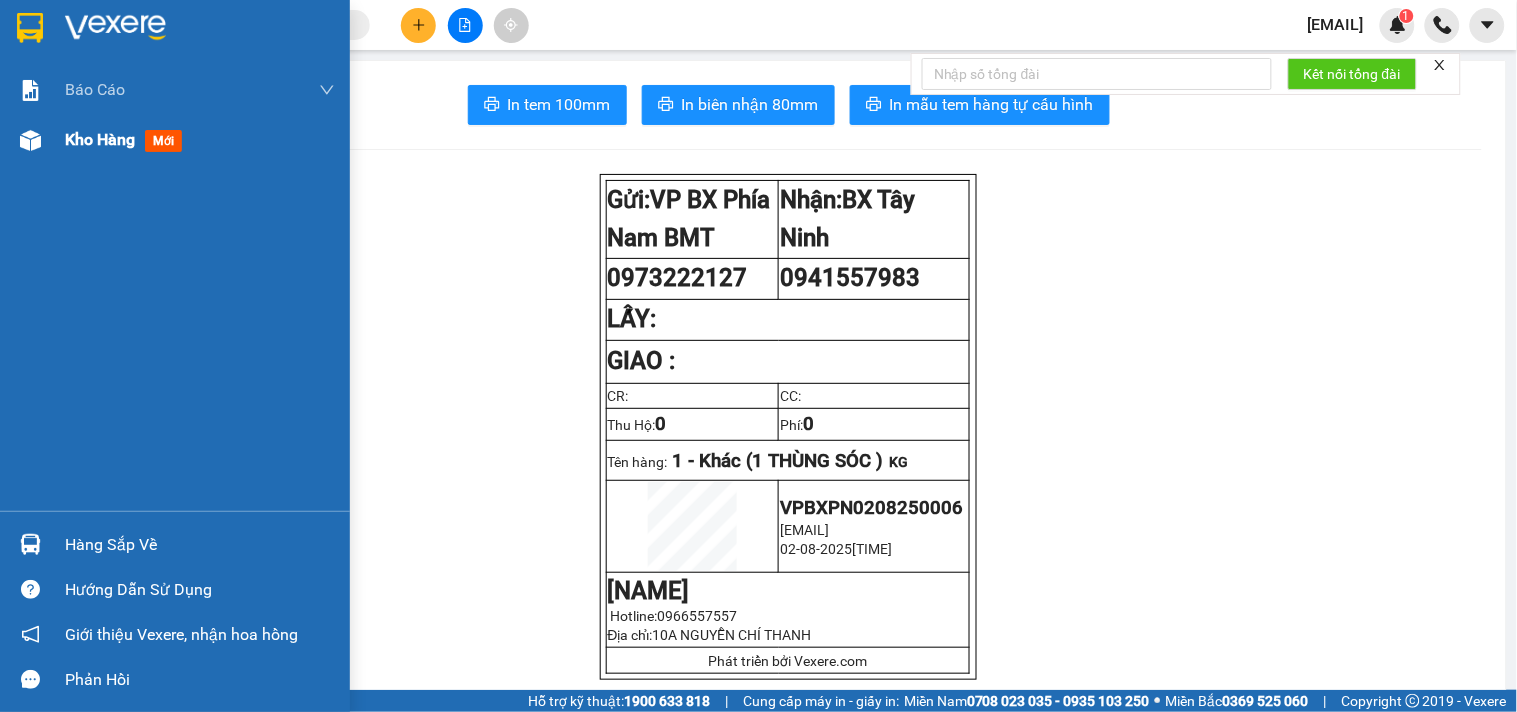 click on "Kho hàng" at bounding box center (100, 139) 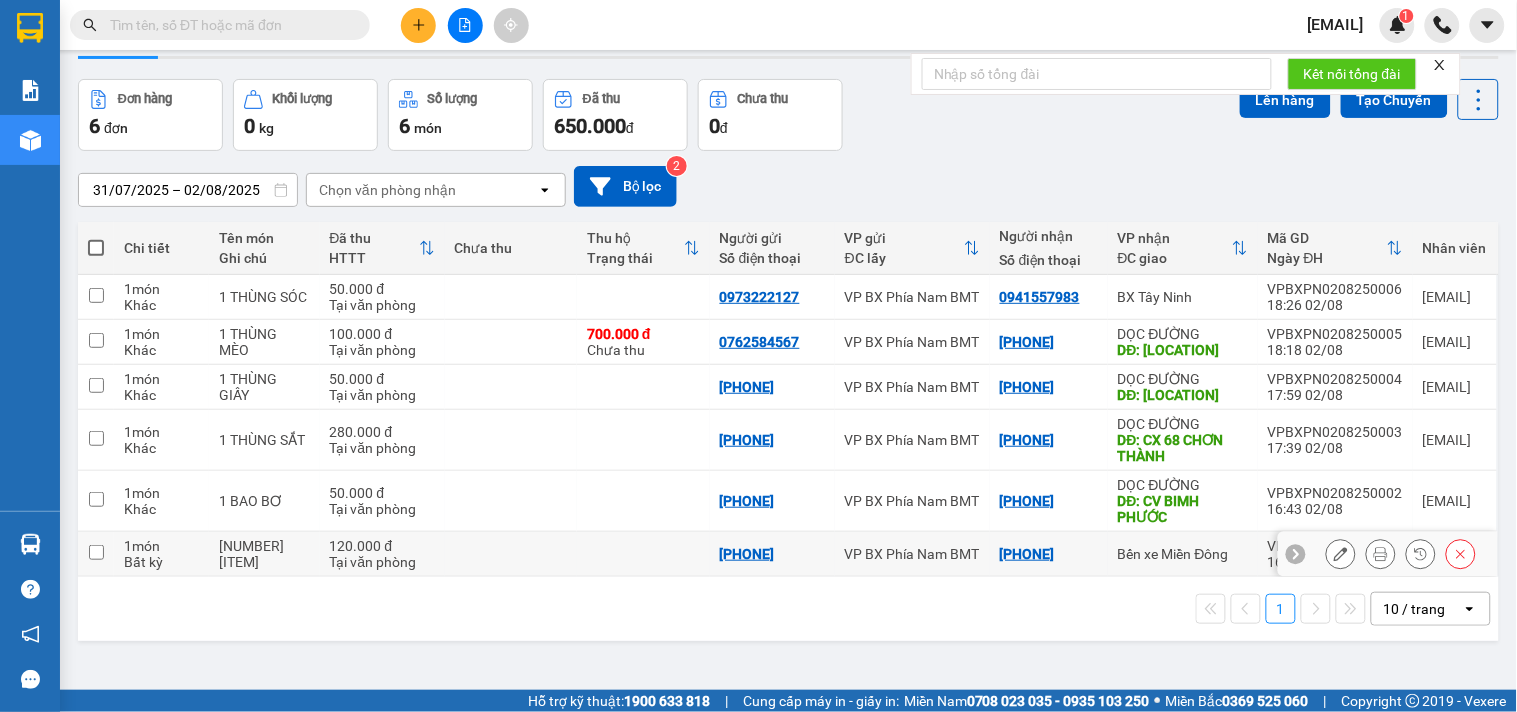 scroll, scrollTop: 92, scrollLeft: 0, axis: vertical 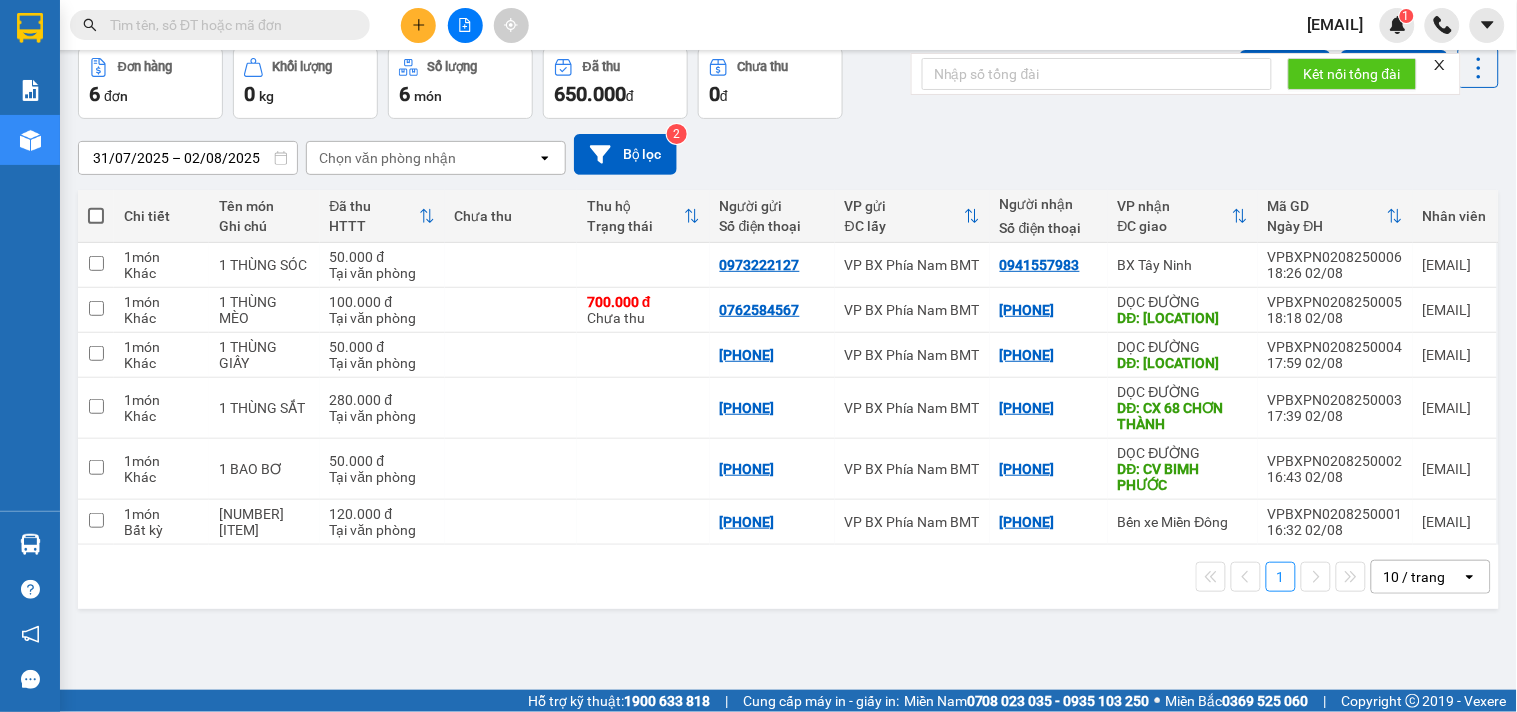 click on "ver  1.8.137 Kho gửi Trên xe Kho nhận Hàng đã giao Đơn hàng 6 đơn Khối lượng 0 kg Số lượng 6 món Đã thu 650.000  đ Chưa thu 0  đ Lên hàng Tạo Chuyến [DATE] – [DATE] Press the down arrow key to interact with the calendar and select a date. Press the escape button to close the calendar. Selected date range is from [DATE] to [DATE]. Chọn văn phòng nhận open Bộ lọc 2 Chi tiết Tên món Ghi chú Đã thu HTTT Chưa thu Thu hộ Trạng thái Người gửi Số điện thoại VP gửi ĐC lấy Người nhận Số điện thoại VP nhận ĐC giao Mã GD Ngày ĐH Nhân viên 1  món Khác 1 [ITEM]  50.000 đ Tại văn phòng [PHONE] VP BX [PROVINCE] [PROVINCE] [PHONE] [LOCATION] VPBXPN0208250006 [TIME] [DATE] [NAME] 1  món Khác 1 [ITEM] 100.000 đ Tại văn phòng 700.000 đ Chưa thu [PHONE] VP BX [PROVINCE] [PROVINCE] [PHONE] [LOCATION] DĐ: [LOCATION] VPBXPN0208250005 [TIME] [DATE] [NAME] 1  món Khác 50.000 đ 1 1" at bounding box center [788, 324] 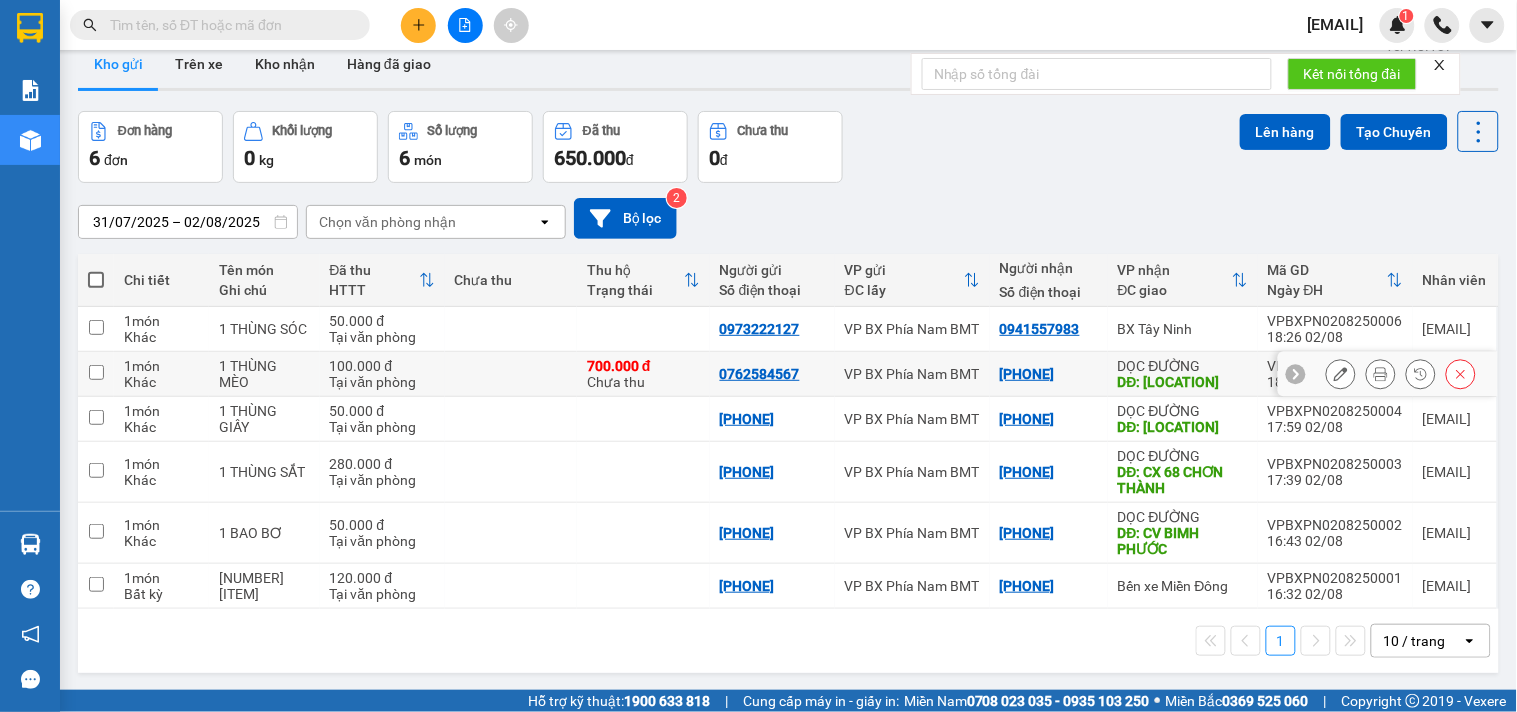scroll, scrollTop: 0, scrollLeft: 0, axis: both 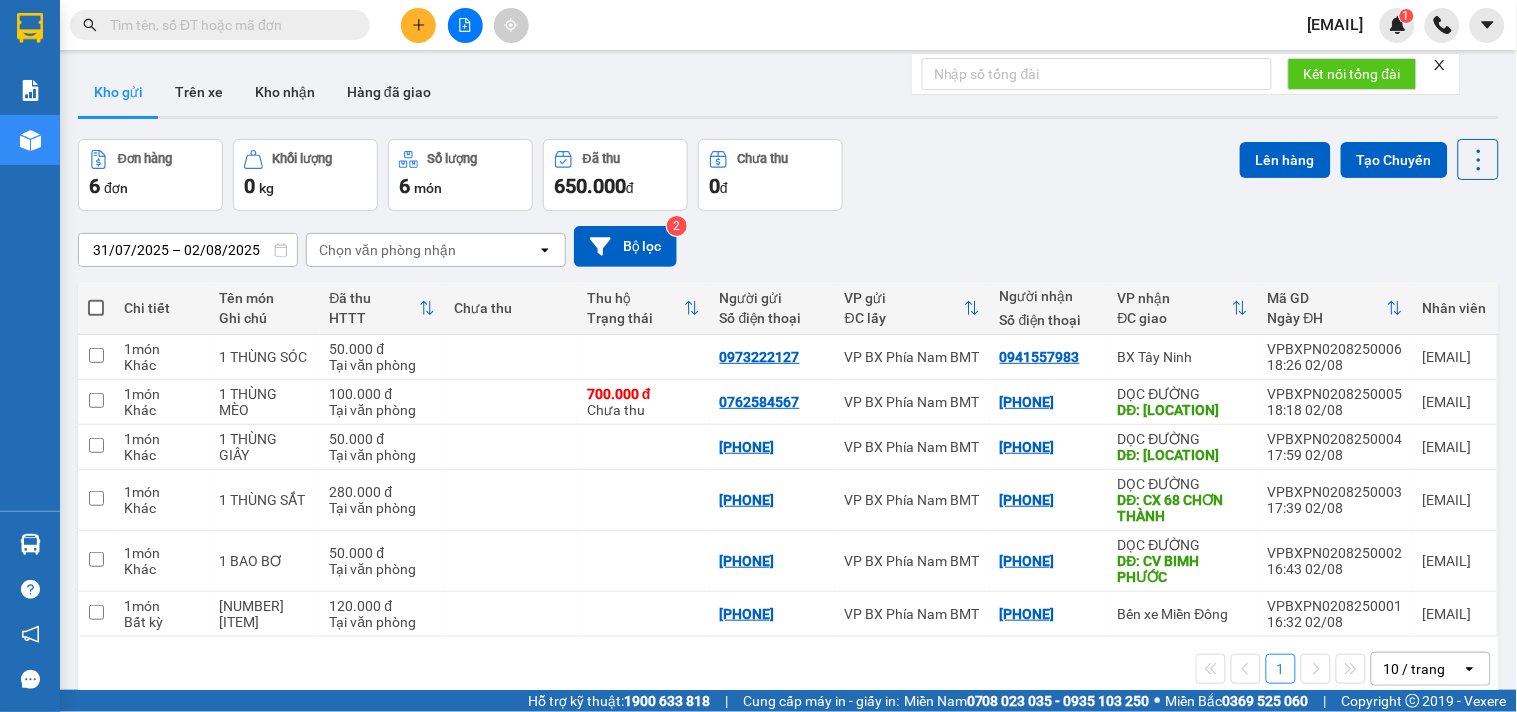 click 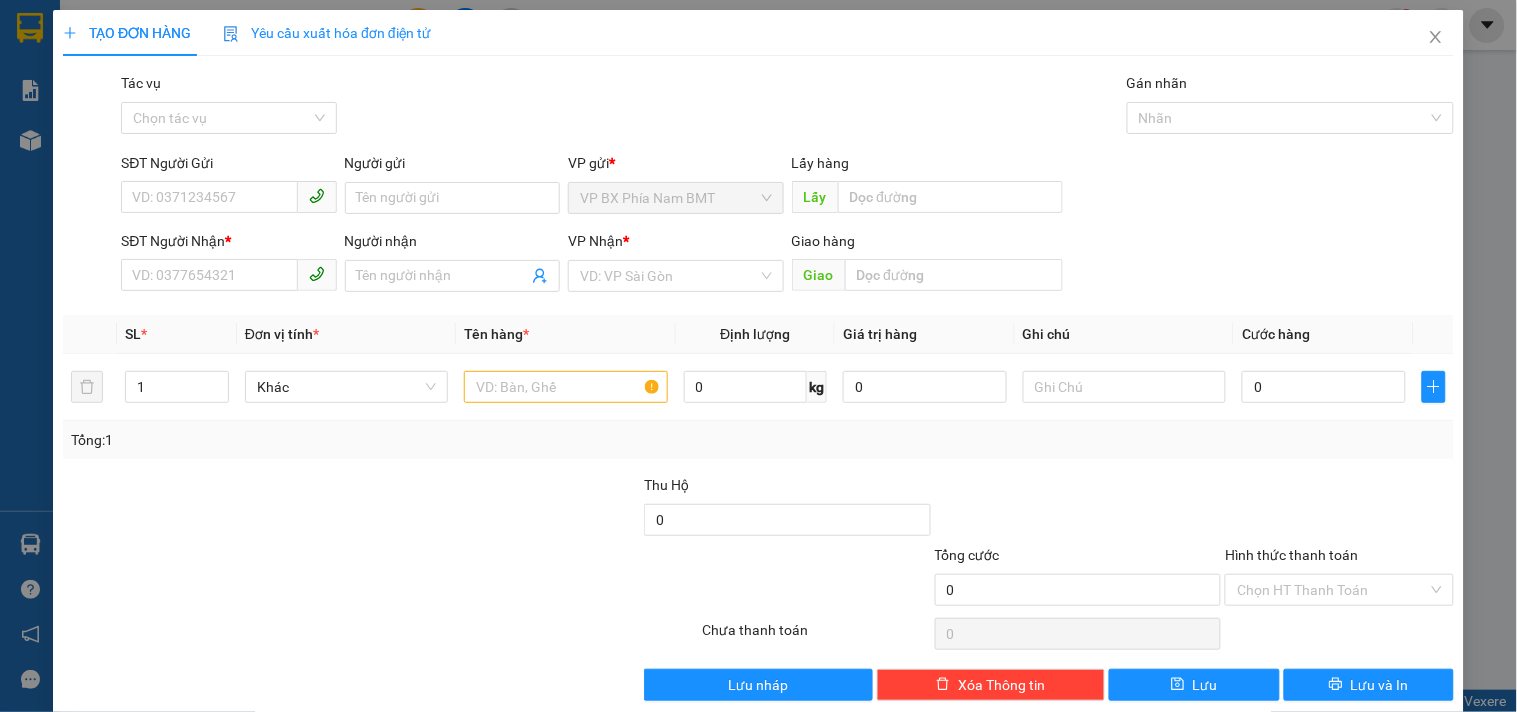 click on "SĐT Người Gửi VD: 0371234567" at bounding box center [228, 187] 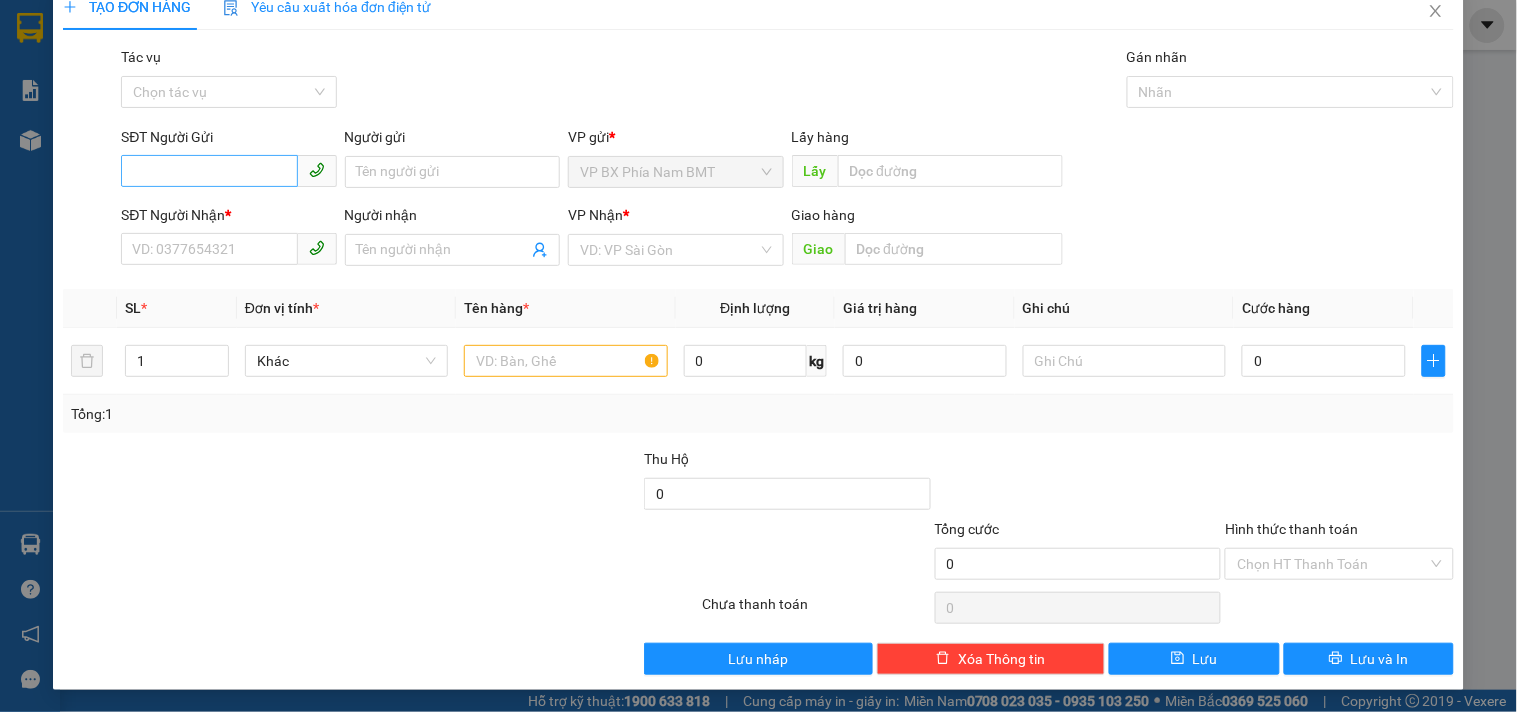 scroll, scrollTop: 27, scrollLeft: 0, axis: vertical 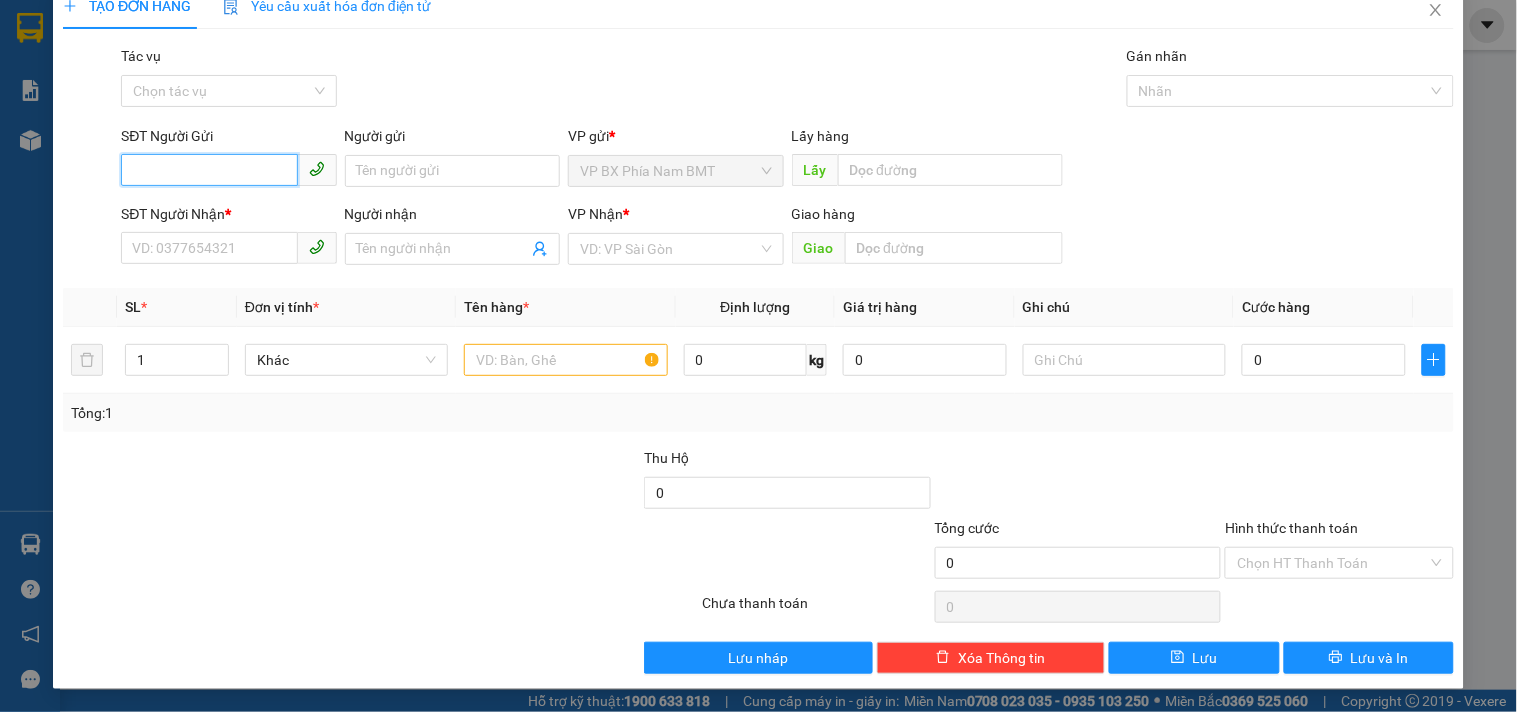 click on "SĐT Người Gửi" at bounding box center [209, 170] 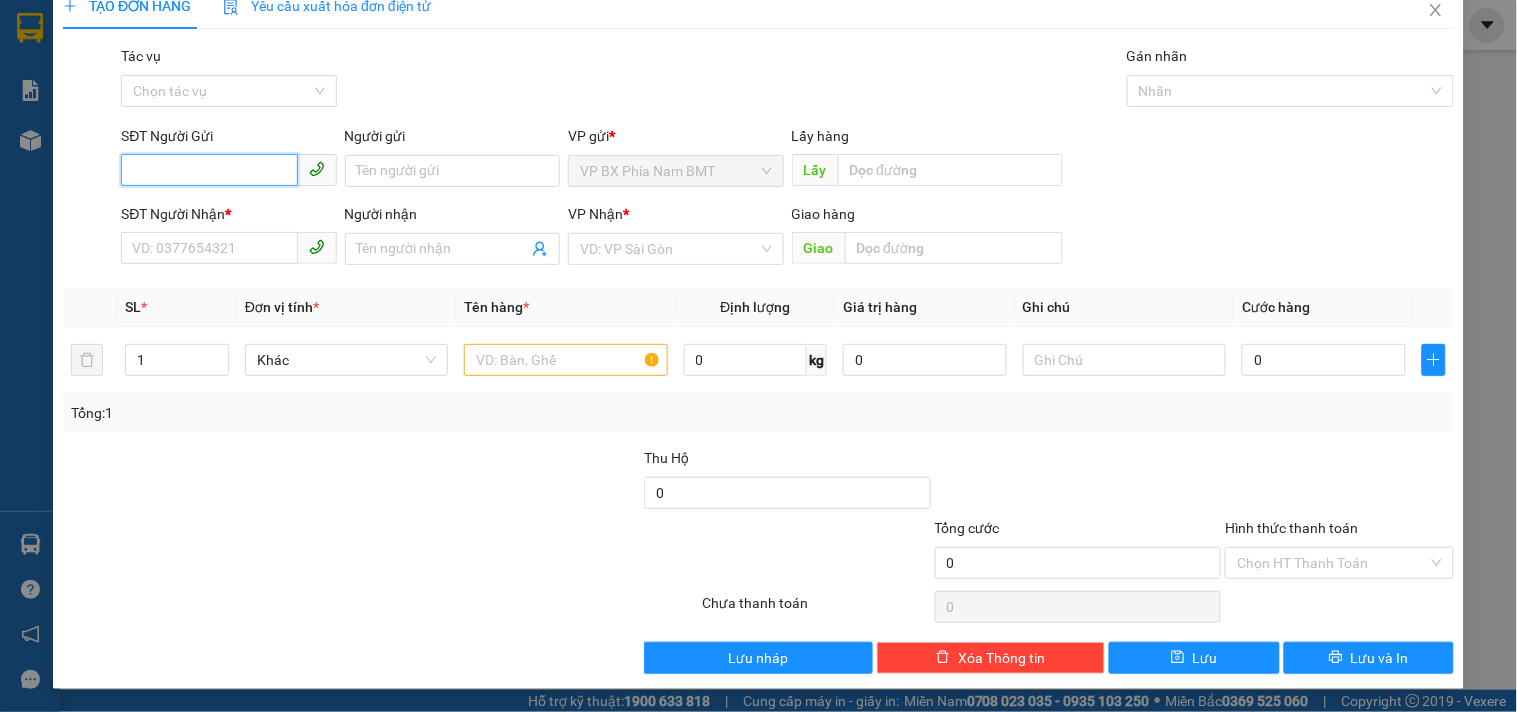 scroll, scrollTop: 0, scrollLeft: 0, axis: both 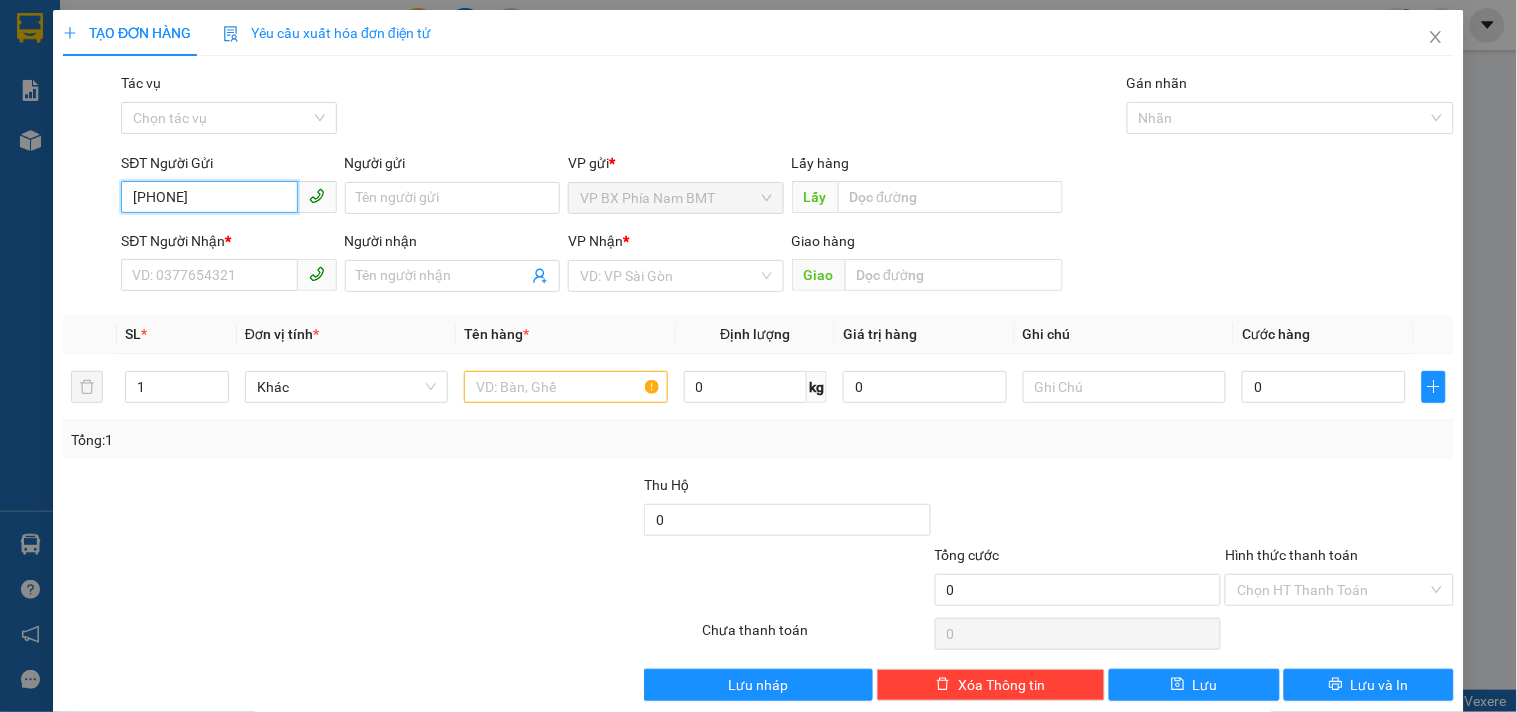 click on "[PHONE]" at bounding box center (209, 197) 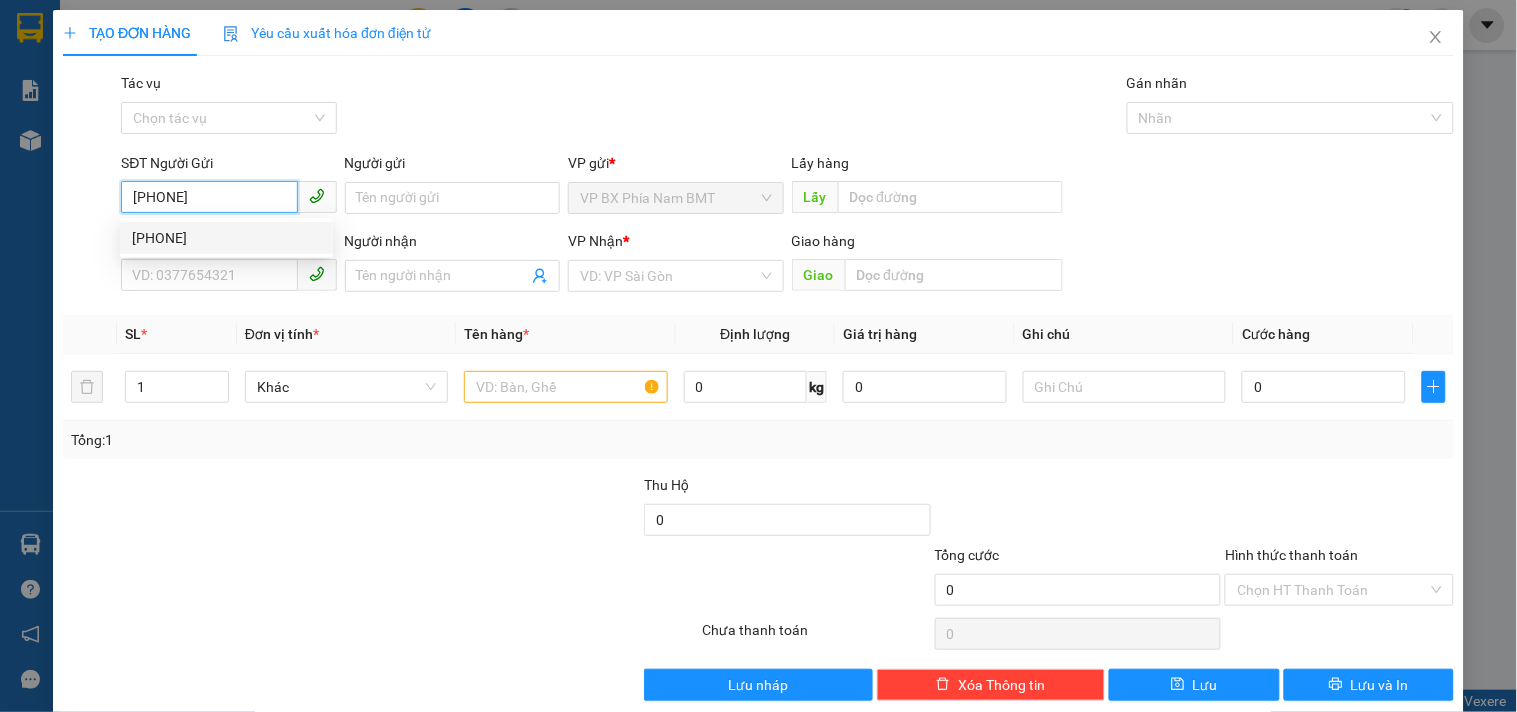 click on "[PHONE]" at bounding box center (226, 238) 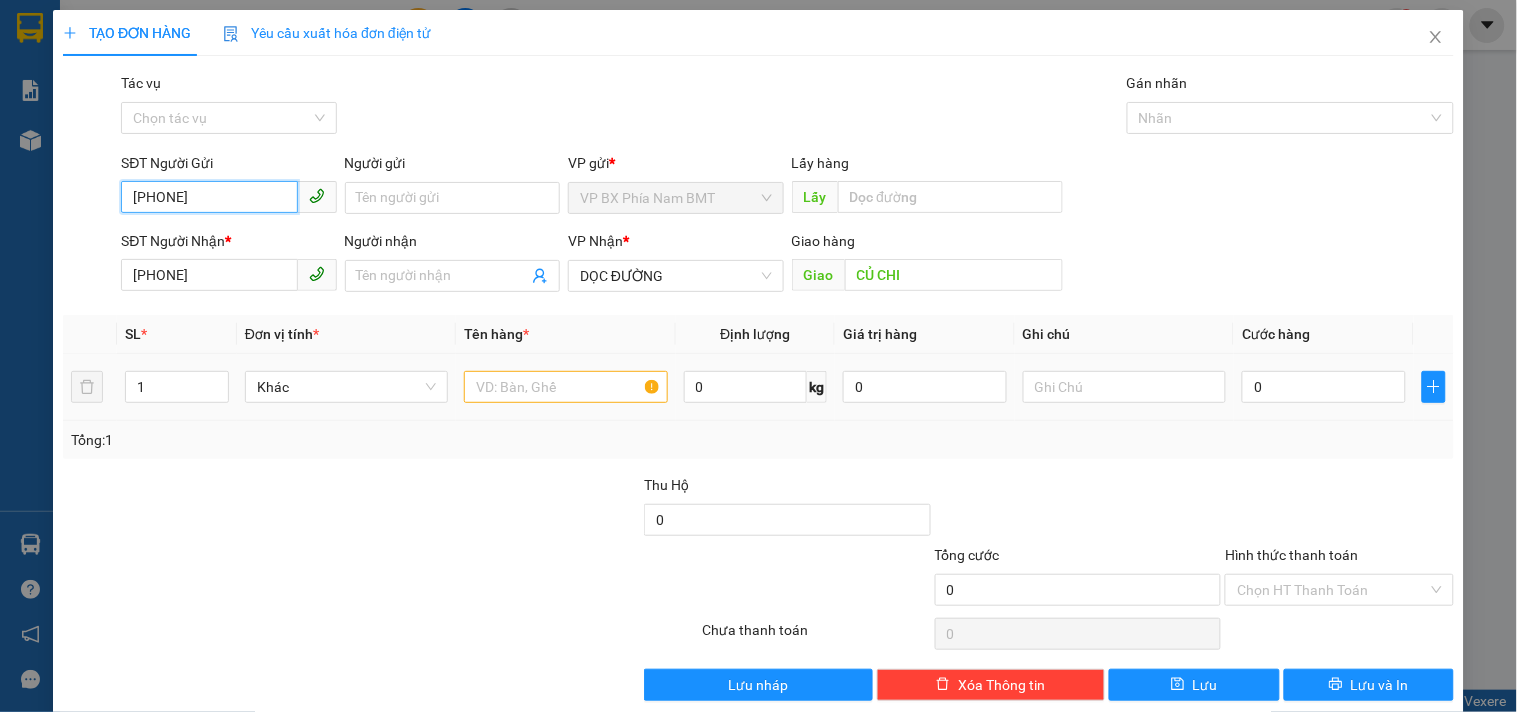 type on "[PHONE]" 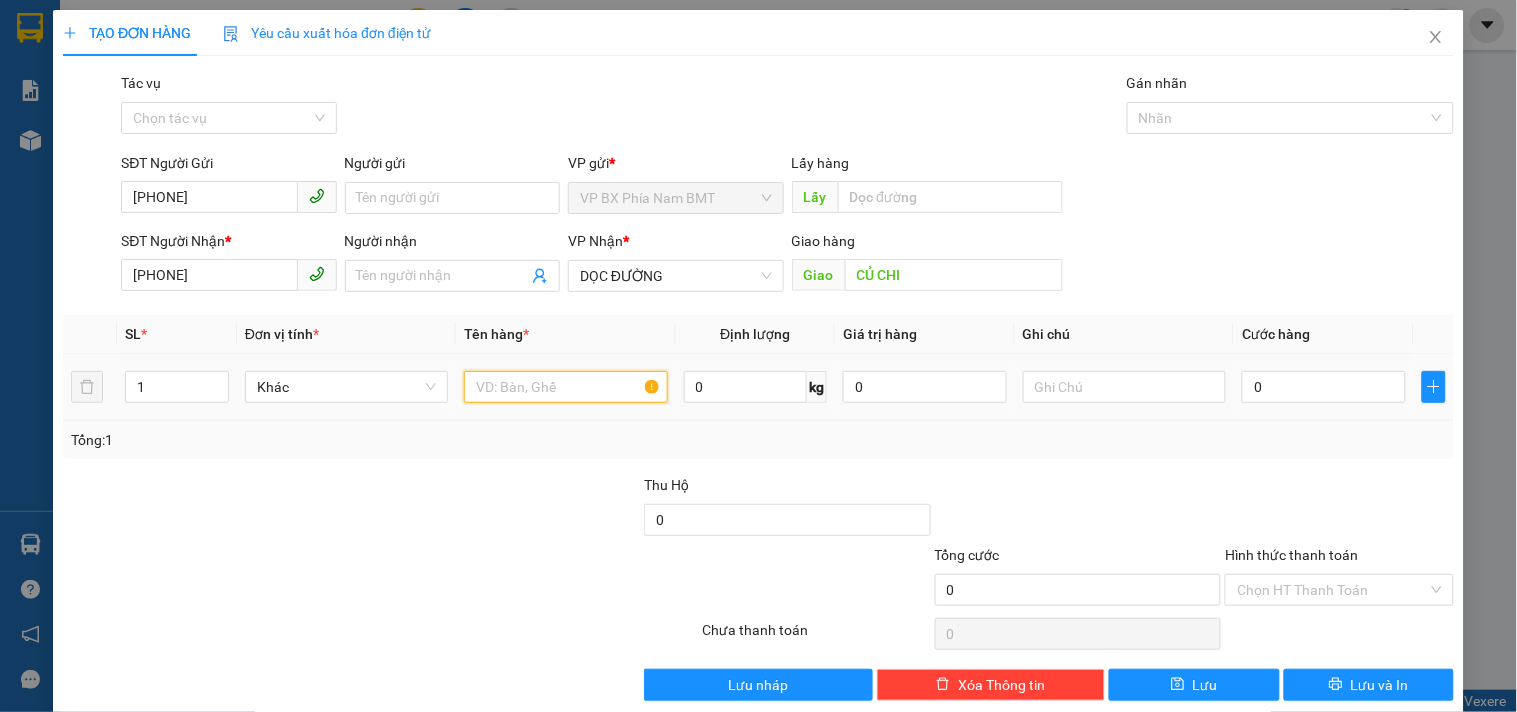 click at bounding box center (565, 387) 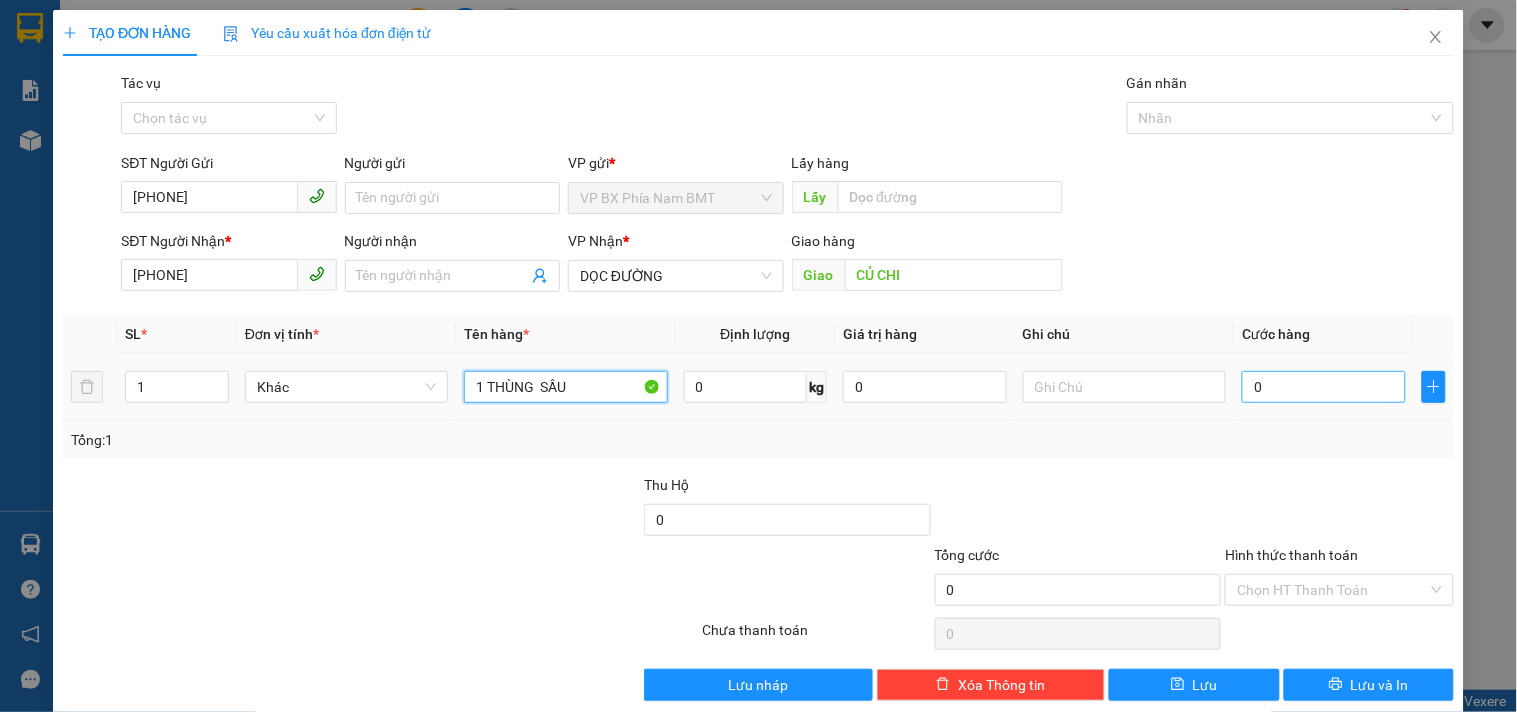 type on "1 THÙNG  SẦU" 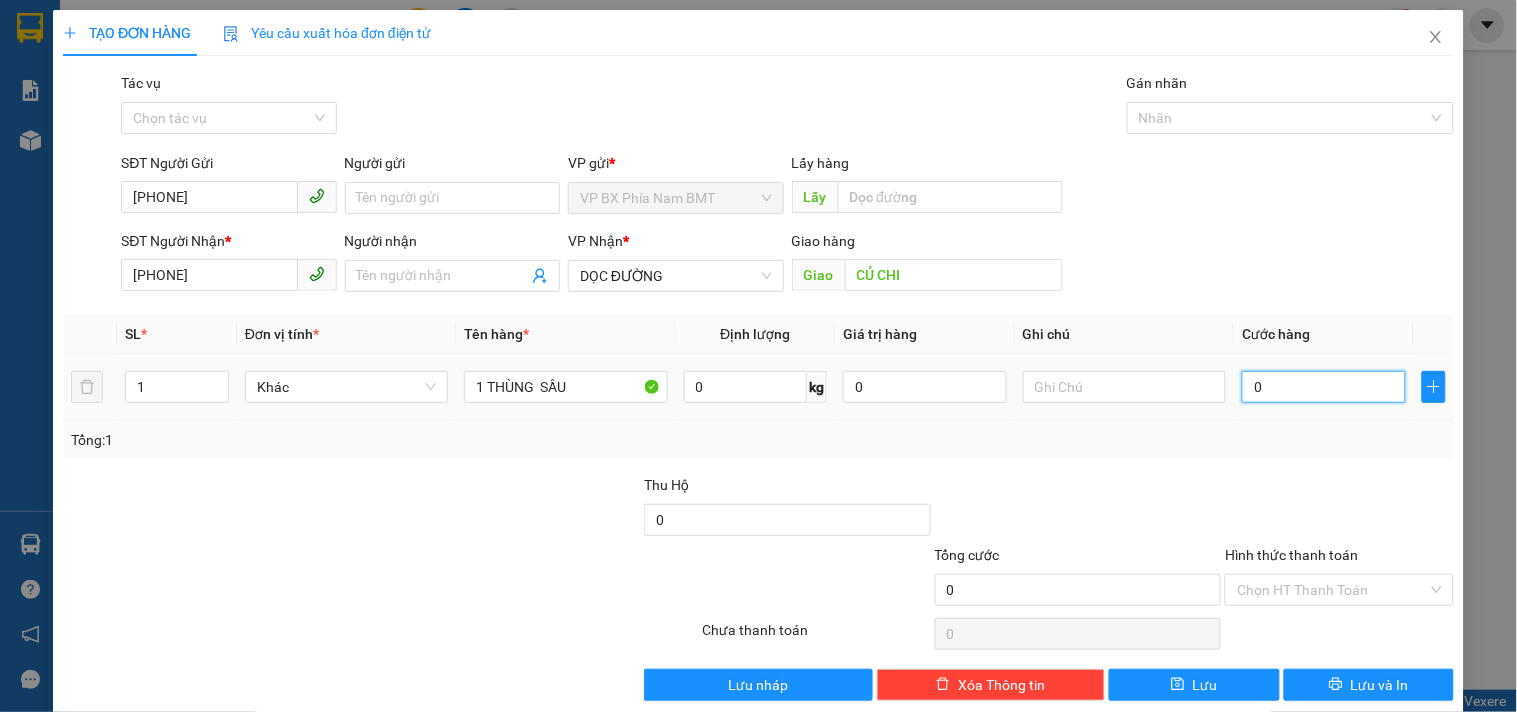 click on "0" at bounding box center (1324, 387) 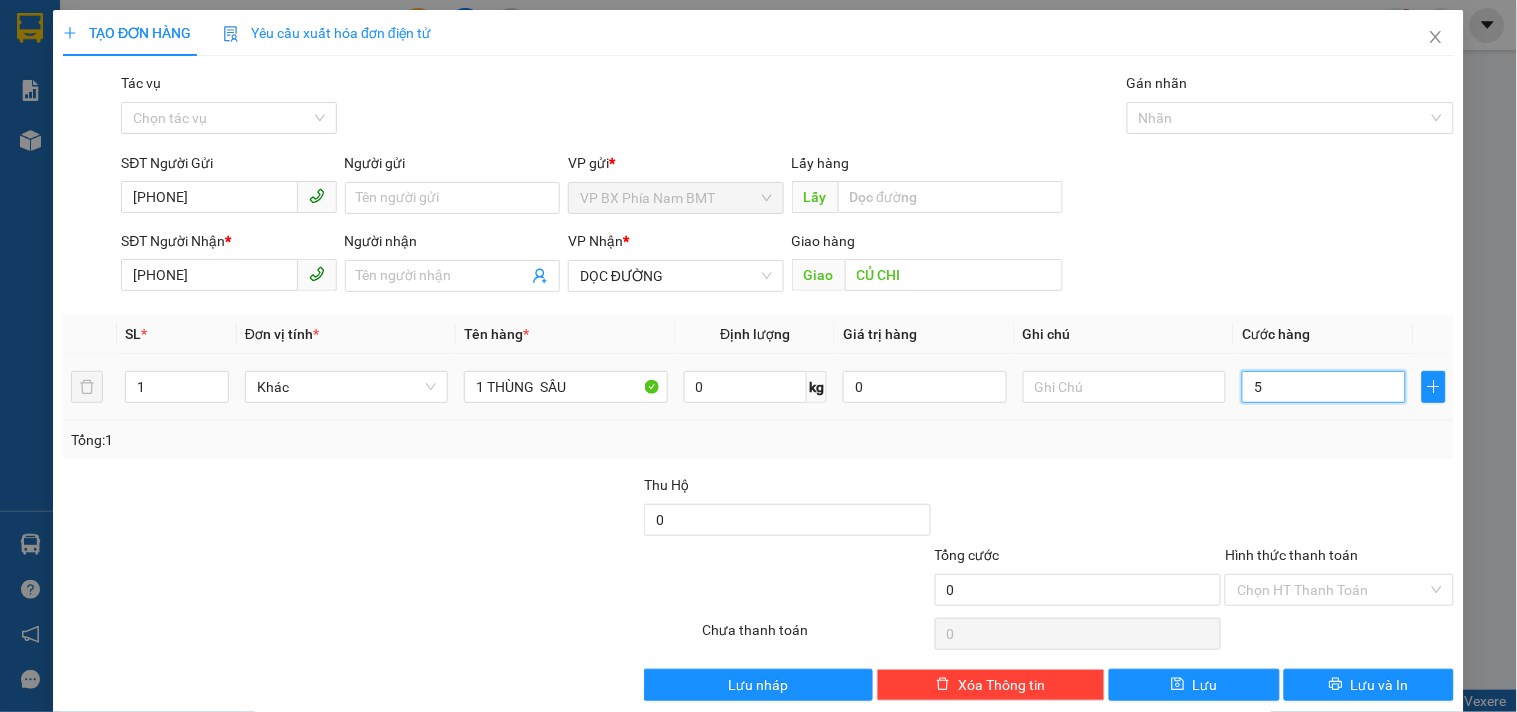 type on "5" 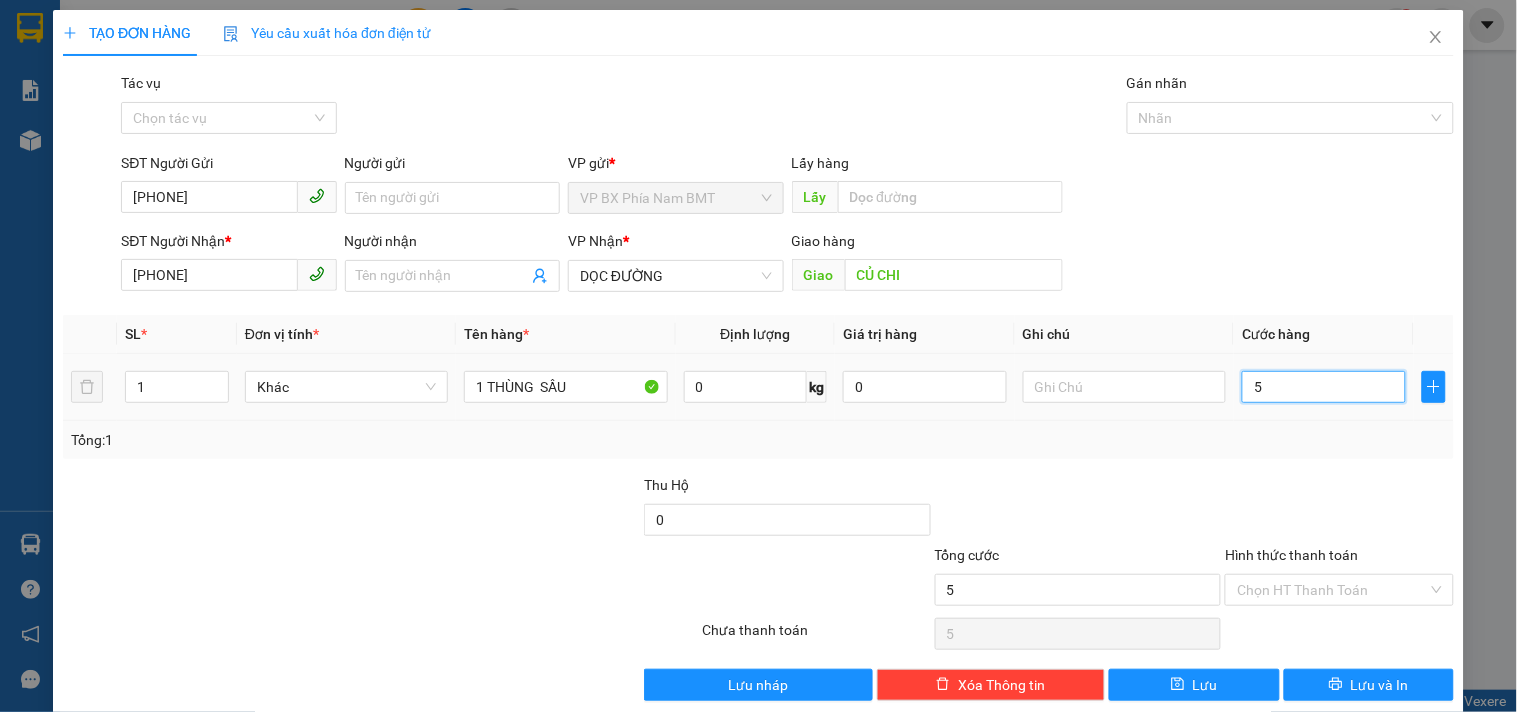 type on "50" 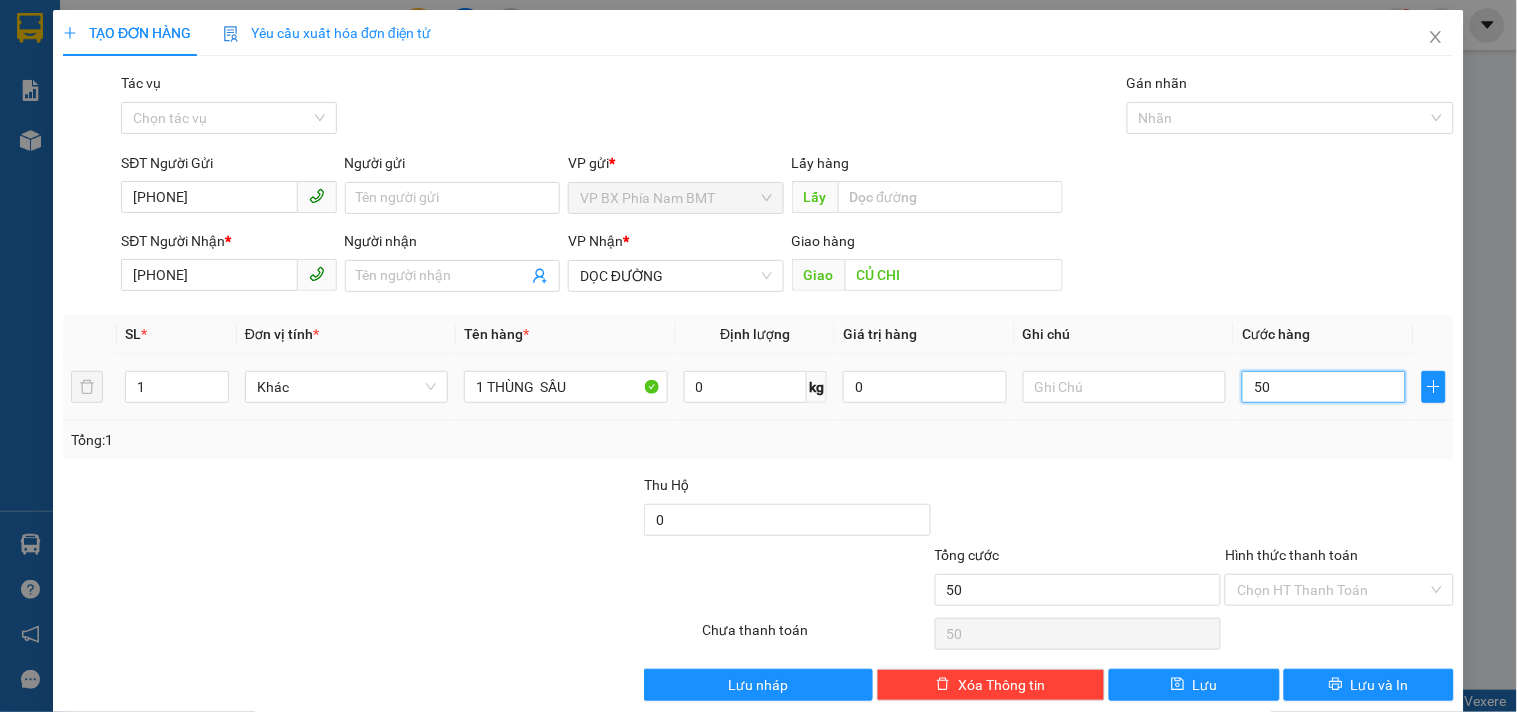 type on "500" 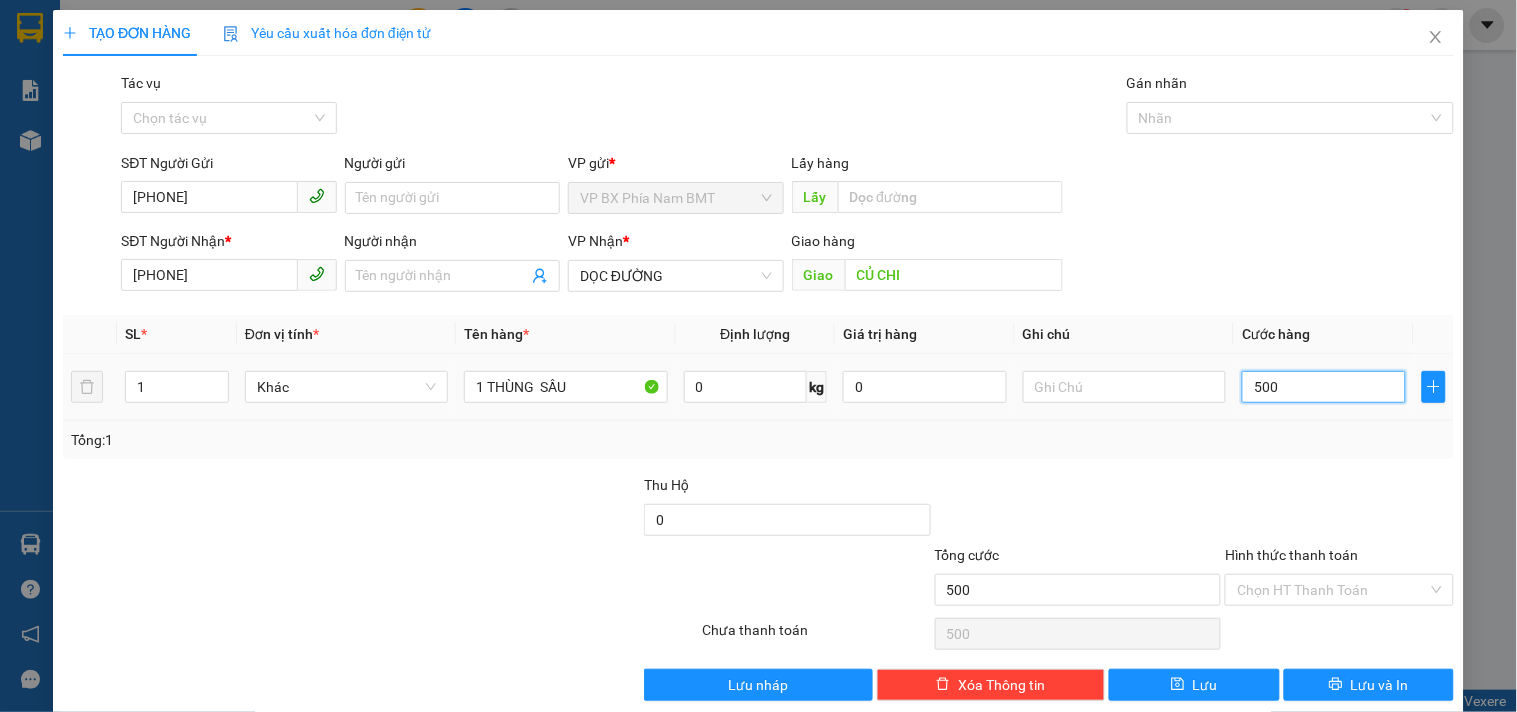 type on "5.000" 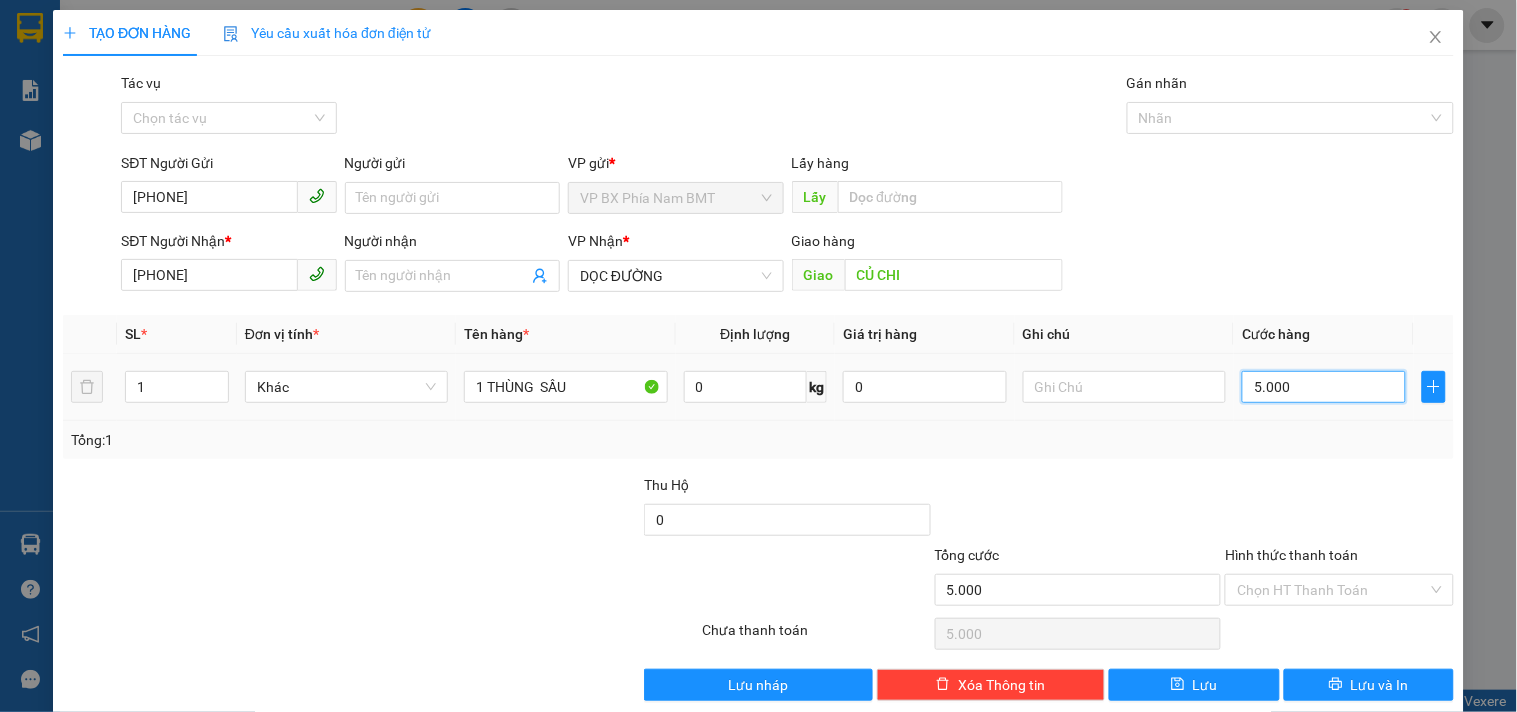 type on "50.000" 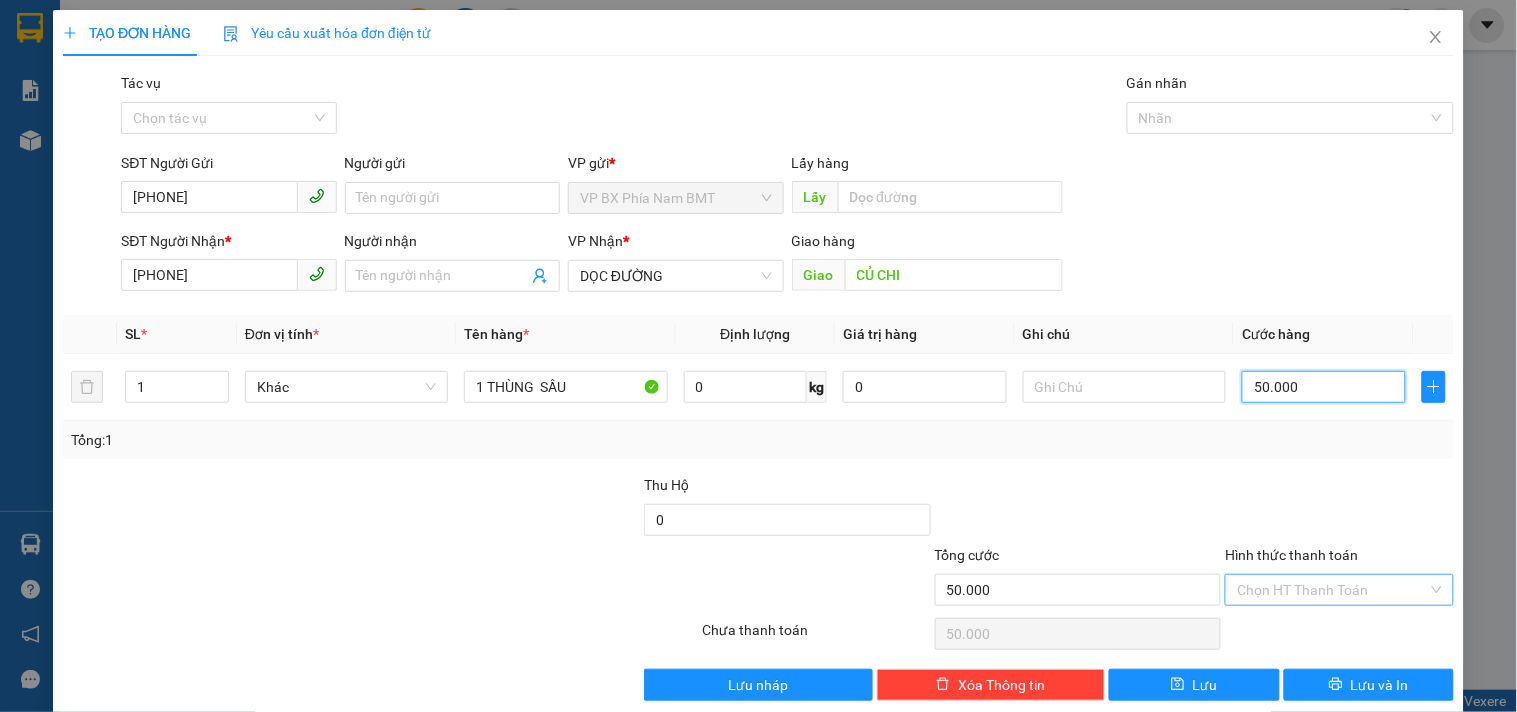scroll, scrollTop: 27, scrollLeft: 0, axis: vertical 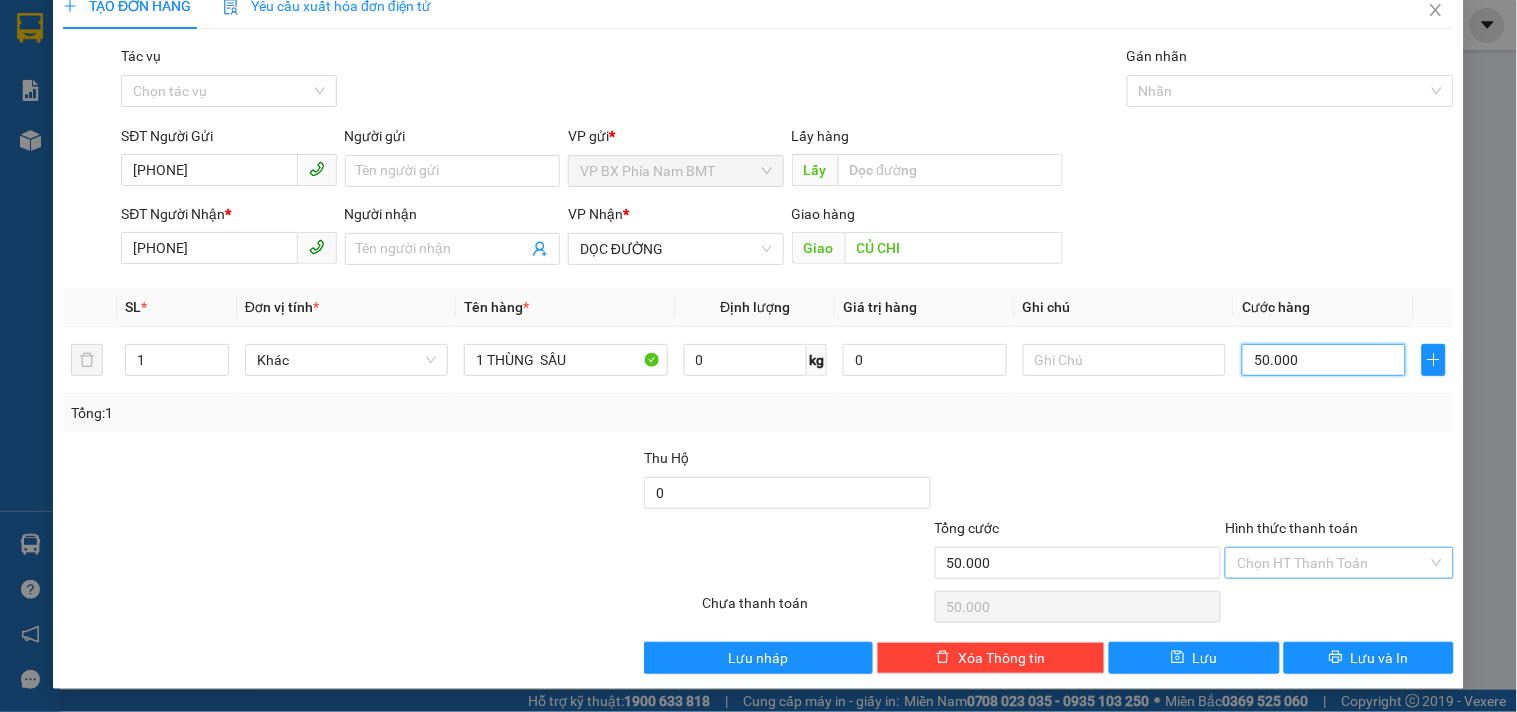 type on "50.000" 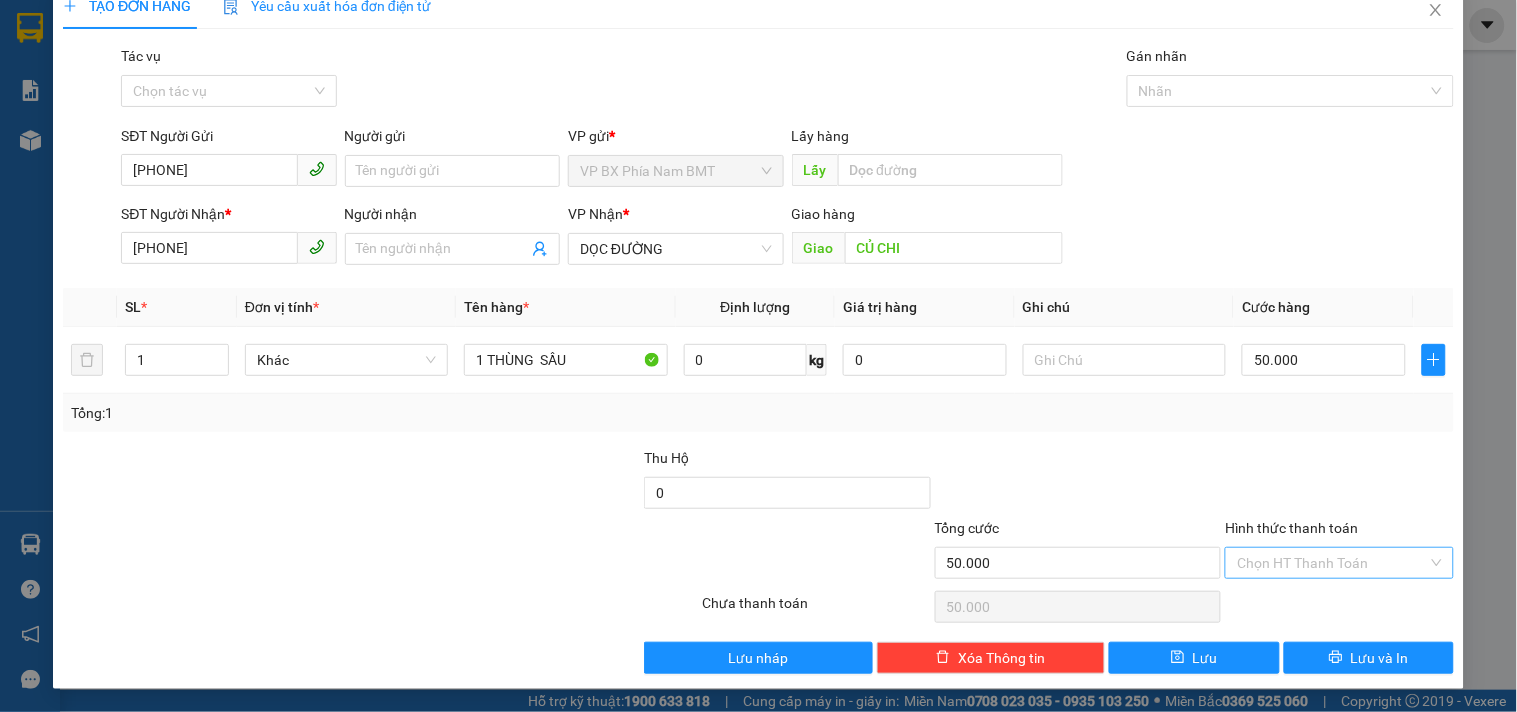 click on "Hình thức thanh toán" at bounding box center [1332, 563] 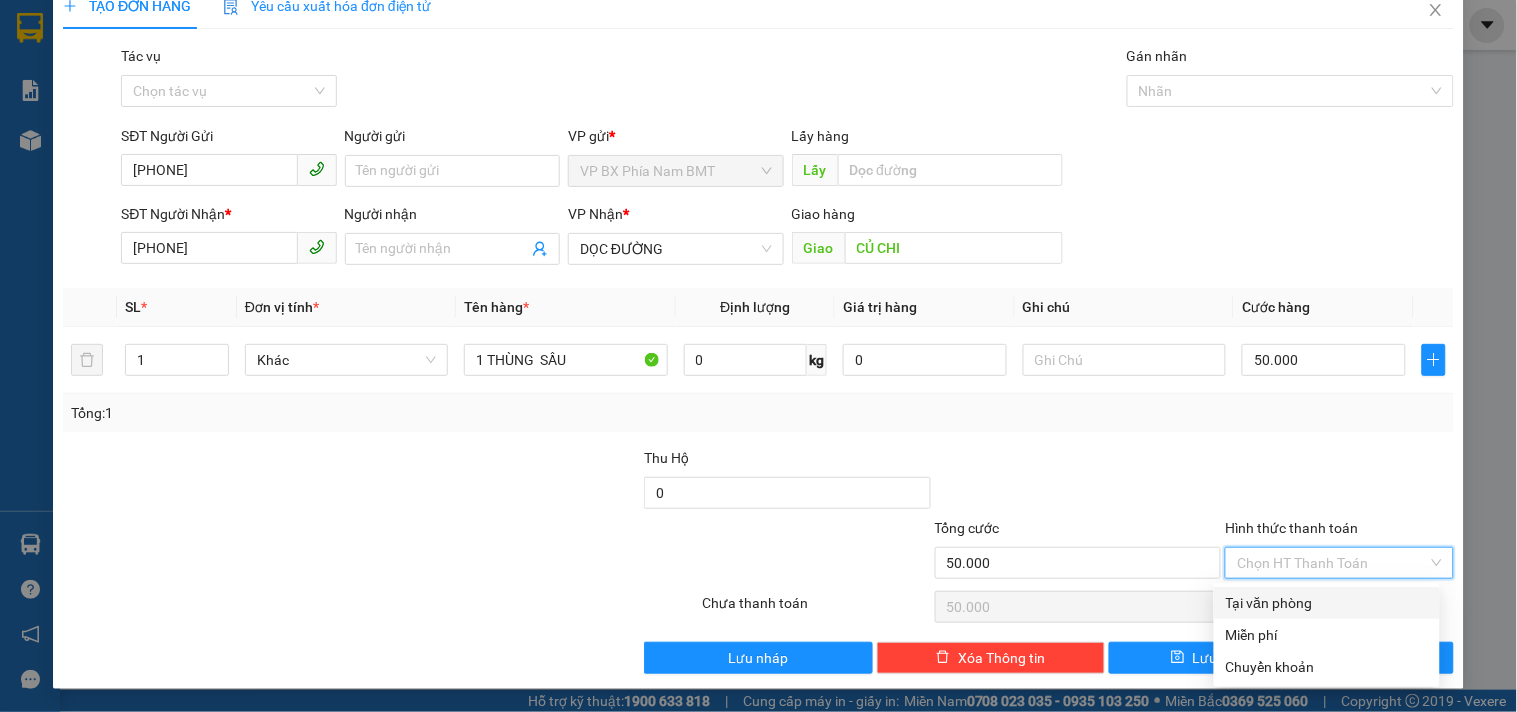 click on "Tại văn phòng" at bounding box center (1327, 603) 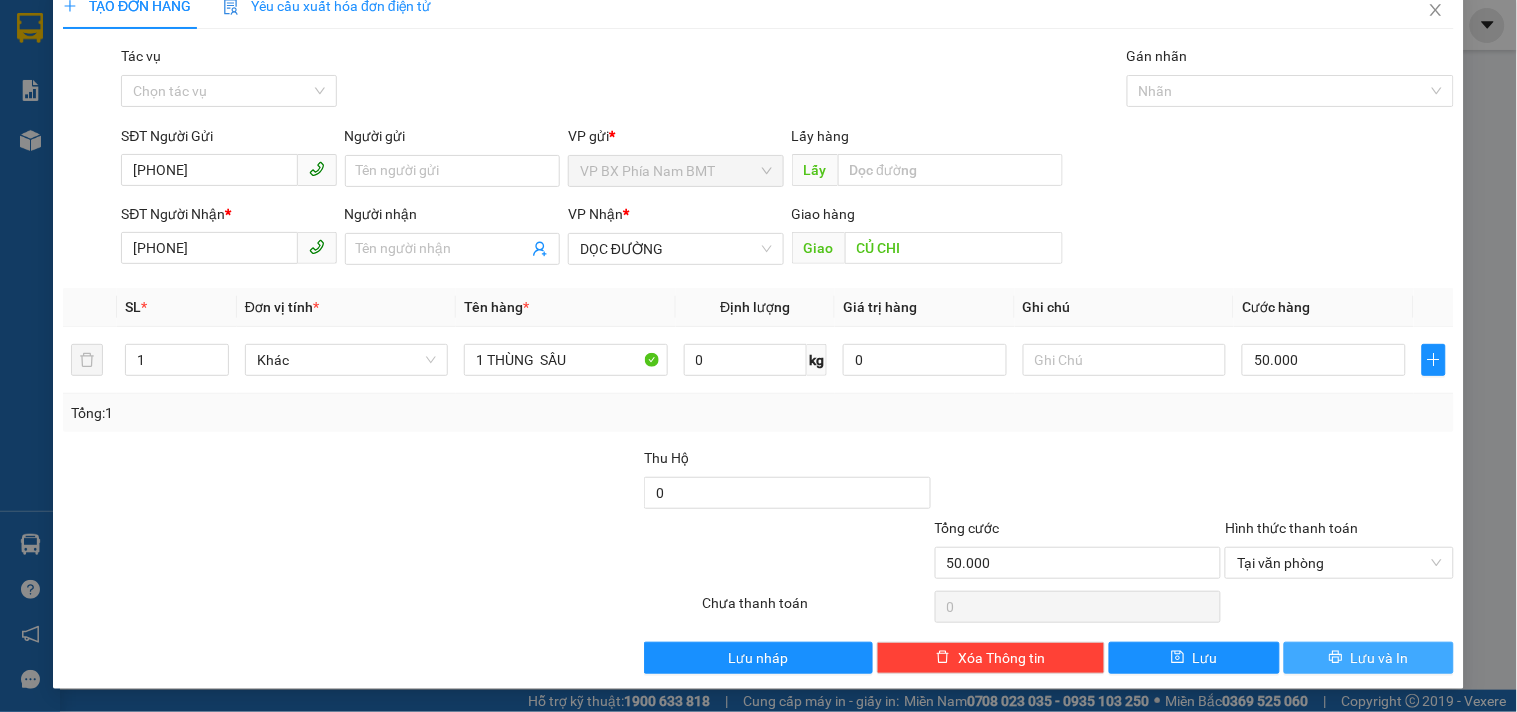 drag, startPoint x: 1343, startPoint y: 660, endPoint x: 1281, endPoint y: 645, distance: 63.788715 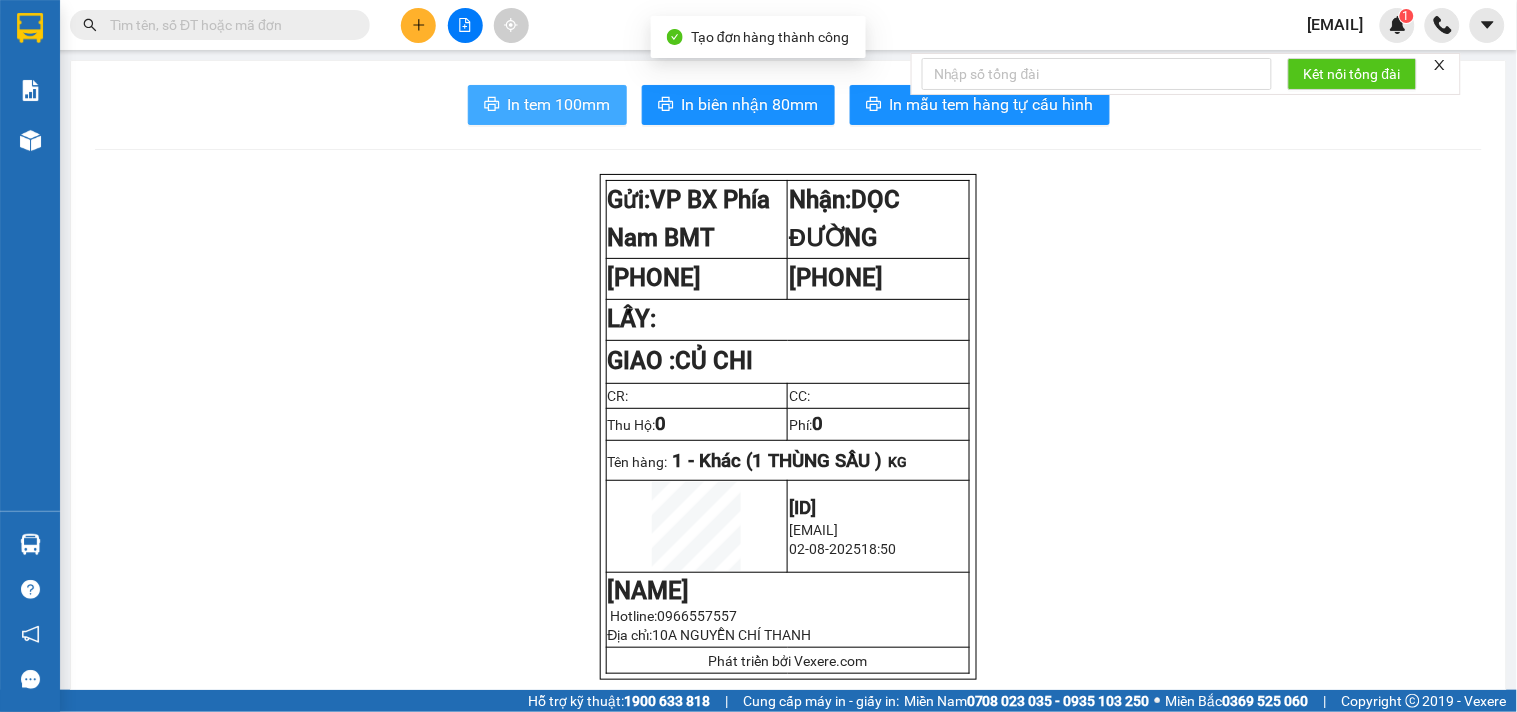 drag, startPoint x: 514, startPoint y: 100, endPoint x: 180, endPoint y: 188, distance: 345.39832 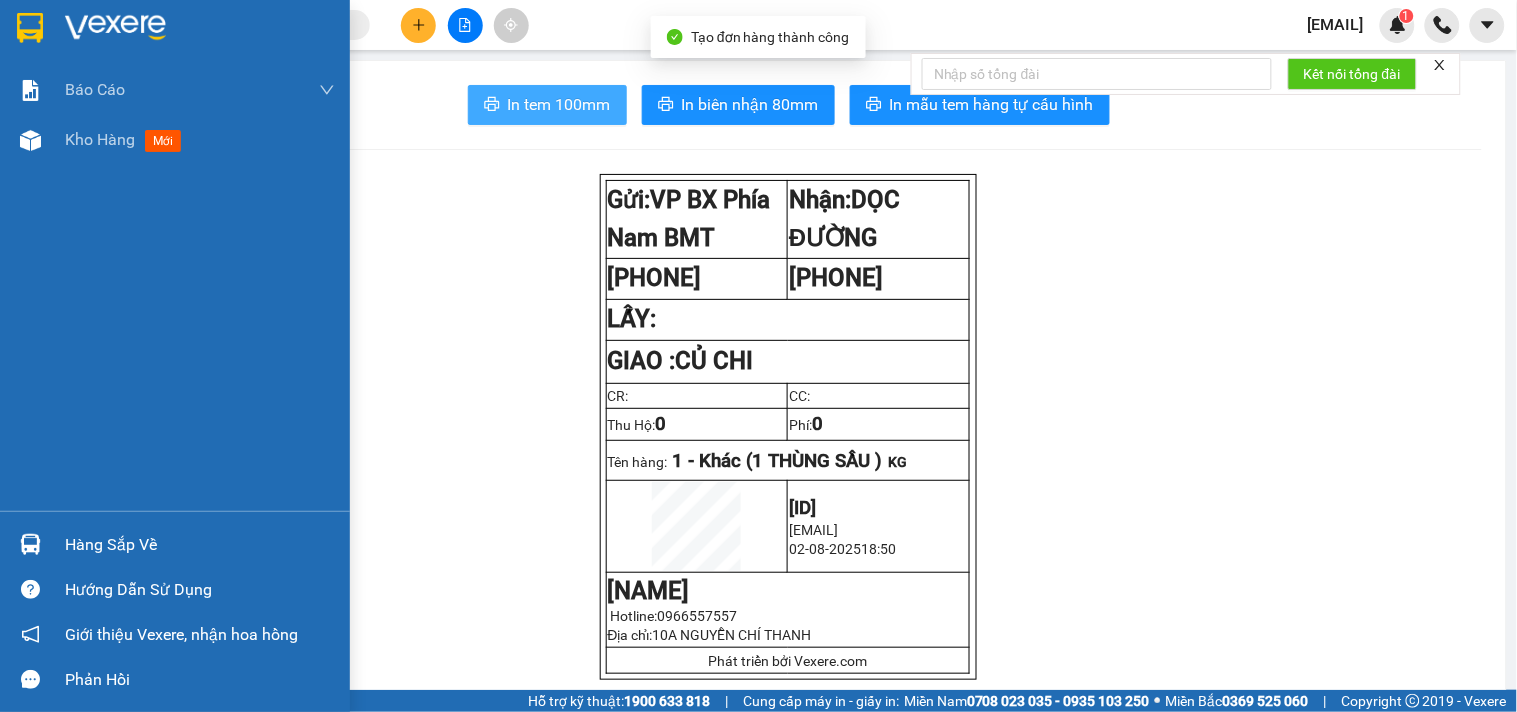 scroll, scrollTop: 0, scrollLeft: 0, axis: both 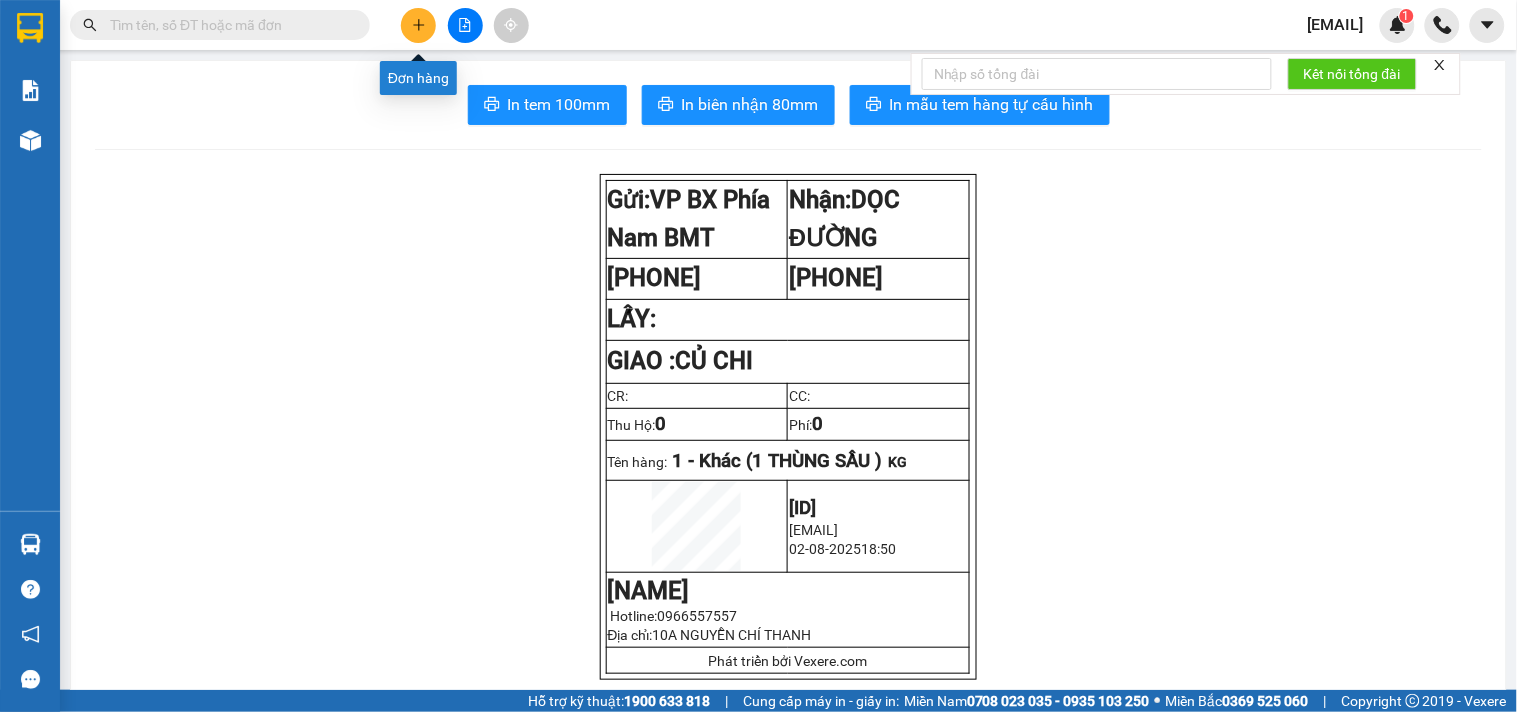 click at bounding box center (418, 25) 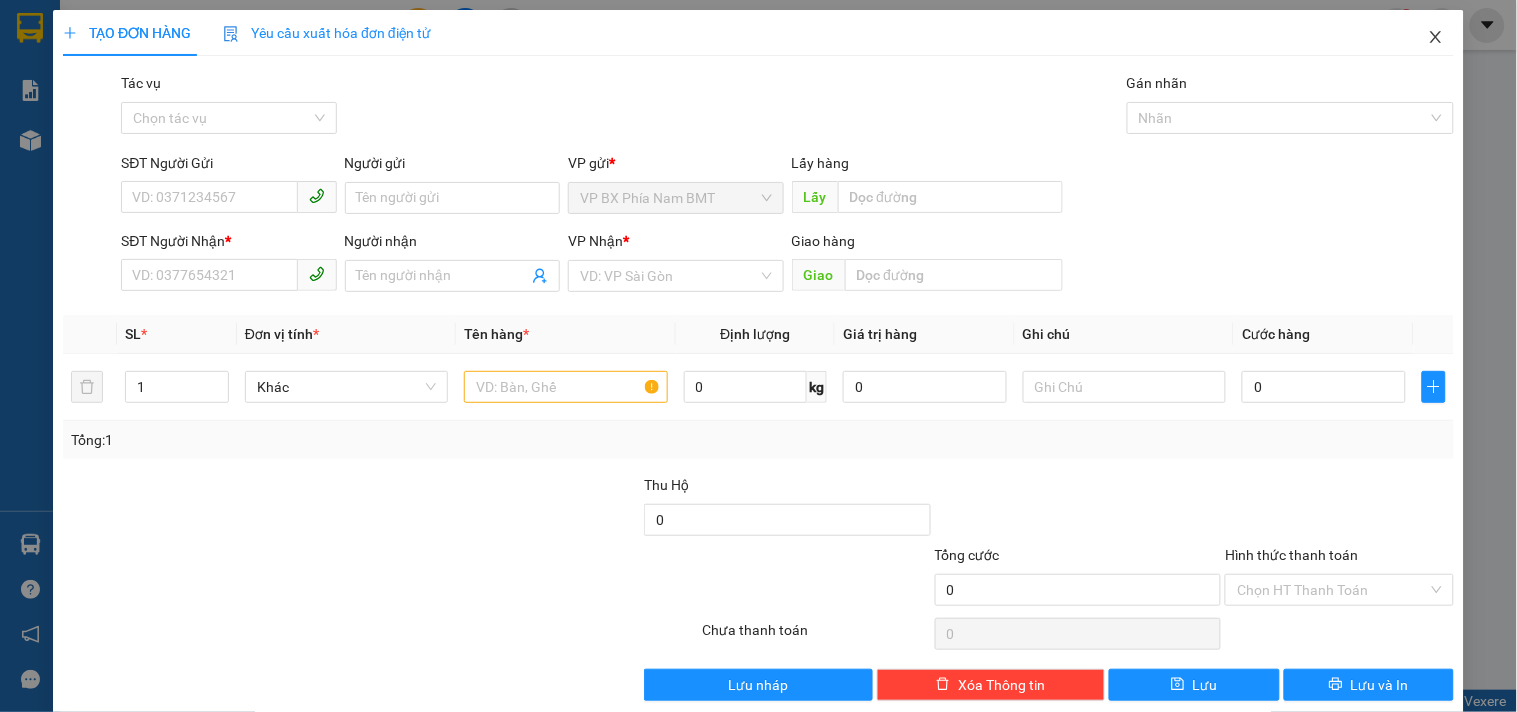 click at bounding box center (1436, 38) 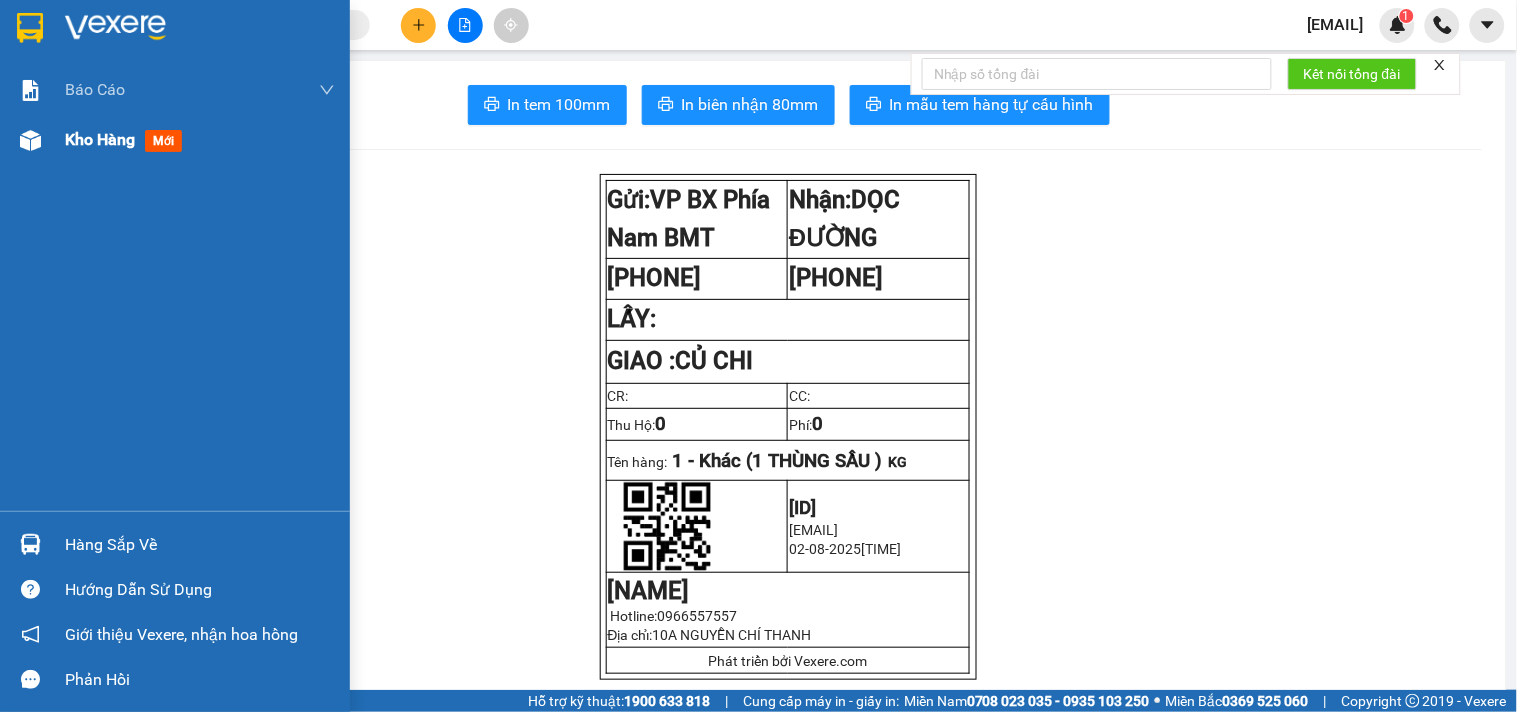 click on "Kho hàng mới" at bounding box center (175, 140) 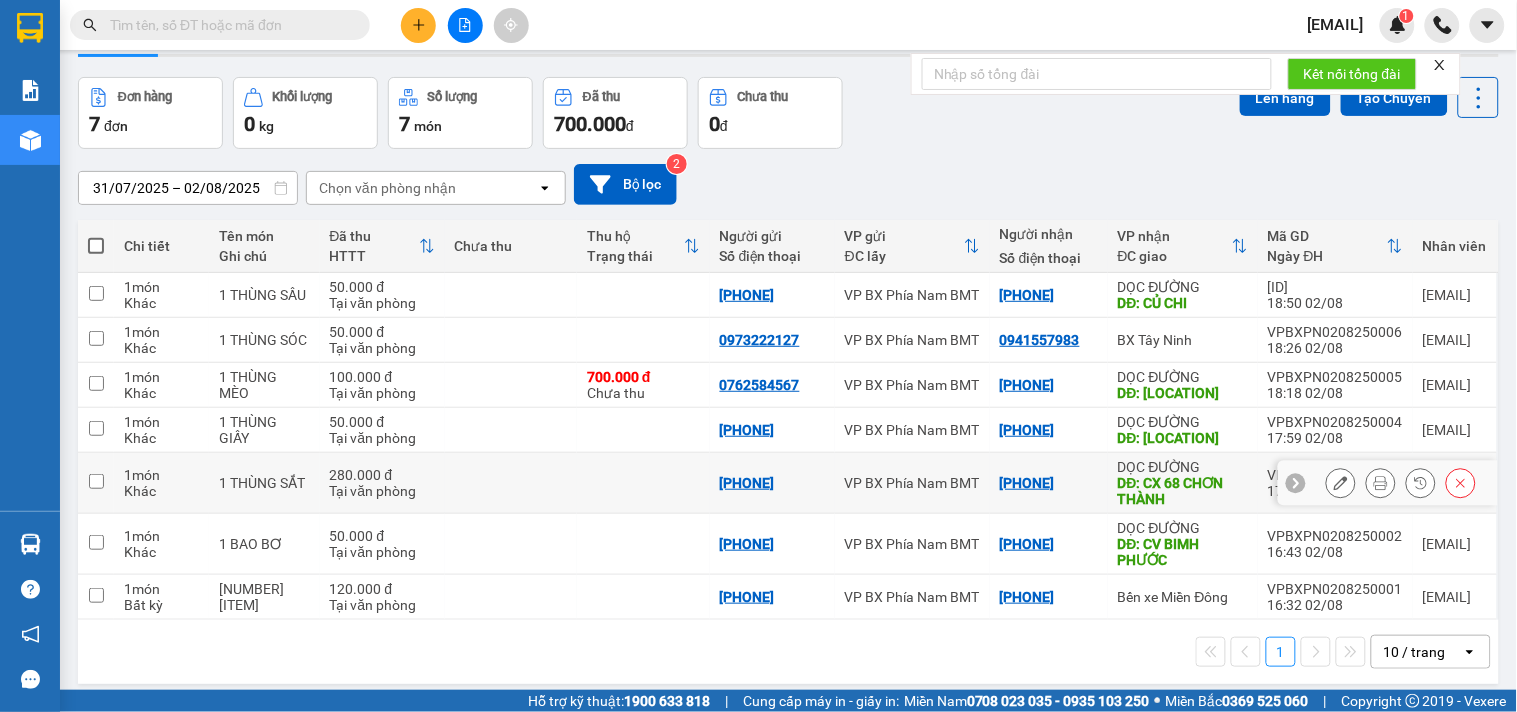scroll, scrollTop: 92, scrollLeft: 0, axis: vertical 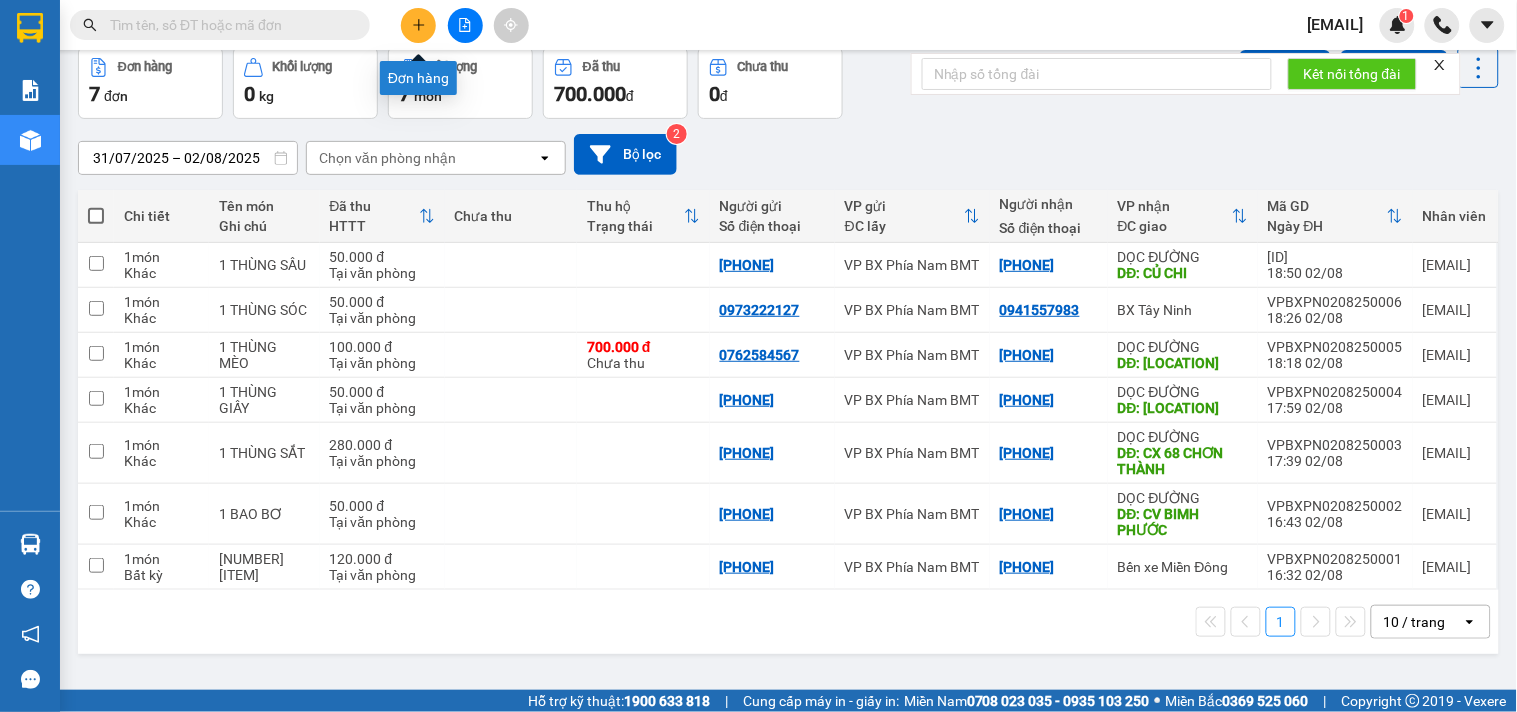 click at bounding box center [418, 25] 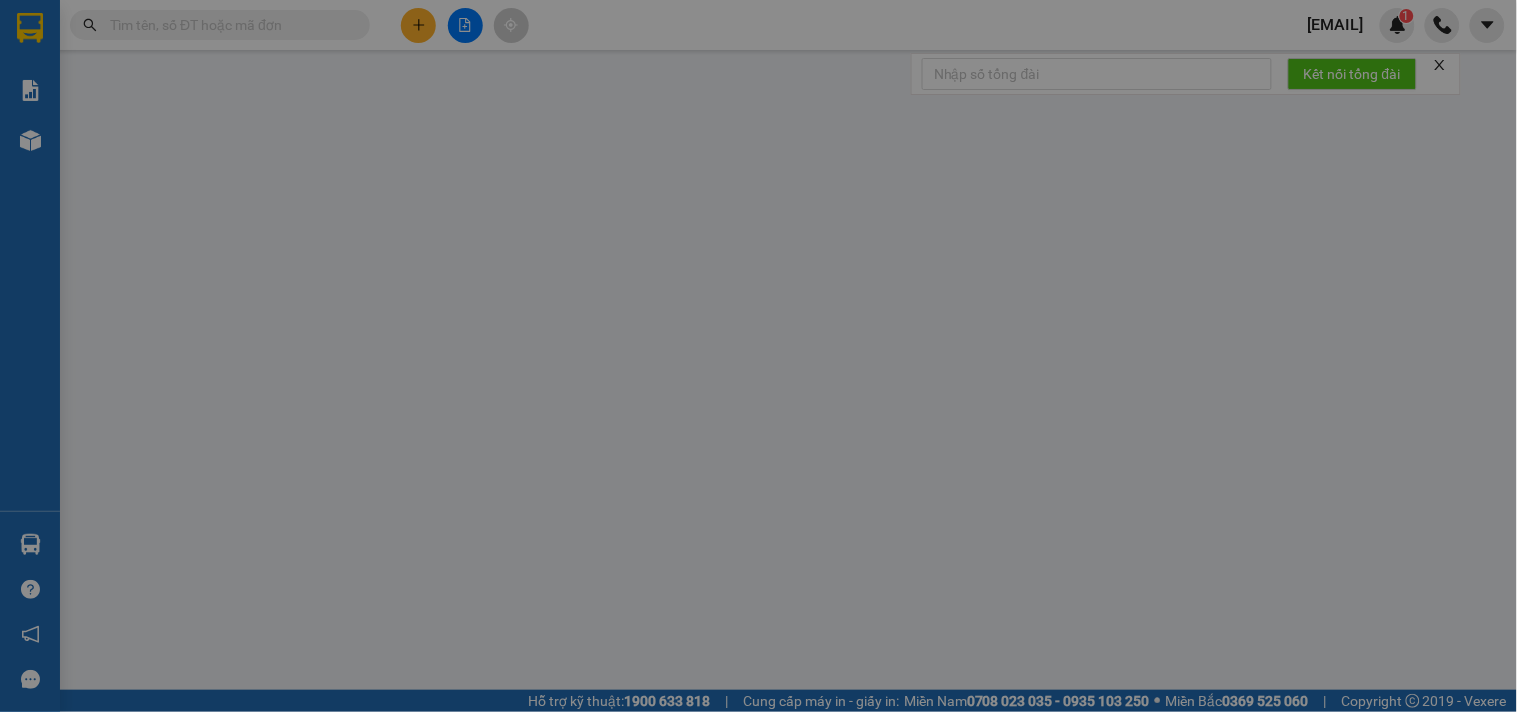 scroll, scrollTop: 0, scrollLeft: 0, axis: both 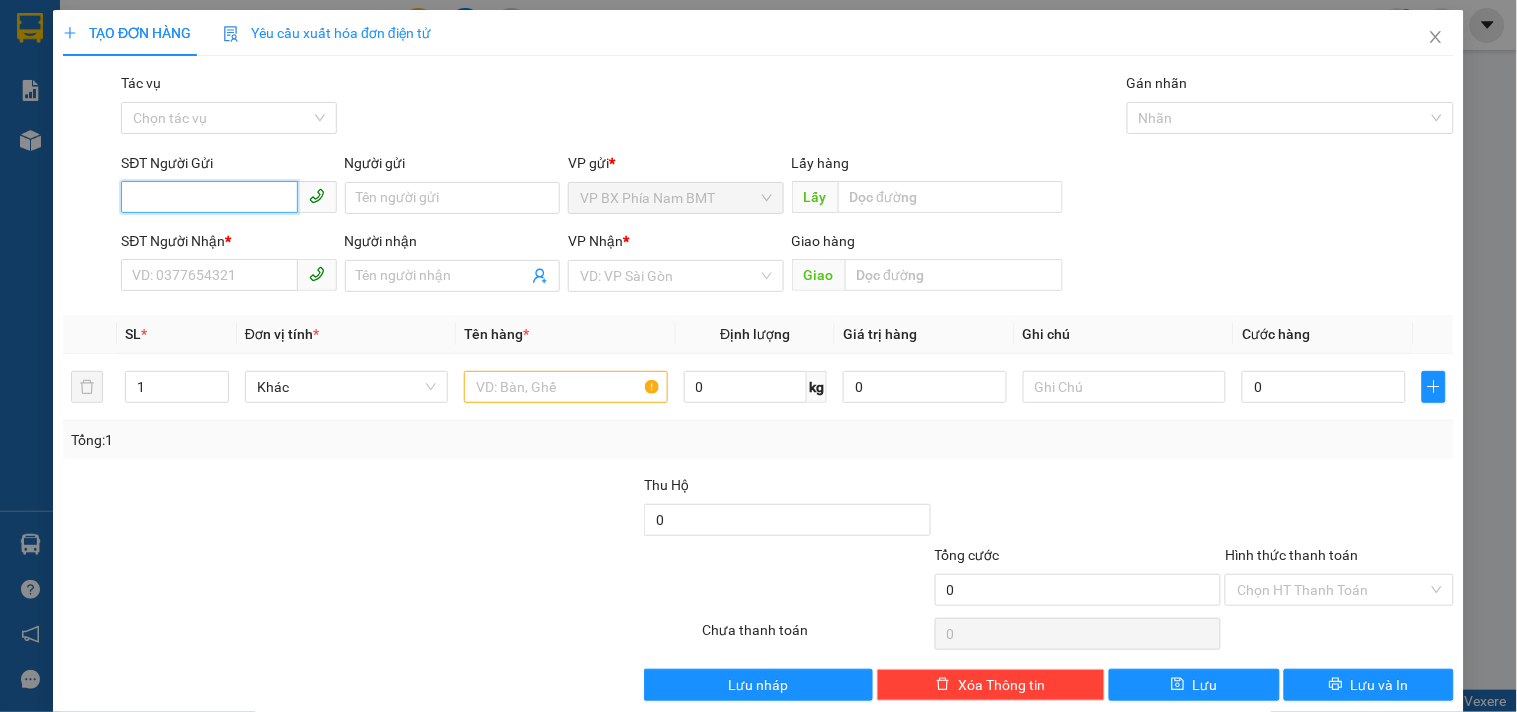 click on "SĐT Người Gửi" at bounding box center (209, 197) 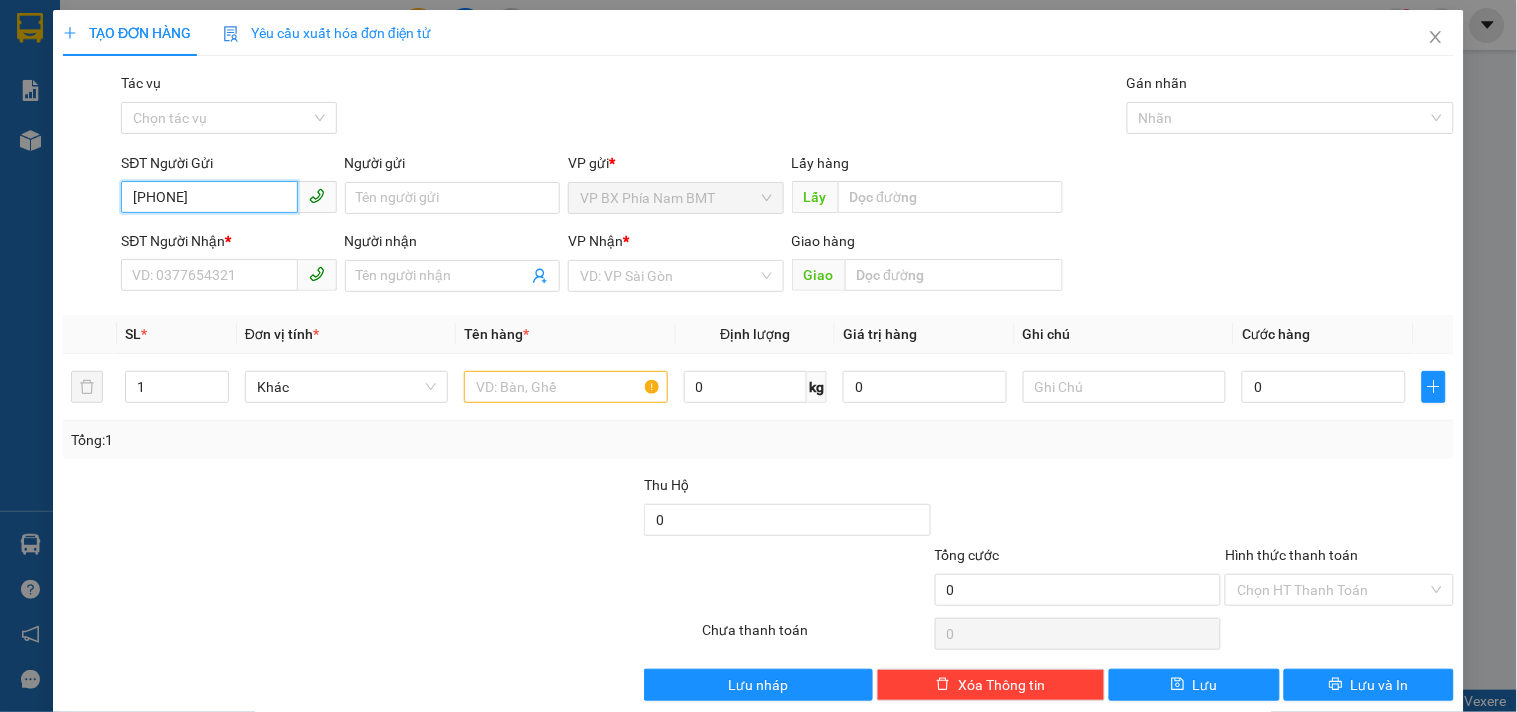 type on "[PHONE]" 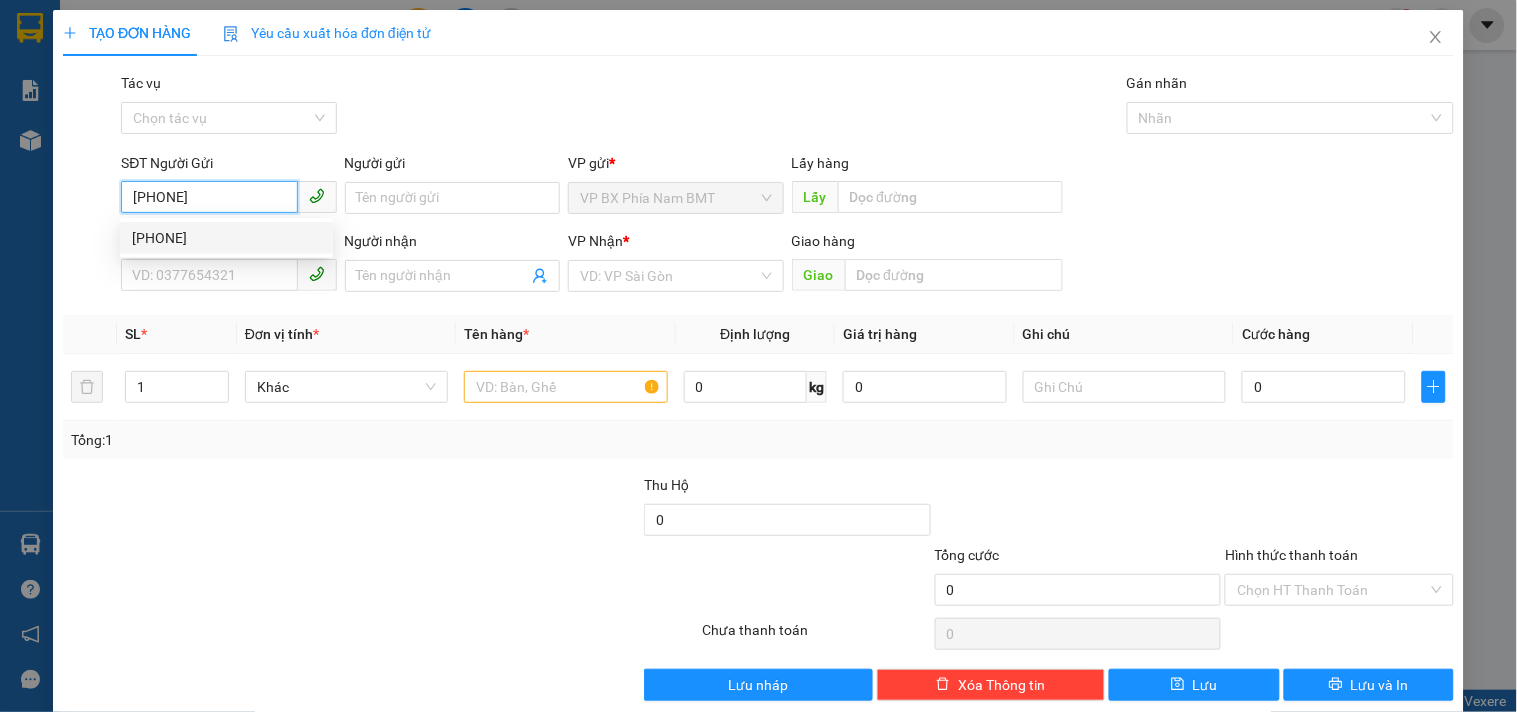 click on "[PHONE]" at bounding box center (226, 238) 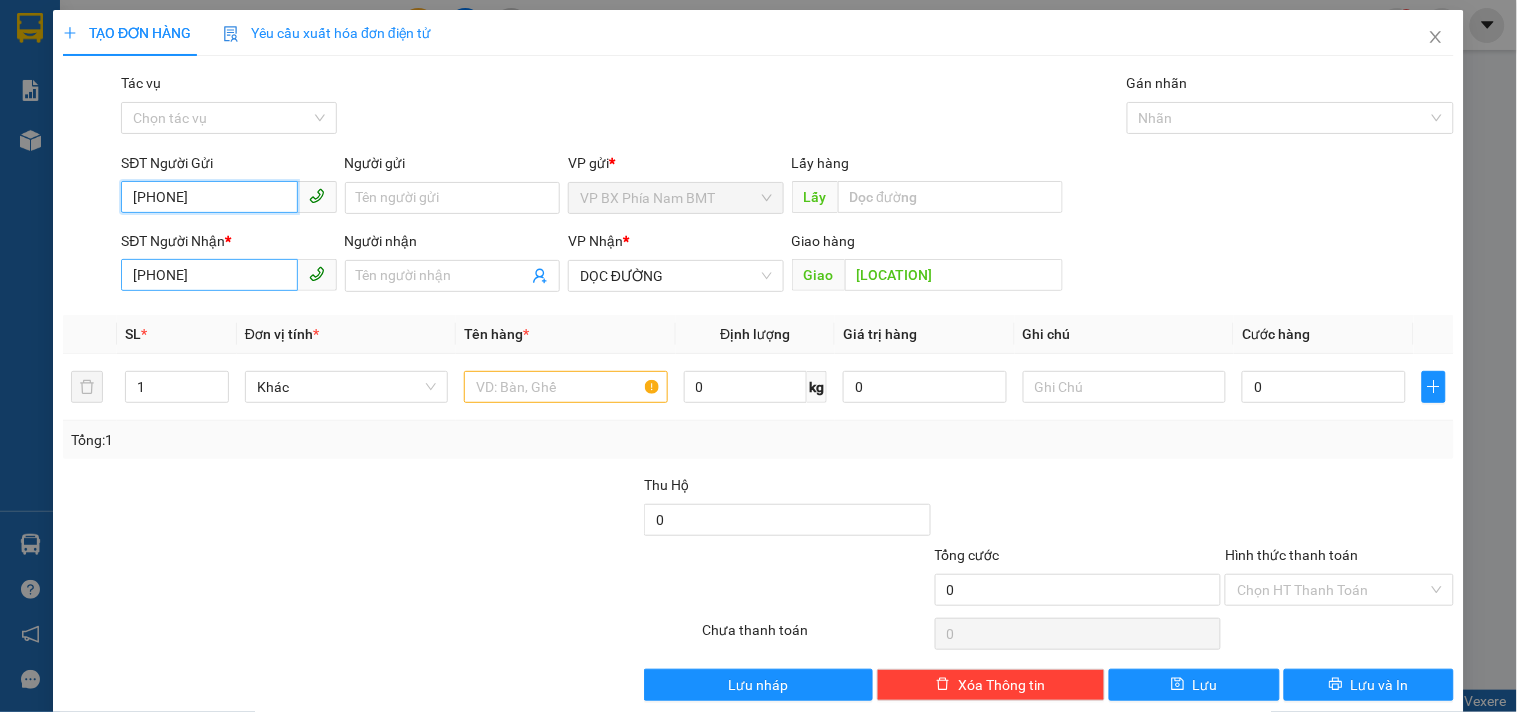 type on "[PHONE]" 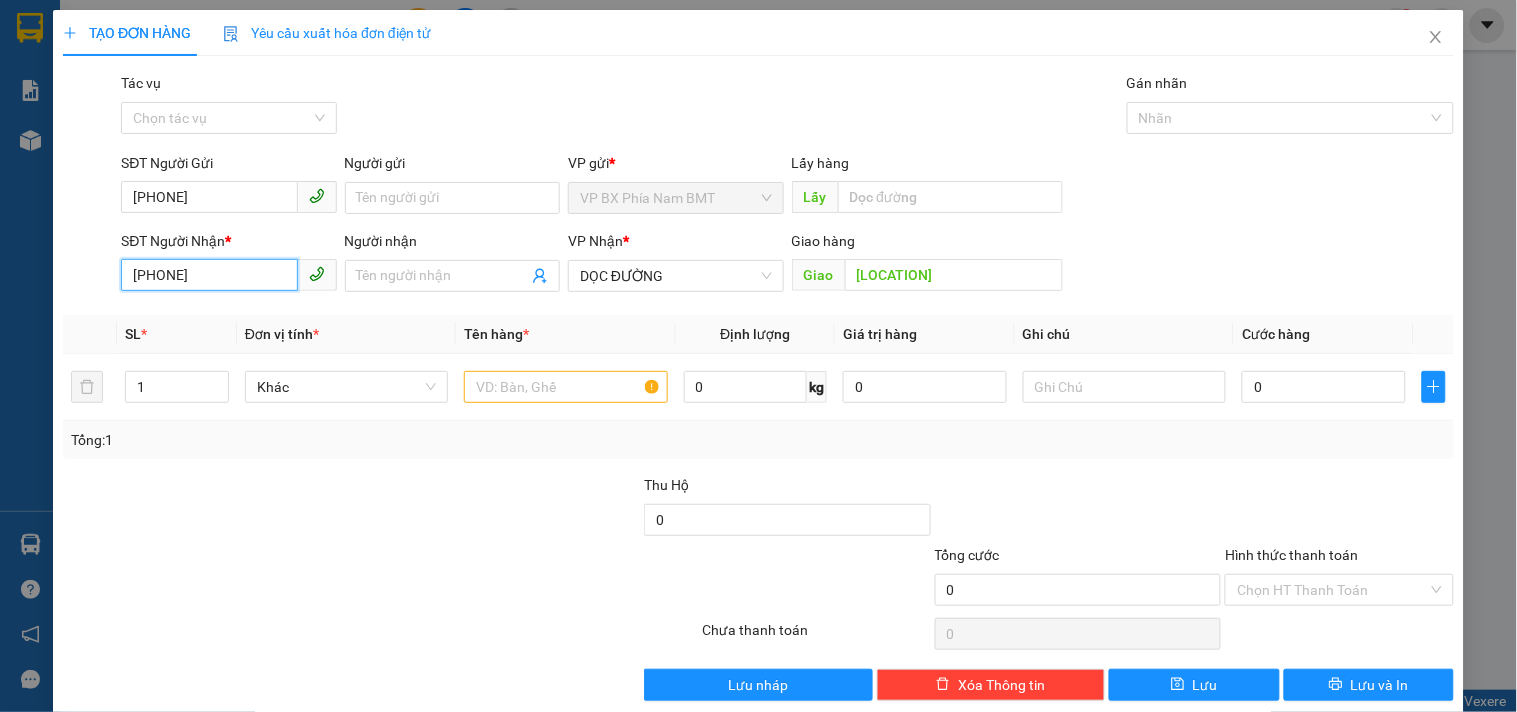 drag, startPoint x: 222, startPoint y: 268, endPoint x: 47, endPoint y: 306, distance: 179.0782 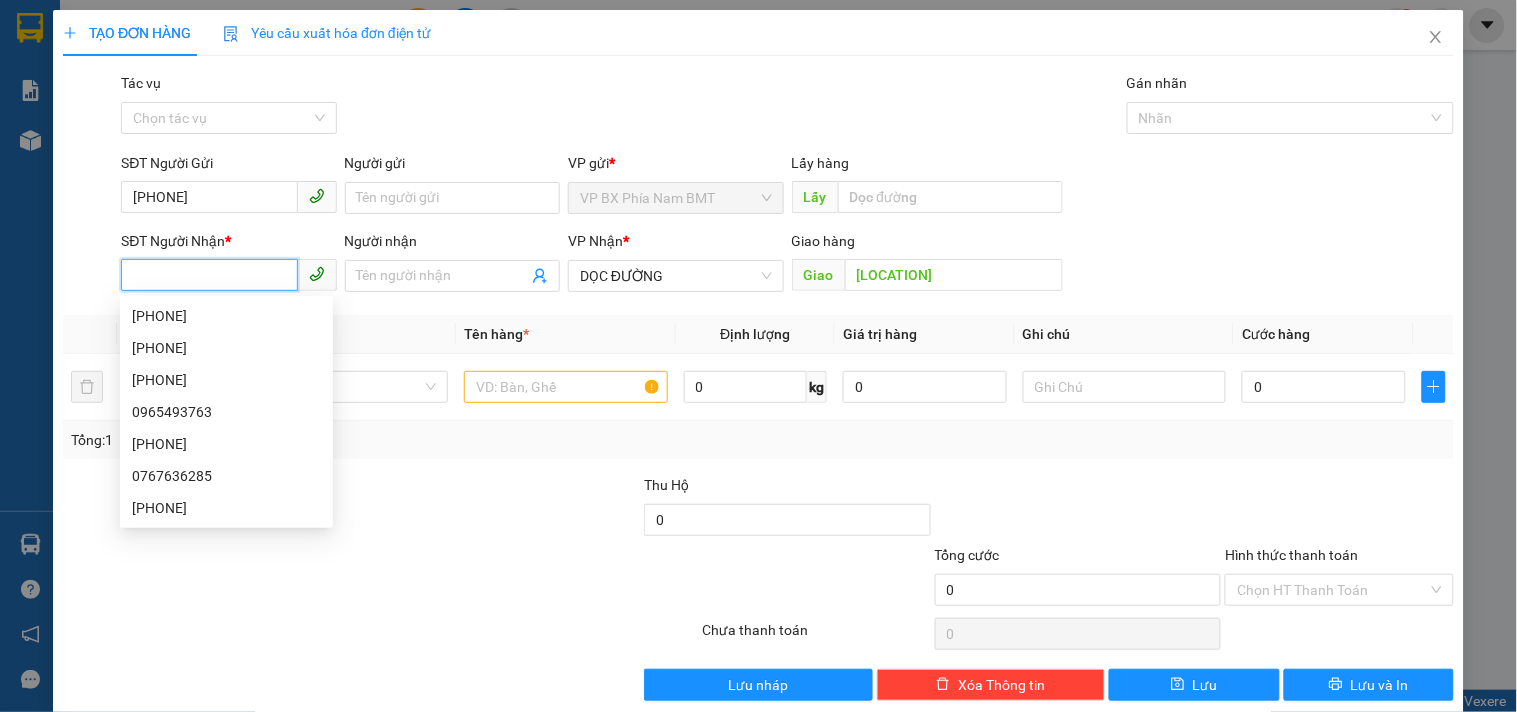 click on "SĐT Người Nhận  *" at bounding box center (209, 275) 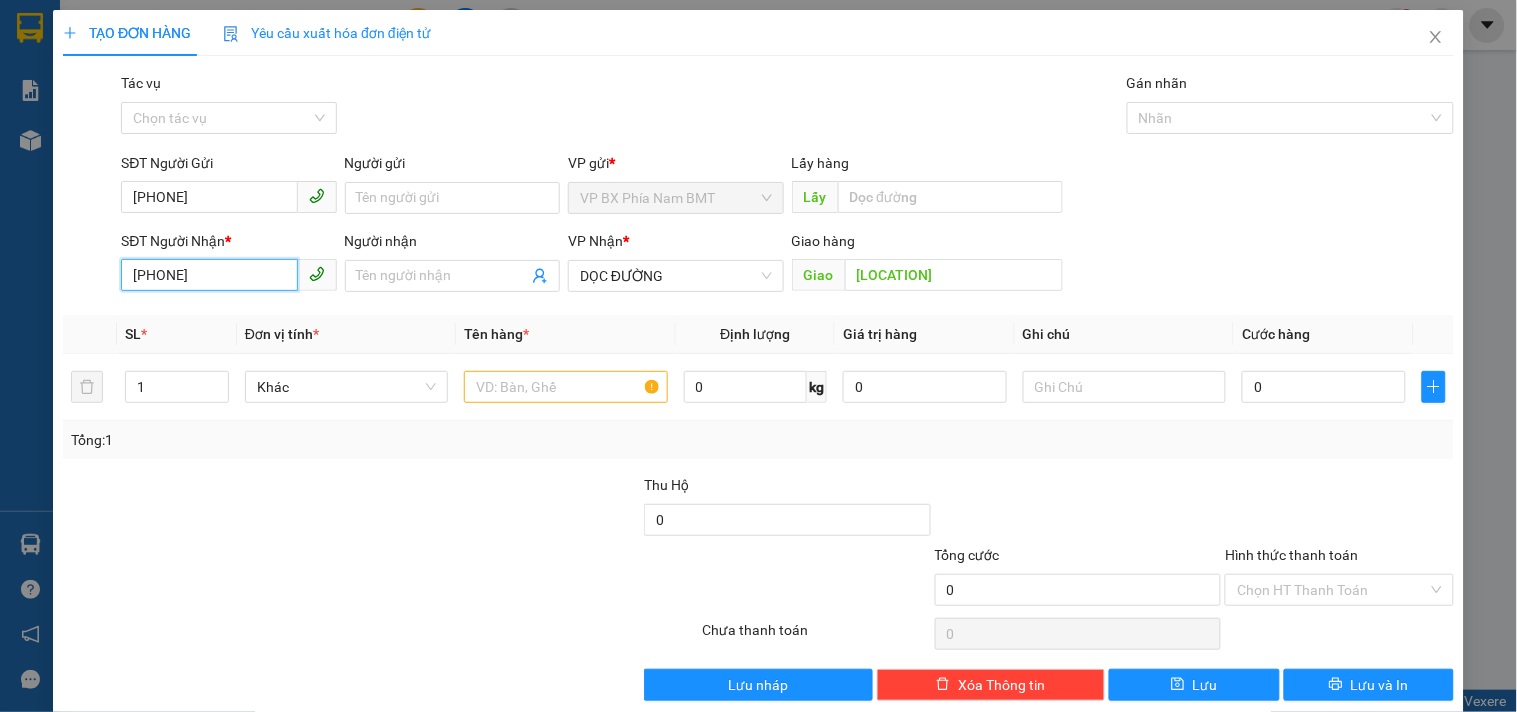 type on "[PHONE]" 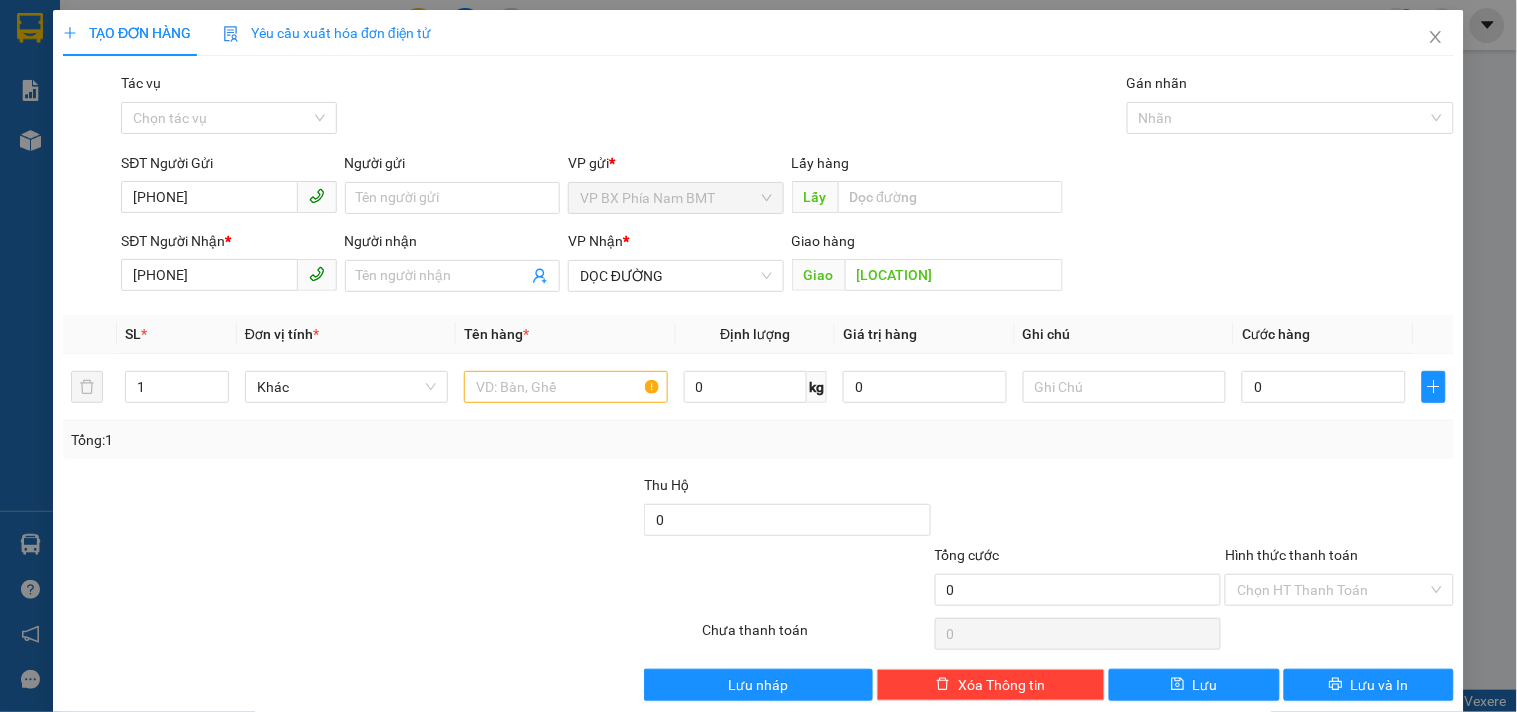 click on "SĐT Người Nhận  * [PHONE] [PHONE]" at bounding box center (228, 265) 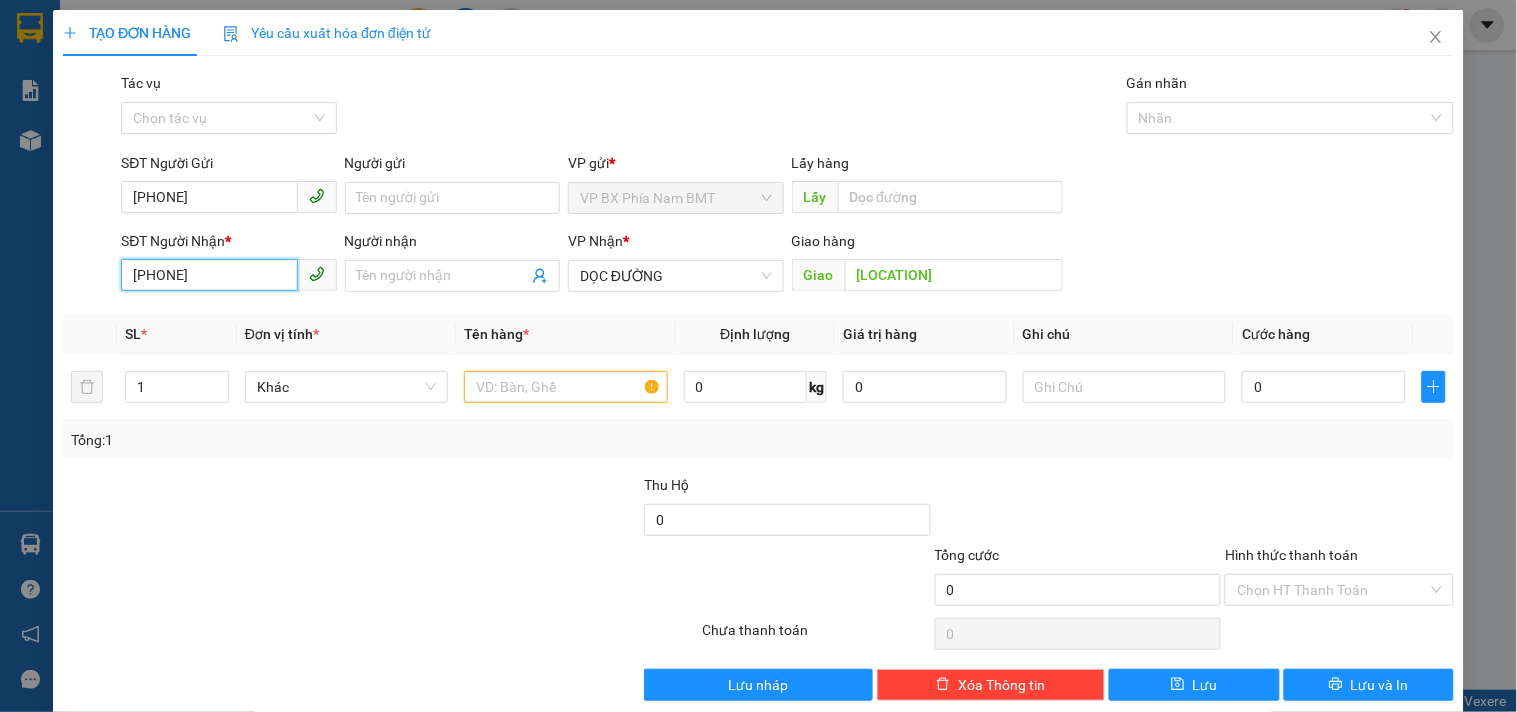 click on "[PHONE]" at bounding box center (209, 275) 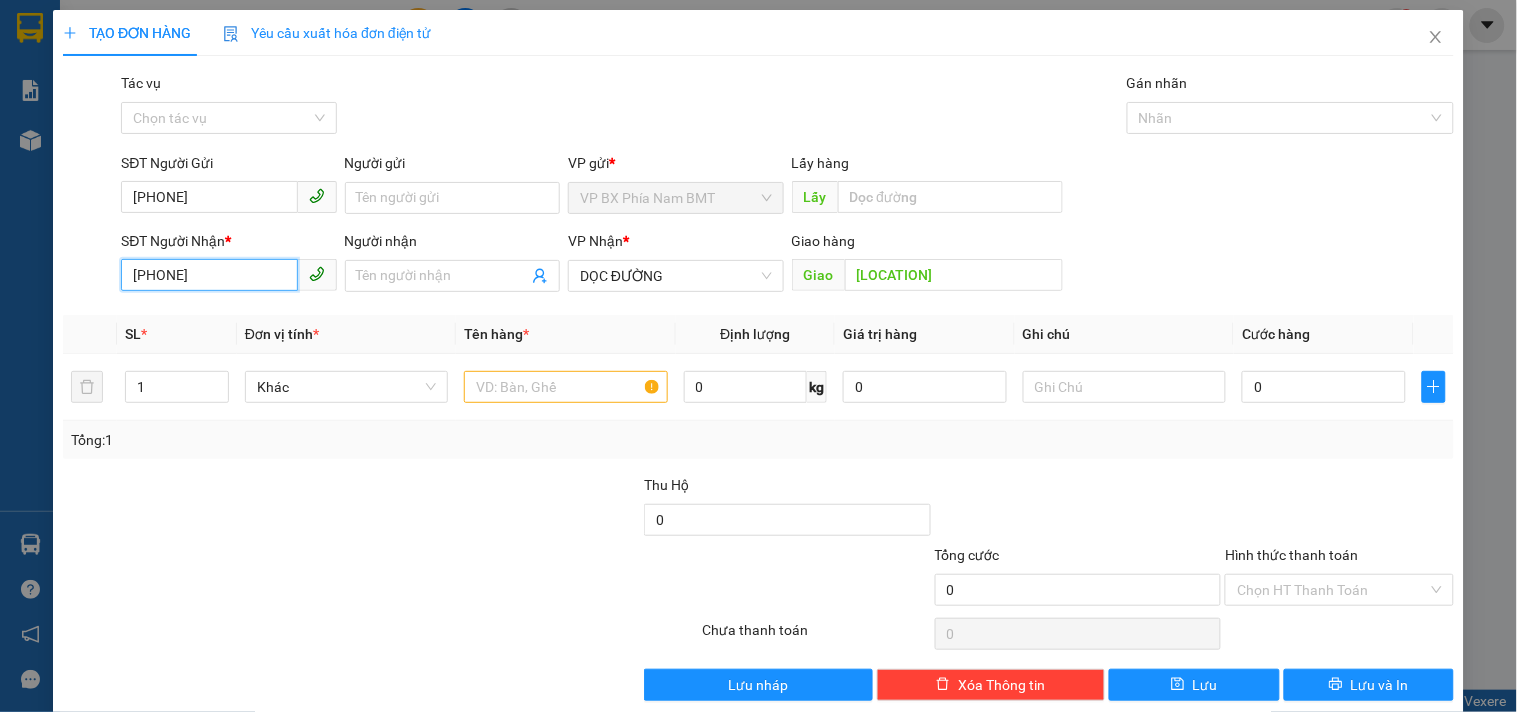 click on "[PHONE]" at bounding box center [209, 275] 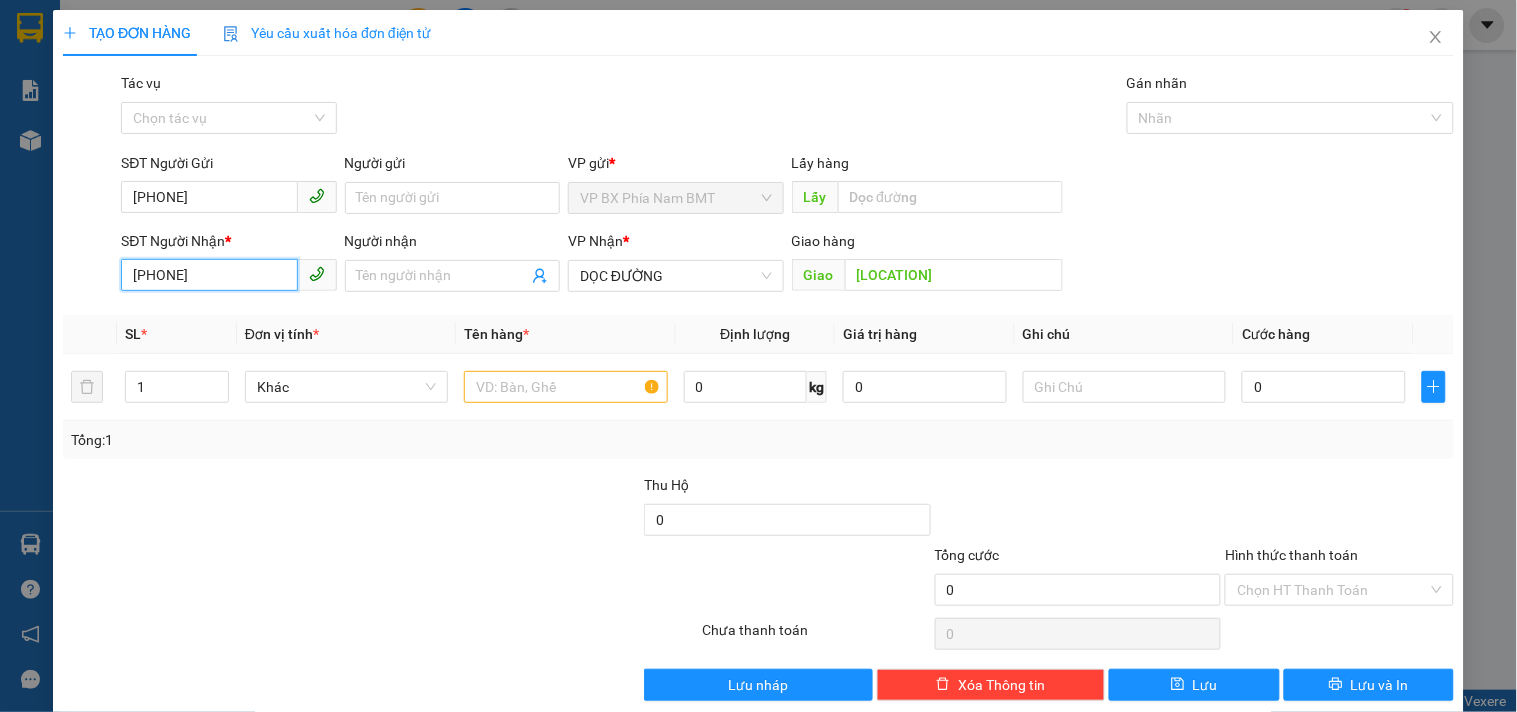 click on "[PHONE]" at bounding box center [209, 275] 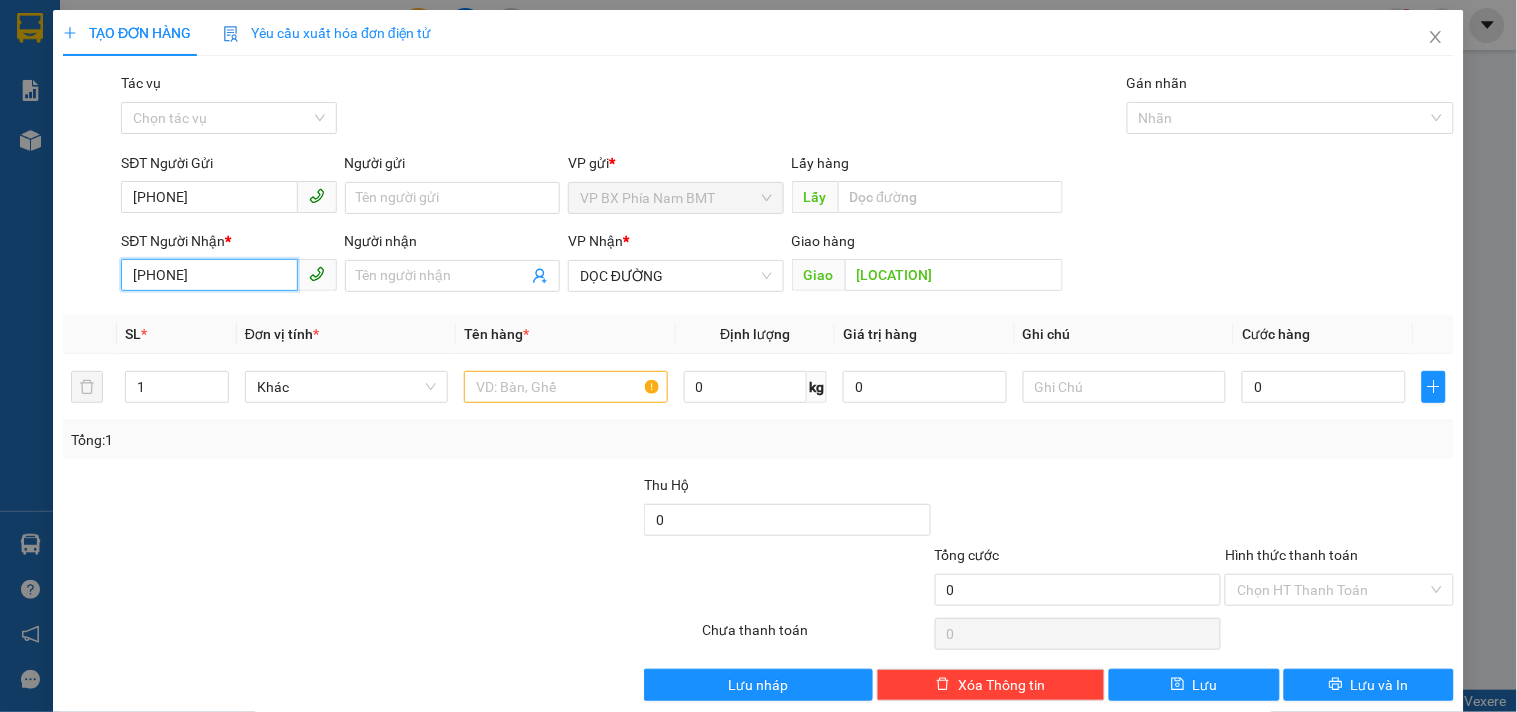click on "[PHONE]" at bounding box center (209, 275) 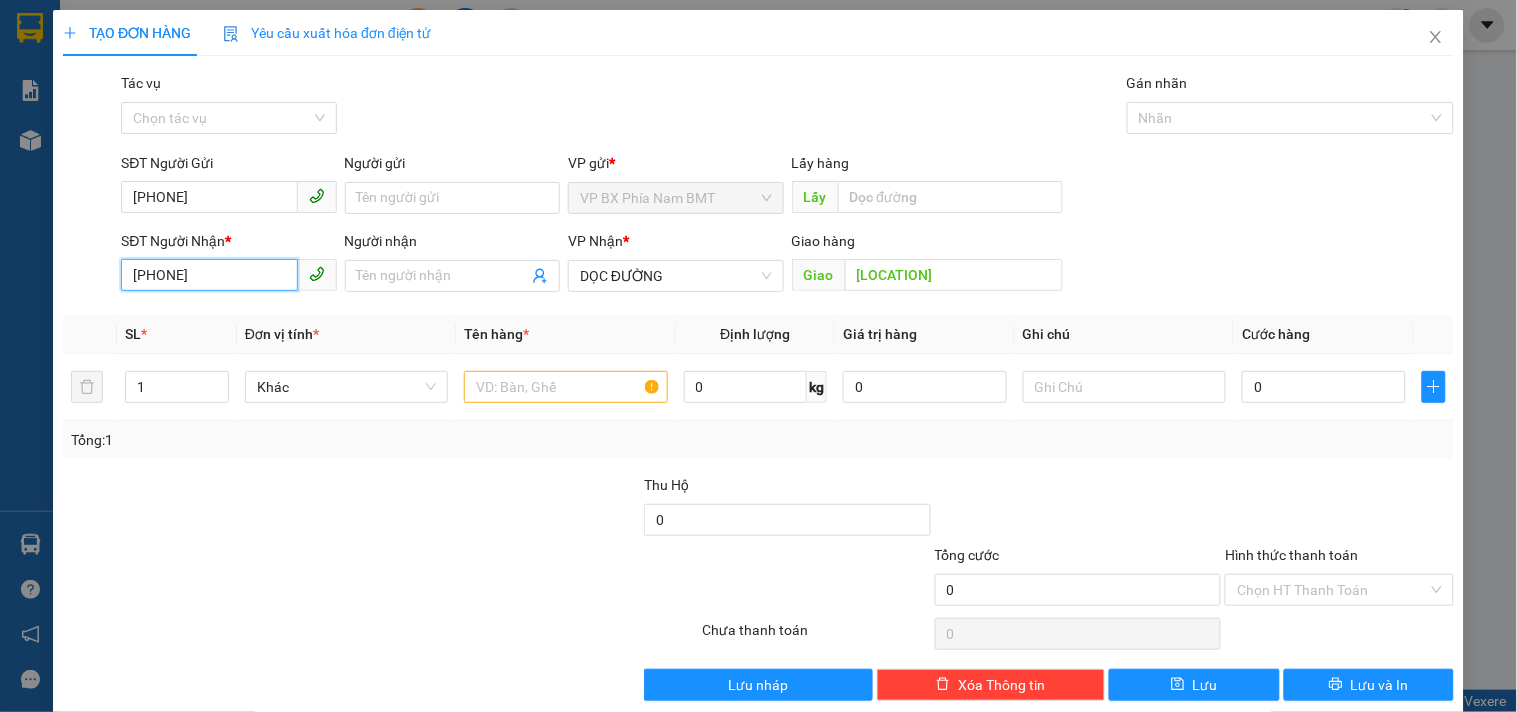 click on "[PHONE]" at bounding box center (209, 275) 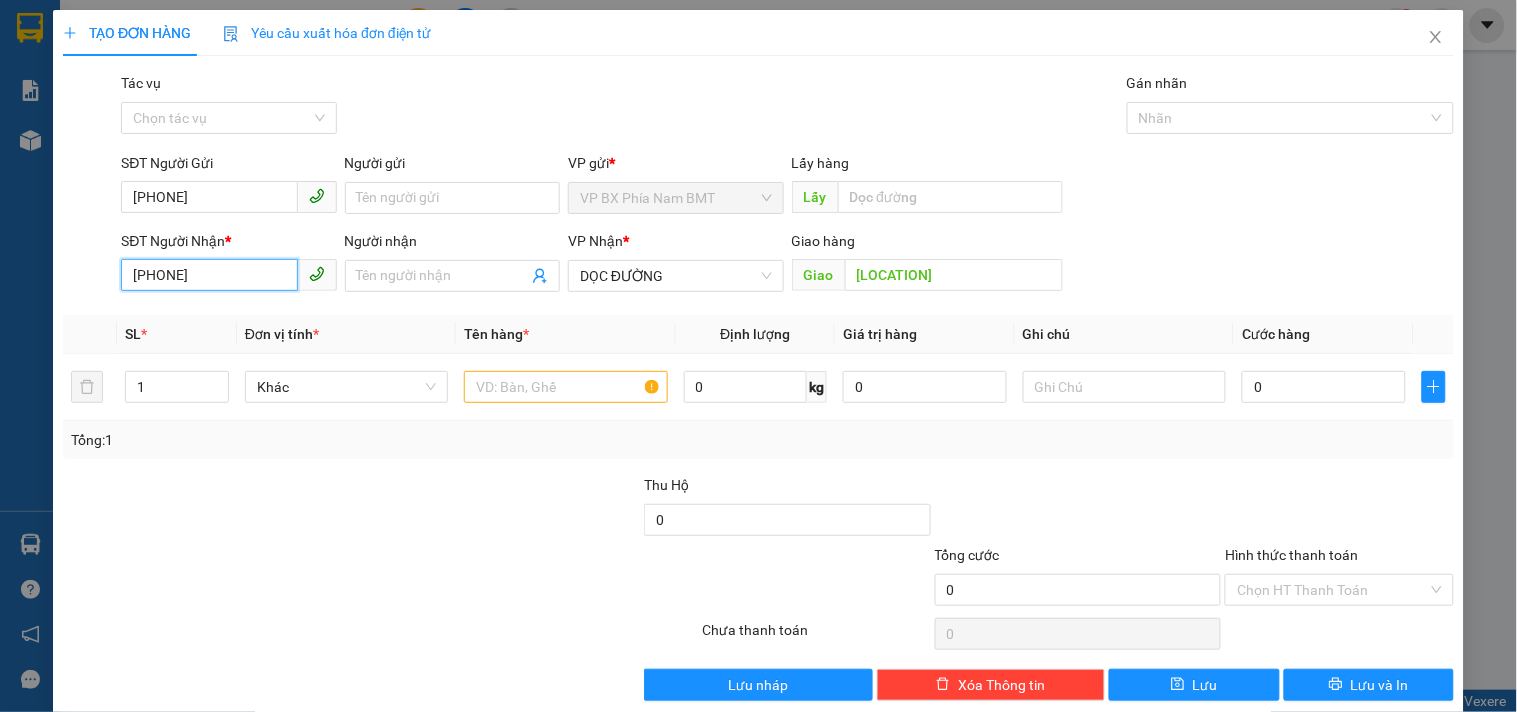 click on "[PHONE]" at bounding box center [209, 275] 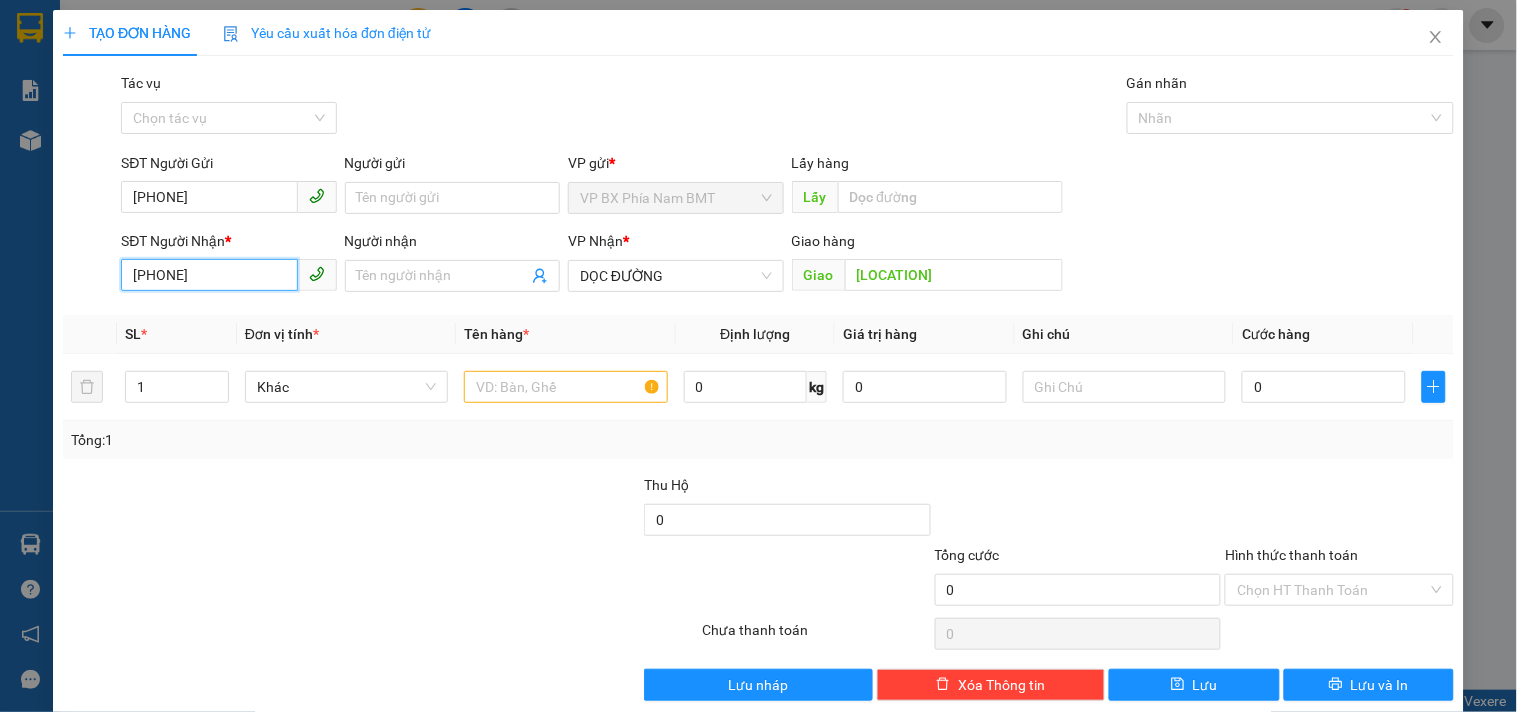 click on "[PHONE]" at bounding box center (209, 275) 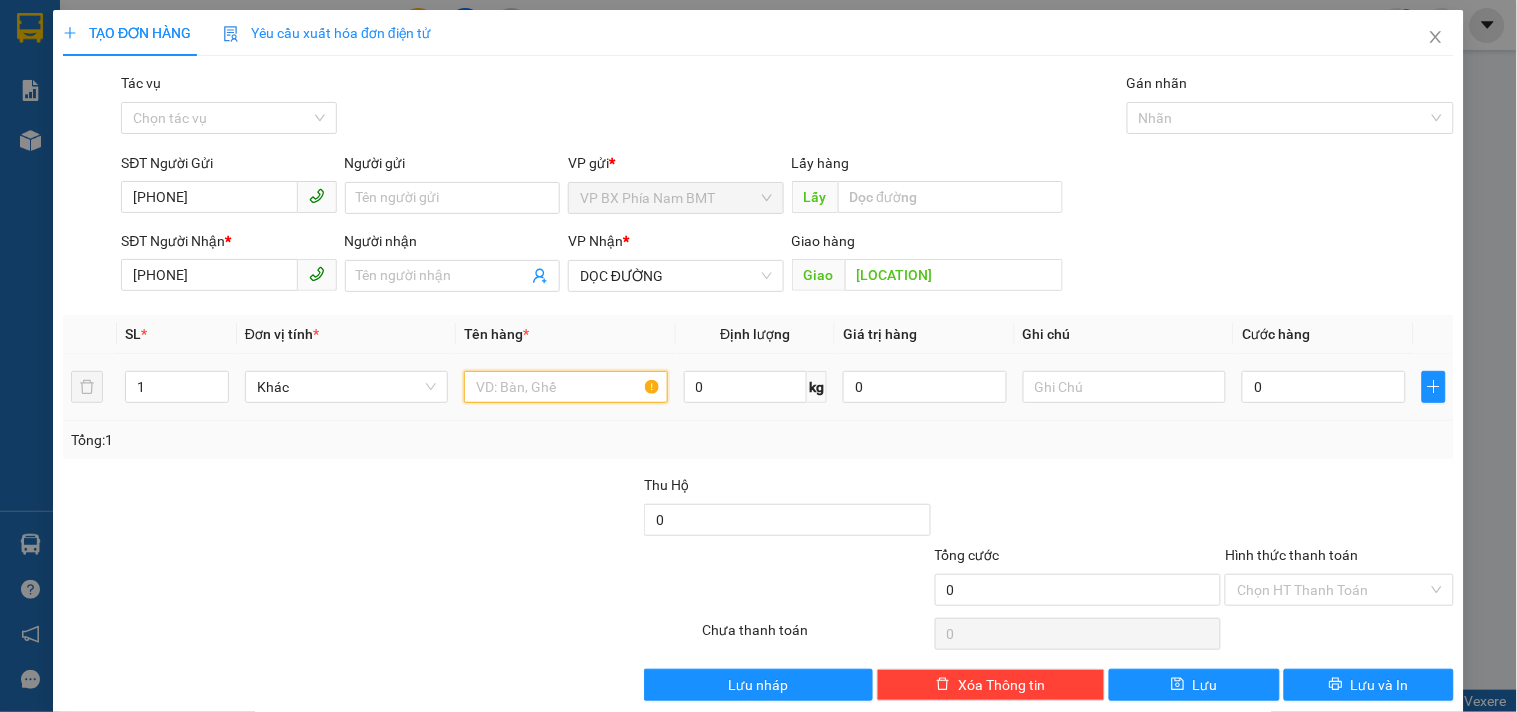 click at bounding box center [565, 387] 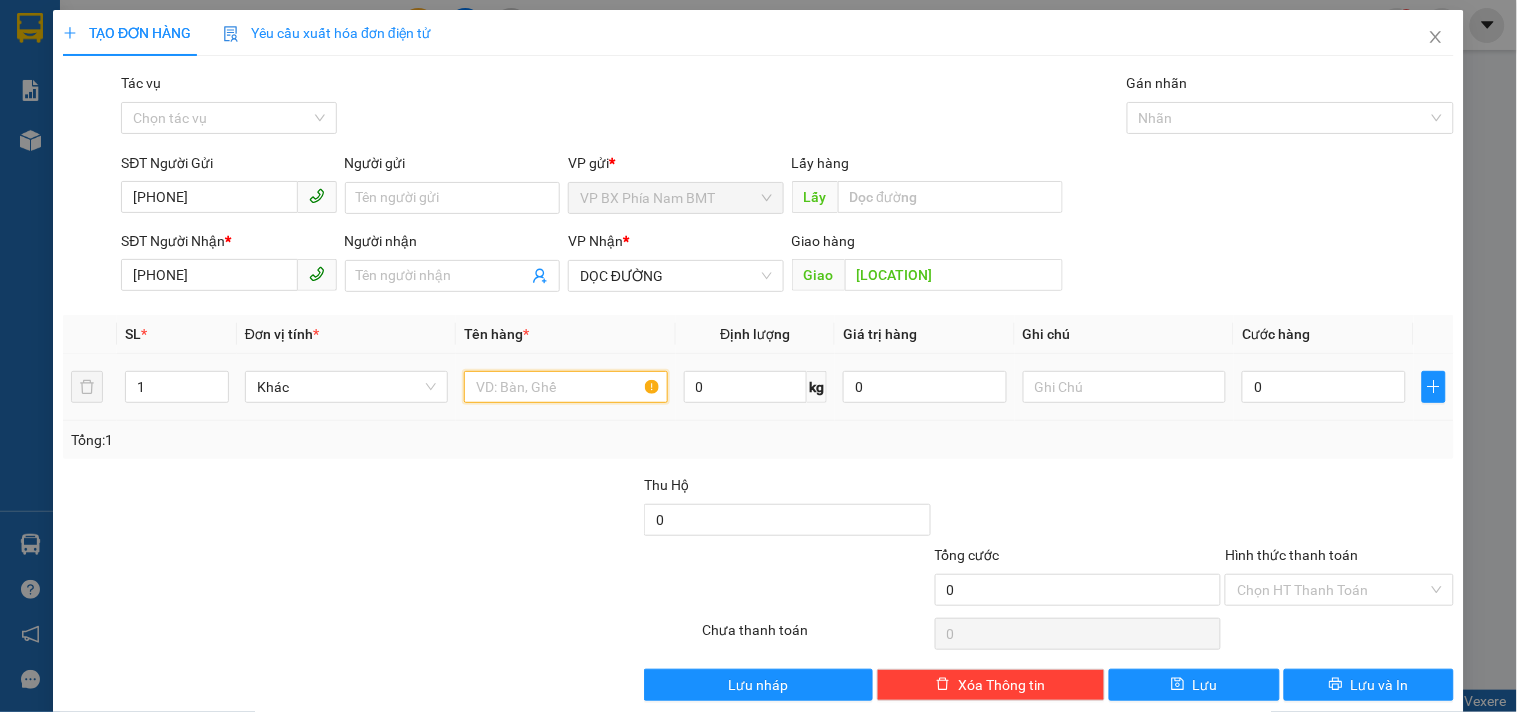 click at bounding box center (565, 387) 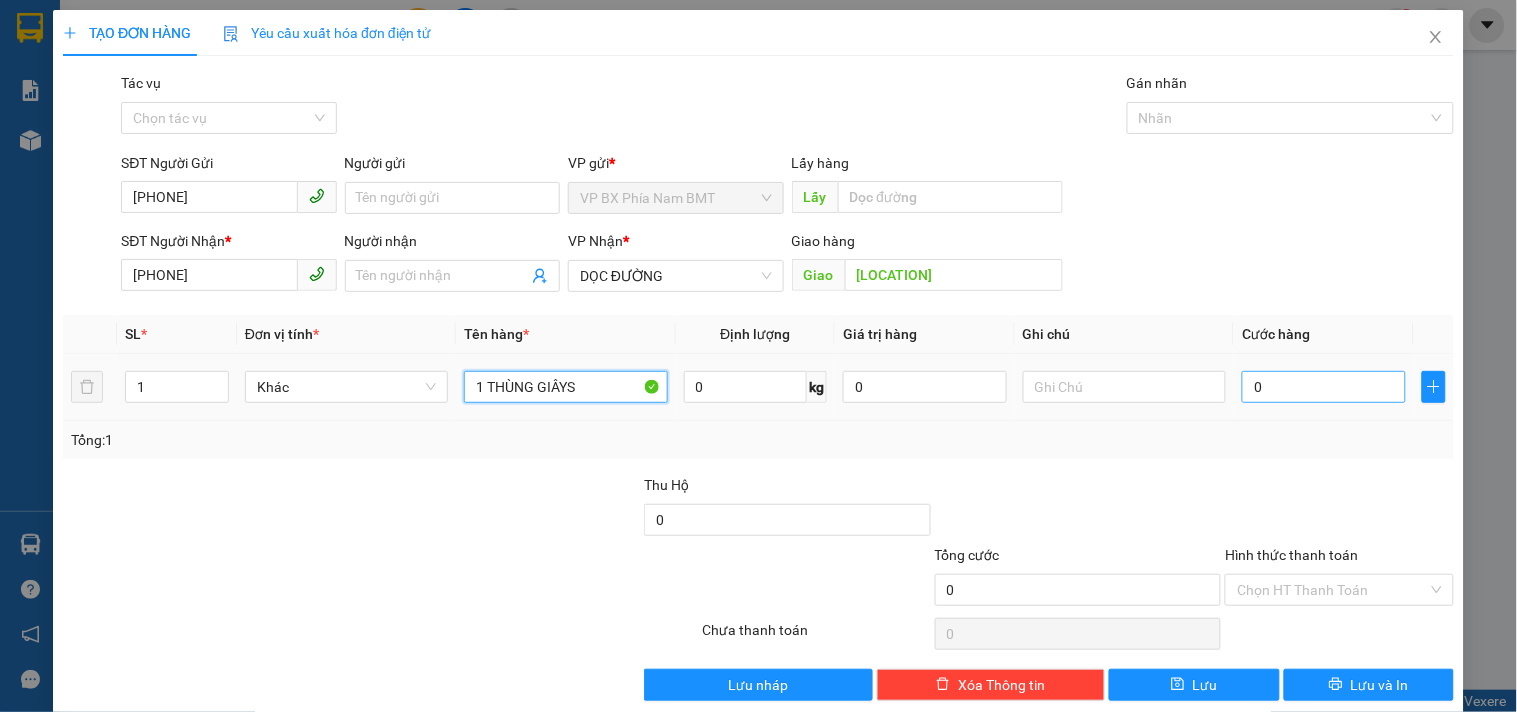 type on "1 THÙNG GIÂYS" 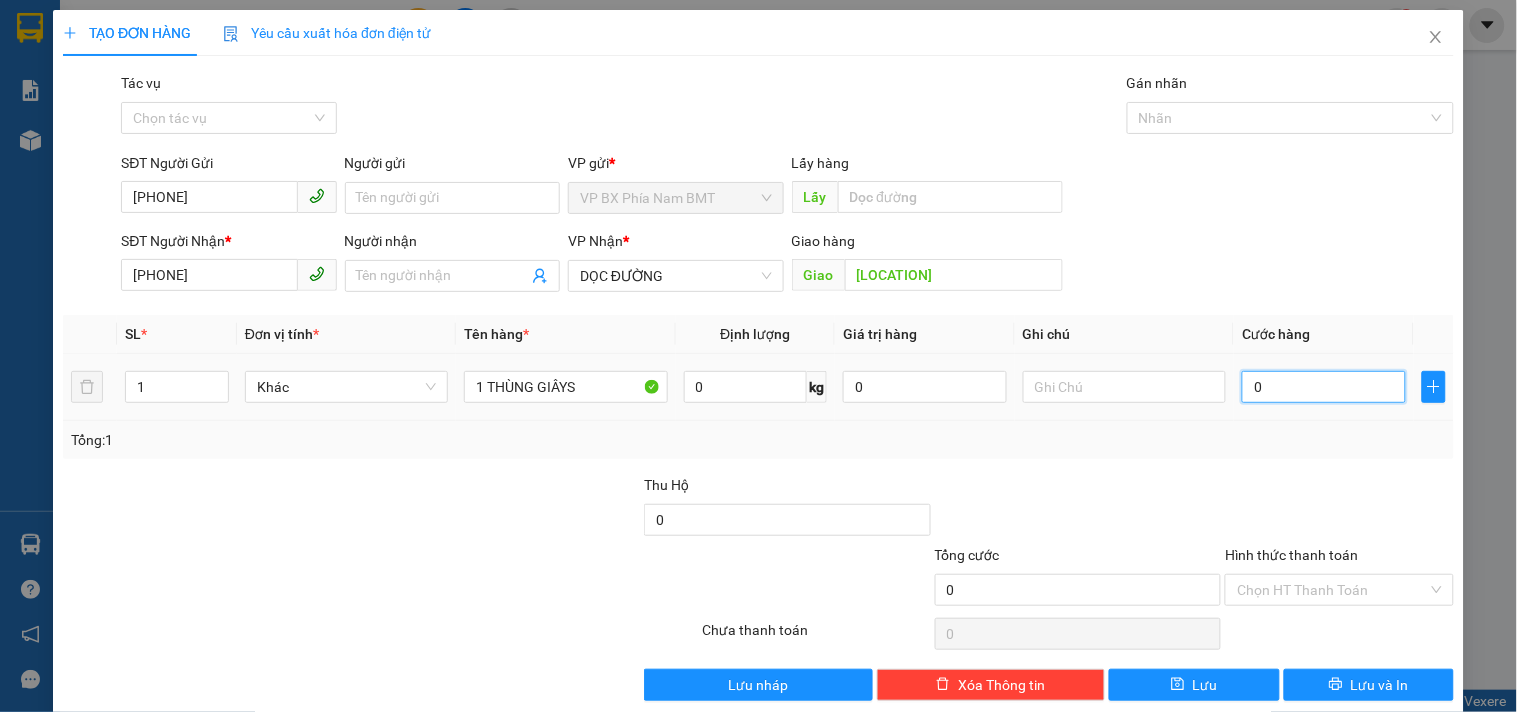 click on "0" at bounding box center [1324, 387] 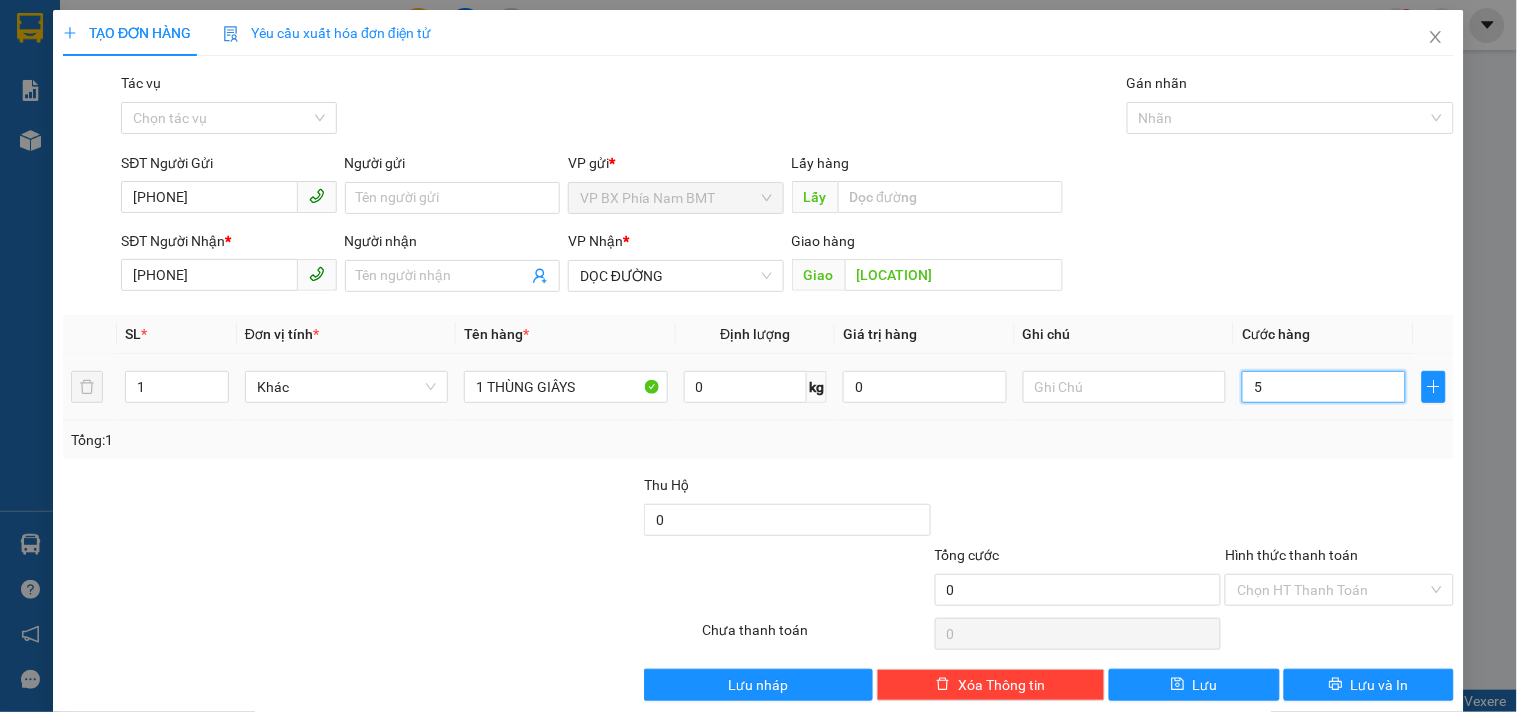 type on "5" 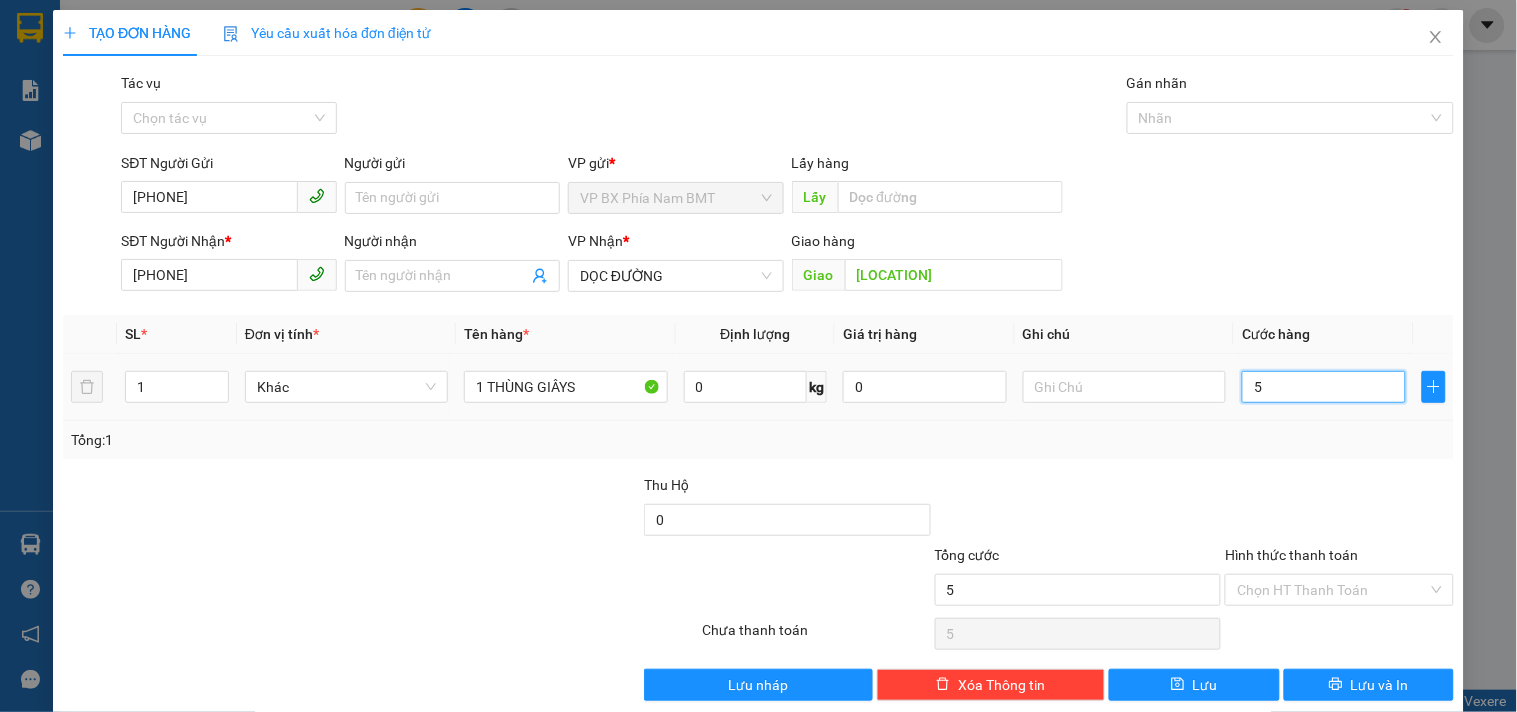type on "50" 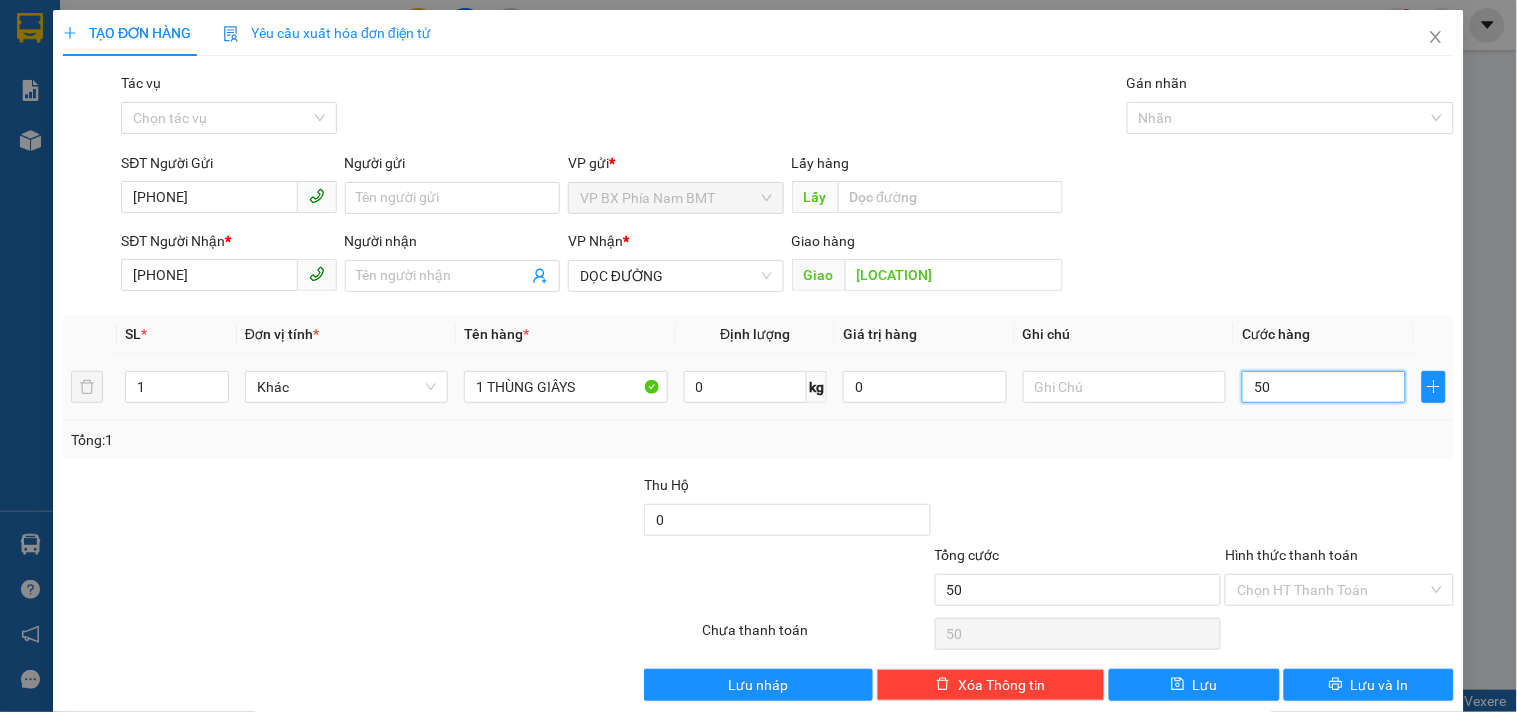 type on "500" 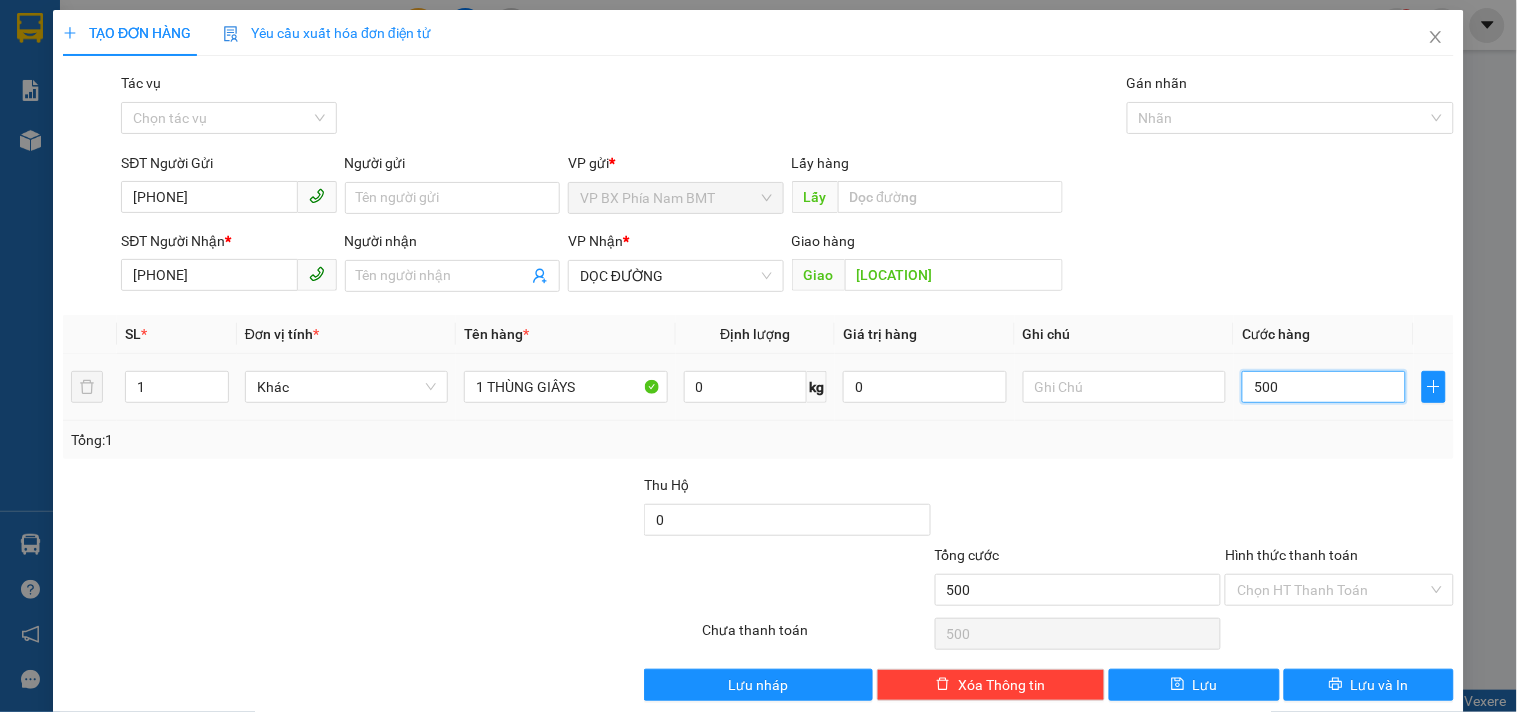 type on "5.000" 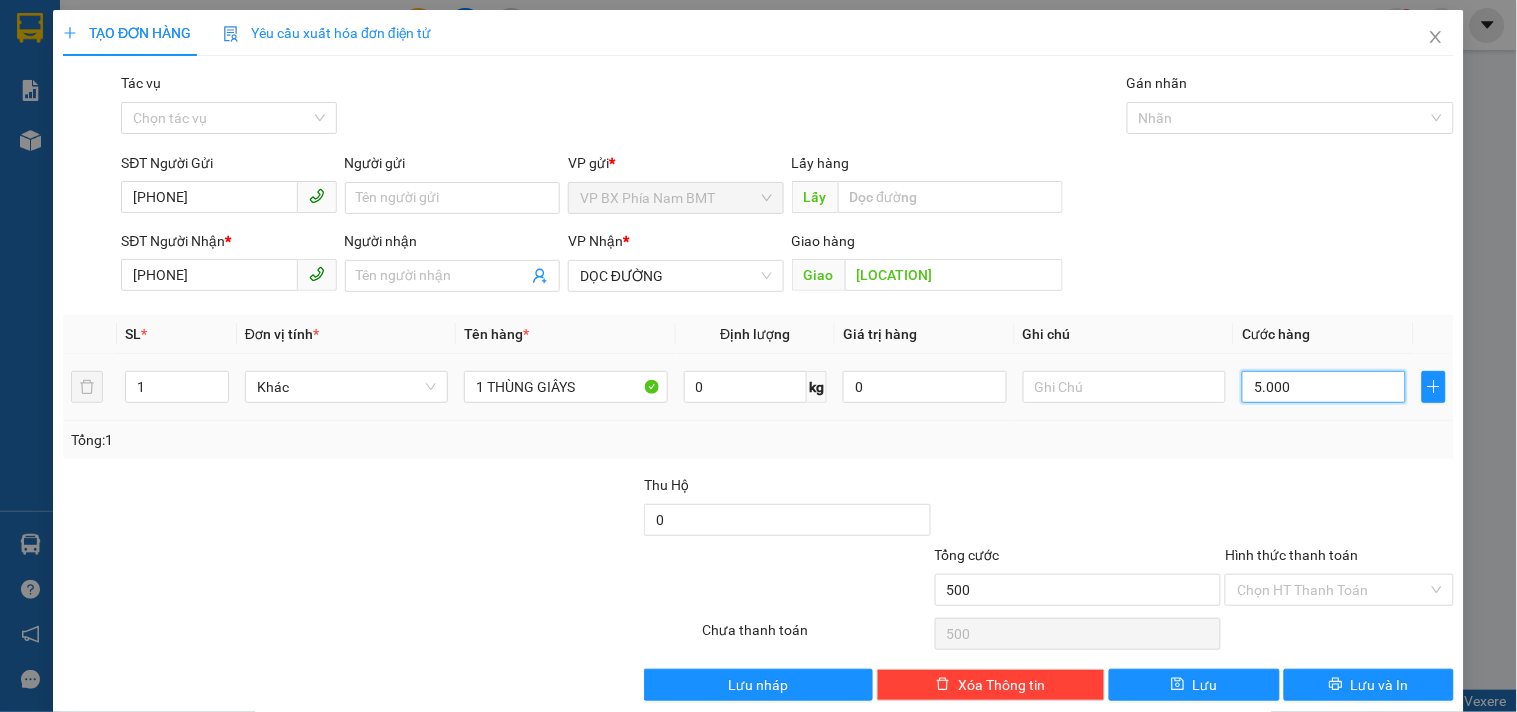 type on "5.000" 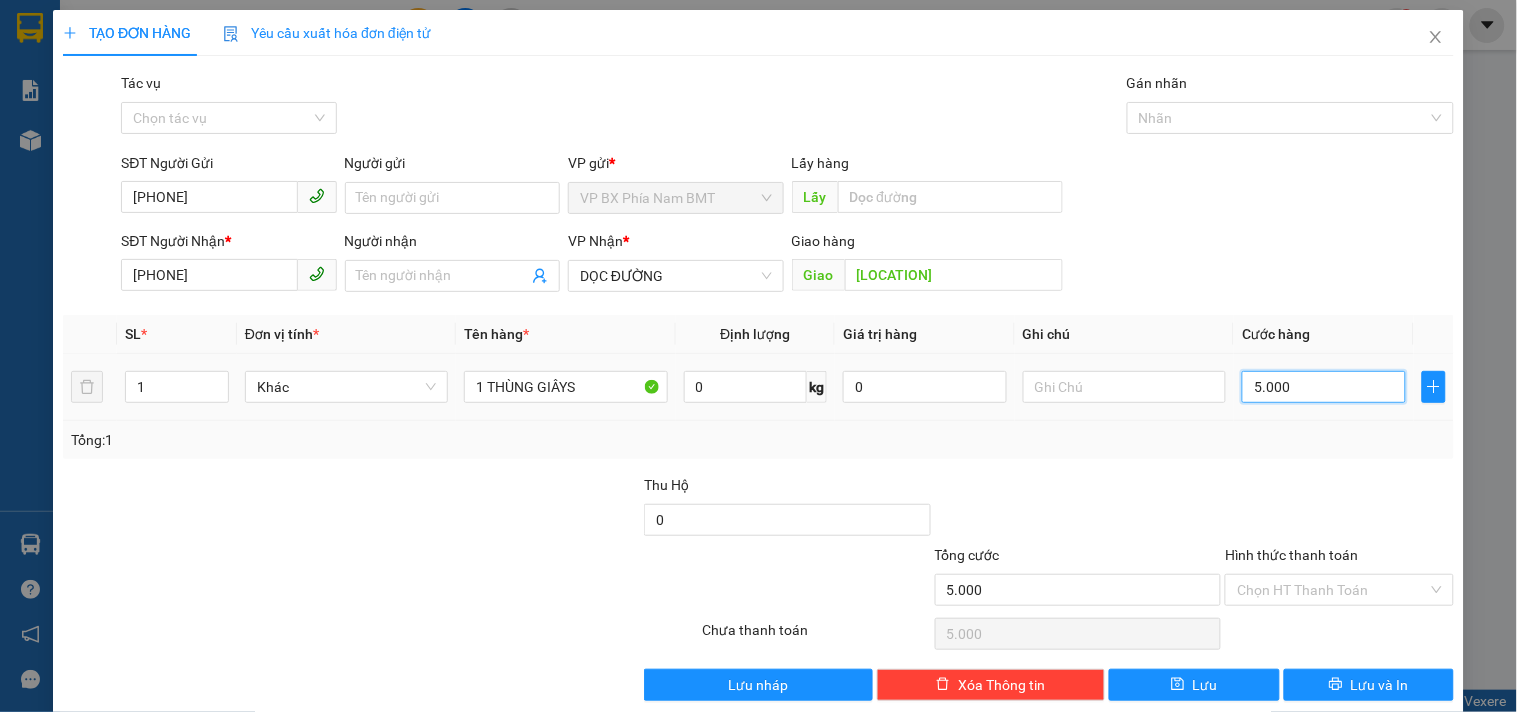 type on "50.000" 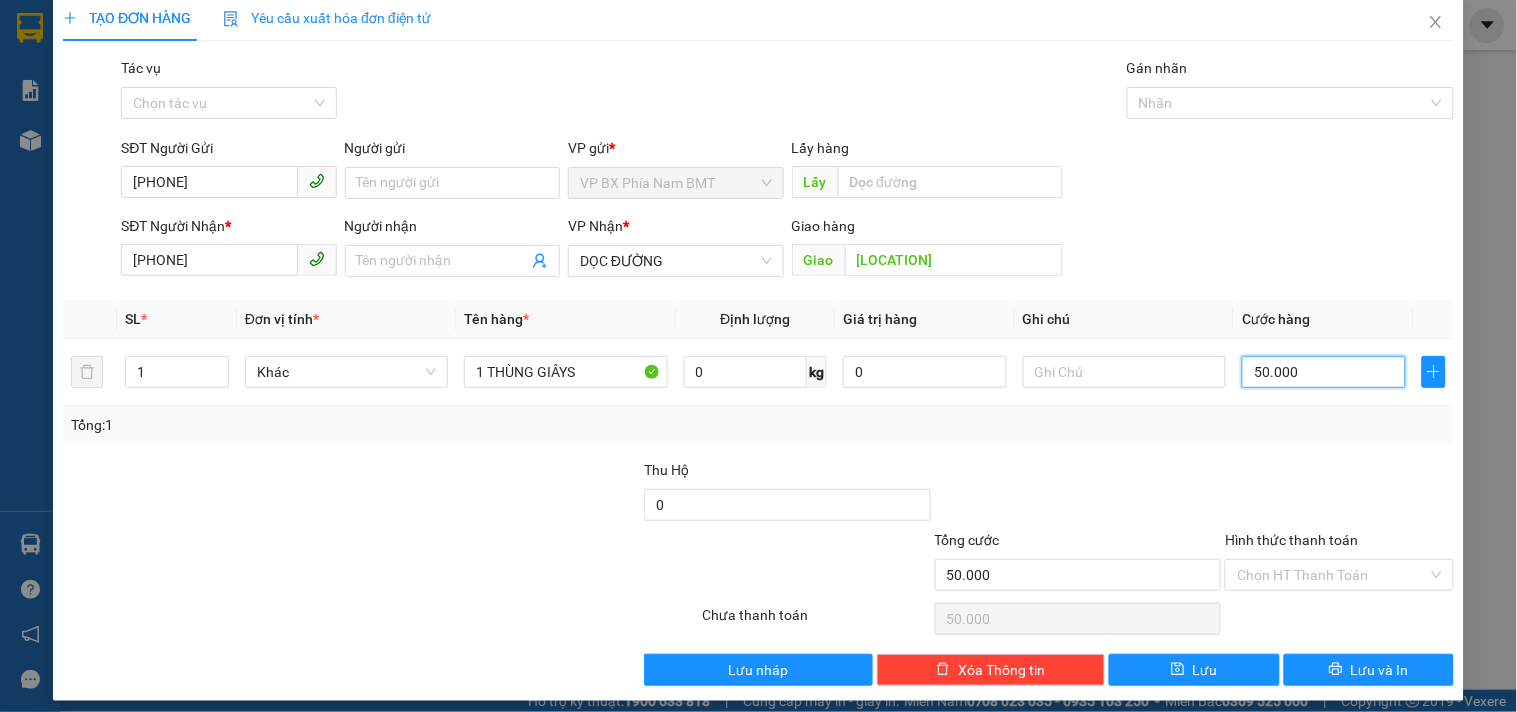 scroll, scrollTop: 27, scrollLeft: 0, axis: vertical 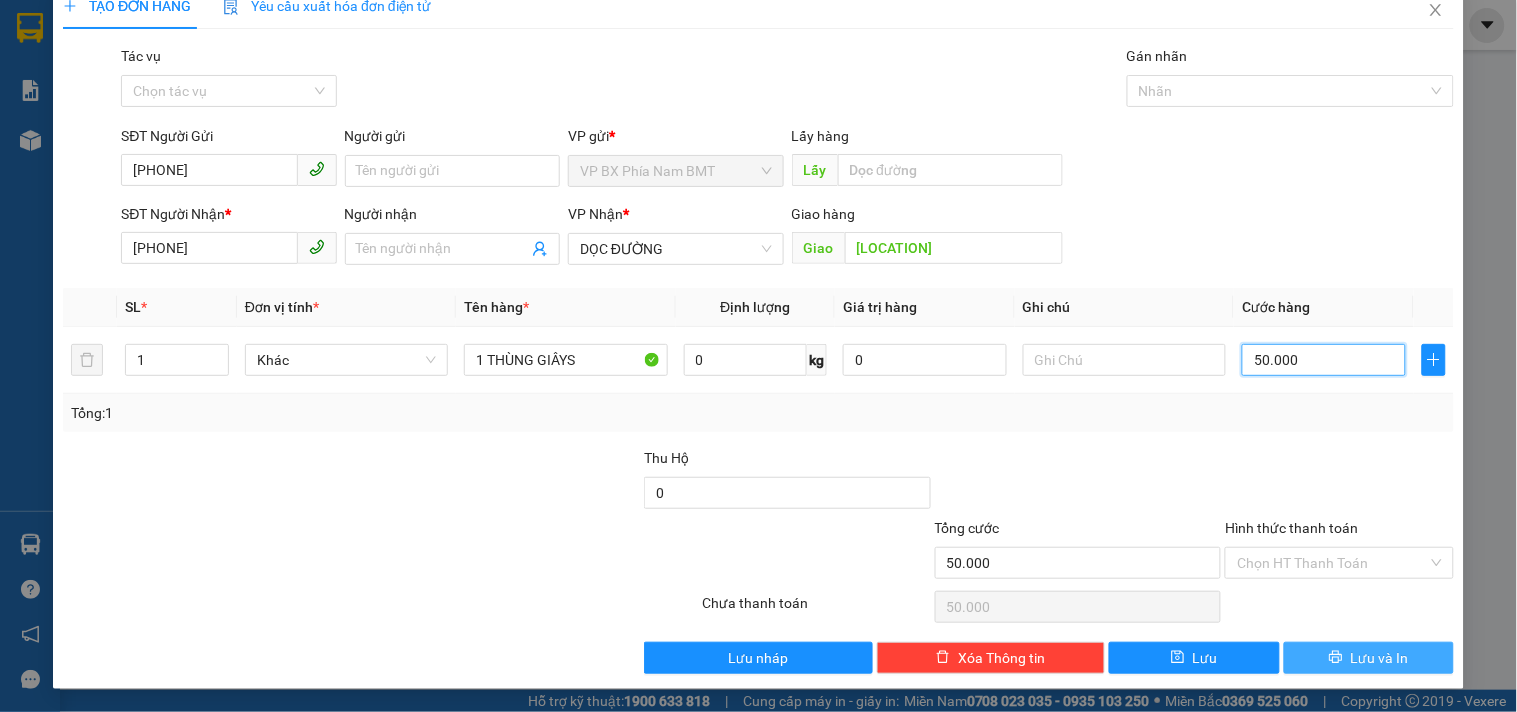 type on "50.000" 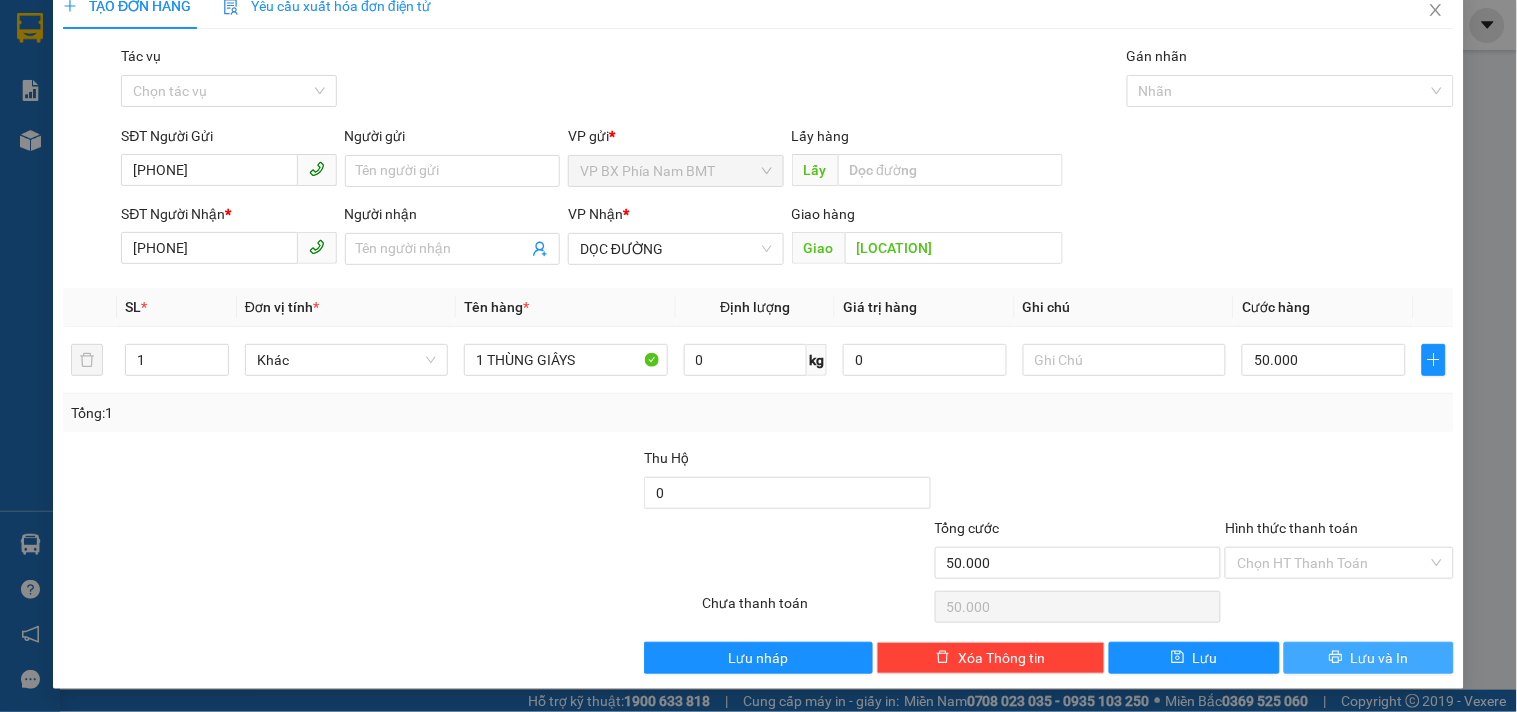 click on "Lưu và In" at bounding box center [1380, 658] 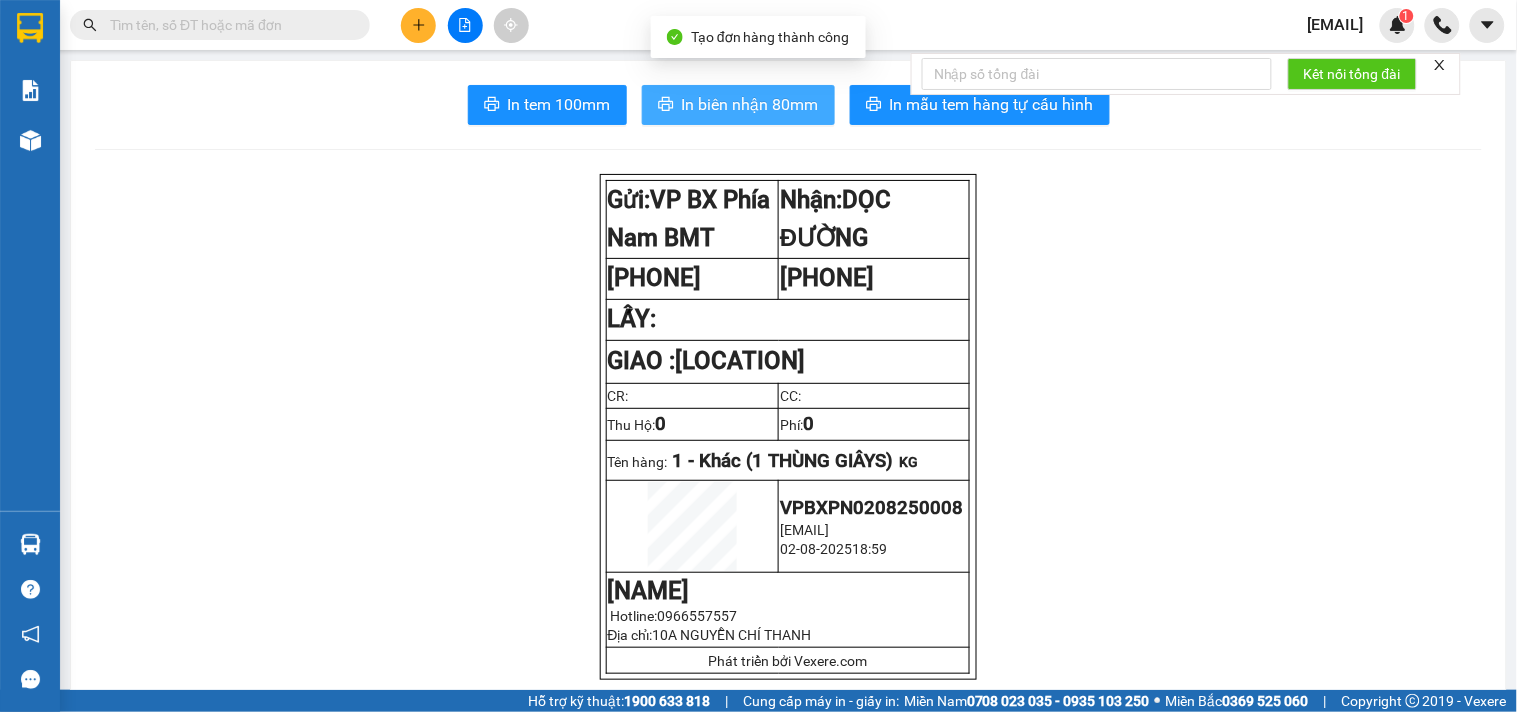 click on "In biên nhận 80mm" at bounding box center (738, 105) 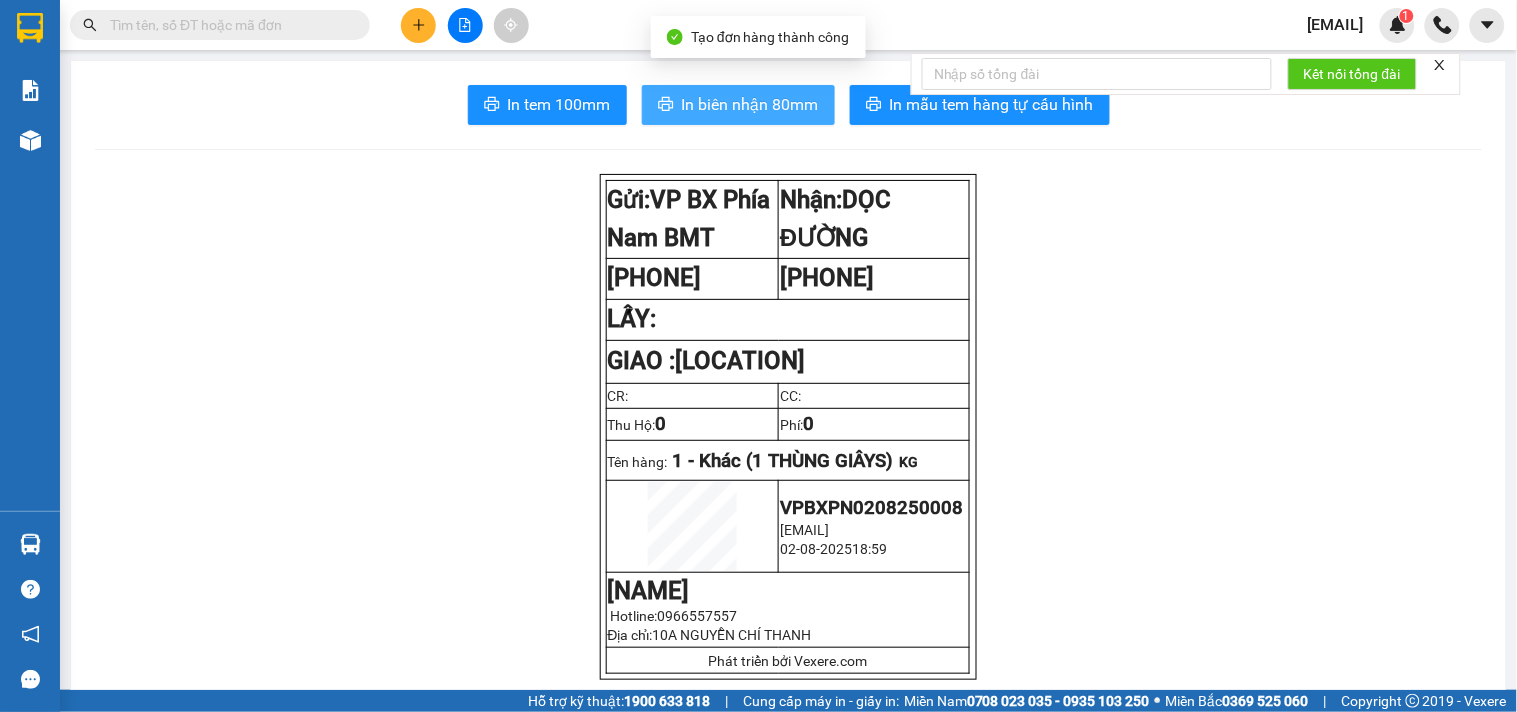 scroll, scrollTop: 0, scrollLeft: 0, axis: both 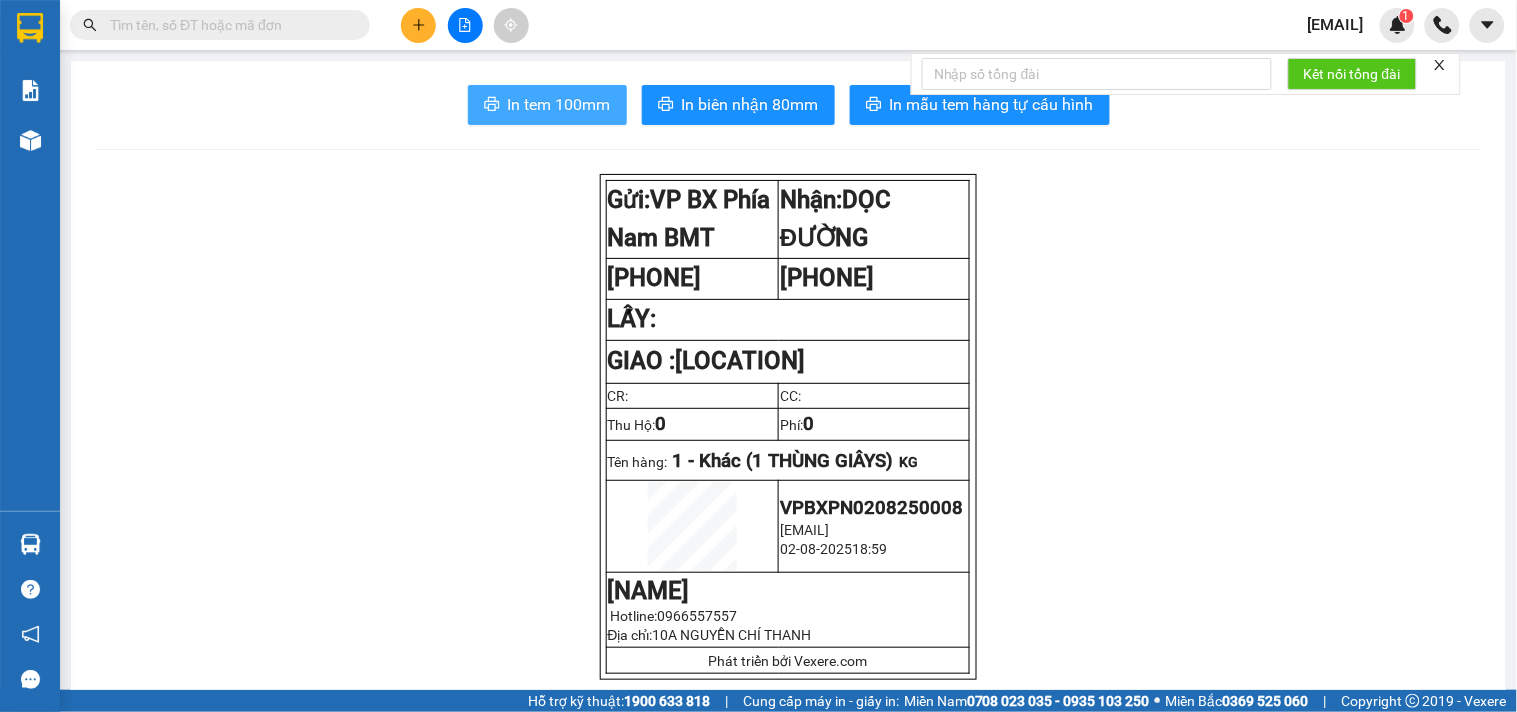 drag, startPoint x: 552, startPoint y: 105, endPoint x: 542, endPoint y: 98, distance: 12.206555 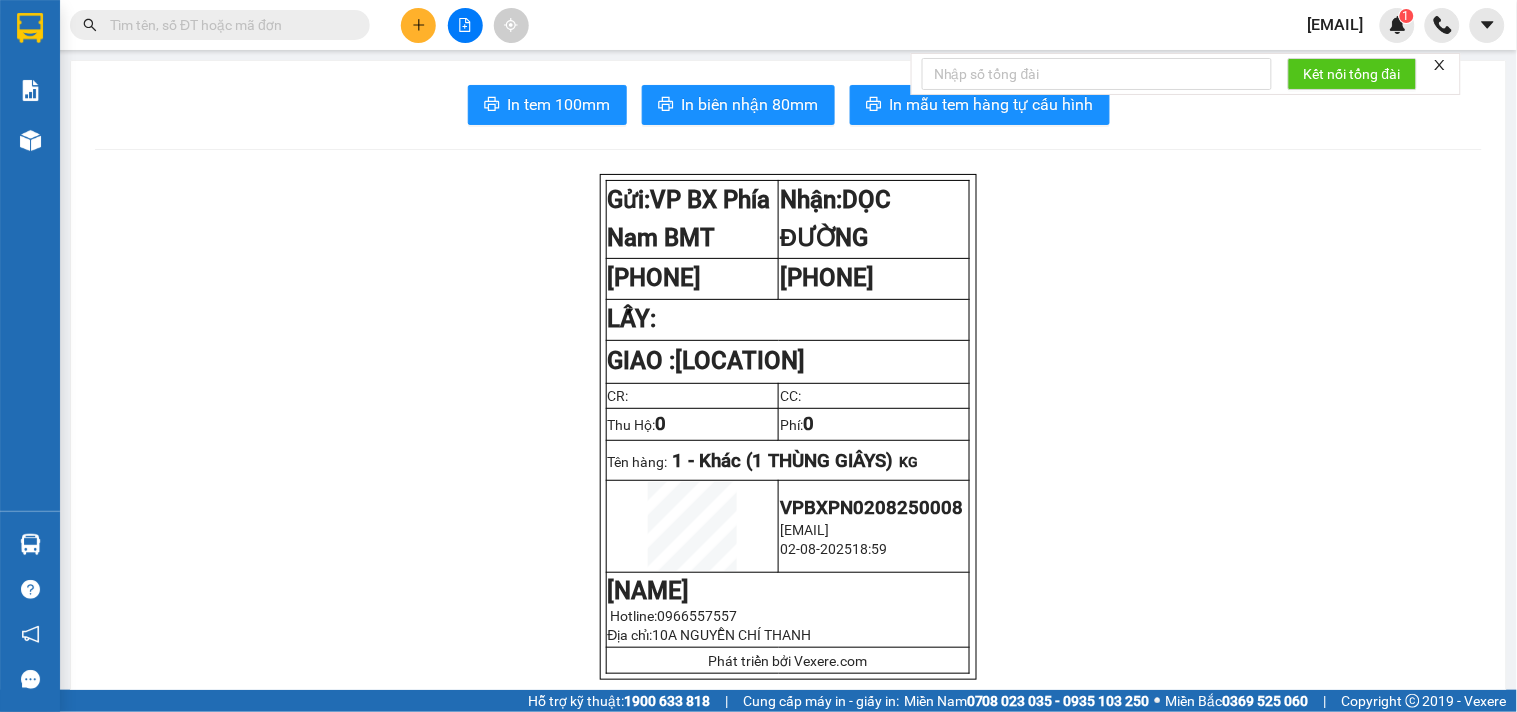 click on "Gửi:  [COMPANY]
Nhận:  [LOCATION]
[PHONE]
[PHONE]
LẤY:
GIAO :   [LOCATION]
CR:
CC:
Thu Hộ: 0
Phí:  0
Tên hàng:   1 - Khác (1 THÙNG GIÂYS)    KG
[CODE]
[EMAIL]
[DATE]     [TIME]
Quý Thảo
Hotline:   [PHONE]
Địa chỉ:  [NUMBER] [STREET_NAME]
Phát triển bởi Vexere.com
Quý Thảo VP VP BX Phía Nam BMT   [STREET_NAME], [DISTRICT]    [PHONE], [PHONE] VP [LOCATION] Gửi khách hàng Mã đơn:   [CODE] In ngày:  [DATE]   [TIME] Gửi :     [PHONE] VP VP BX Phía Nam BMT Nhận :     [PHONE] VP [LOCATION] Giao DĐ:  [LOCATION]  Tên (giá trị hàng) SL Cước món hàng Khác - 1 THÙNG GIÂYS   (0) 1 50.000 Tổng cộng 1 50.000 Loading... Chưa cước : 50.000 VND Tổng phải thu : 50.000 VND Người gửi hàng xác nhận NV nhận hàng NV nhận hàng" at bounding box center (788, 1114) 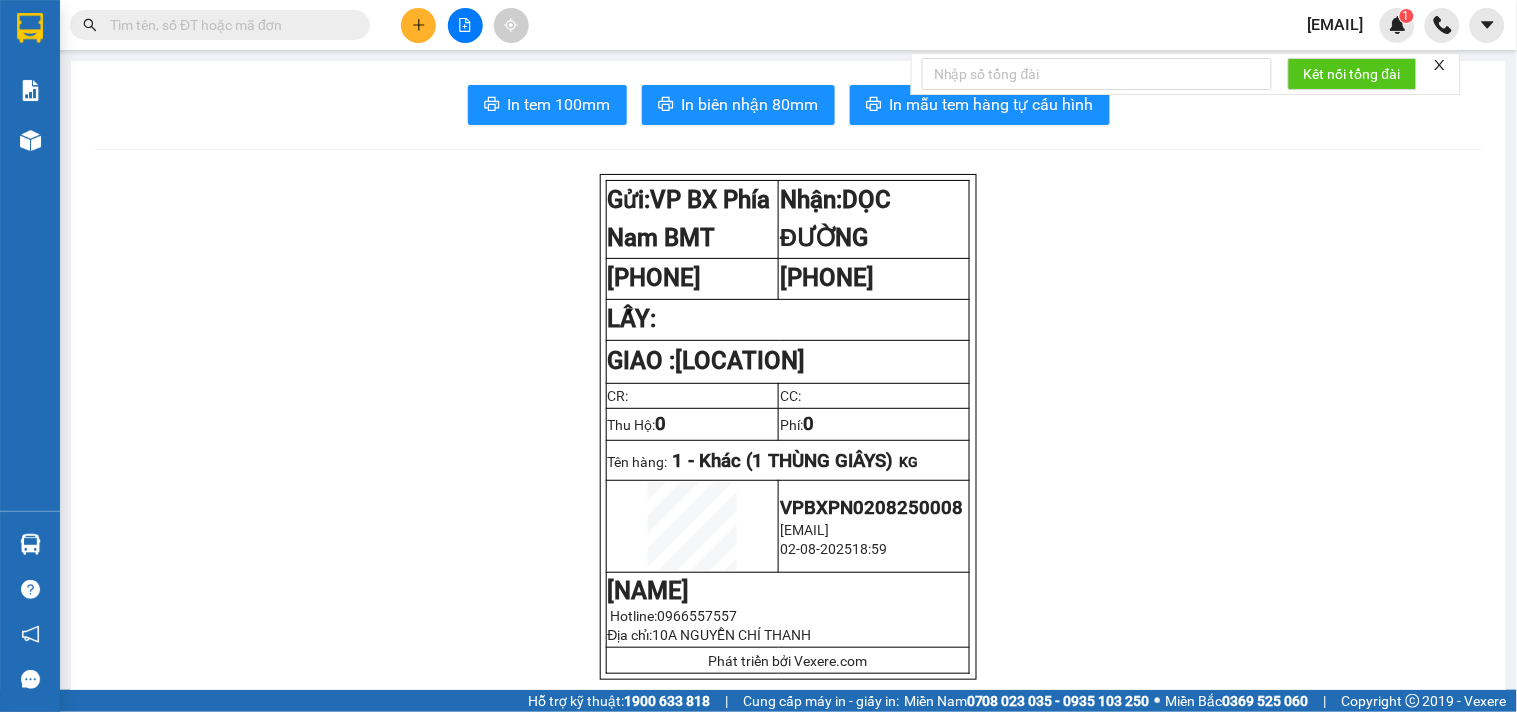 click on "Gửi:  [COMPANY]
Nhận:  [LOCATION]
[PHONE]
[PHONE]
LẤY:
GIAO :   [LOCATION]
CR:
CC:
Thu Hộ: 0
Phí:  0
Tên hàng:   1 - Khác (1 THÙNG GIÂYS)    KG
[CODE]
[EMAIL]
[DATE]     [TIME]
Quý Thảo
Hotline:   [PHONE]
Địa chỉ:  [NUMBER] [STREET_NAME]
Phát triển bởi Vexere.com
Quý Thảo VP VP BX Phía Nam BMT   [STREET_NAME], [DISTRICT]    [PHONE], [PHONE] VP [LOCATION] Gửi khách hàng Mã đơn:   [CODE] In ngày:  [DATE]   [TIME] Gửi :     [PHONE] VP VP BX Phía Nam BMT Nhận :     [PHONE] VP [LOCATION] Giao DĐ:  [LOCATION]  Tên (giá trị hàng) SL Cước món hàng Khác - 1 THÙNG GIÂYS   (0) 1 50.000 Tổng cộng 1 50.000 Loading... Chưa cước : 50.000 VND Tổng phải thu : 50.000 VND Người gửi hàng xác nhận NV nhận hàng NV nhận hàng" at bounding box center (788, 1114) 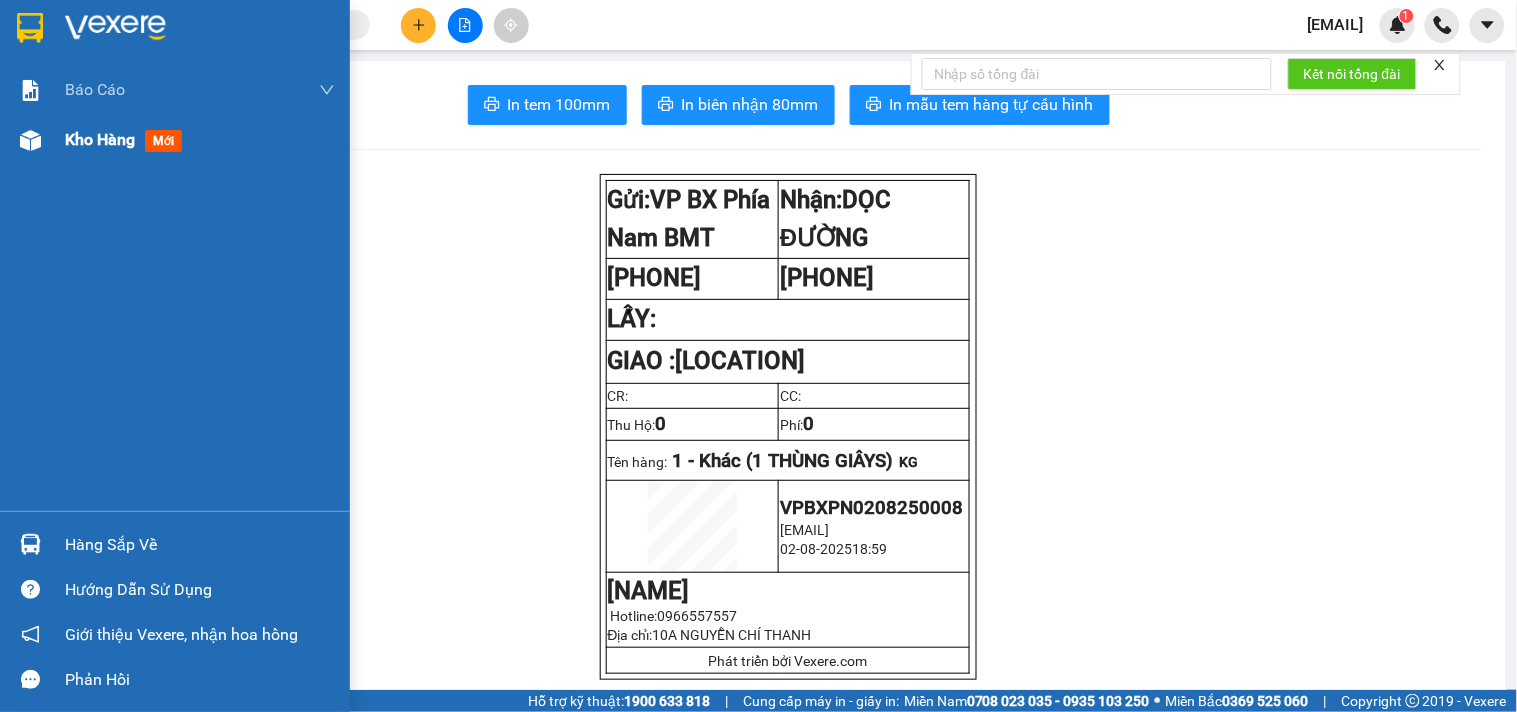 click on "Kho hàng" at bounding box center (100, 139) 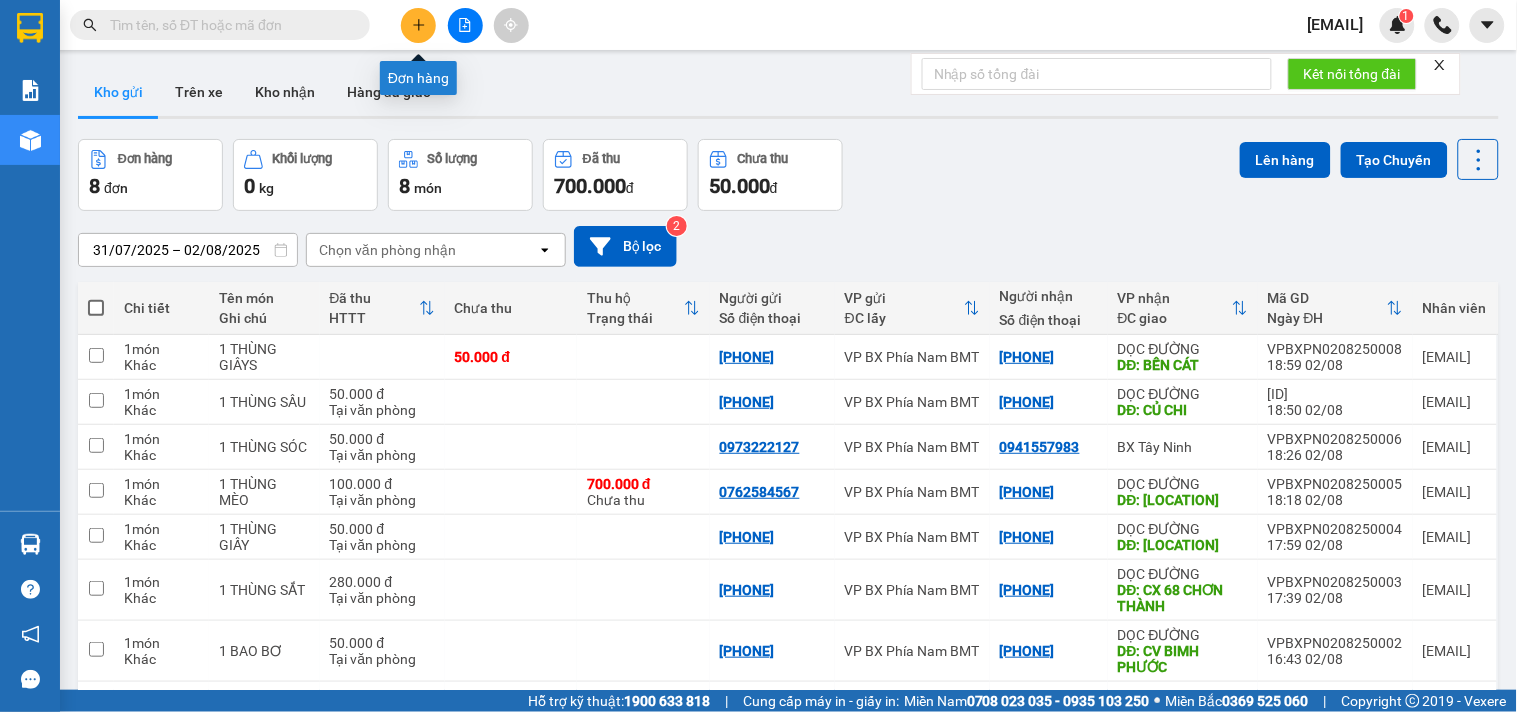 click 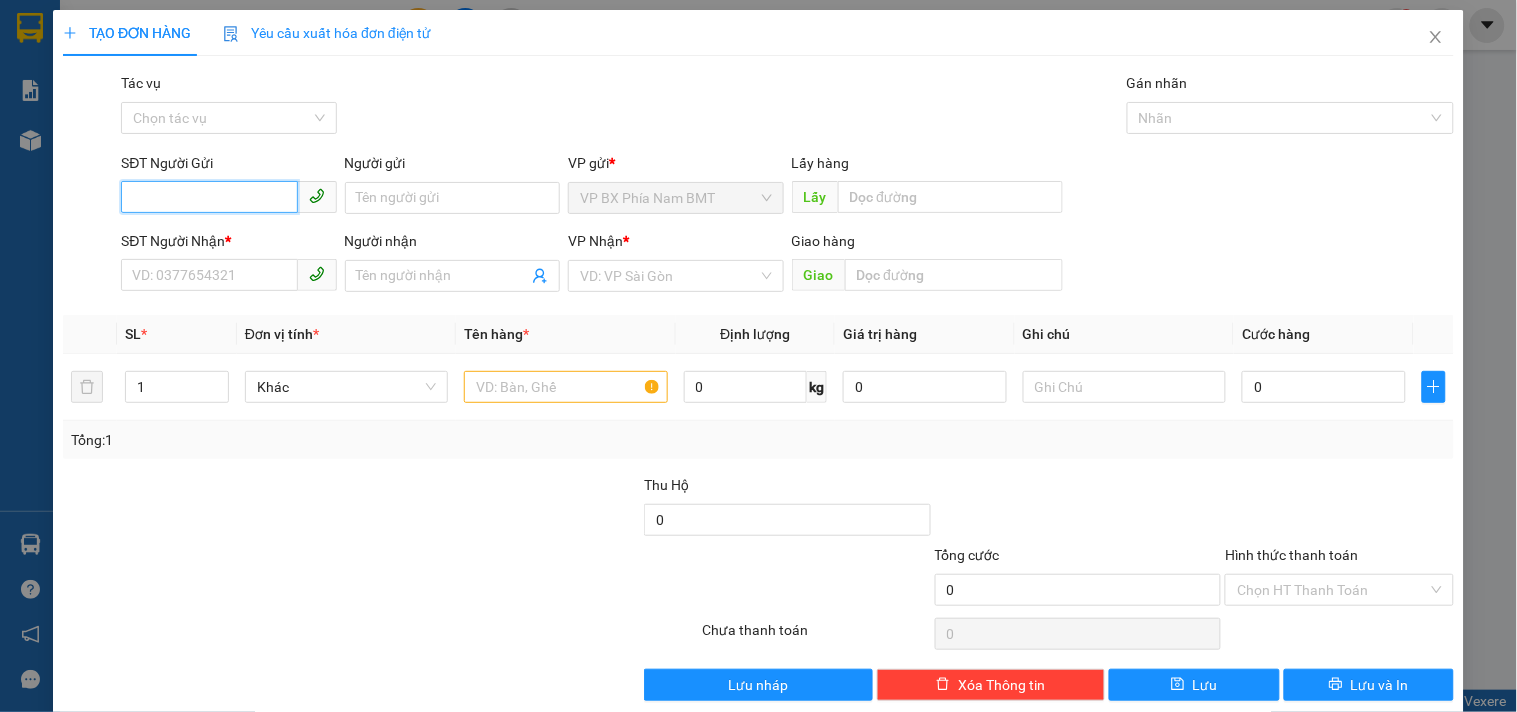 drag, startPoint x: 200, startPoint y: 208, endPoint x: 205, endPoint y: 195, distance: 13.928389 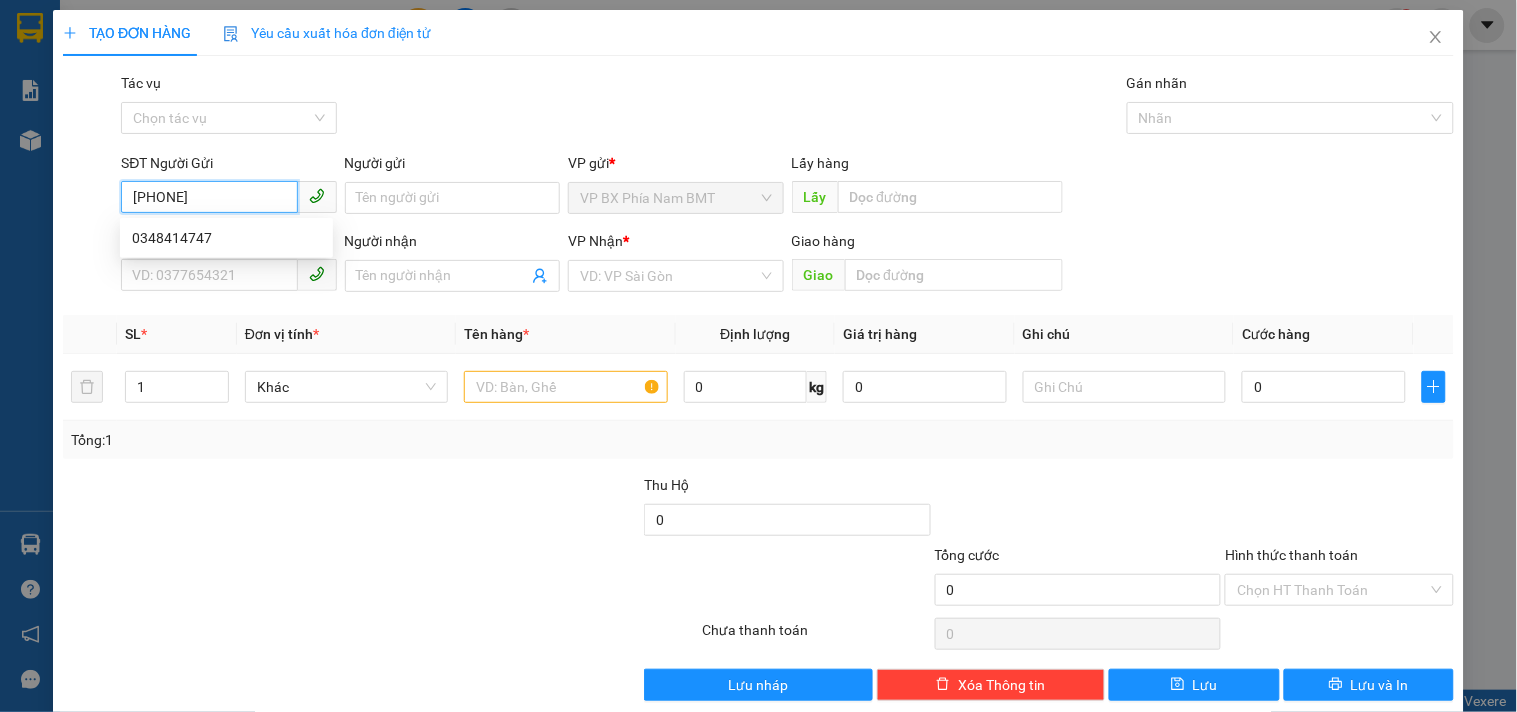 type on "0348414747" 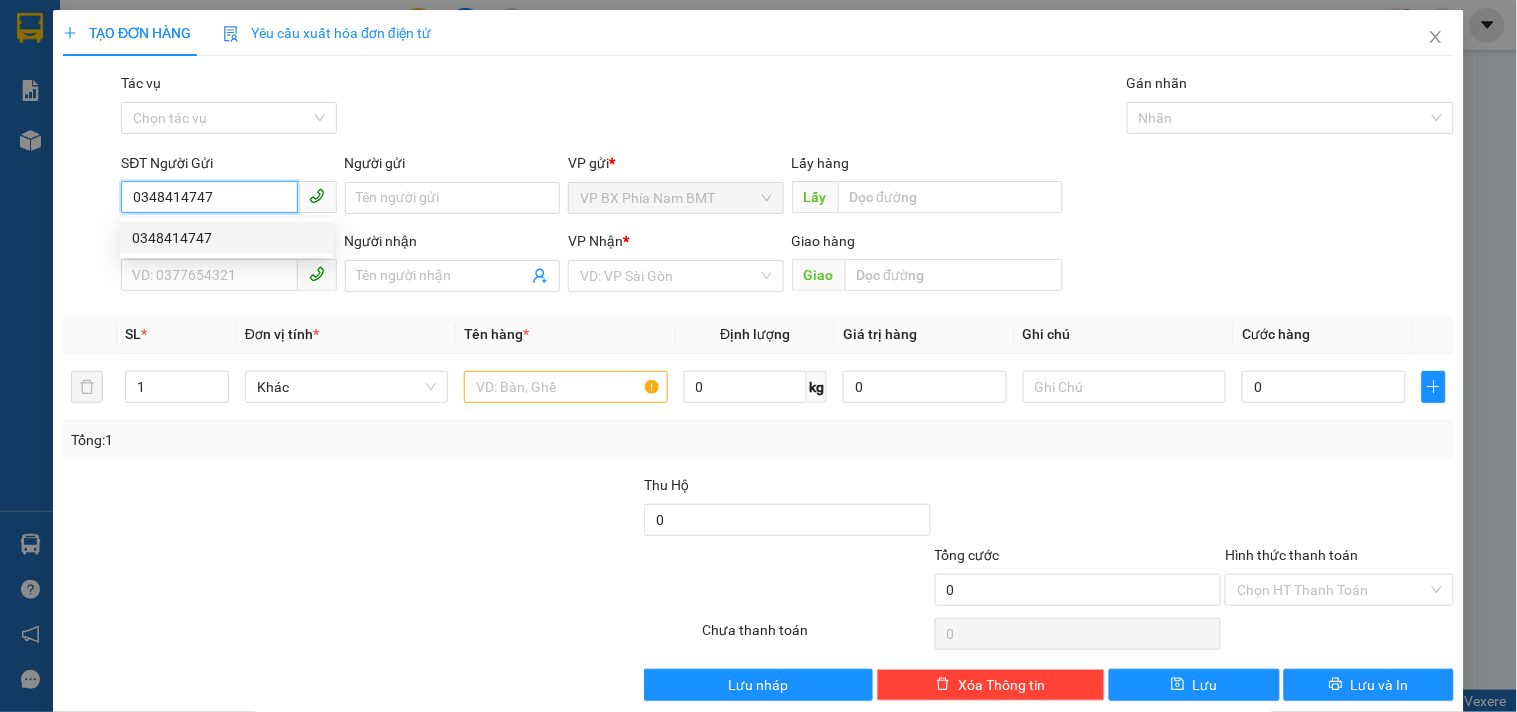 click on "0348414747" at bounding box center (226, 238) 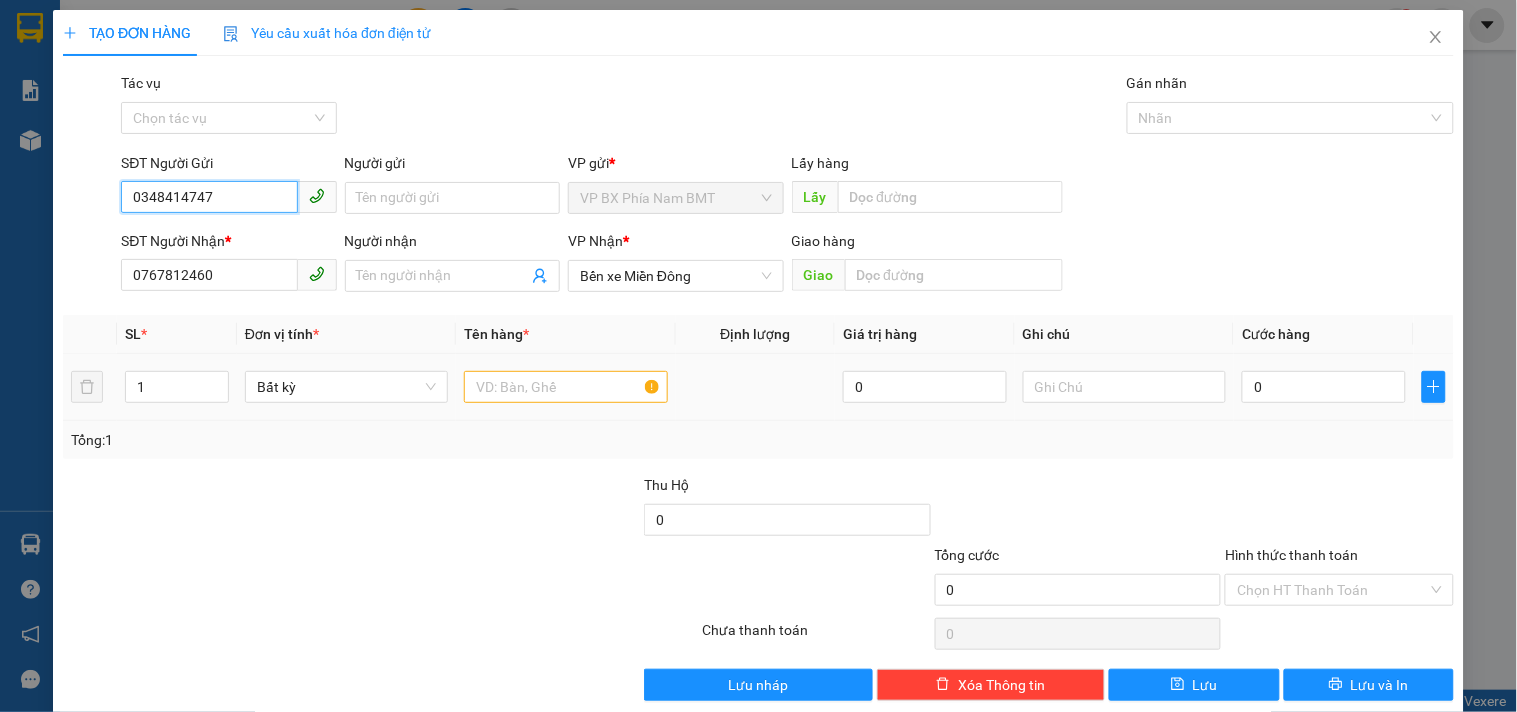 type on "0348414747" 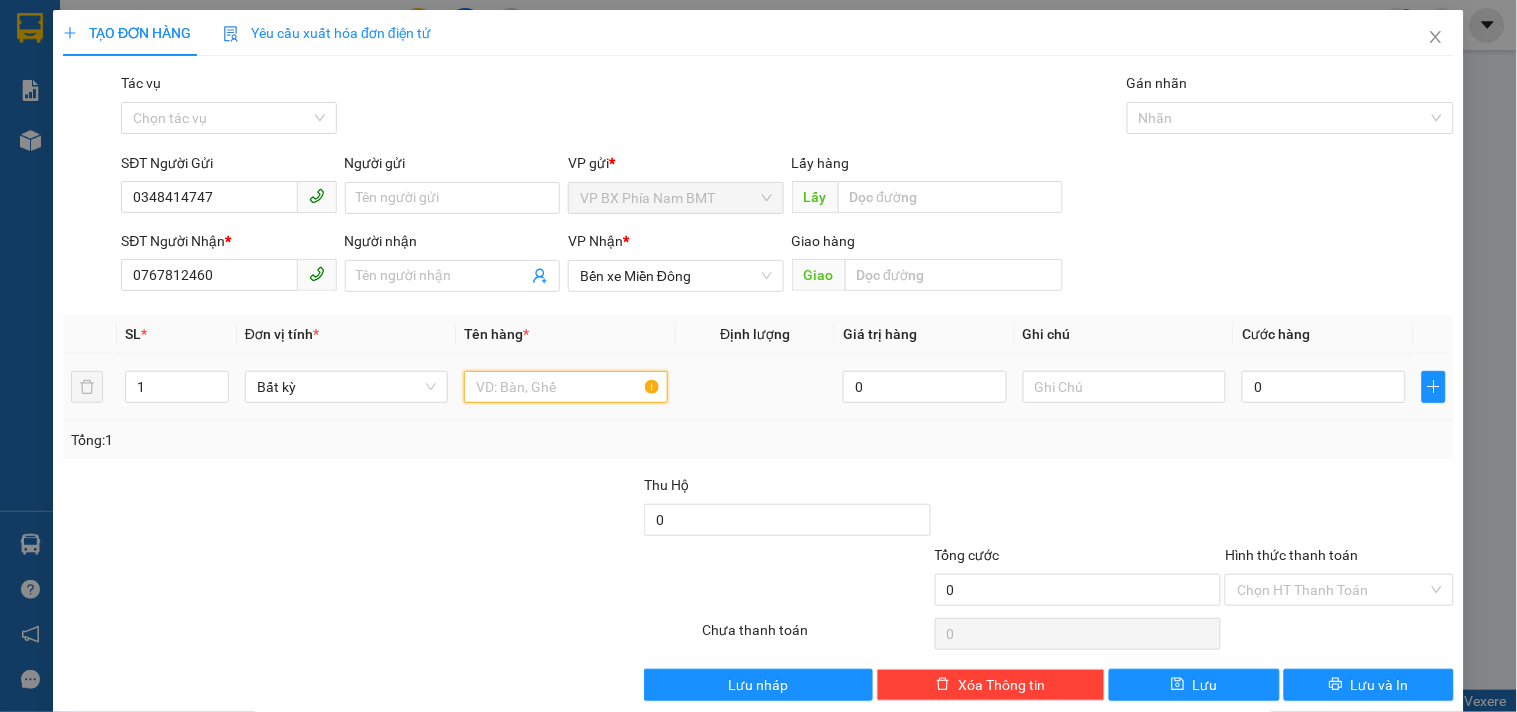 click at bounding box center [565, 387] 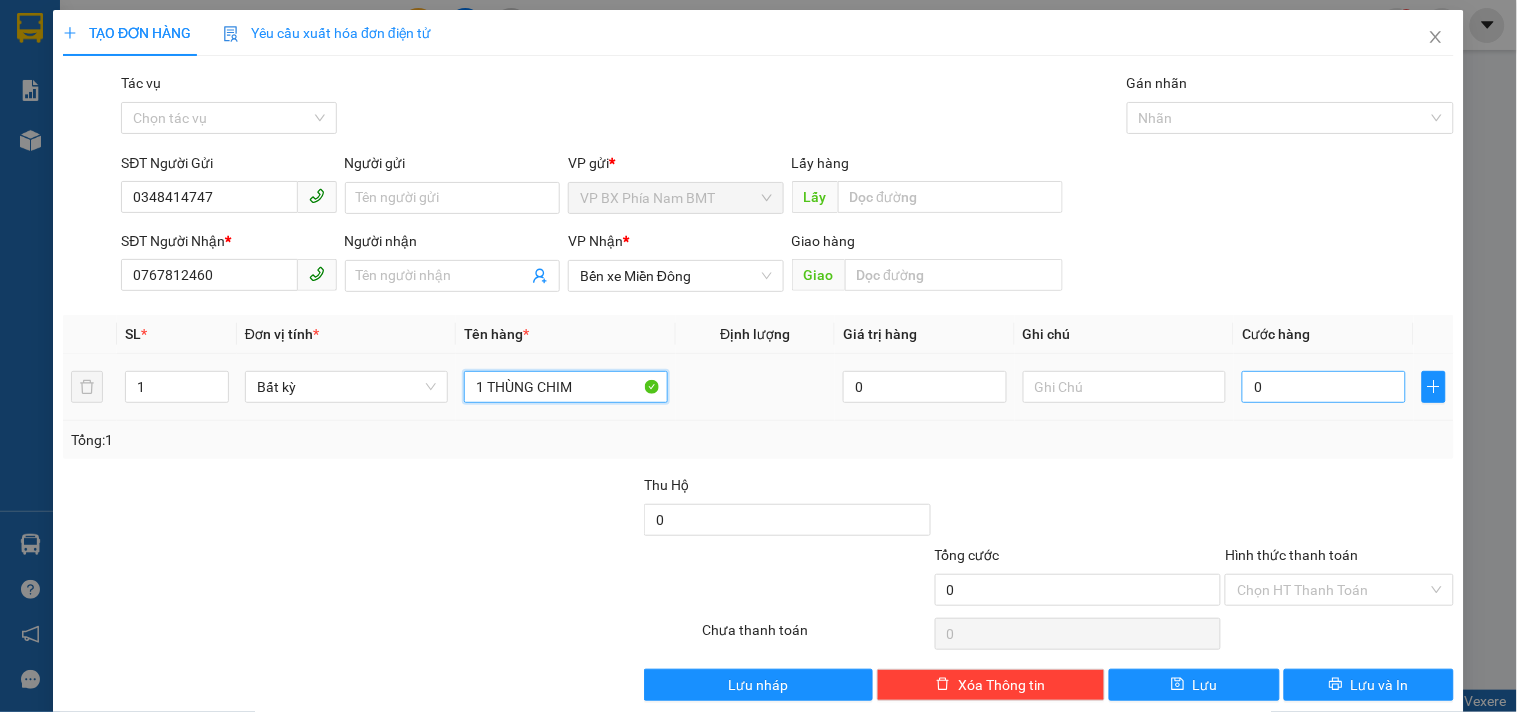 type on "1 THÙNG CHIM" 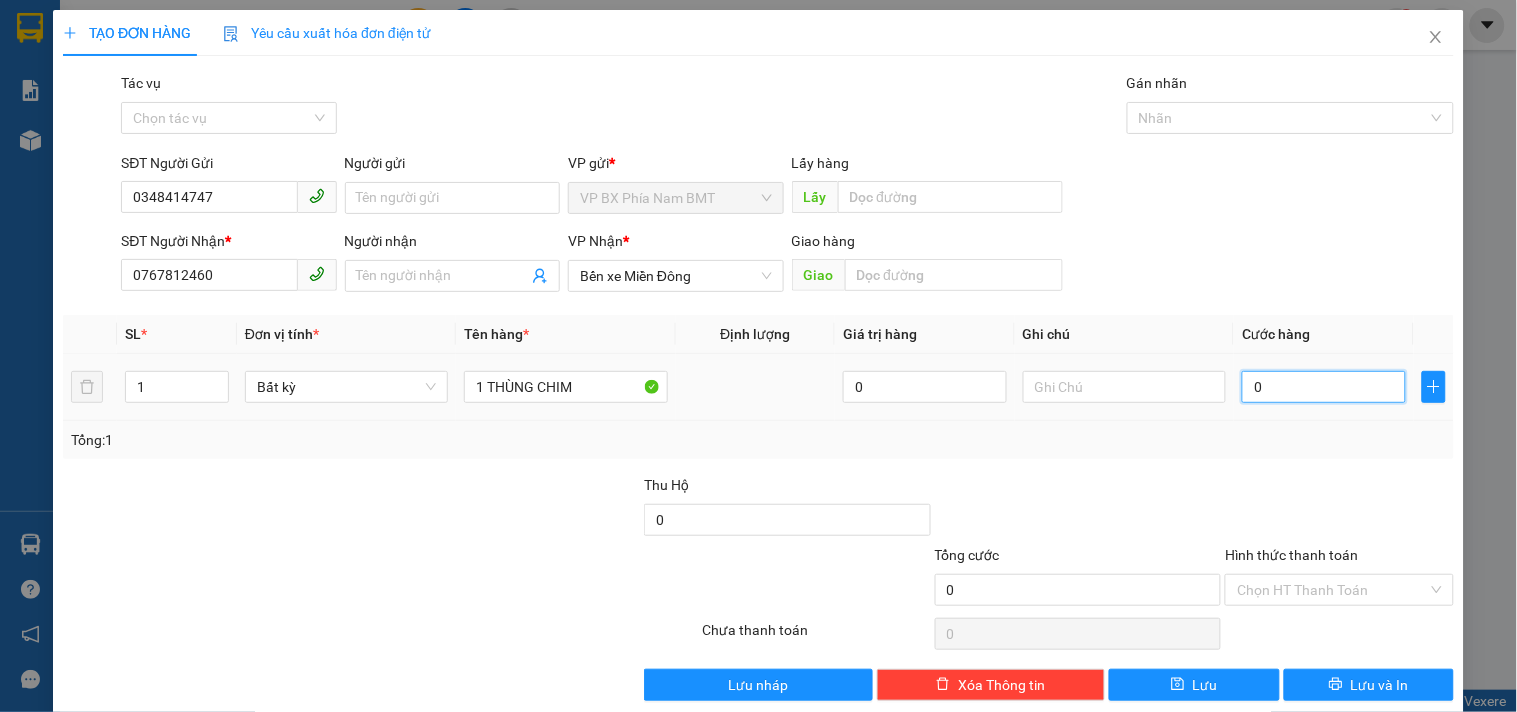 click on "0" at bounding box center [1324, 387] 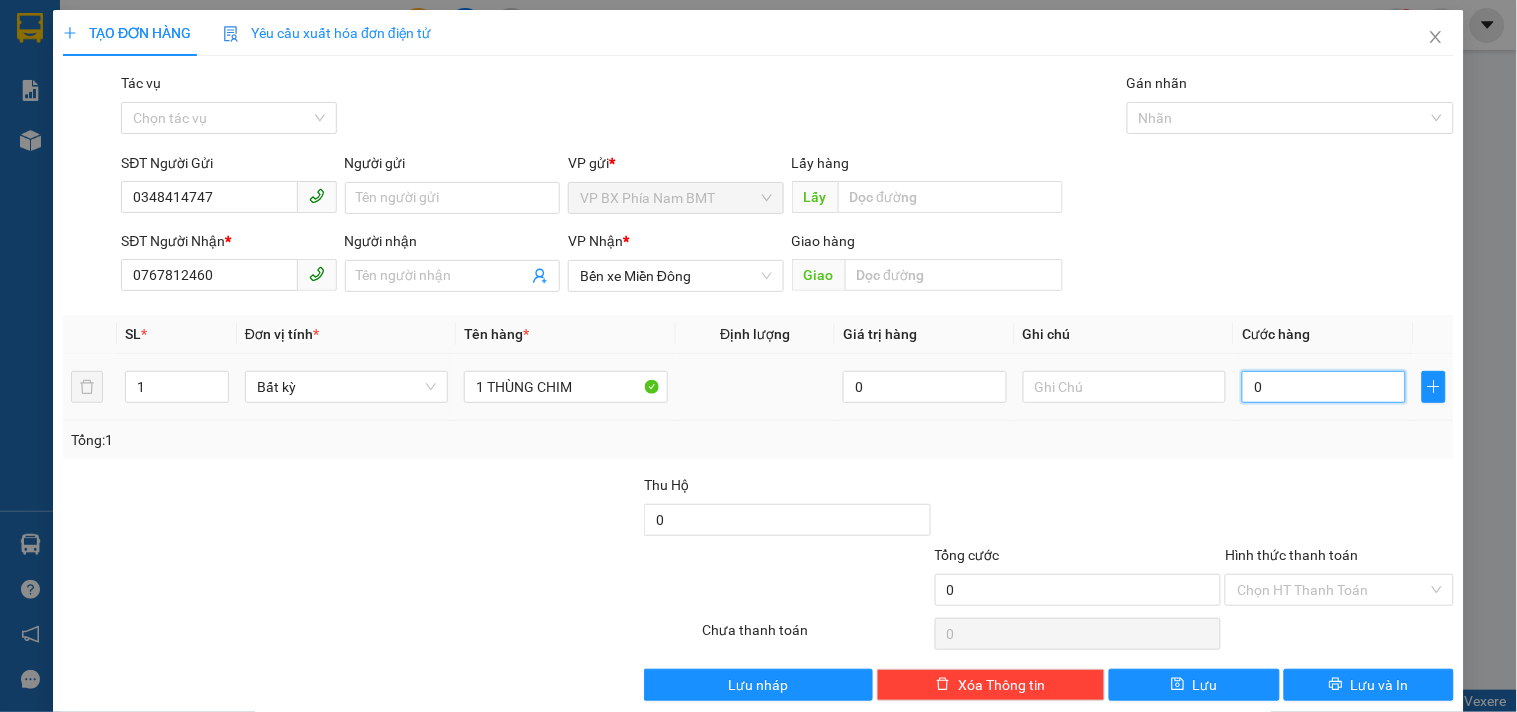 type on "1" 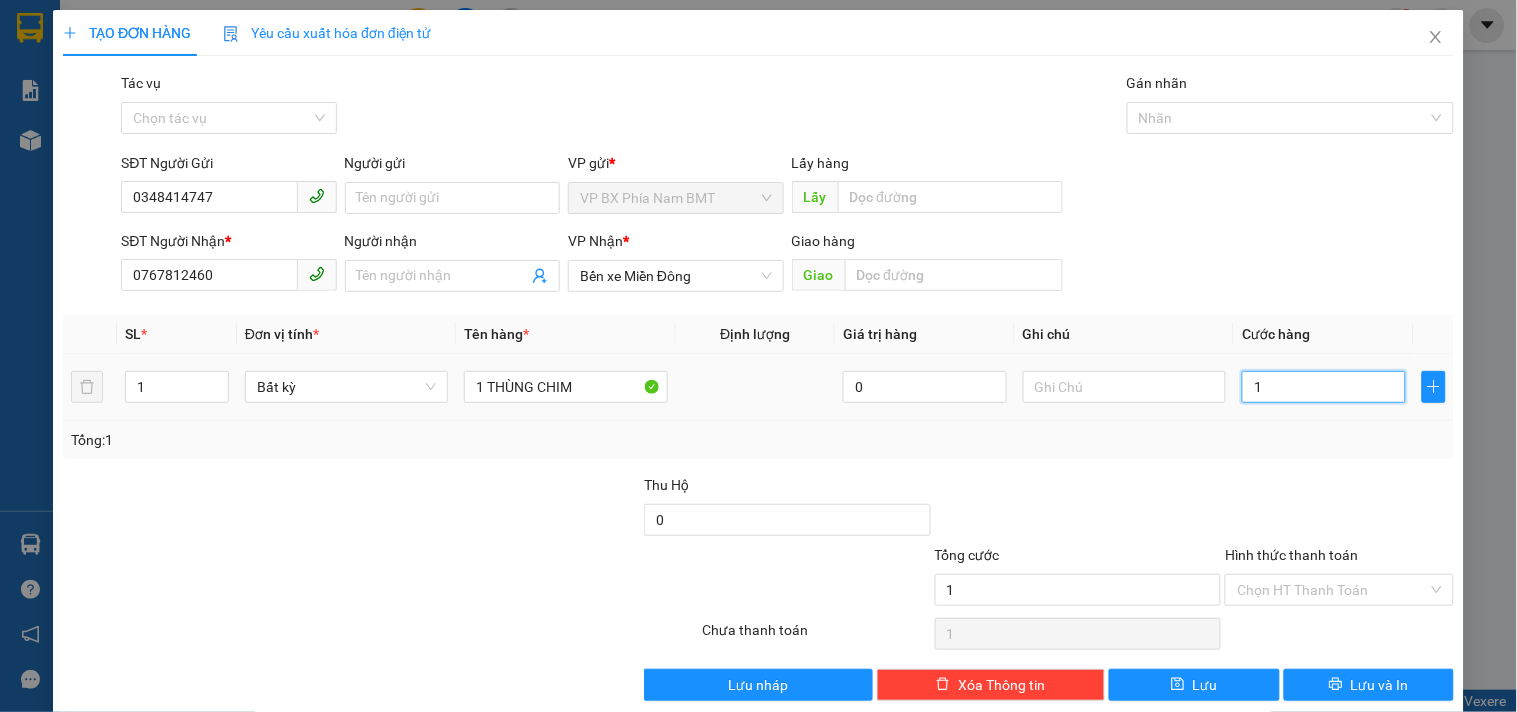 type on "10" 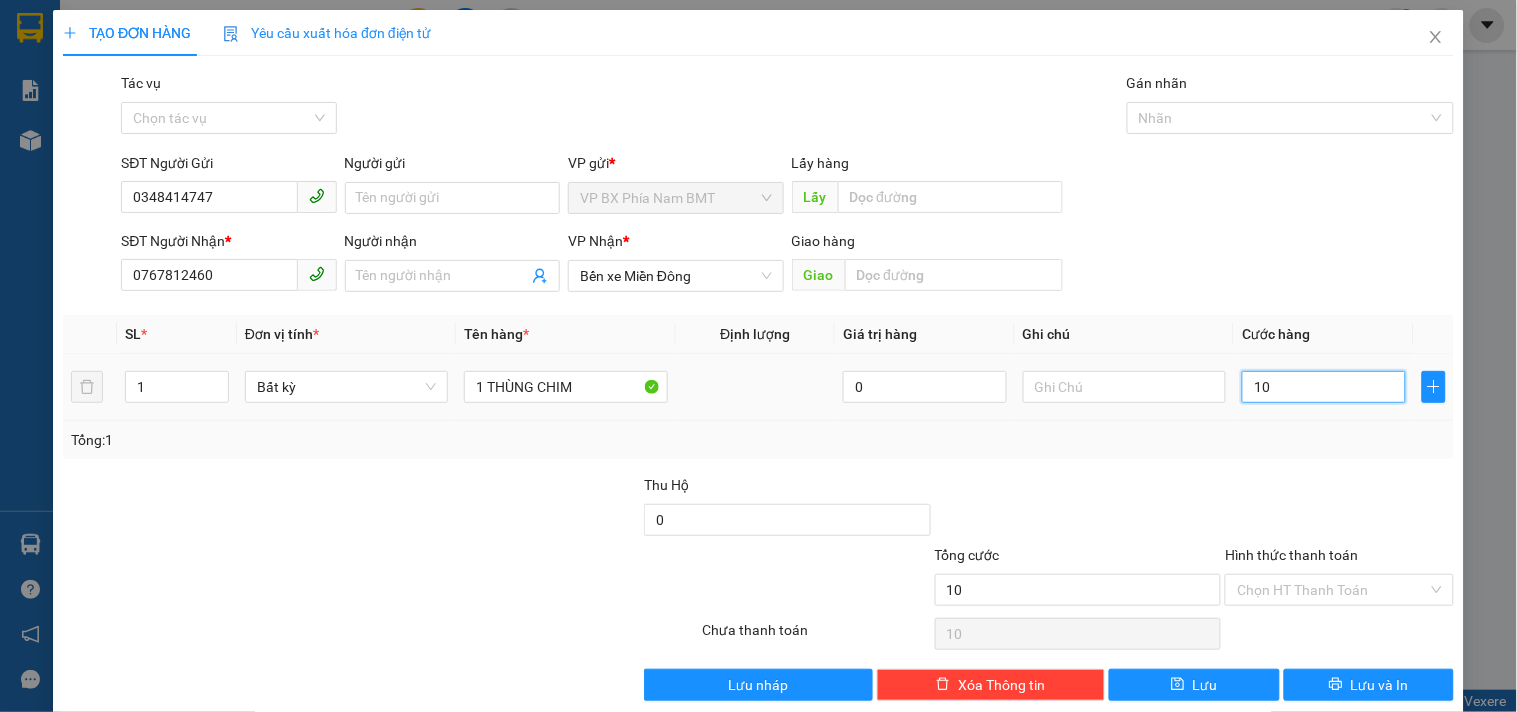 type on "100" 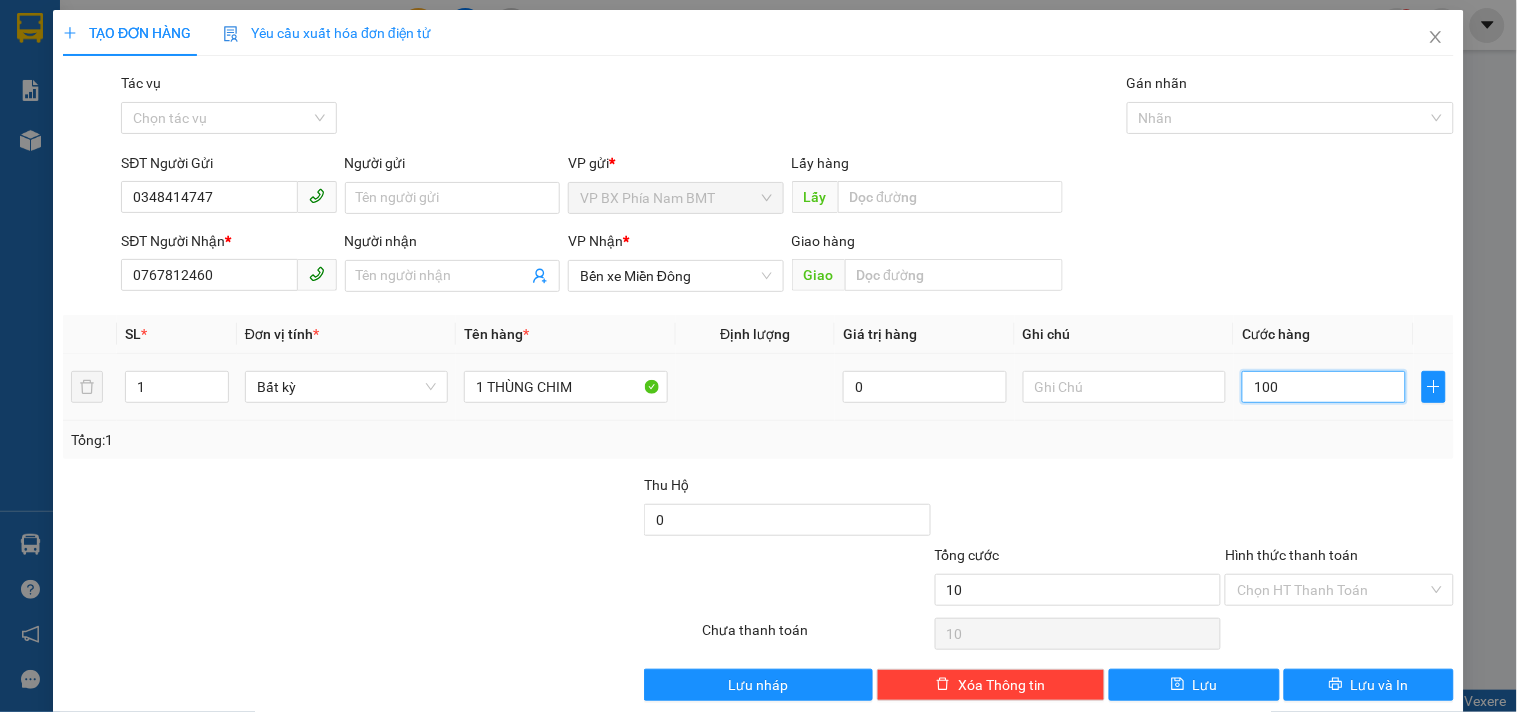 type on "100" 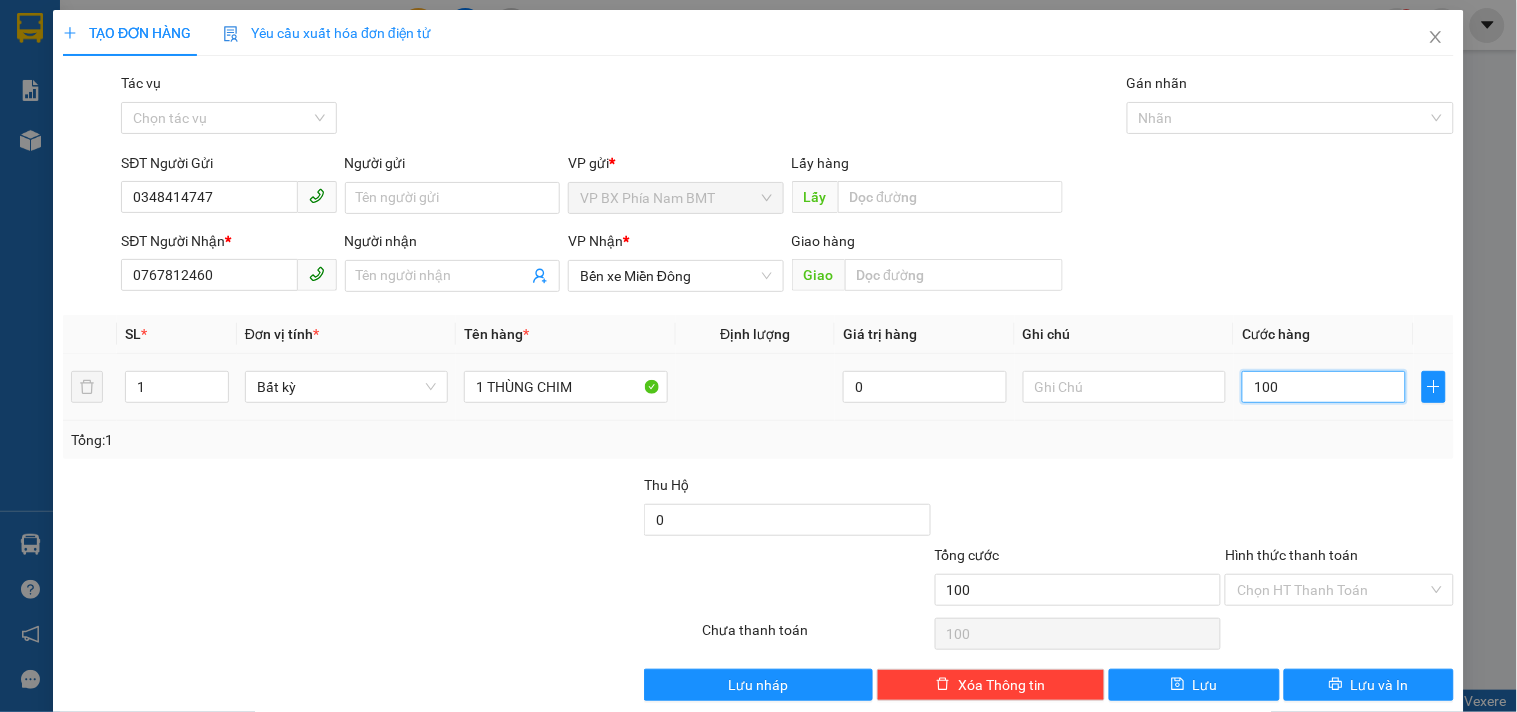 type on "1.000" 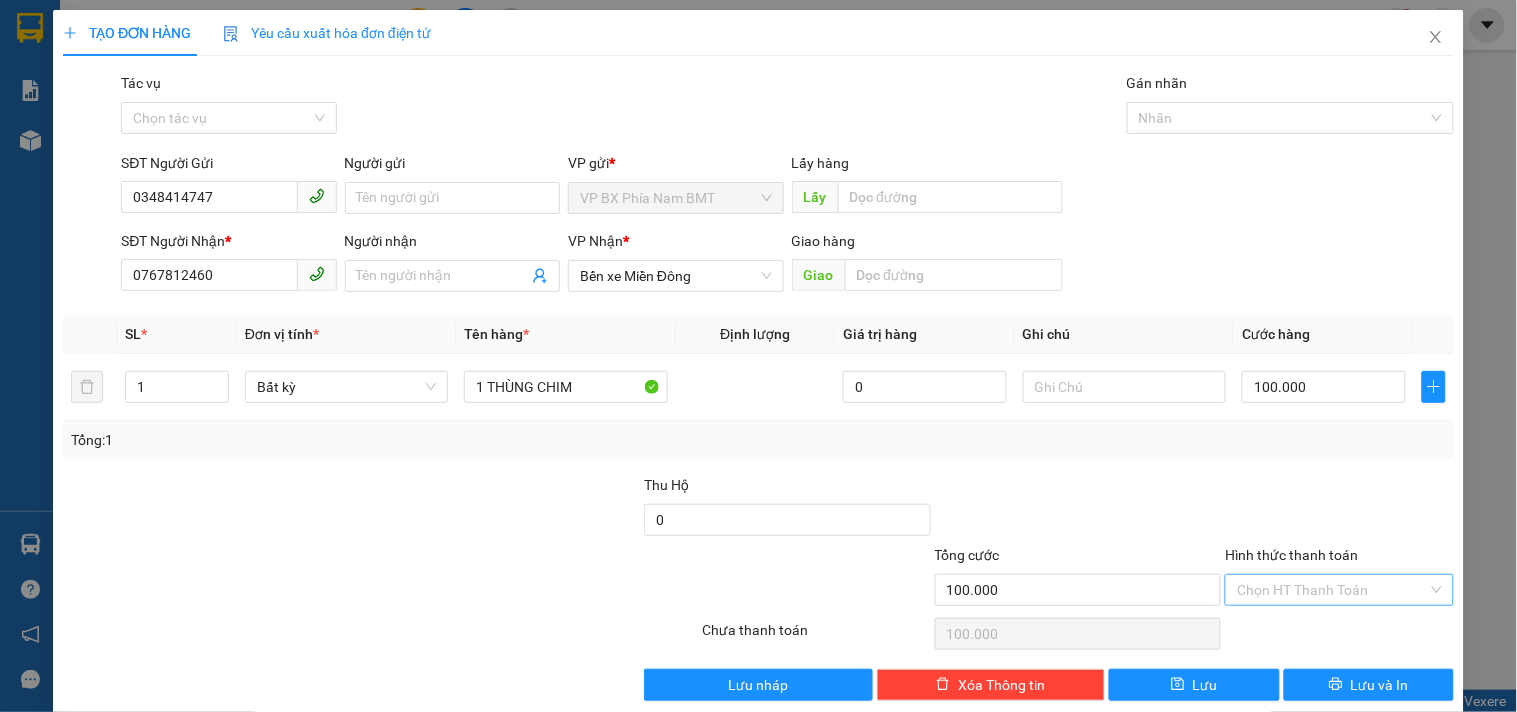 click on "Hình thức thanh toán" at bounding box center (1332, 590) 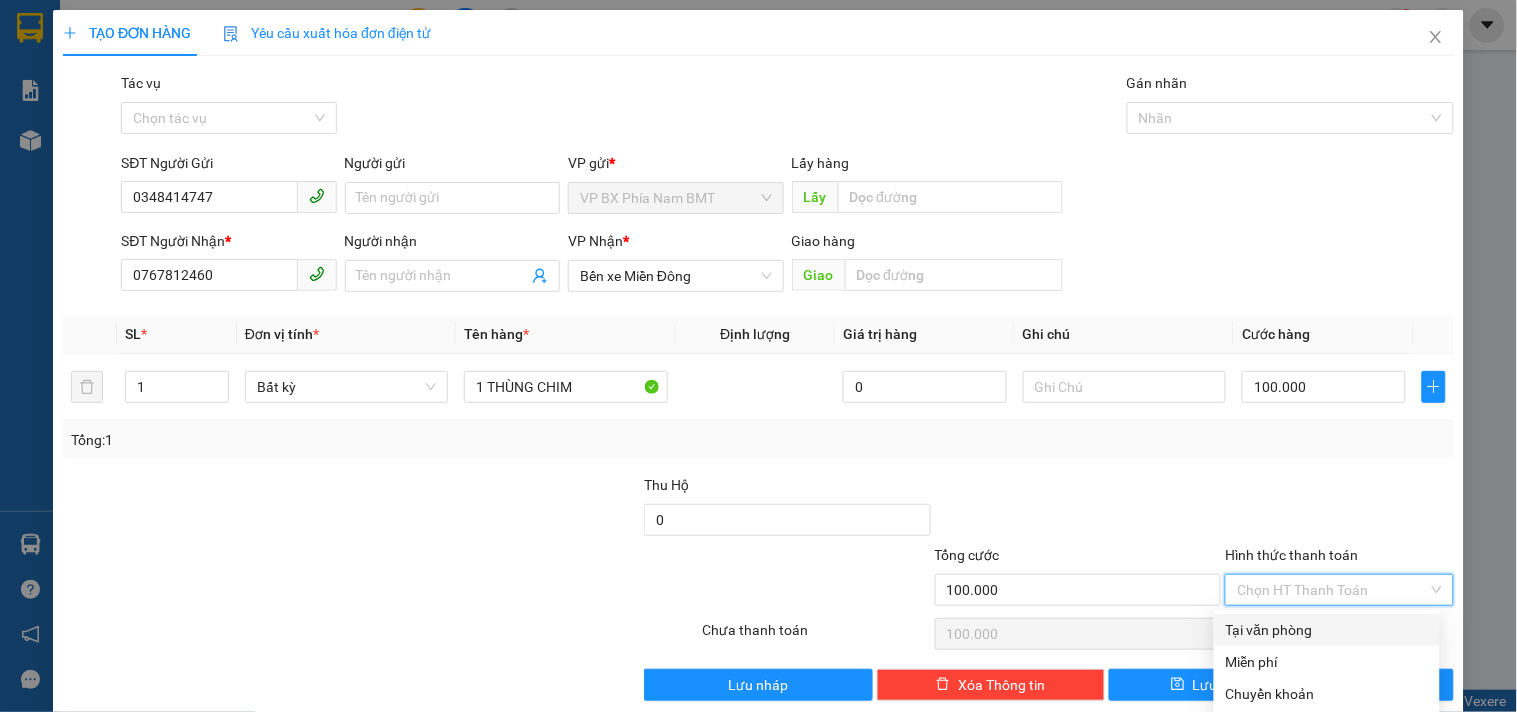 click on "Tại văn phòng" at bounding box center [1327, 630] 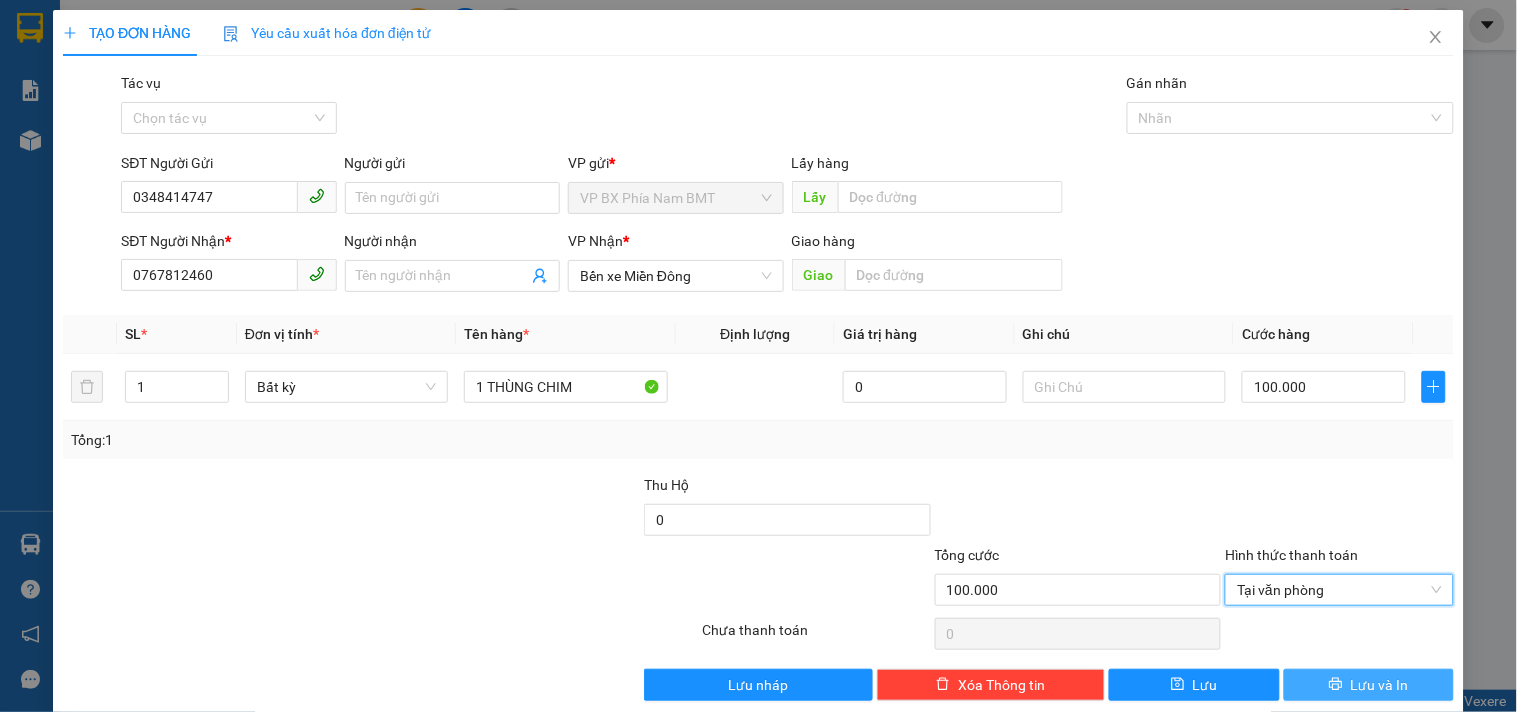 click on "Lưu và In" at bounding box center (1369, 685) 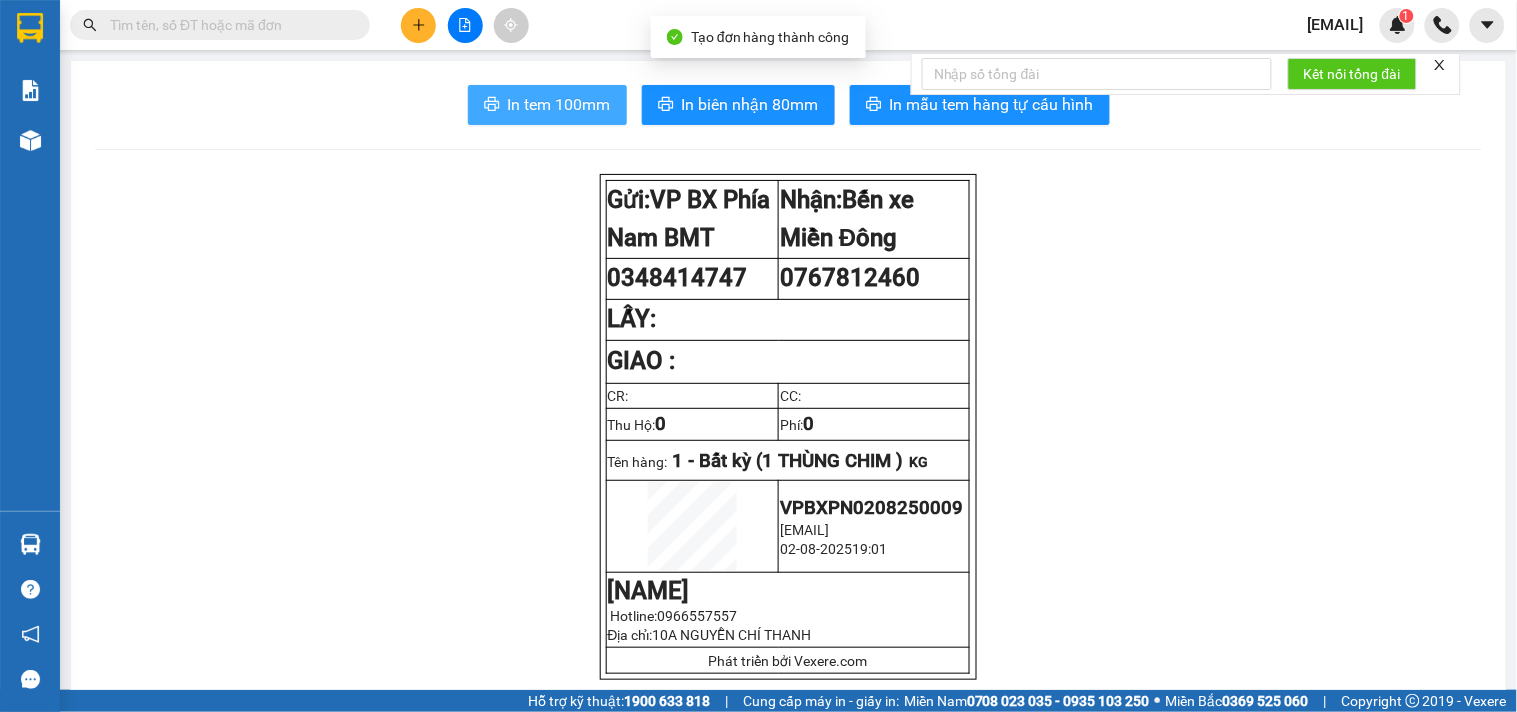 click on "In tem 100mm" at bounding box center [559, 104] 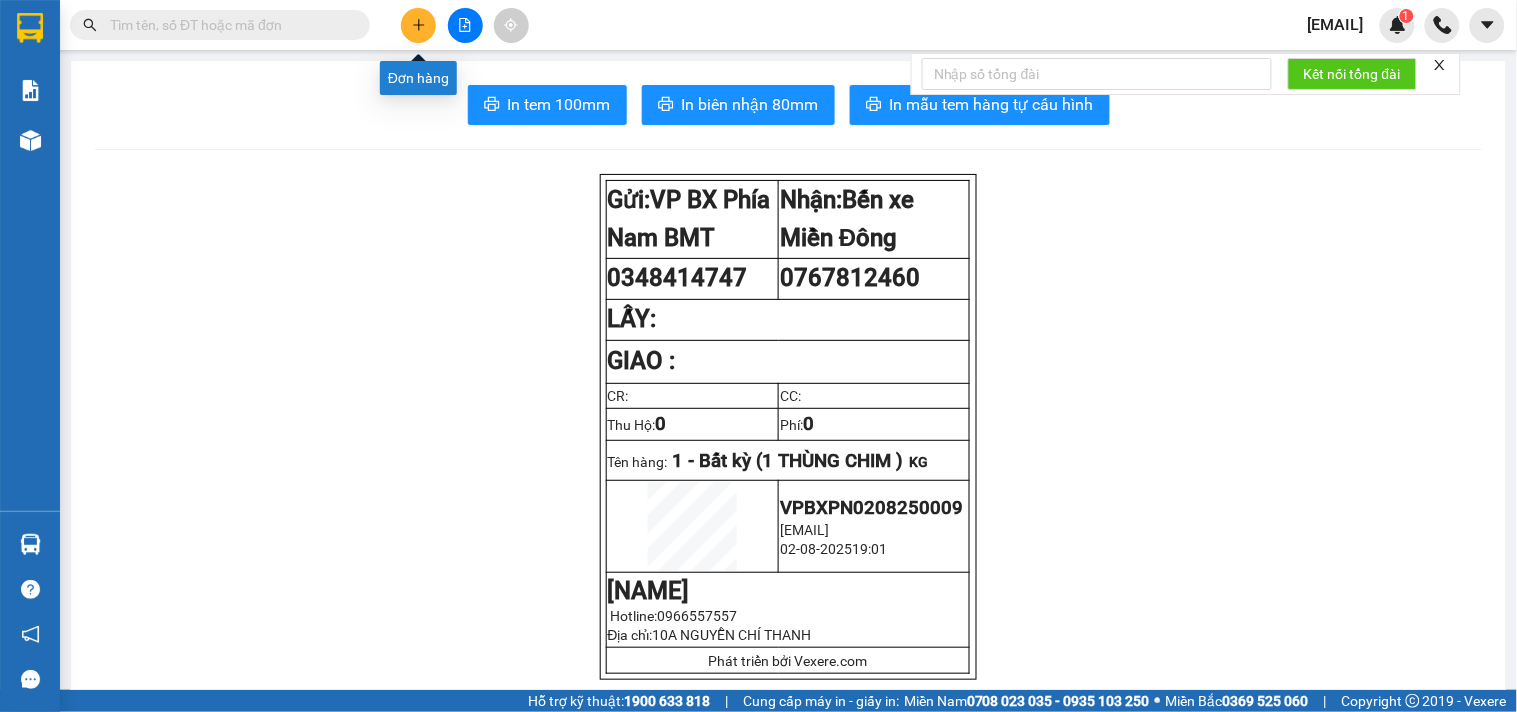 click at bounding box center [418, 25] 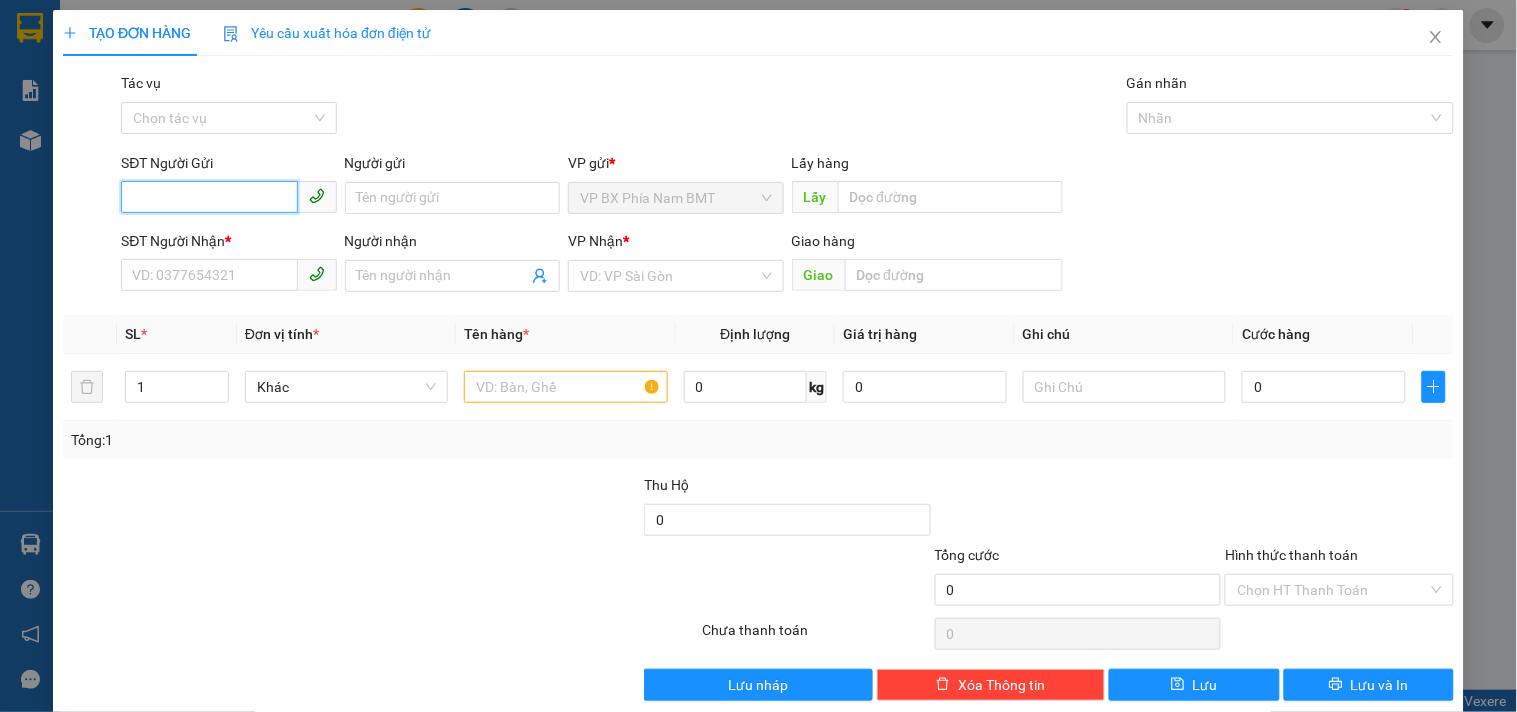 click on "SĐT Người Gửi" at bounding box center [209, 197] 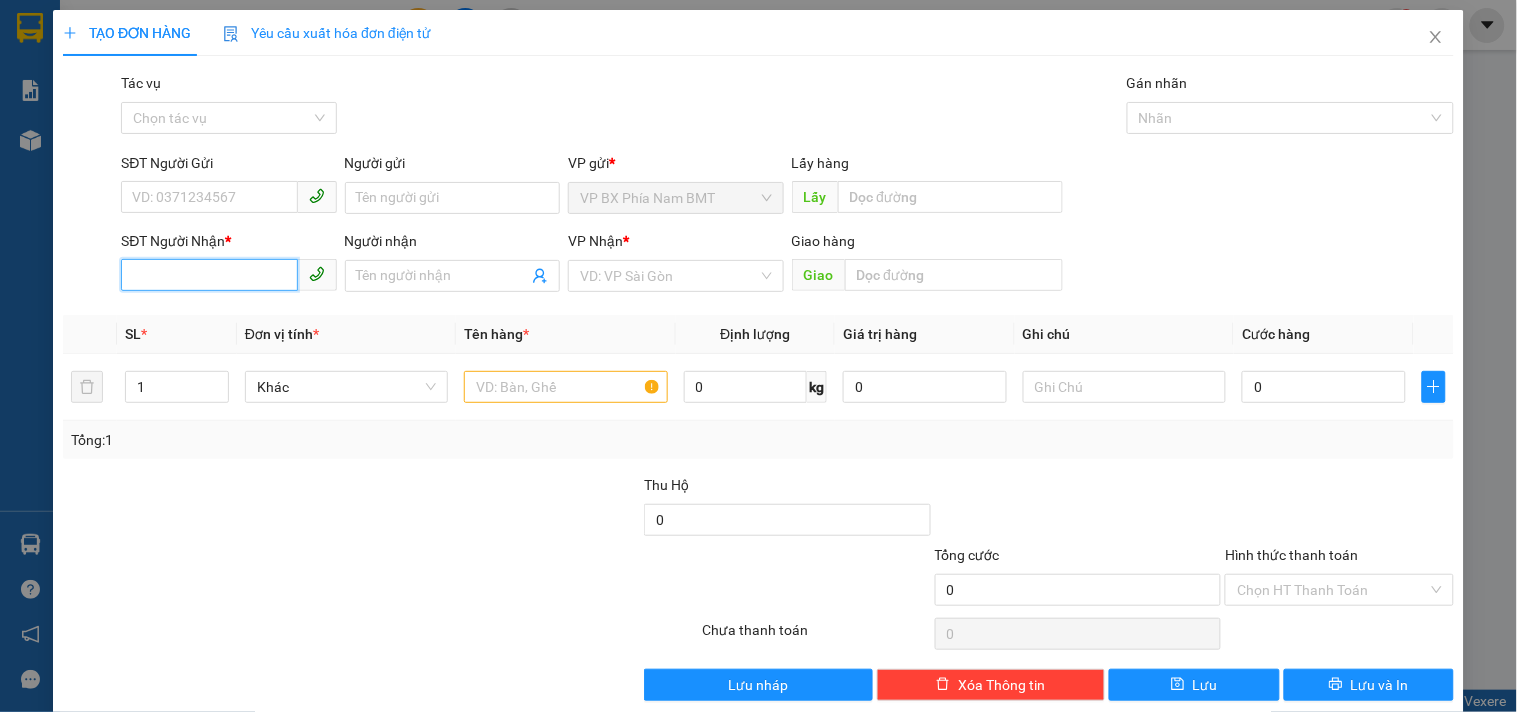 click on "SĐT Người Nhận  *" at bounding box center (209, 275) 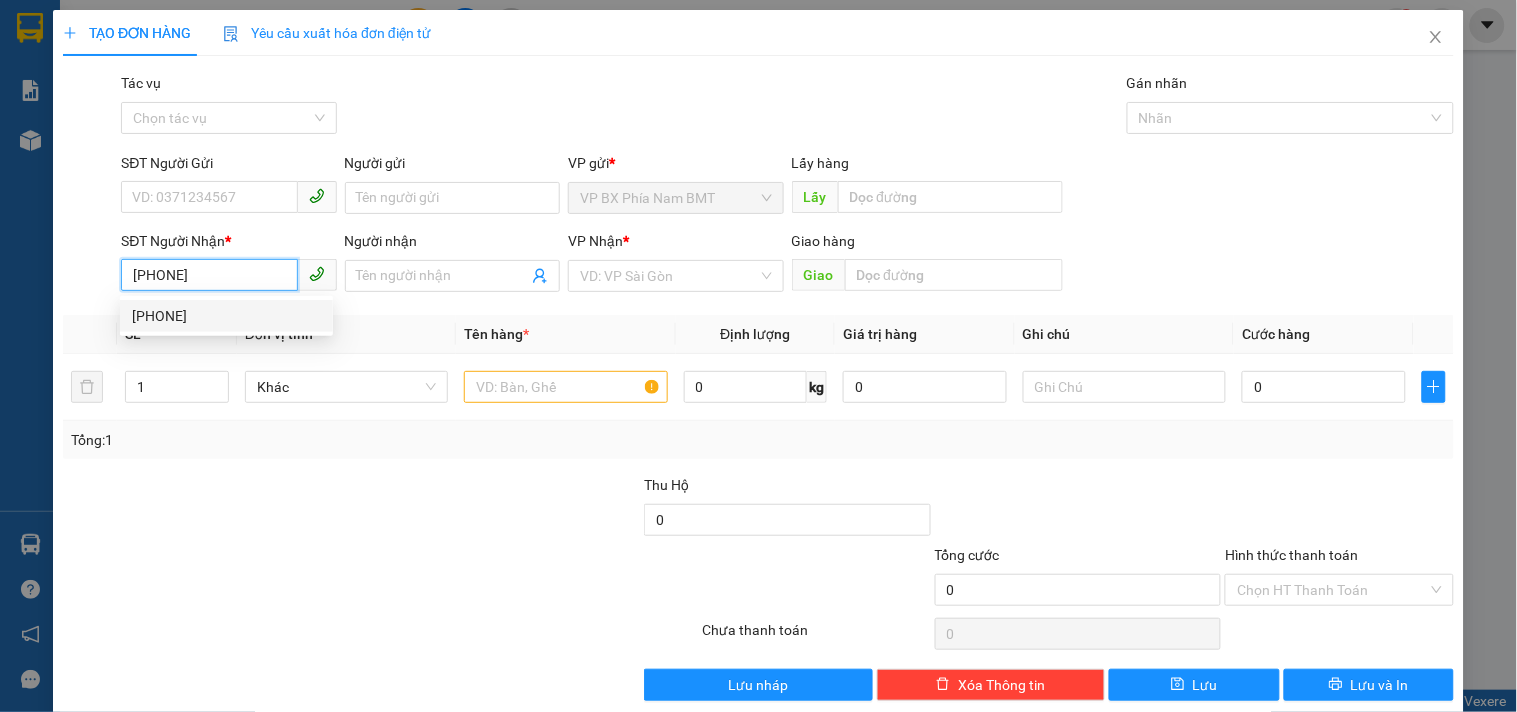 click on "[PHONE]" at bounding box center [226, 316] 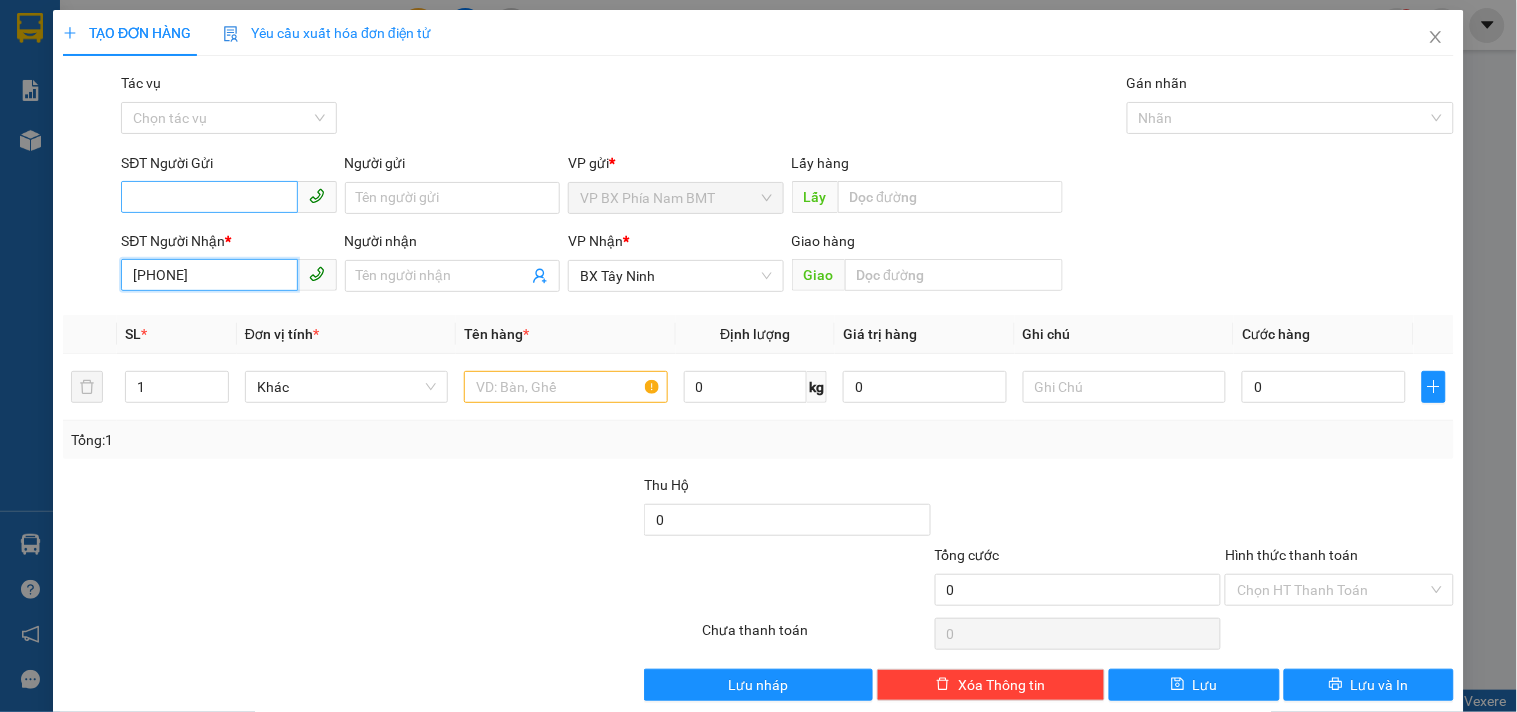 type on "[PHONE]" 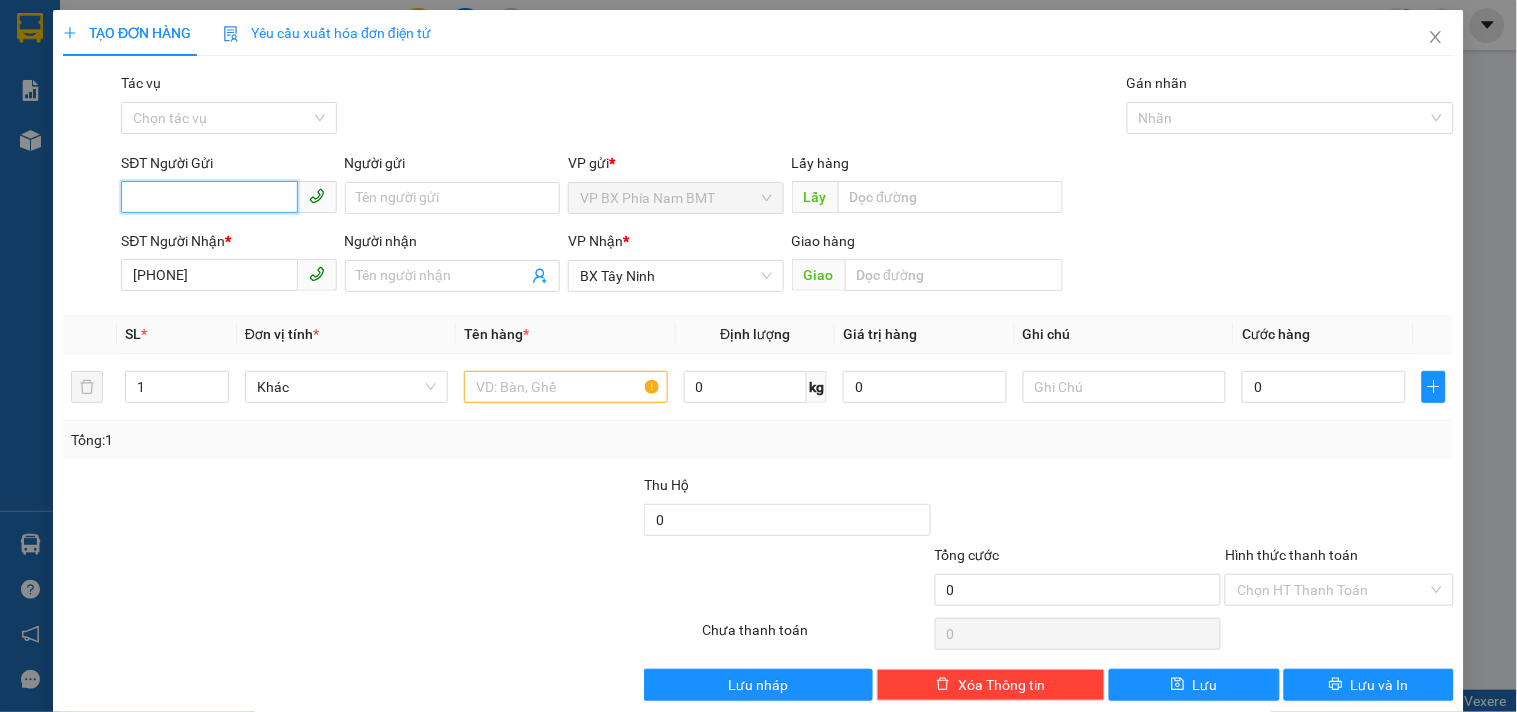 click on "SĐT Người Gửi" at bounding box center [209, 197] 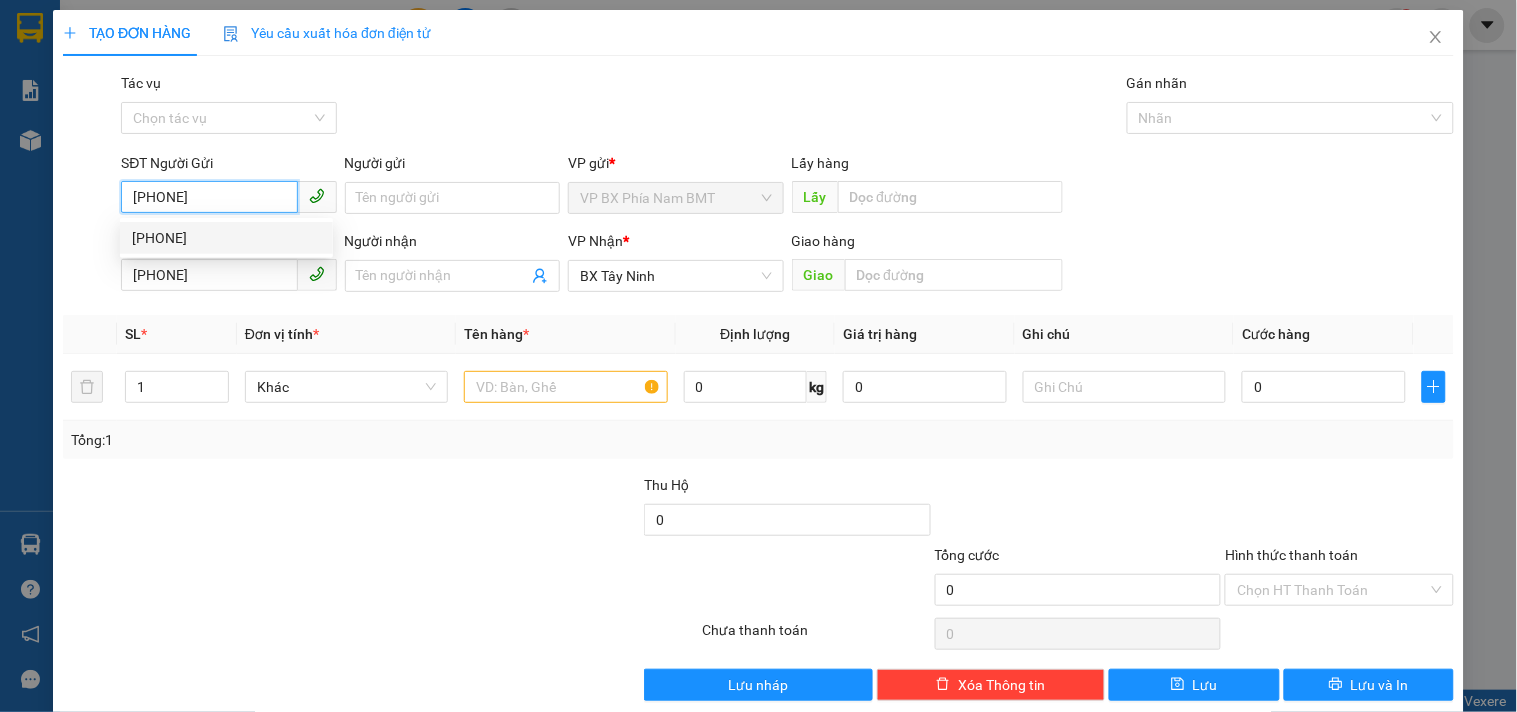 click on "[PHONE]" at bounding box center [226, 238] 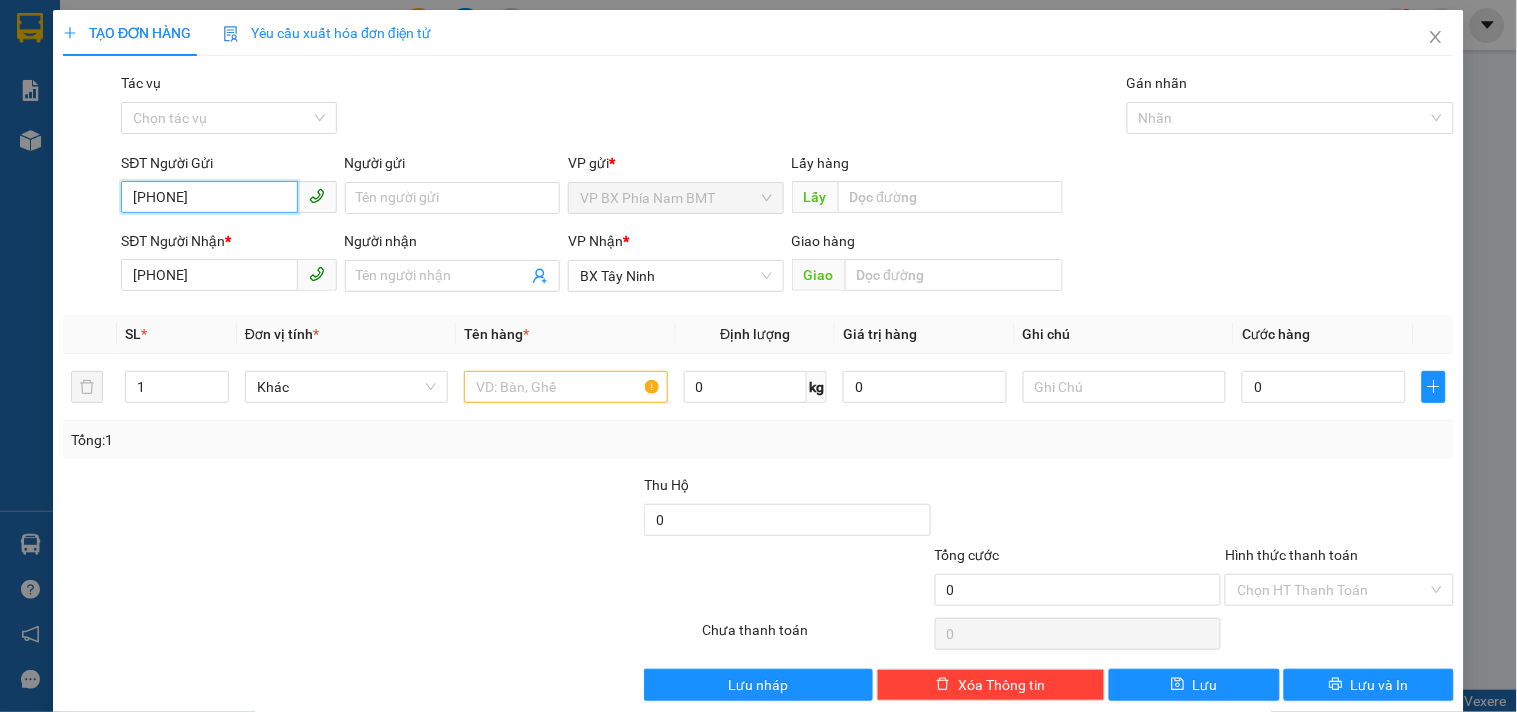 click on "[PHONE]" at bounding box center [209, 197] 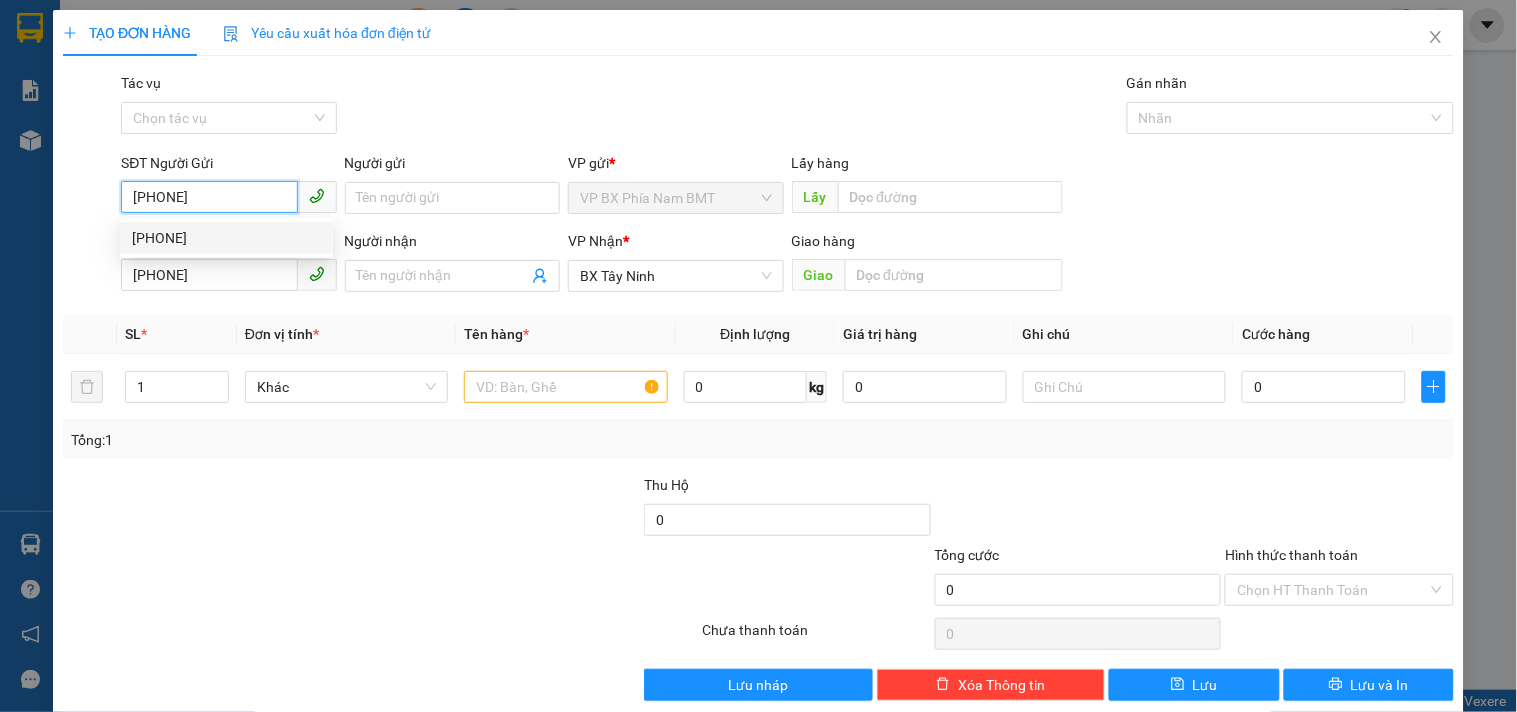 click on "[PHONE]" at bounding box center [209, 197] 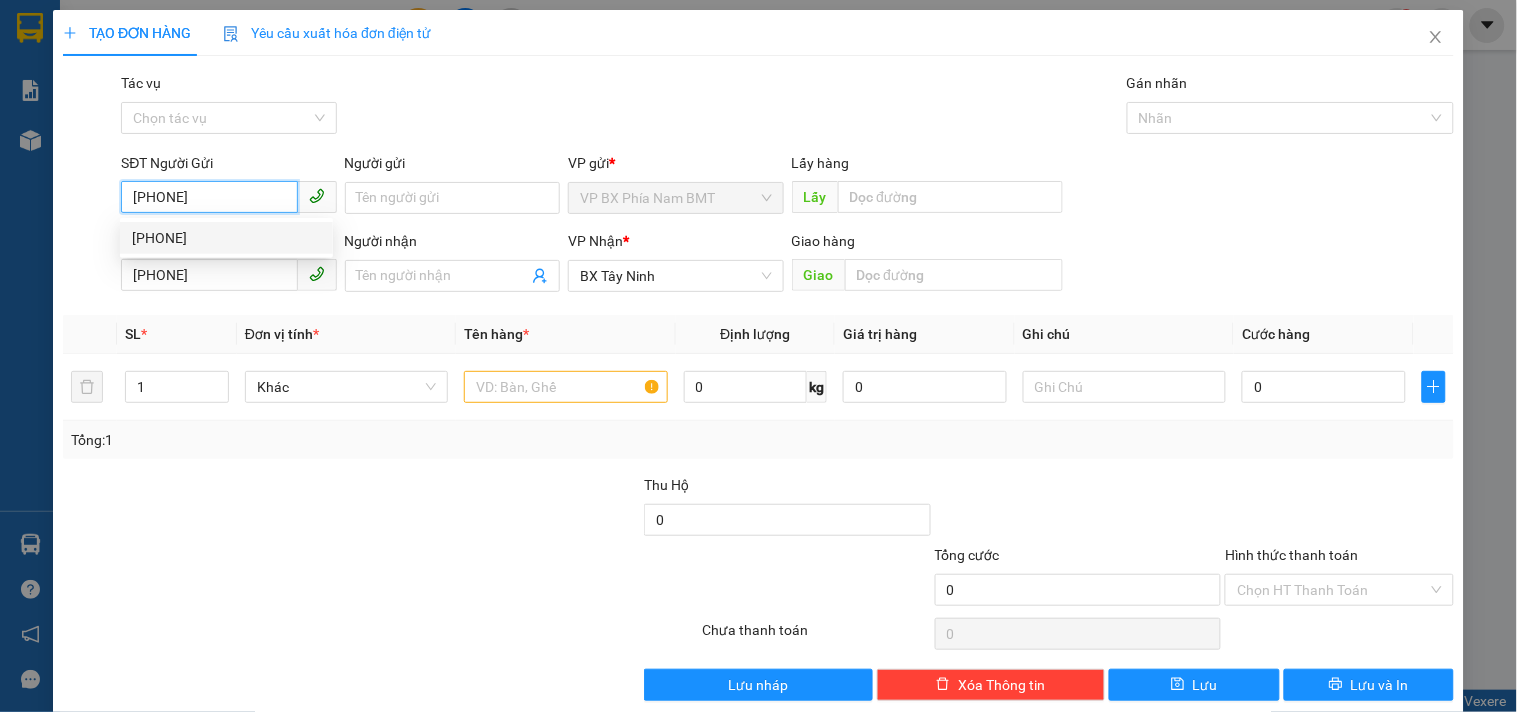 type on "[PHONE]" 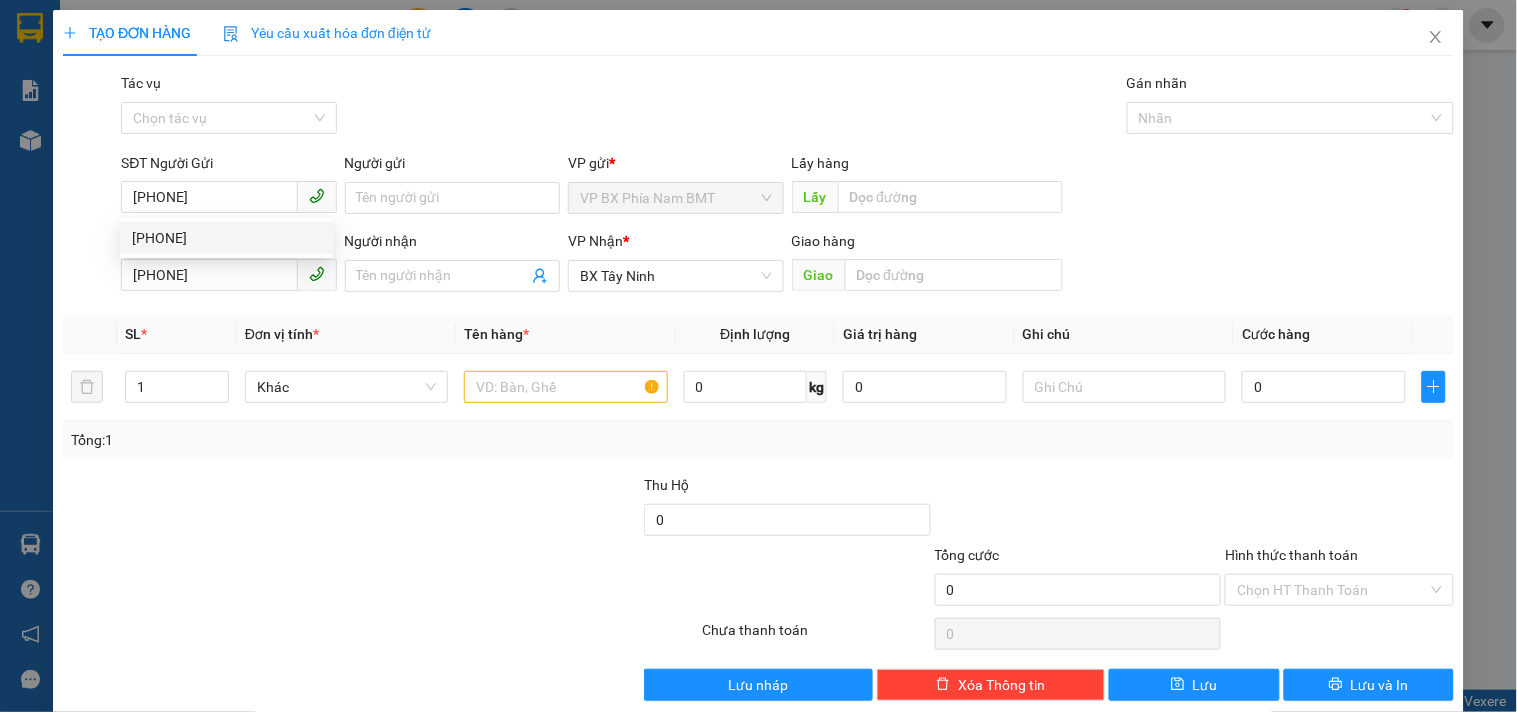 click on "Đơn vị tính  *" at bounding box center (346, 334) 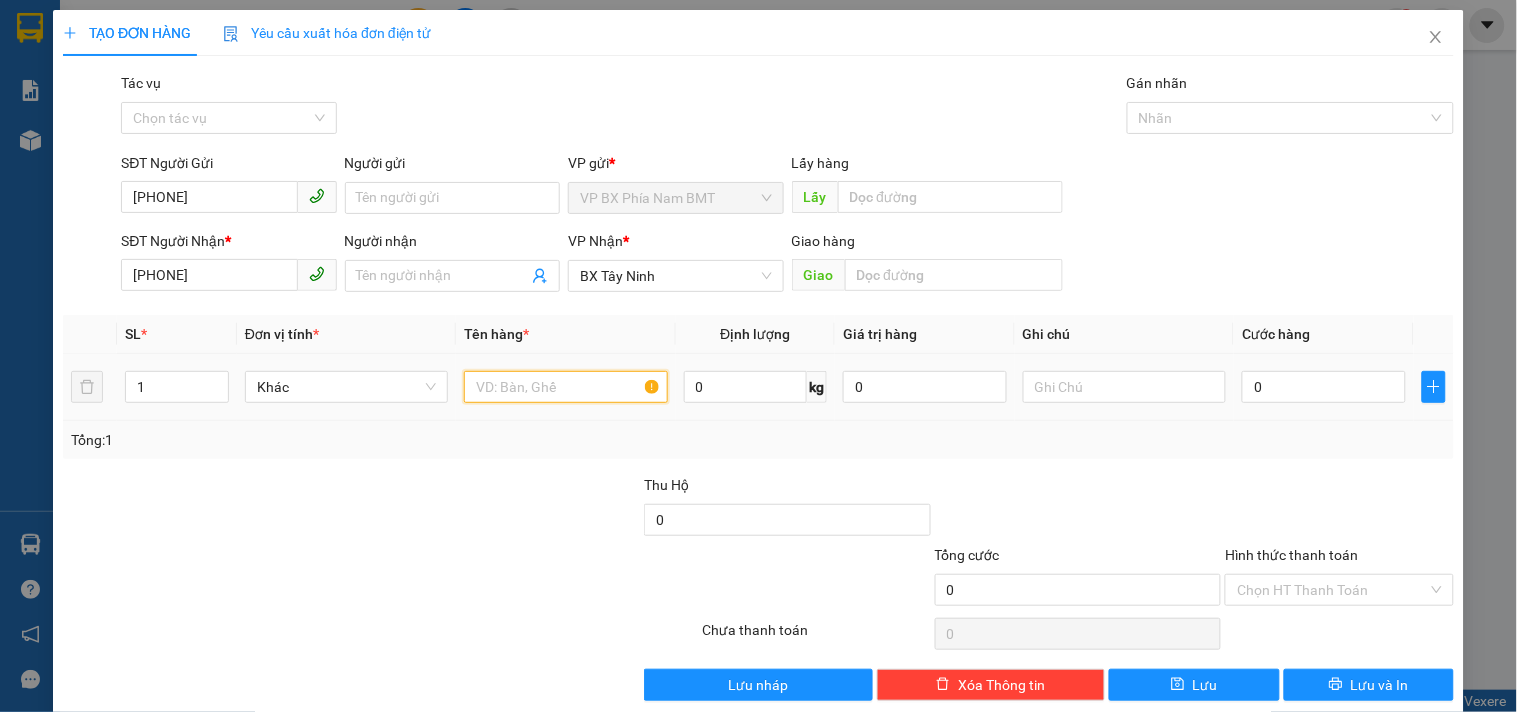 click at bounding box center (565, 387) 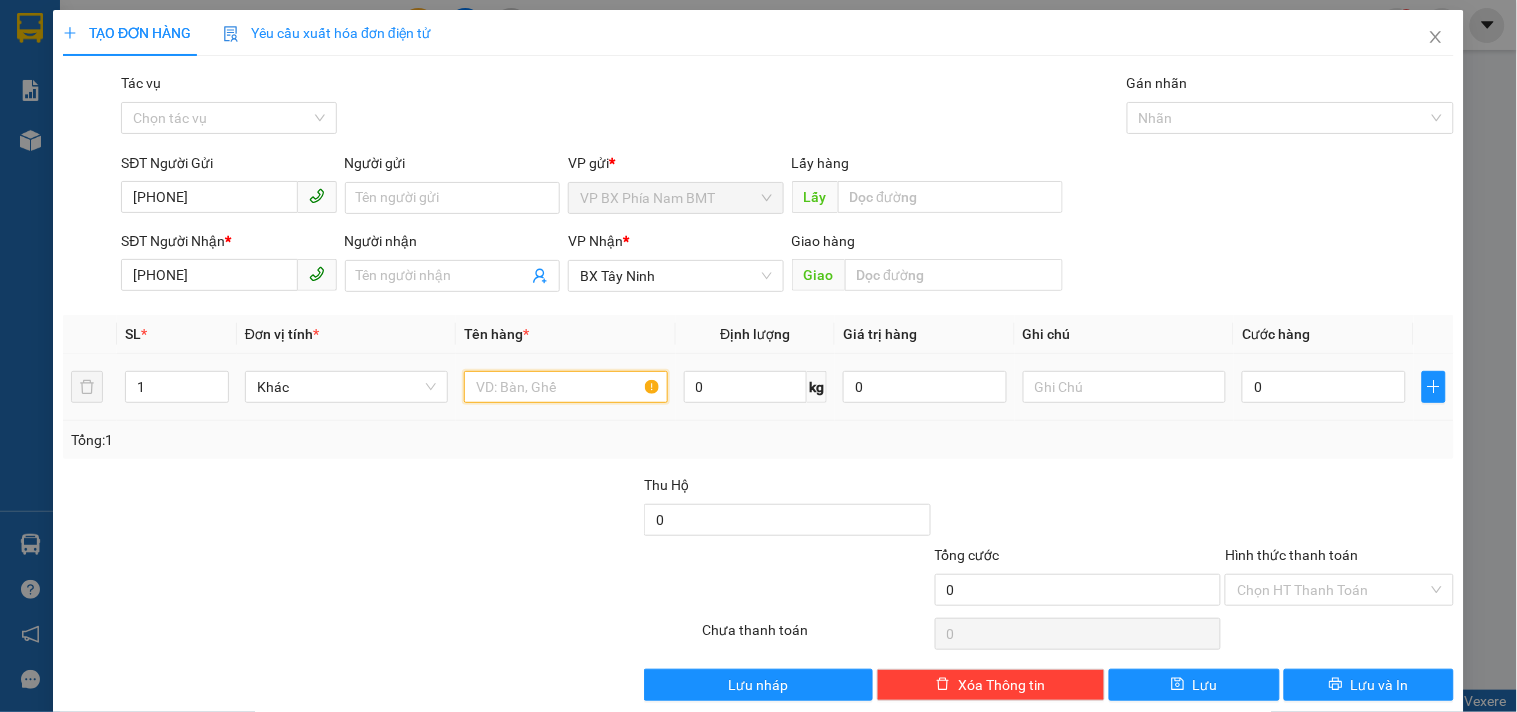 click at bounding box center [565, 387] 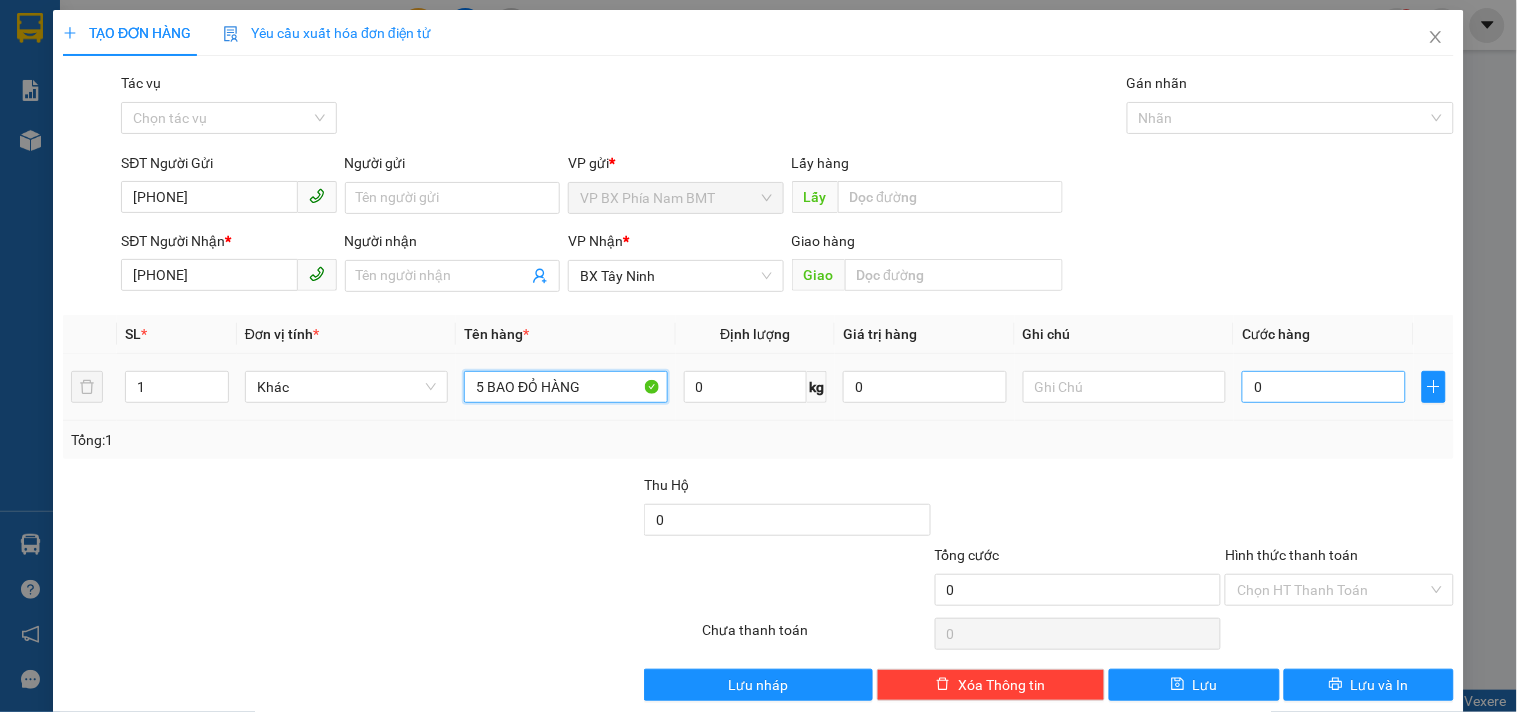 type on "5 BAO ĐỎ HÀNG" 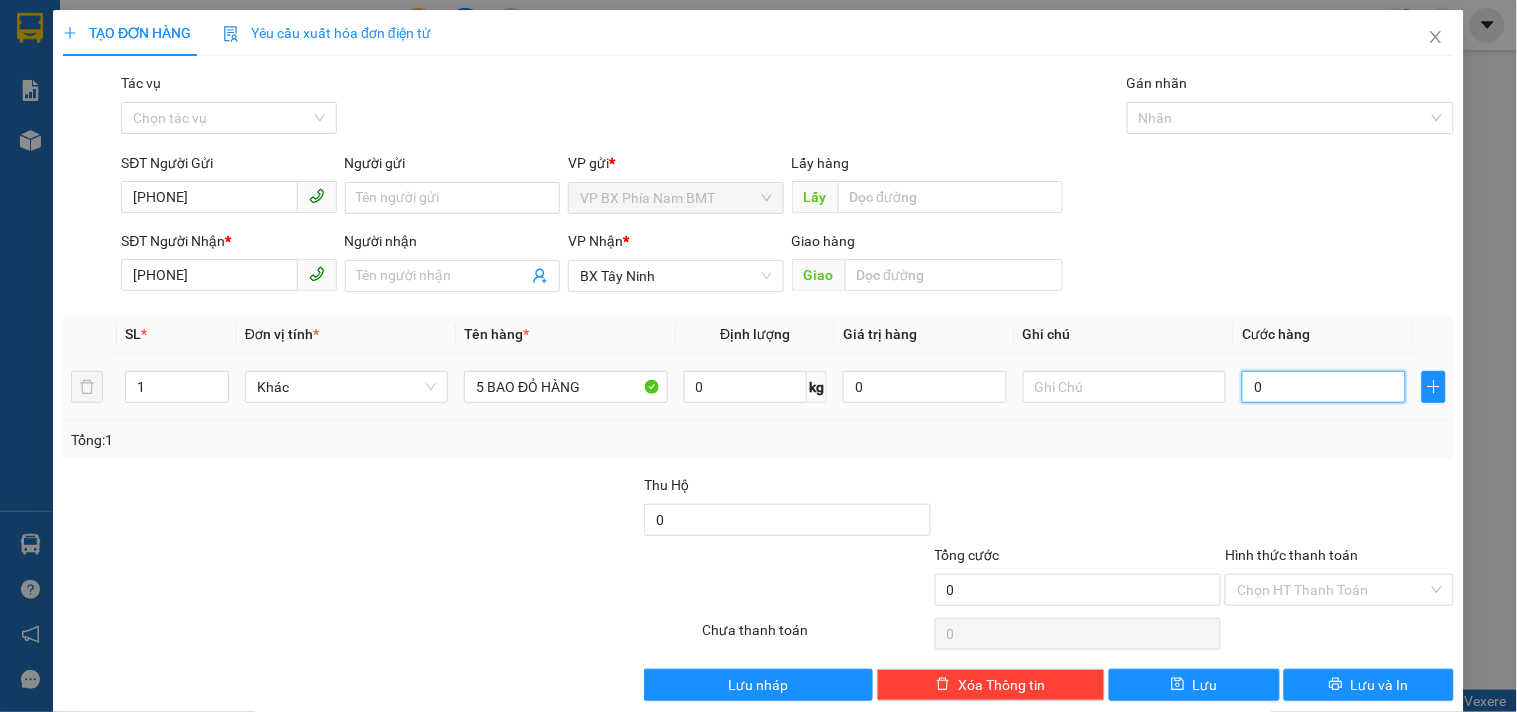 click on "0" at bounding box center [1324, 387] 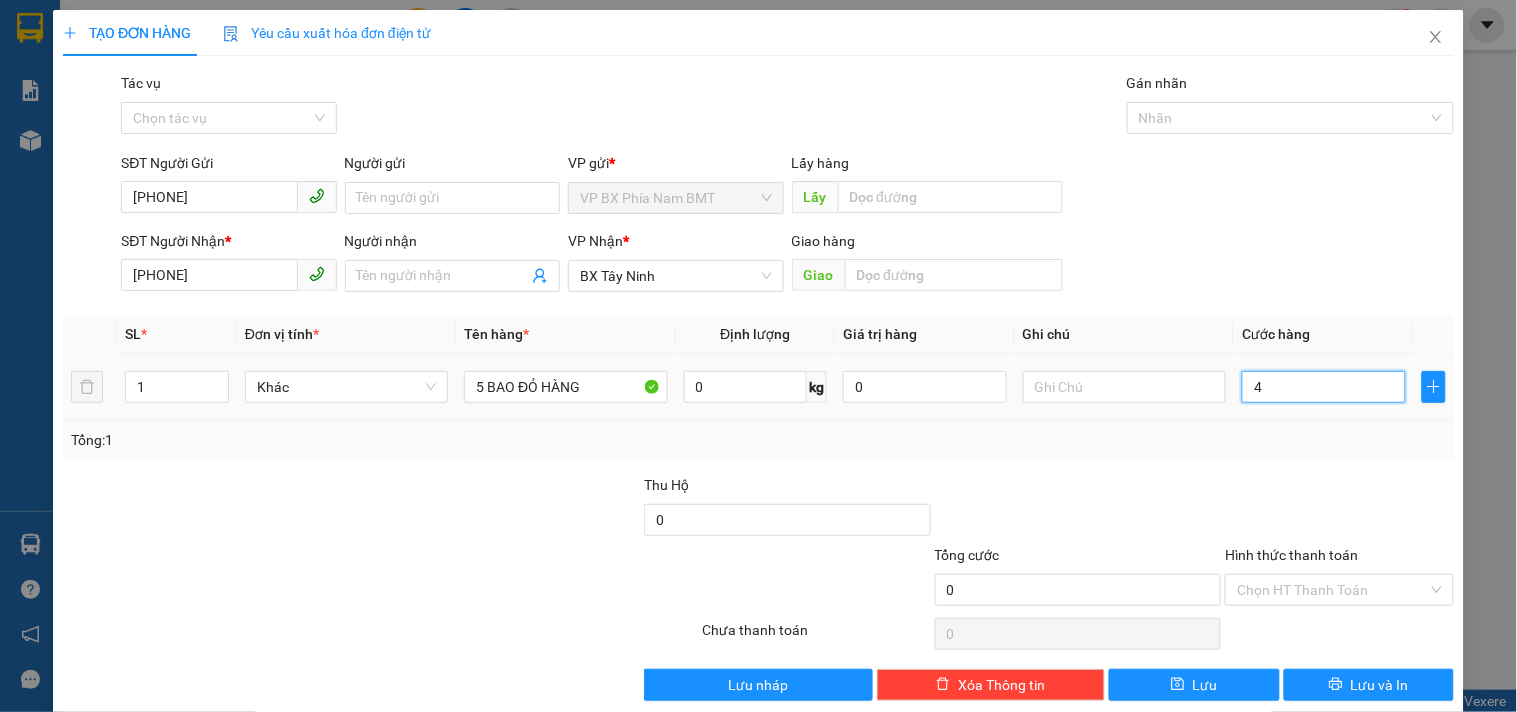 type on "4" 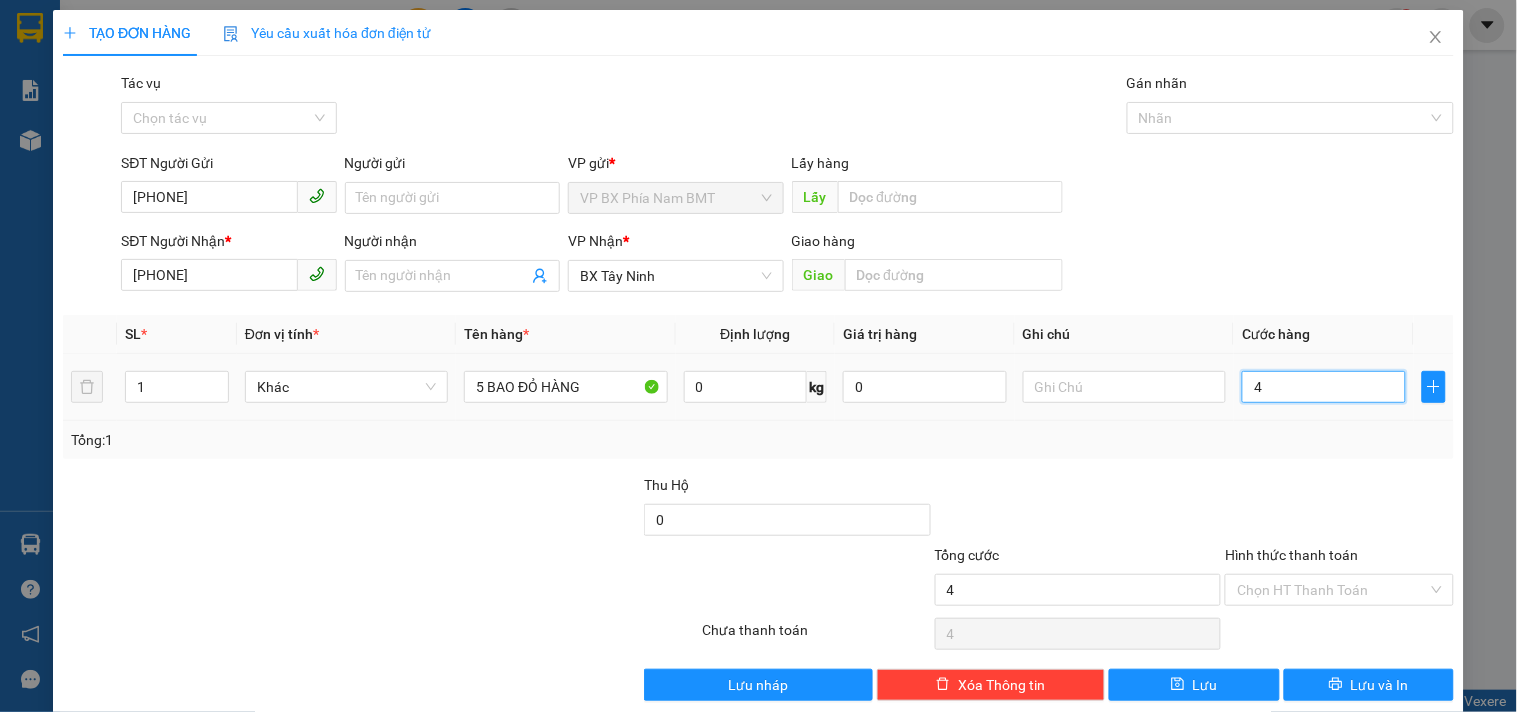 type on "40" 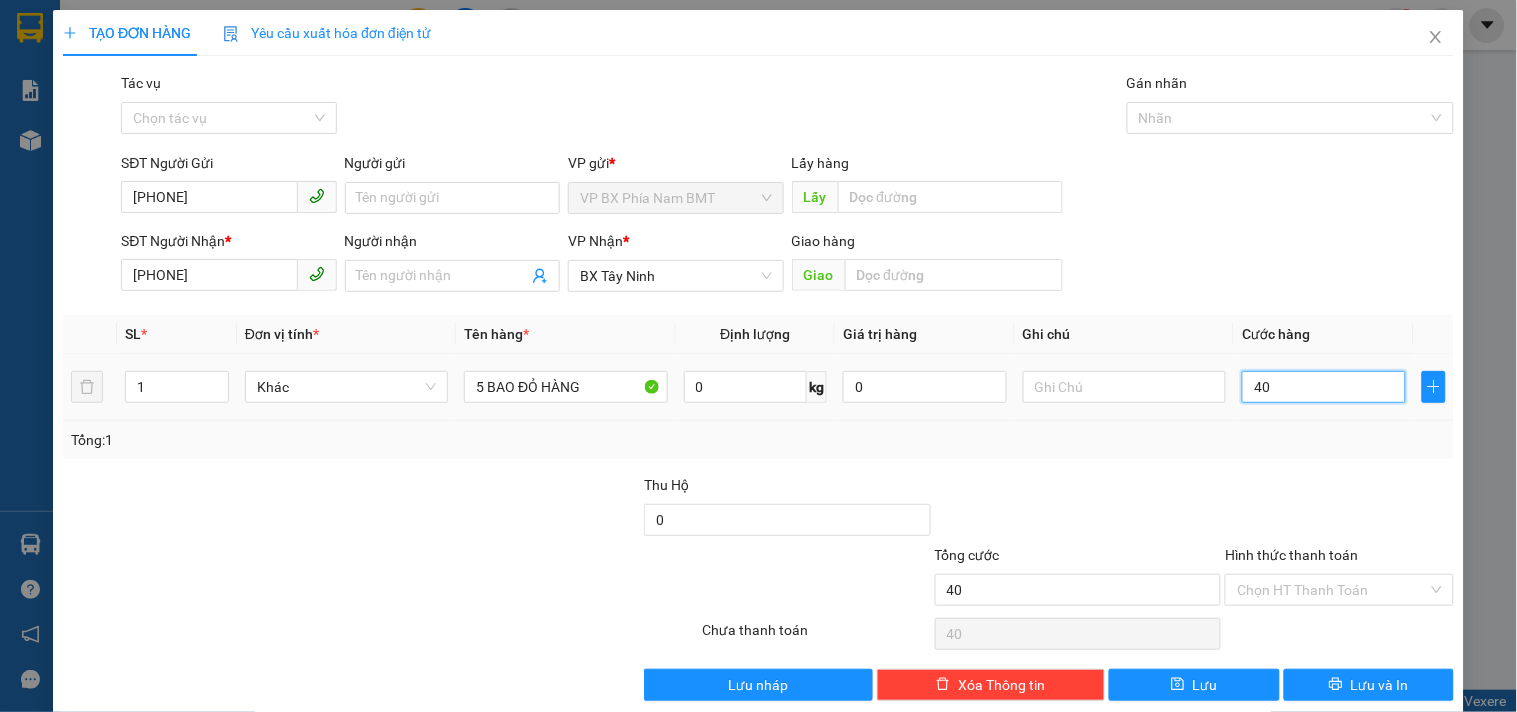 type on "400" 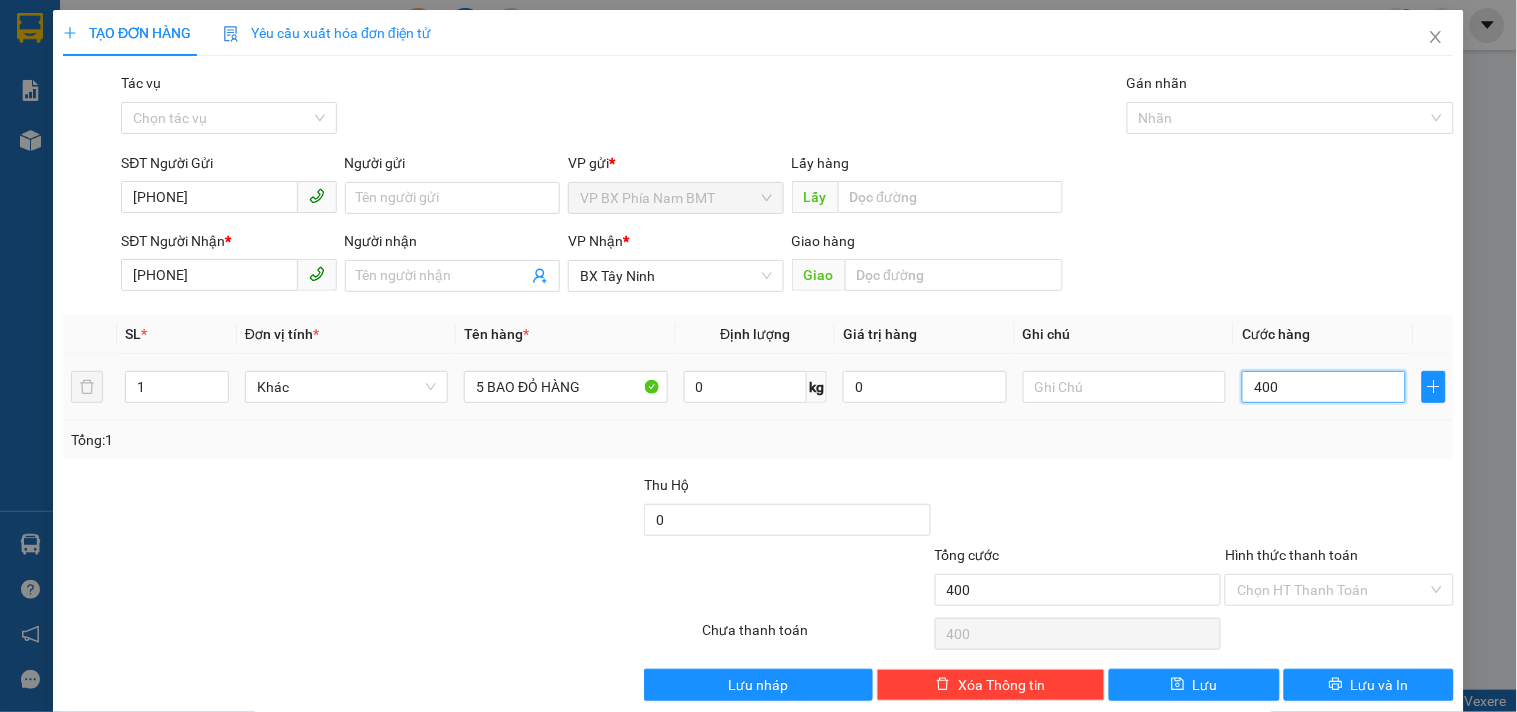 type on "4.000" 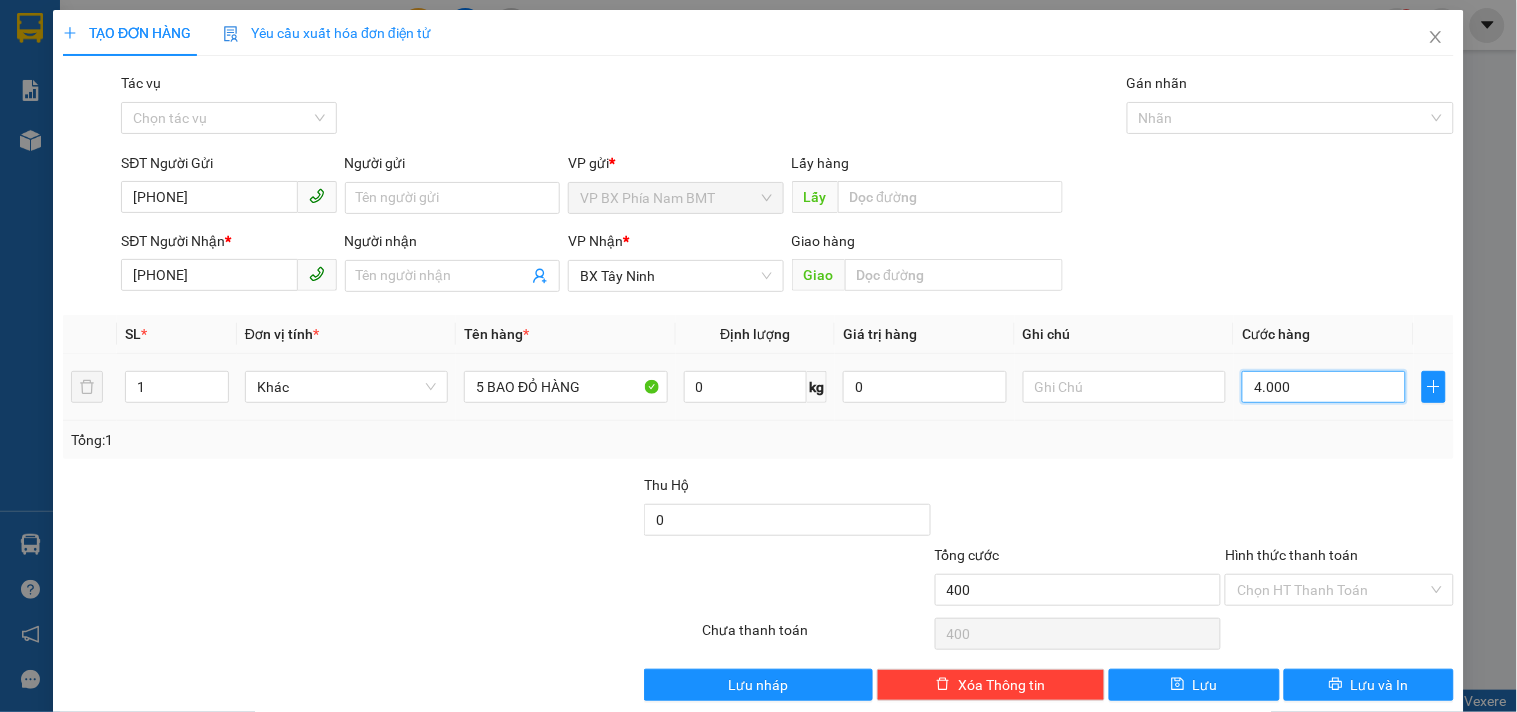 type on "4.000" 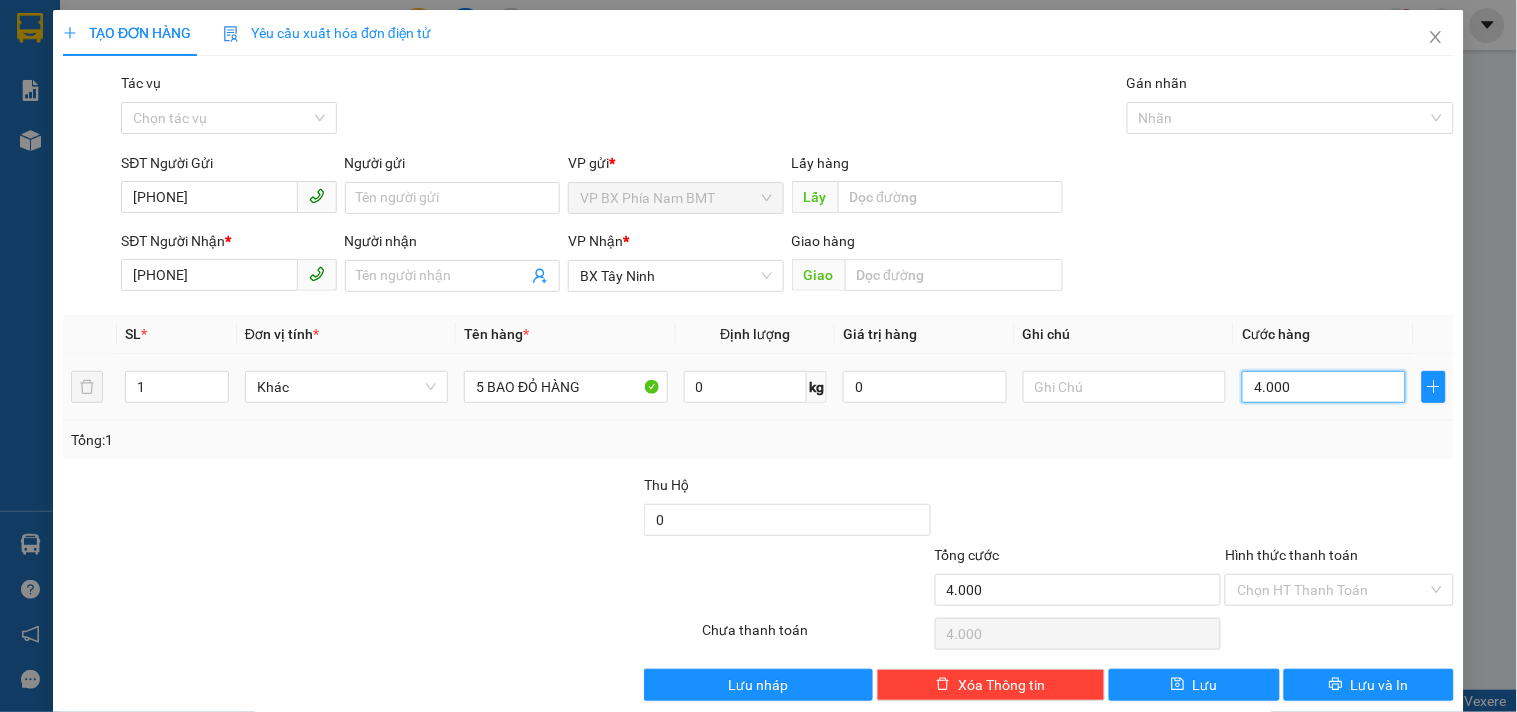 type on "40.000" 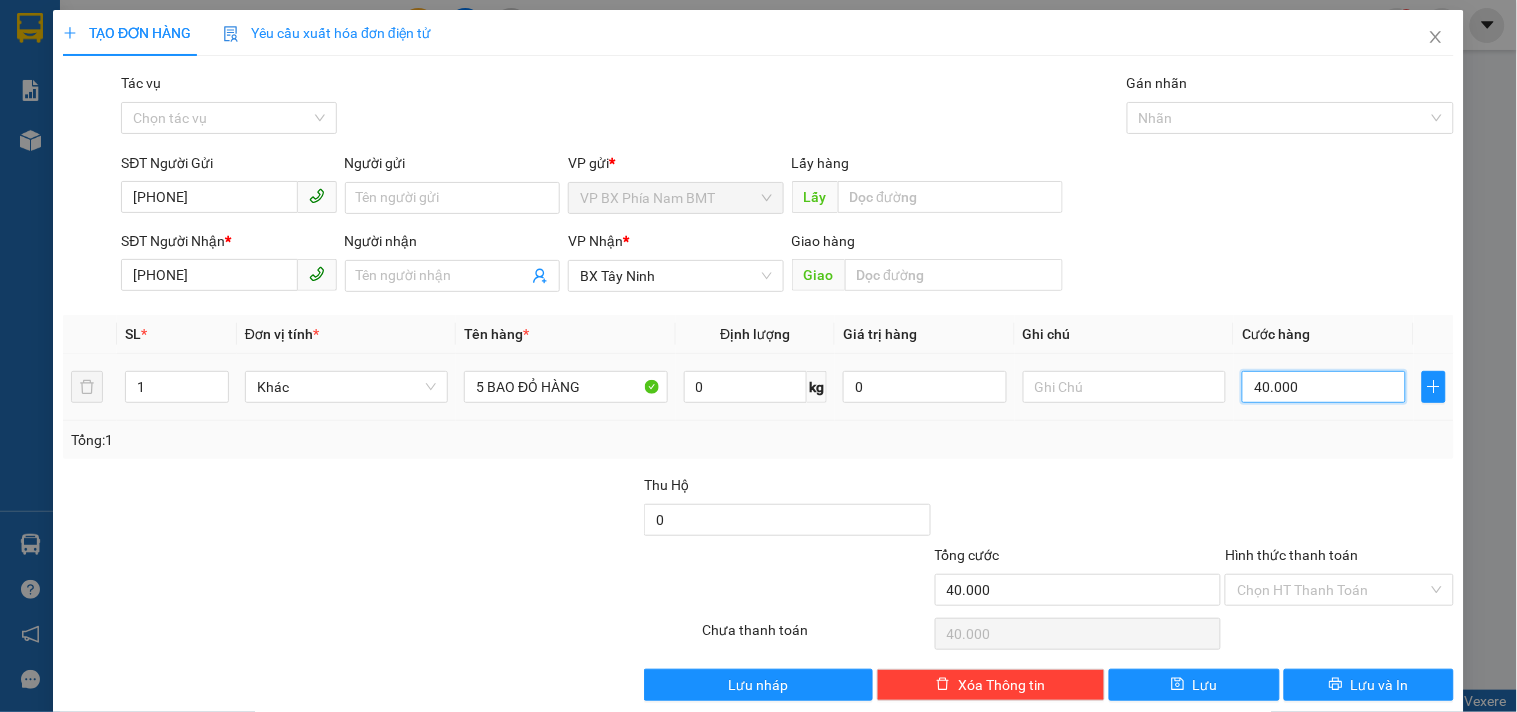 type on "400.000" 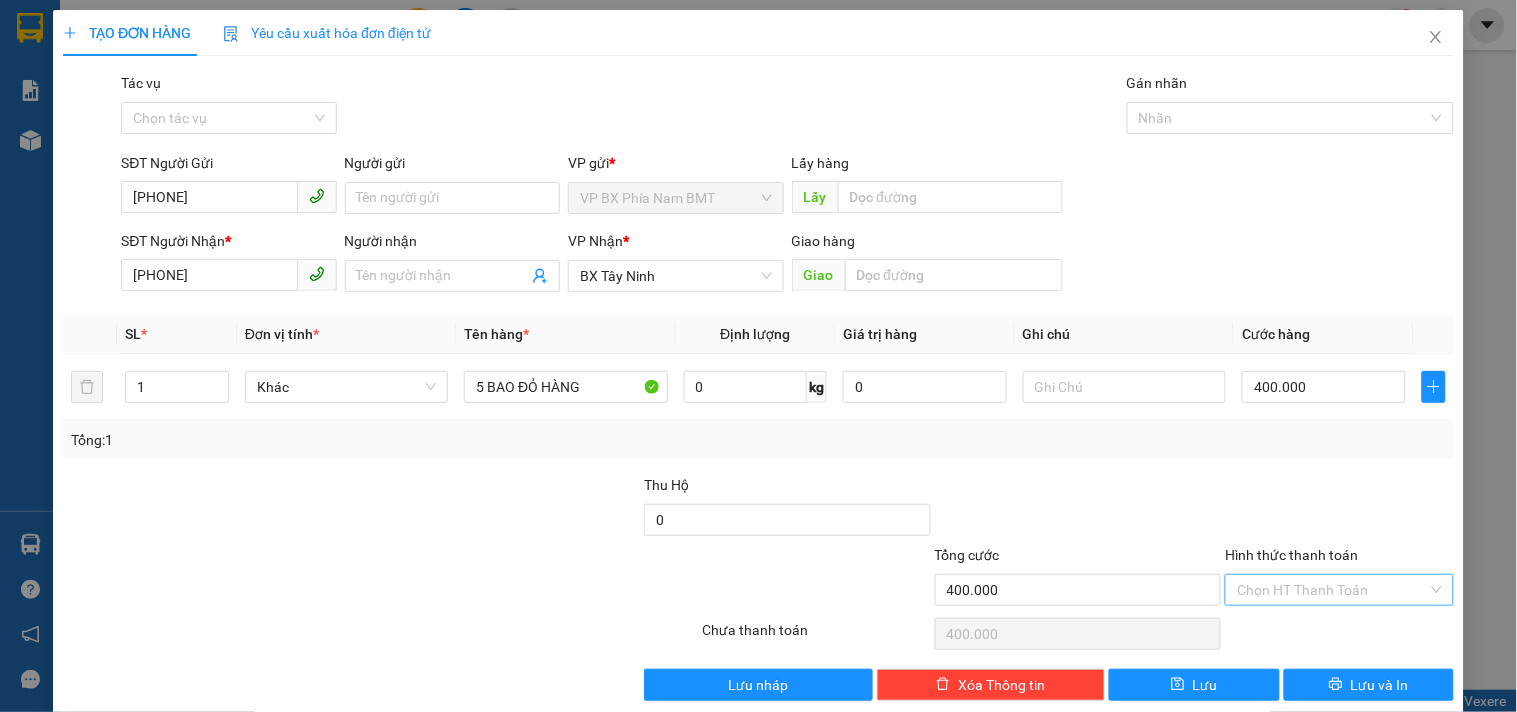 click on "Hình thức thanh toán" at bounding box center [1332, 590] 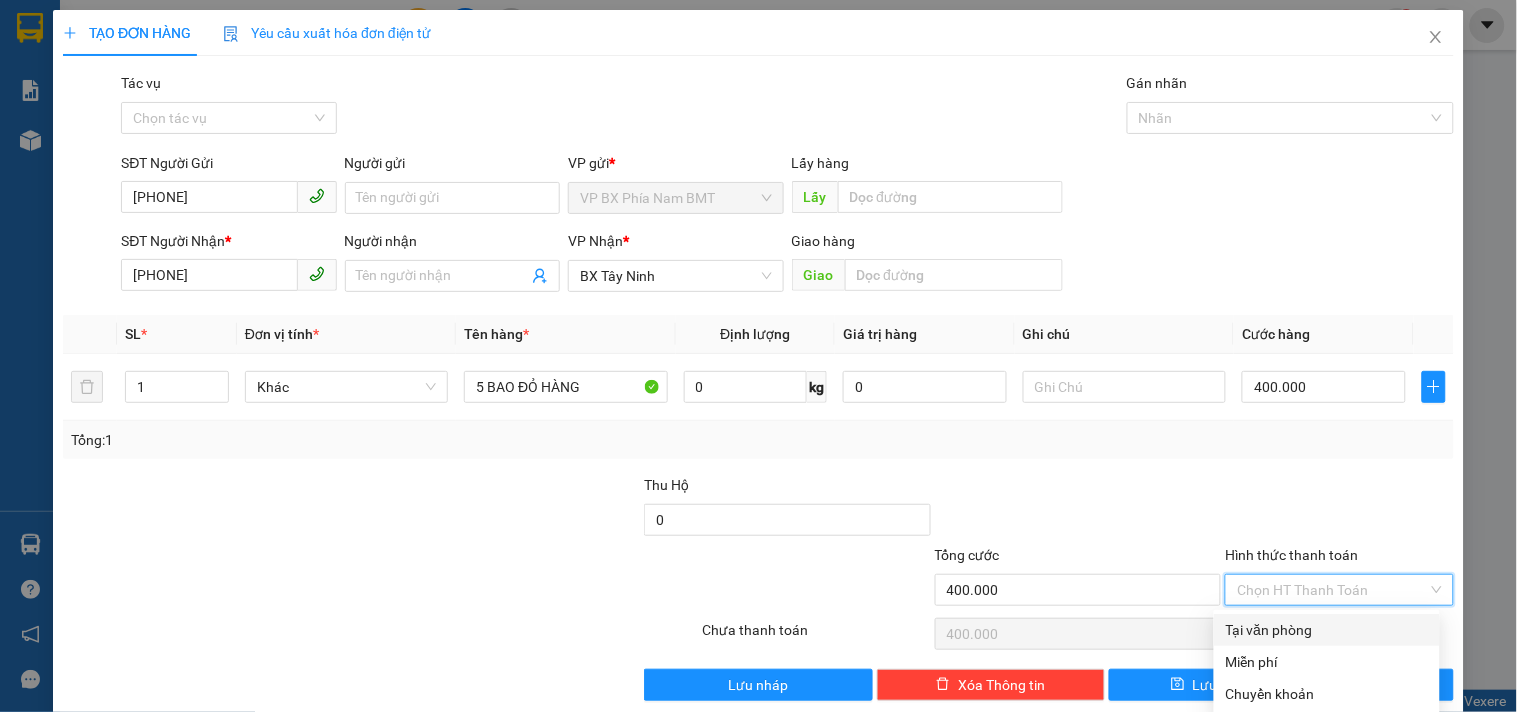 click on "Tại văn phòng" at bounding box center [1327, 630] 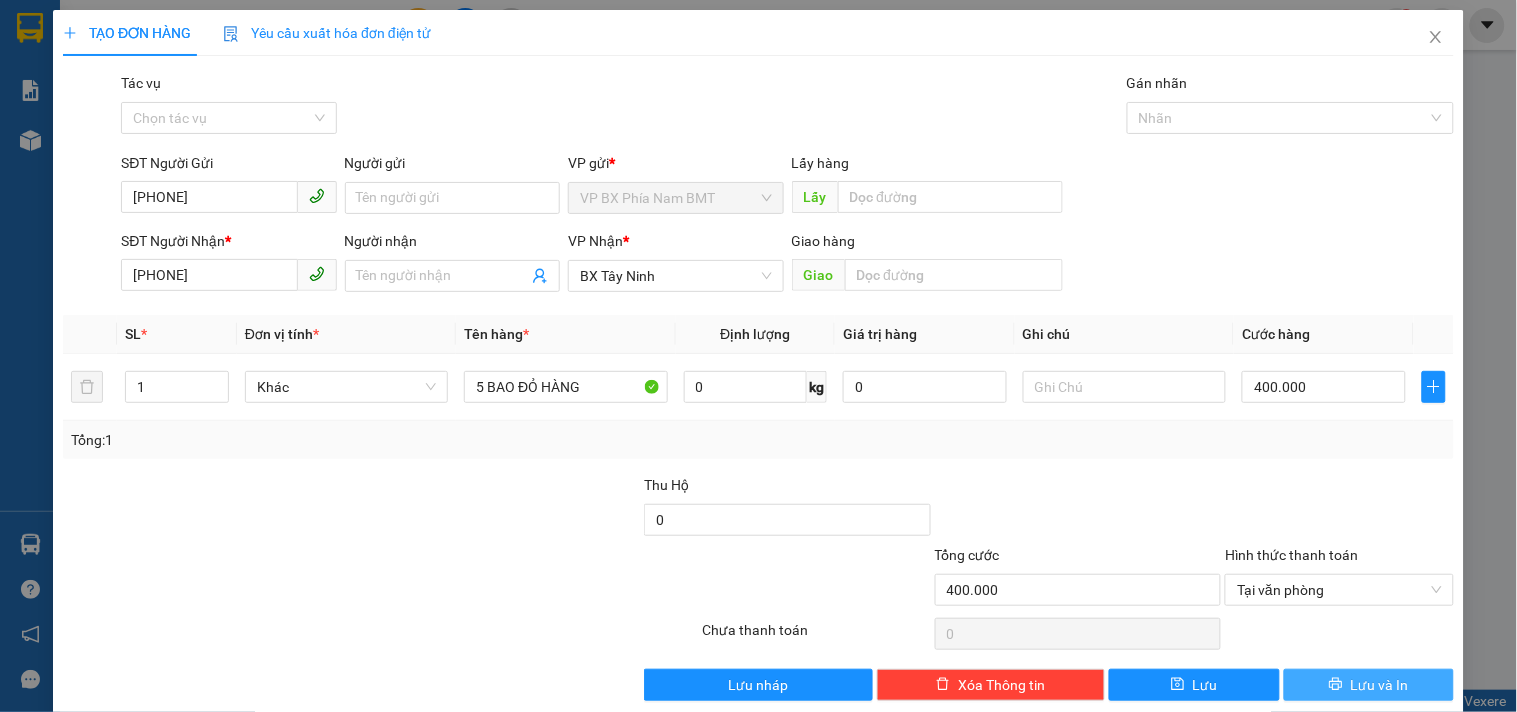 click on "Lưu và In" at bounding box center (1380, 685) 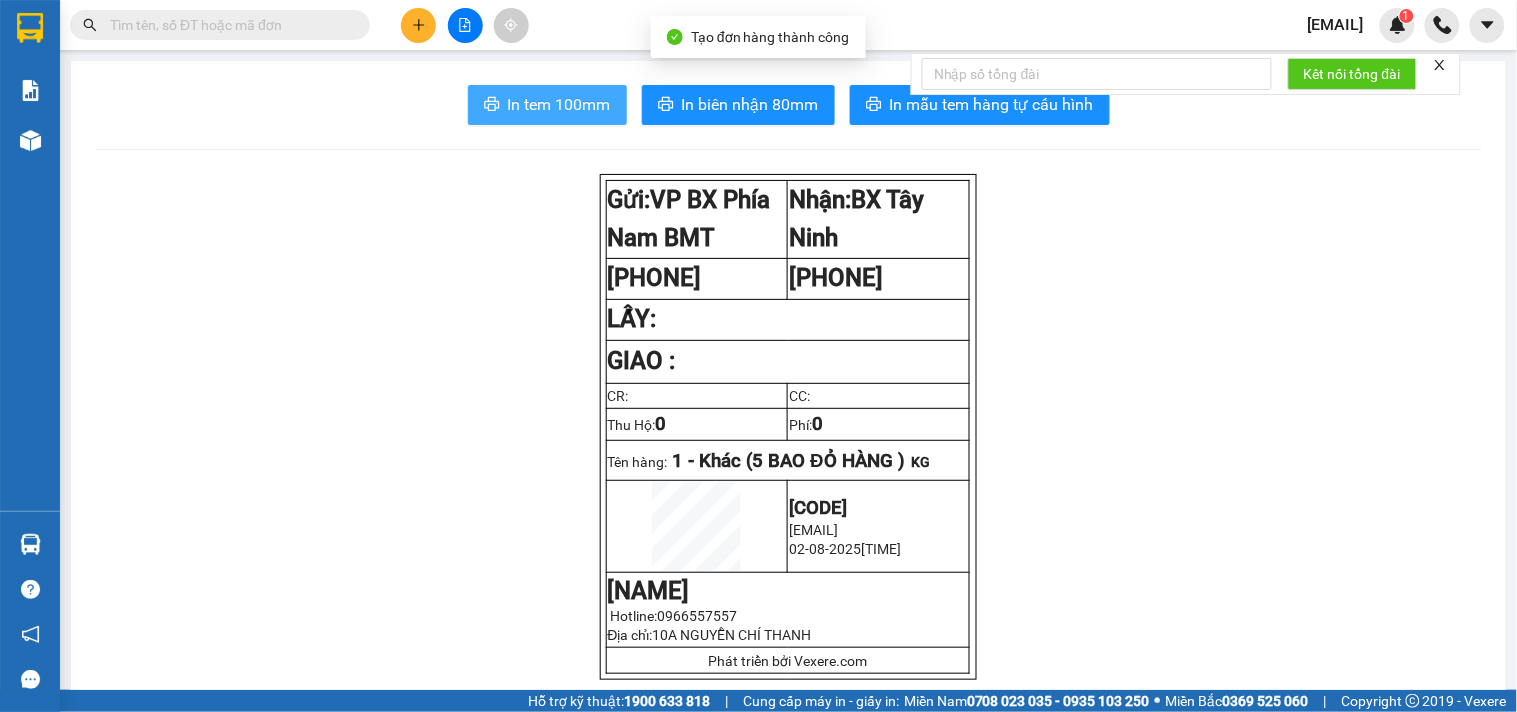 click on "In tem 100mm" at bounding box center (559, 104) 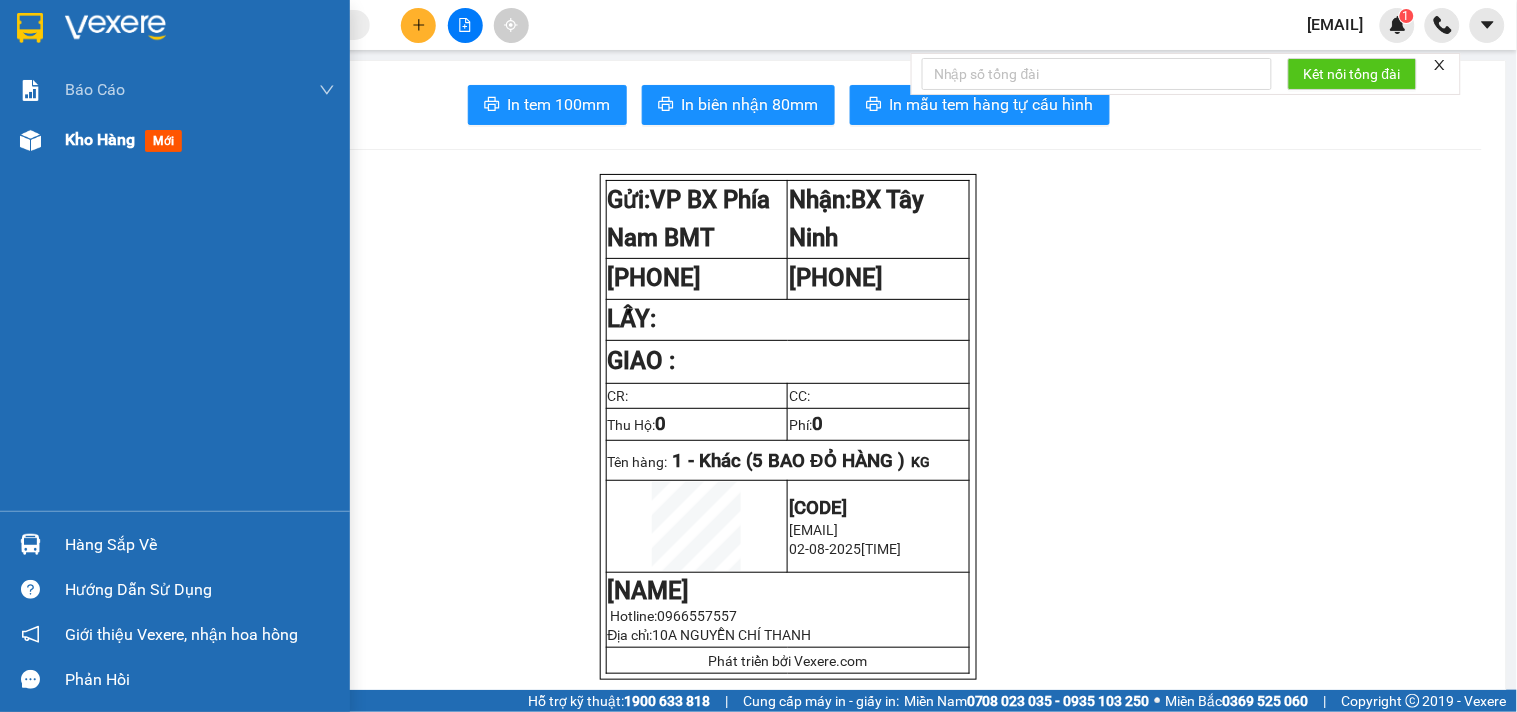 click on "Kho hàng mới" at bounding box center [200, 140] 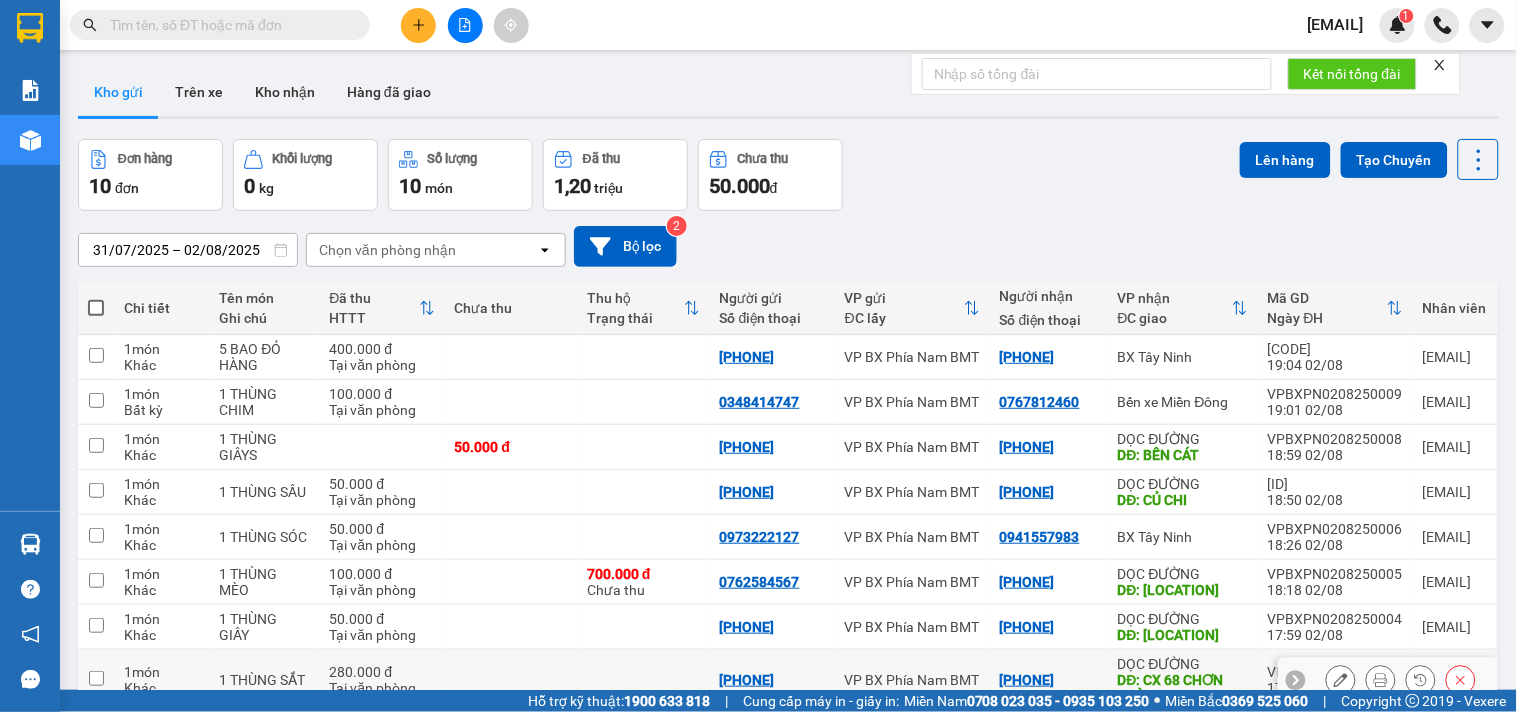 click on "Khác" at bounding box center [161, 688] 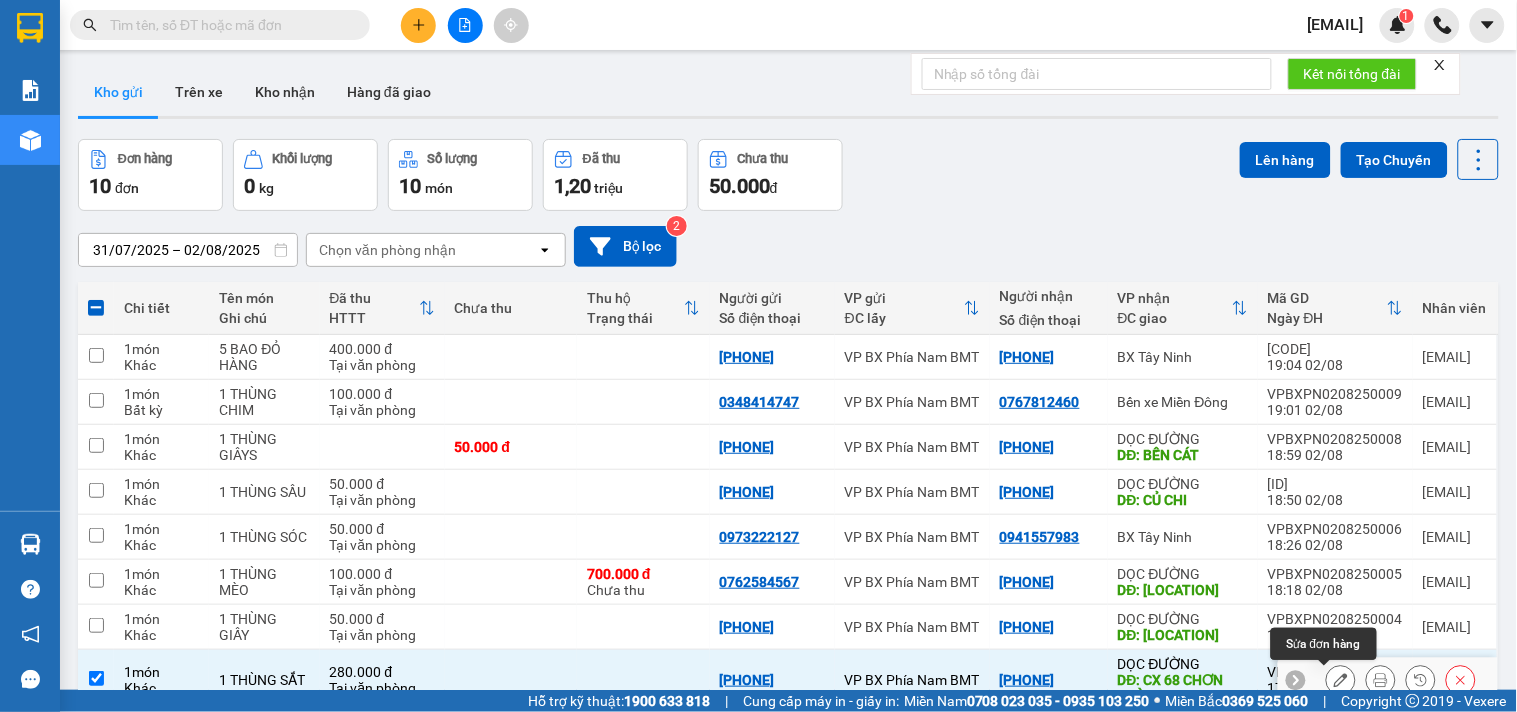click 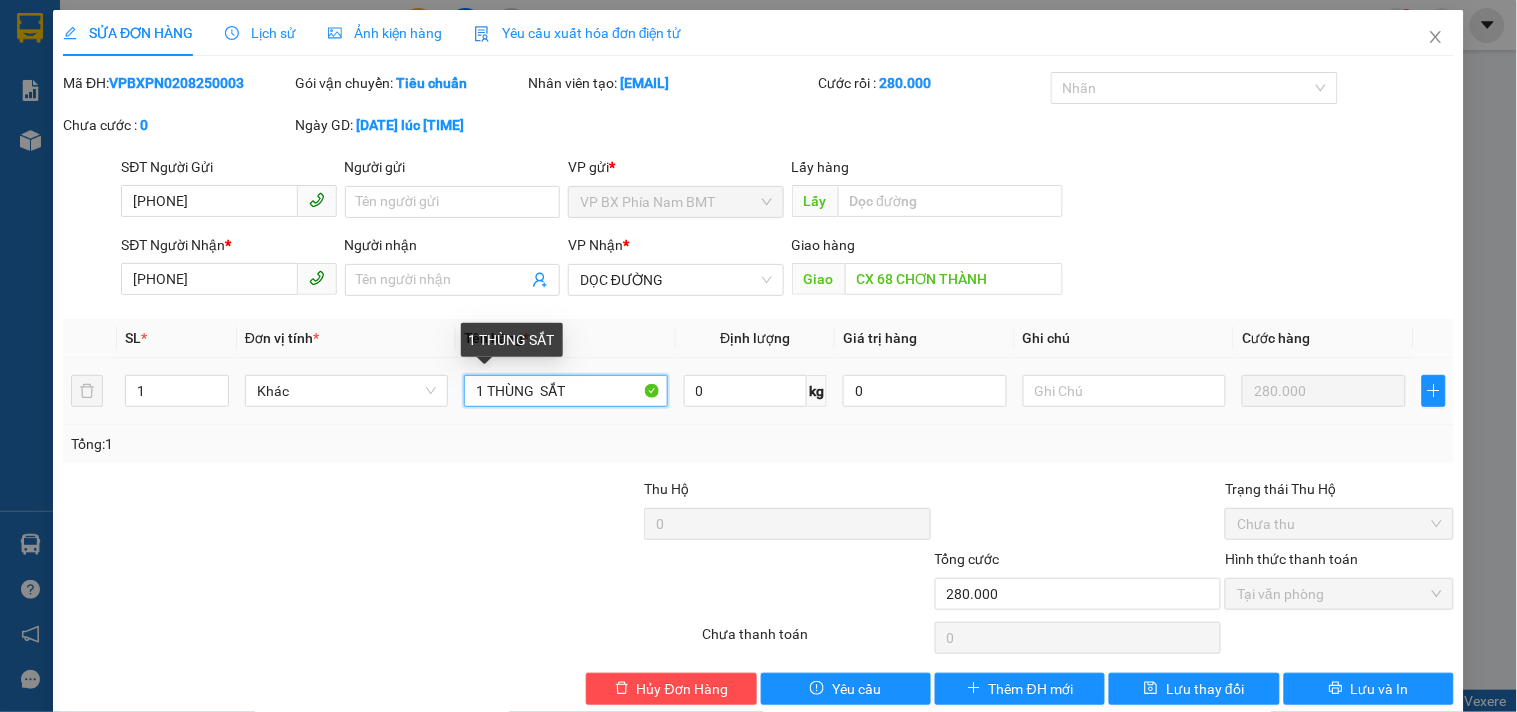 click on "1 THÙNG  SẮT" at bounding box center (565, 391) 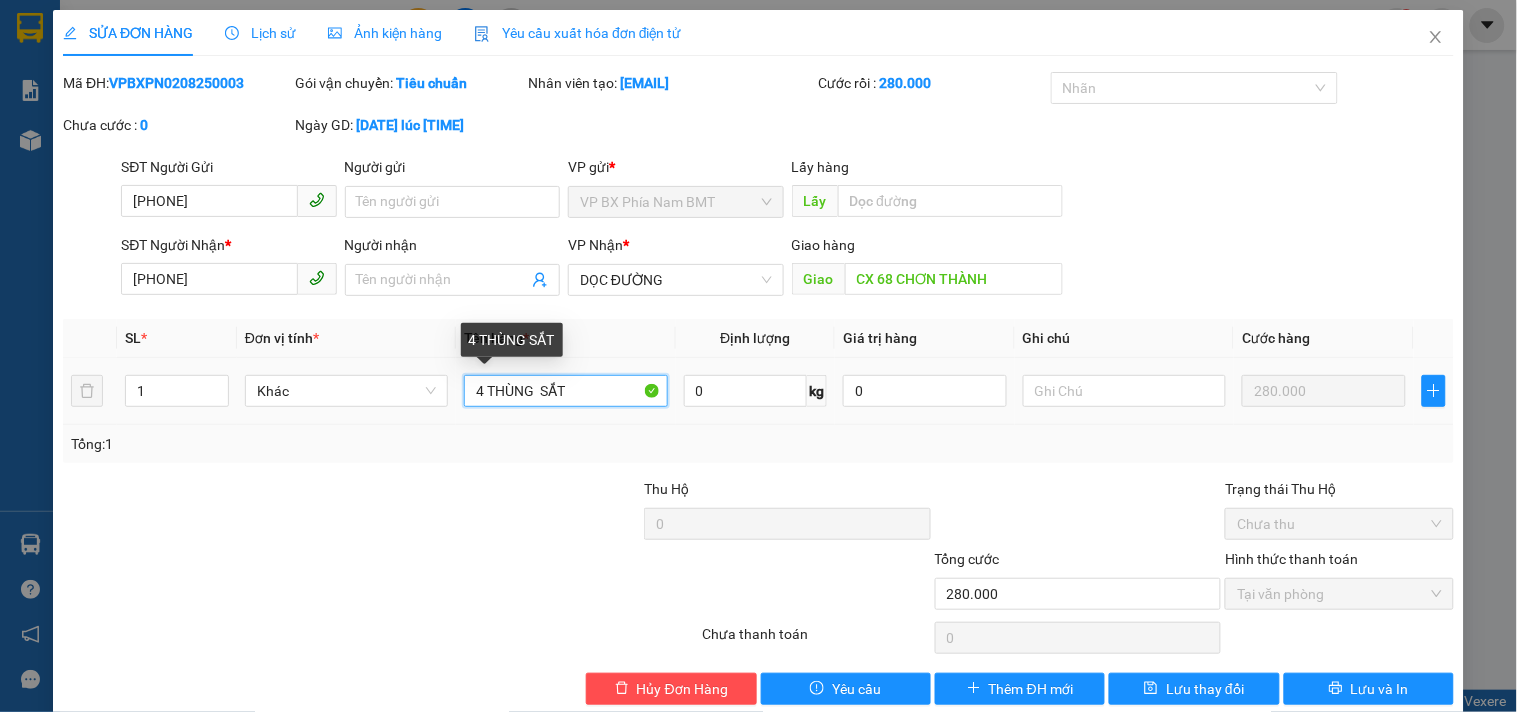 click on "4 THÙNG  SẮT" at bounding box center (565, 391) 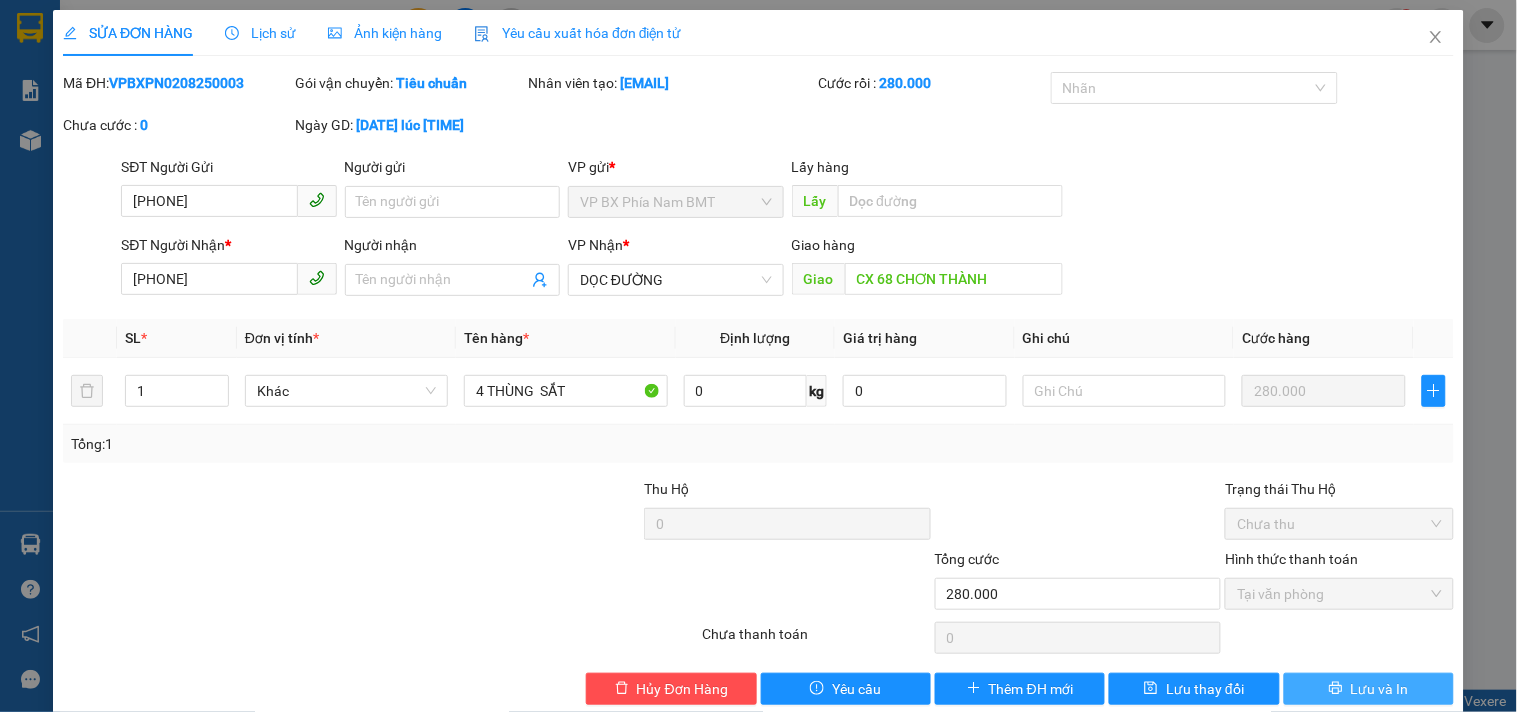 click 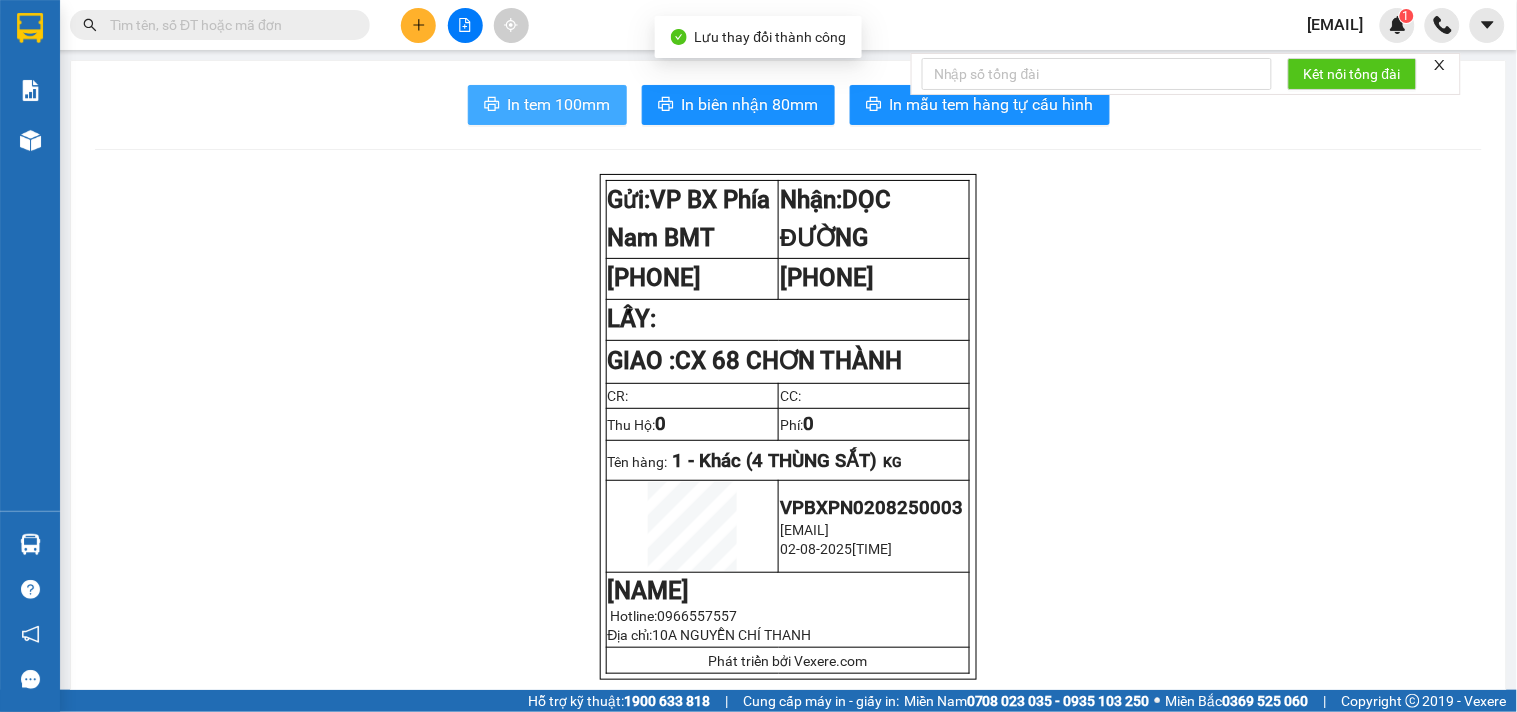 click on "In tem 100mm" at bounding box center (559, 104) 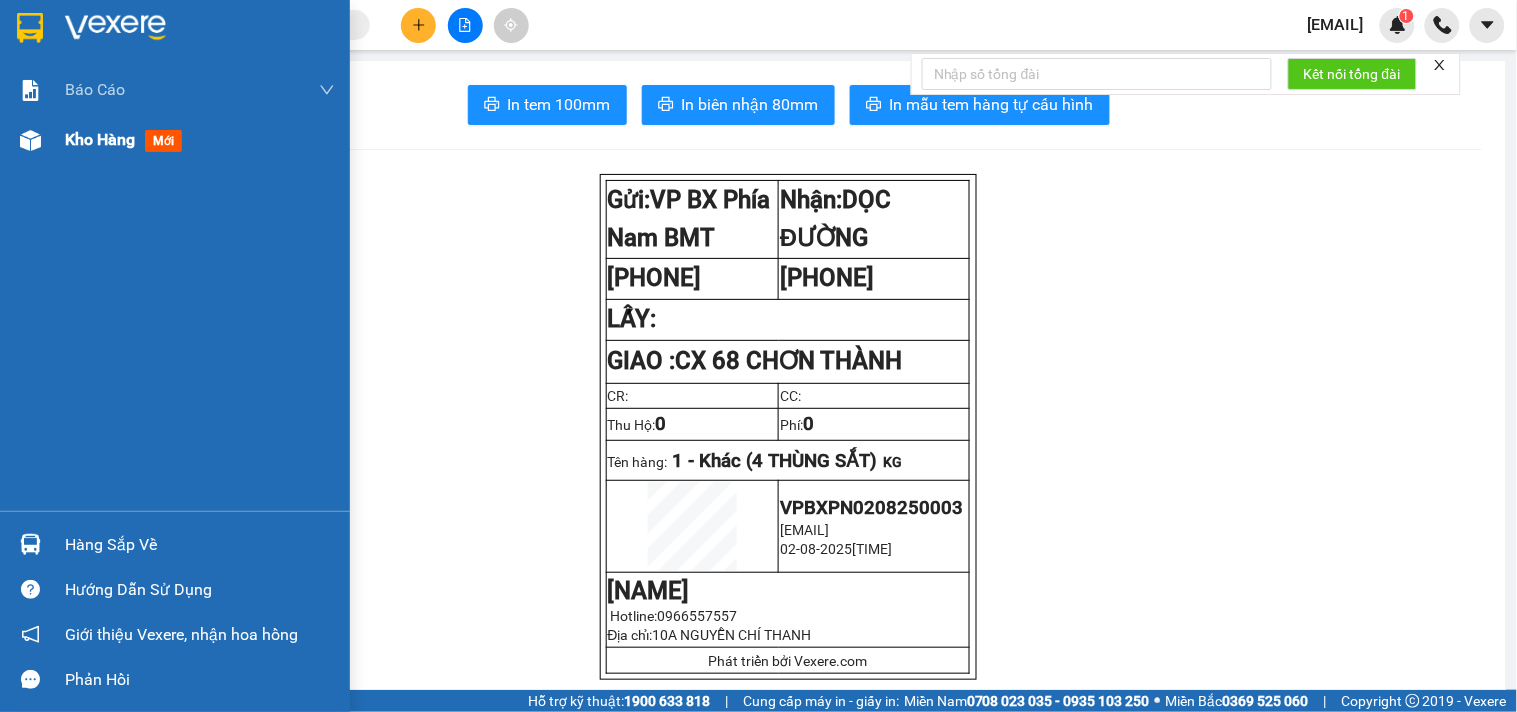 click on "Kho hàng" at bounding box center (100, 139) 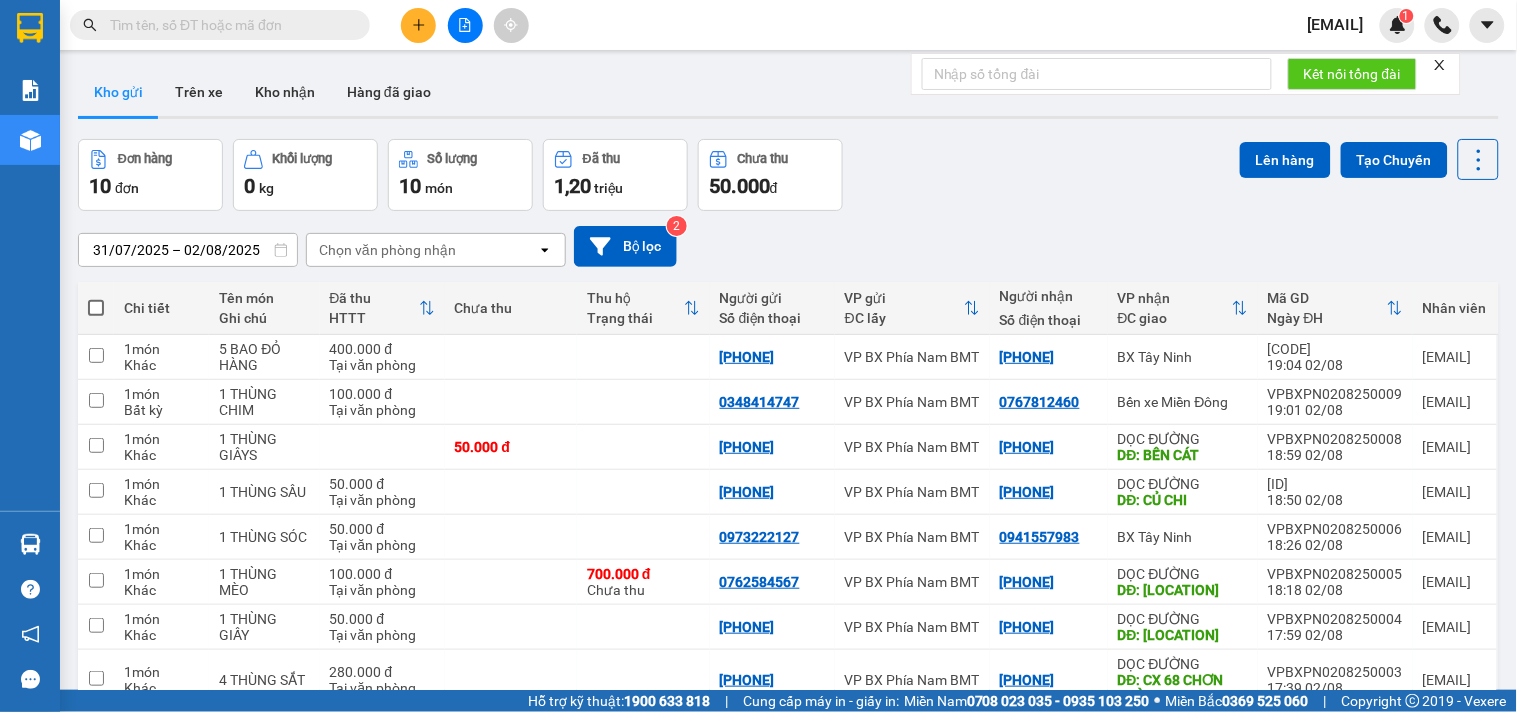 click on "31/07/2025 – 02/08/2025 Press the down arrow key to interact with the calendar and select a date. Press the escape button to close the calendar. Selected date range is from 31/07/2025 to 02/08/2025. Chọn văn phòng nhận open Bộ lọc 2" at bounding box center (788, 246) 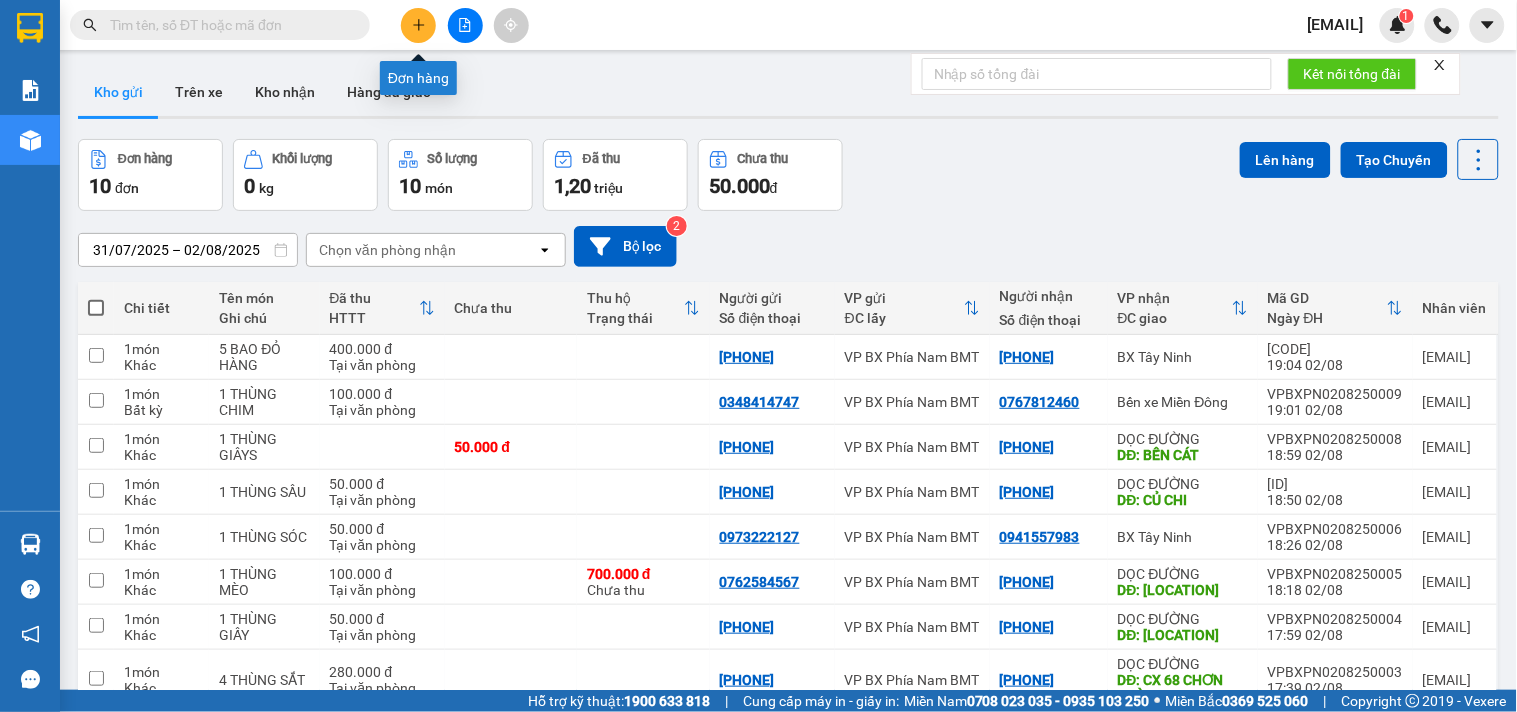 click 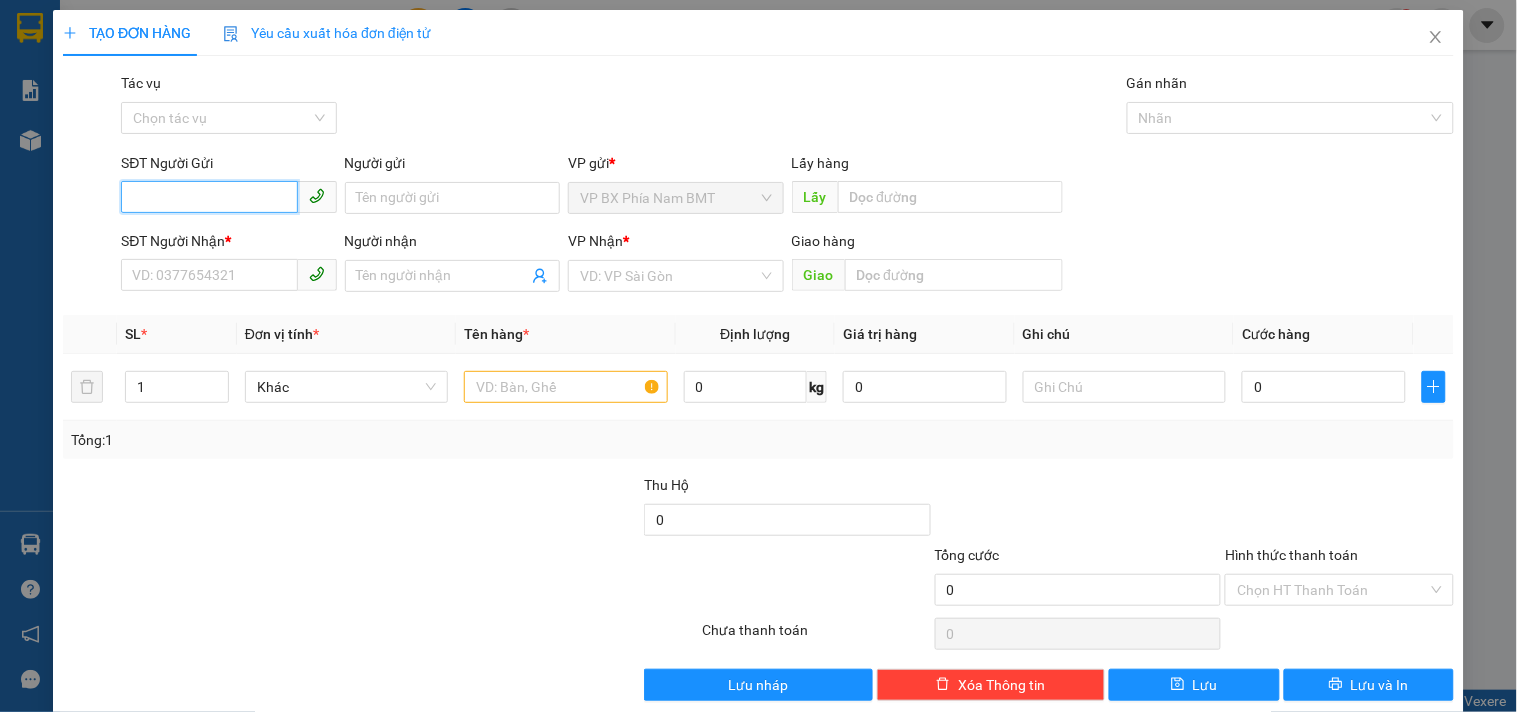 click on "SĐT Người Gửi" at bounding box center (209, 197) 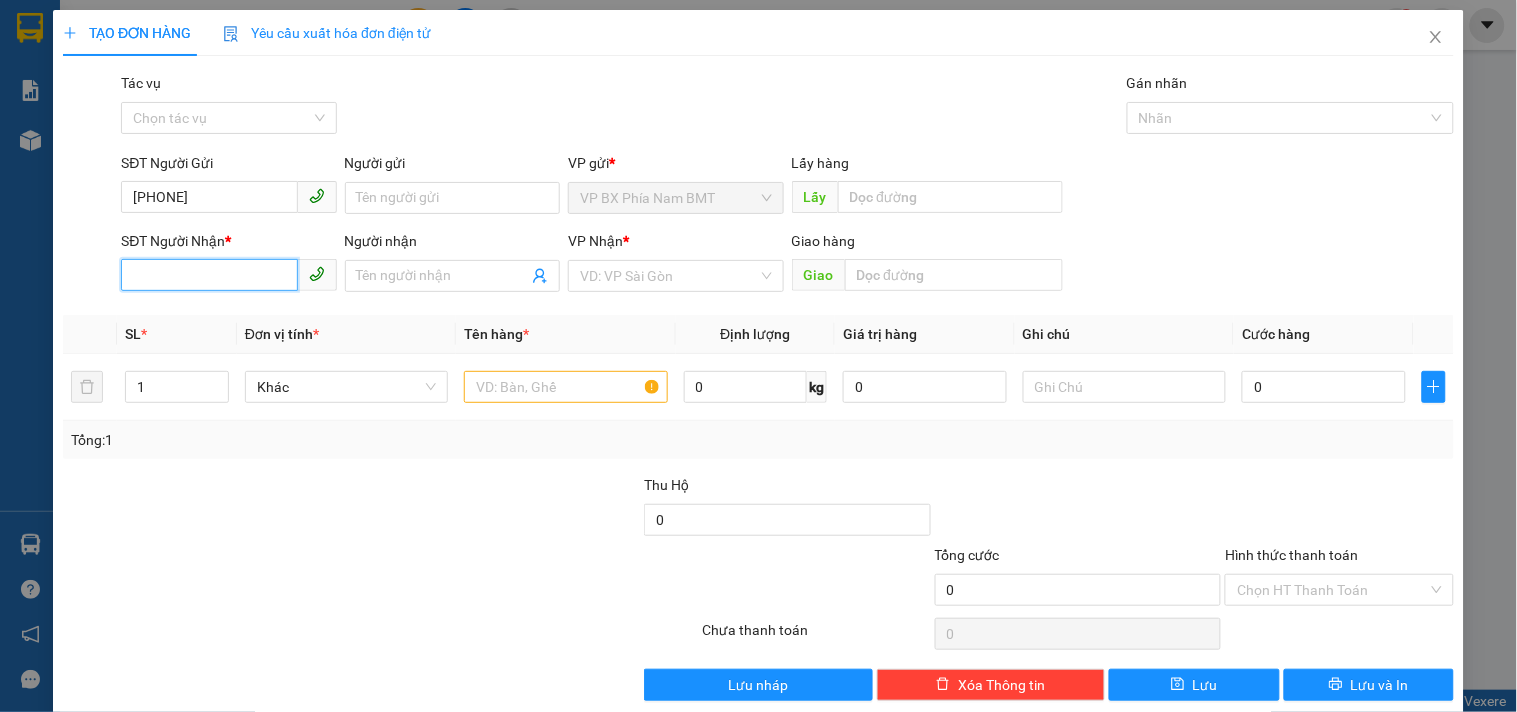 click on "SĐT Người Nhận  *" at bounding box center [209, 275] 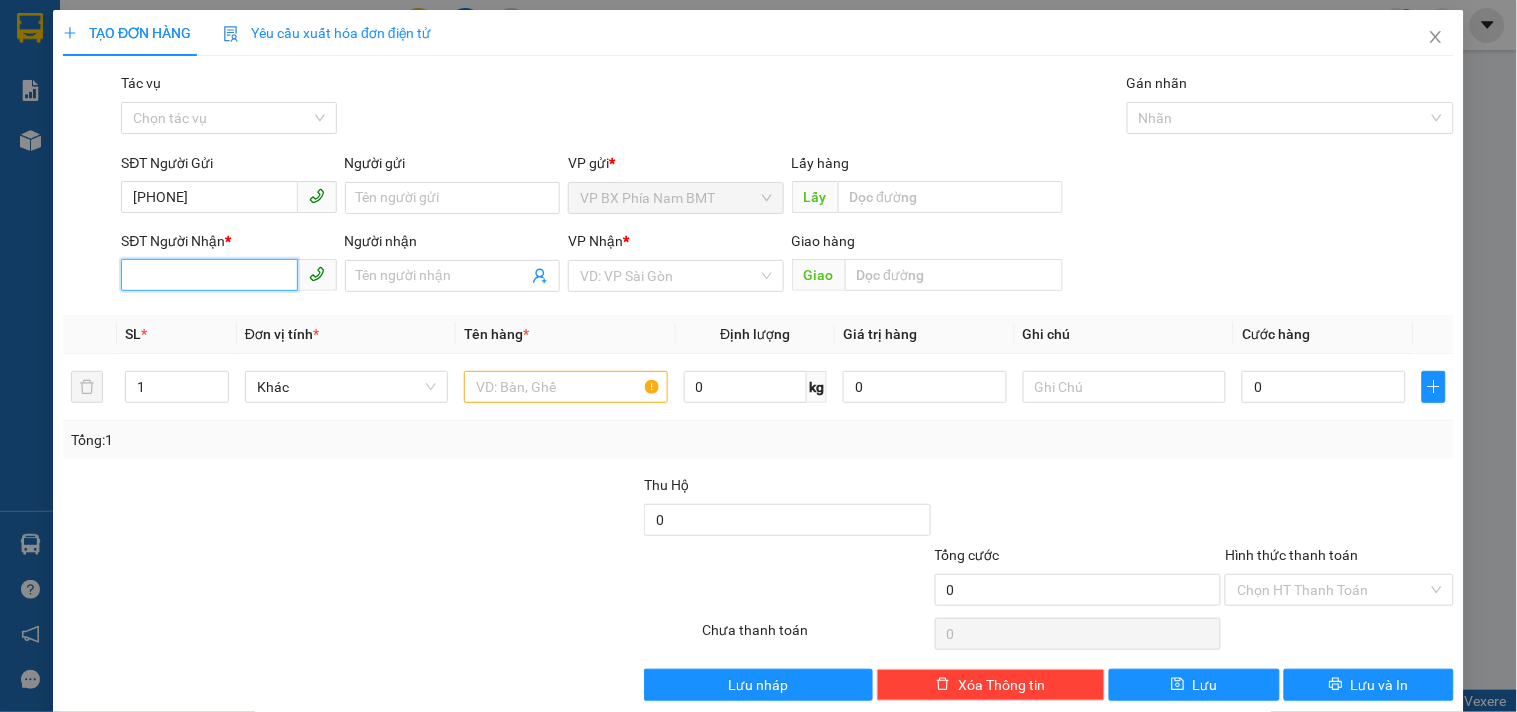 click on "SĐT Người Nhận  *" at bounding box center (209, 275) 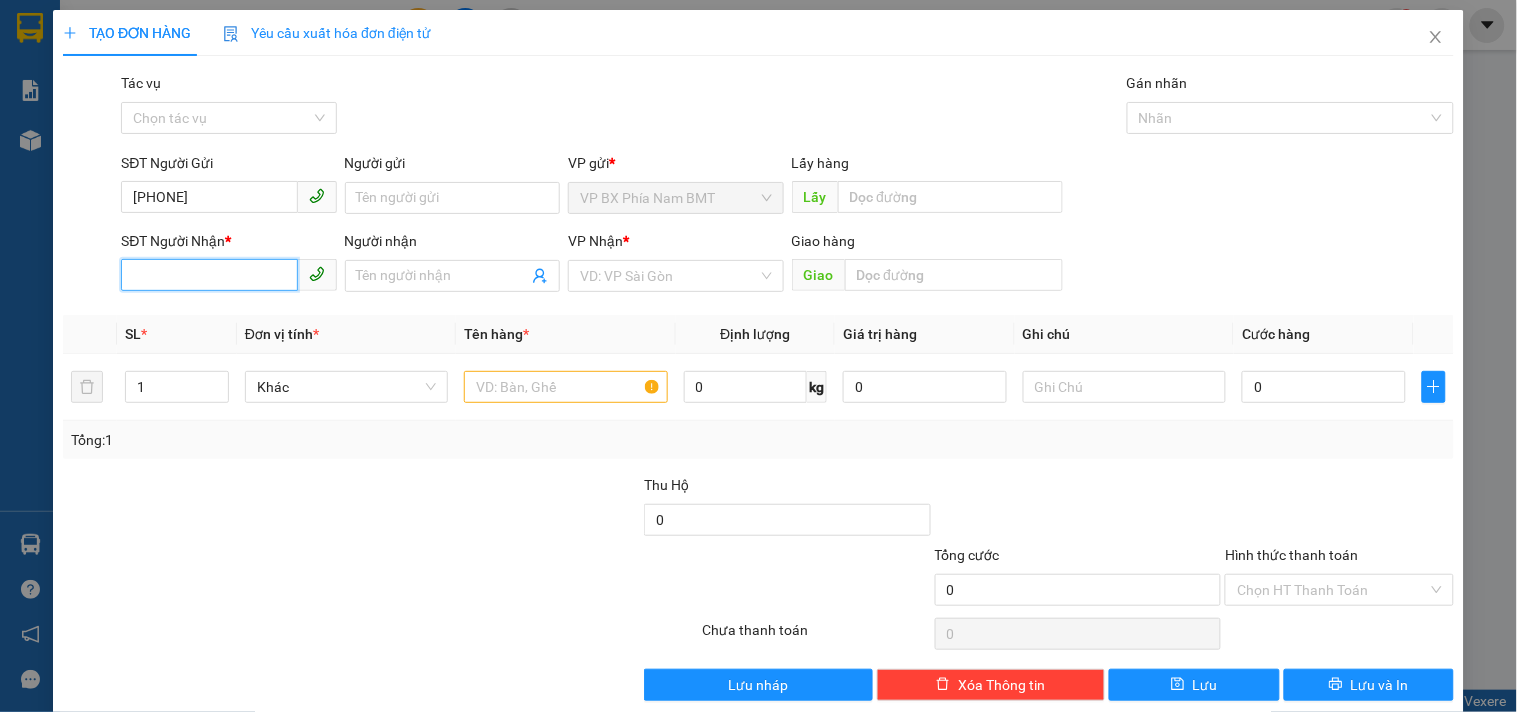 click on "SĐT Người Nhận  *" at bounding box center (209, 275) 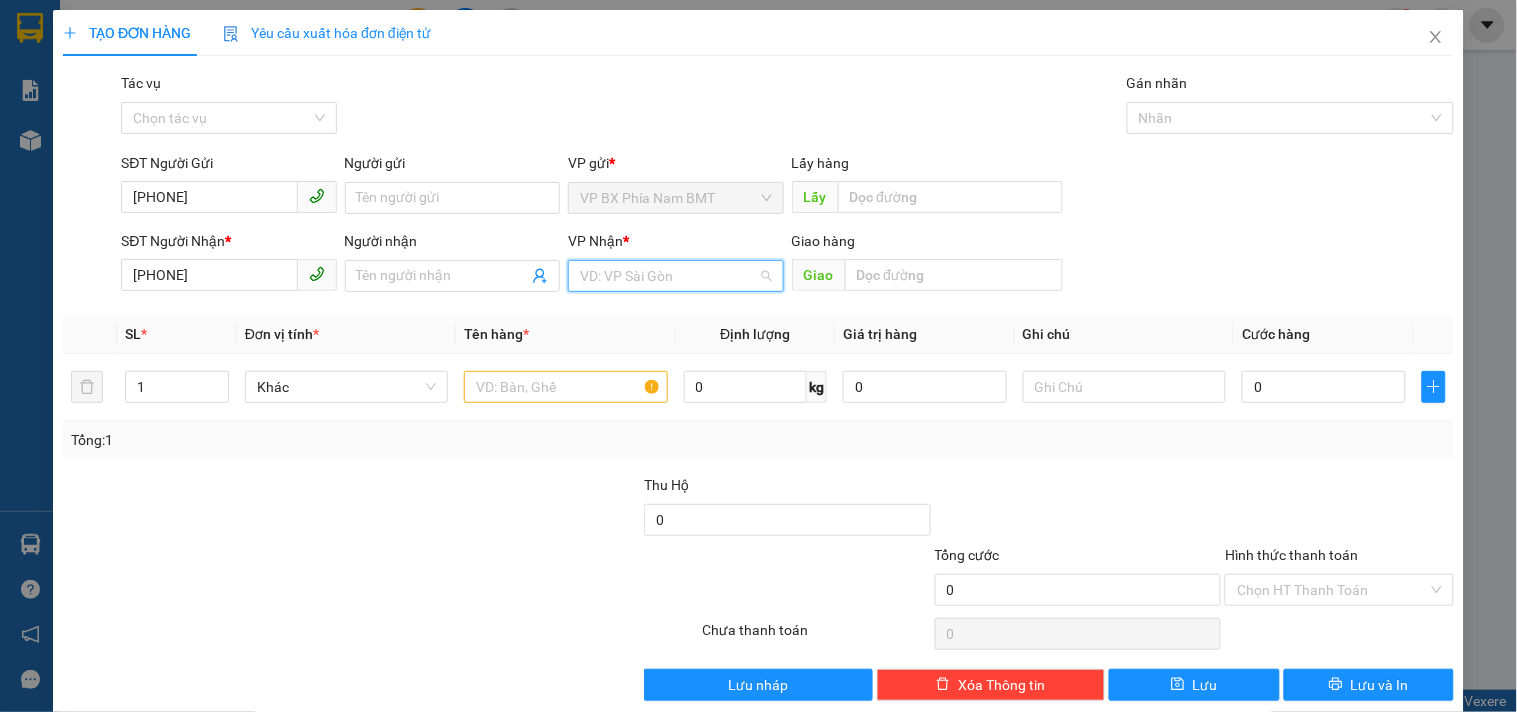 click at bounding box center [668, 276] 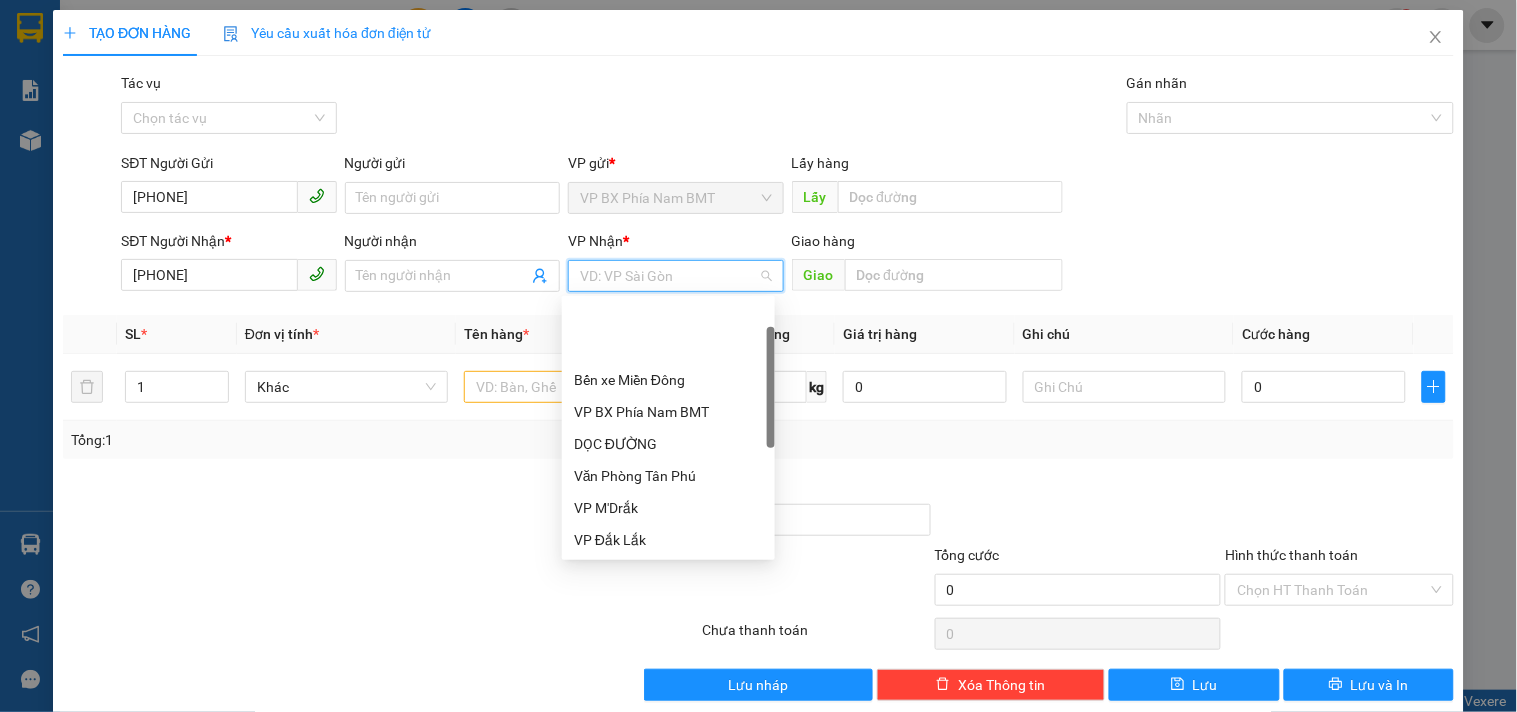 click on "Bến xe Miền Đông Mới" at bounding box center (668, 604) 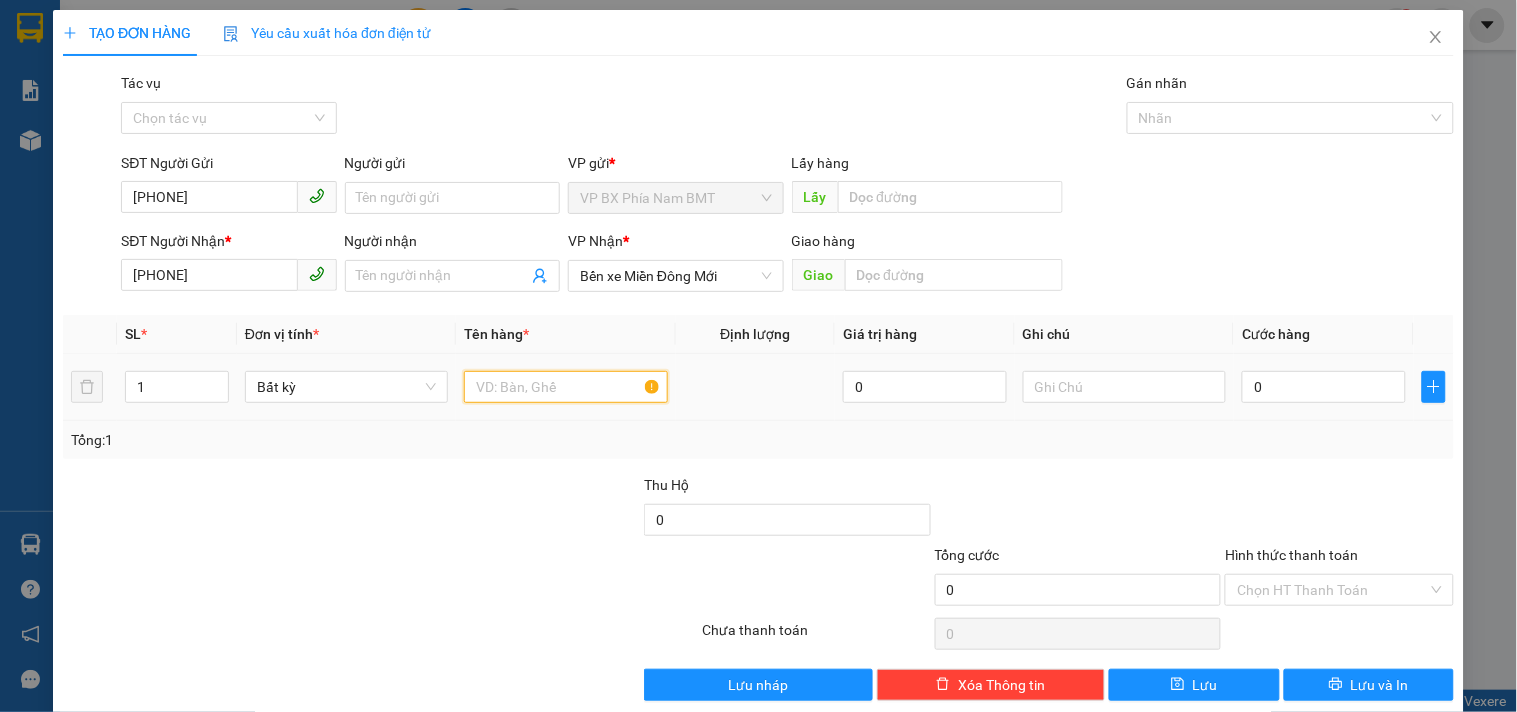 click at bounding box center [565, 387] 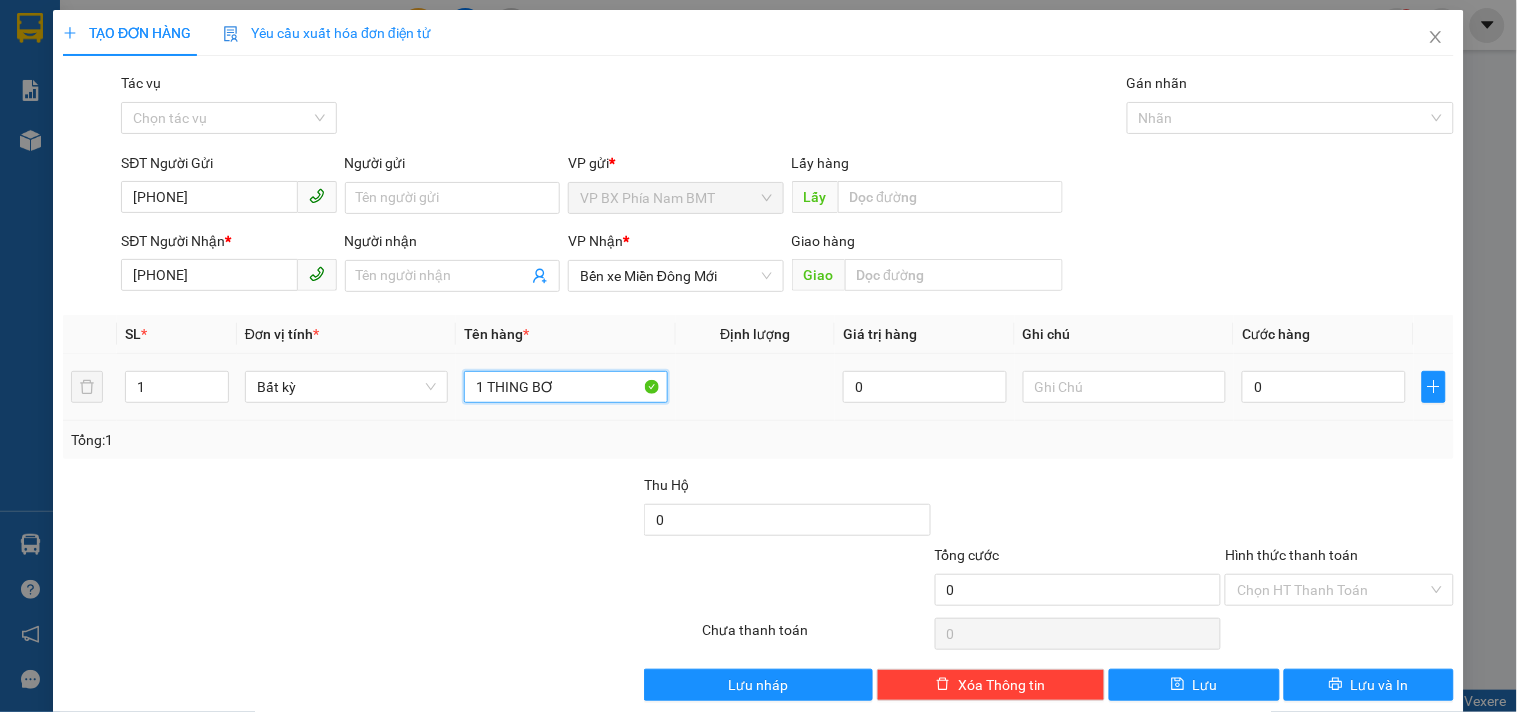 click on "1 THING BƠ" at bounding box center (565, 387) 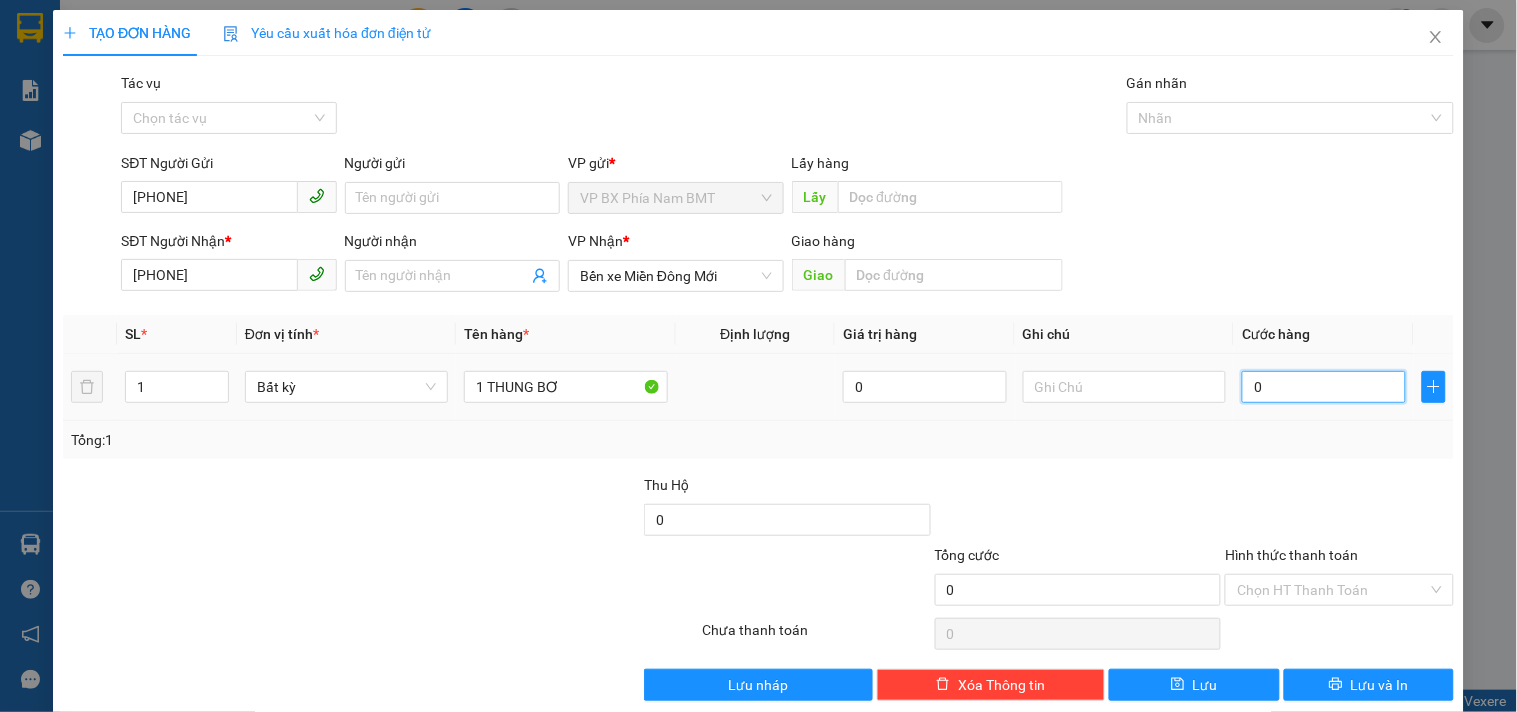 click on "0" at bounding box center (1324, 387) 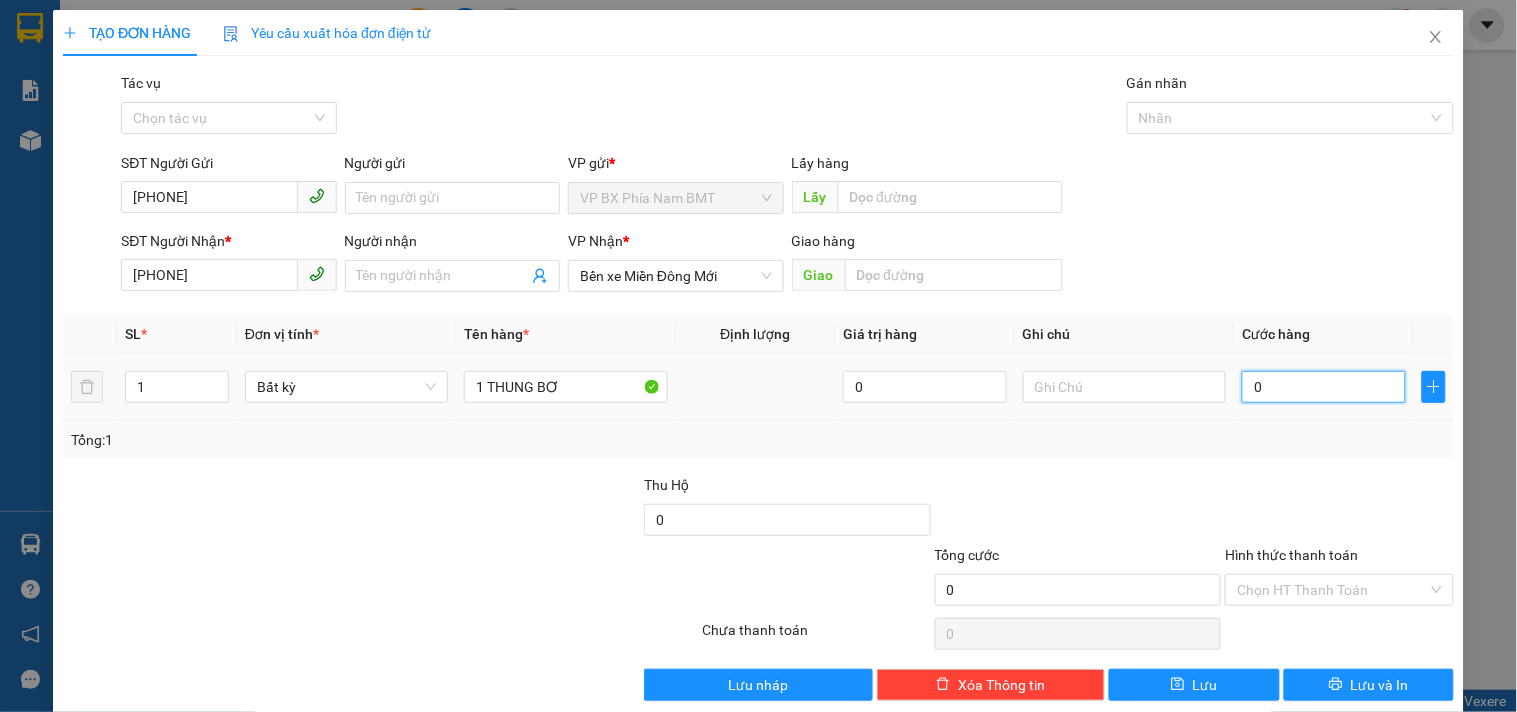 click on "0" at bounding box center (1324, 387) 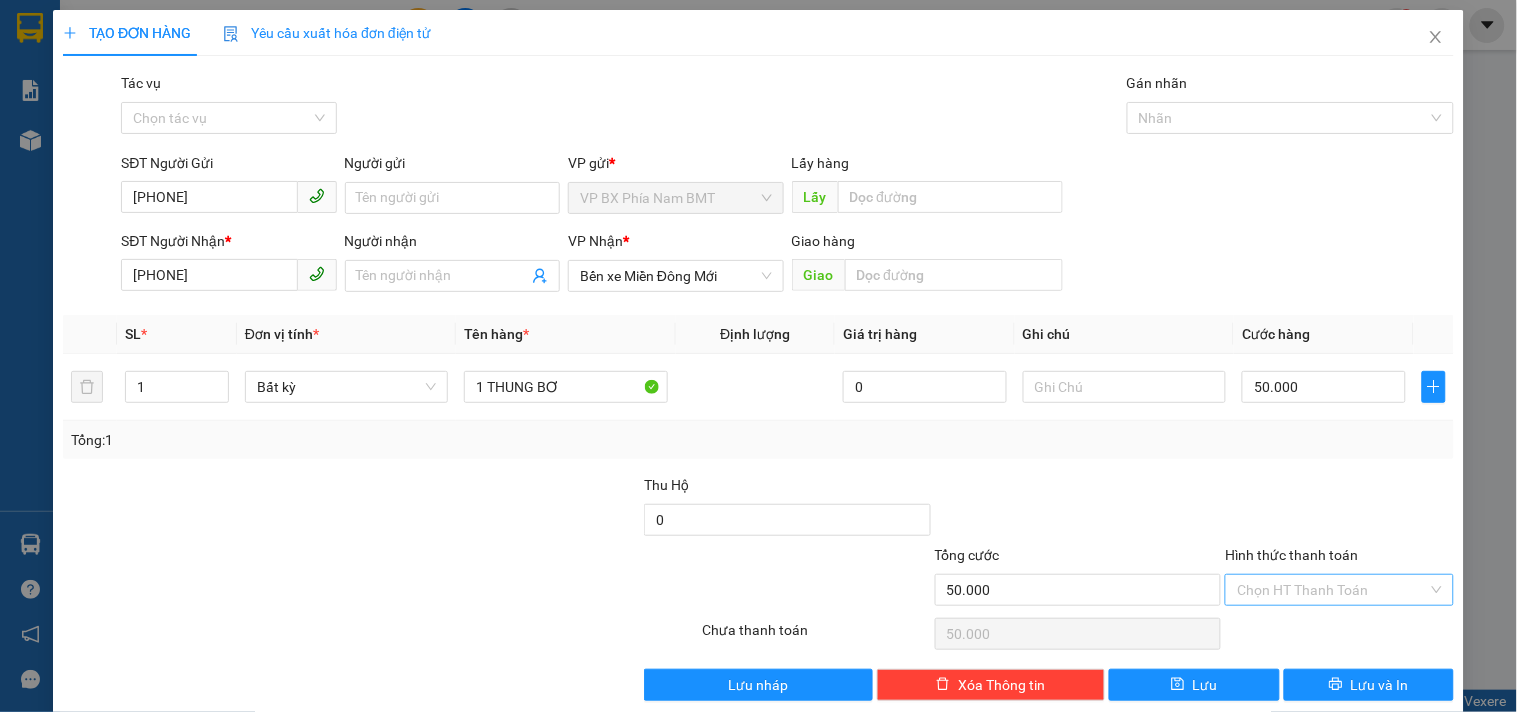 click on "Hình thức thanh toán" at bounding box center (1332, 590) 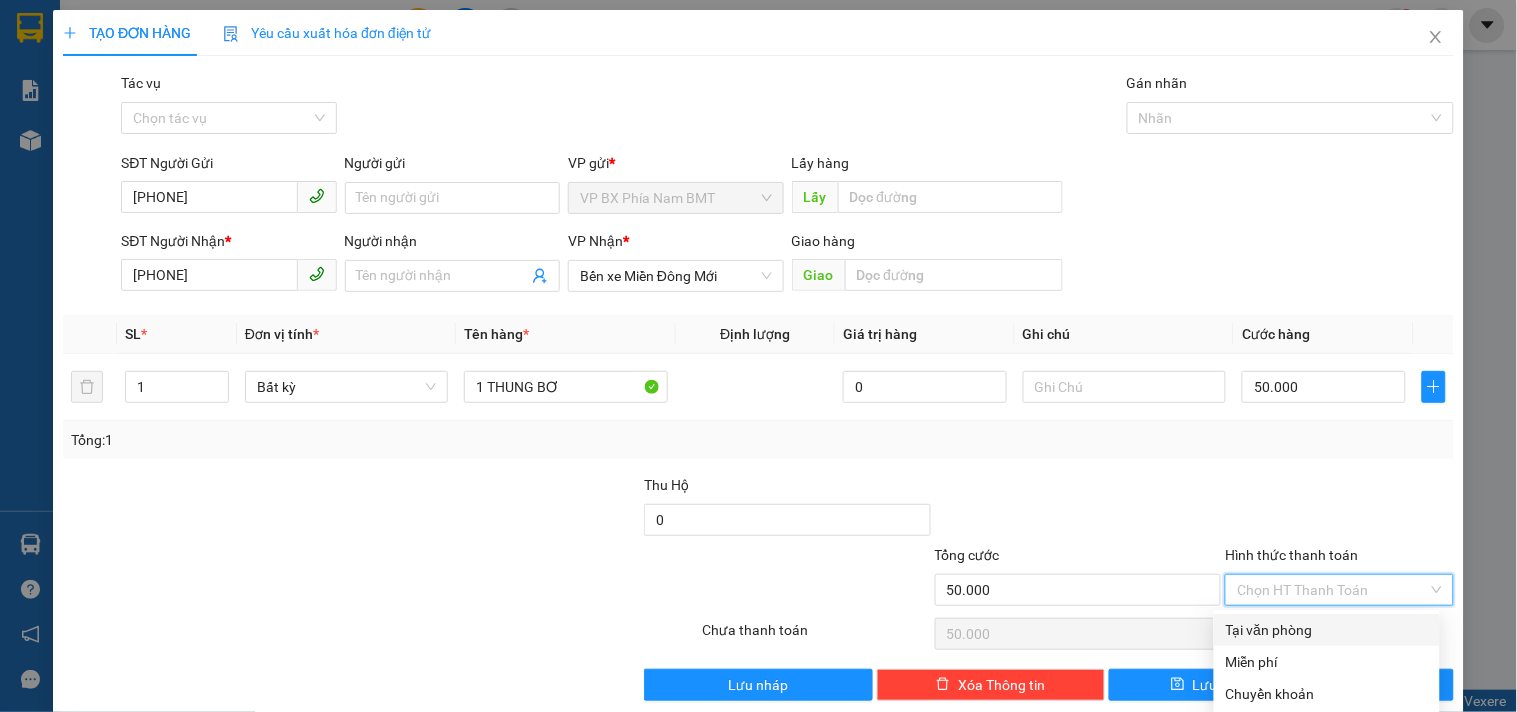 click on "Tại văn phòng" at bounding box center [1327, 630] 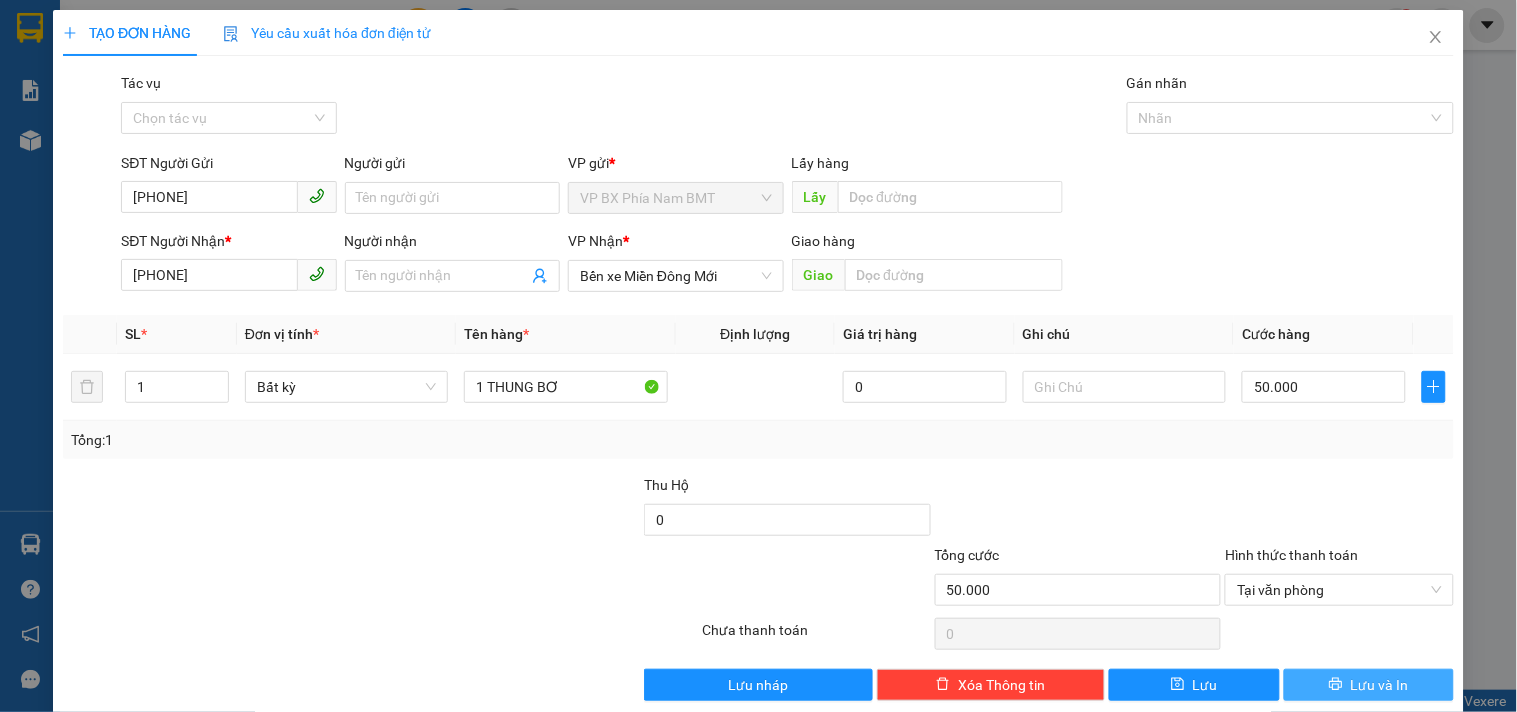 click on "Lưu và In" at bounding box center [1369, 685] 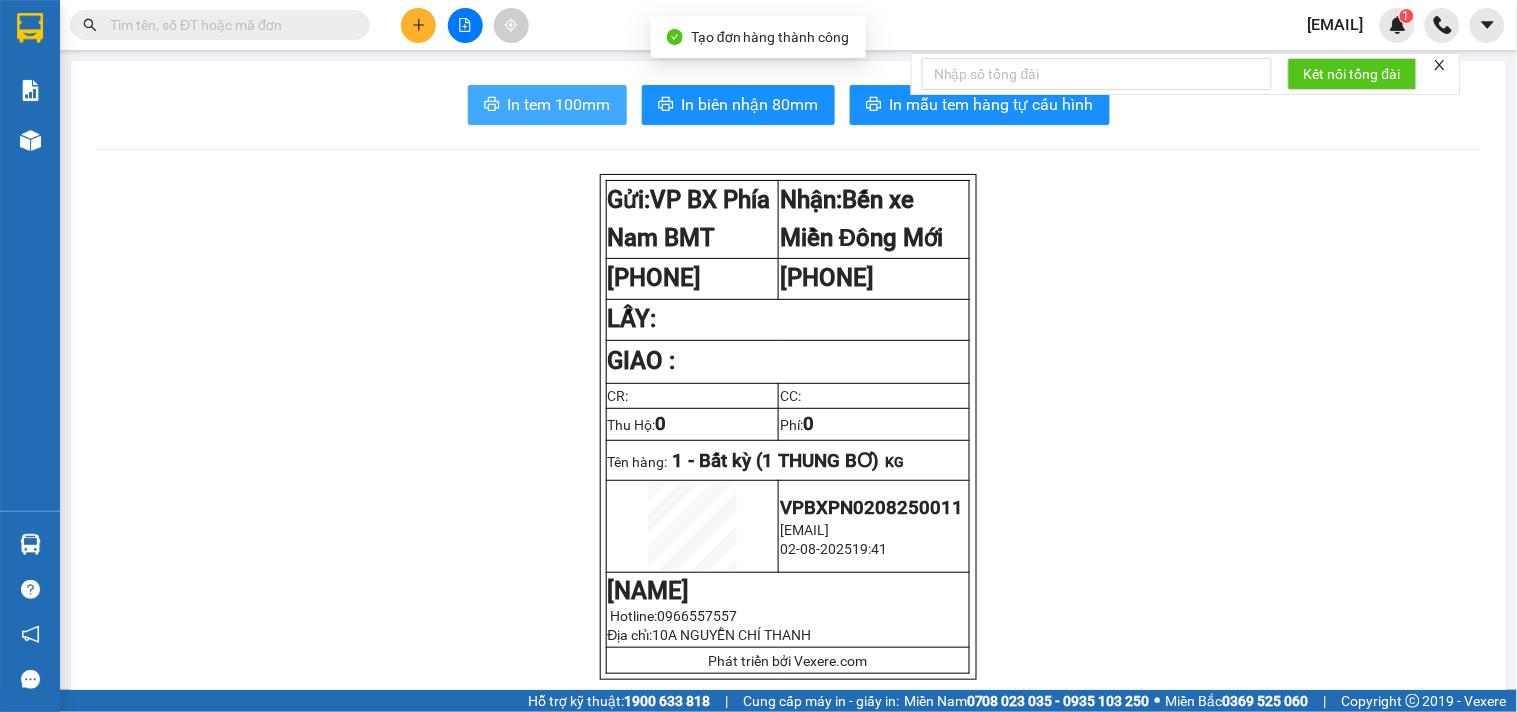 click on "In tem 100mm" at bounding box center [559, 104] 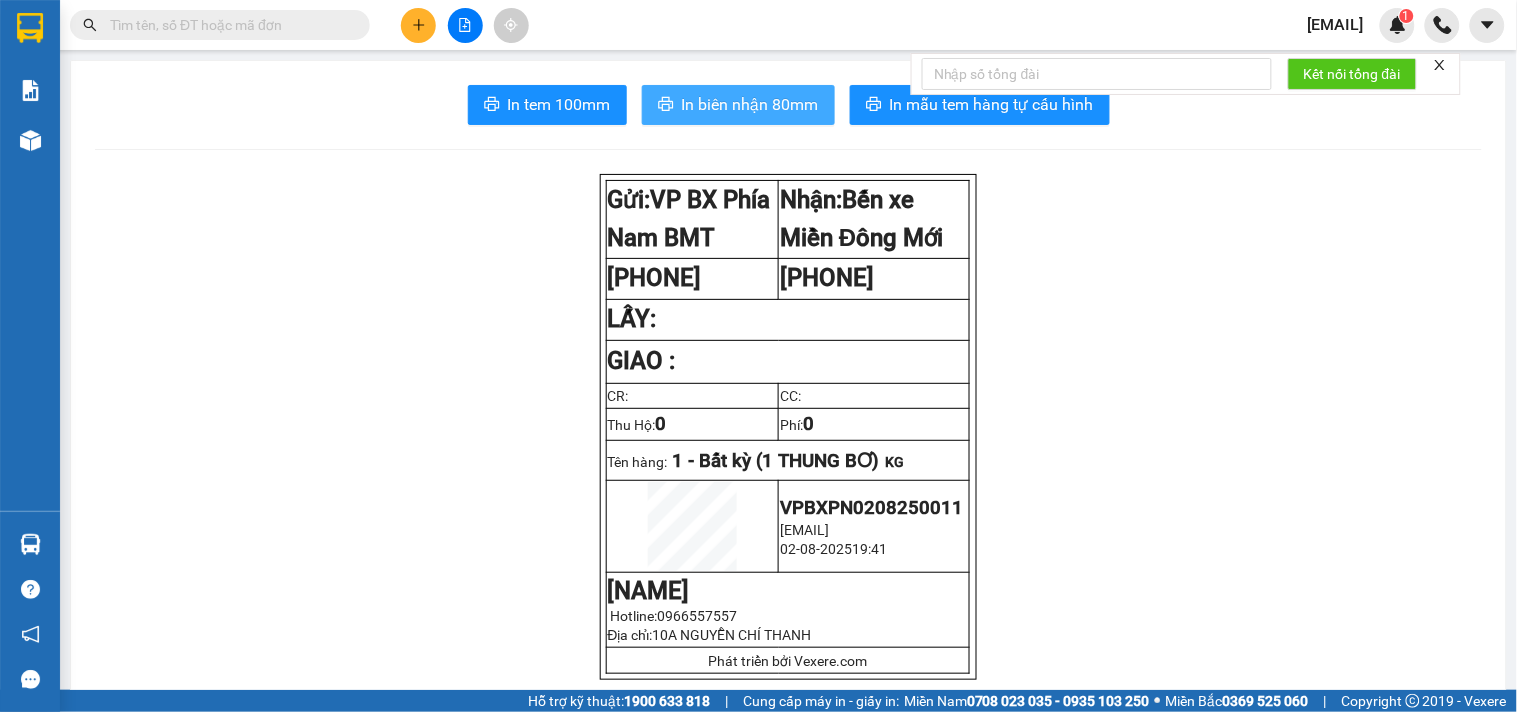 click on "In biên nhận 80mm" at bounding box center (750, 104) 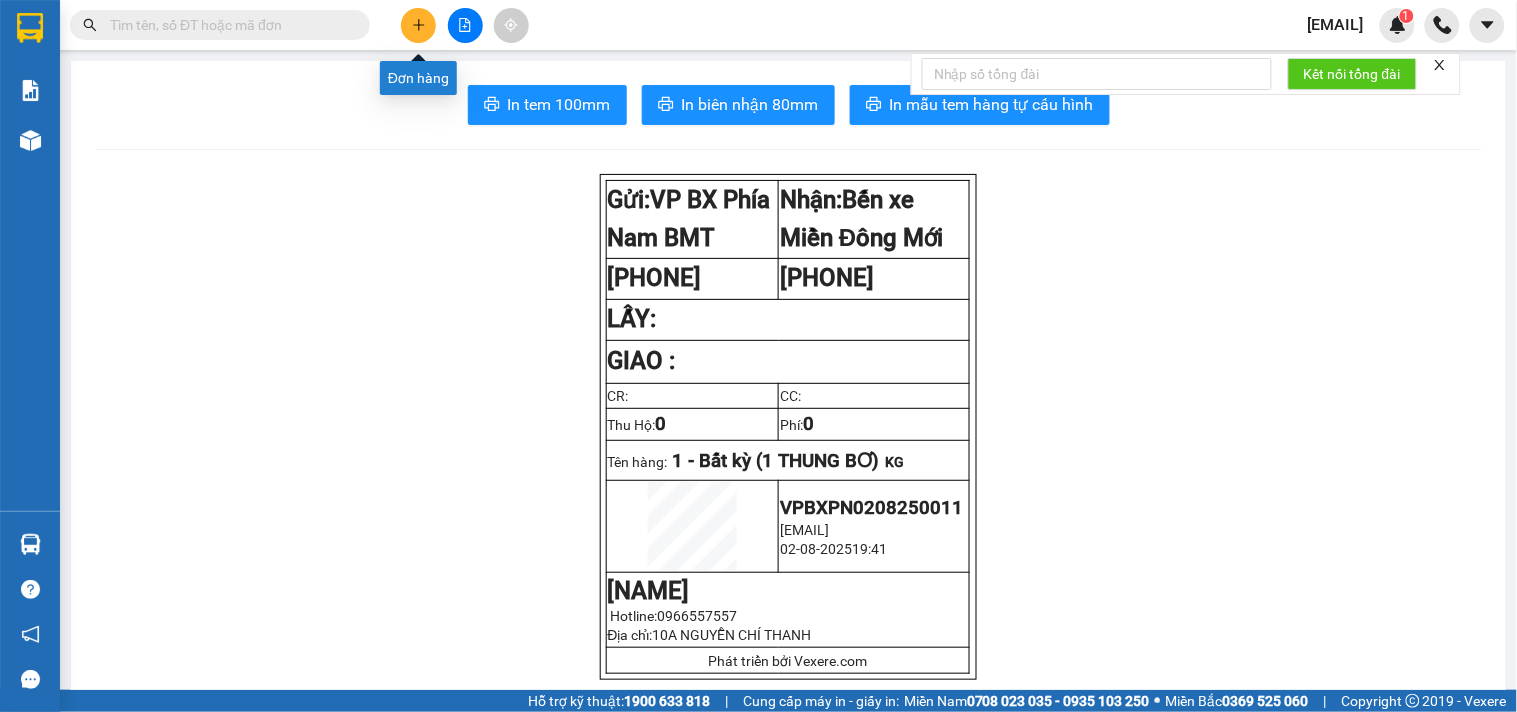 click at bounding box center [418, 25] 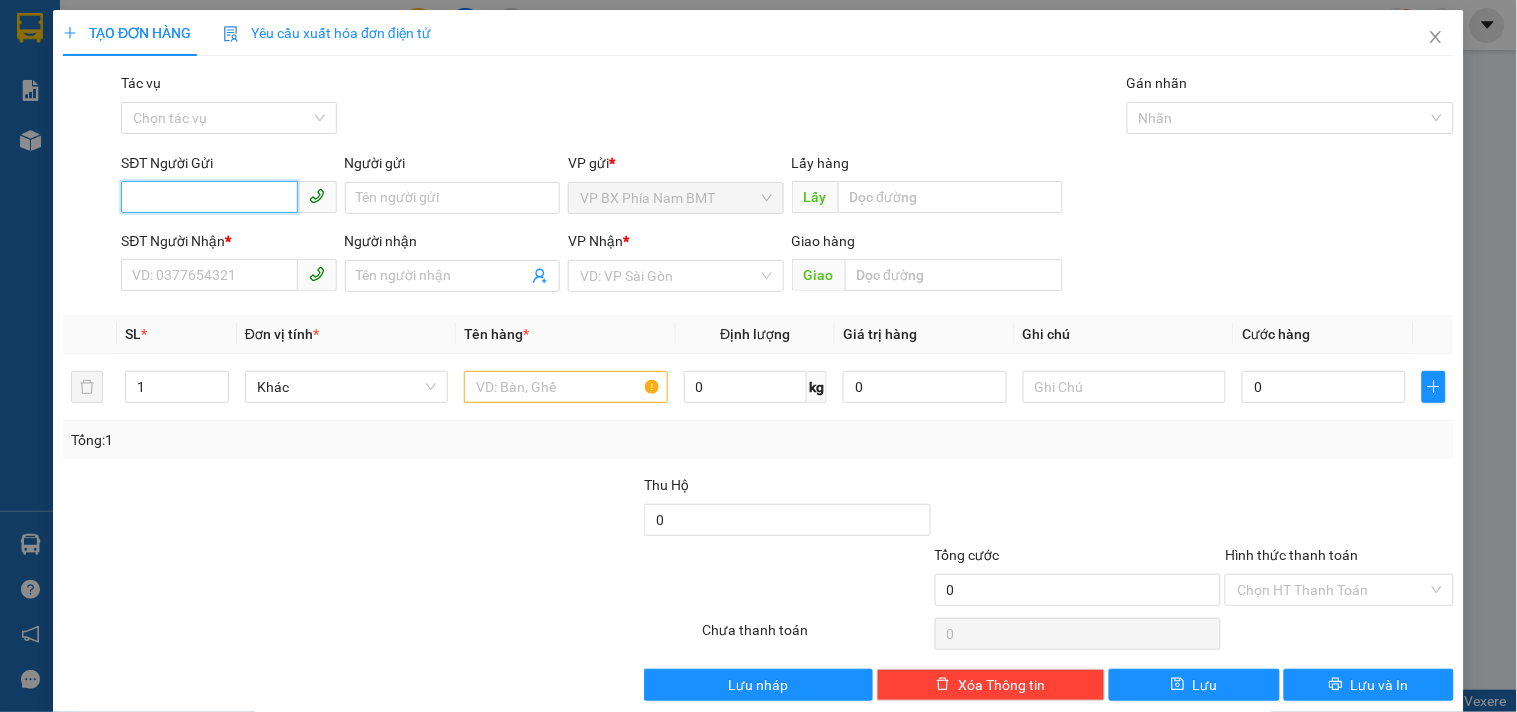 click on "SĐT Người Gửi" at bounding box center (209, 197) 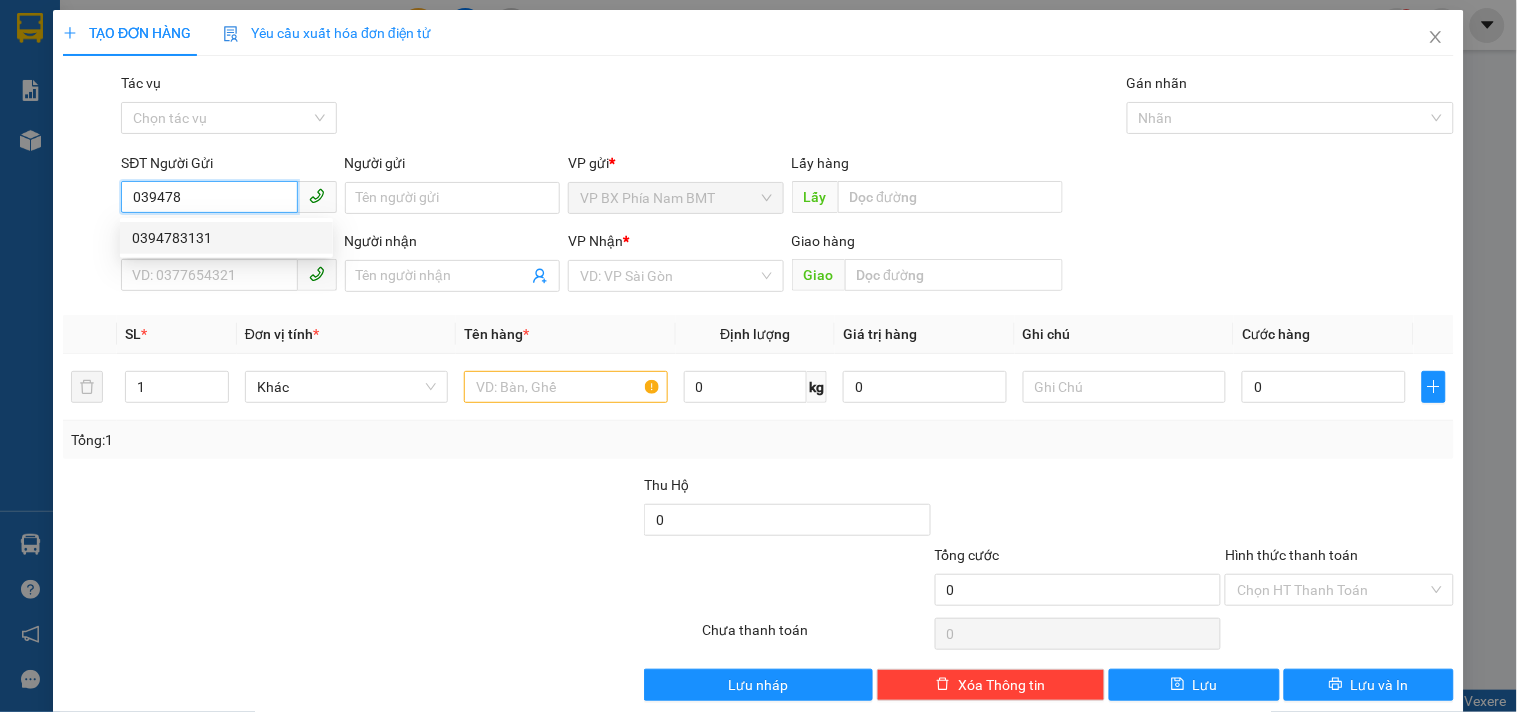 click on "0394783131" at bounding box center [226, 238] 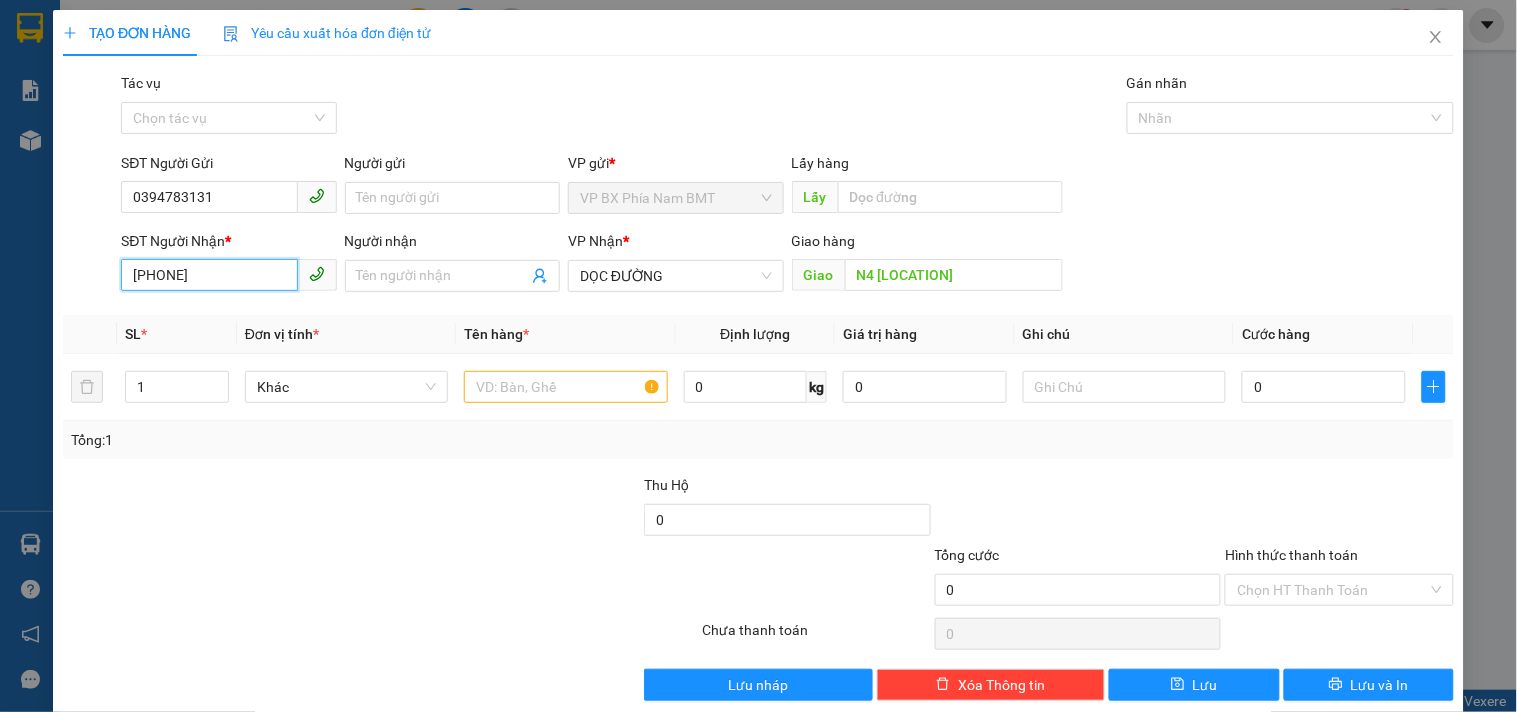click on "[PHONE]" at bounding box center (209, 275) 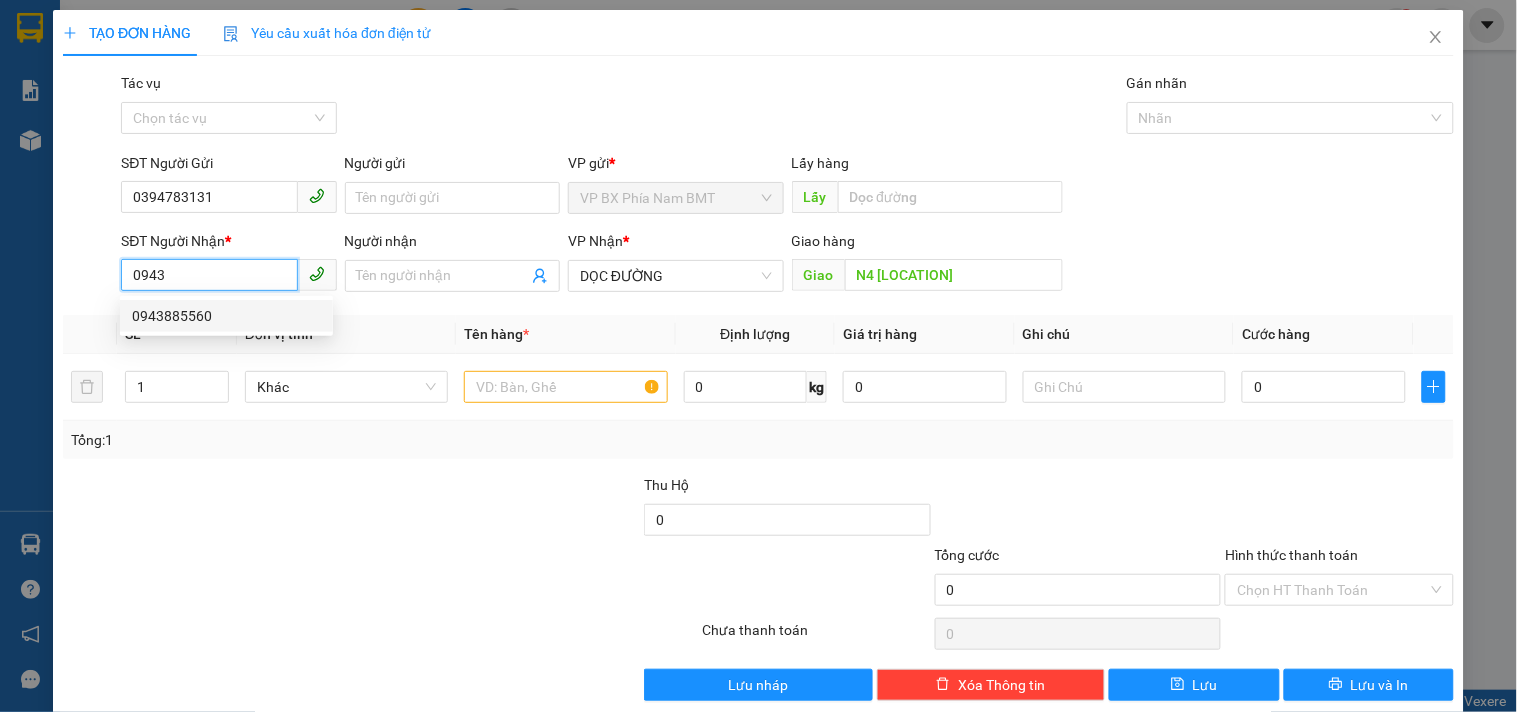 click on "0943885560" at bounding box center [226, 316] 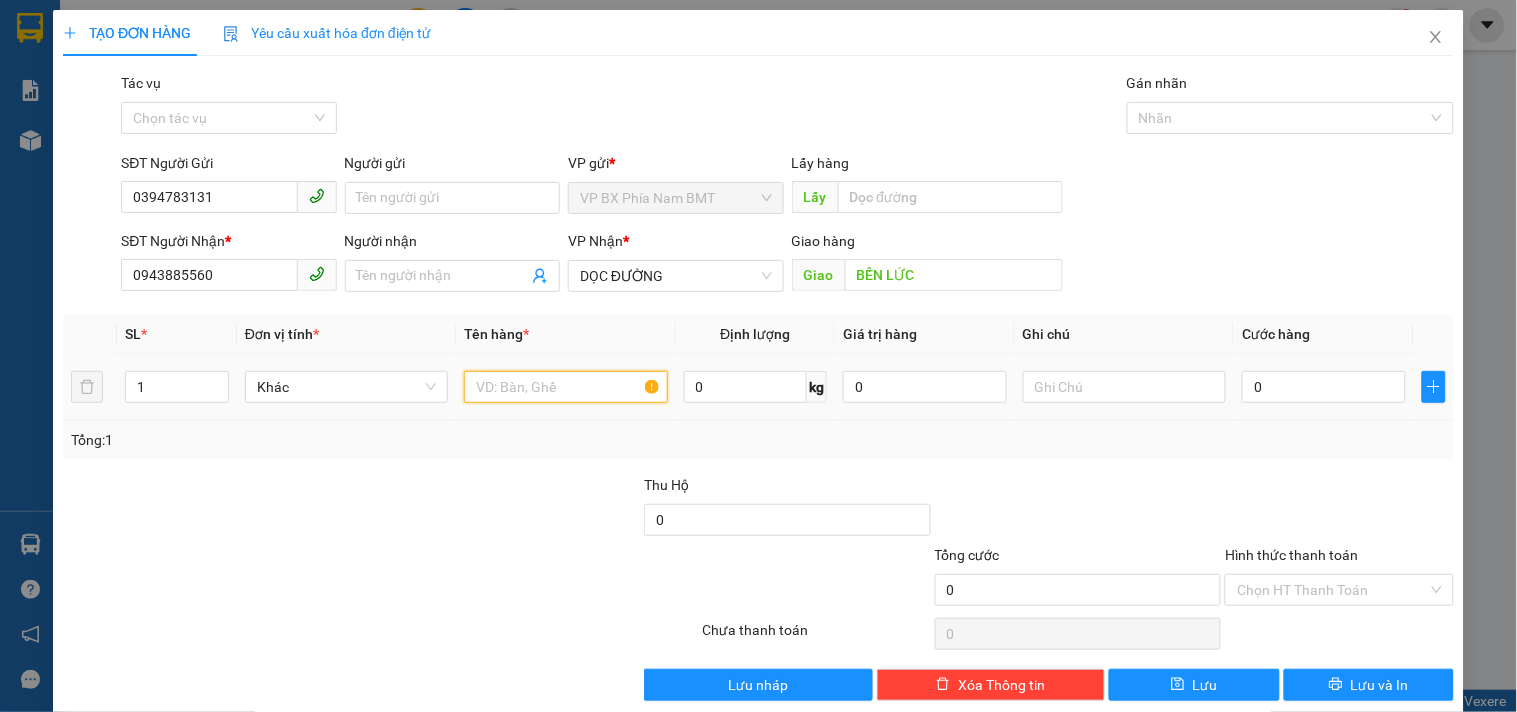 click at bounding box center [565, 387] 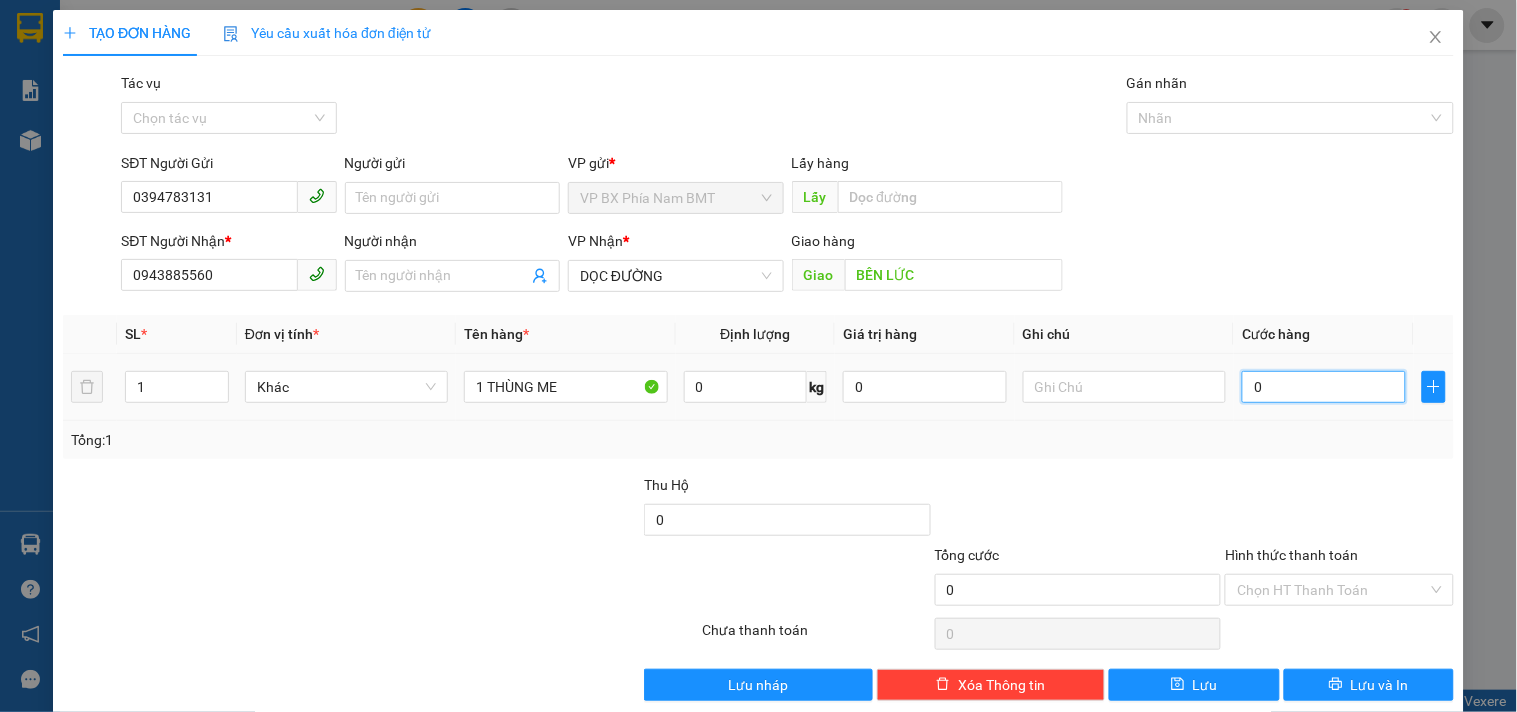 click on "0" at bounding box center (1324, 387) 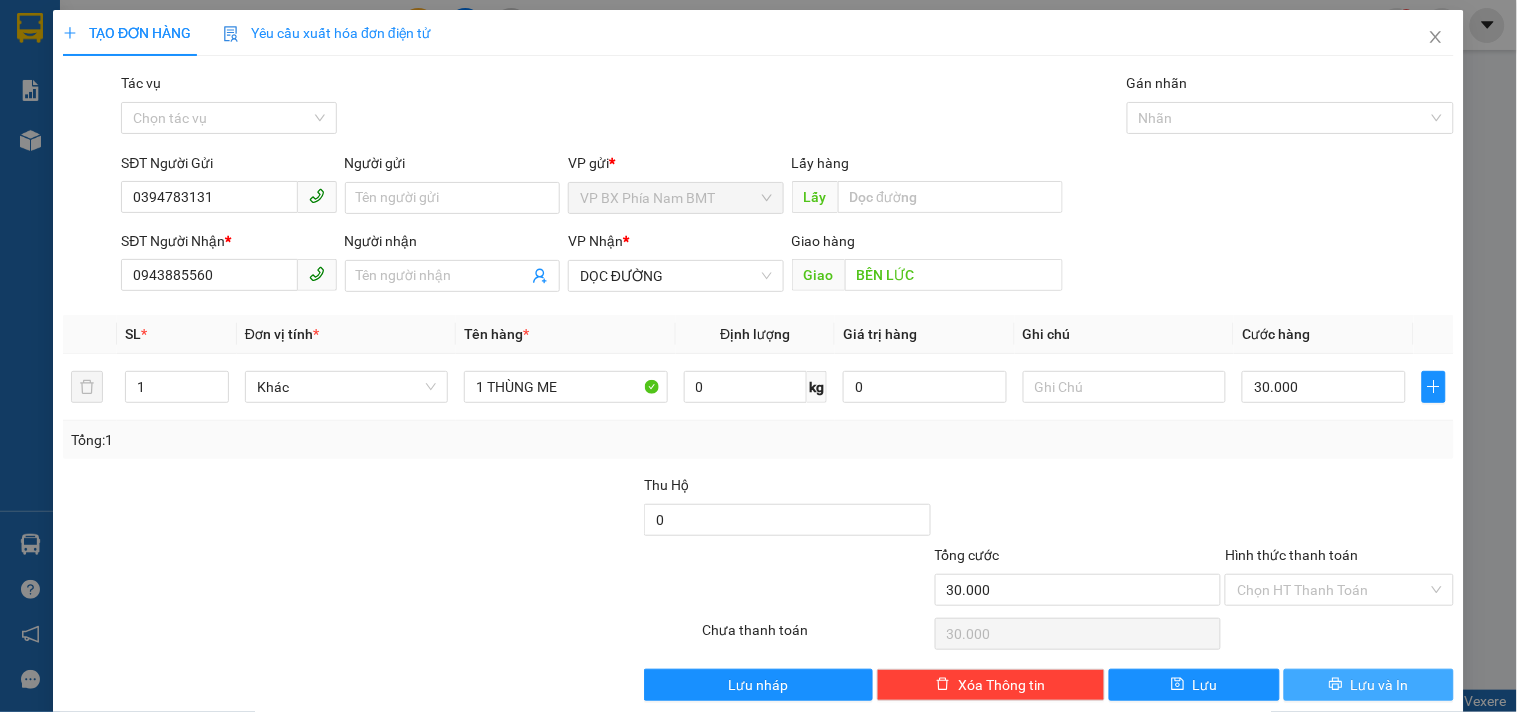 click on "Lưu và In" at bounding box center [1380, 685] 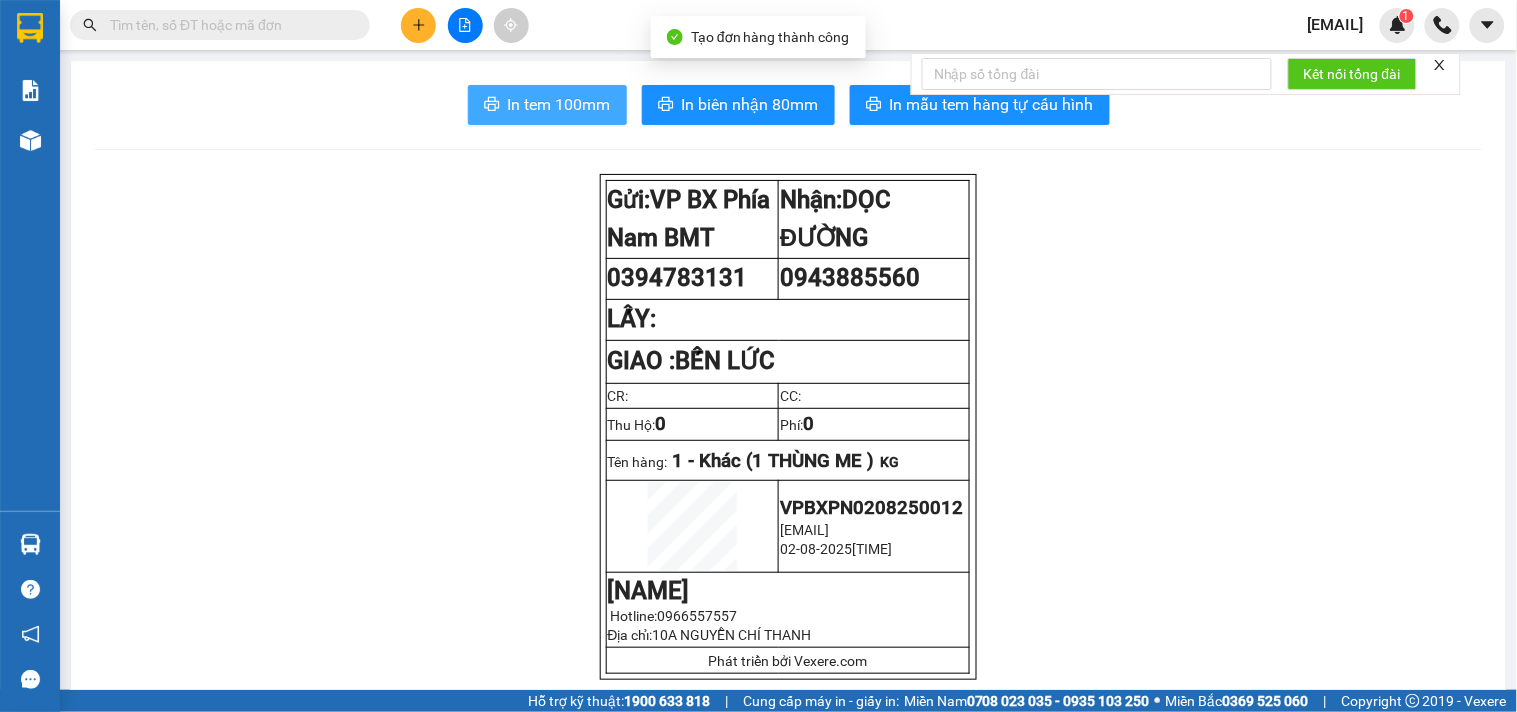 click on "In tem 100mm" at bounding box center (559, 104) 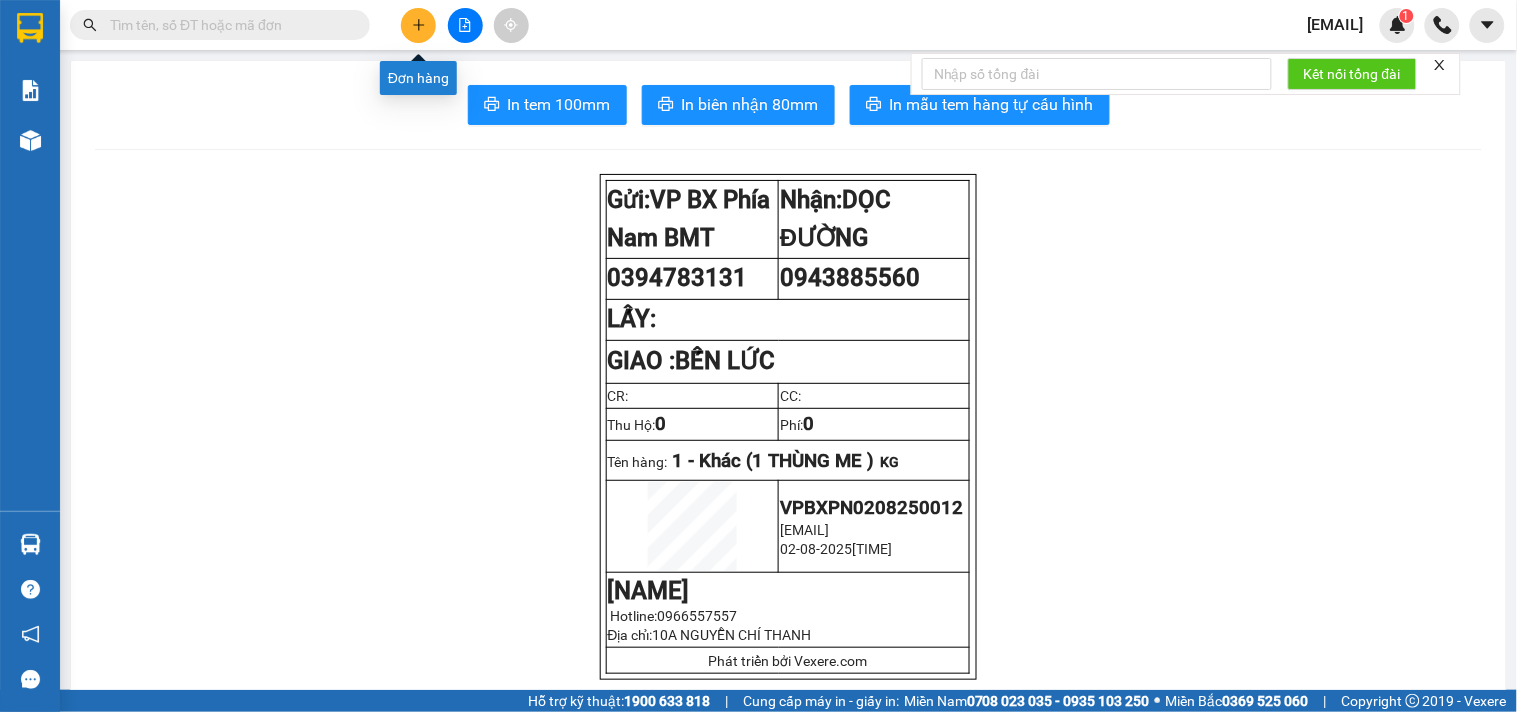 click 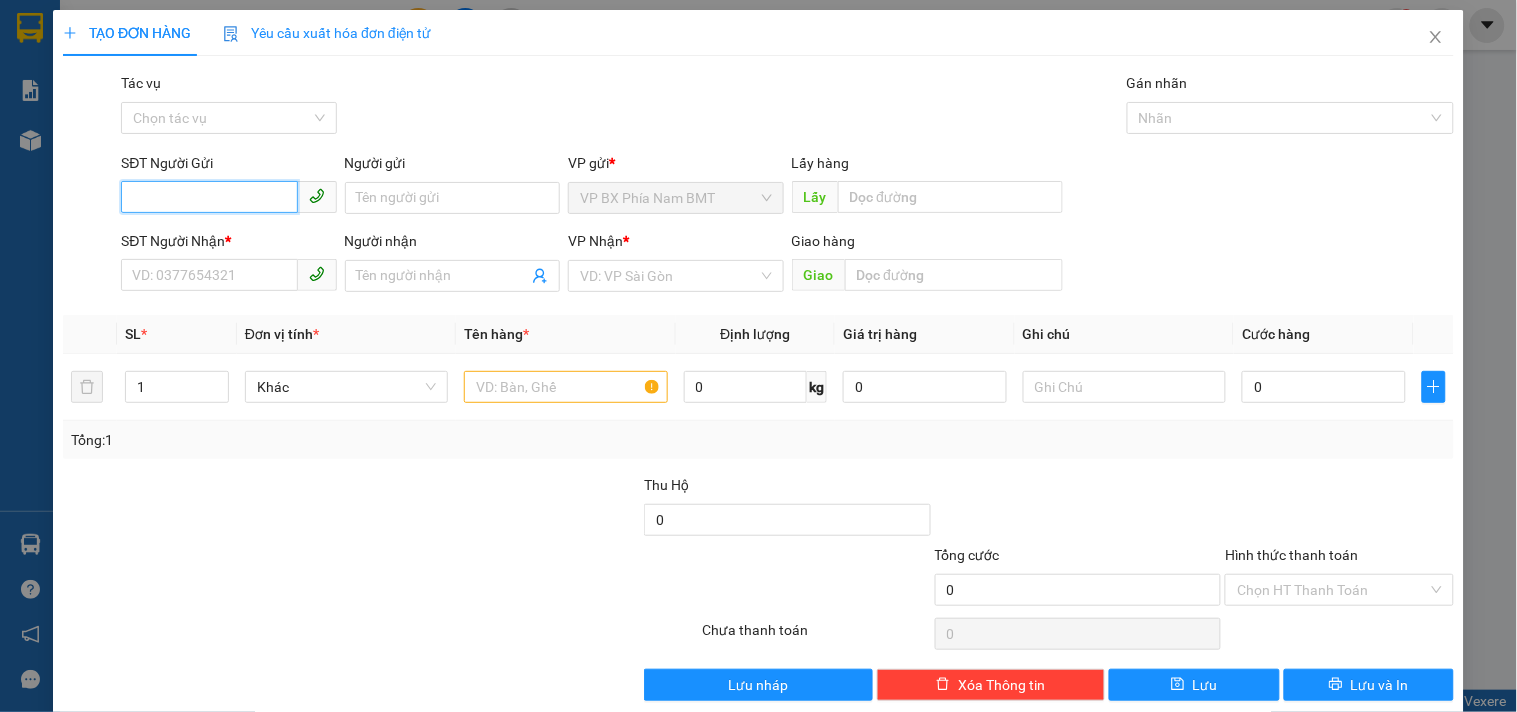 click on "SĐT Người Gửi" at bounding box center (209, 197) 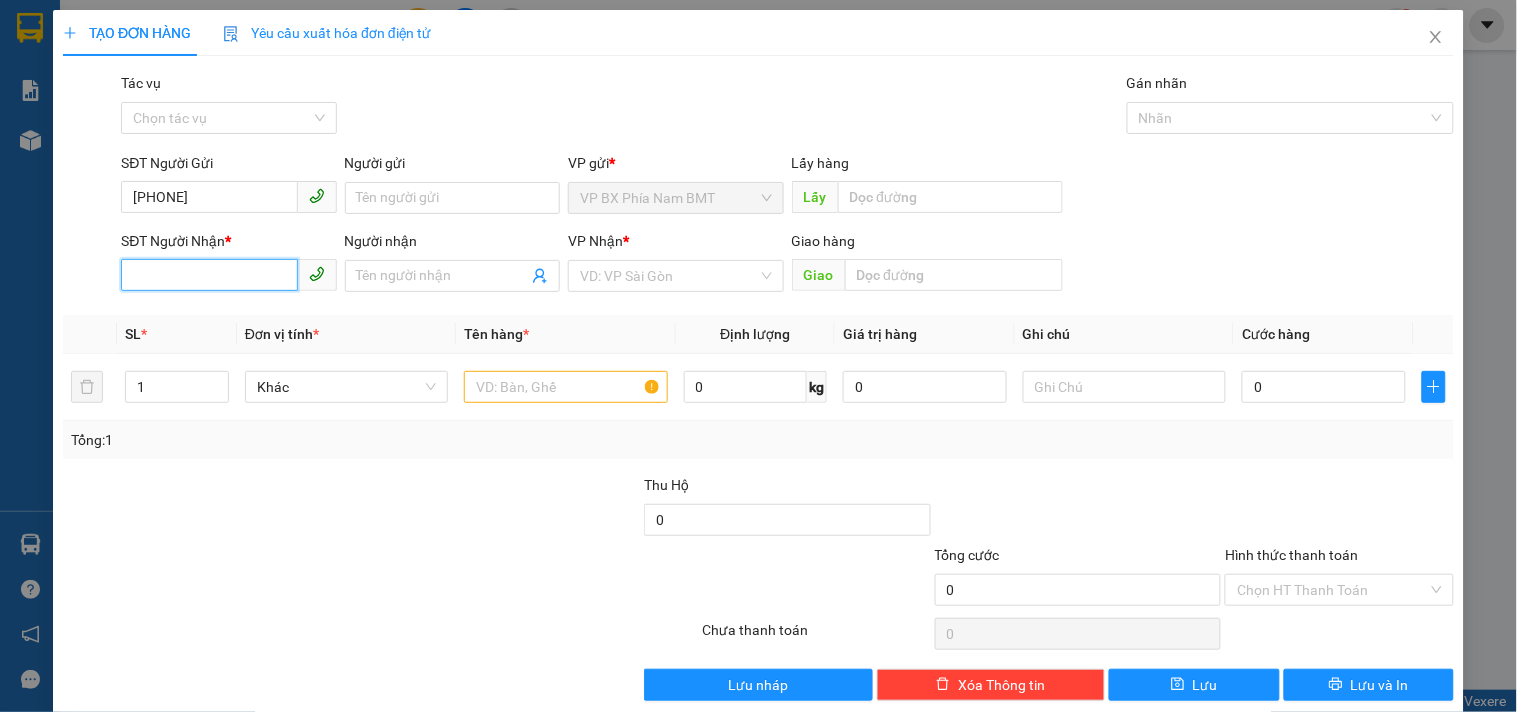 click on "SĐT Người Nhận  *" at bounding box center [209, 275] 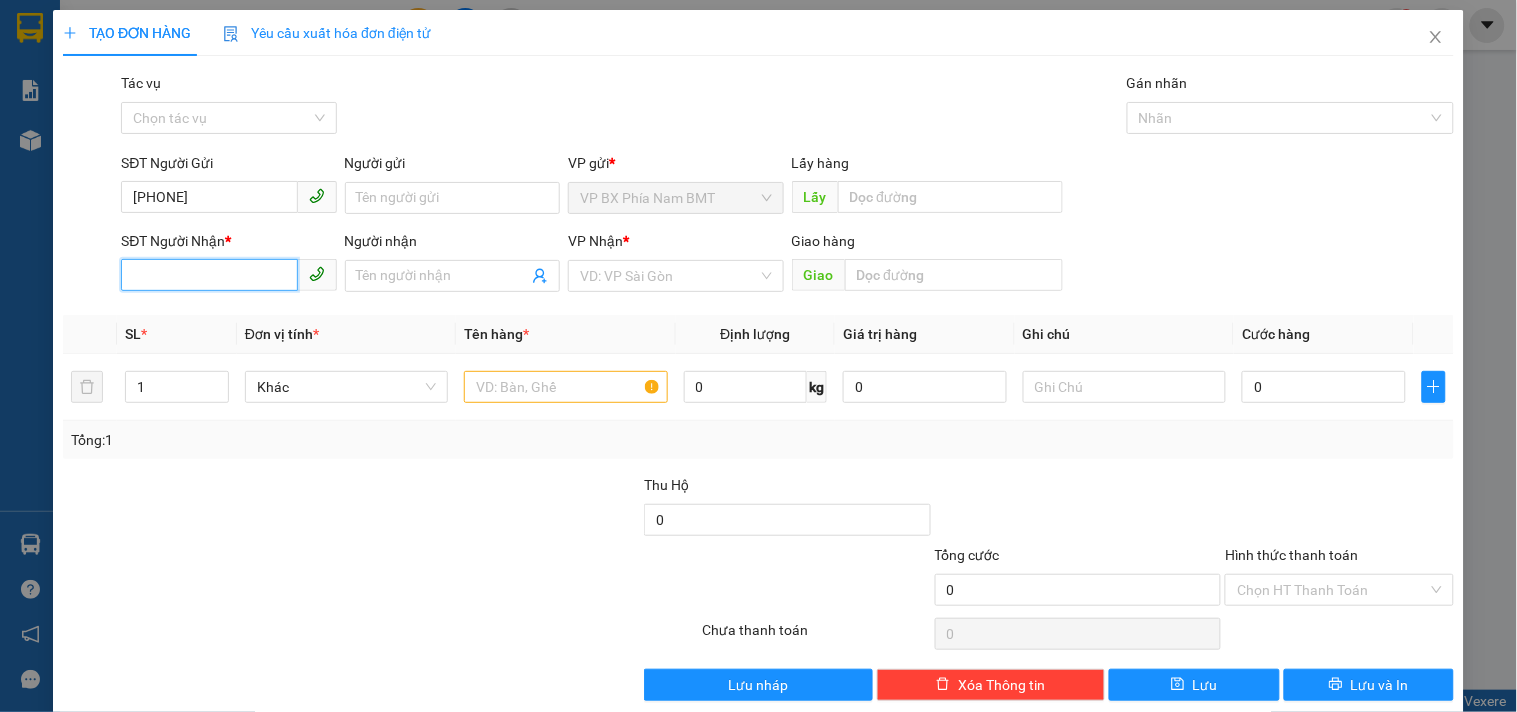 click on "SĐT Người Nhận  *" at bounding box center [209, 275] 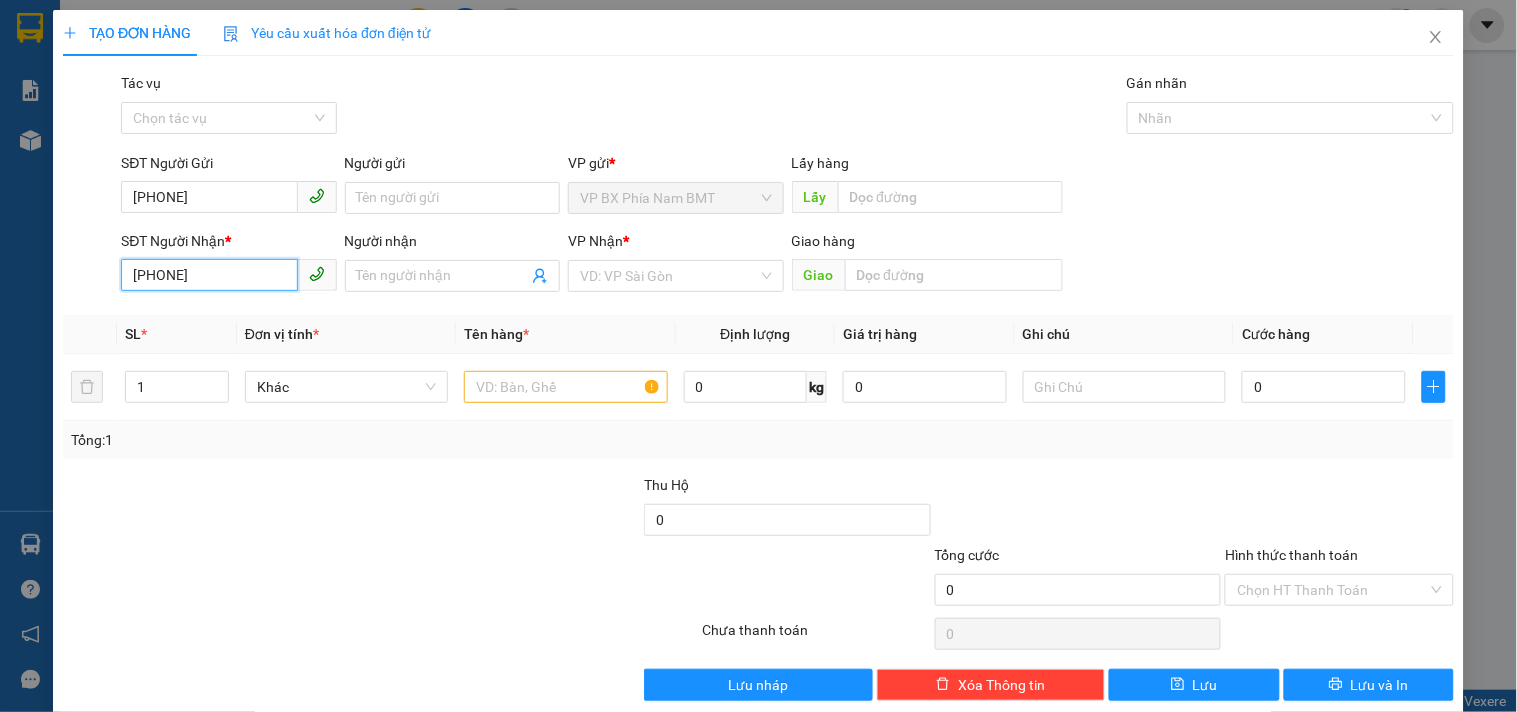 click on "[PHONE]" at bounding box center (209, 275) 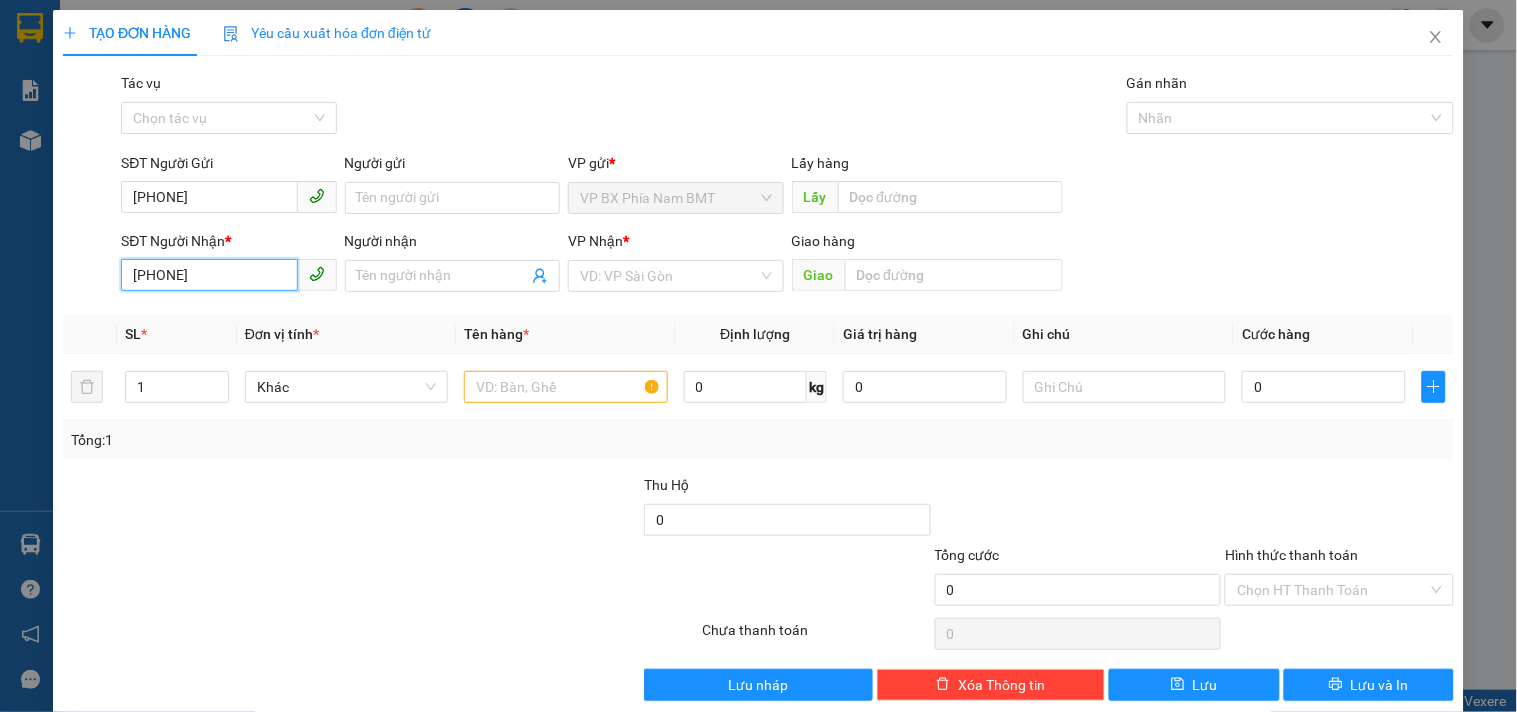 click on "[PHONE]" at bounding box center (209, 275) 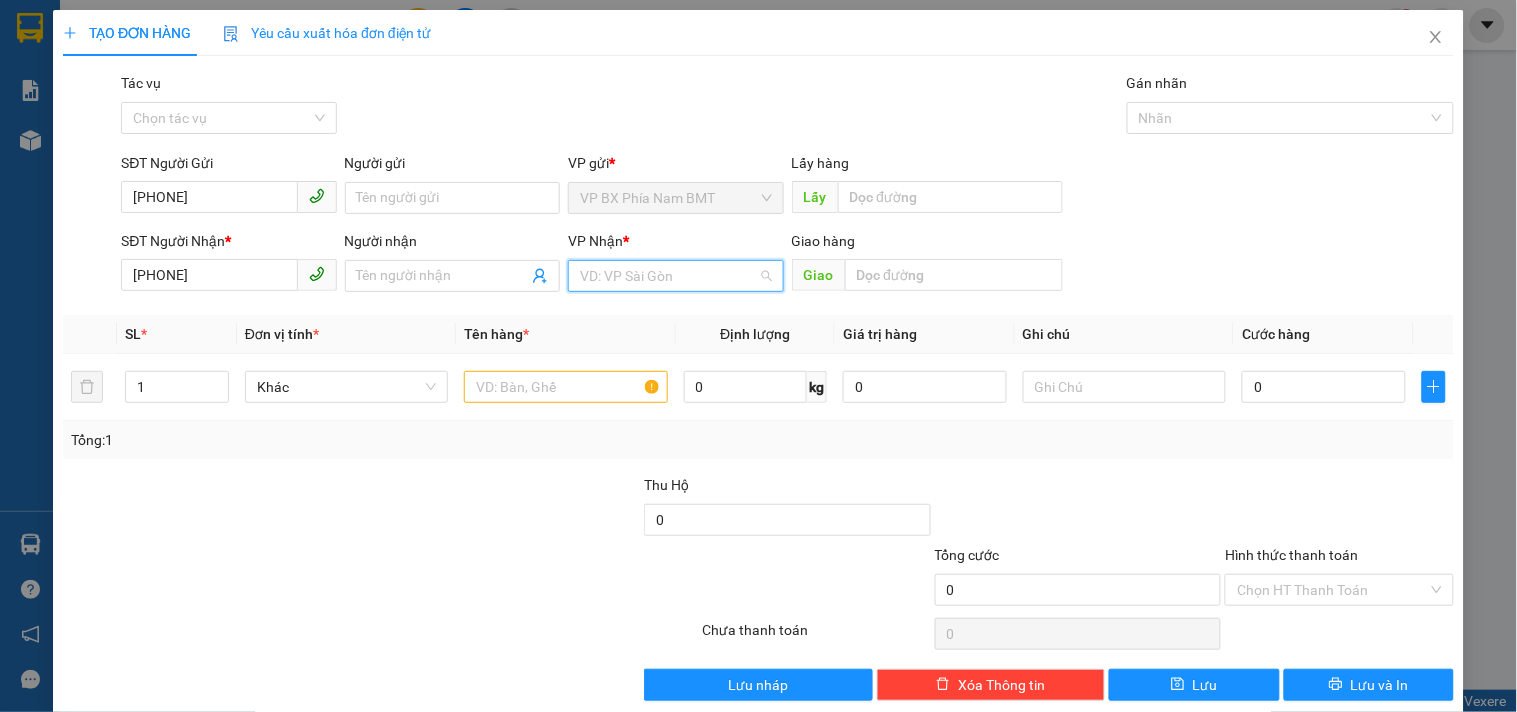 click at bounding box center [668, 276] 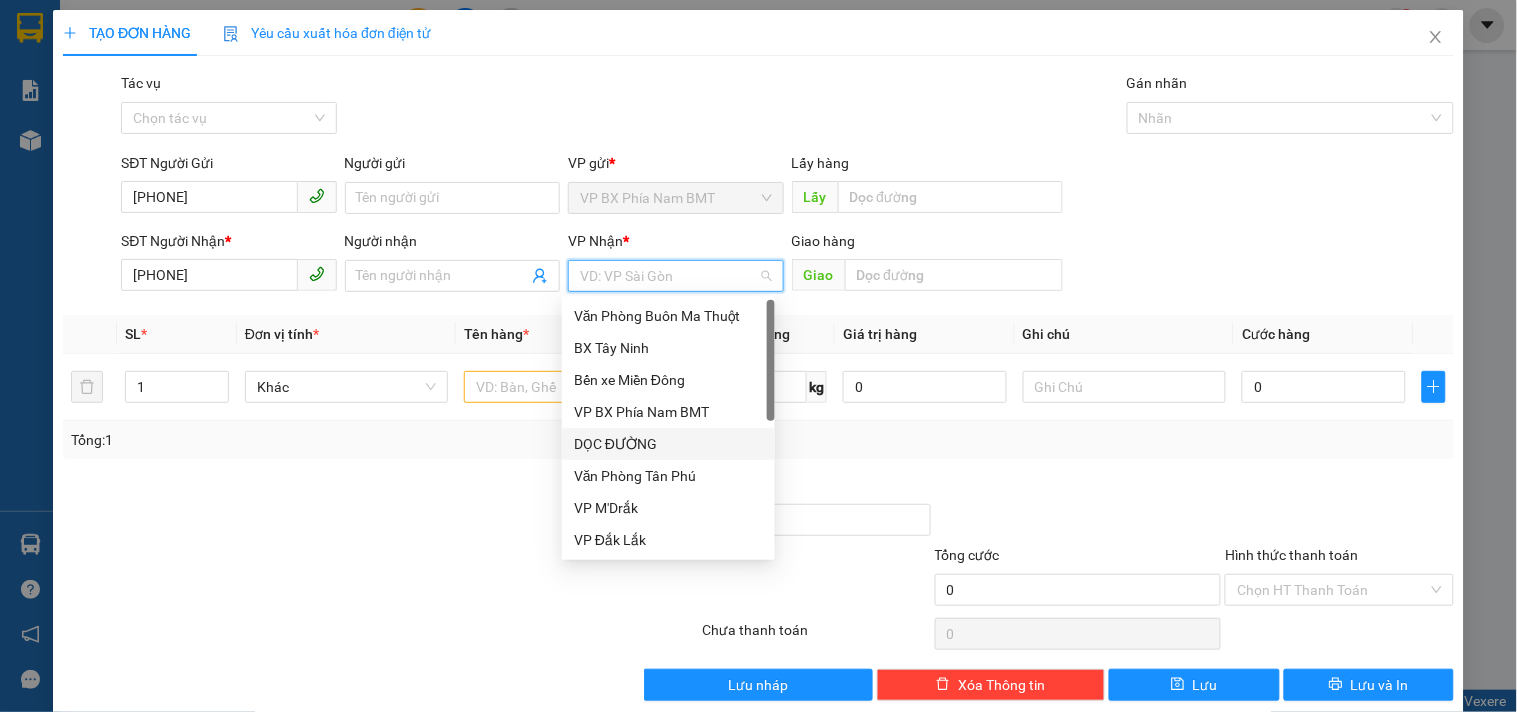 drag, startPoint x: 648, startPoint y: 432, endPoint x: 887, endPoint y: 343, distance: 255.03333 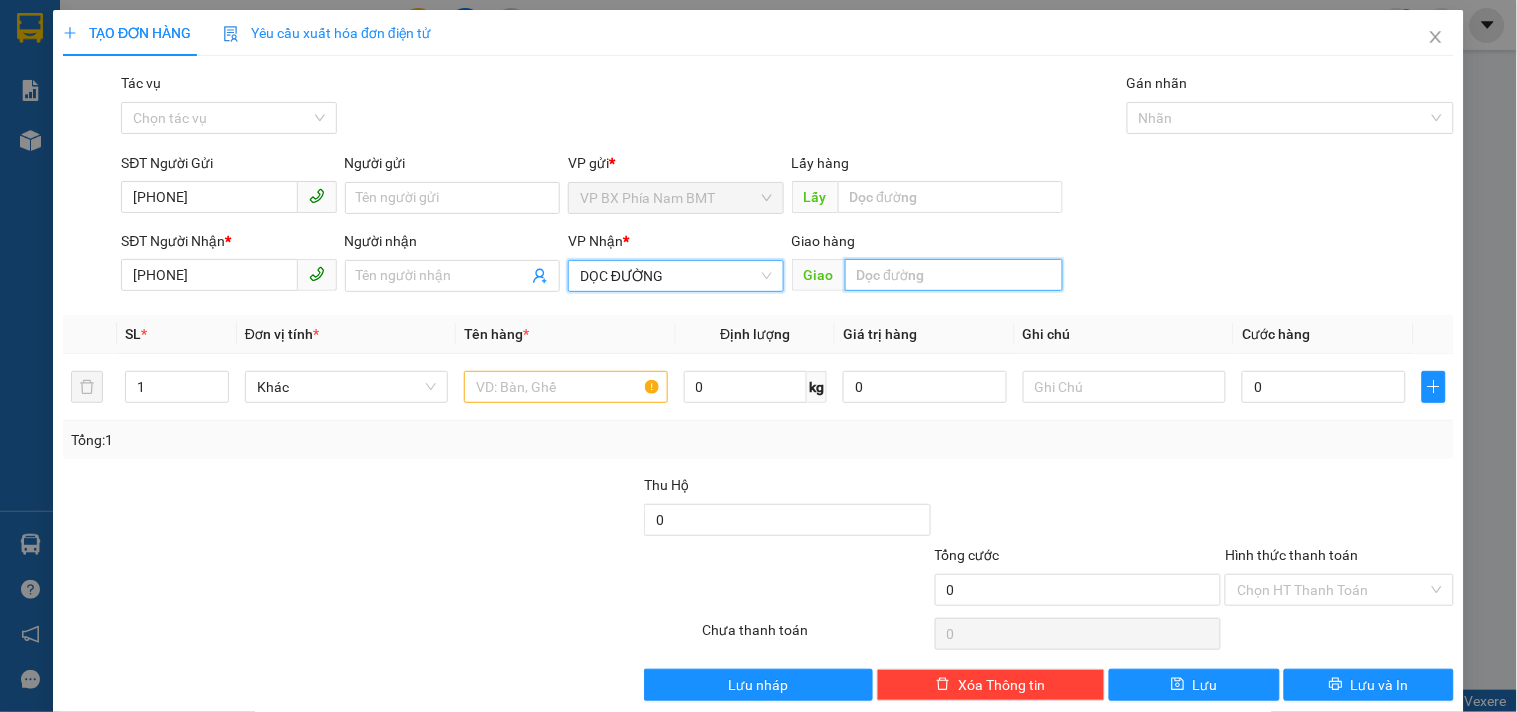 click at bounding box center [954, 275] 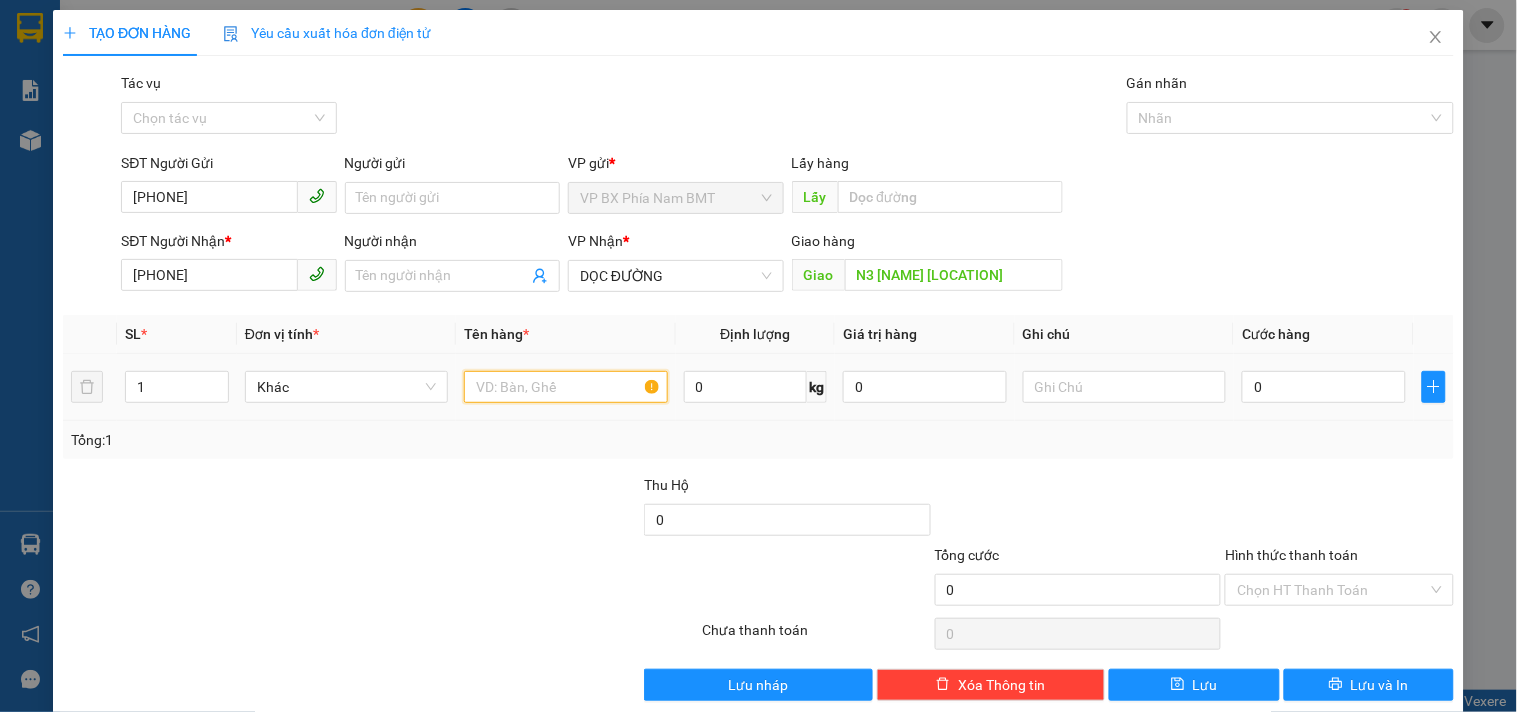 click at bounding box center [565, 387] 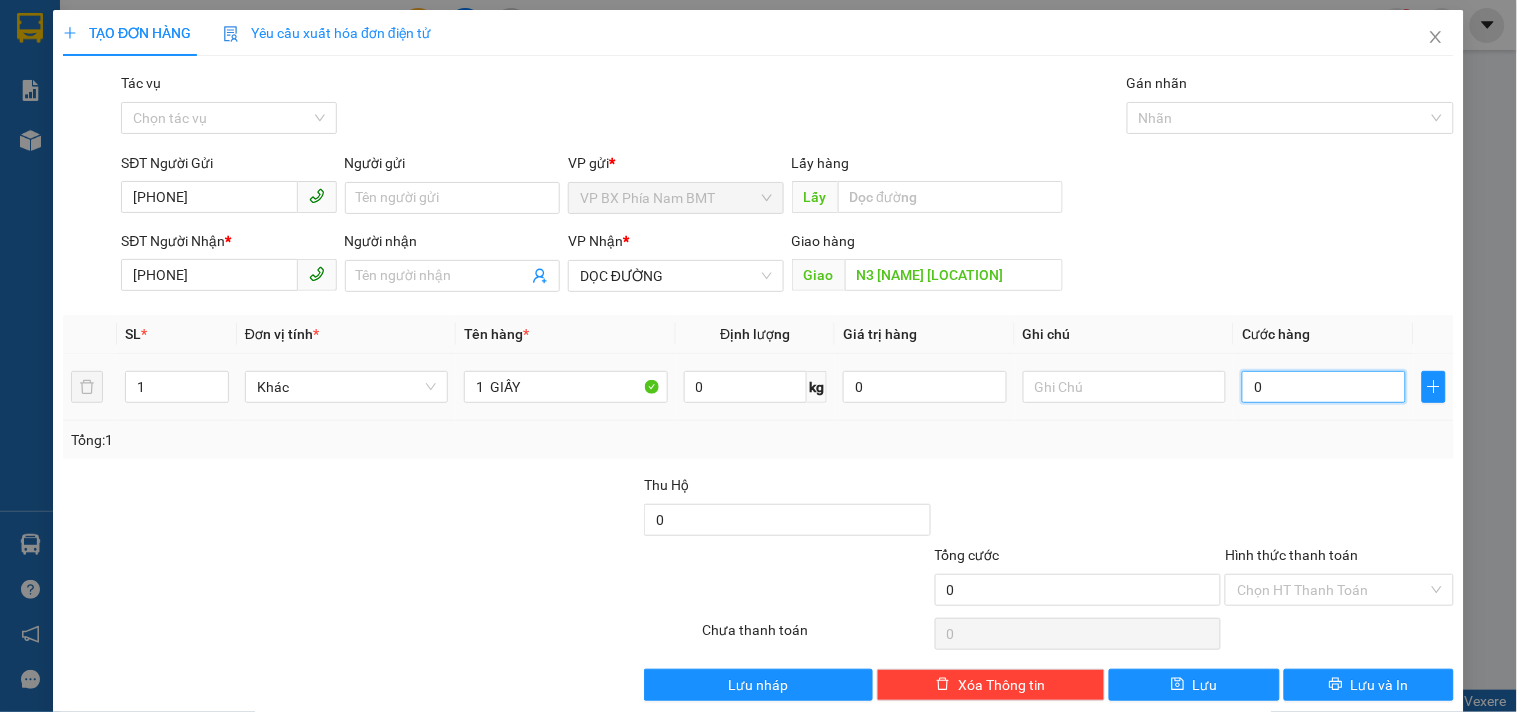 click on "0" at bounding box center (1324, 387) 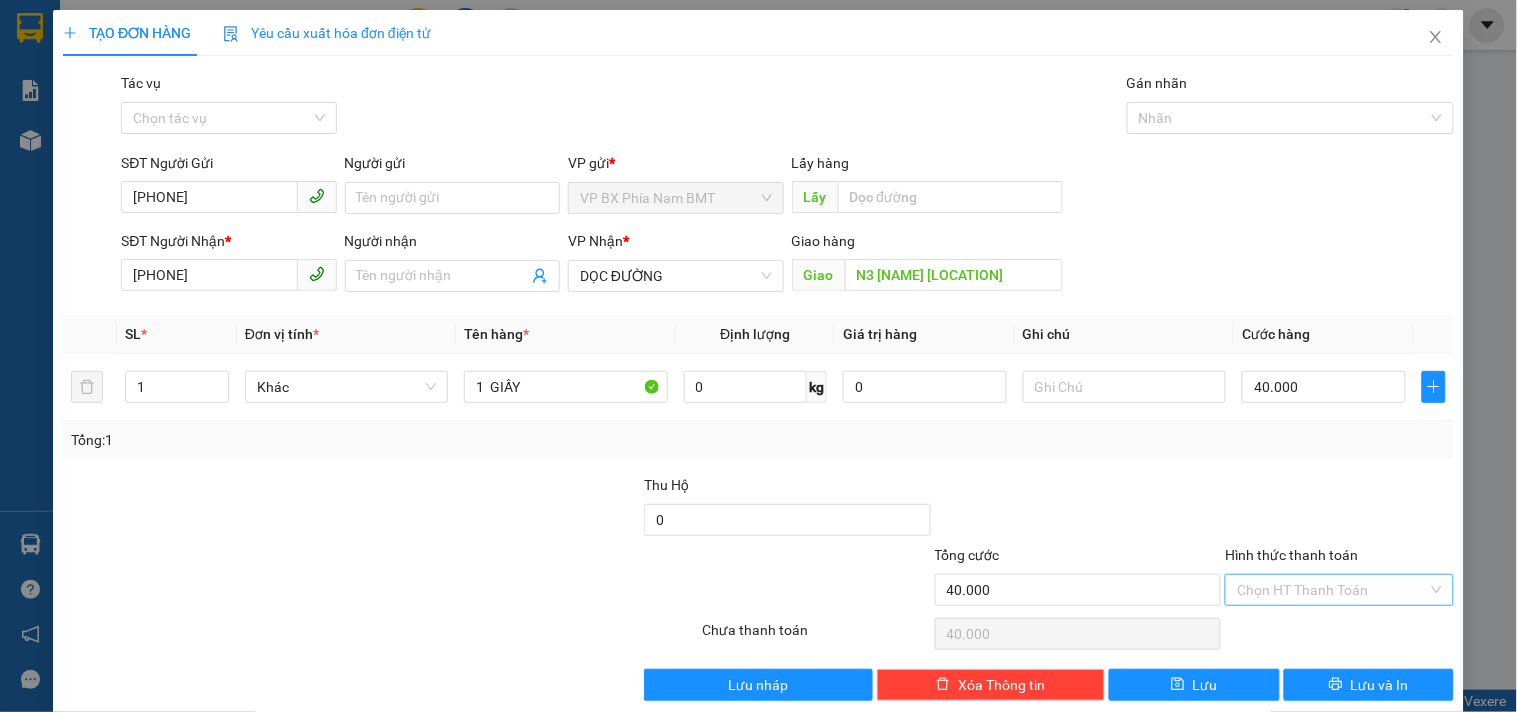 click on "Hình thức thanh toán" at bounding box center (1332, 590) 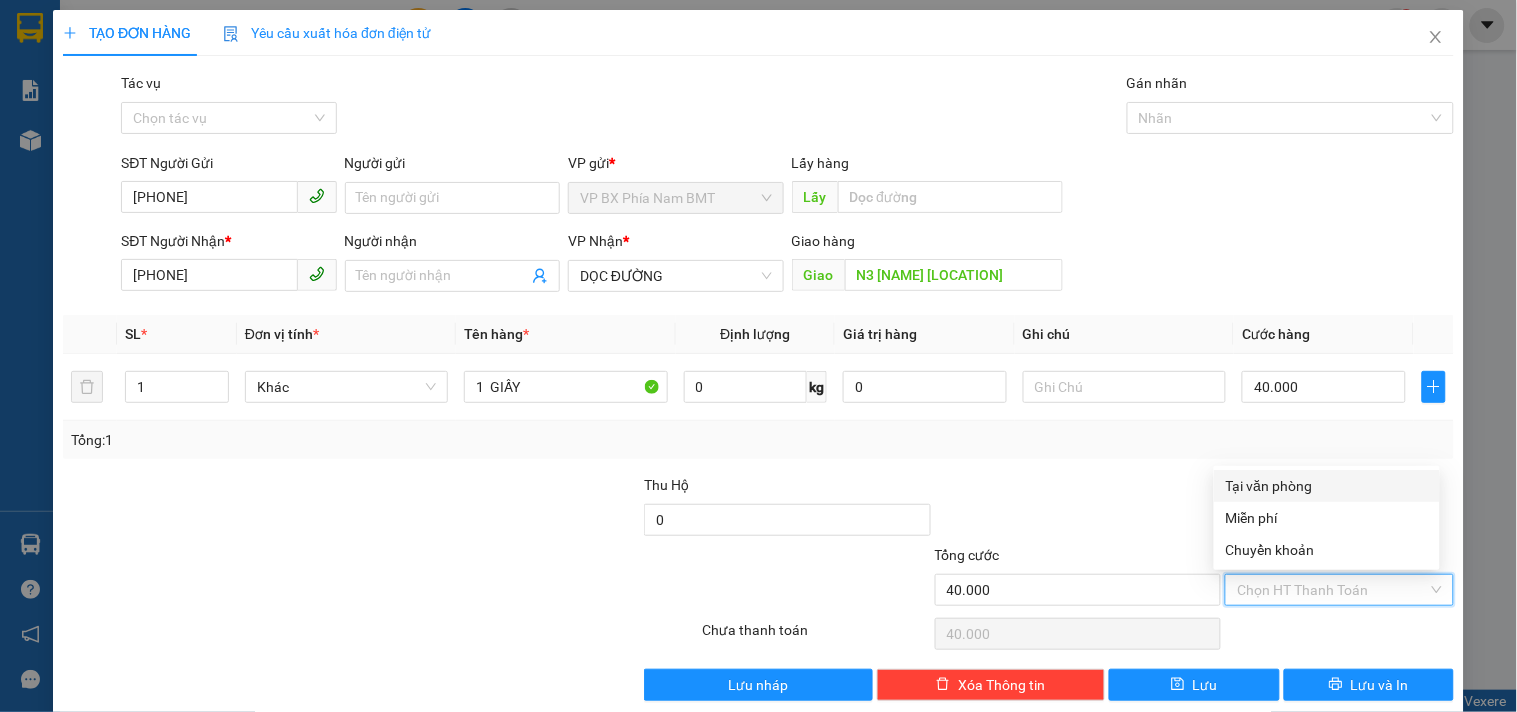 click on "Tại văn phòng" at bounding box center (1327, 486) 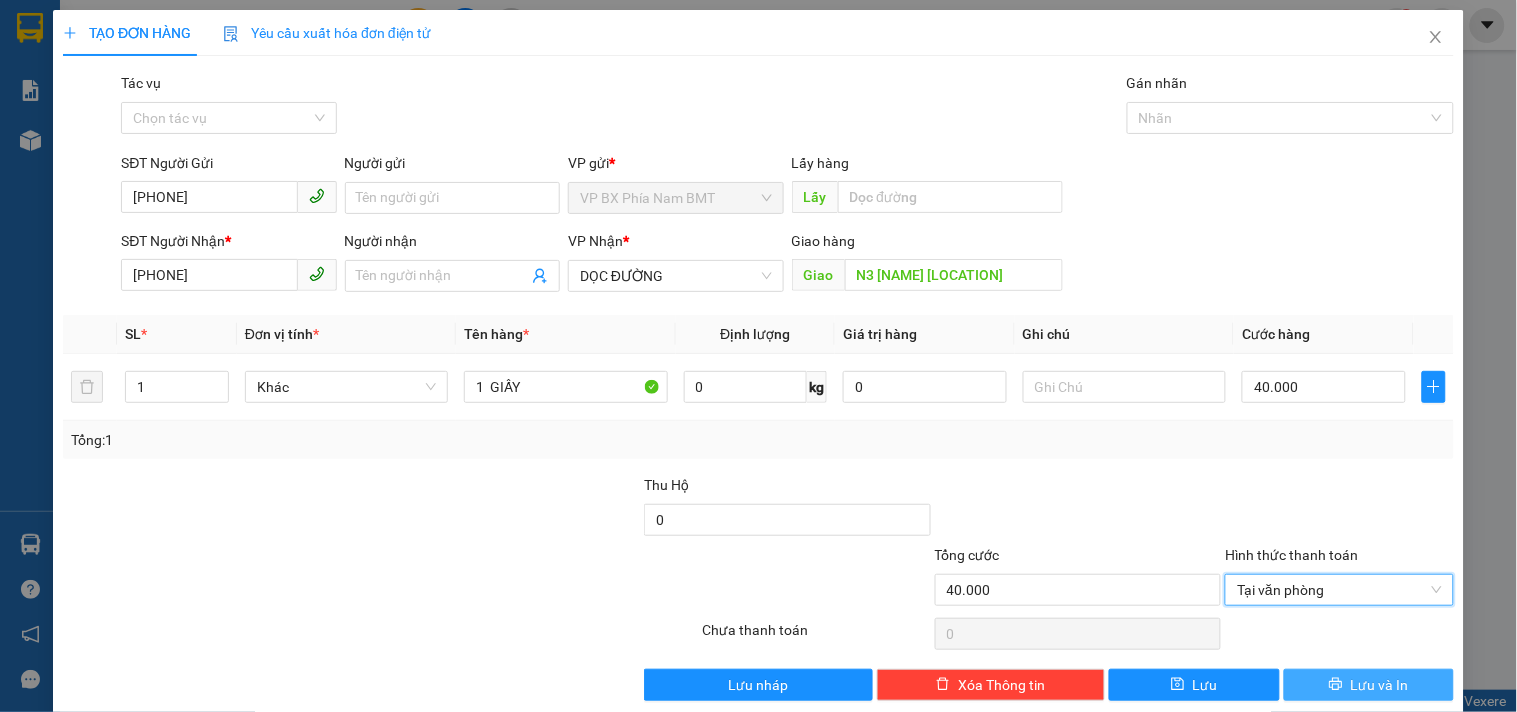 click on "Lưu và In" at bounding box center [1380, 685] 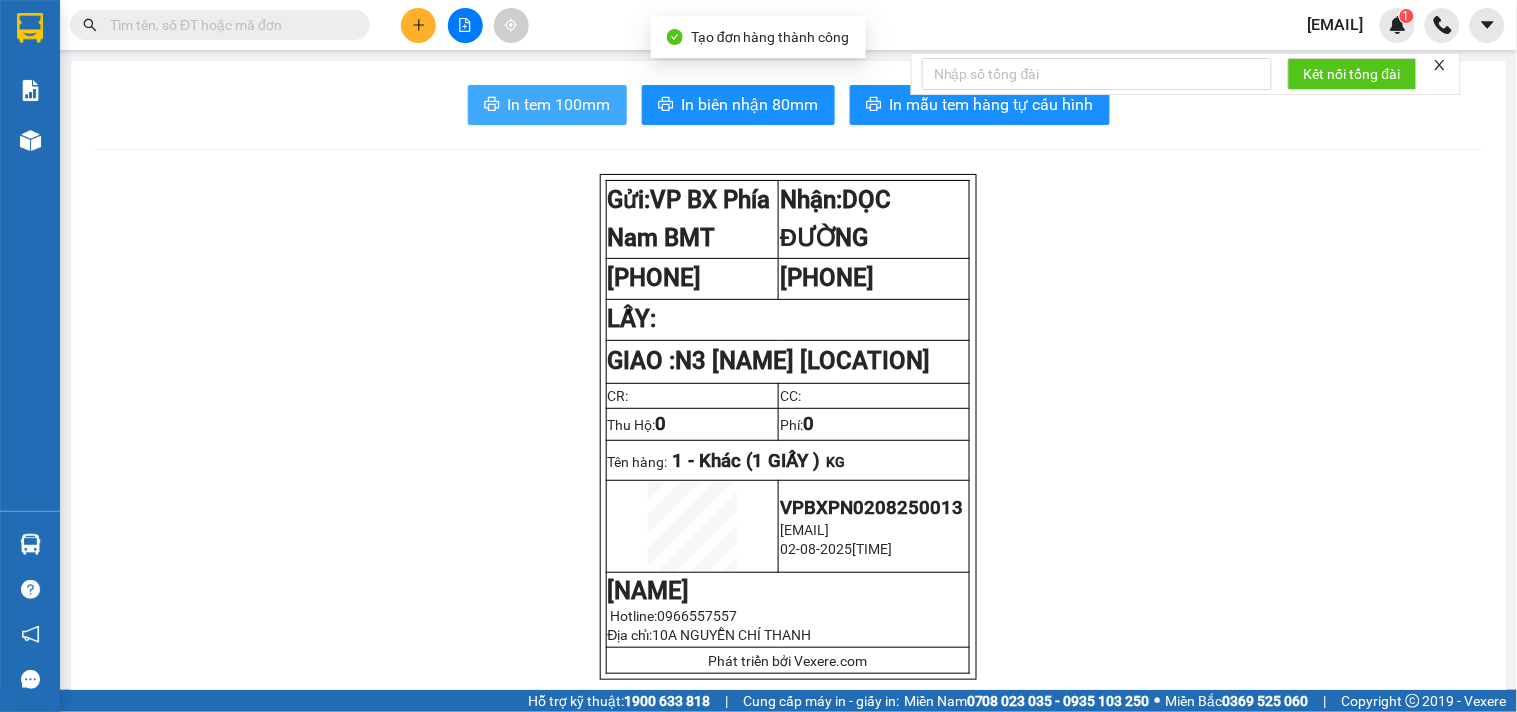 drag, startPoint x: 541, startPoint y: 112, endPoint x: 488, endPoint y: 123, distance: 54.129475 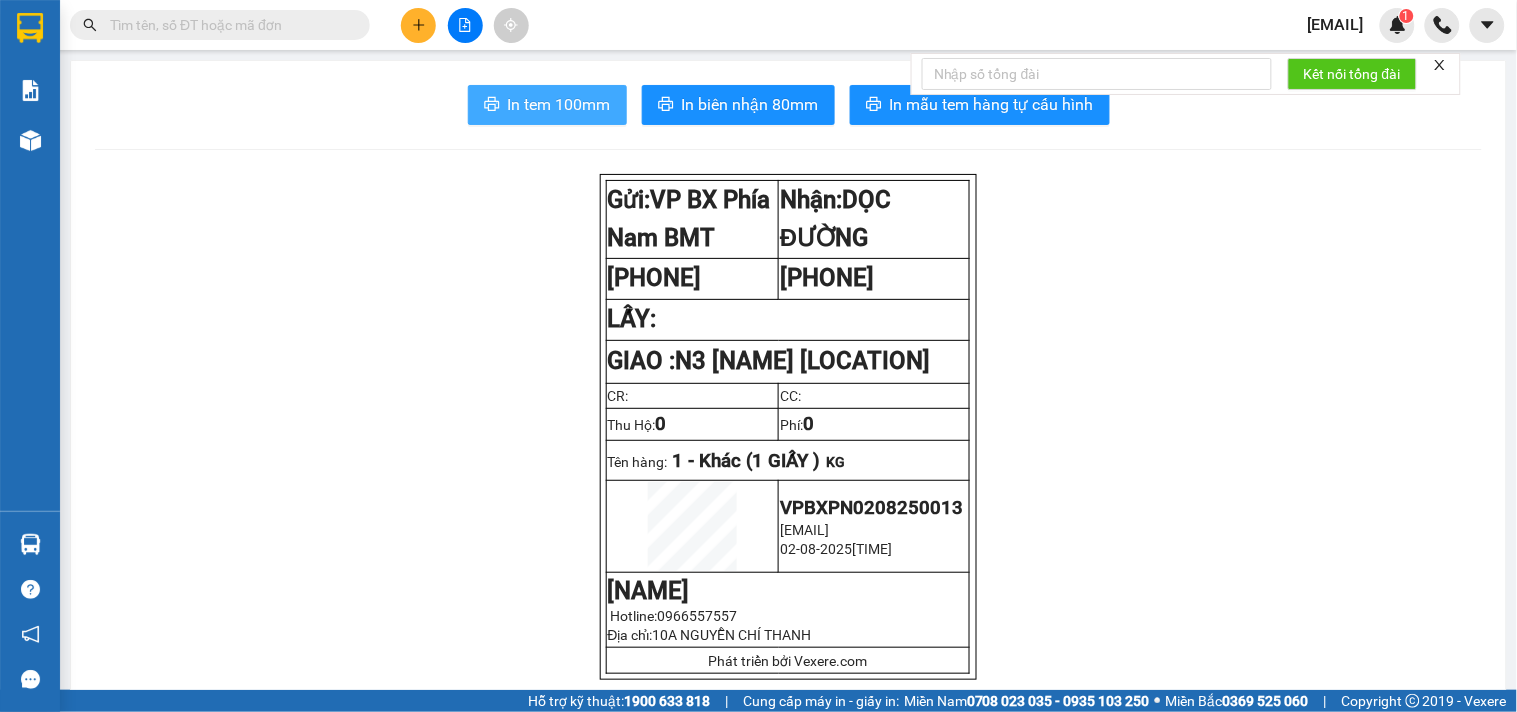 click on "In tem 100mm" at bounding box center (559, 104) 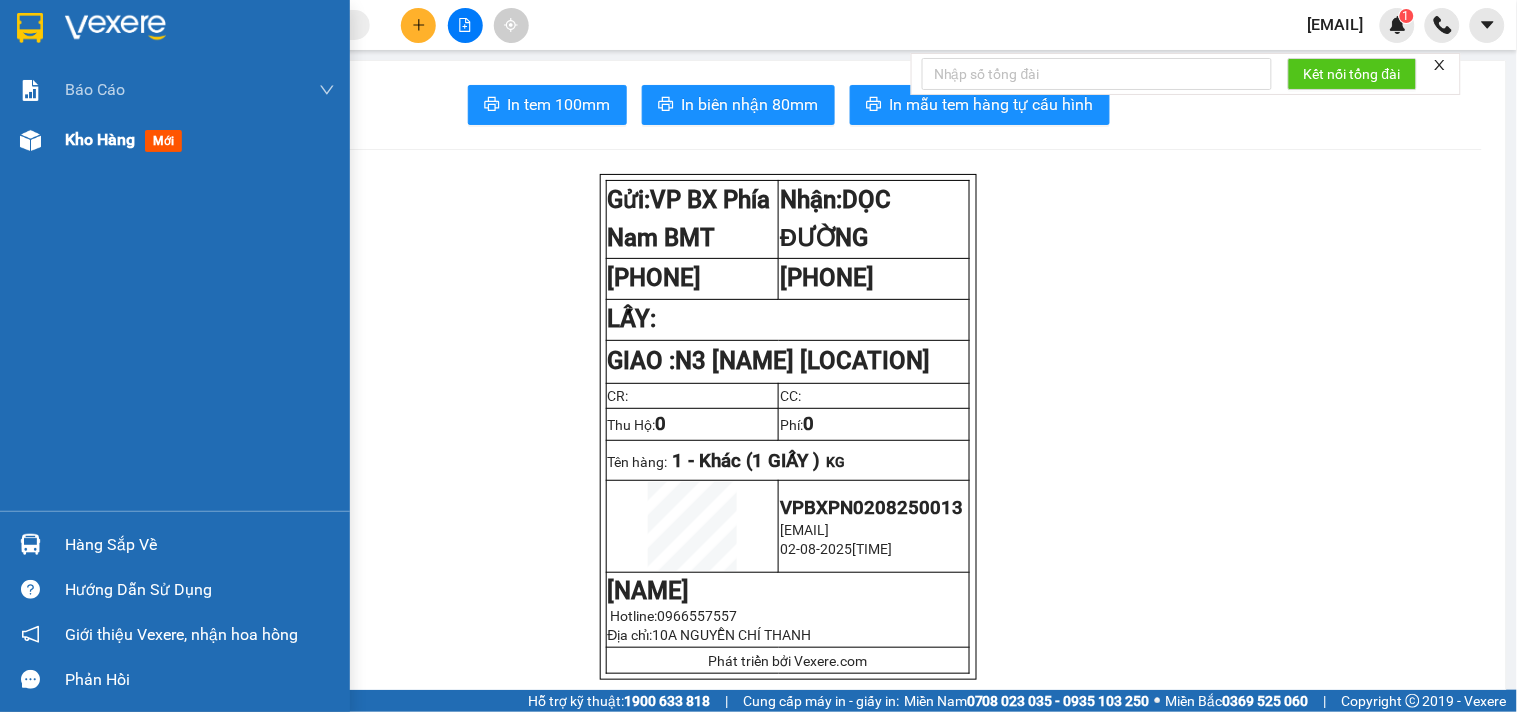 click on "Kho hàng" at bounding box center (100, 139) 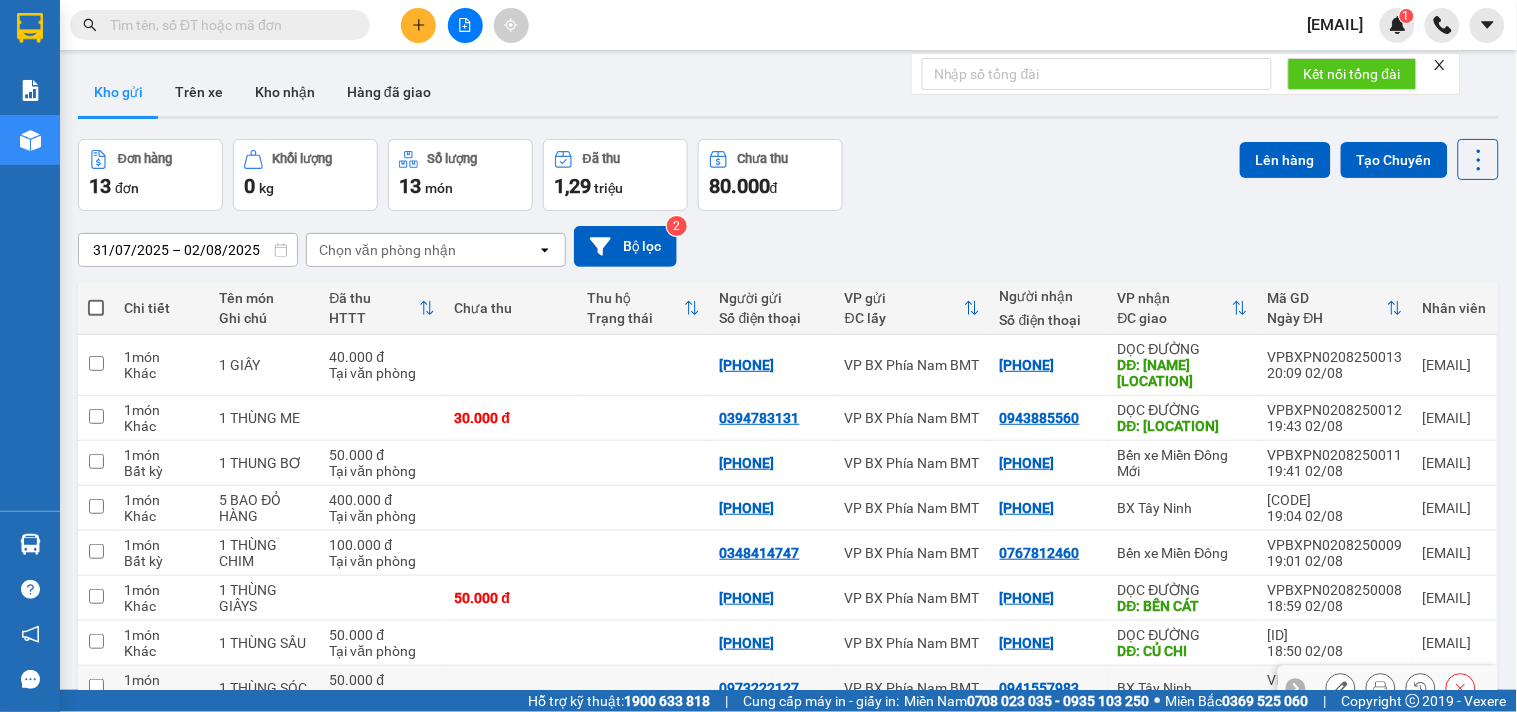 click on "1 THÙNG SÓC" at bounding box center [264, 688] 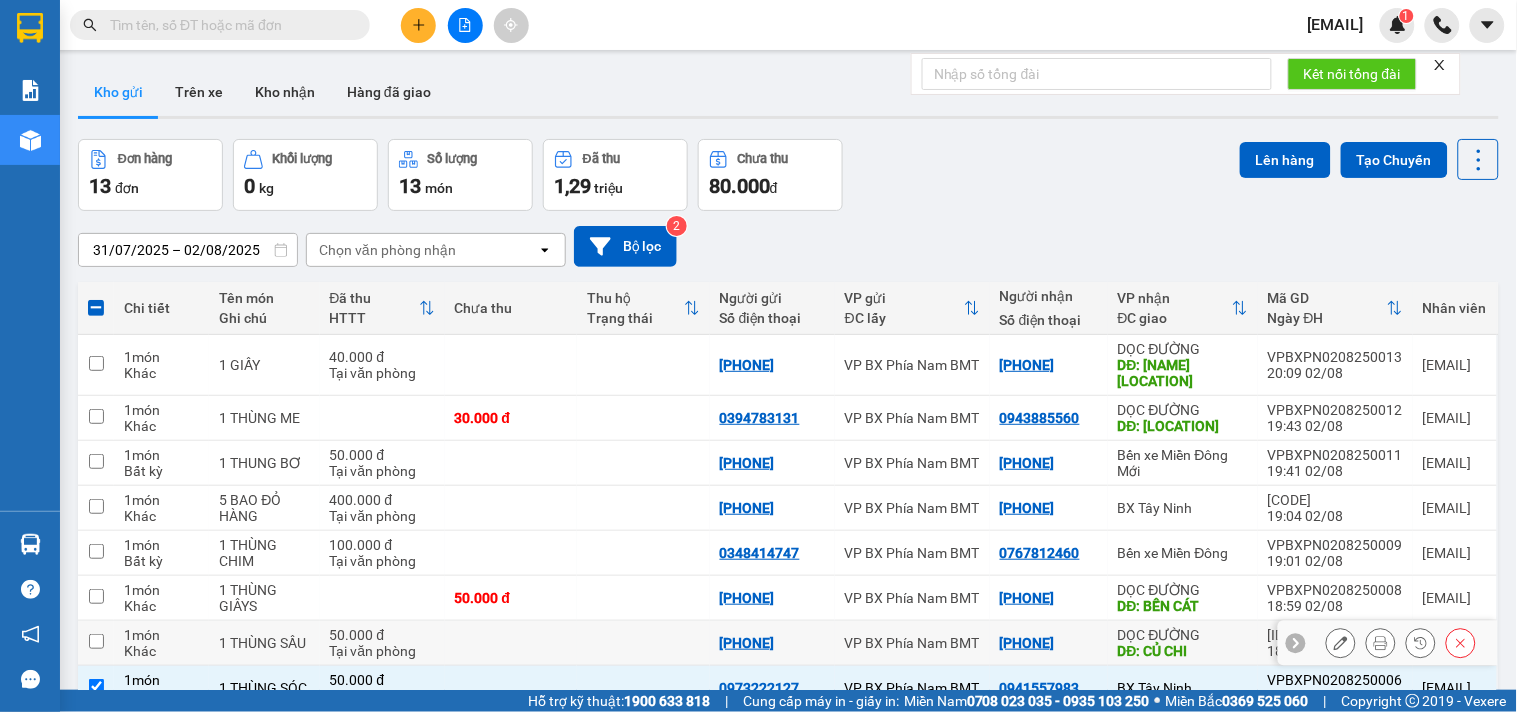 click on "Tại văn phòng" at bounding box center (382, 651) 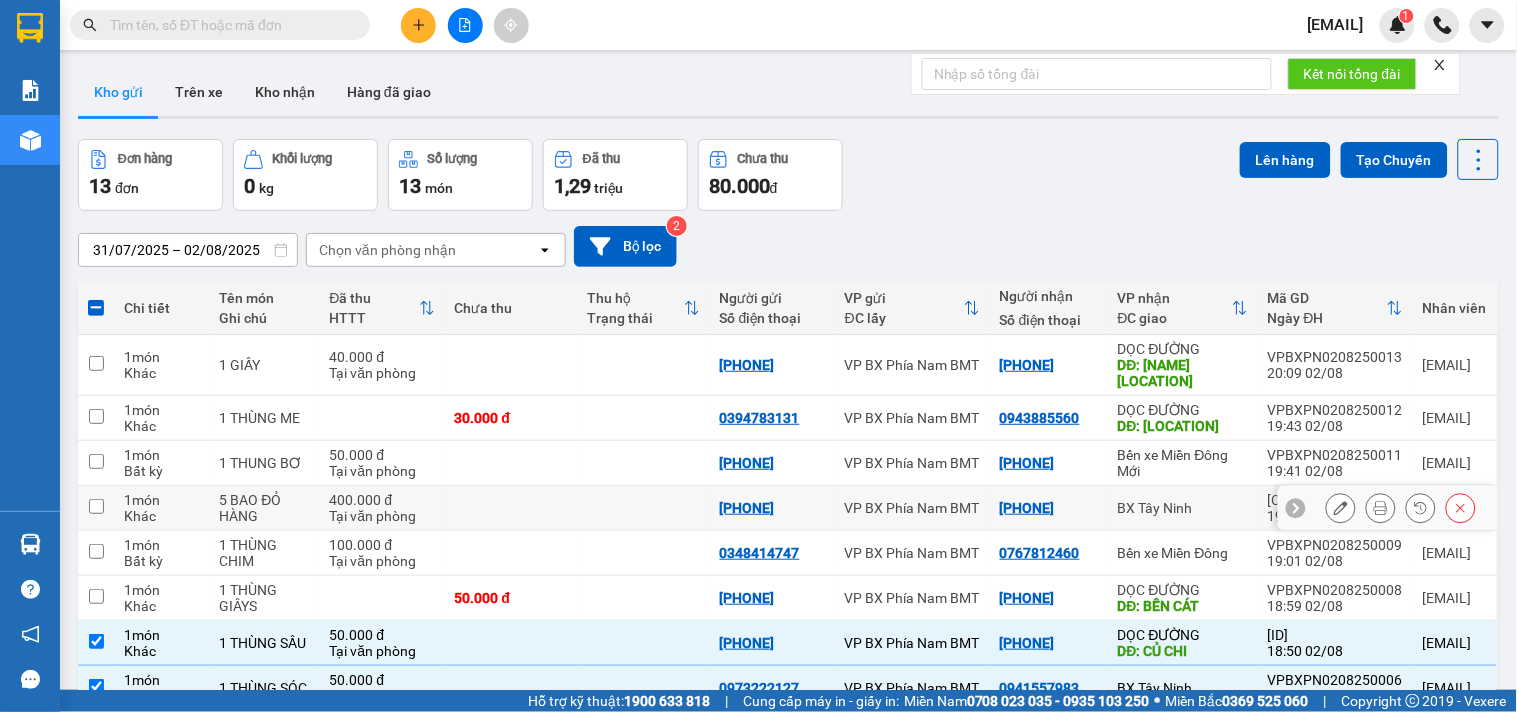 click on "Tại văn phòng" at bounding box center (382, 516) 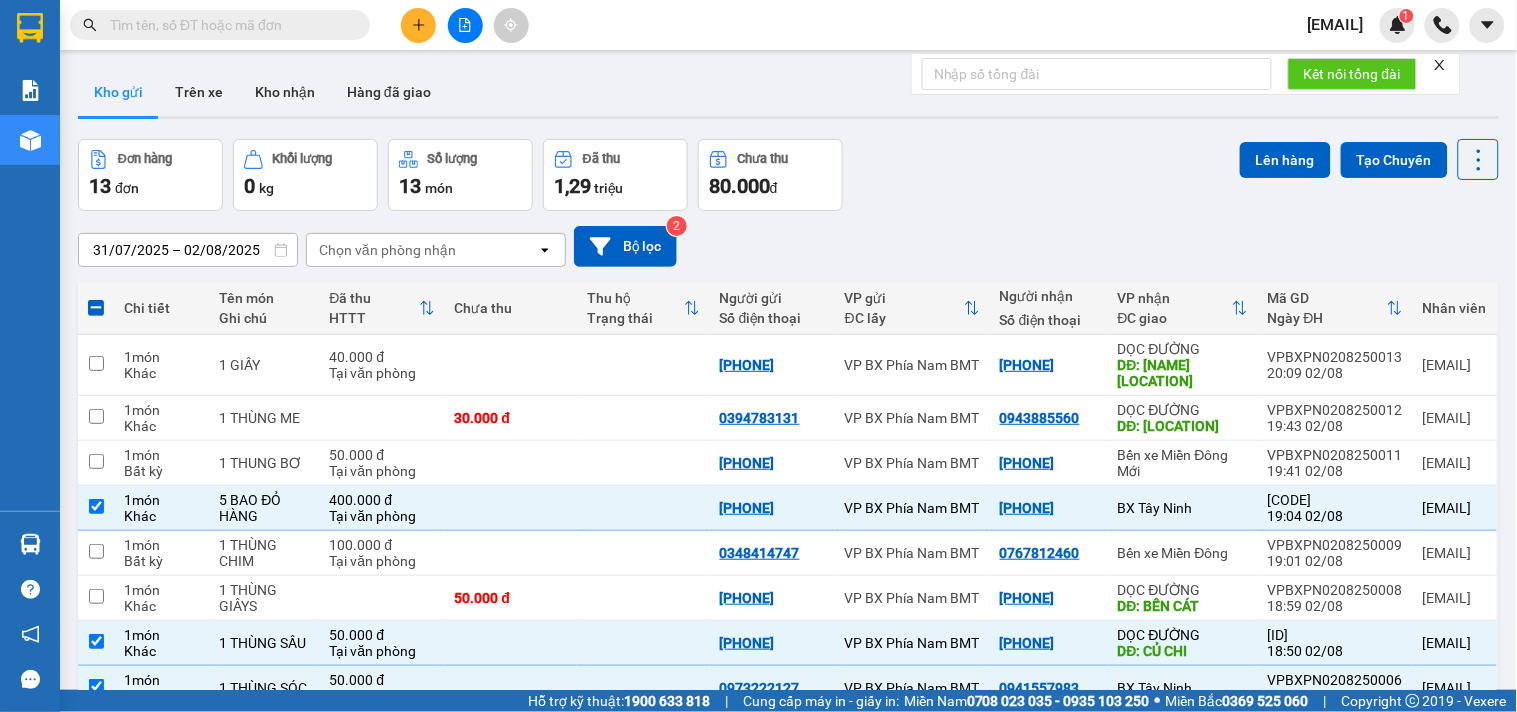 click on "ĐC lấy" at bounding box center (904, 318) 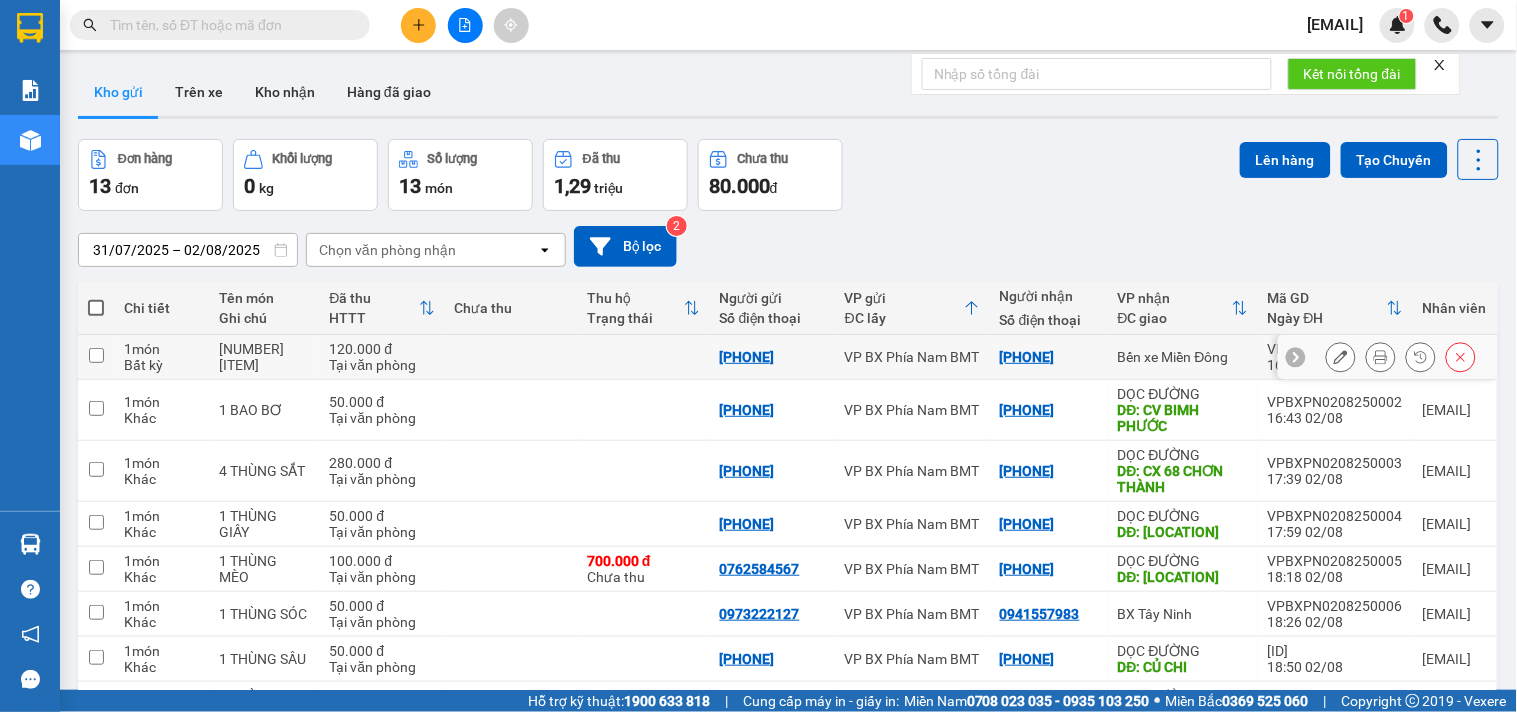 click at bounding box center (511, 357) 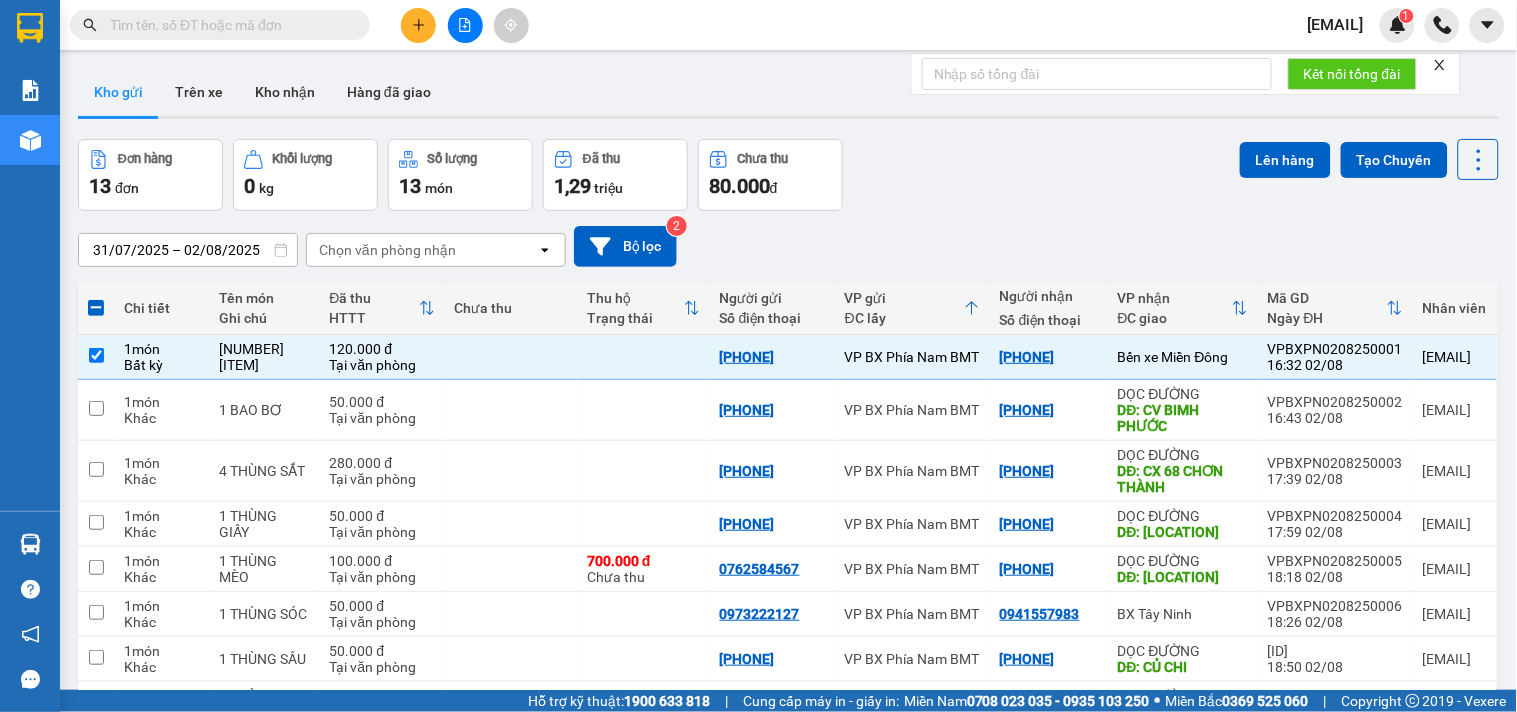 click at bounding box center [96, 308] 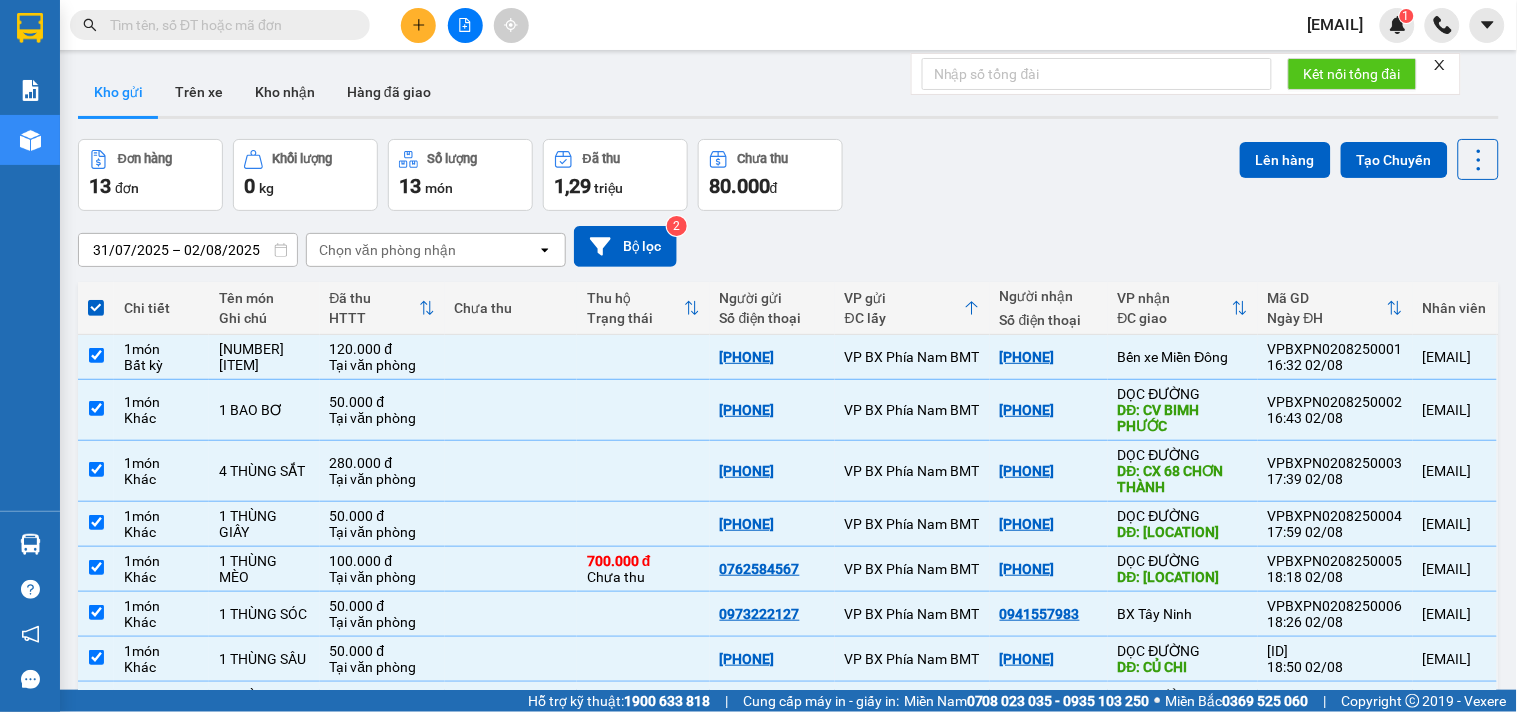 click at bounding box center [96, 308] 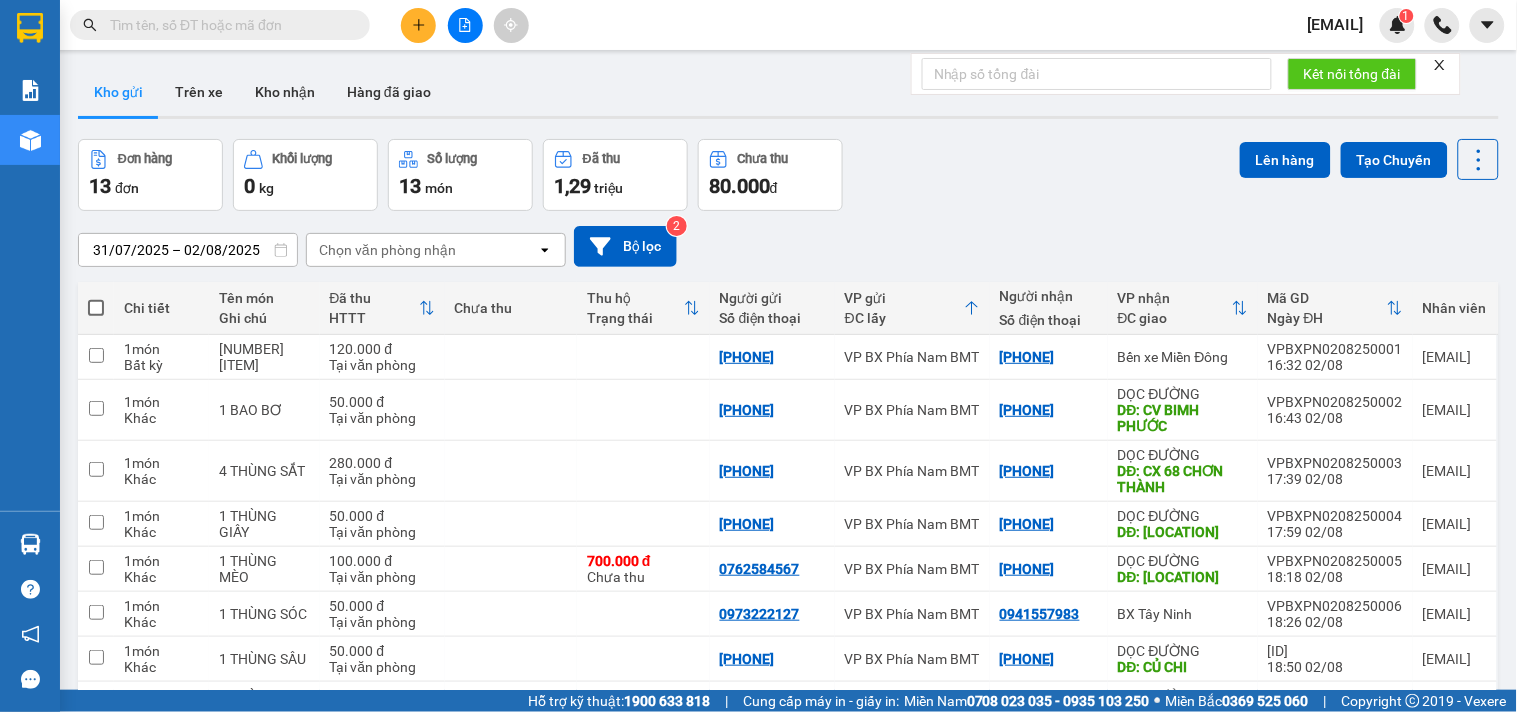 click on "1  món Khác" at bounding box center (161, 794) 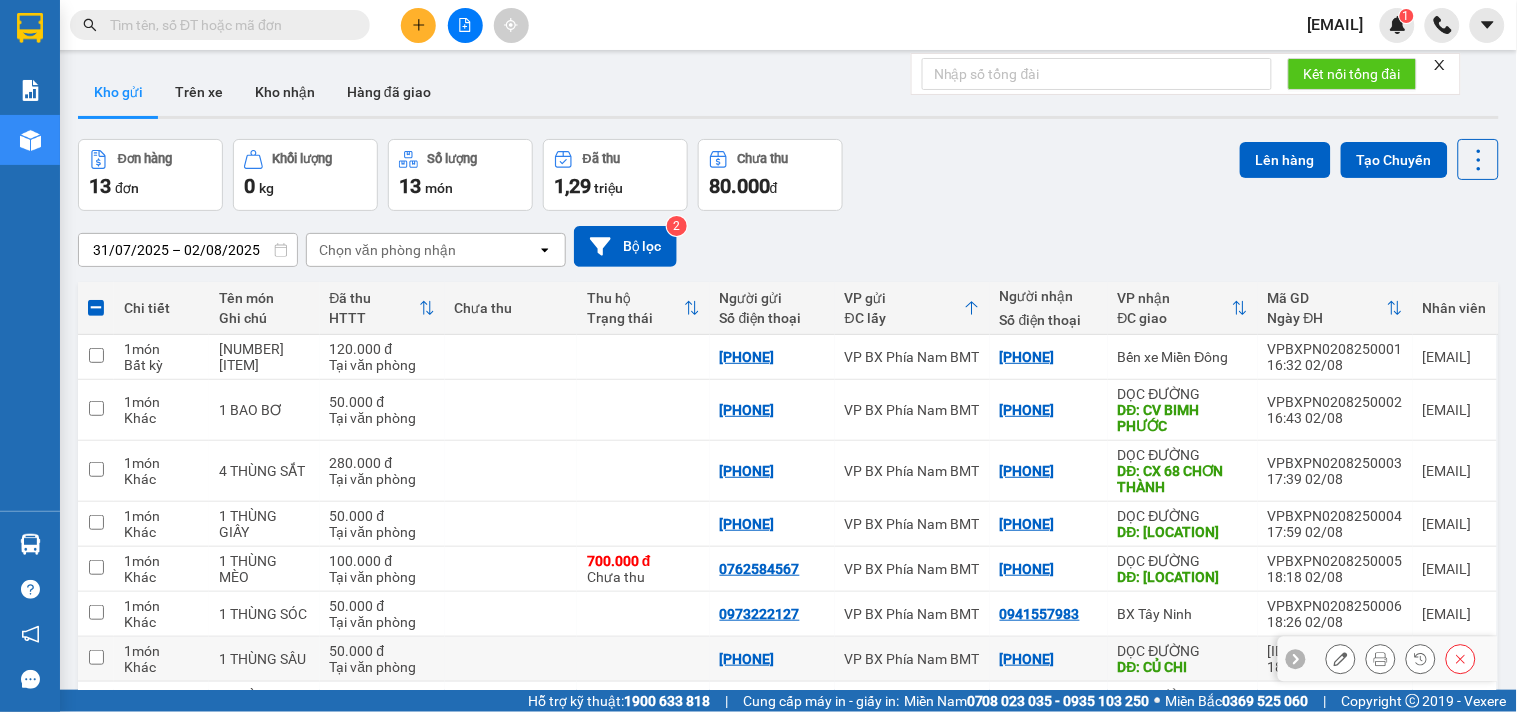 click on "1 THÙNG  SẦU" at bounding box center [264, 659] 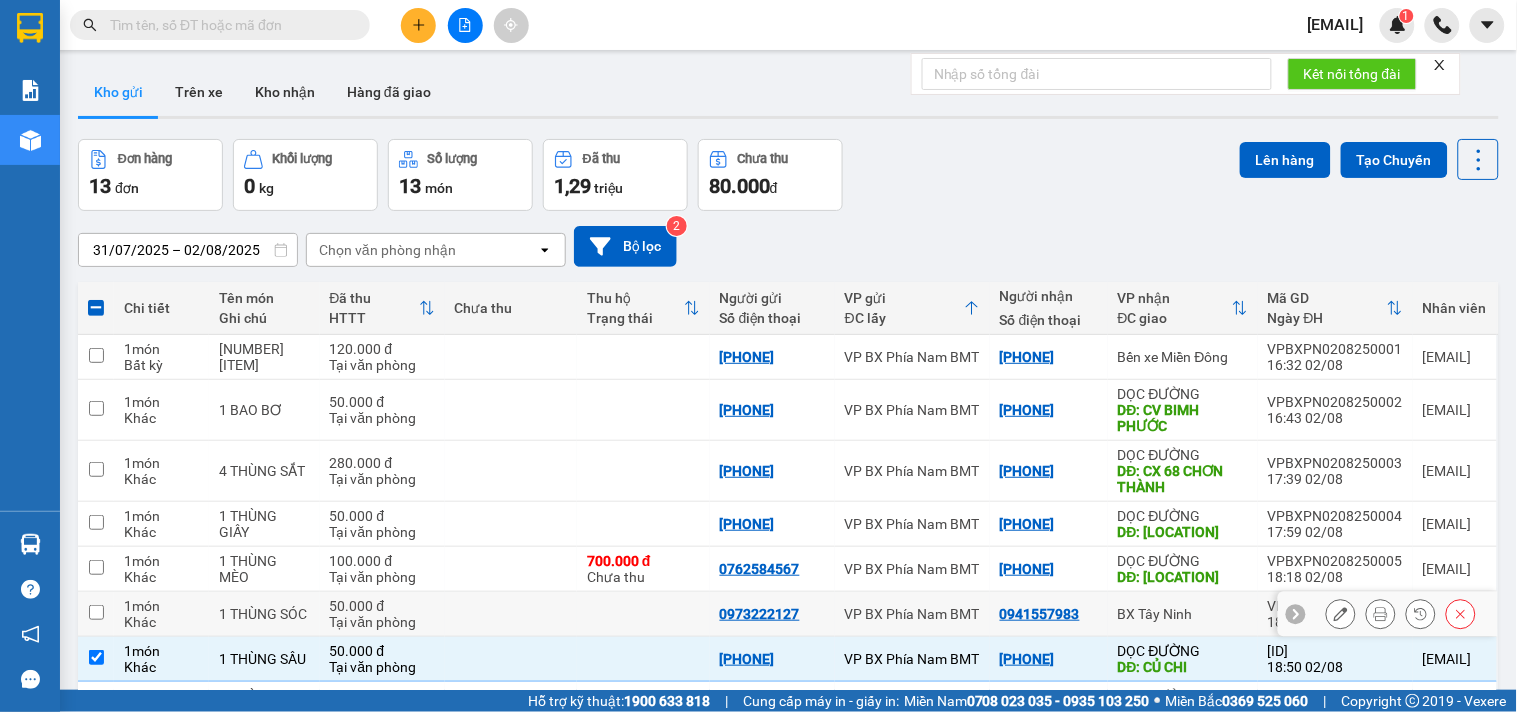 click on "1 THÙNG SÓC" at bounding box center [264, 614] 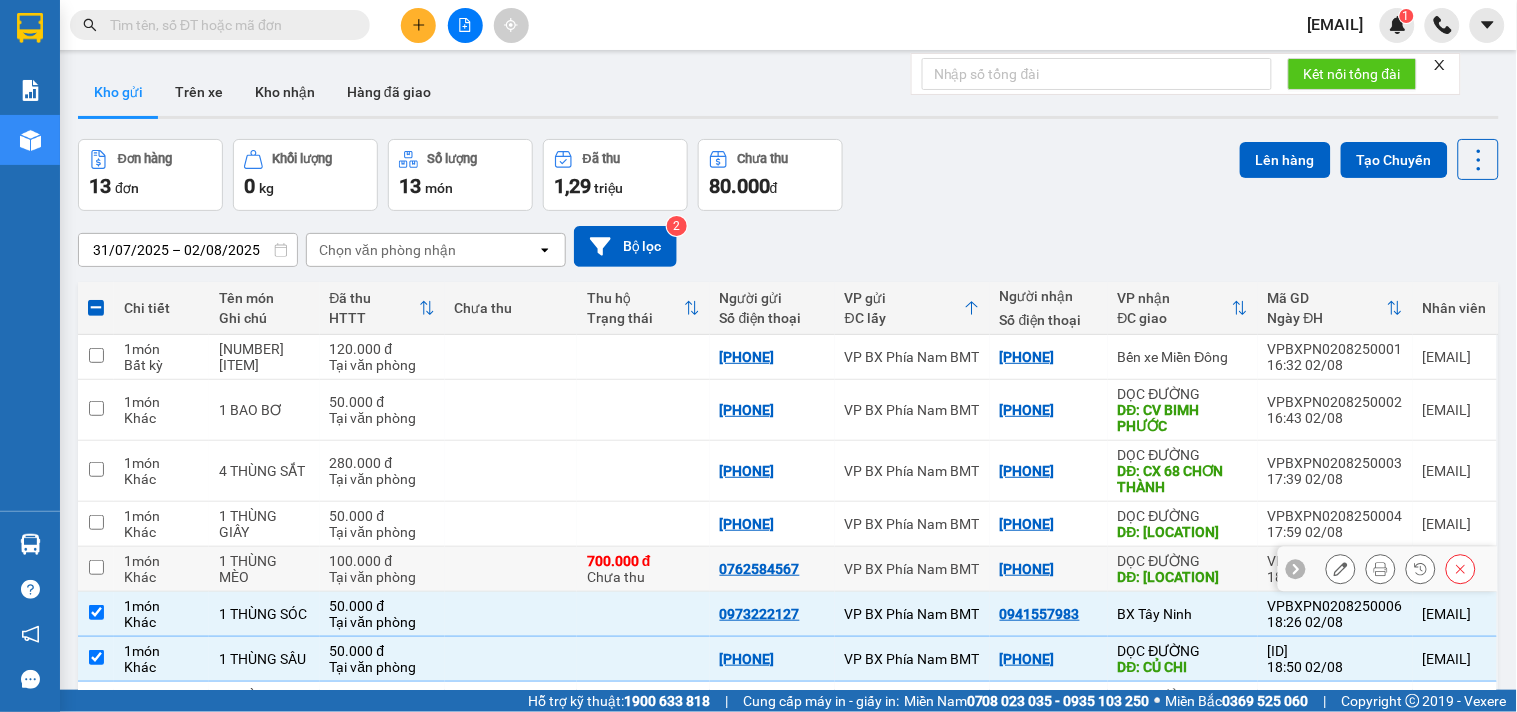 click on "1 THÙNG MÈO" at bounding box center [264, 569] 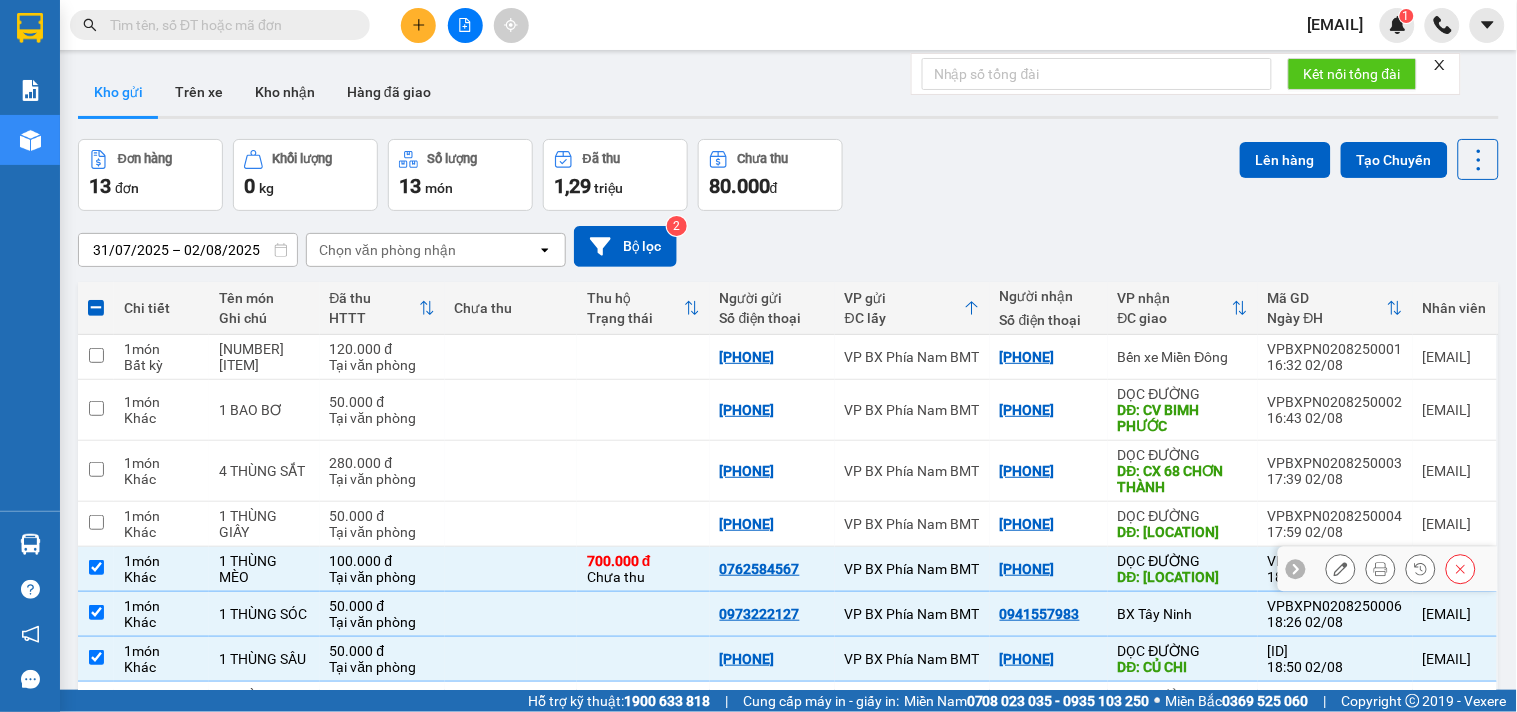 click on "1 THÙNG MÈO" at bounding box center (264, 569) 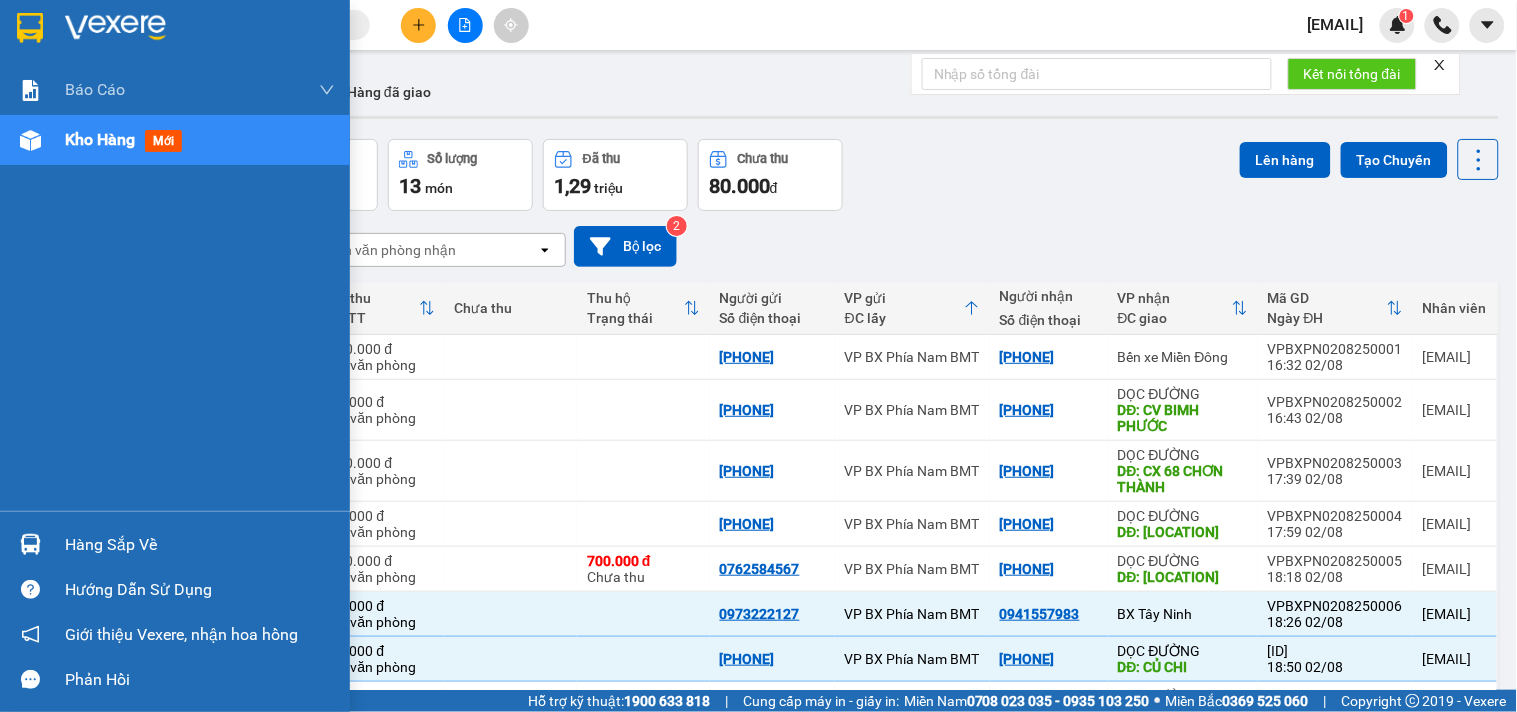 drag, startPoint x: 61, startPoint y: 140, endPoint x: 80, endPoint y: 134, distance: 19.924858 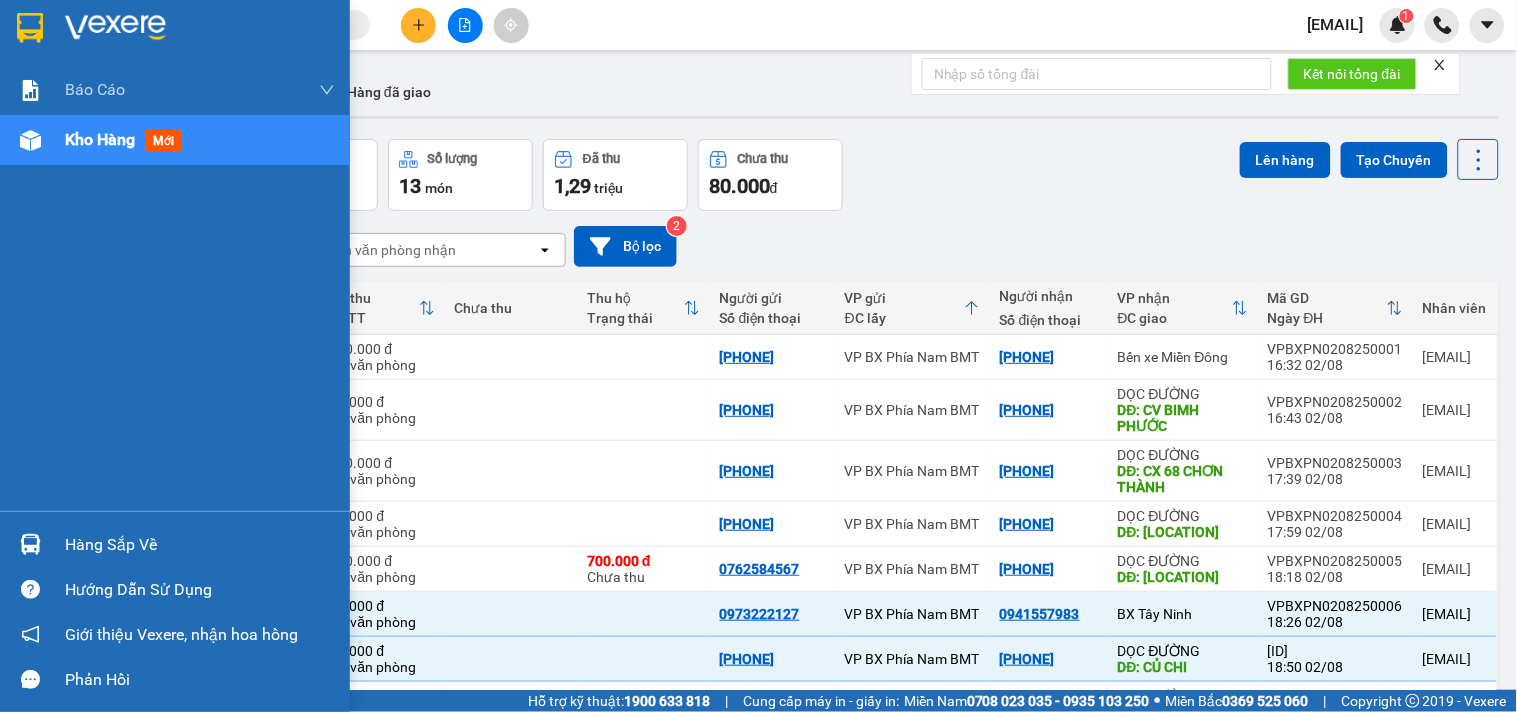 click on "Kho hàng" at bounding box center [100, 139] 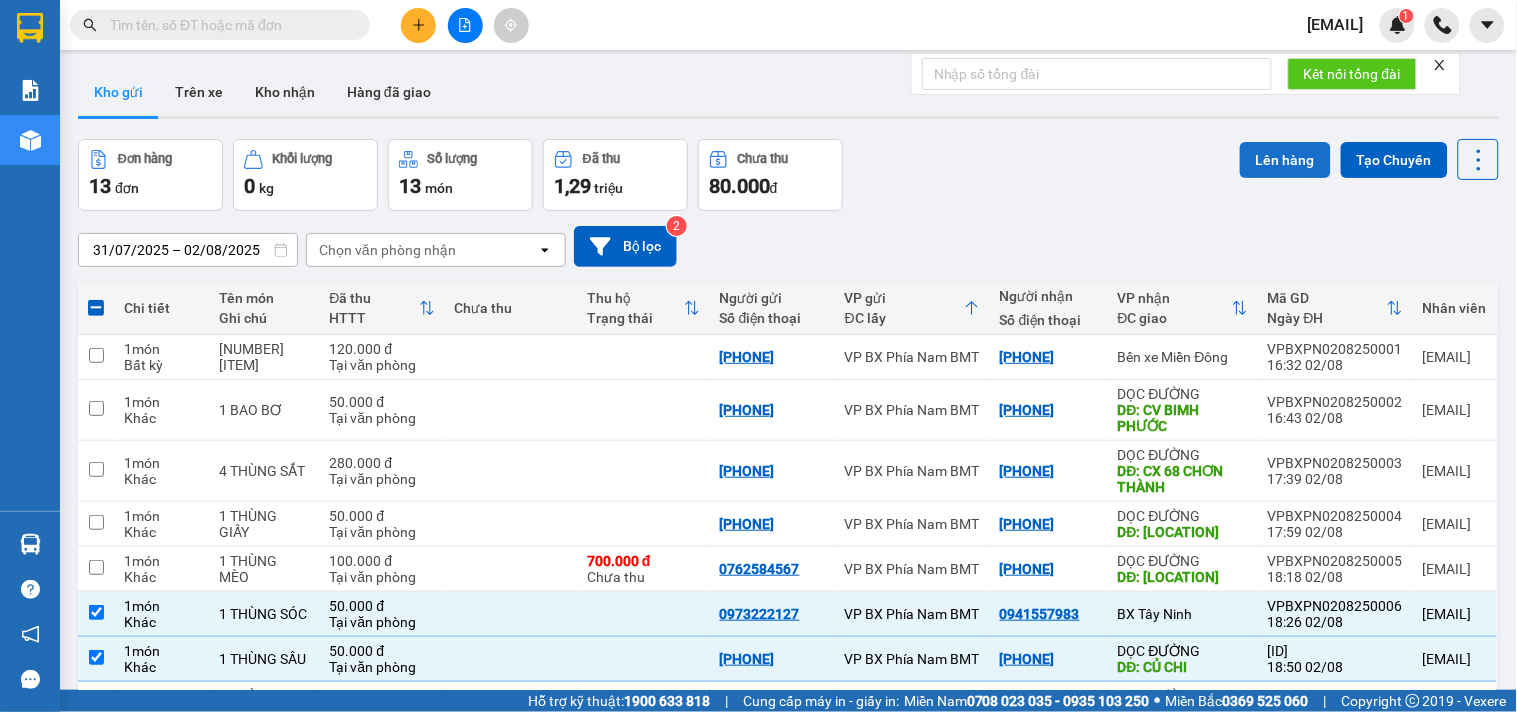 click on "Lên hàng" at bounding box center [1285, 160] 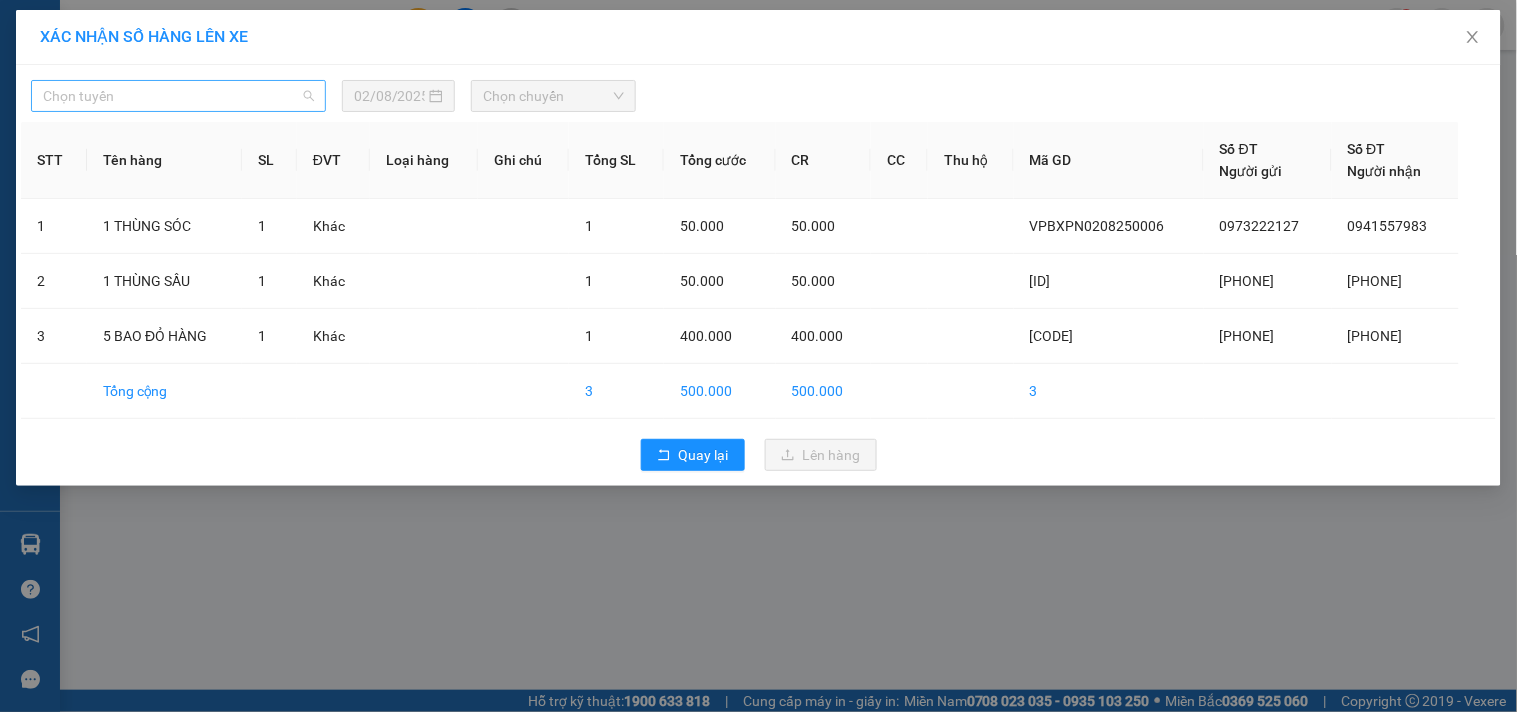 click on "Chọn tuyến" at bounding box center [178, 96] 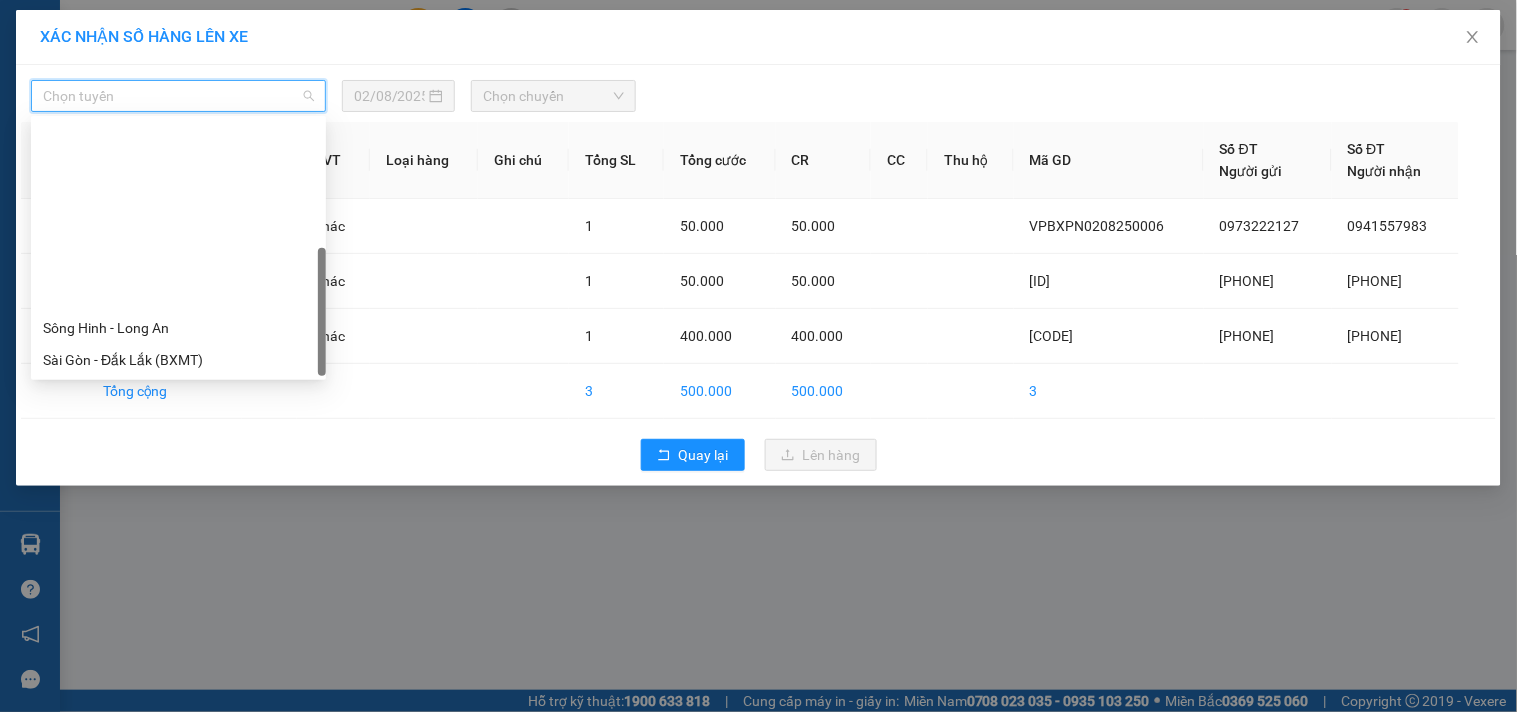 drag, startPoint x: 136, startPoint y: 263, endPoint x: 350, endPoint y: 183, distance: 228.46443 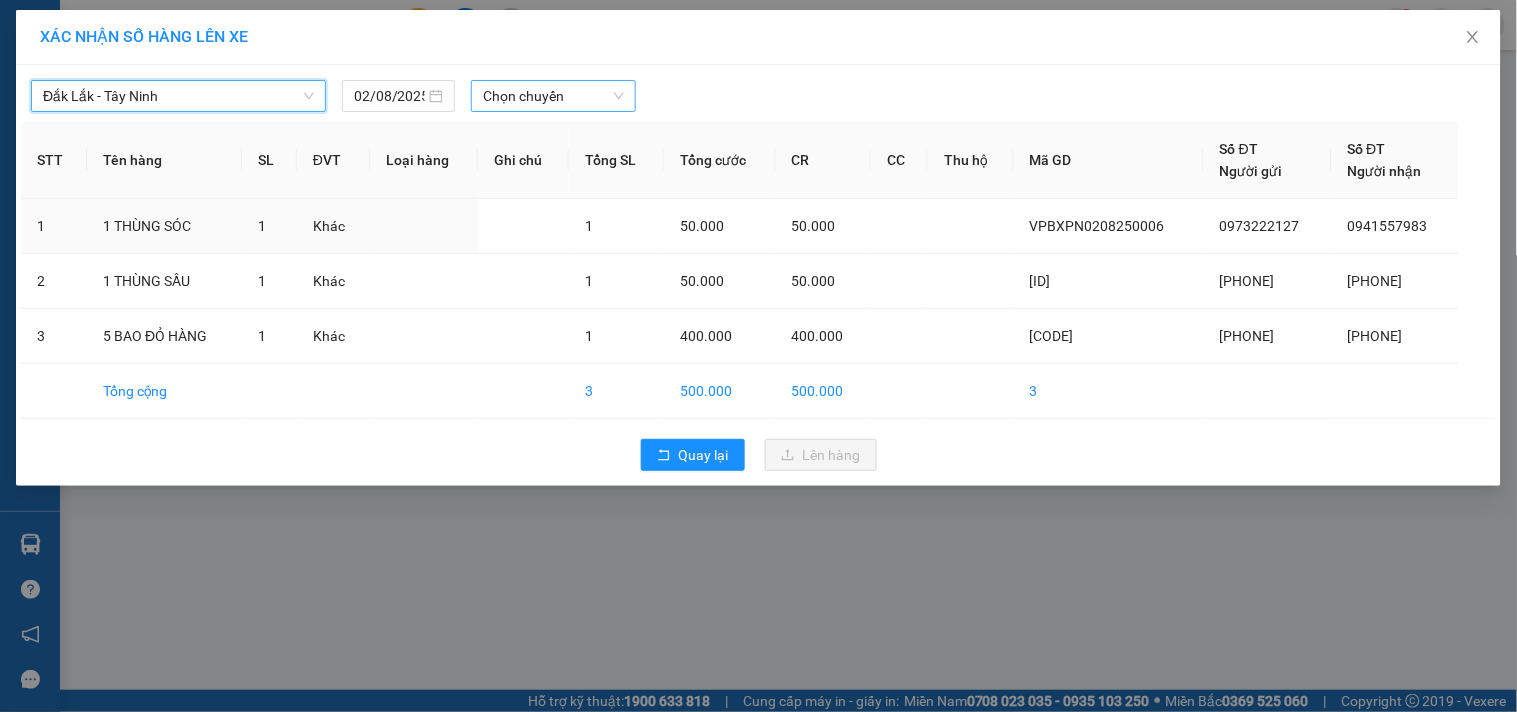 click on "Chọn chuyến" at bounding box center [553, 96] 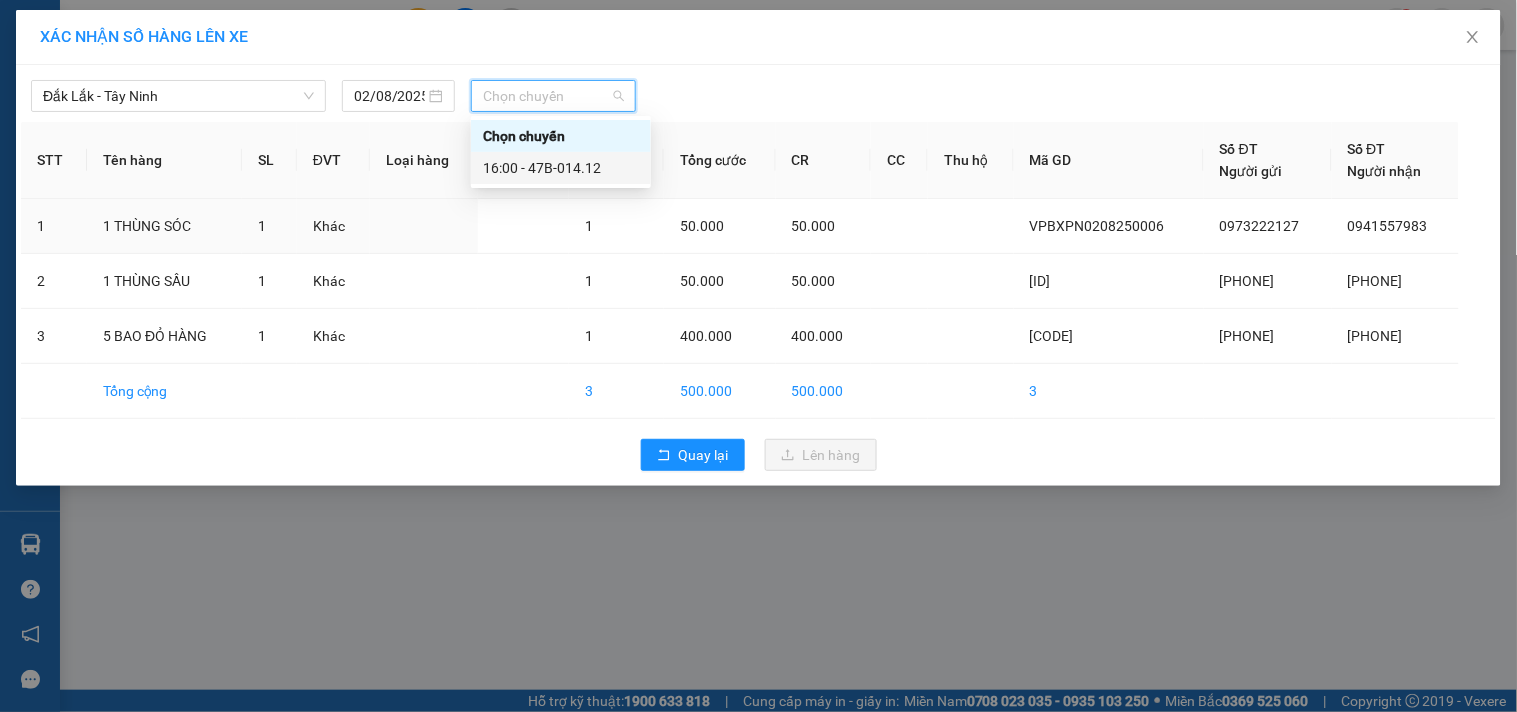 click on "[TIME] - [CODE]" at bounding box center [561, 168] 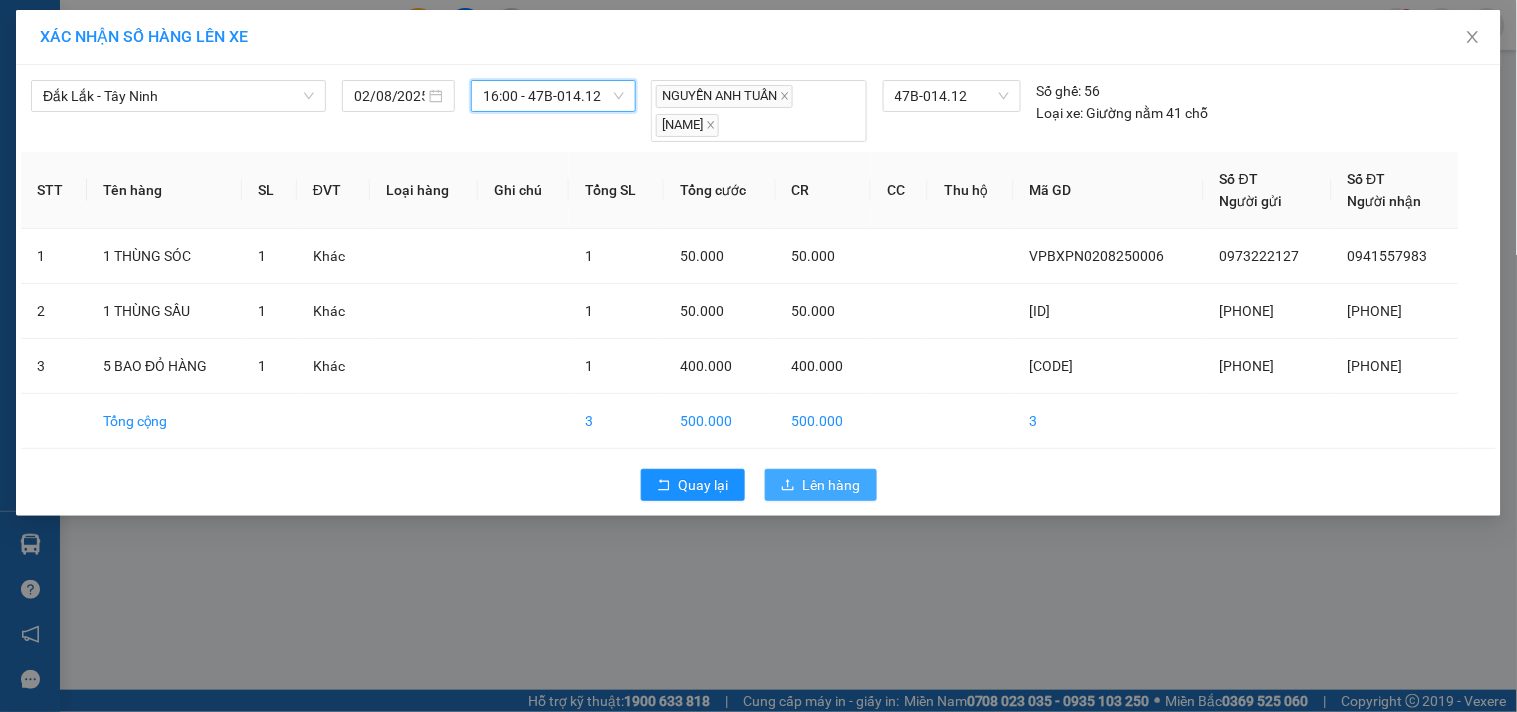click 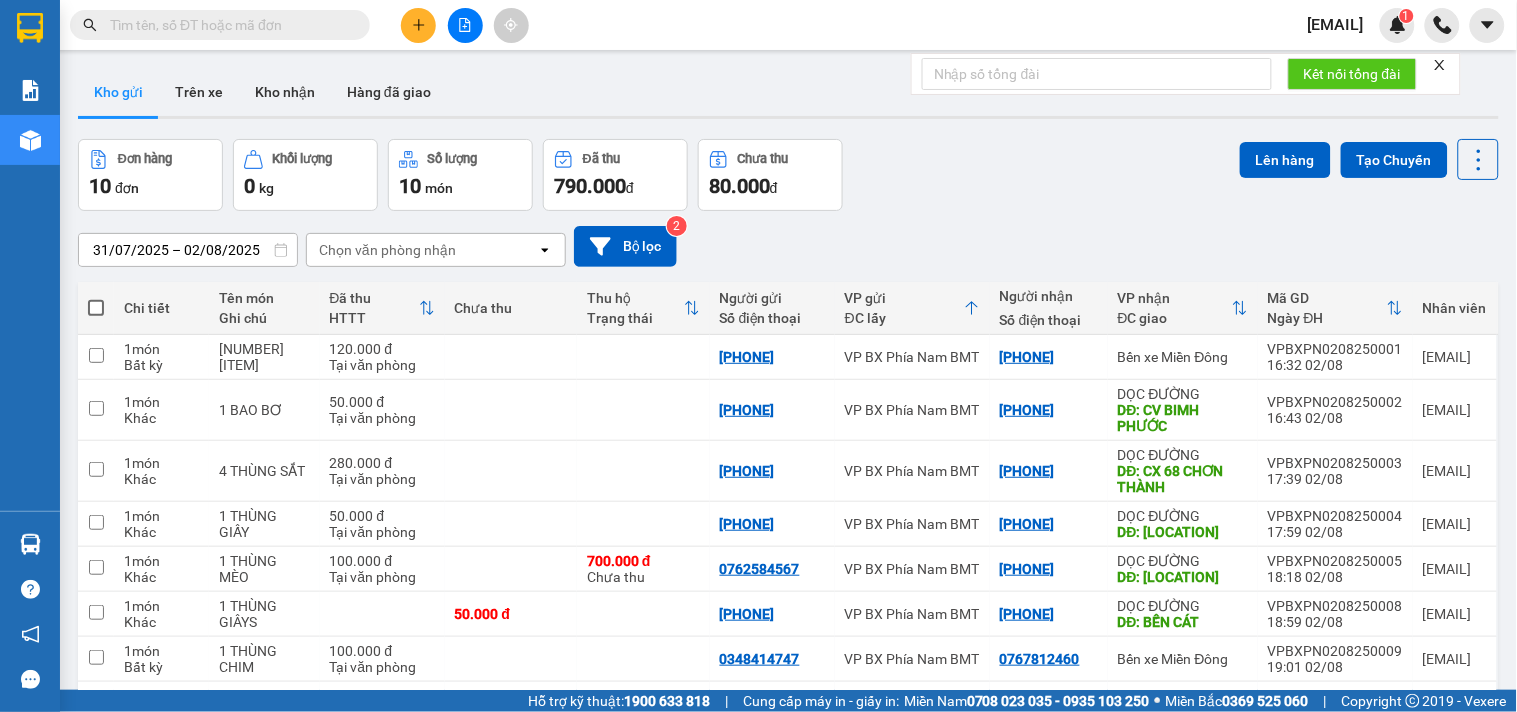 click at bounding box center (643, 749) 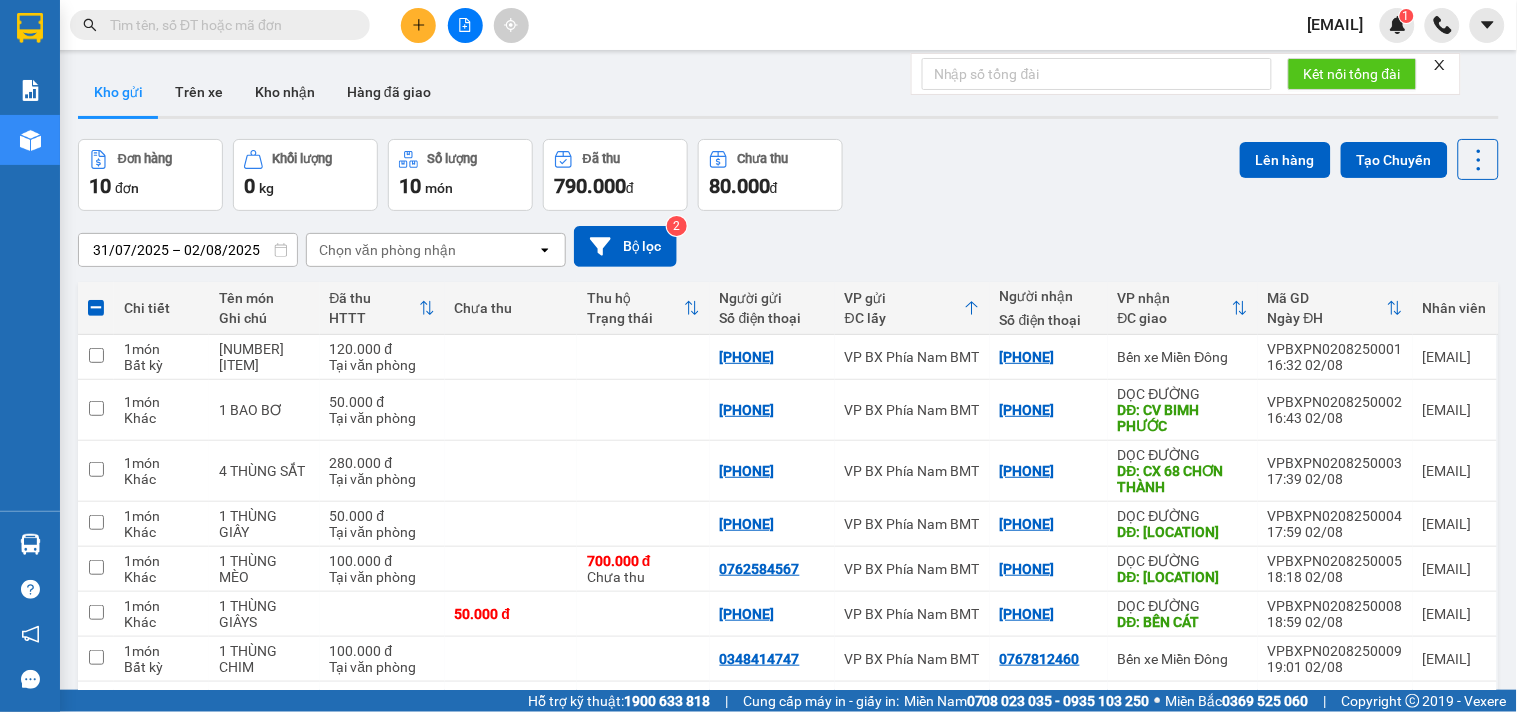 click at bounding box center [643, 749] 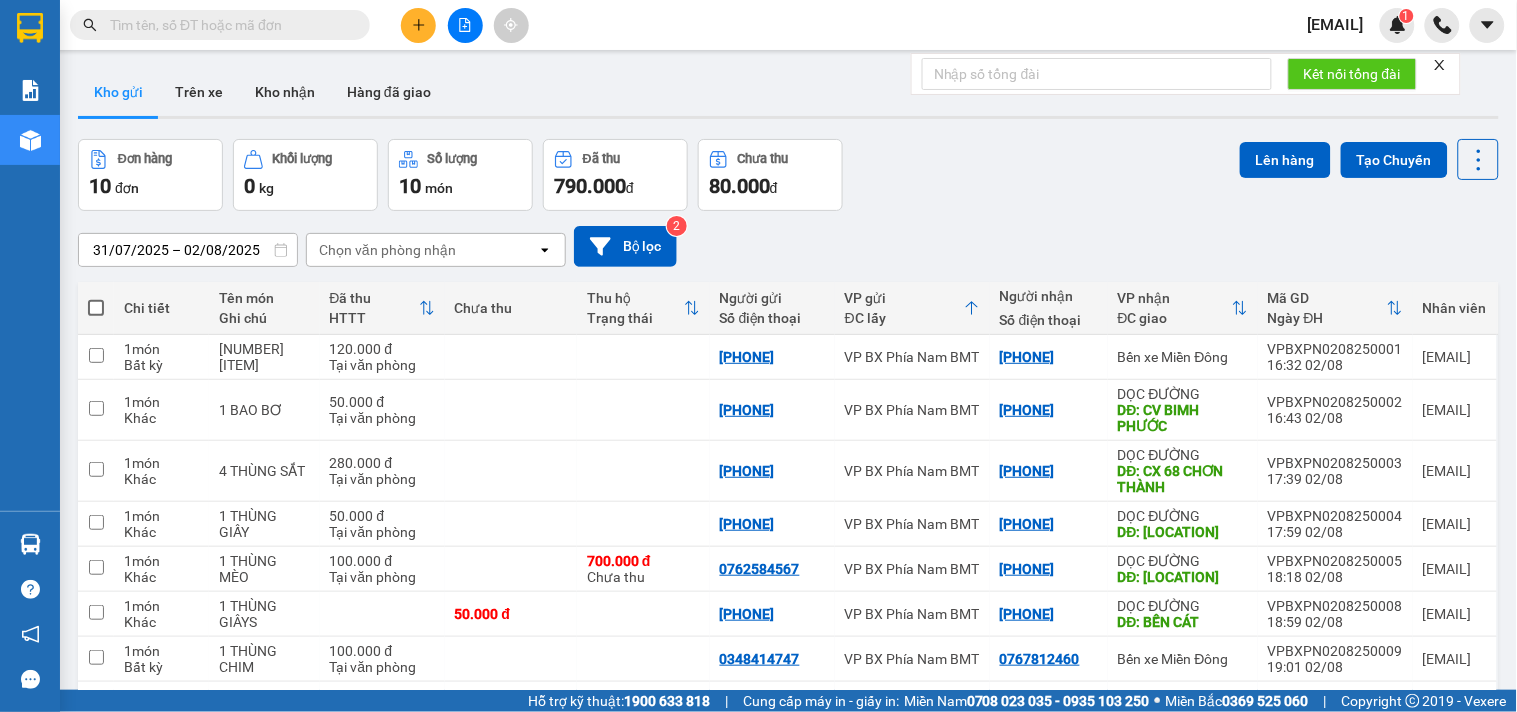 click at bounding box center (511, 802) 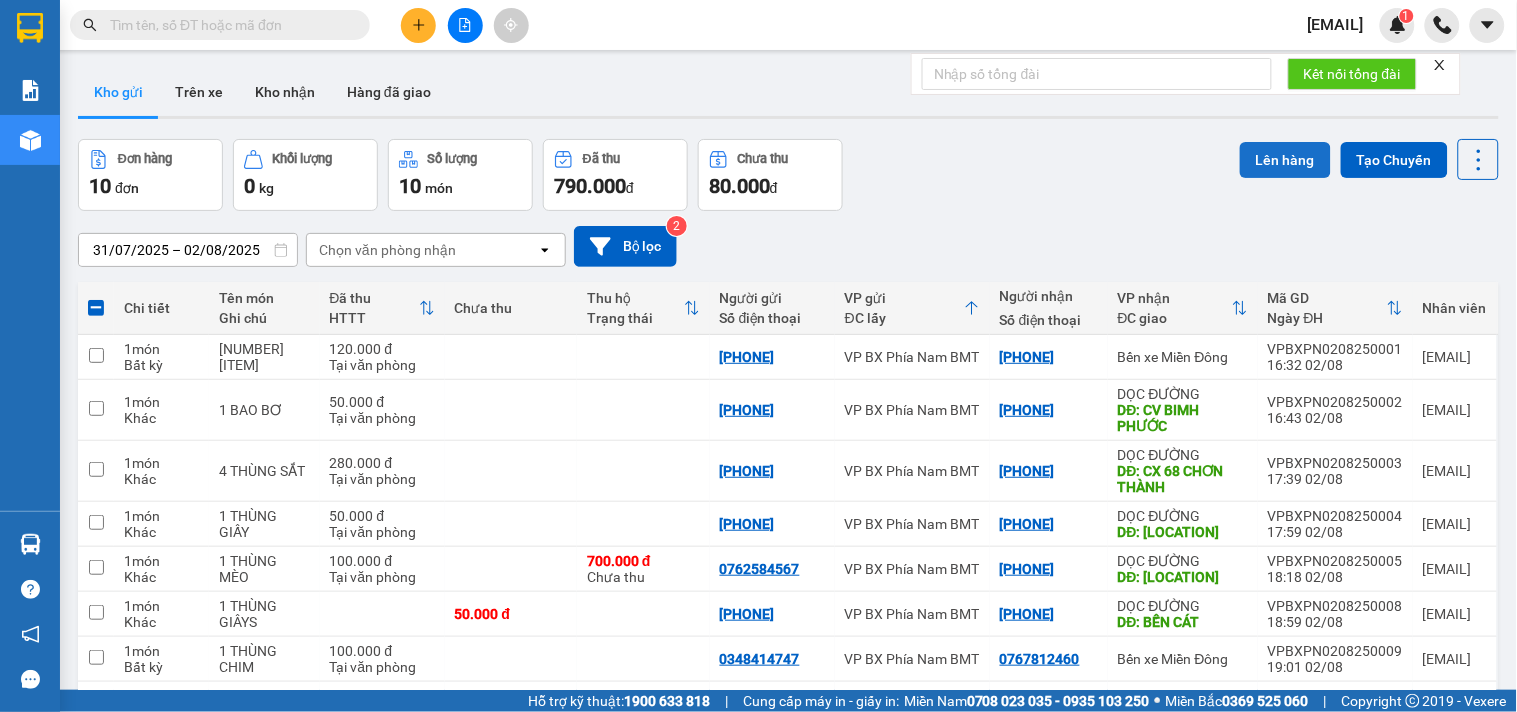 click on "Lên hàng" at bounding box center (1285, 160) 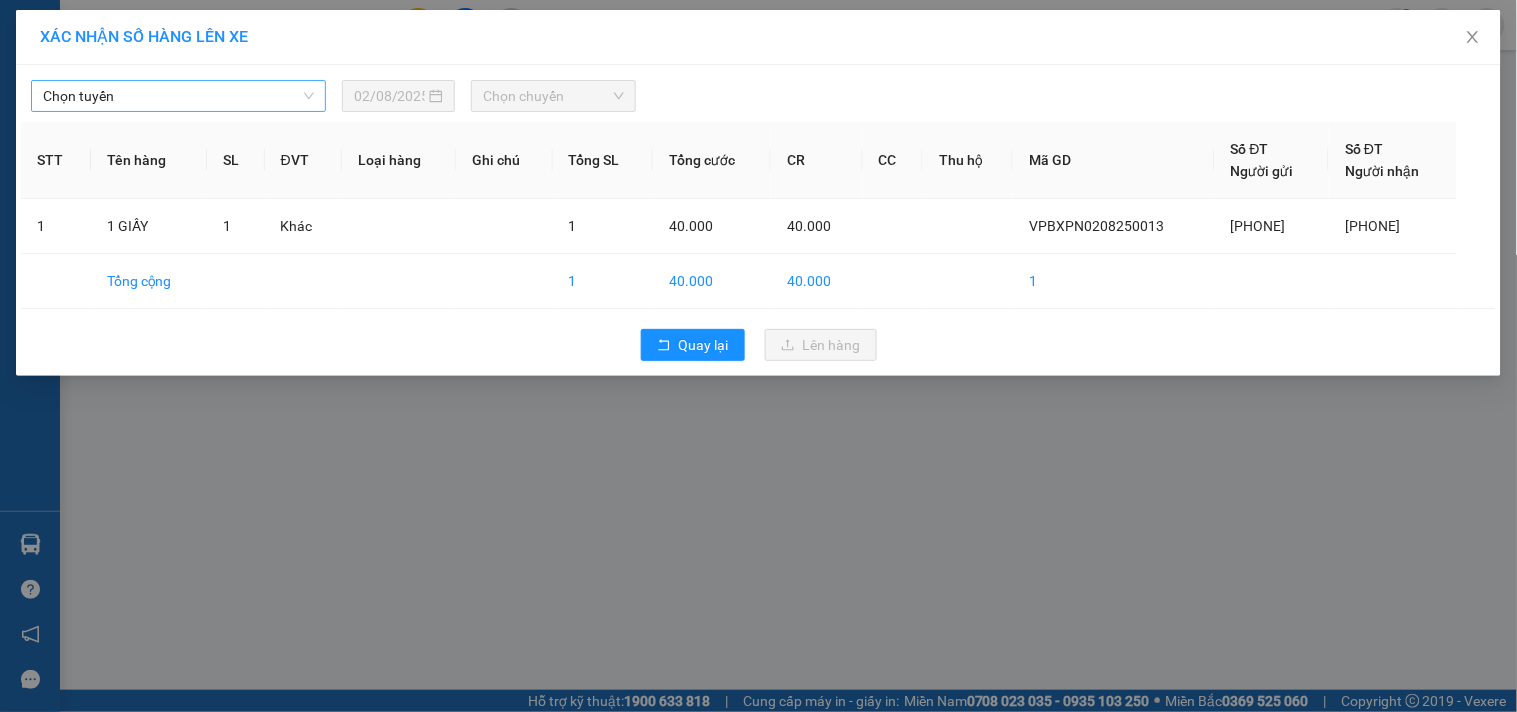 click on "Chọn tuyến" at bounding box center (178, 96) 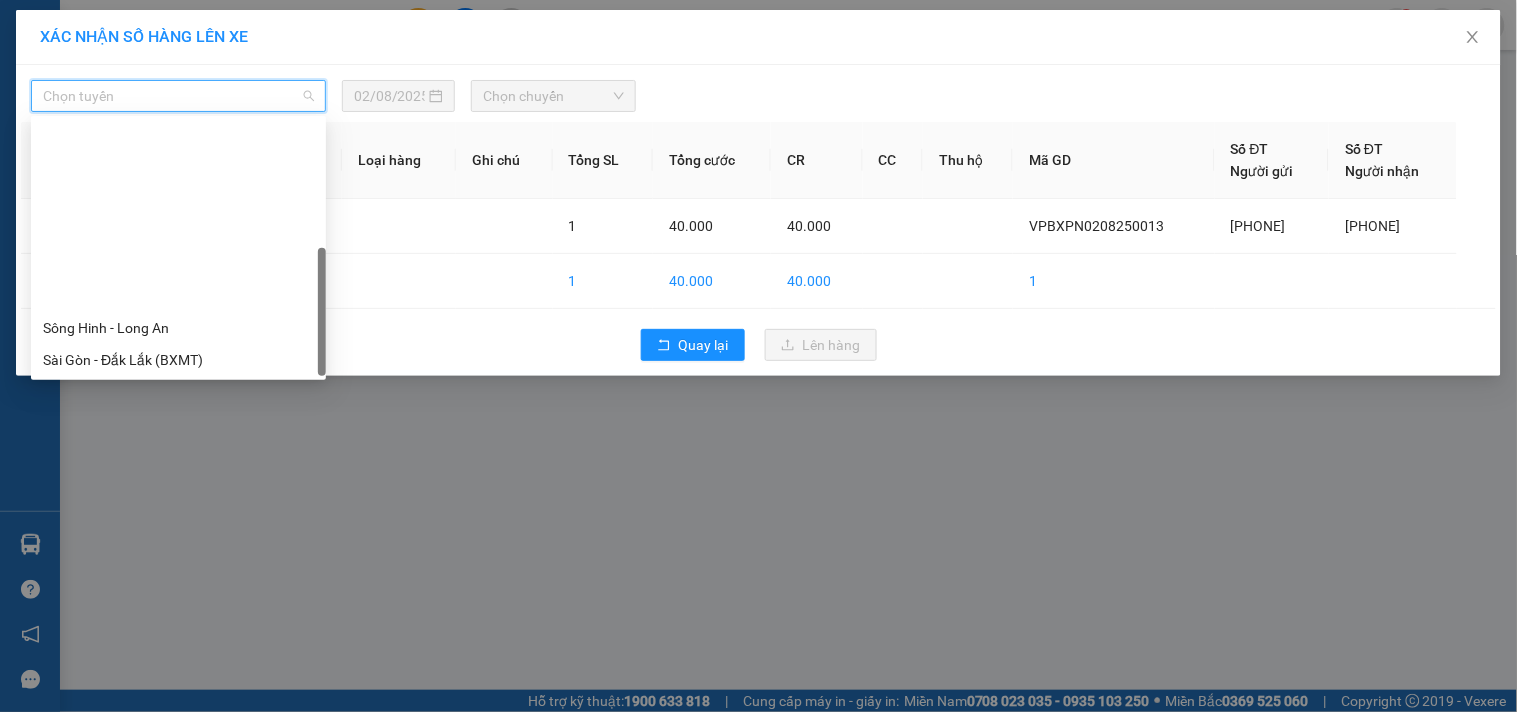 click on "Đắk Lắk - Tây Ninh" at bounding box center (178, 488) 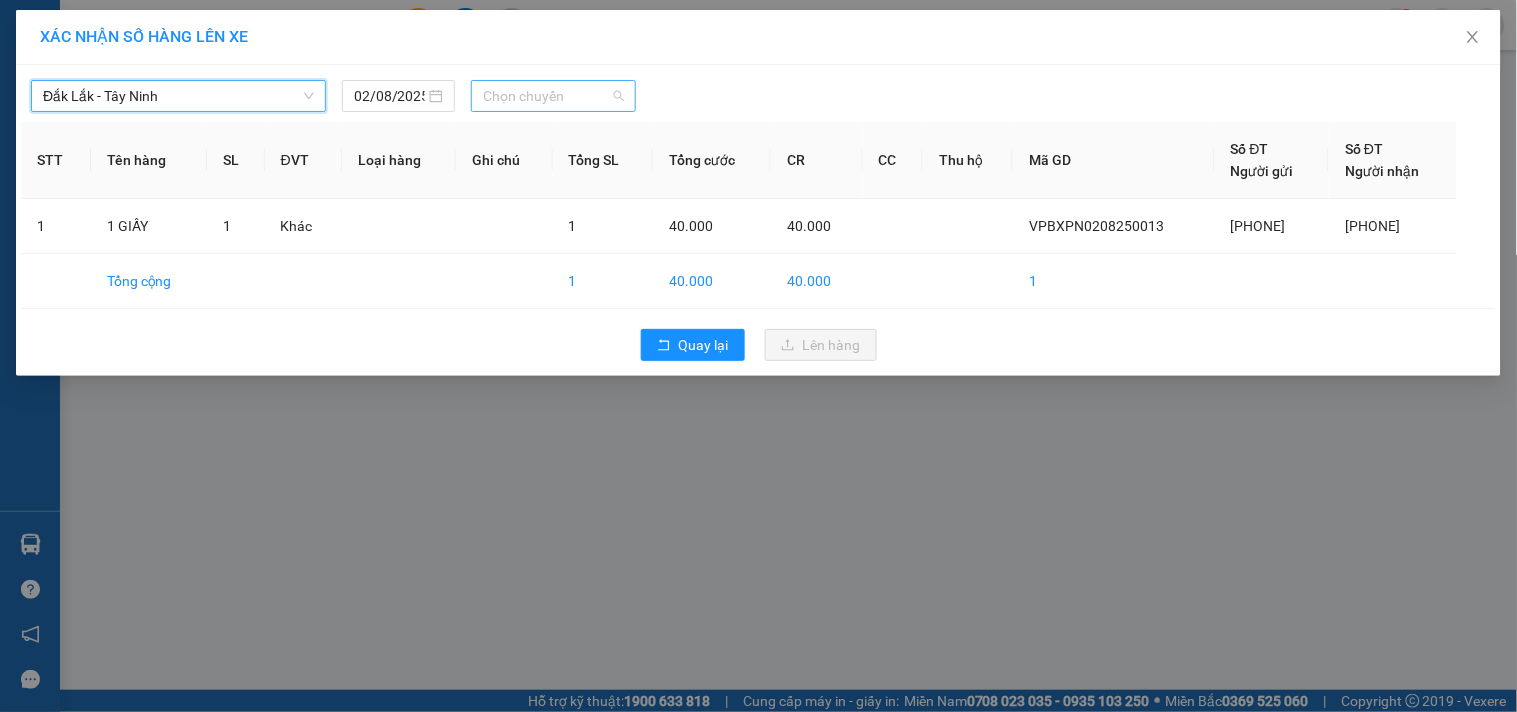 click on "Chọn chuyến" at bounding box center (553, 96) 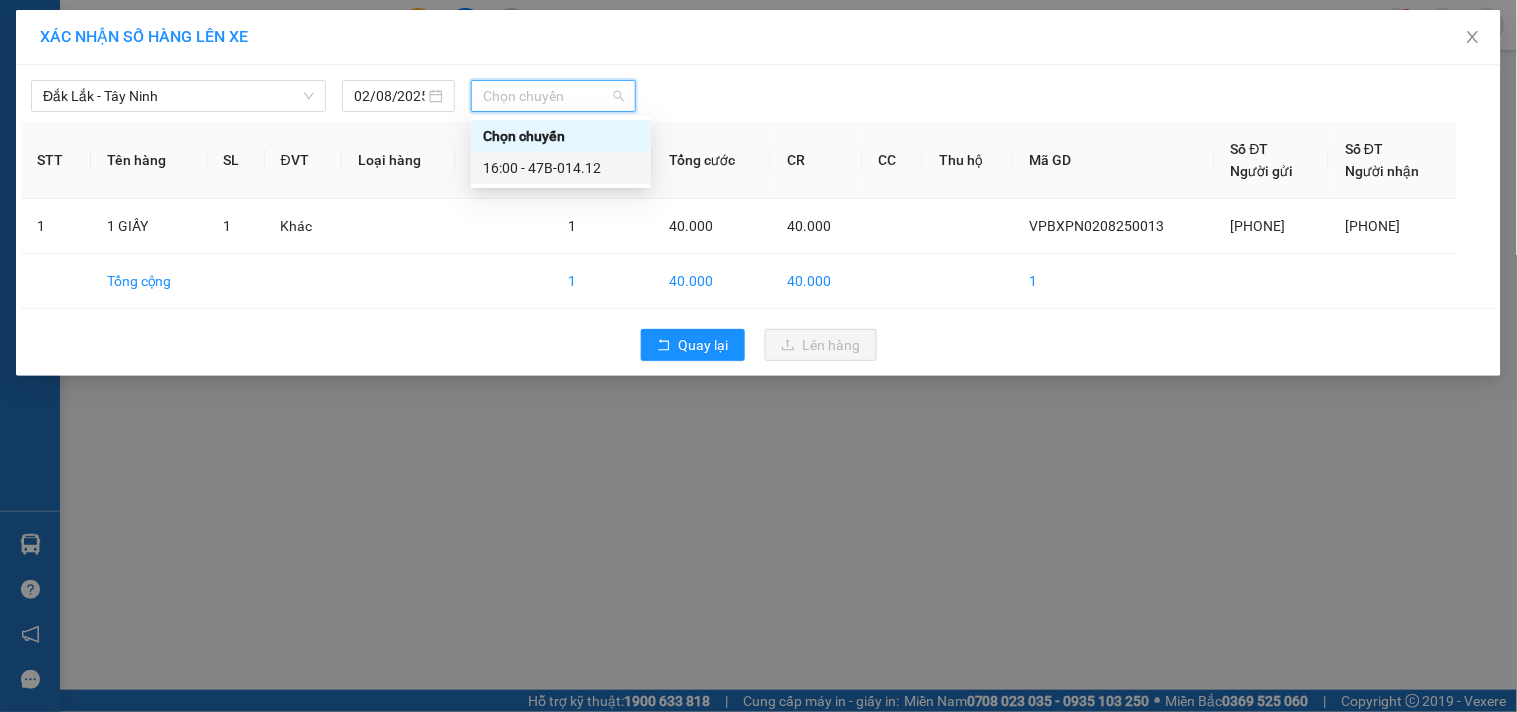 click on "[TIME] - [CODE]" at bounding box center [561, 168] 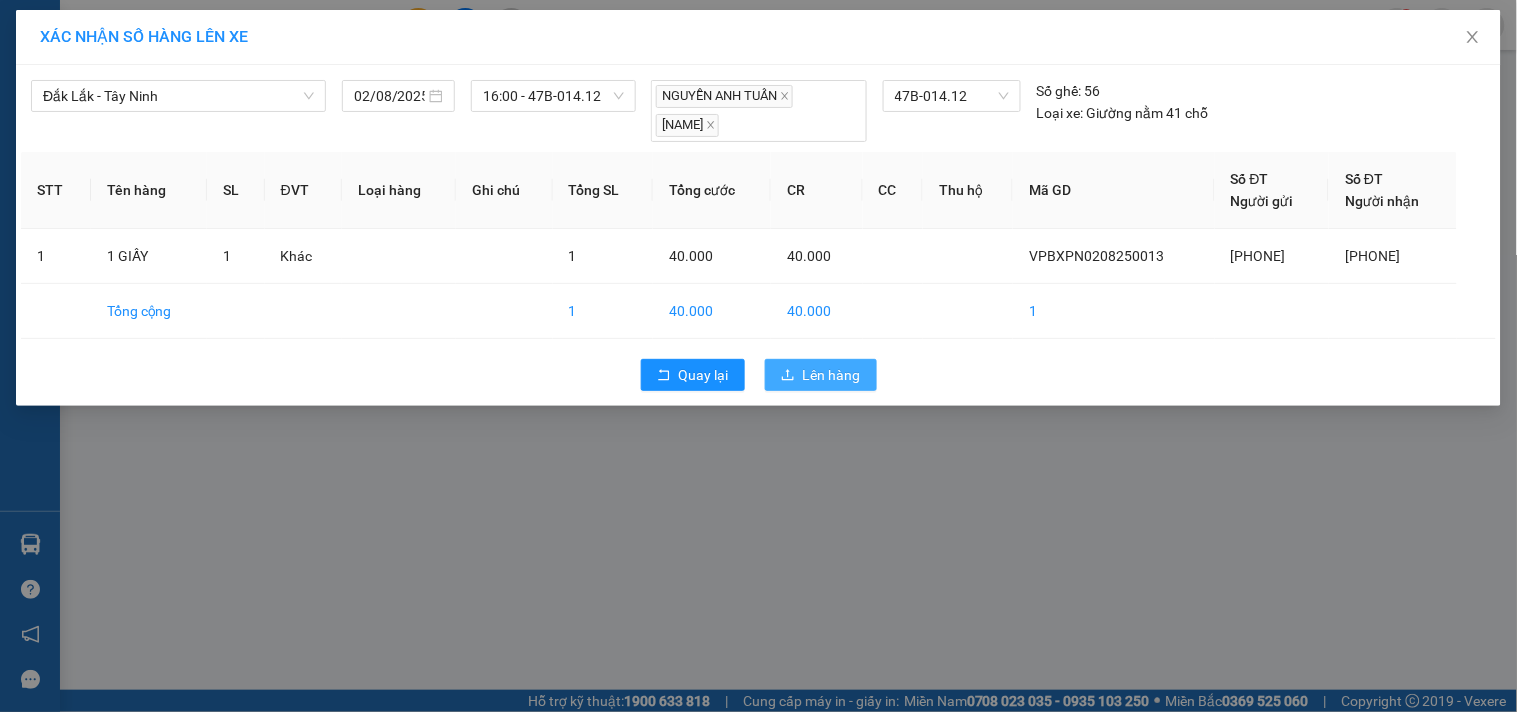 click 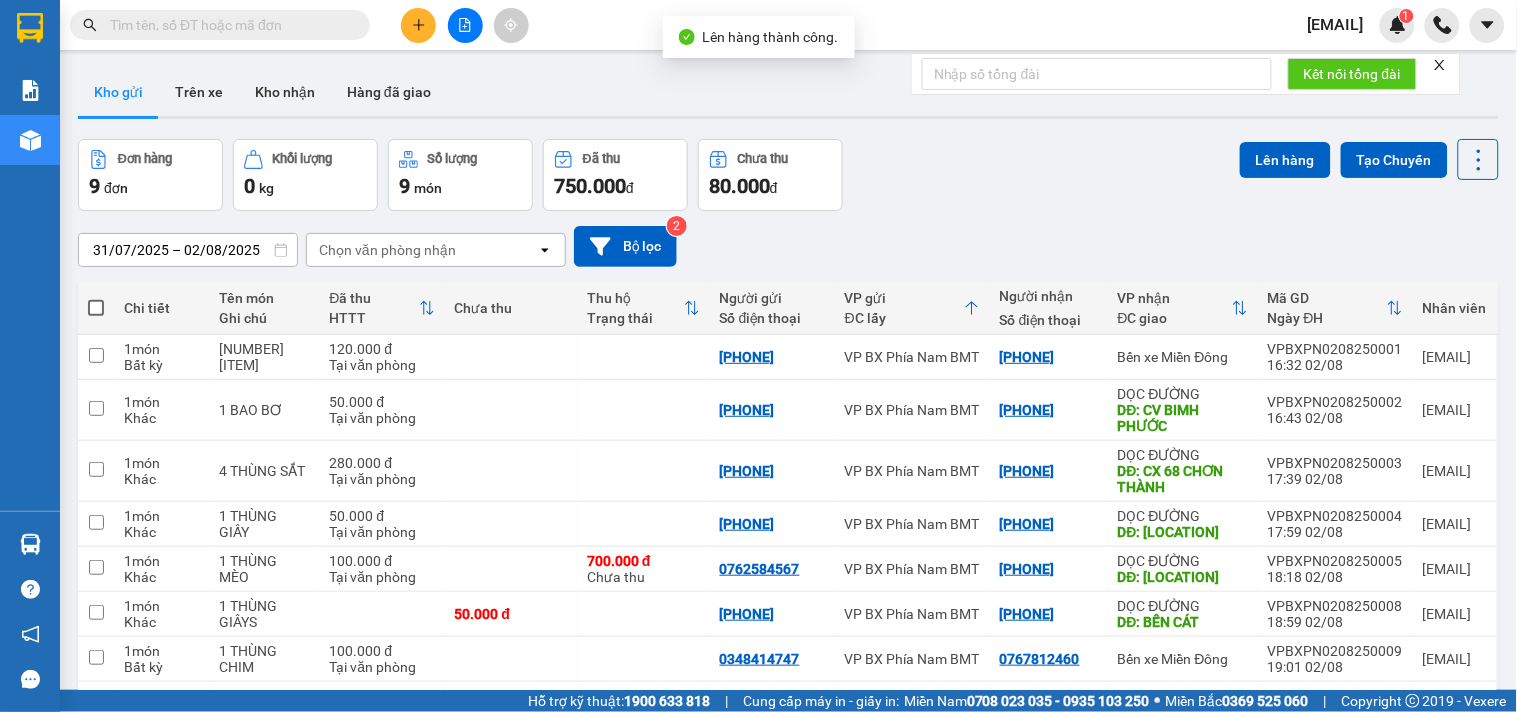 click at bounding box center [465, 25] 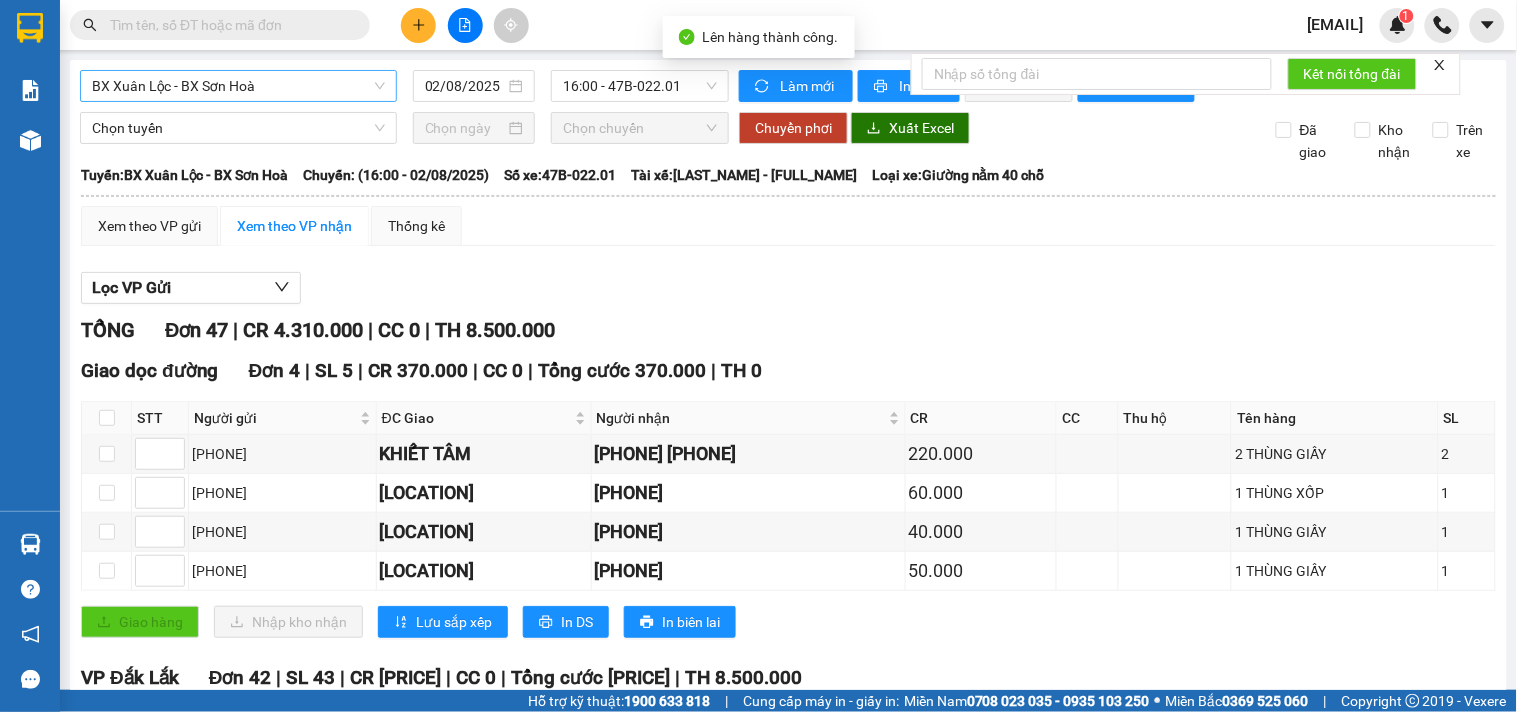 click on "BX Xuân Lộc - BX Sơn Hoà" at bounding box center [238, 86] 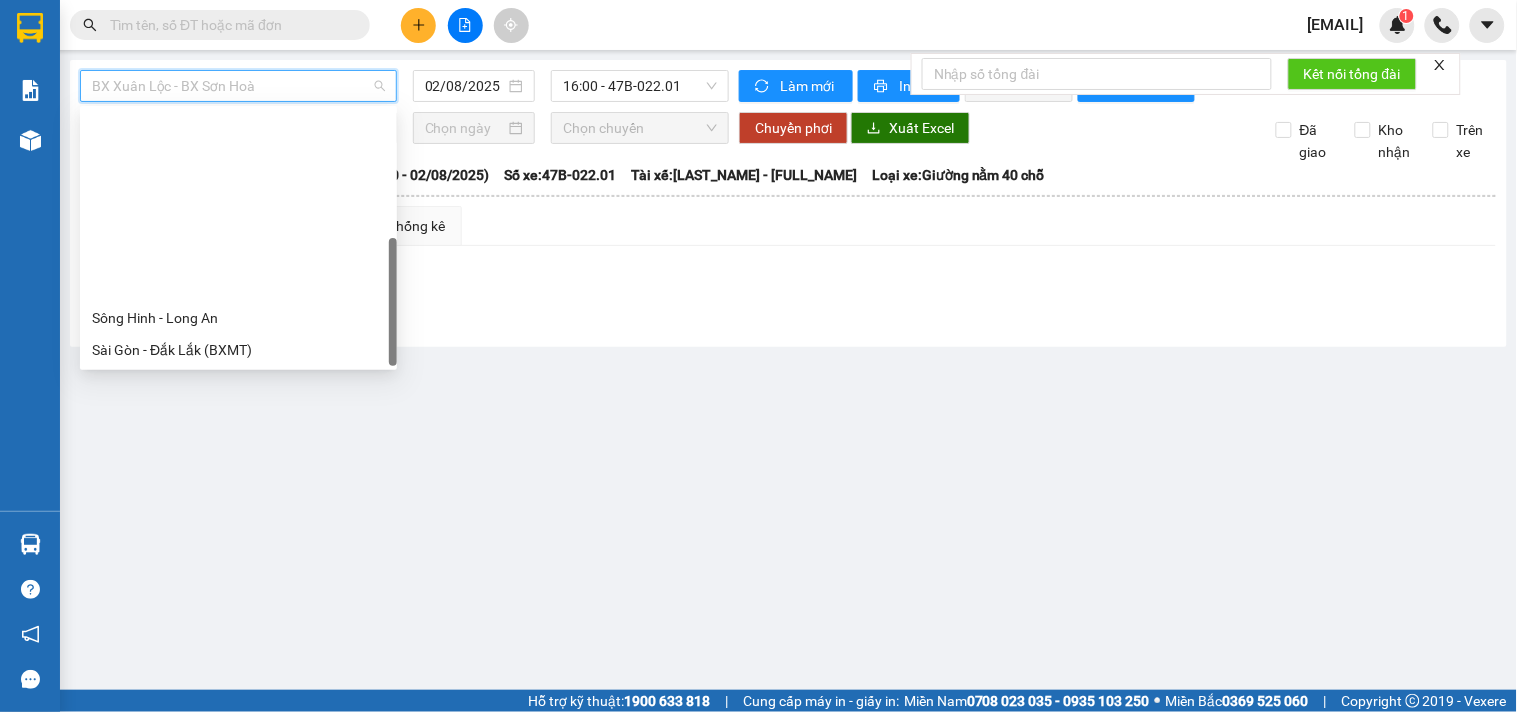 click on "Đắk Lắk - Tây Ninh" at bounding box center [238, 478] 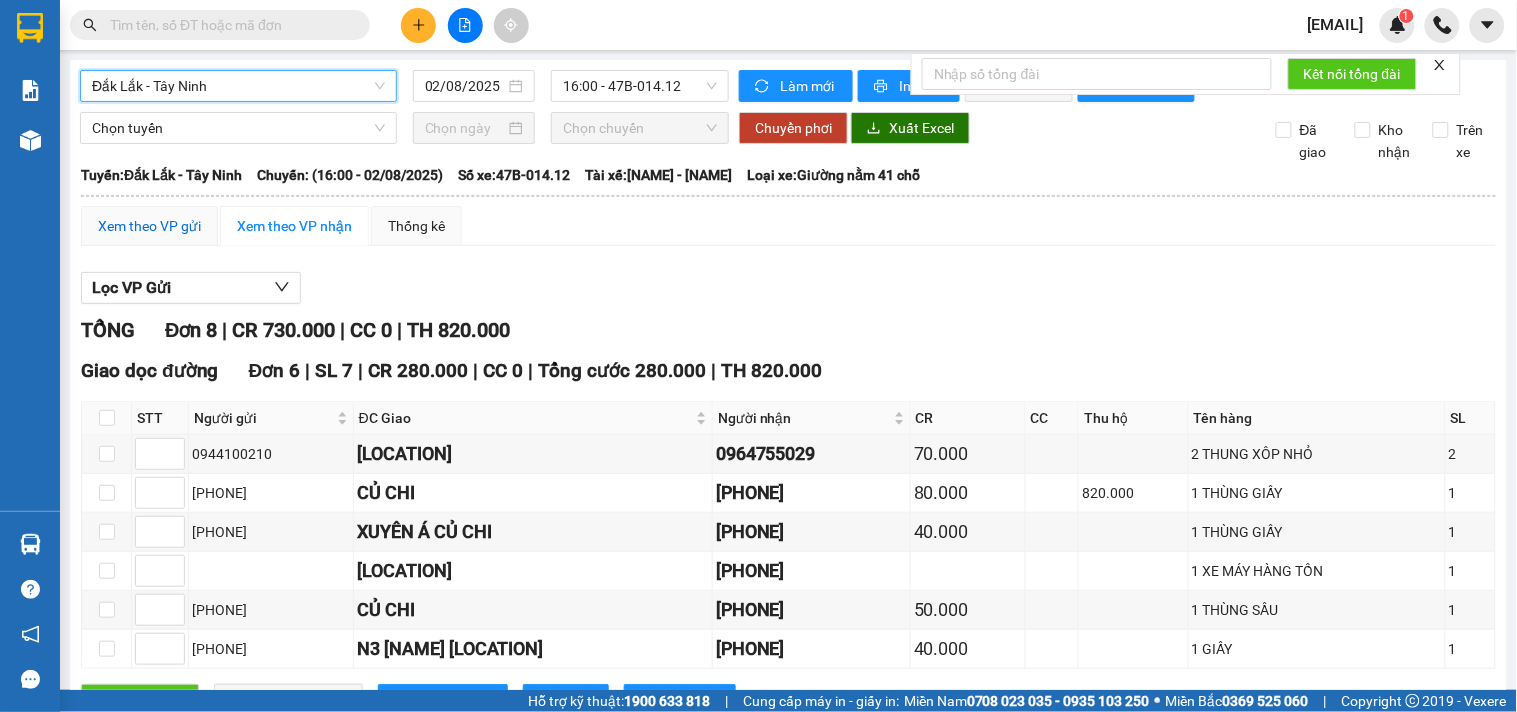 click on "Xem theo VP gửi" at bounding box center [149, 226] 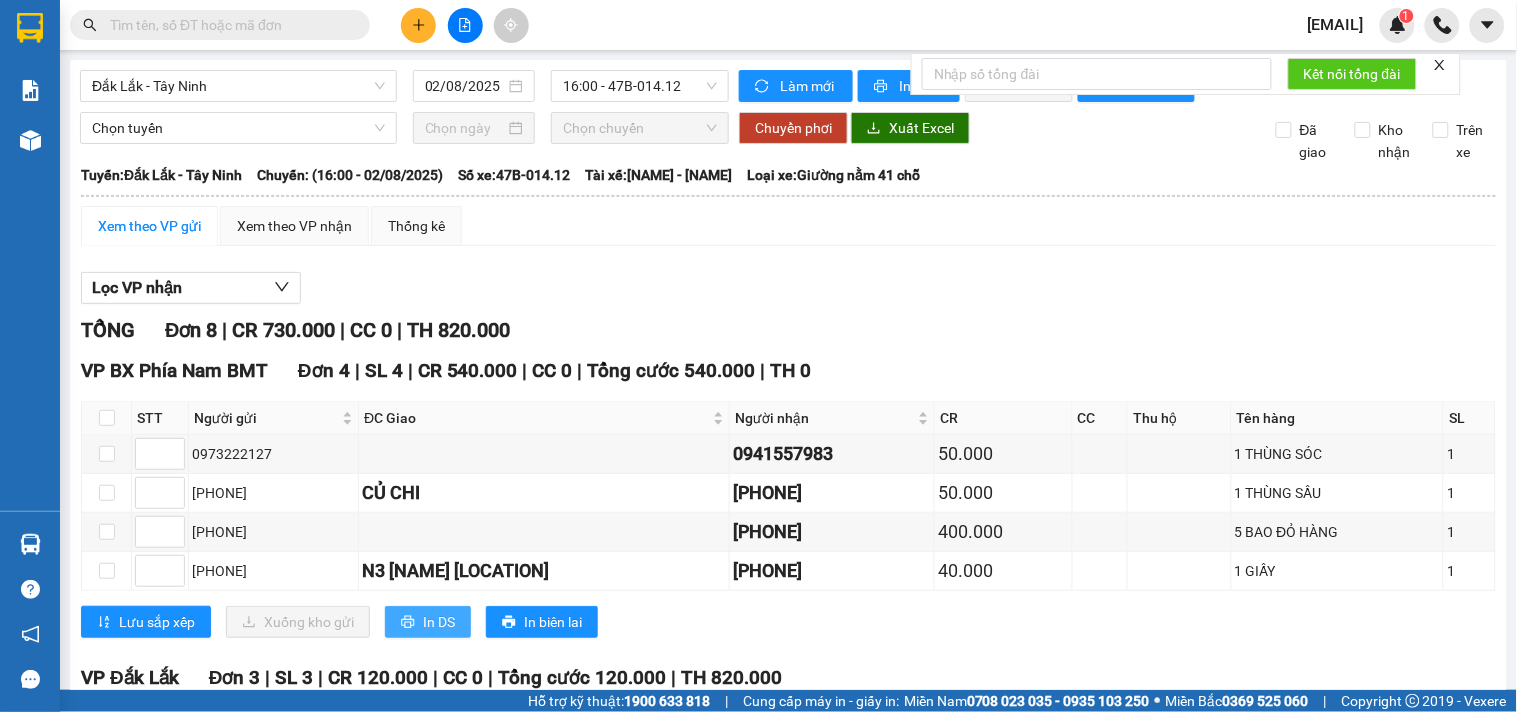 click on "In DS" at bounding box center [428, 622] 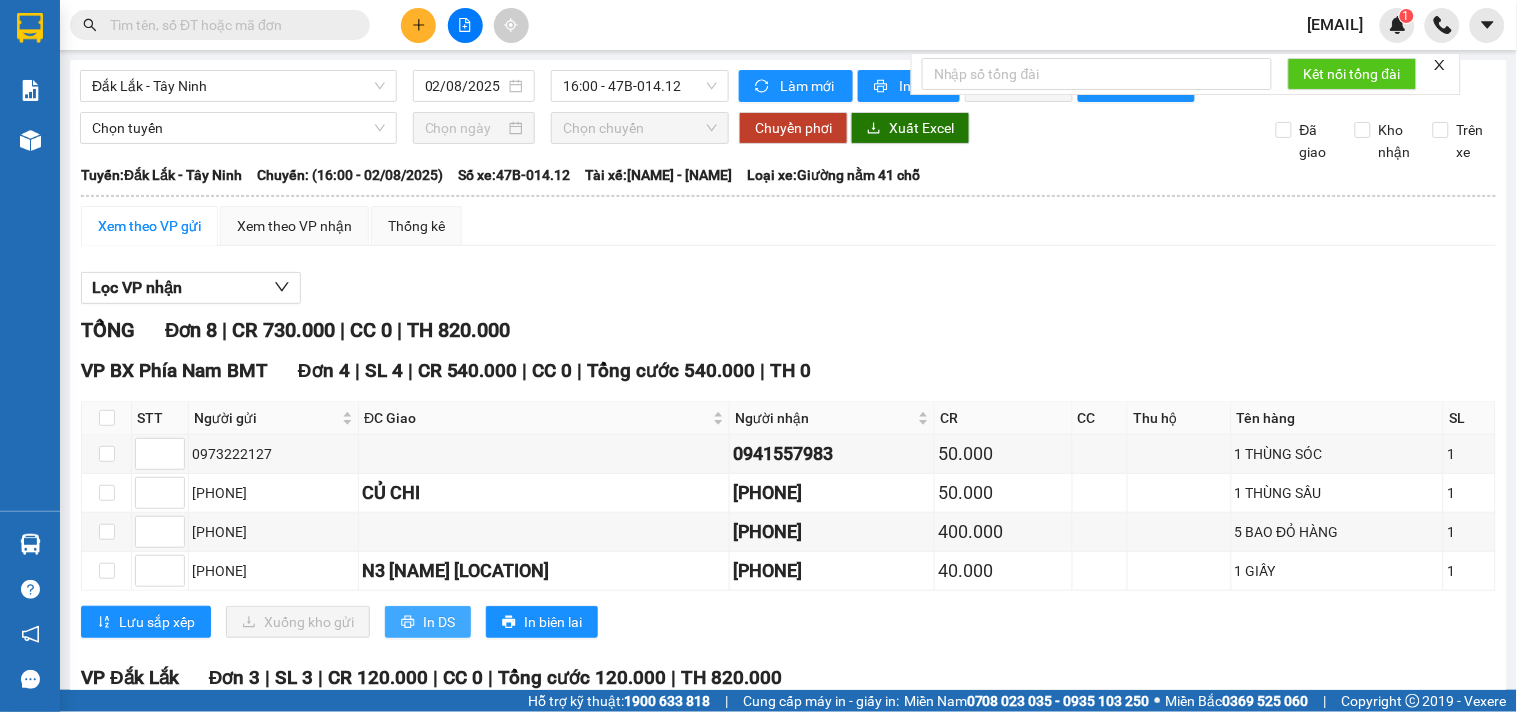 drag, startPoint x: 432, startPoint y: 492, endPoint x: 423, endPoint y: 484, distance: 12.0415945 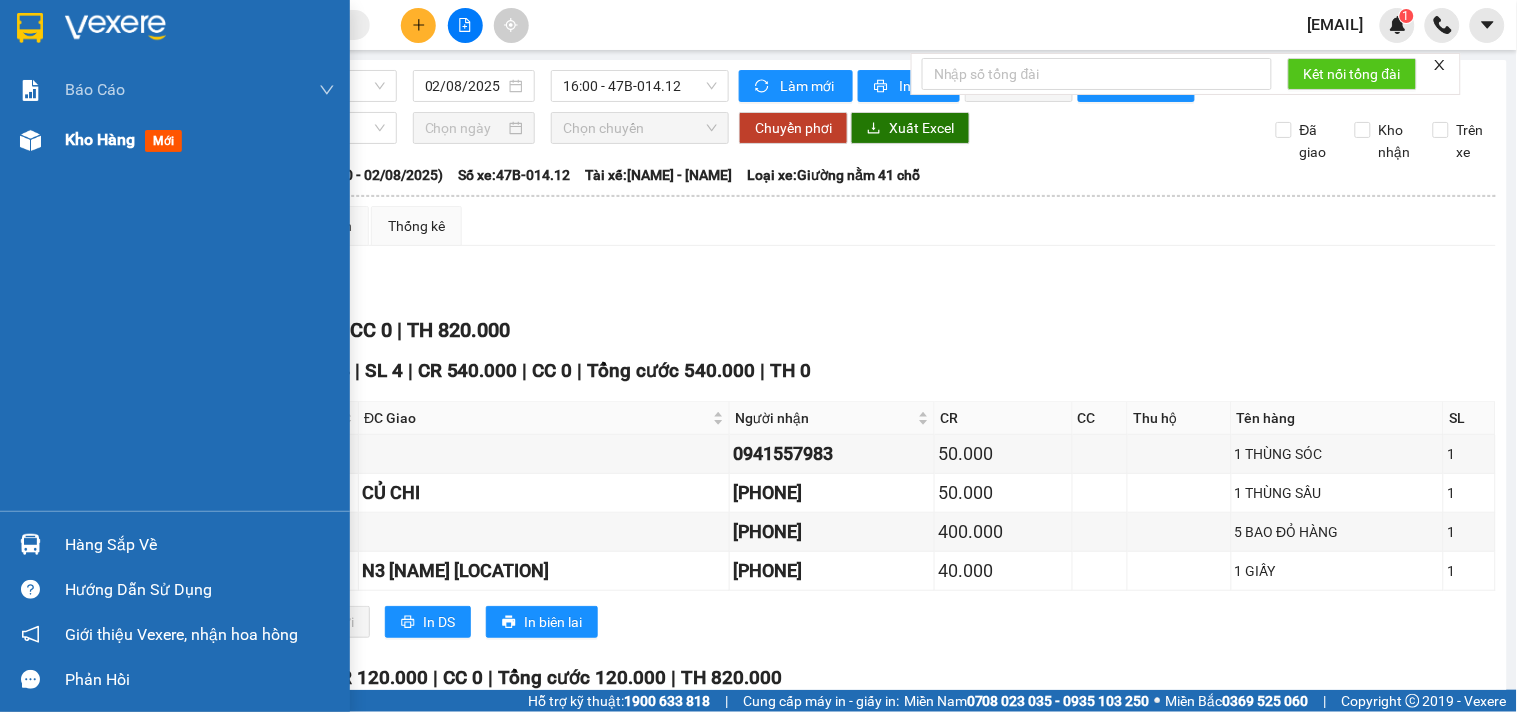 click on "Kho hàng" at bounding box center [100, 139] 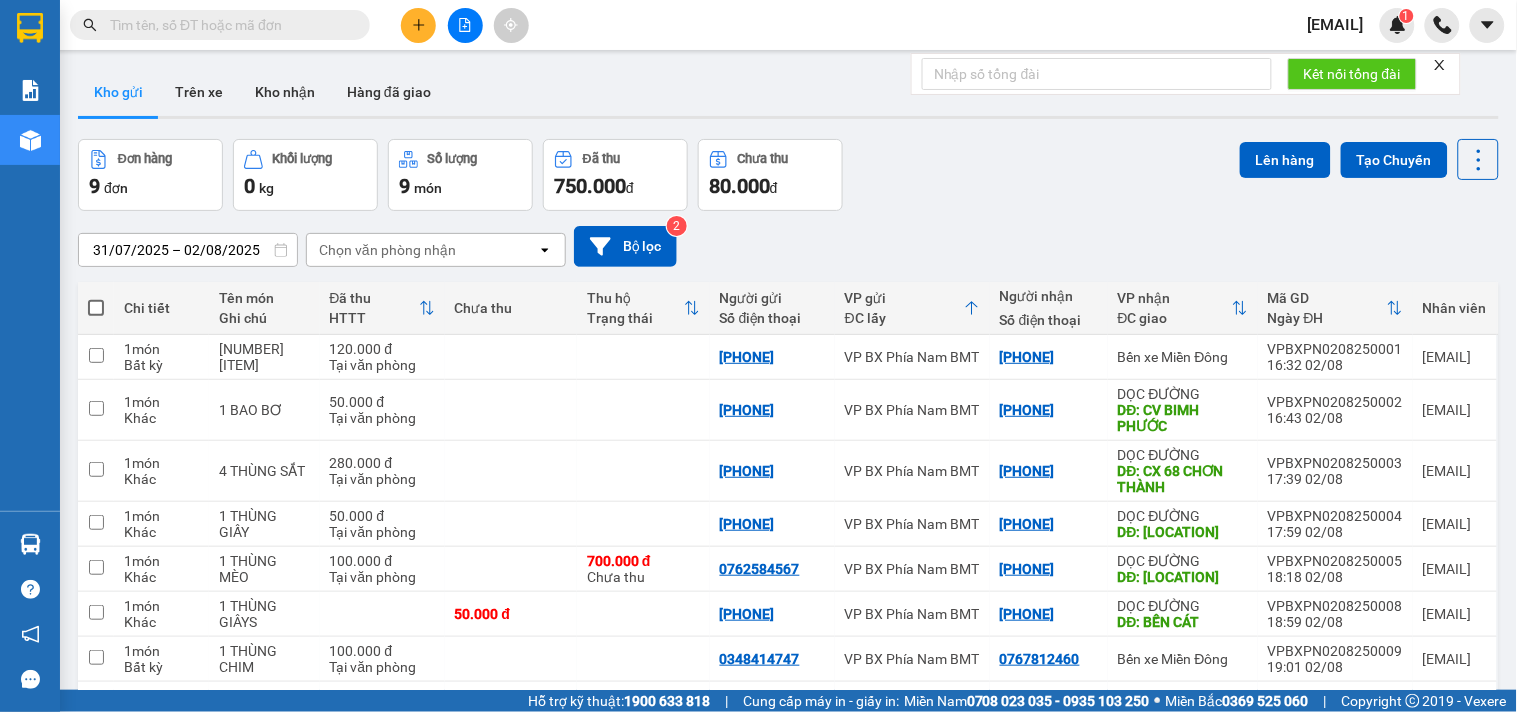 click on "1 THÙNG ME" at bounding box center (264, 749) 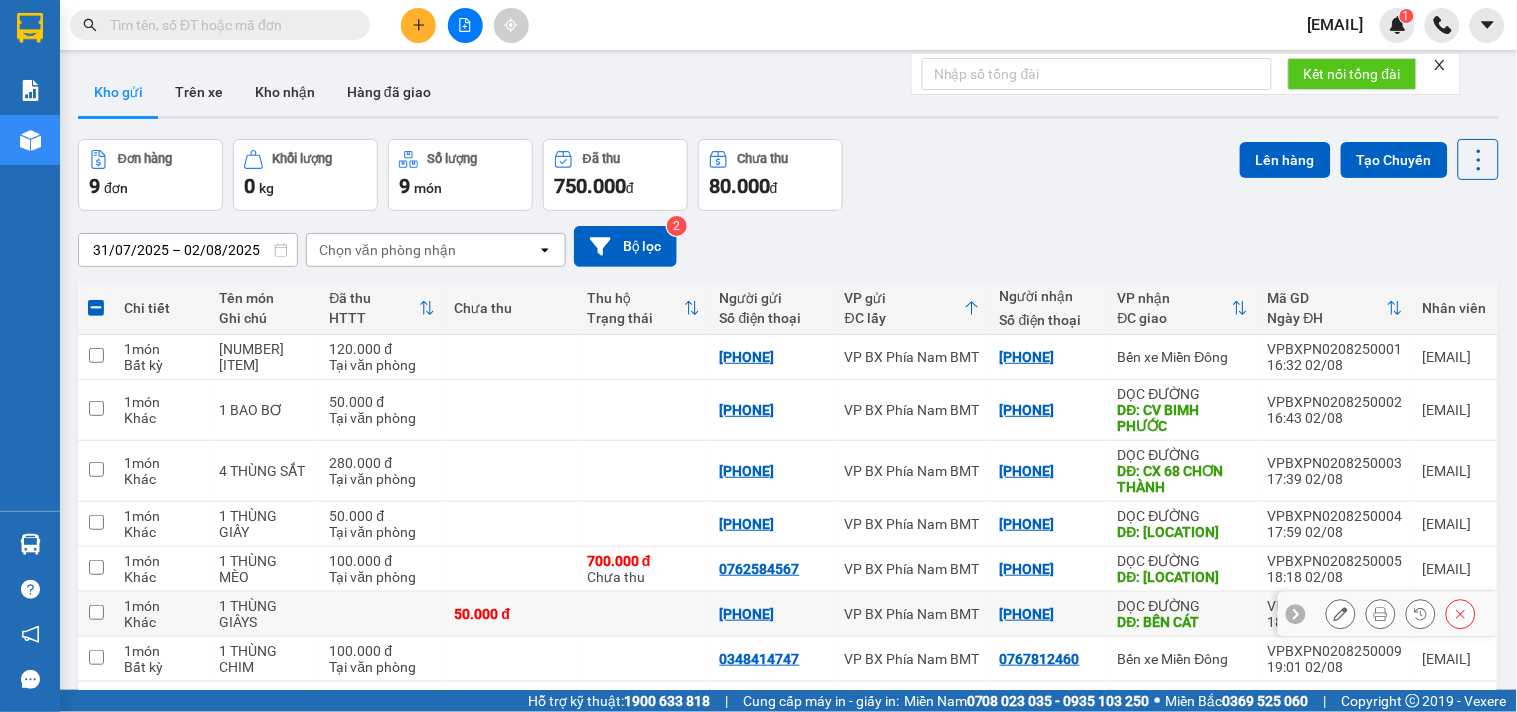 click on "1 THÙNG GIÂYS" at bounding box center (264, 614) 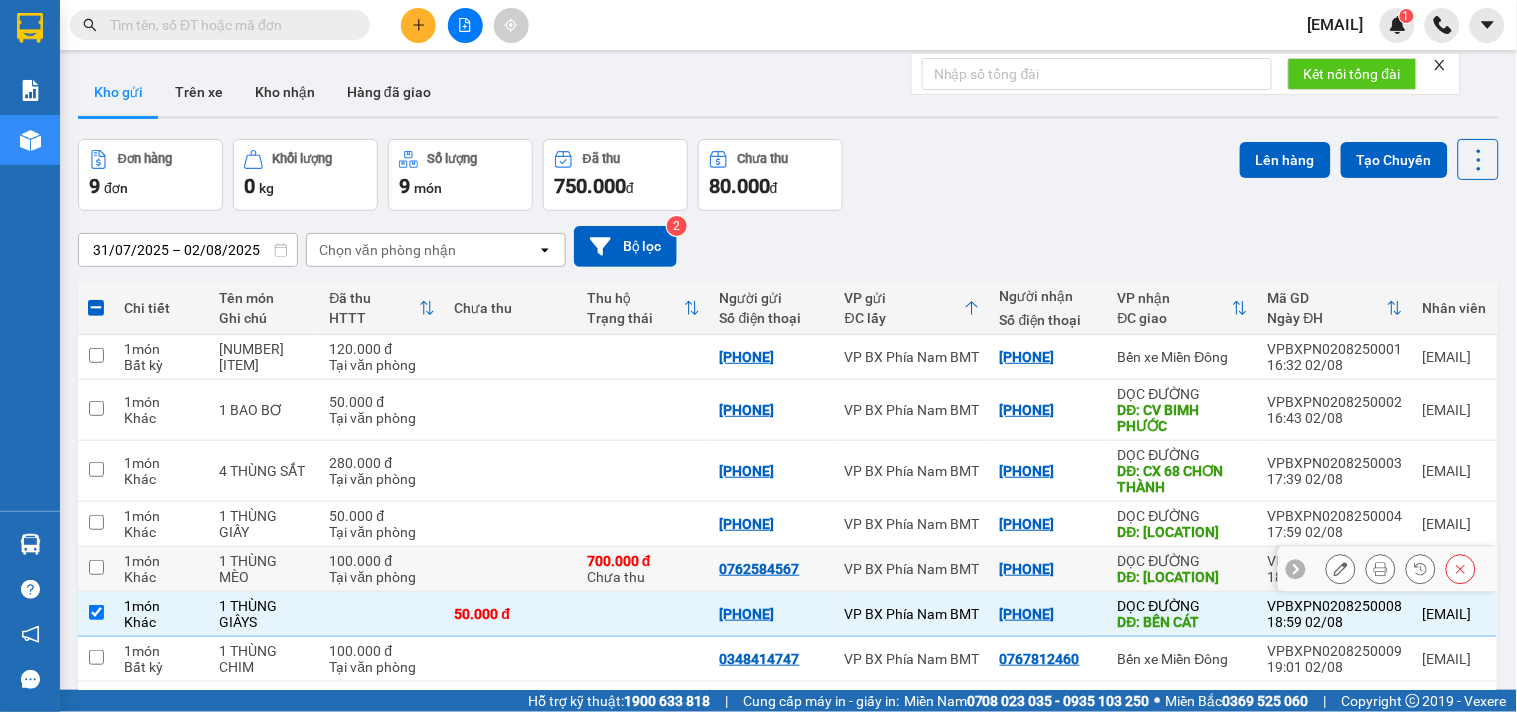 click on "100.000 đ Tại văn phòng" at bounding box center (382, 569) 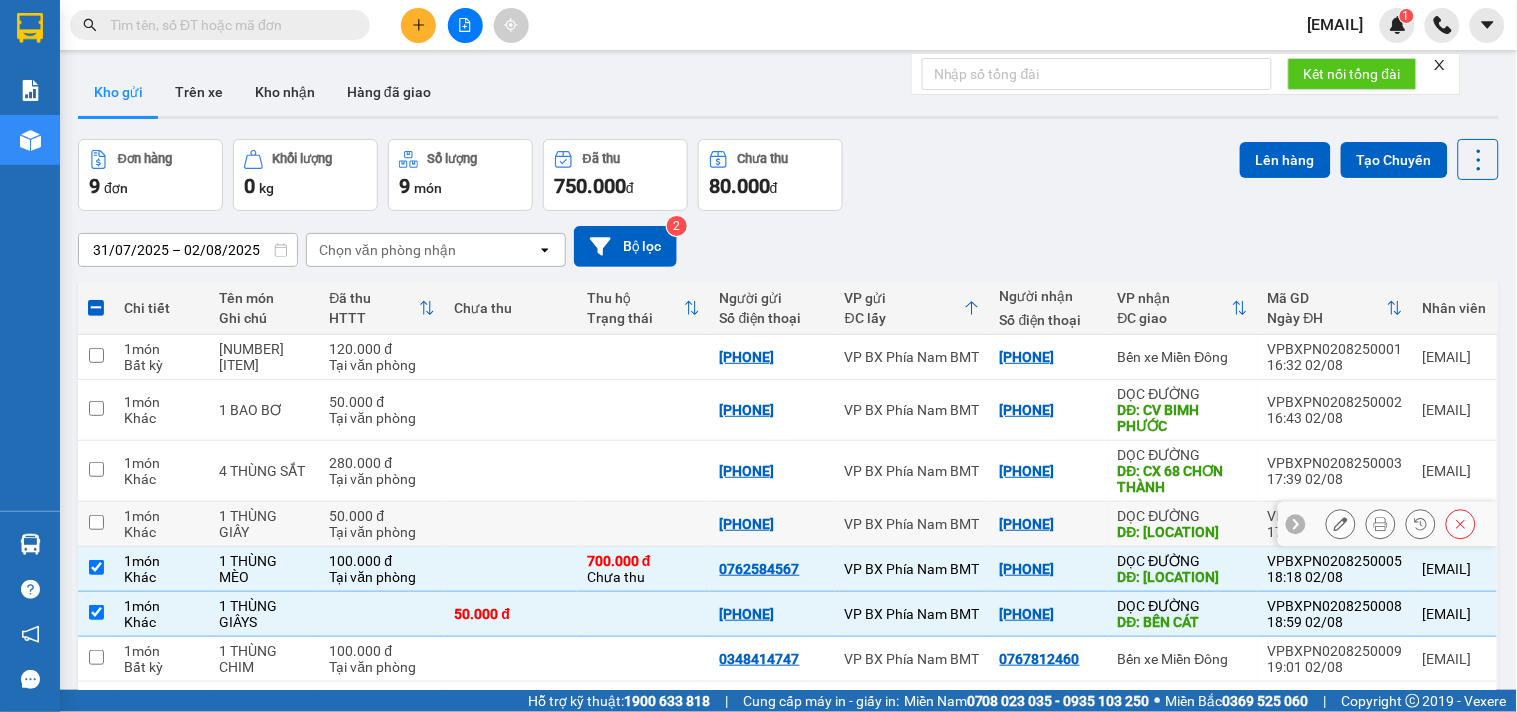 click on "50.000 đ Tại văn phòng" at bounding box center (382, 524) 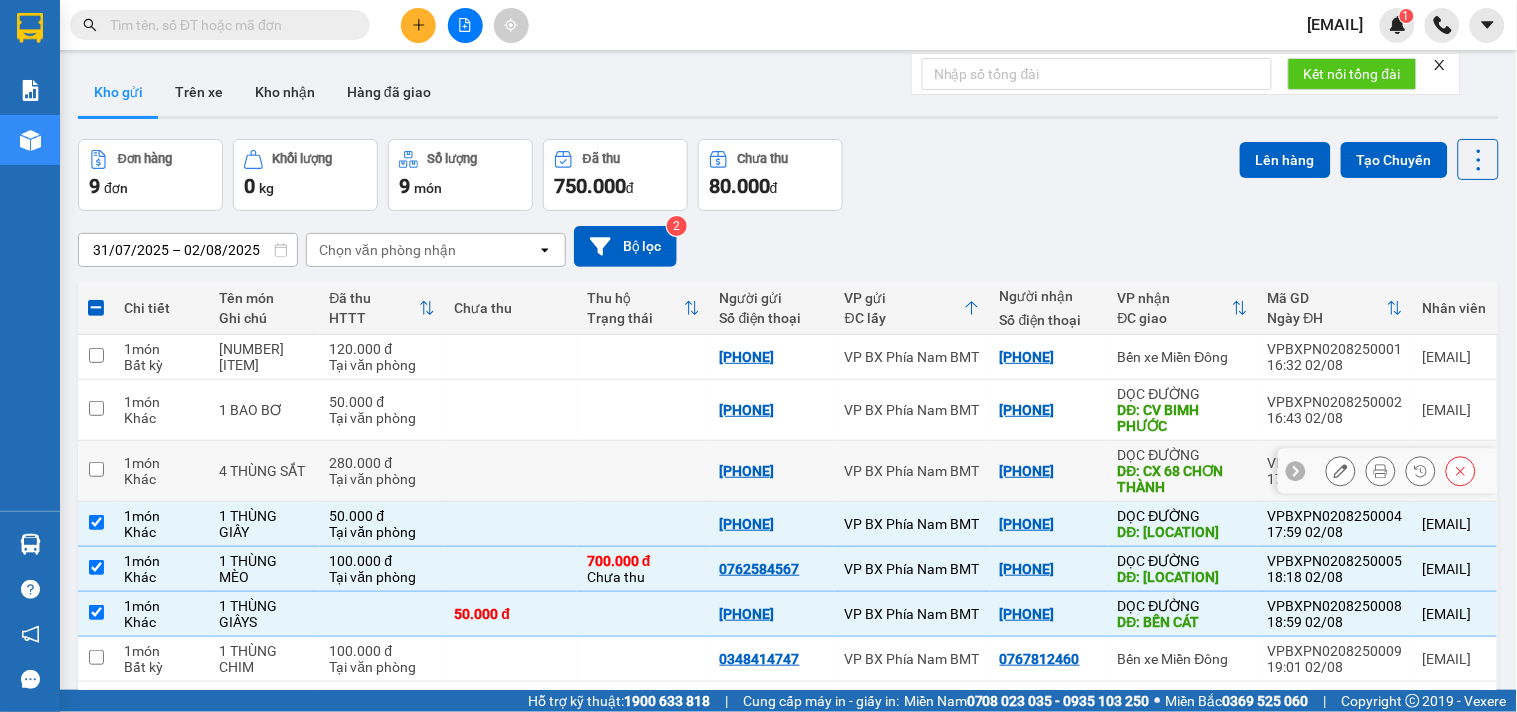 click on "Tại văn phòng" at bounding box center [382, 479] 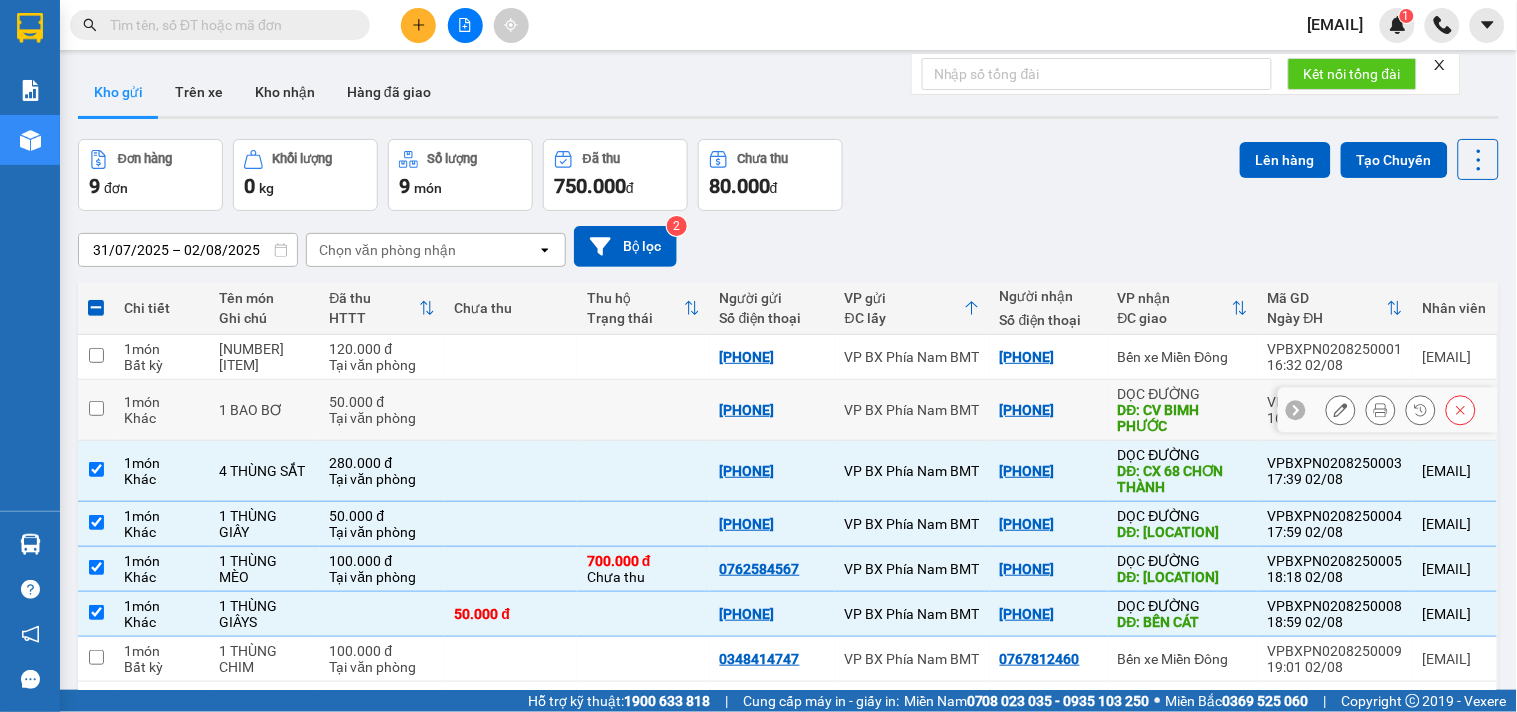 click on "Tại văn phòng" at bounding box center [382, 418] 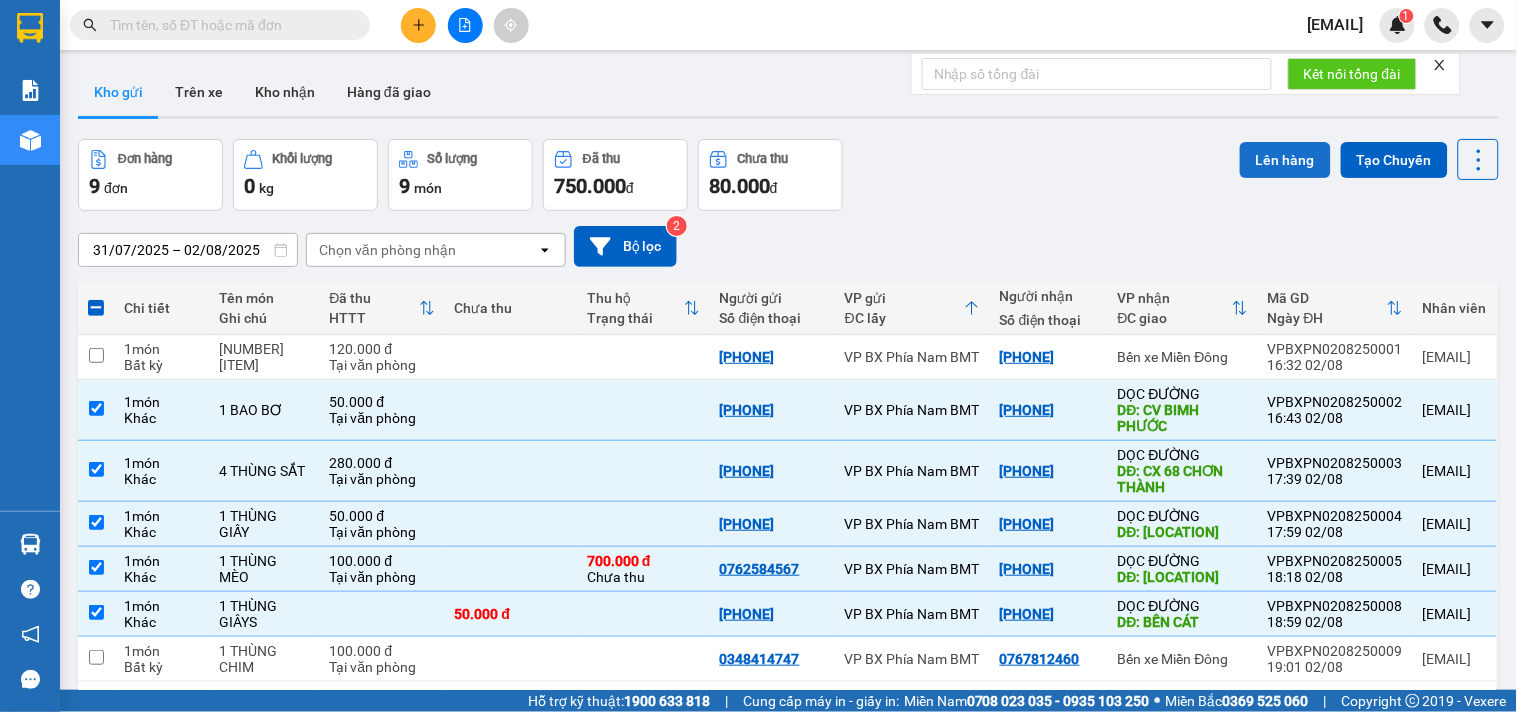 click on "Lên hàng" at bounding box center [1285, 160] 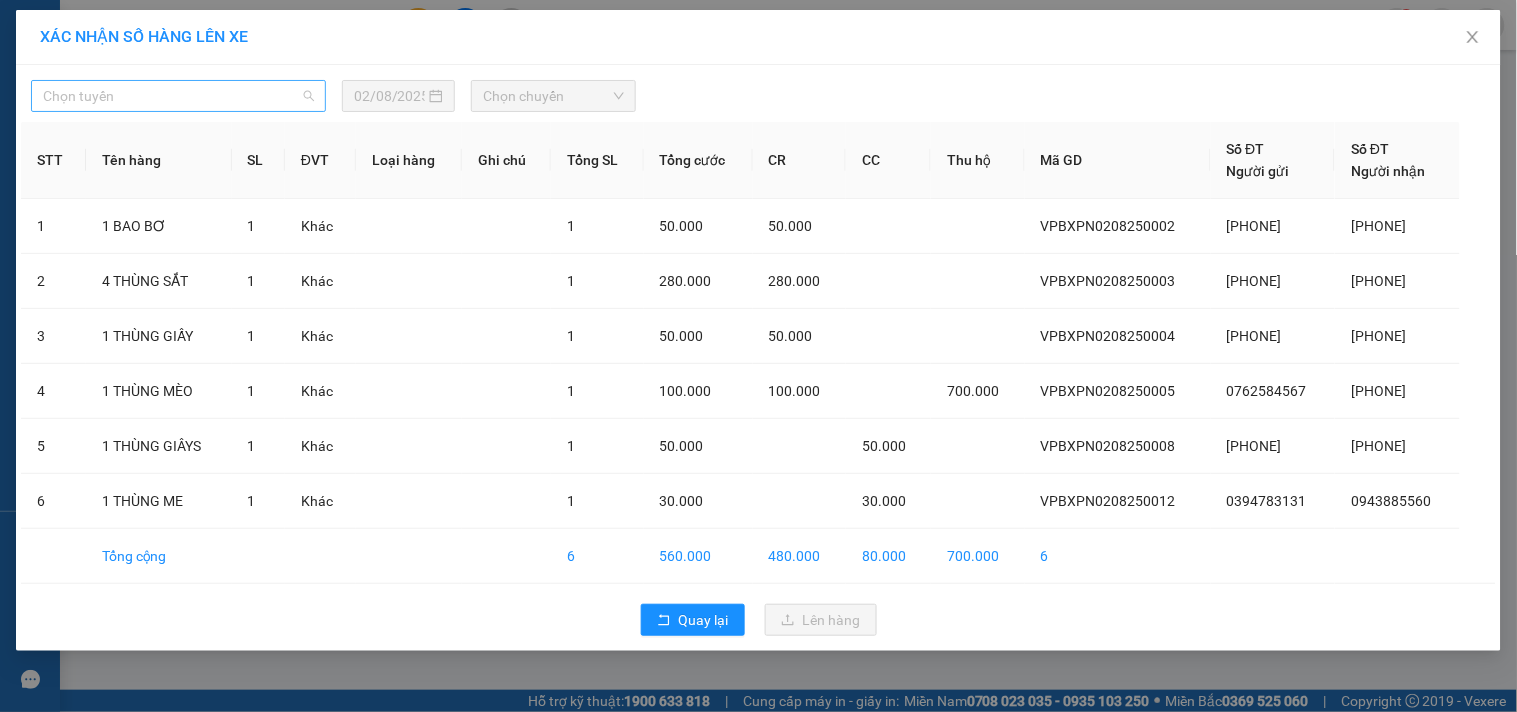 click on "Chọn tuyến" at bounding box center [178, 96] 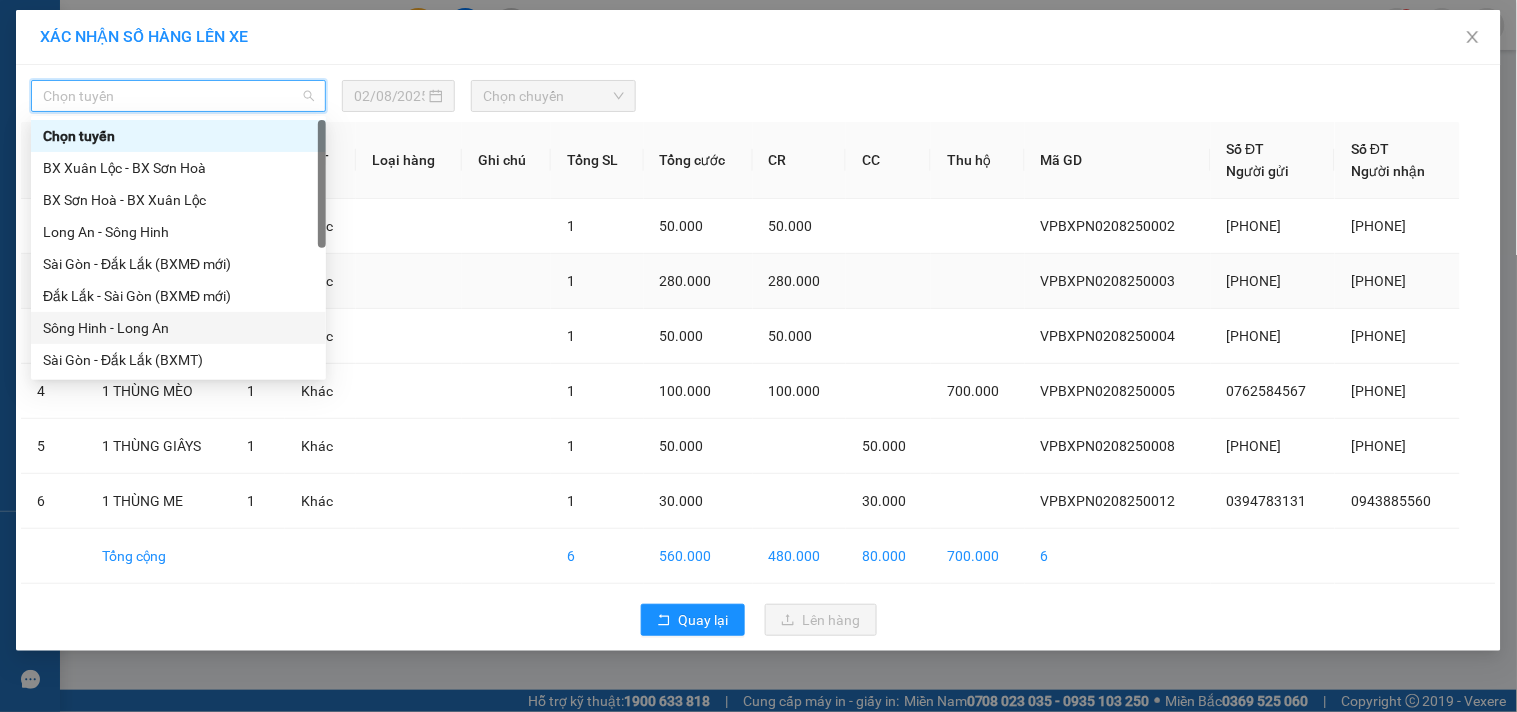 drag, startPoint x: 168, startPoint y: 321, endPoint x: 211, endPoint y: 295, distance: 50.24938 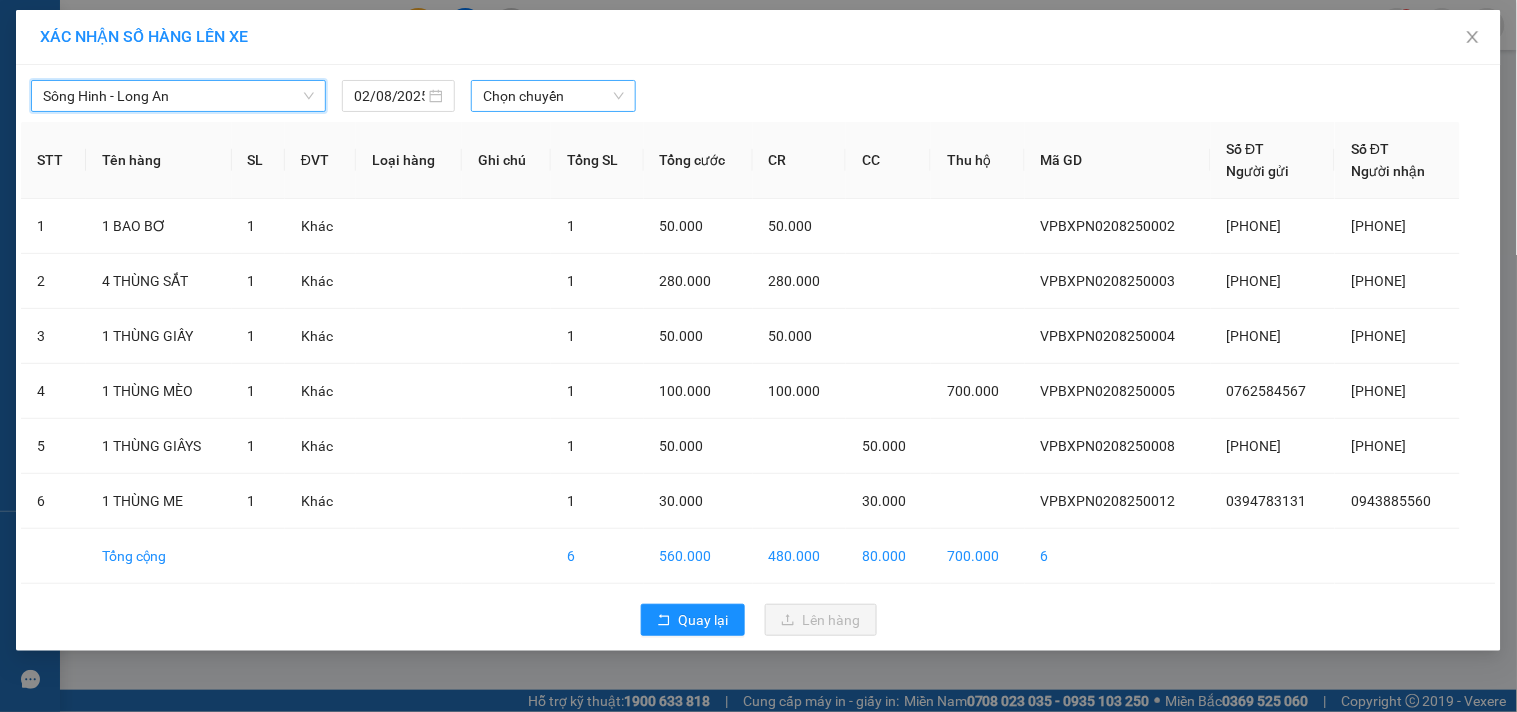 click on "Chọn chuyến" at bounding box center (553, 96) 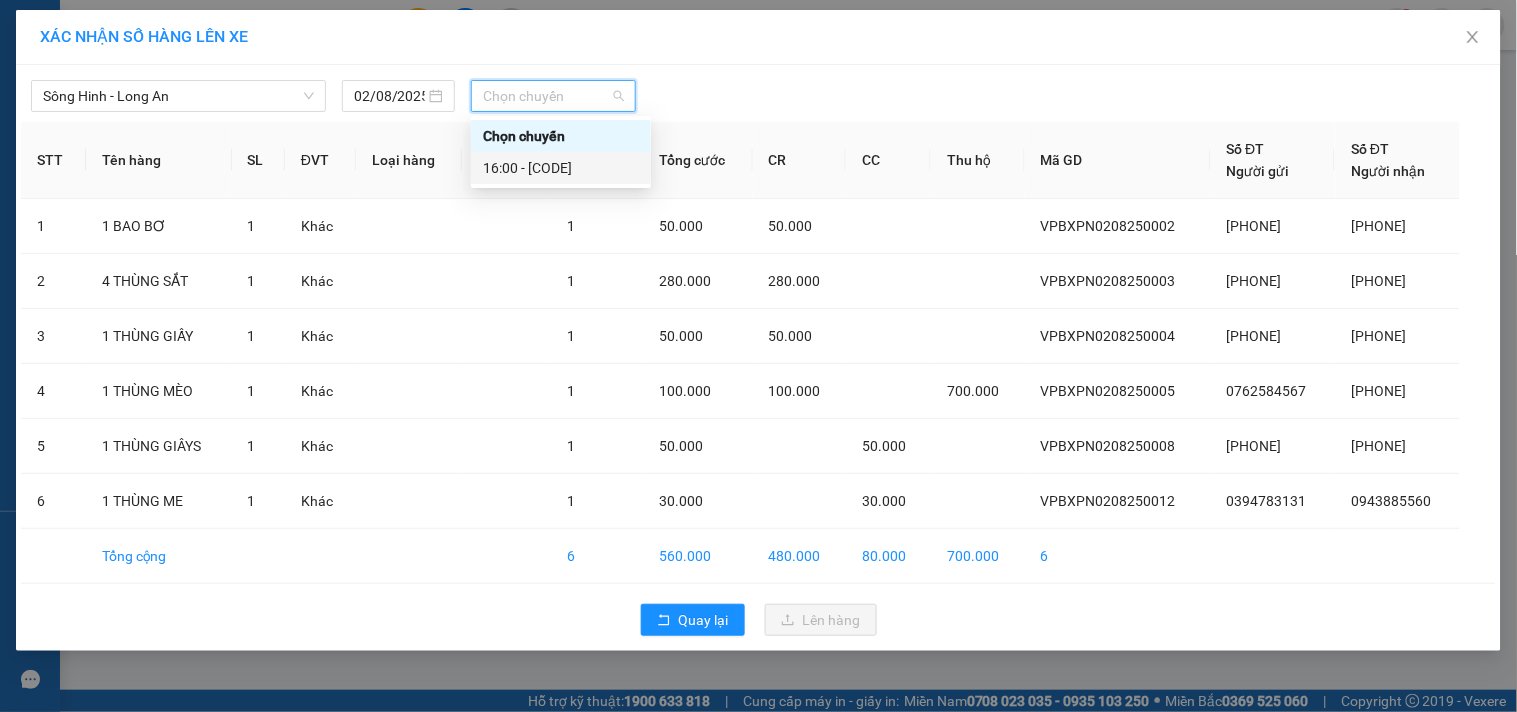 click on "16:00     - 47H-058.77" at bounding box center (561, 168) 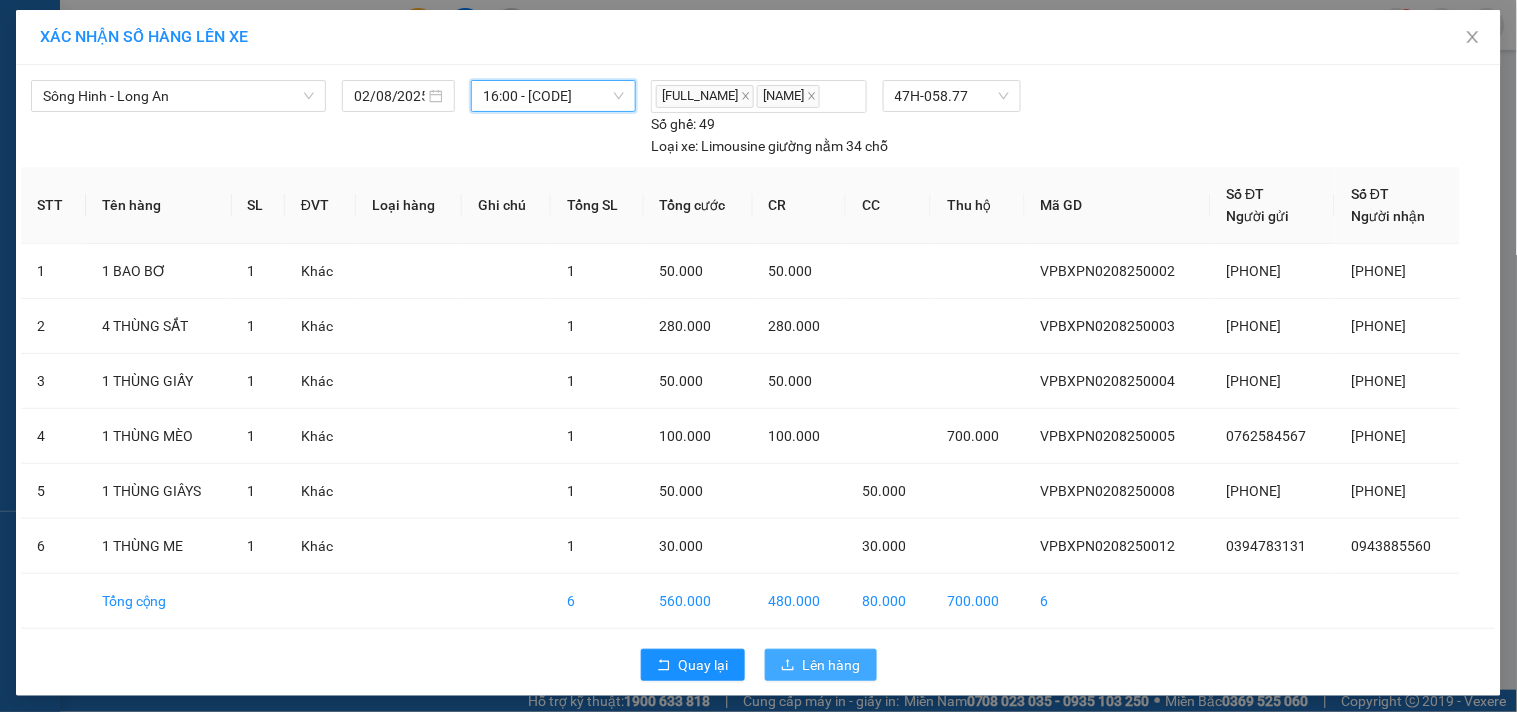 click on "Lên hàng" at bounding box center [832, 665] 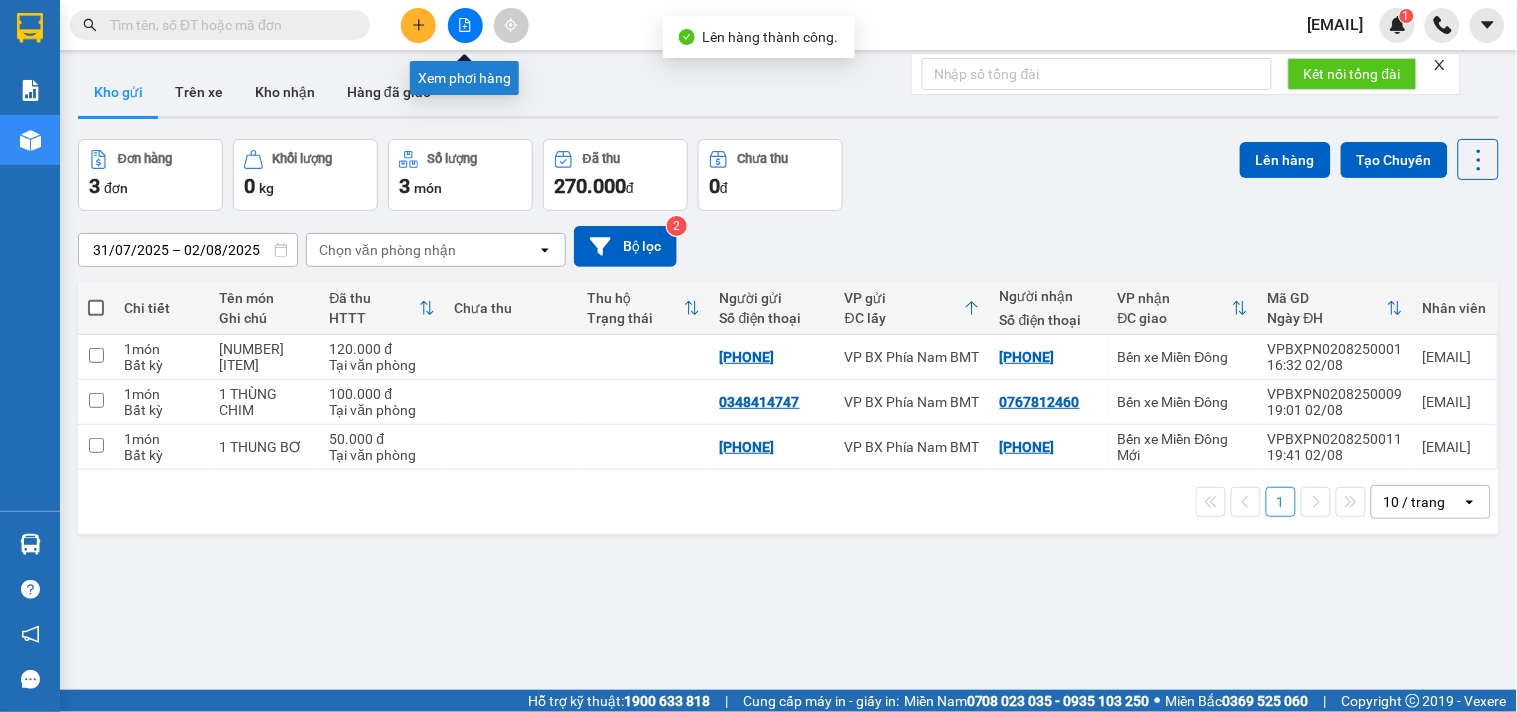 click at bounding box center (465, 25) 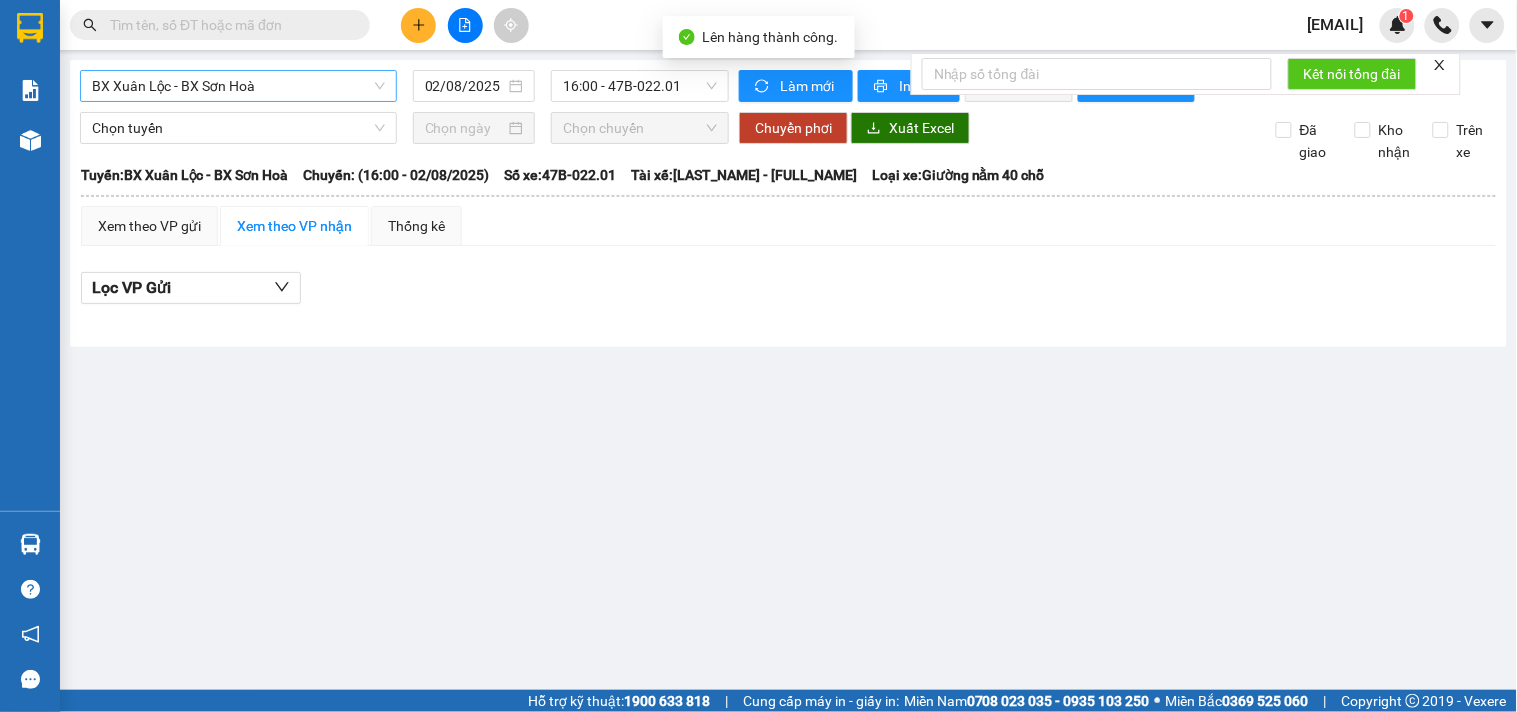 click on "BX Xuân Lộc - BX Sơn Hoà" at bounding box center [238, 86] 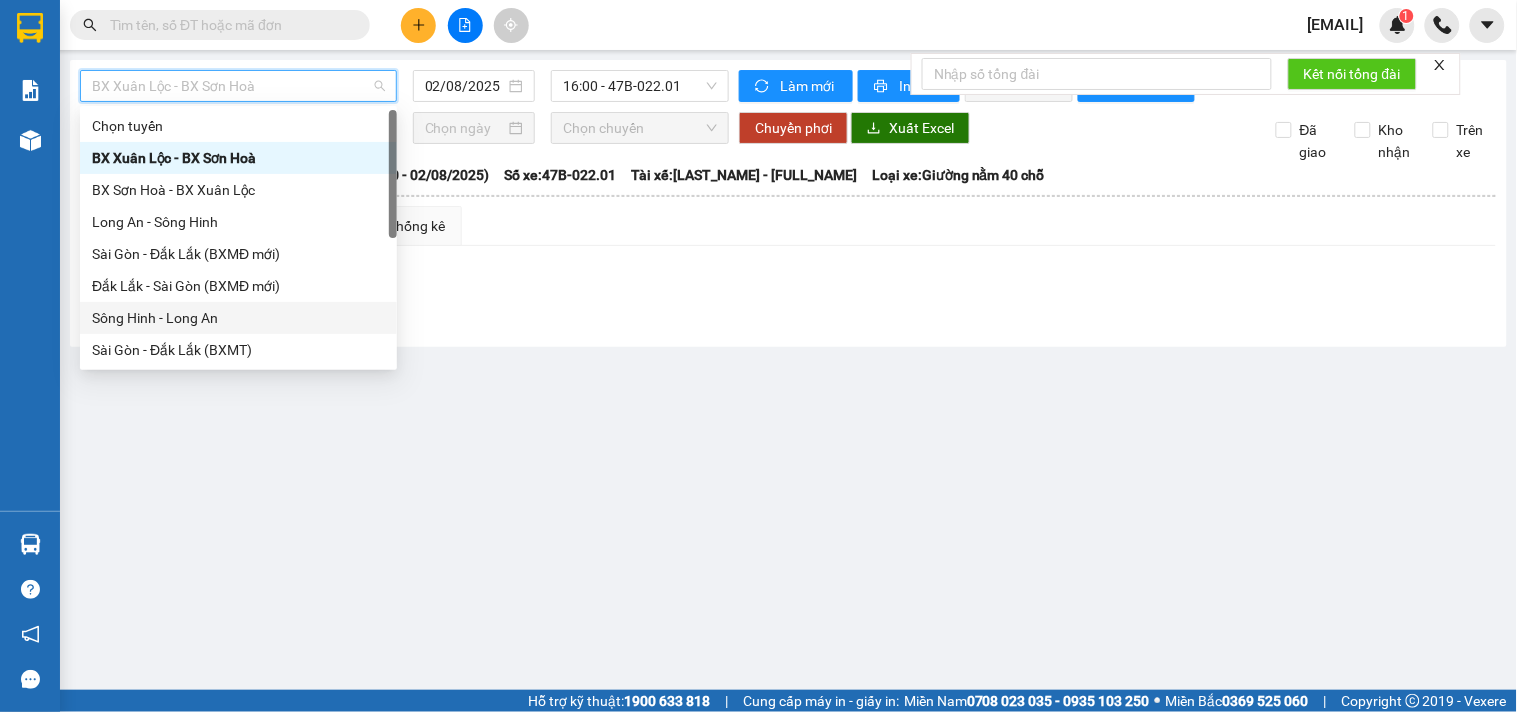 click on "Sông Hinh - Long An" at bounding box center (238, 318) 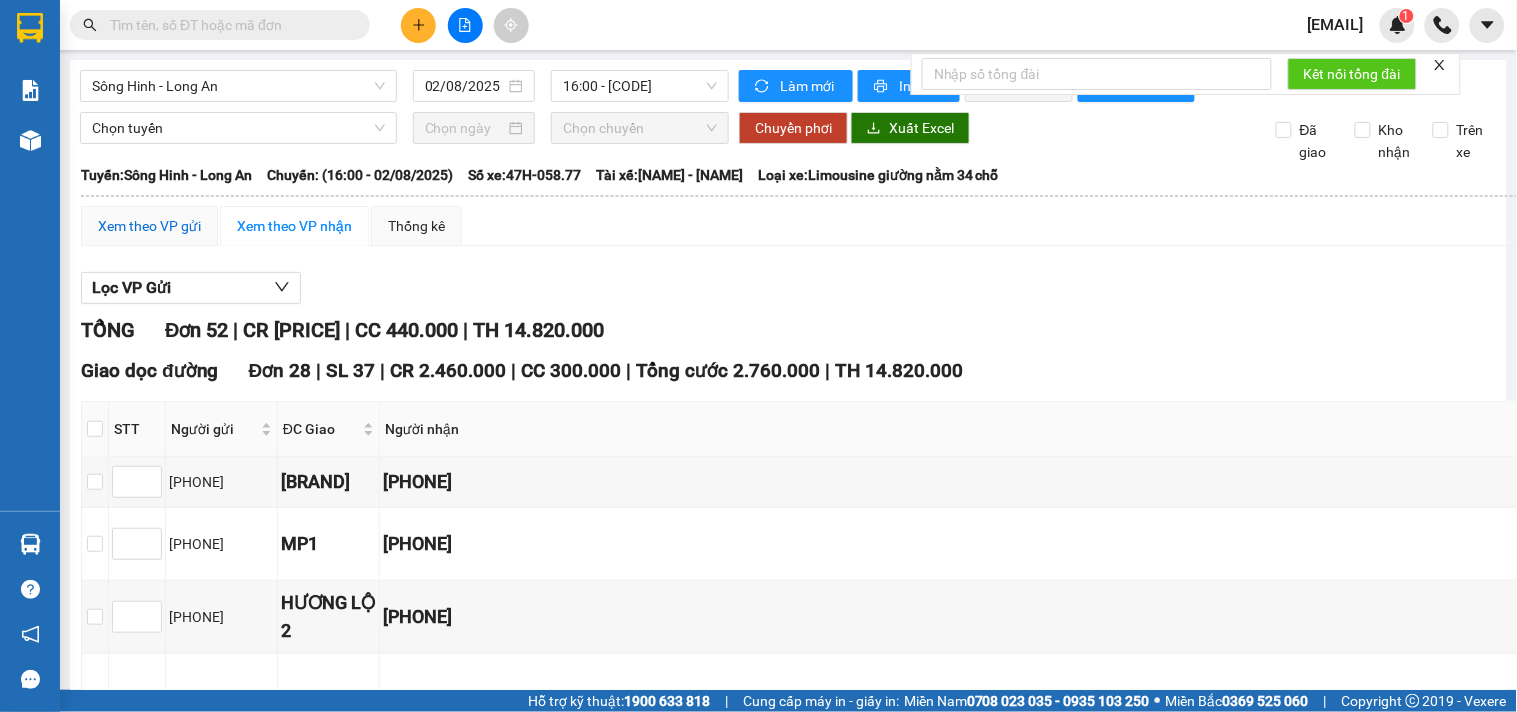 click on "Xem theo VP gửi" at bounding box center (149, 226) 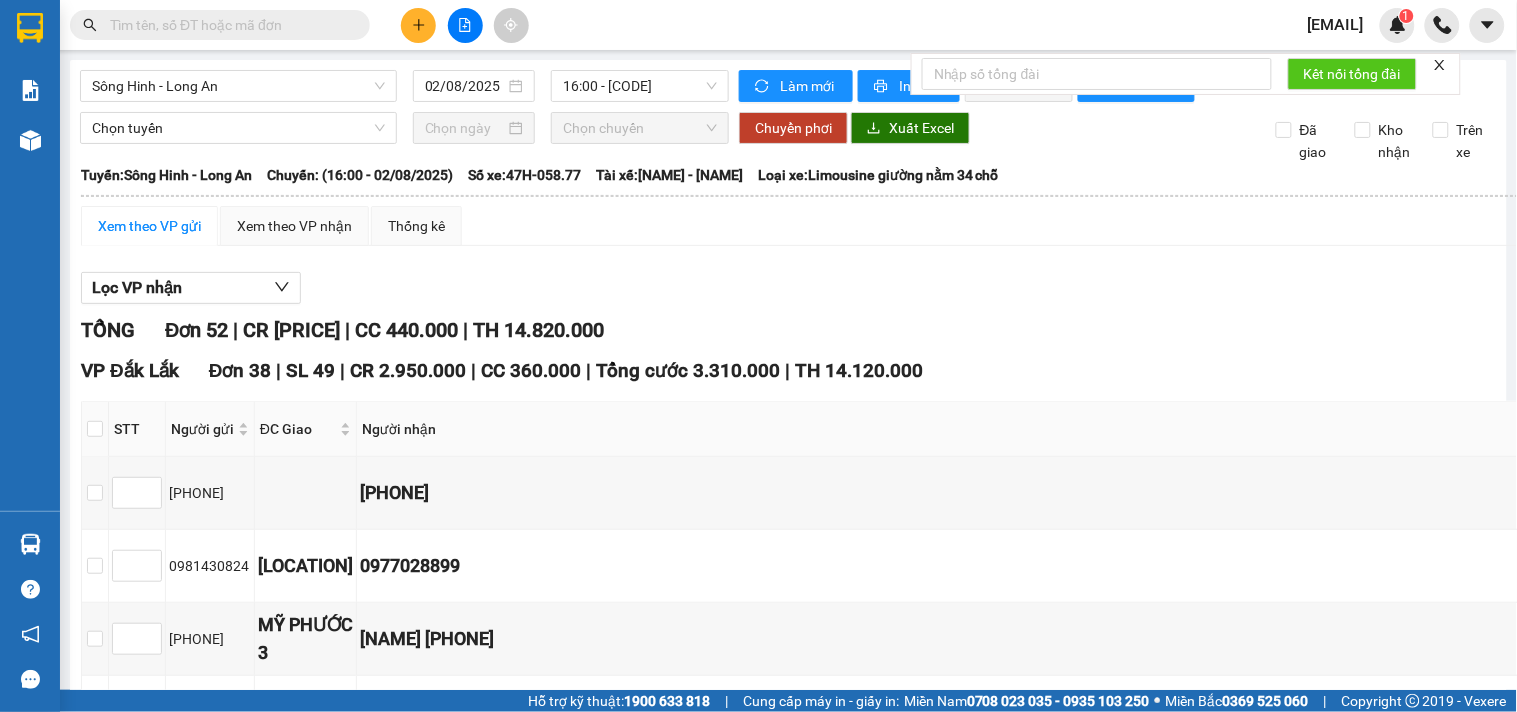 click 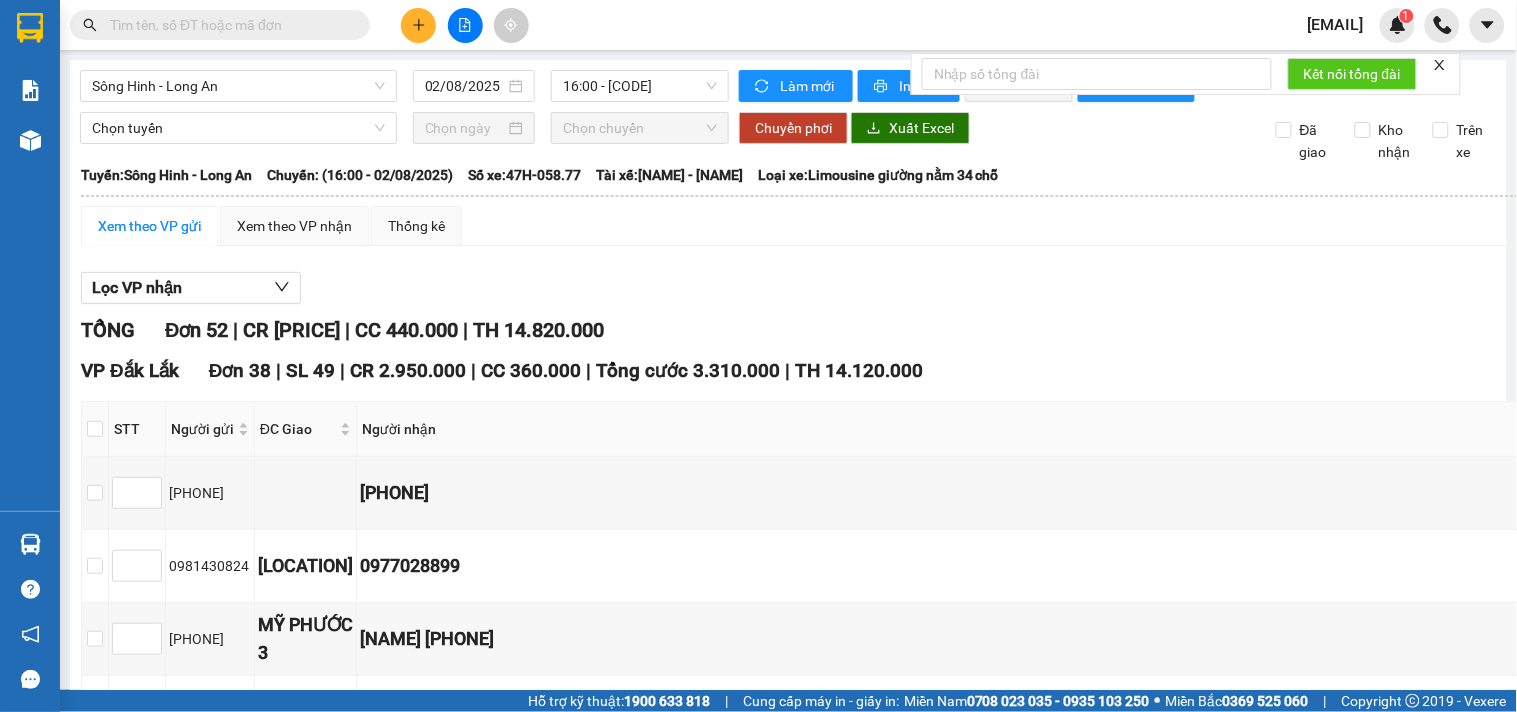 click on "Lưu sắp xếp Xuống kho gửi In DS In biên lai" at bounding box center [2547, 4400] 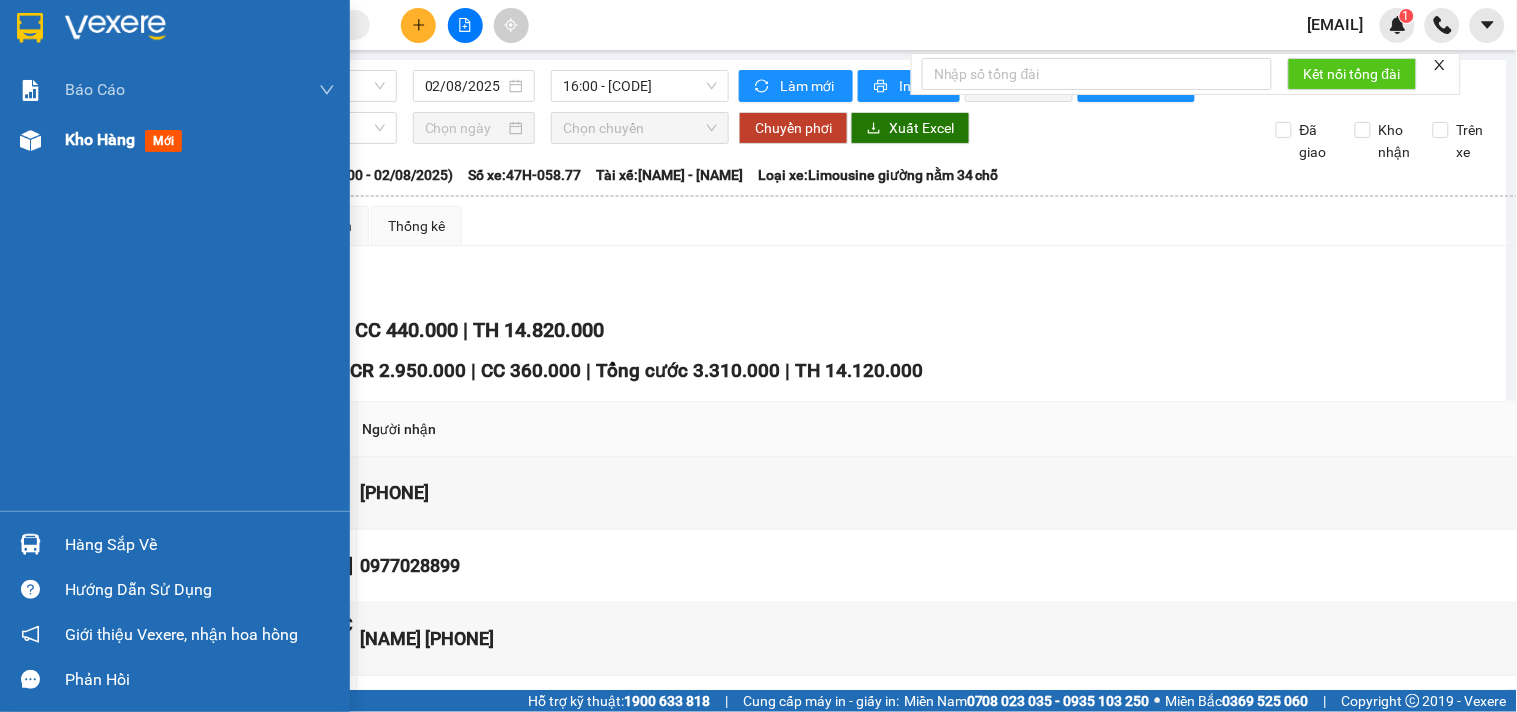 click on "Kho hàng" at bounding box center [100, 139] 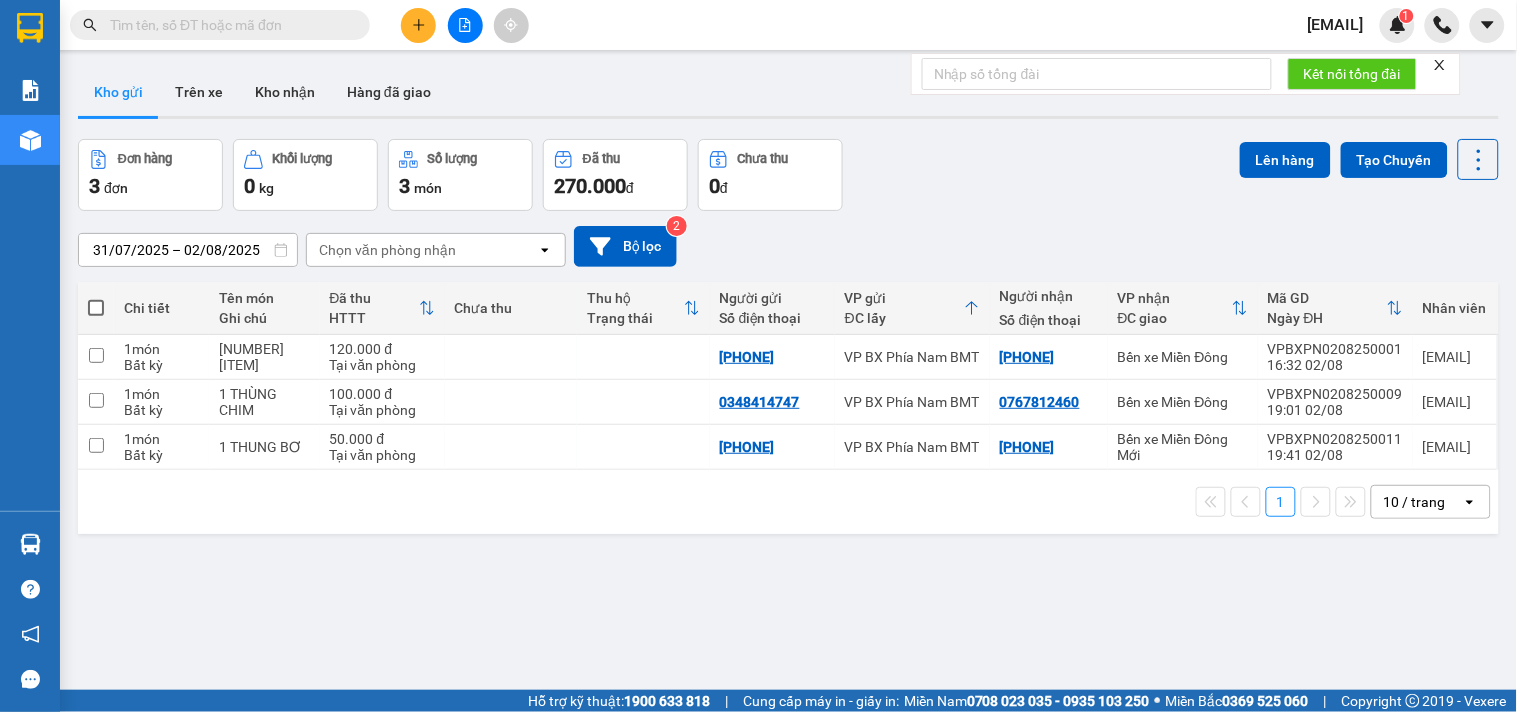 click 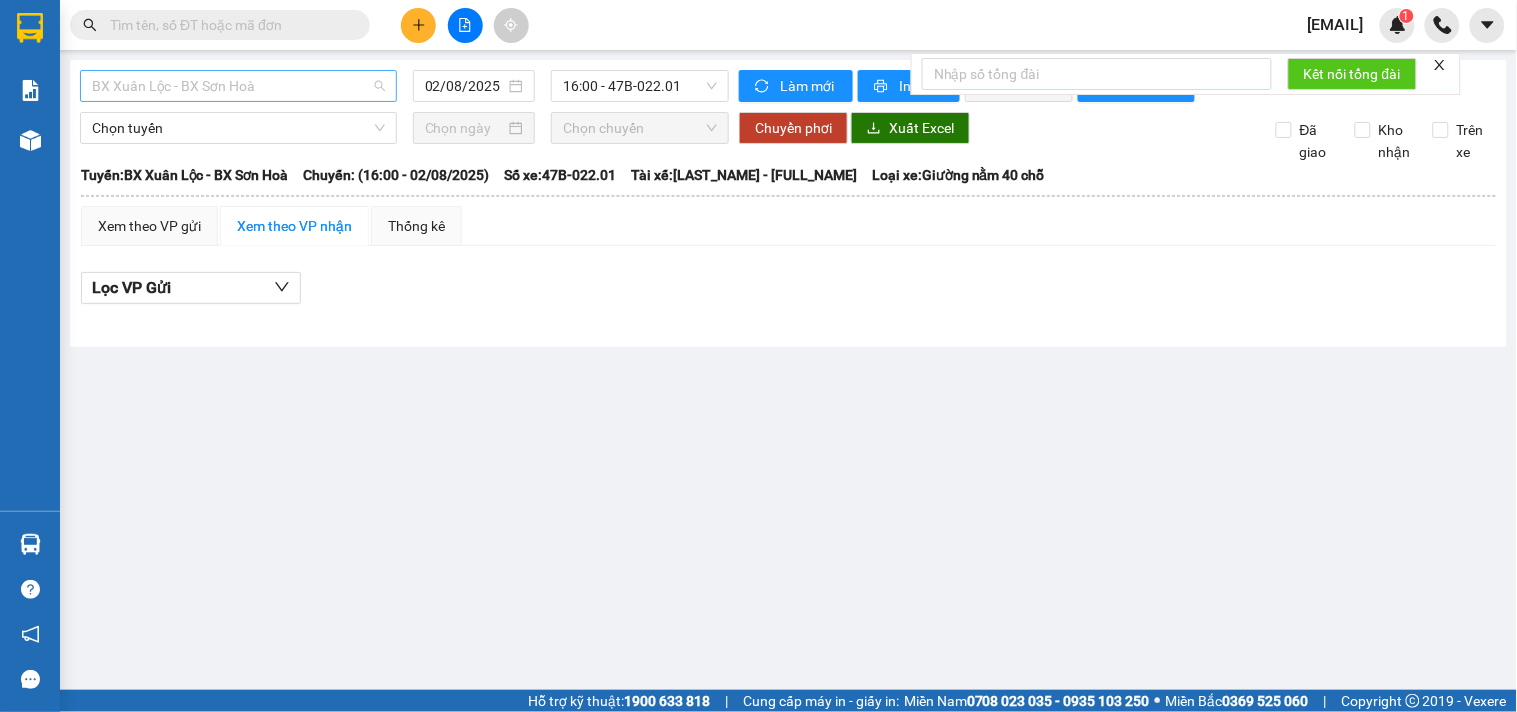 click on "BX Xuân Lộc - BX Sơn Hoà" at bounding box center [238, 86] 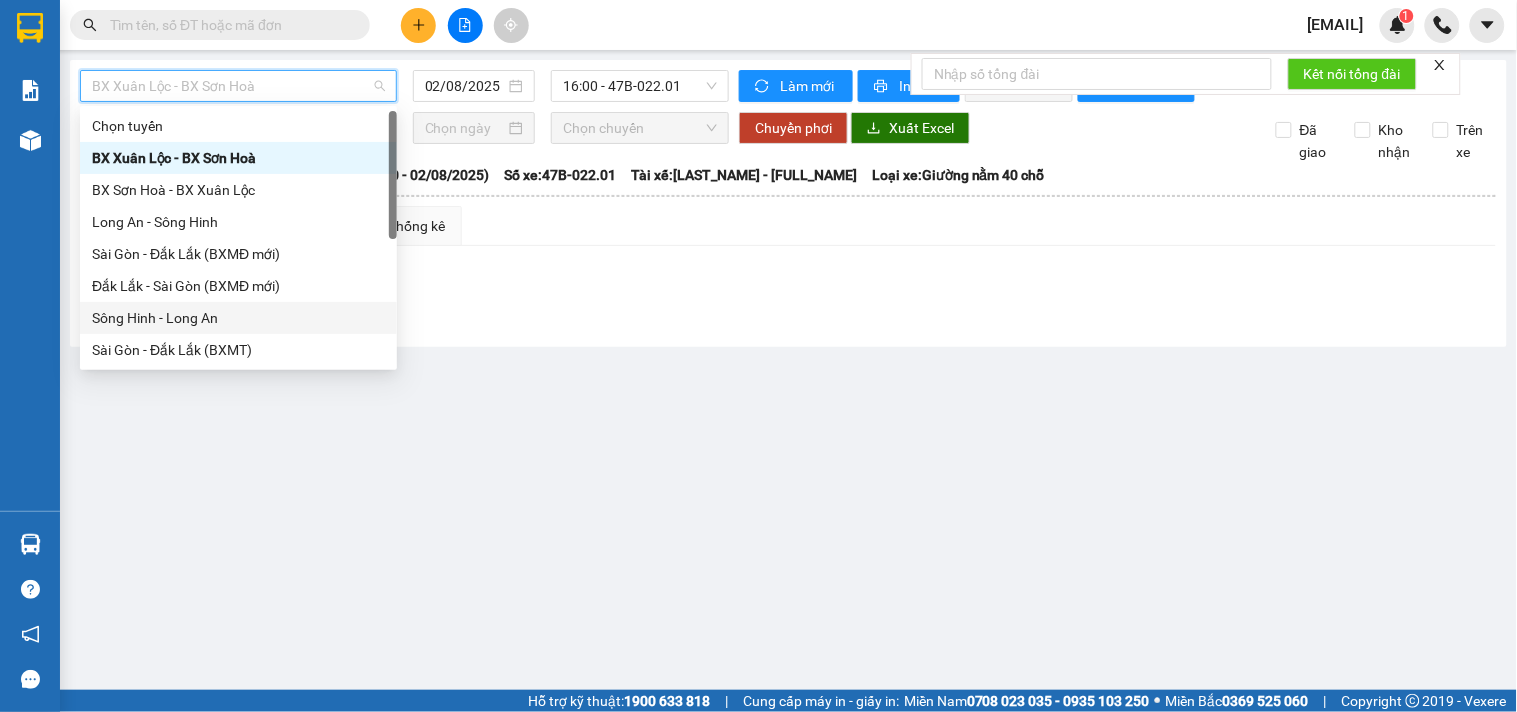 click on "Sông Hinh - Long An" at bounding box center (238, 318) 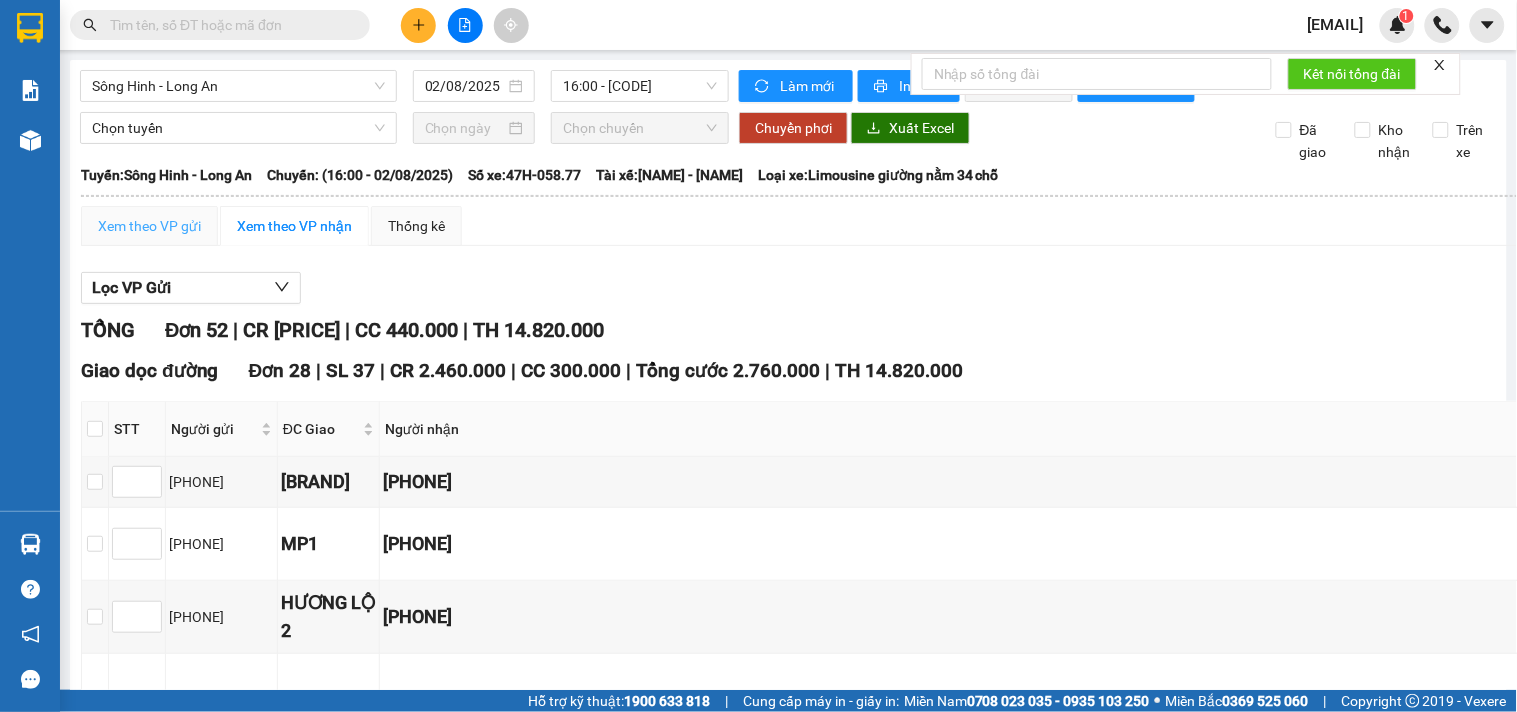 click on "Xem theo VP gửi" at bounding box center [149, 226] 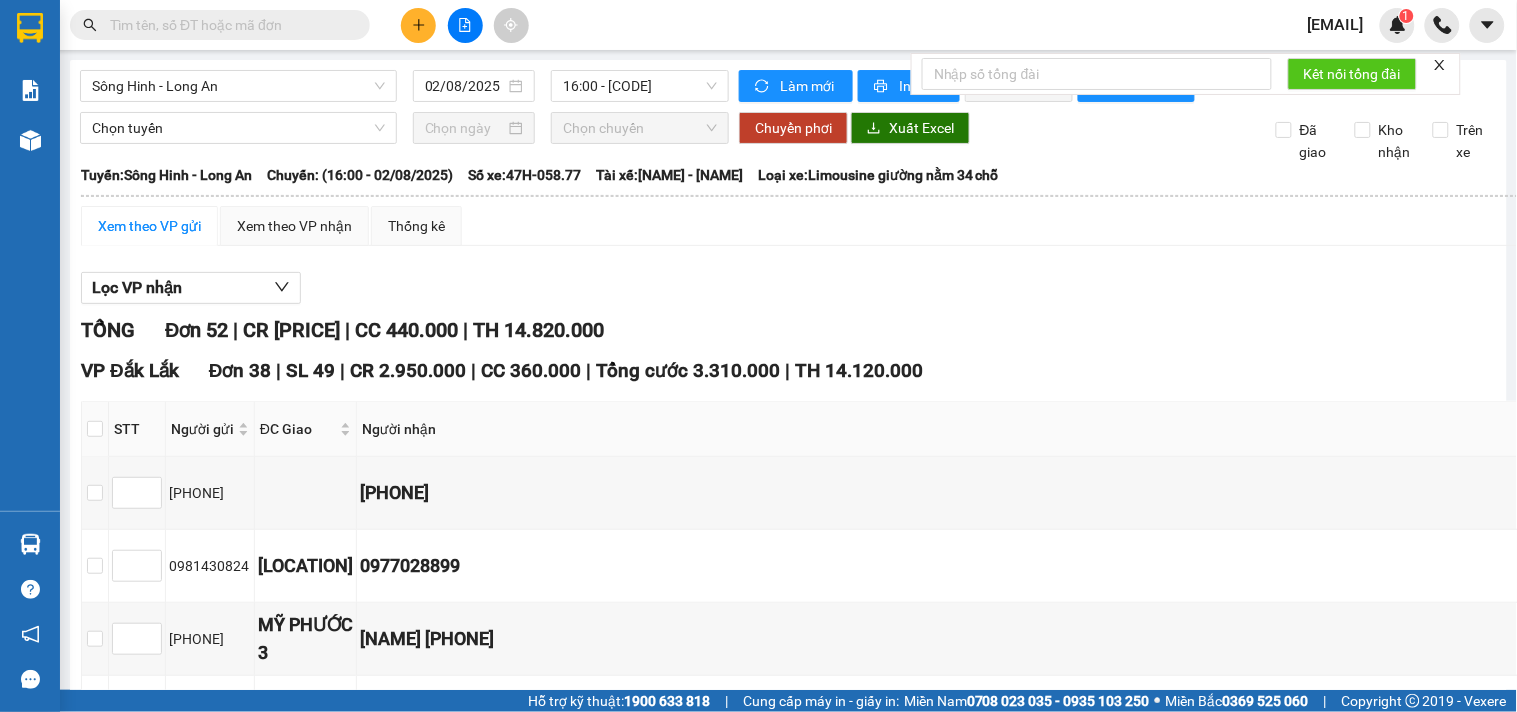 scroll, scrollTop: 2292, scrollLeft: 0, axis: vertical 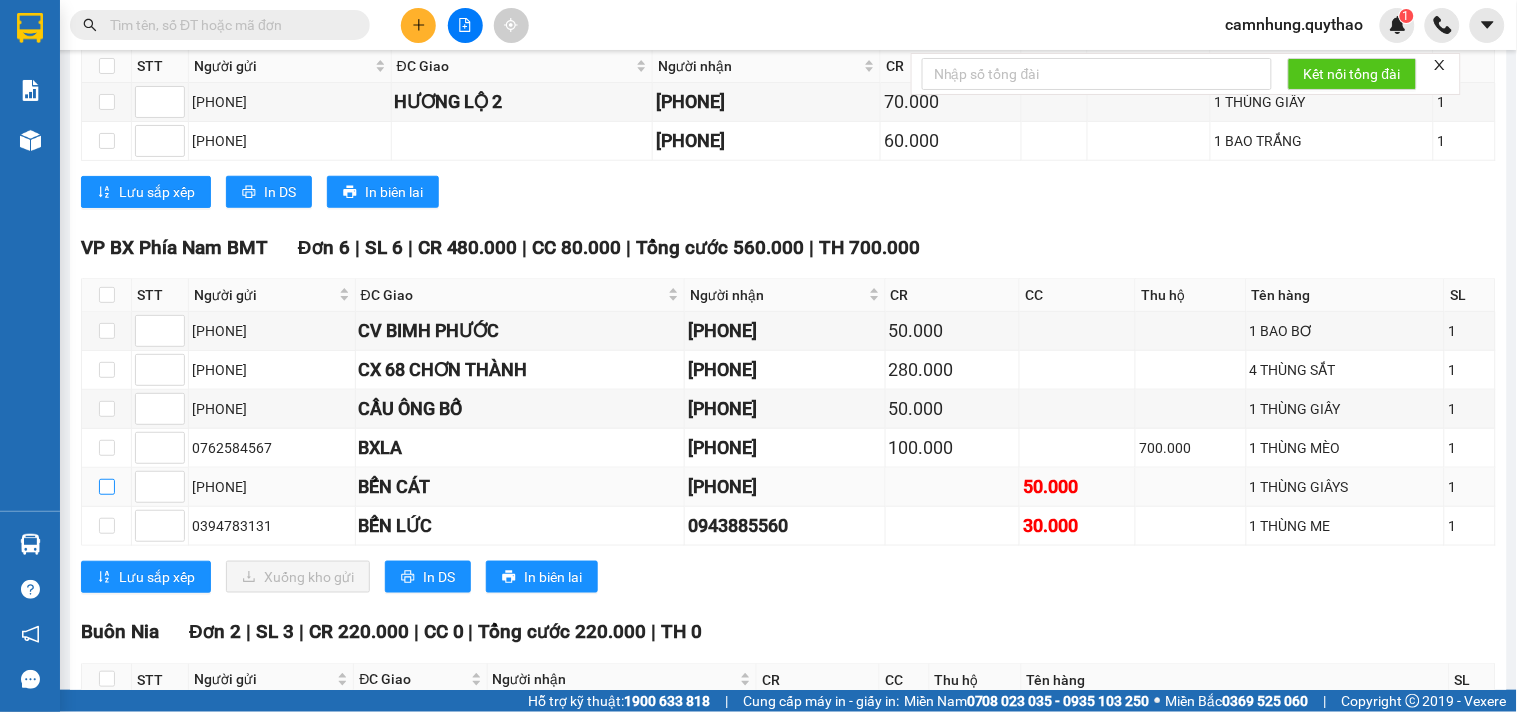 click at bounding box center [107, 487] 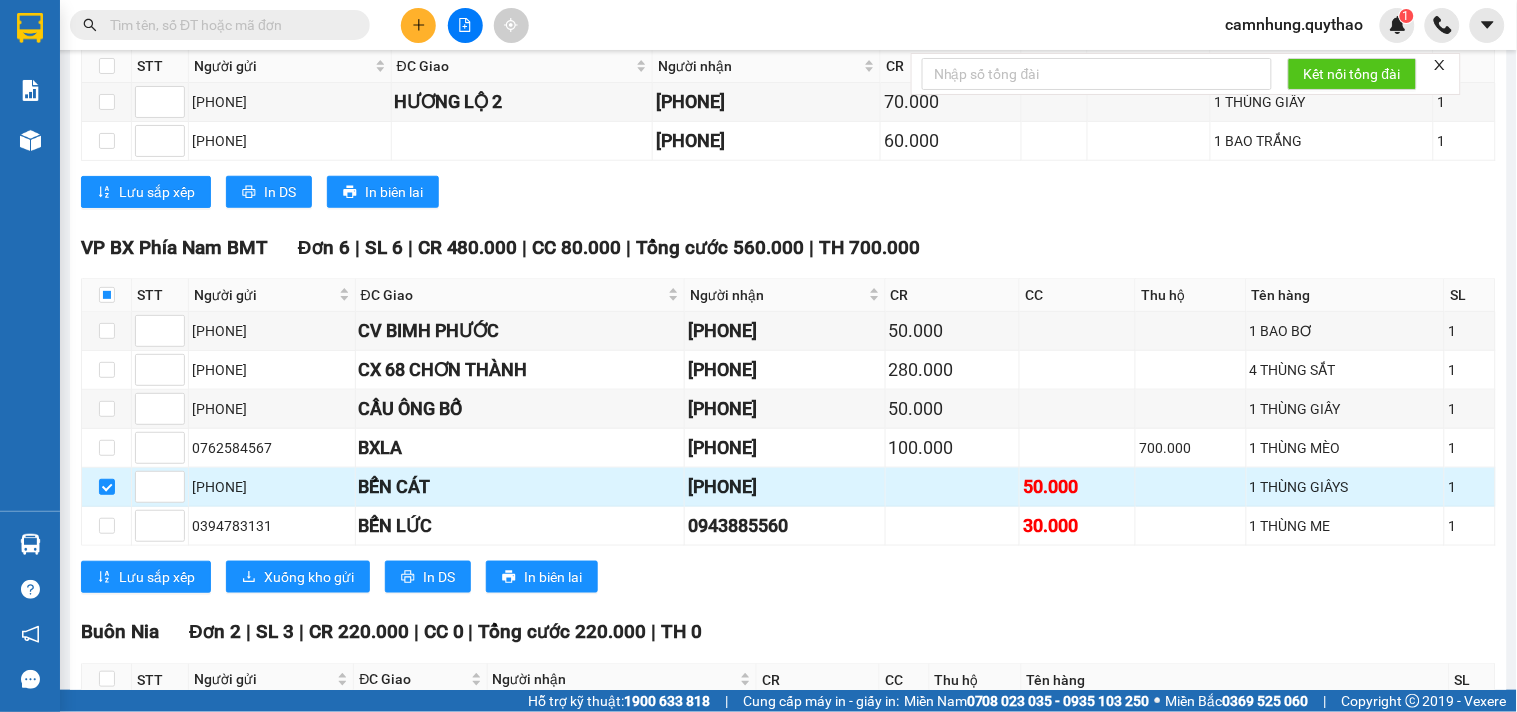 drag, startPoint x: 431, startPoint y: 522, endPoint x: 340, endPoint y: 516, distance: 91.197586 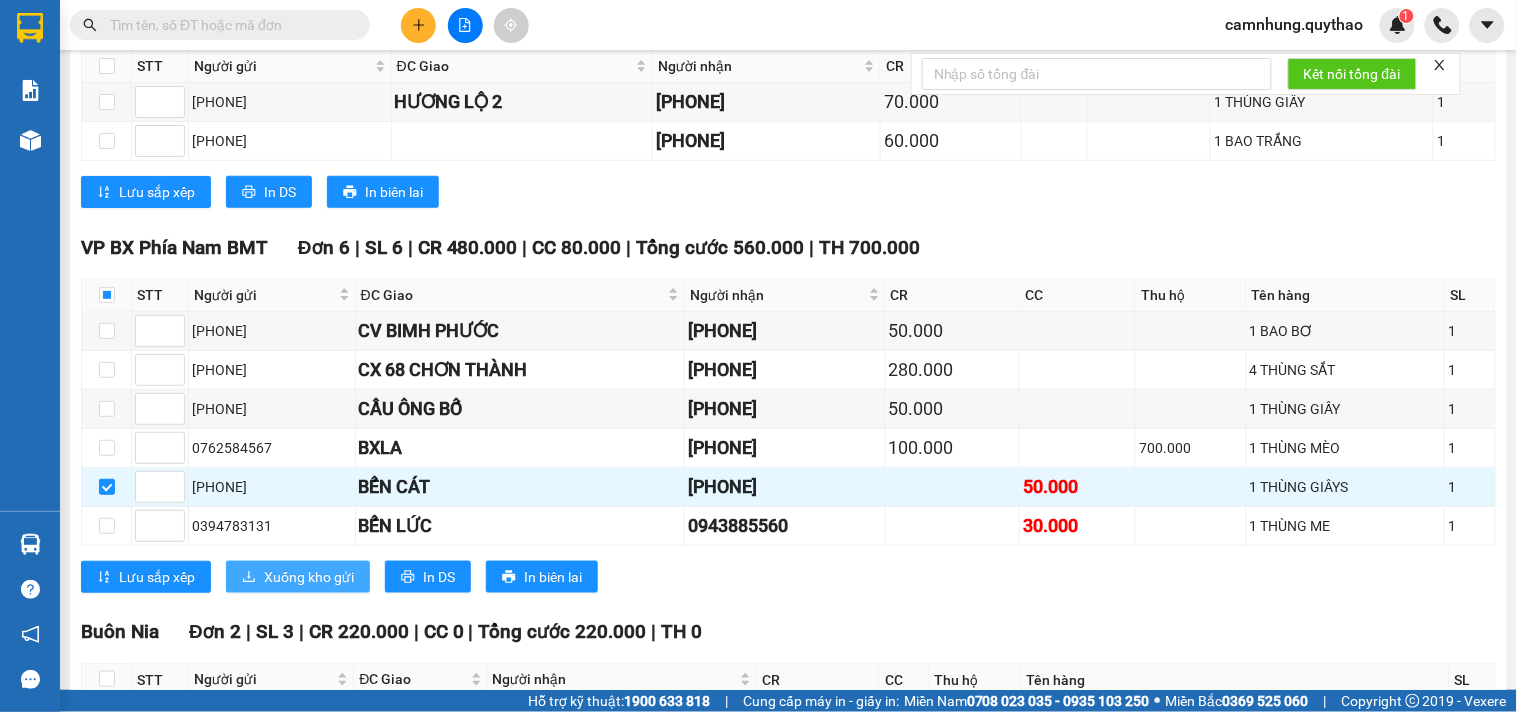 click on "Xuống kho gửi" at bounding box center (309, 577) 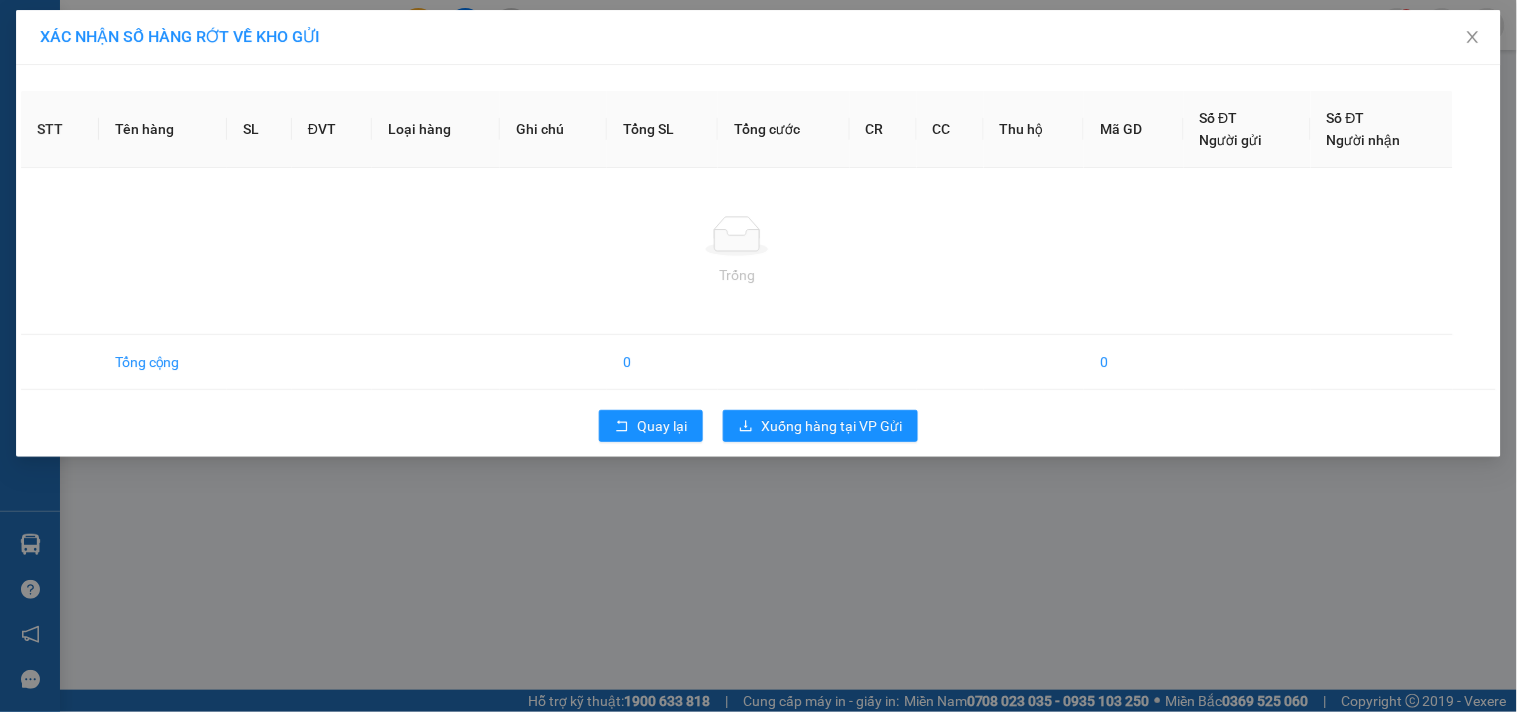 scroll, scrollTop: 0, scrollLeft: 0, axis: both 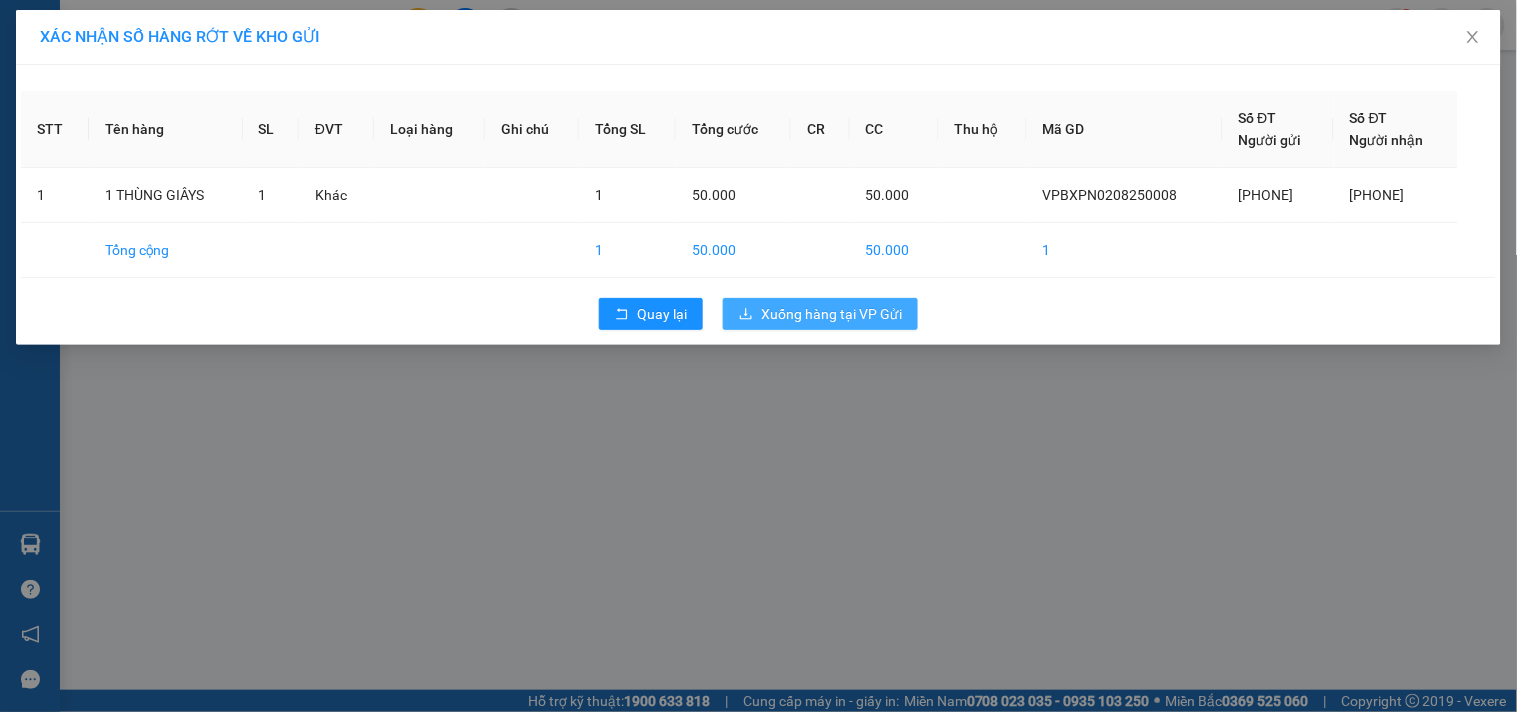 click on "Xuống hàng tại VP Gửi" at bounding box center (831, 314) 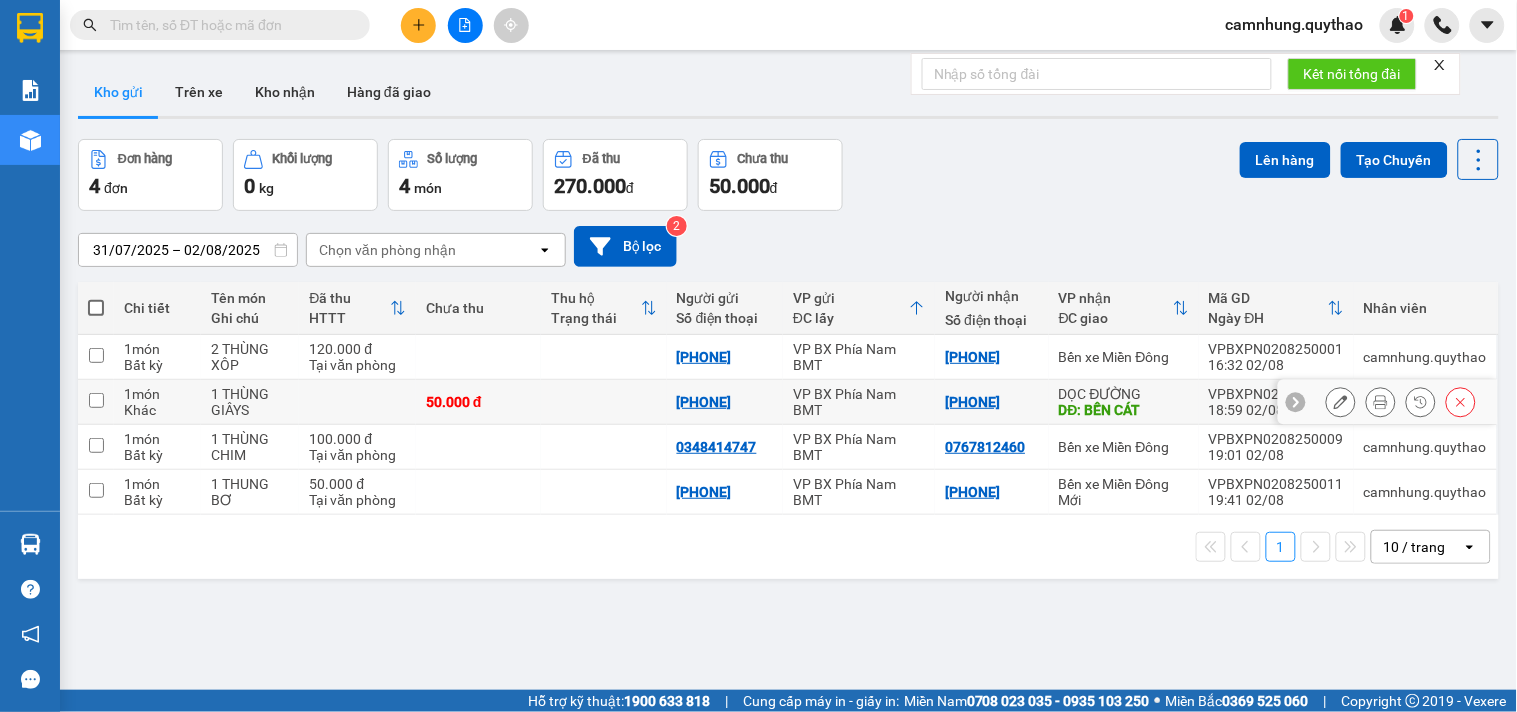 click on "1 THÙNG GIÂYS" at bounding box center (250, 402) 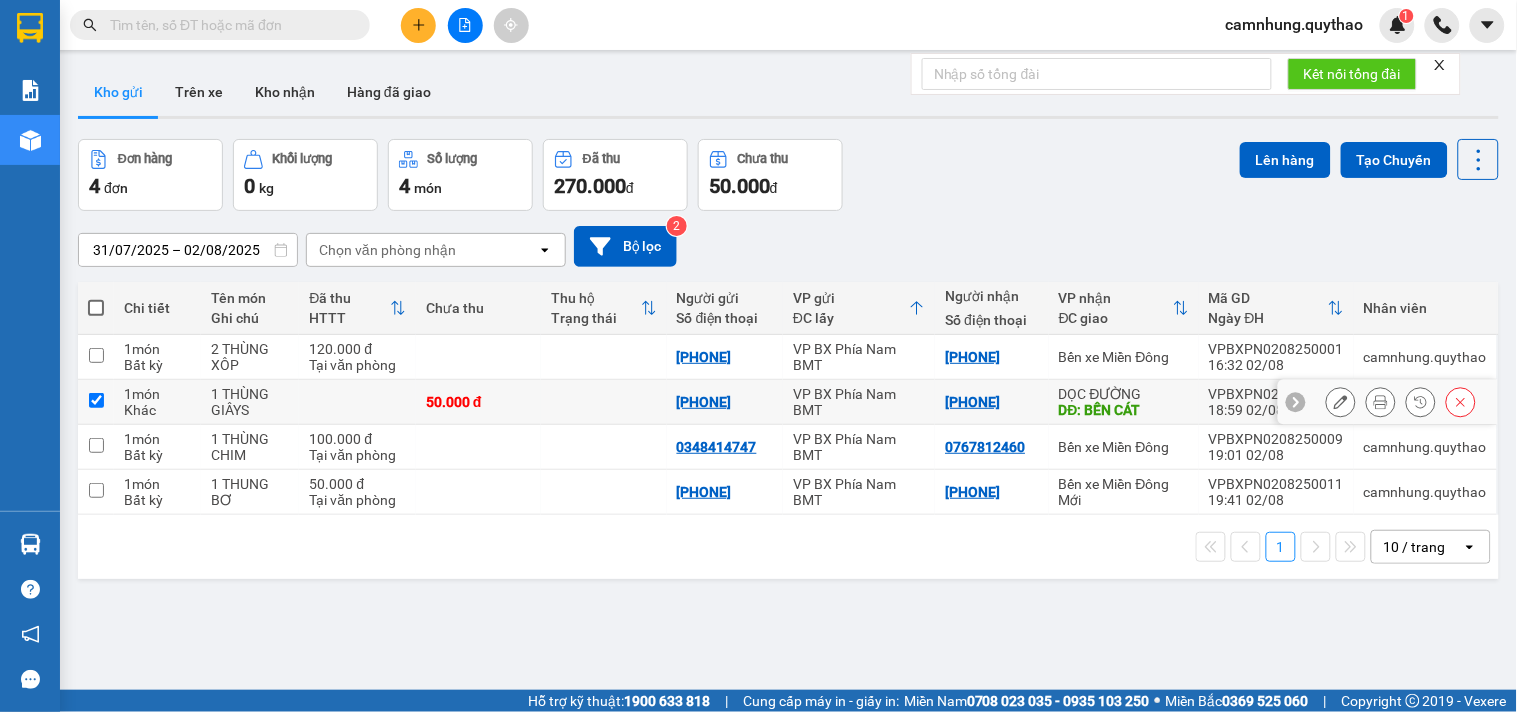 checkbox on "true" 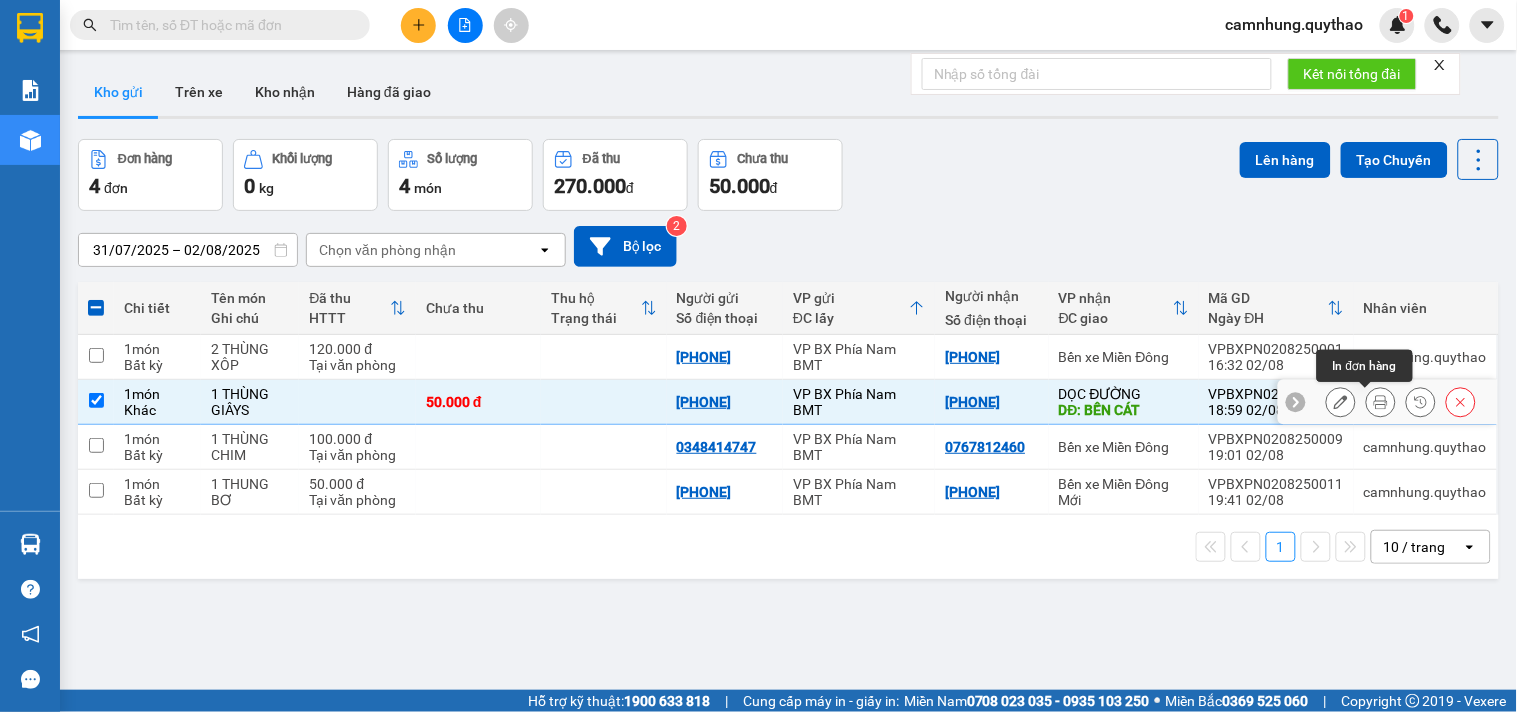 click 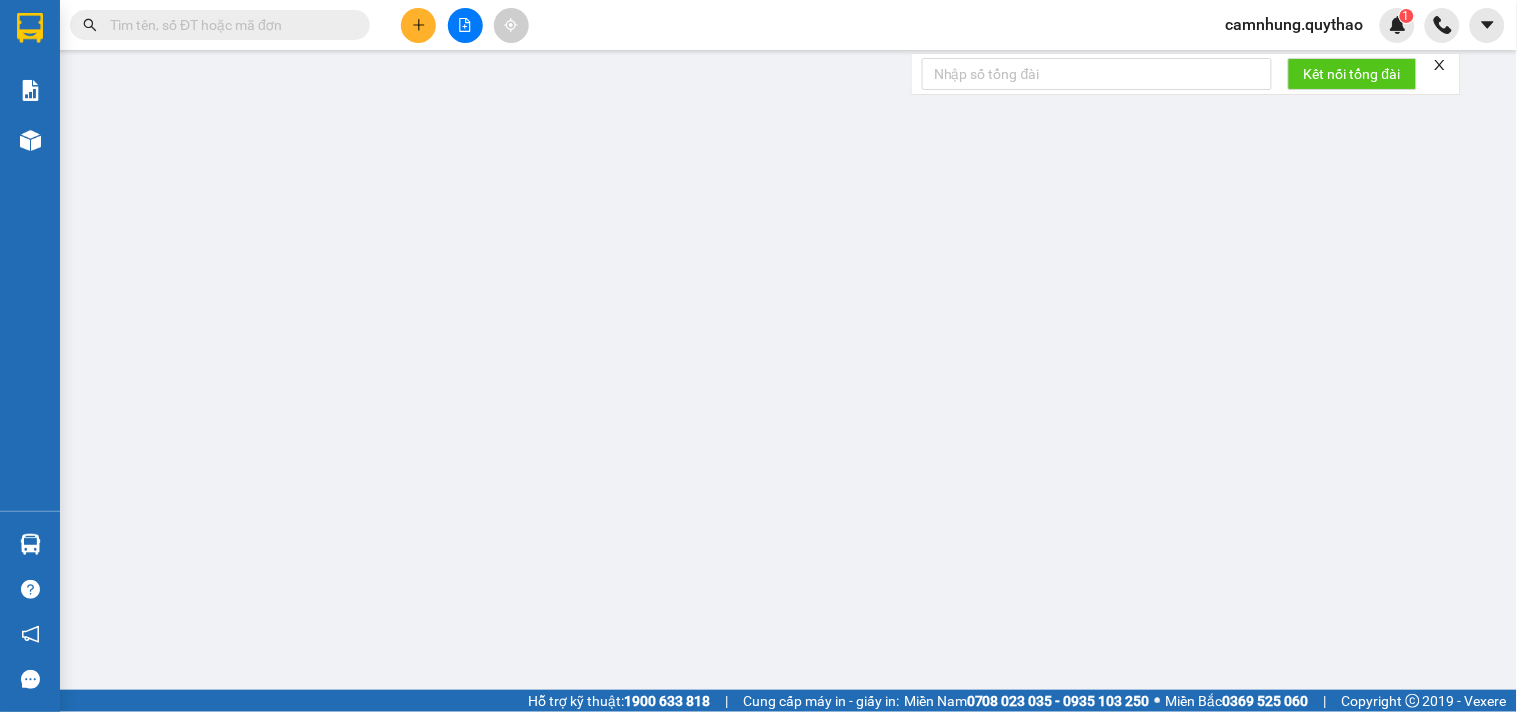 type on "[PHONE]" 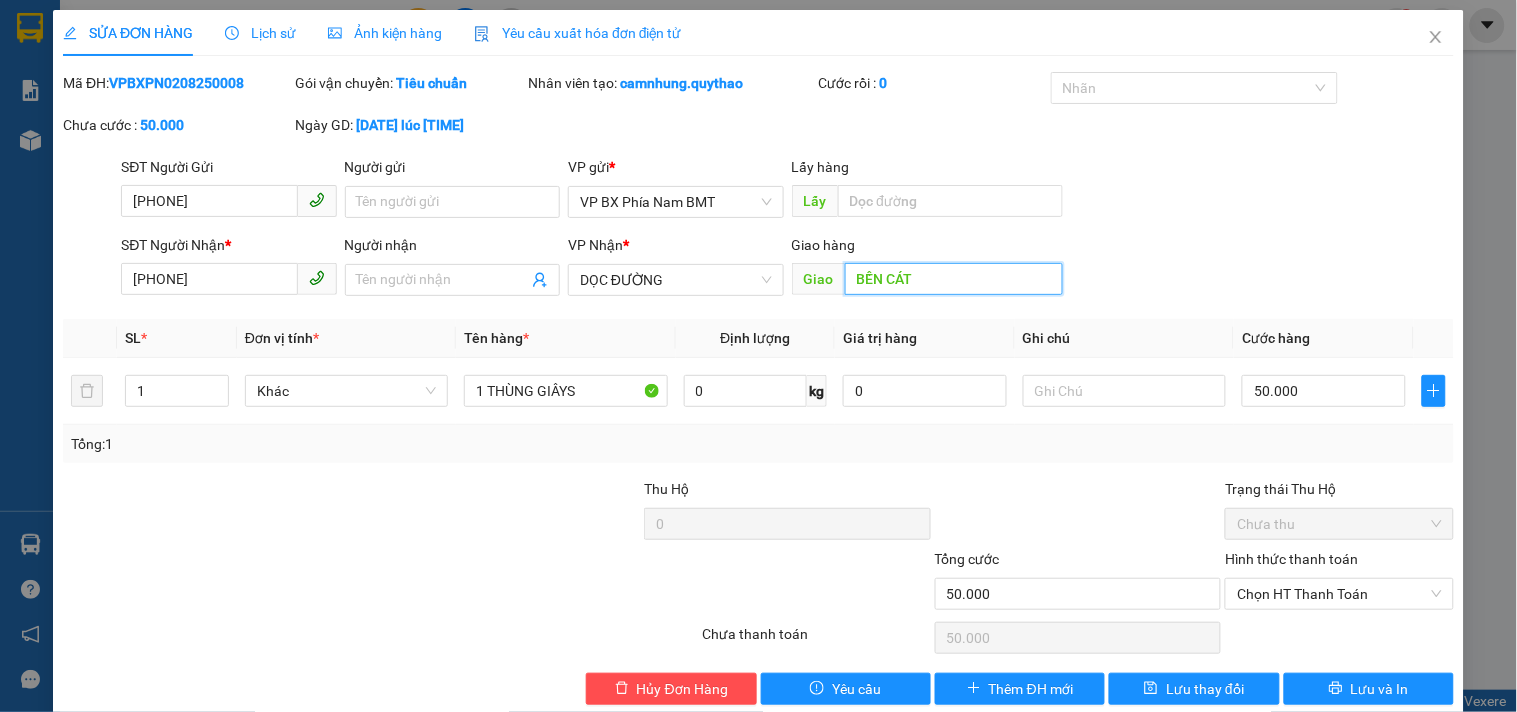 click on "[LOCATION]" at bounding box center (954, 279) 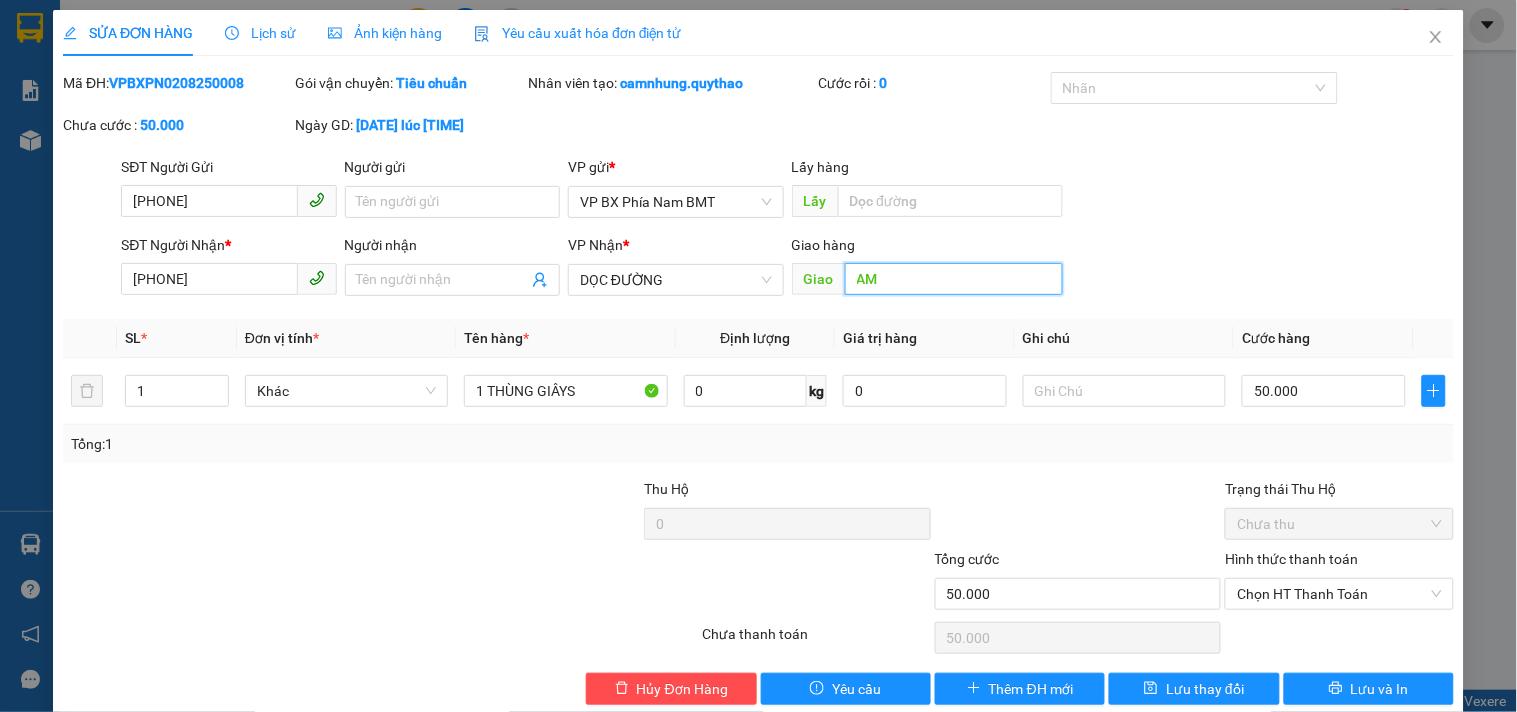 type on "A" 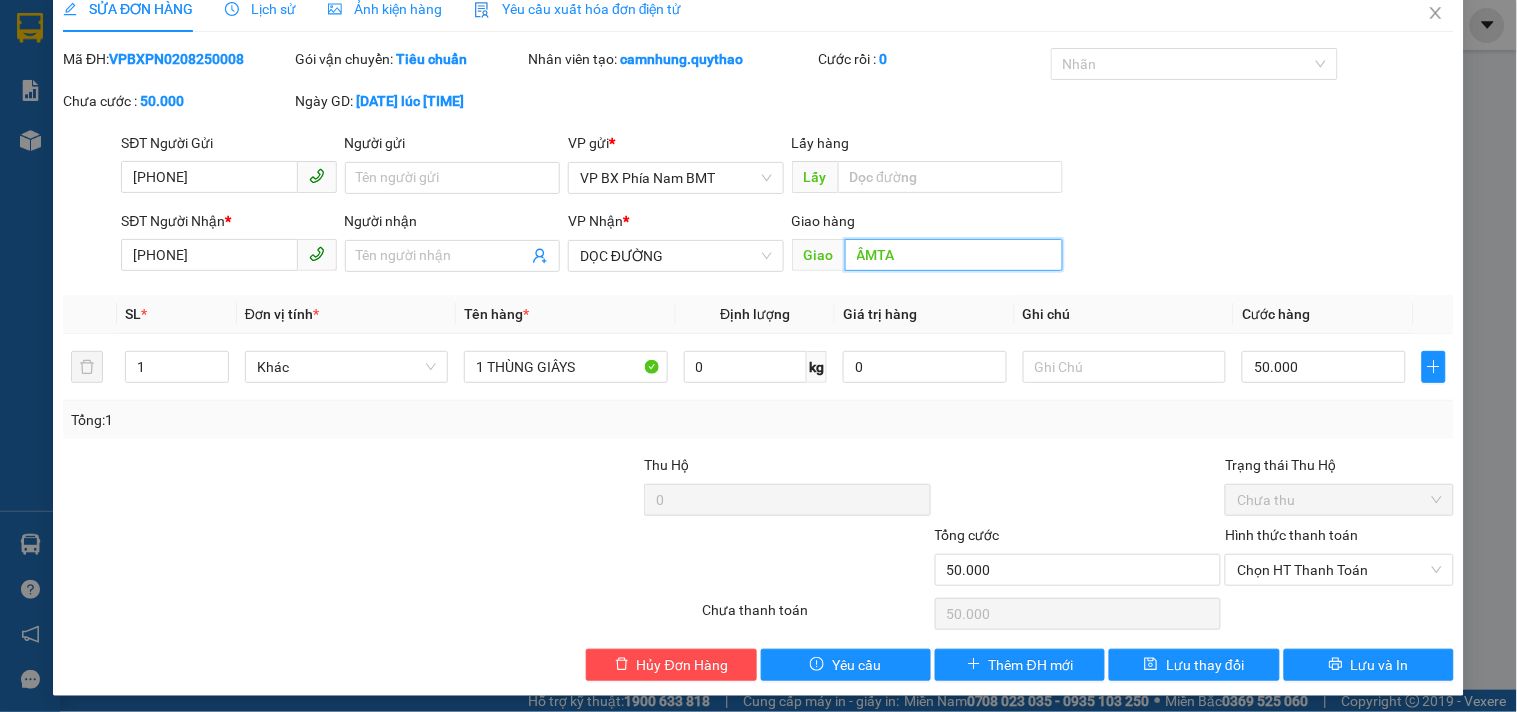 scroll, scrollTop: 32, scrollLeft: 0, axis: vertical 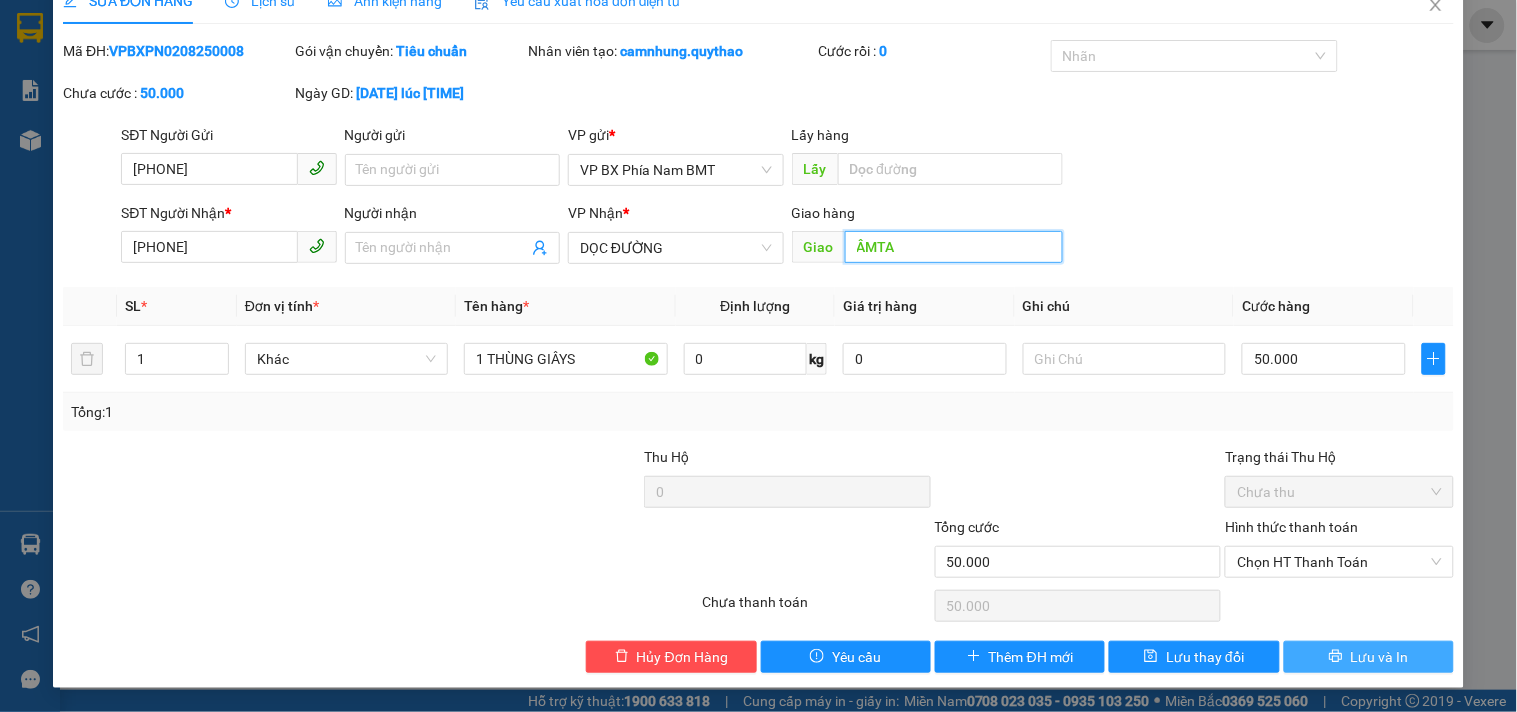 type on "ÂMTA" 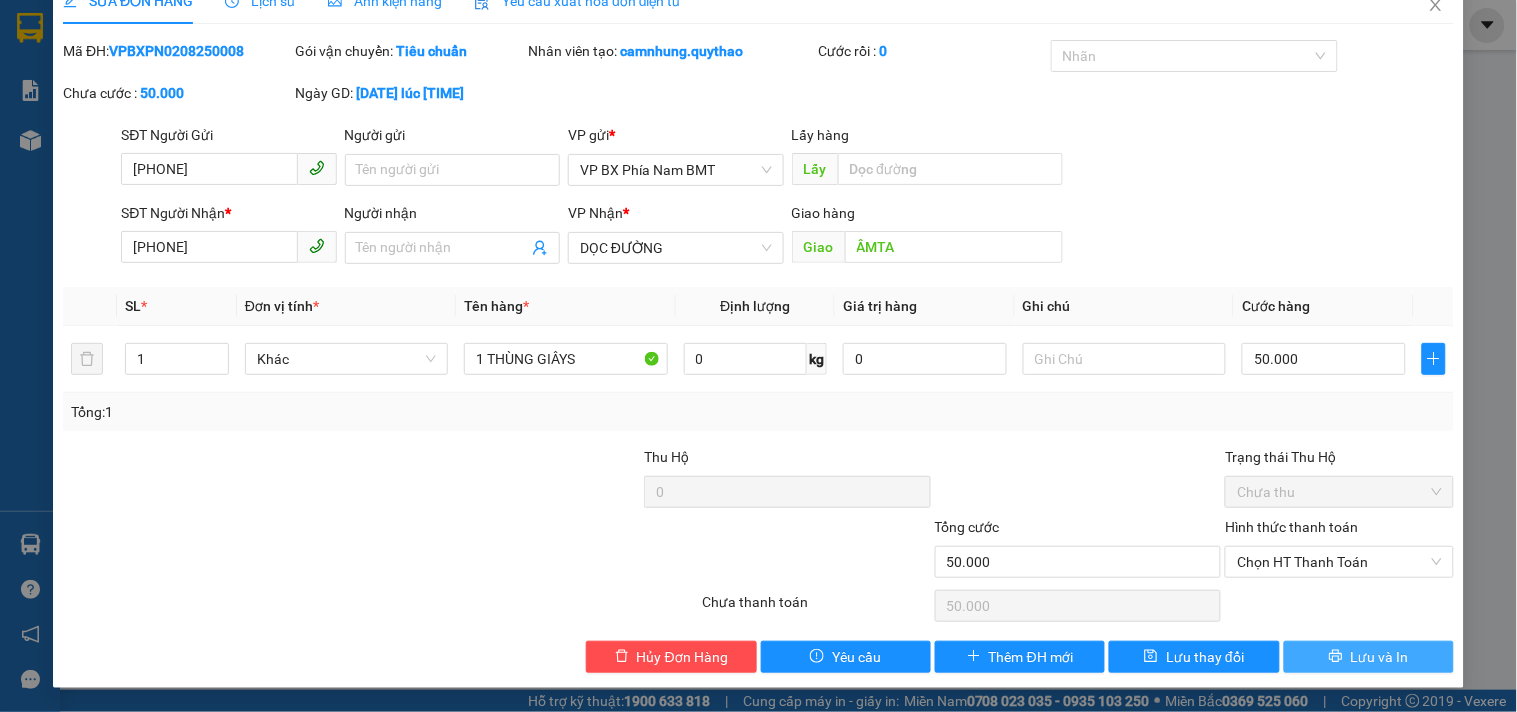 drag, startPoint x: 1358, startPoint y: 653, endPoint x: 1516, endPoint y: 592, distance: 169.36647 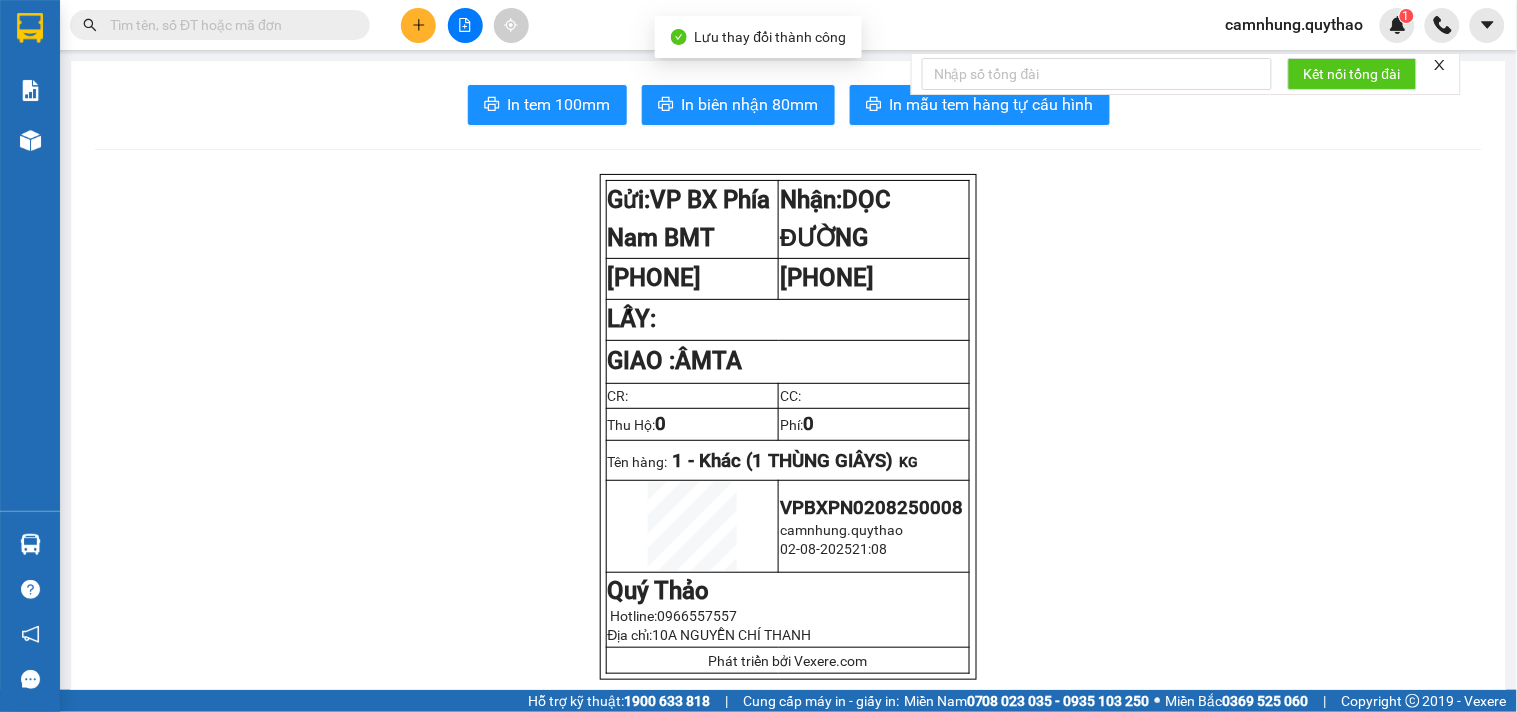 click on "In tem 100mm
In biên nhận 80mm In mẫu tem hàng tự cấu hình
Gửi:  VP BX Phía Nam BMT
Nhận:  DỌC ĐƯỜNG
0877508503
0779775905
LẤY:
GIAO :  ÂMTA
CR:
CC:
Thu Hộ: 0
Phí:  0
Tên hàng:   1 - Khác (1 THÙNG GIÂYS)    KG
VPBXPN0208250008
camnhung.quythao
02-08-2025     21:08
Quý Thảo
Hotline:   0966557557
Địa chỉ:  10A NGUYỄN CHÍ THANH
Phát triển bởi Vexere.com
Quý Thảo VP VP BX Phía Nam BMT   Đường Võ Văn Kiệt, Khánh Xuân    0913444777, 0945615615 VP DỌC ĐƯỜNG Gửi khách hàng Mã đơn:   VPBXPN0208250008 In ngày:  02/08/2025   21:08 Gửi :     0877508503 VP VP BX Phía Nam BMT Nhận :     0779775905 VP DỌC ĐƯỜNG Giao DĐ: ÂMTA Tên (giá trị hàng) SL Cước món hàng Khác - 1 THÙNG GIÂYS   (0) 1 50.000 Tổng cộng 1 50.000 Loading... Chưa cước : 50.000 VND Tổng phải thu : VND :" at bounding box center (788, 1069) 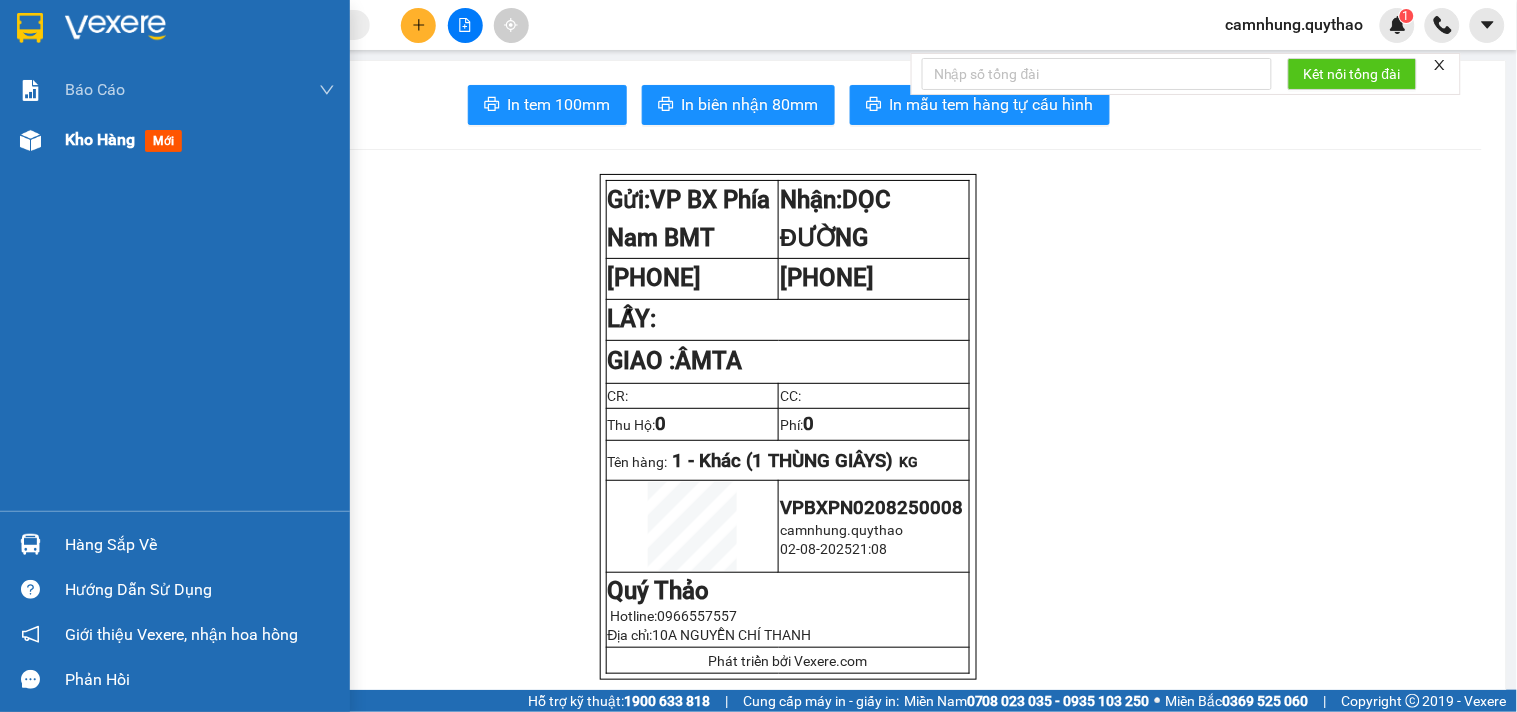 click on "Kho hàng" at bounding box center (100, 139) 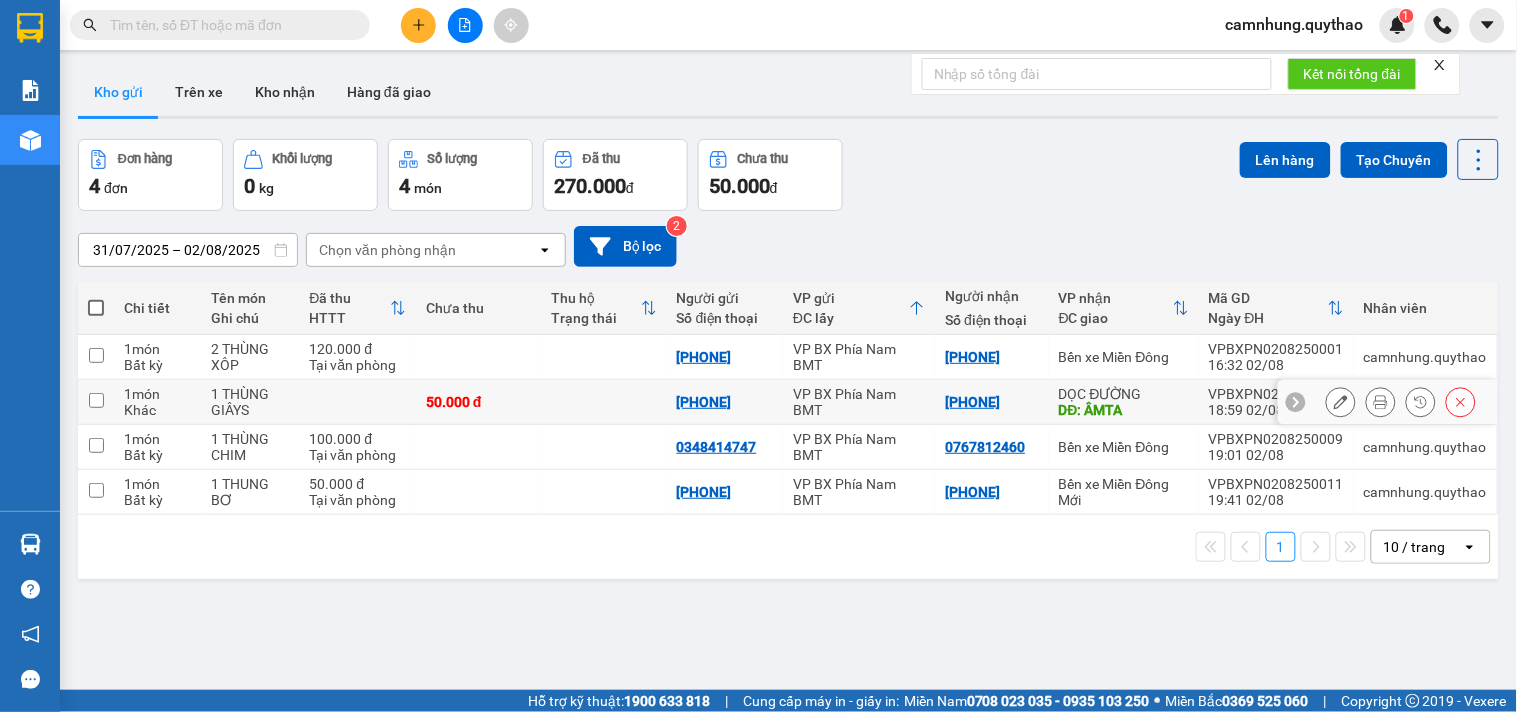 click on "1 THÙNG GIÂYS" at bounding box center [250, 402] 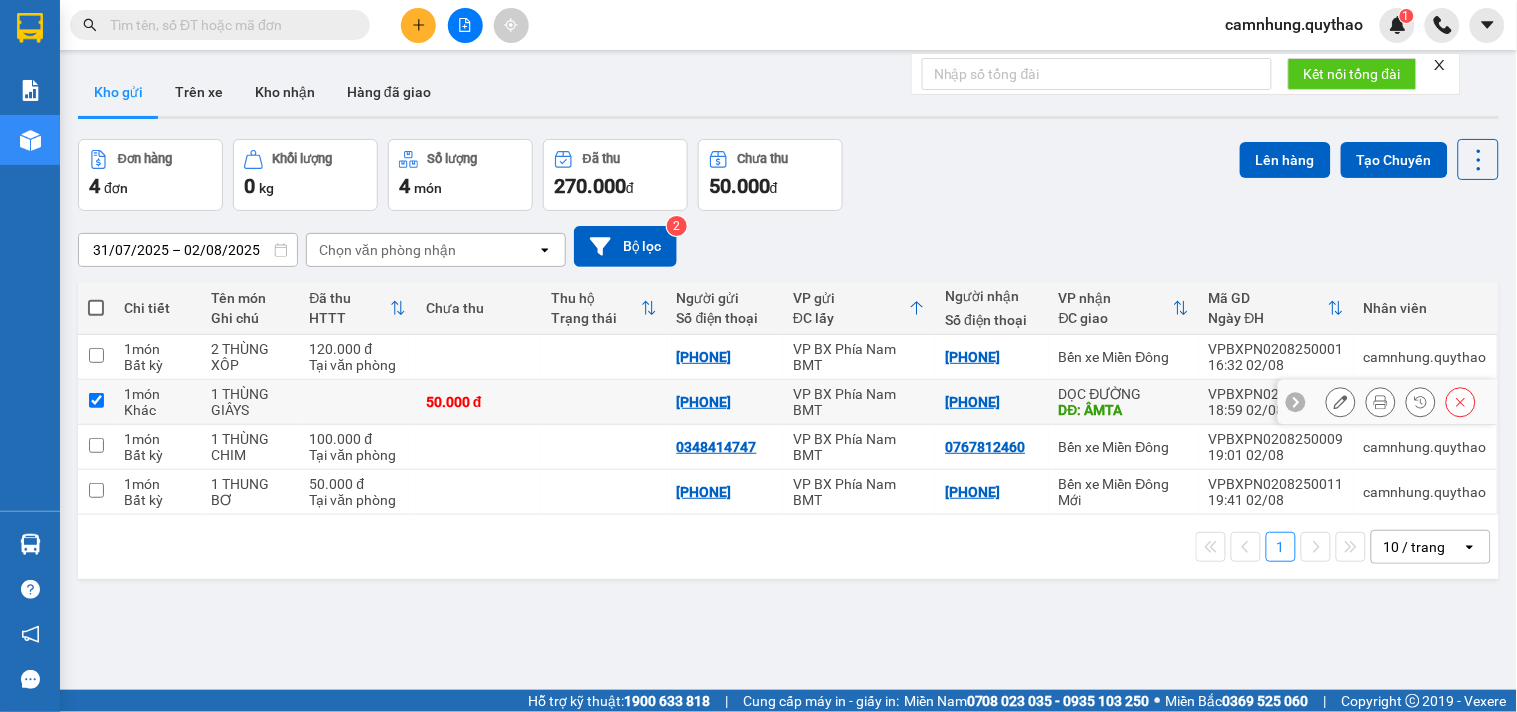 checkbox on "true" 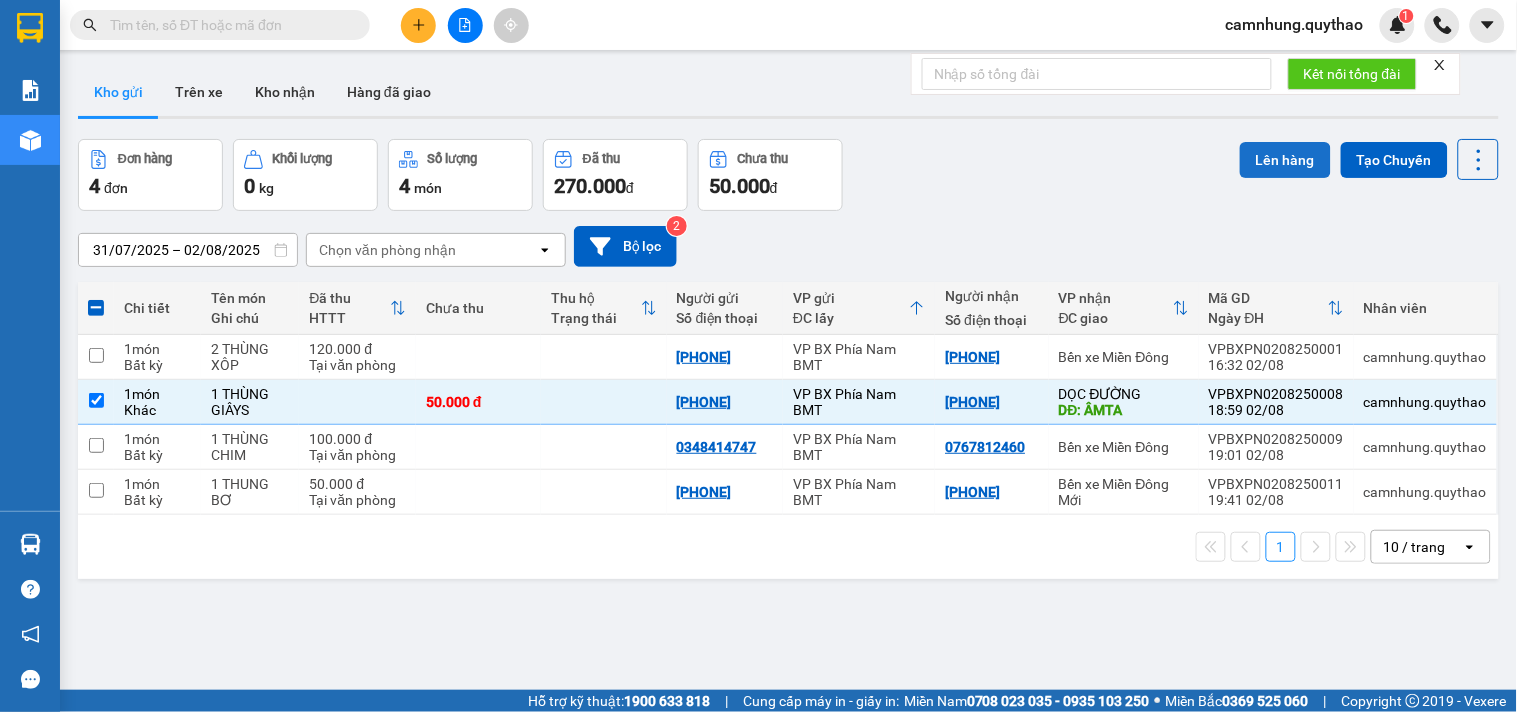 click on "Lên hàng" at bounding box center [1285, 160] 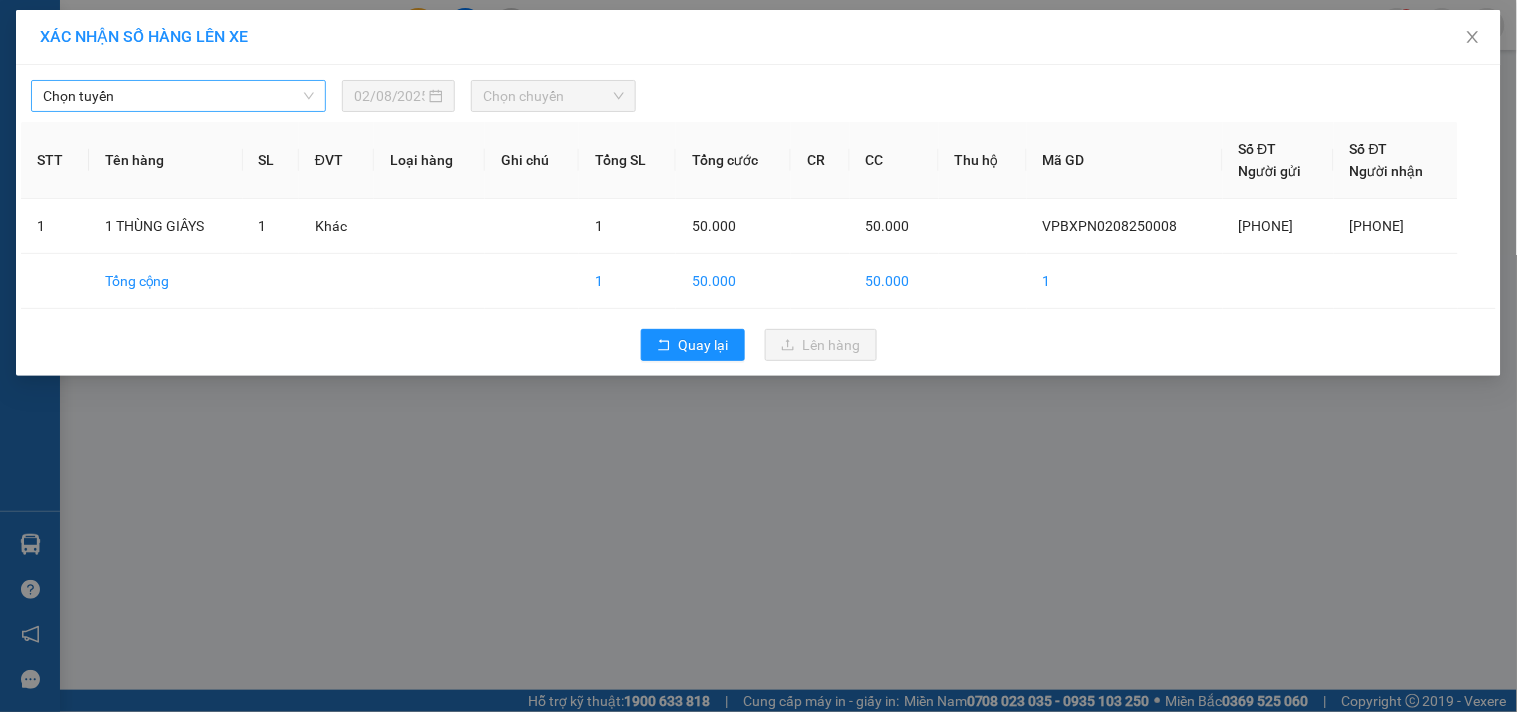 click on "Chọn tuyến" at bounding box center (178, 96) 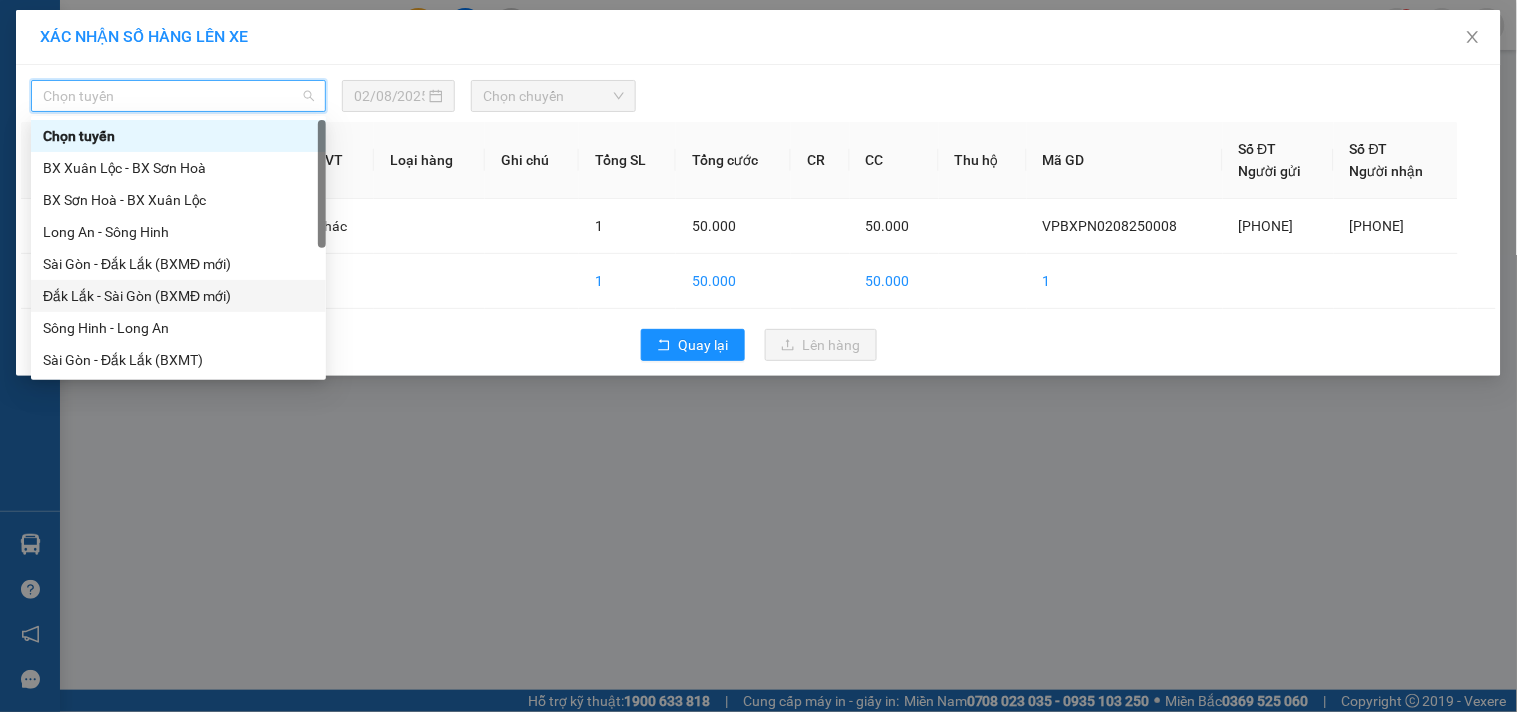 scroll, scrollTop: 224, scrollLeft: 0, axis: vertical 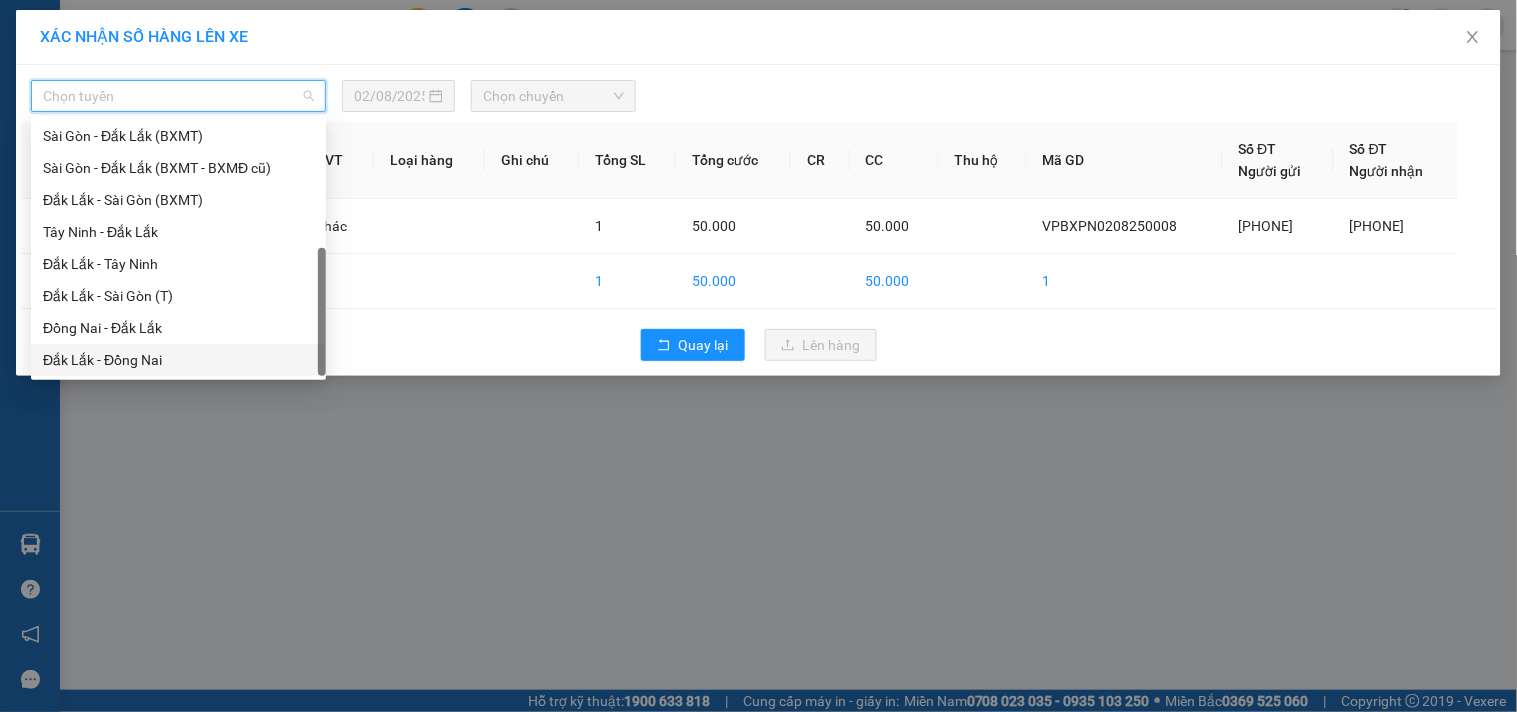 drag, startPoint x: 138, startPoint y: 354, endPoint x: 365, endPoint y: 107, distance: 335.46683 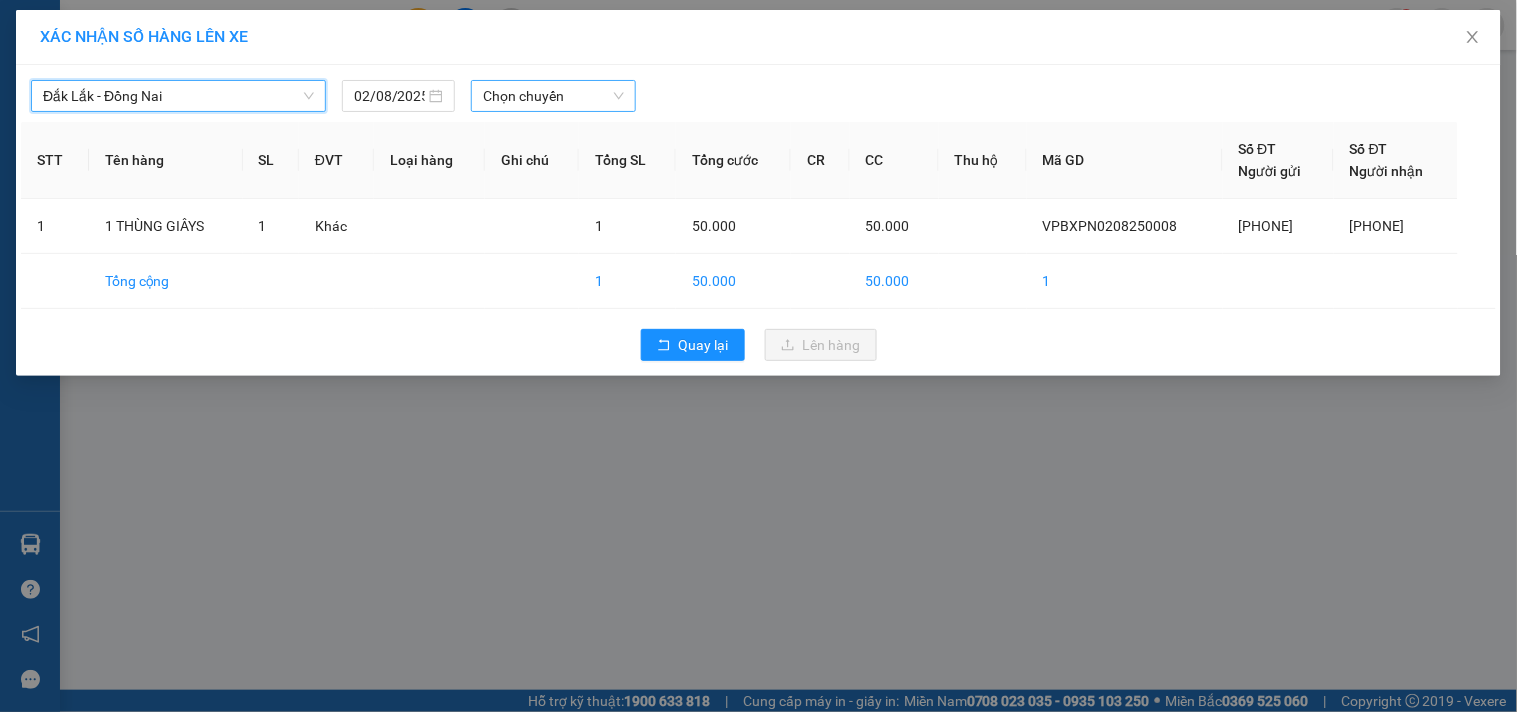 click on "Chọn chuyến" at bounding box center (553, 96) 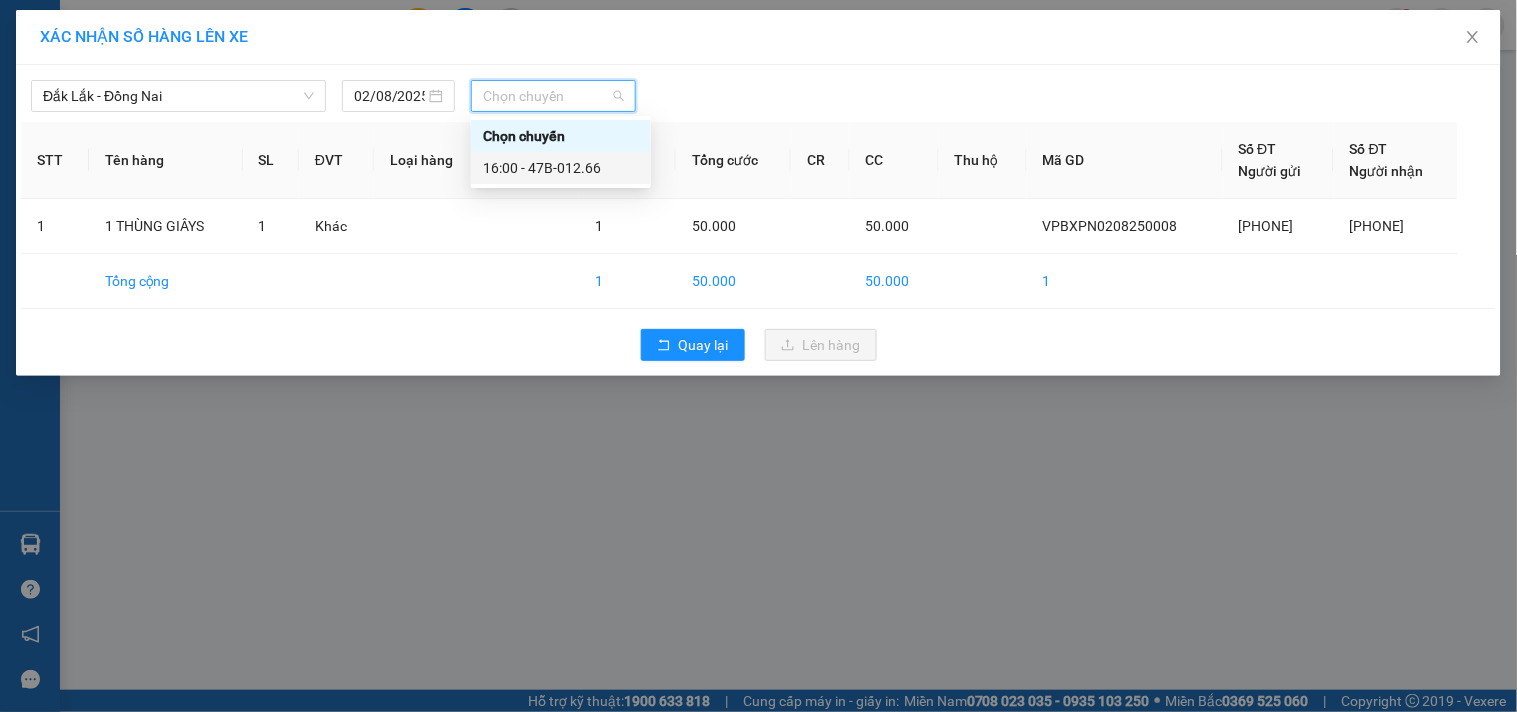 click on "16:00     - 47B-012.66" at bounding box center (561, 168) 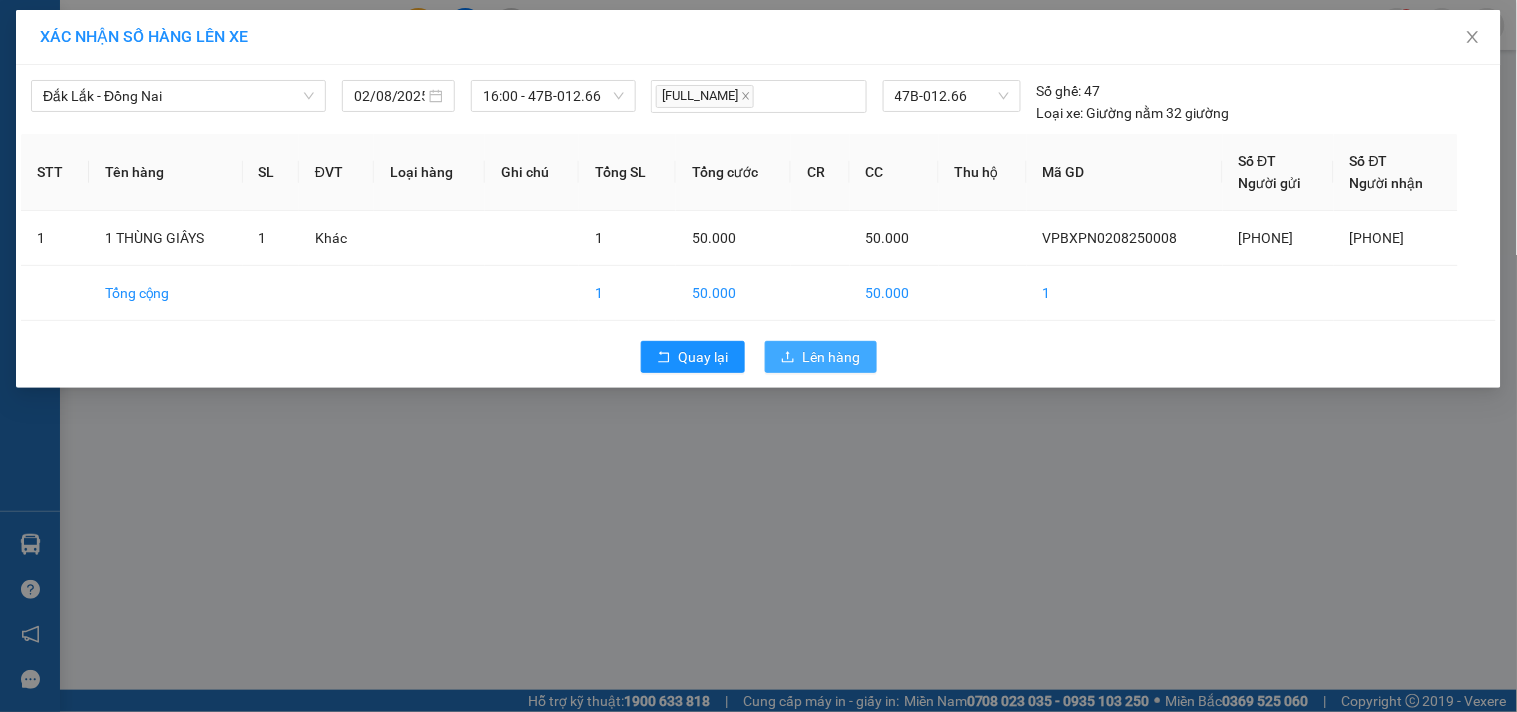click on "Lên hàng" at bounding box center (832, 357) 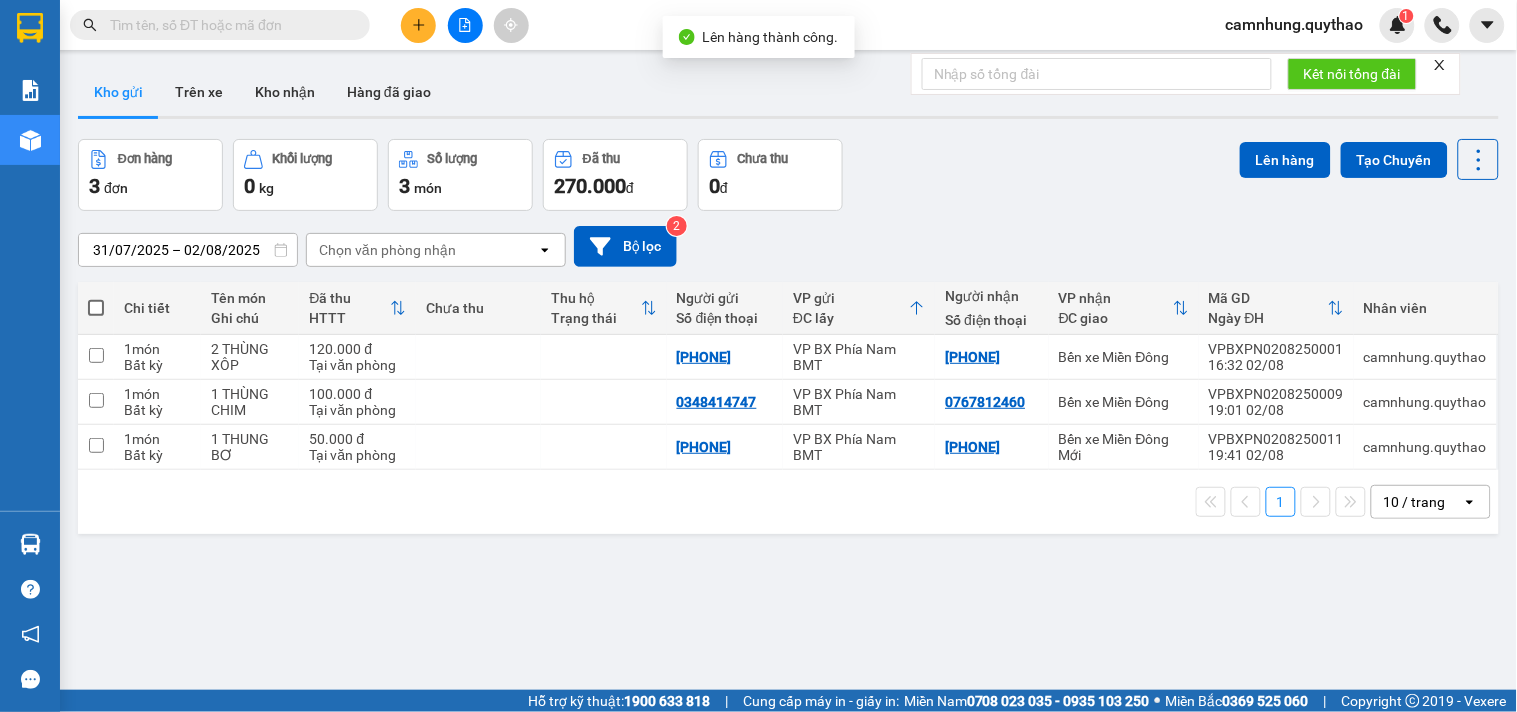 click at bounding box center (465, 25) 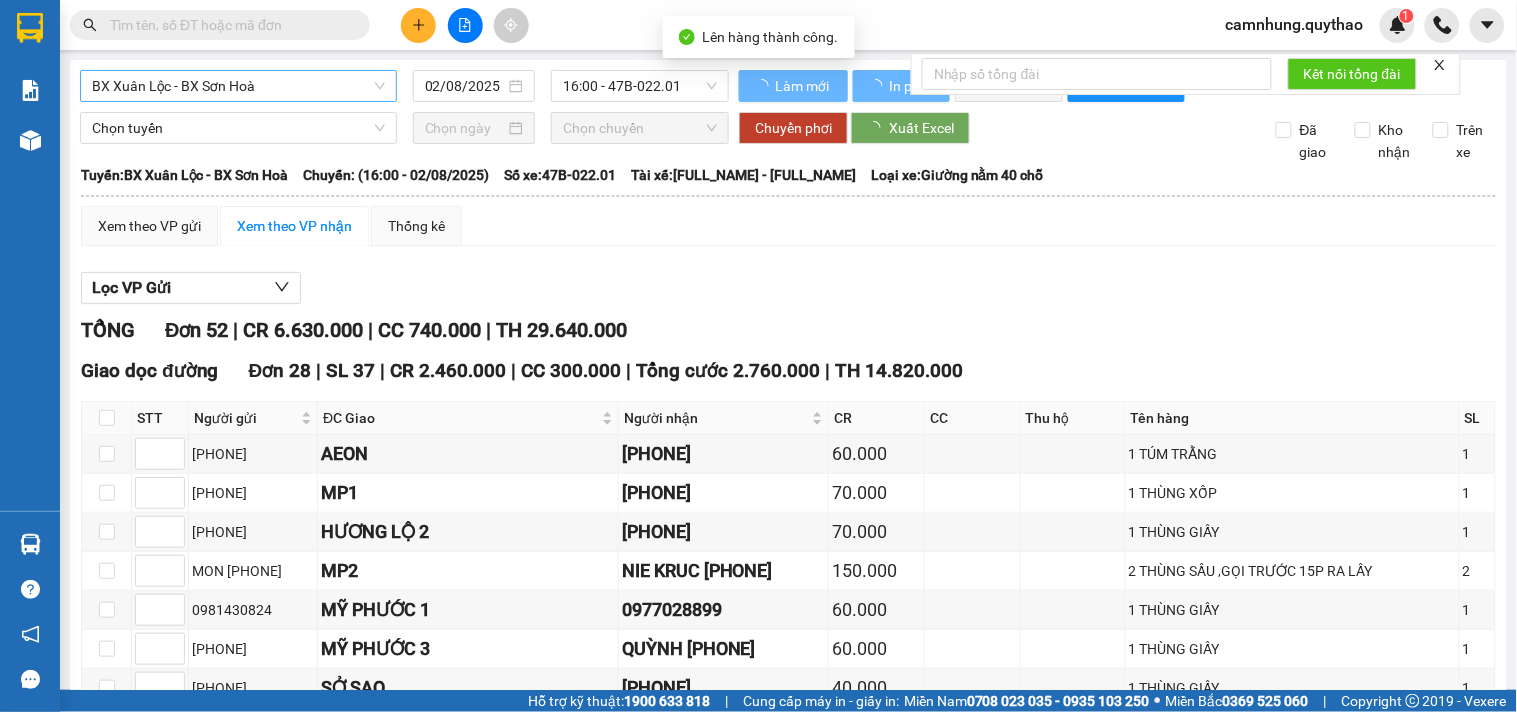 click on "BX Xuân Lộc - BX Sơn Hoà" at bounding box center (238, 86) 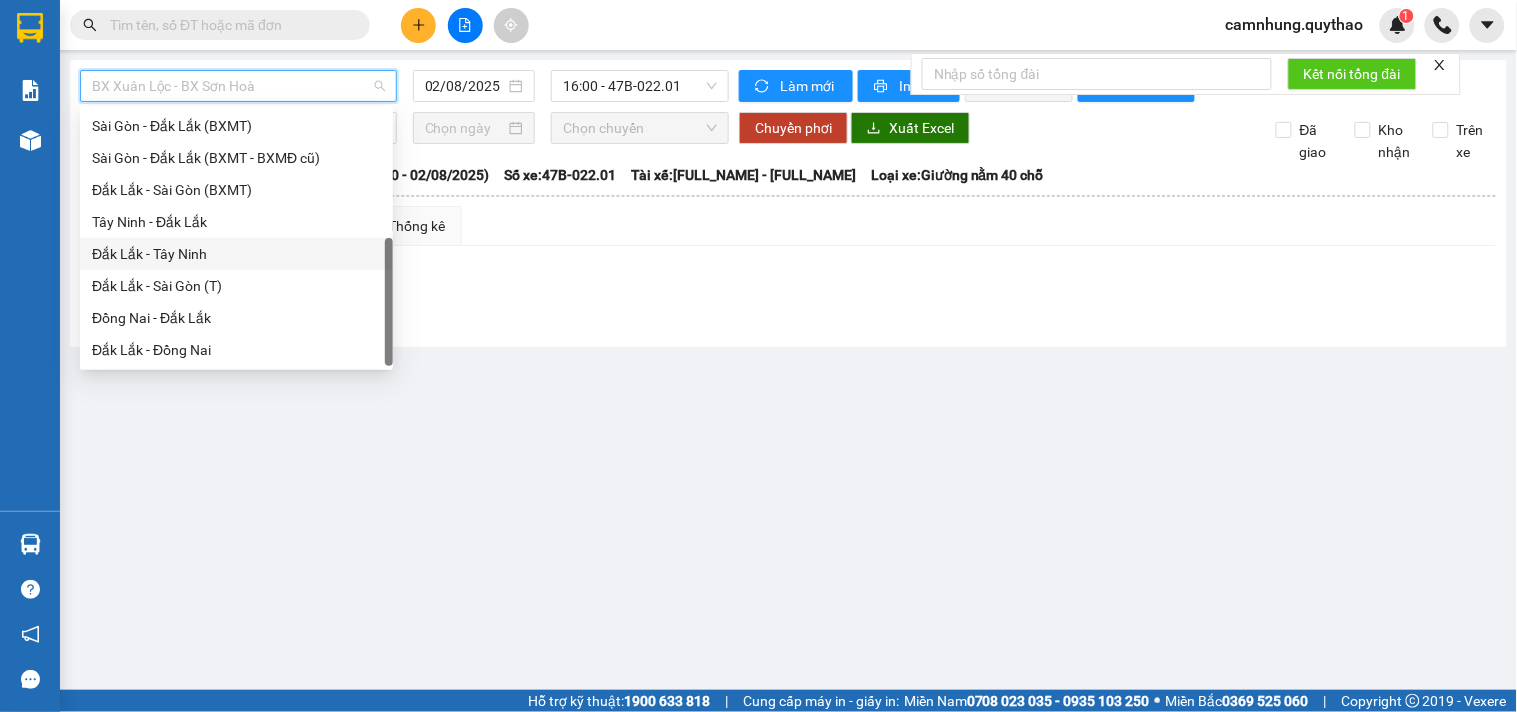 scroll, scrollTop: 0, scrollLeft: 0, axis: both 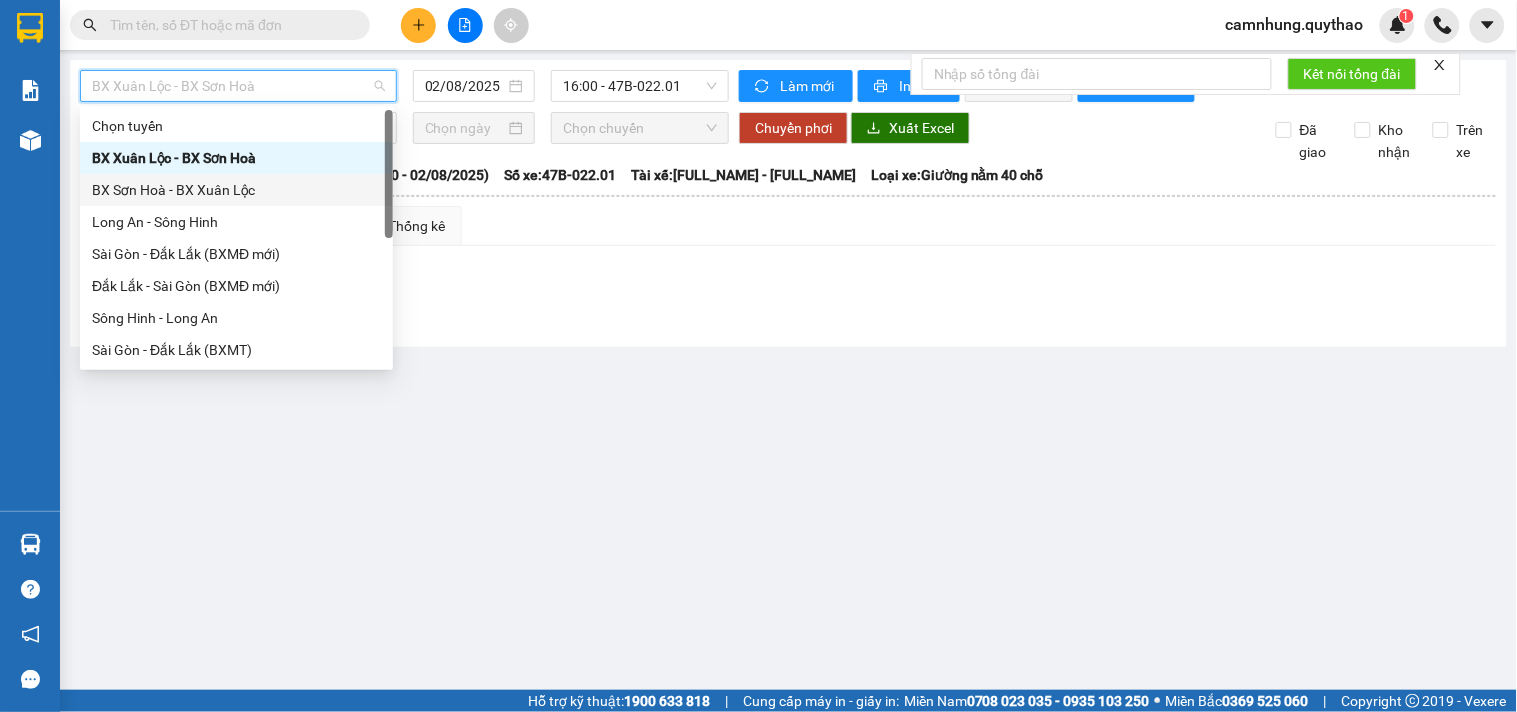 click on "BX Sơn Hoà - BX Xuân Lộc" at bounding box center (236, 190) 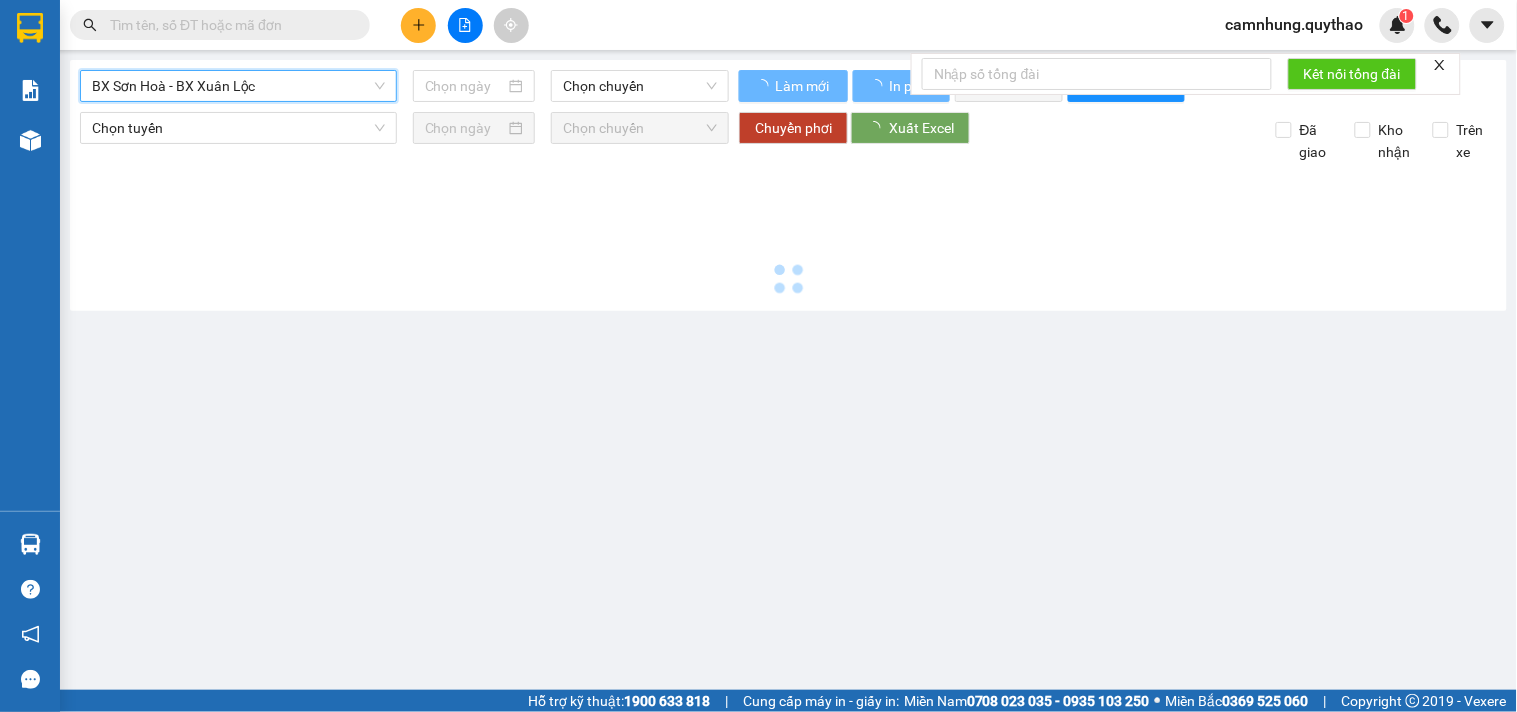 type on "02/08/2025" 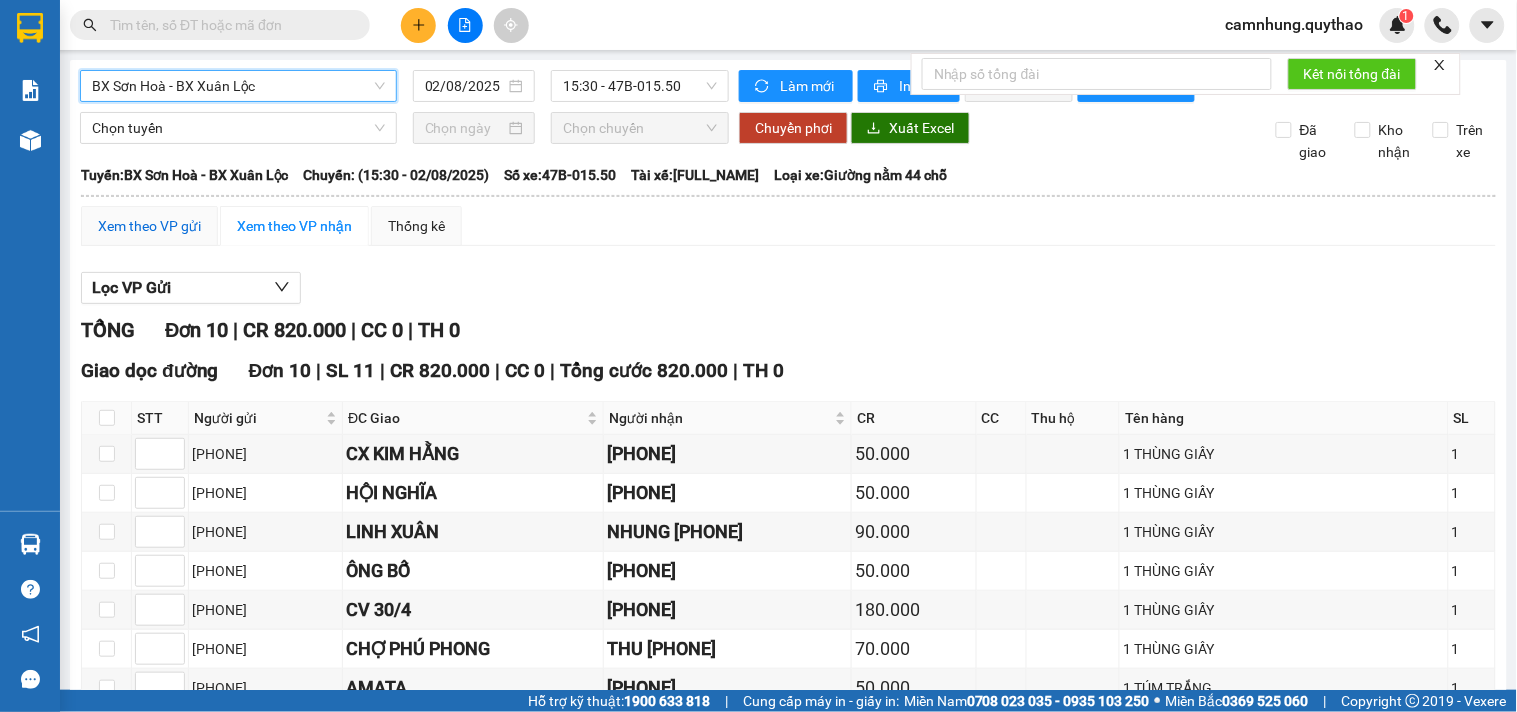 click on "Xem theo VP gửi" at bounding box center (149, 226) 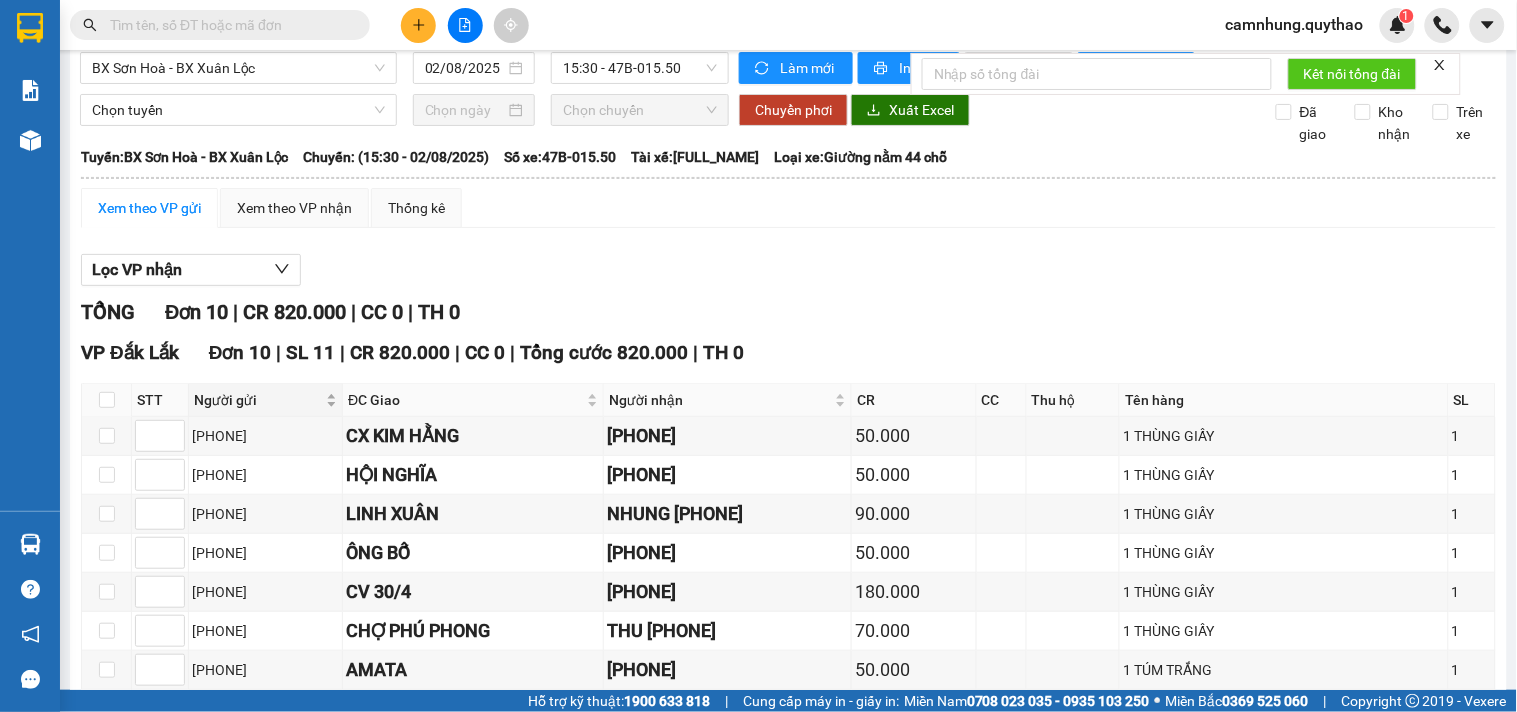 scroll, scrollTop: 0, scrollLeft: 0, axis: both 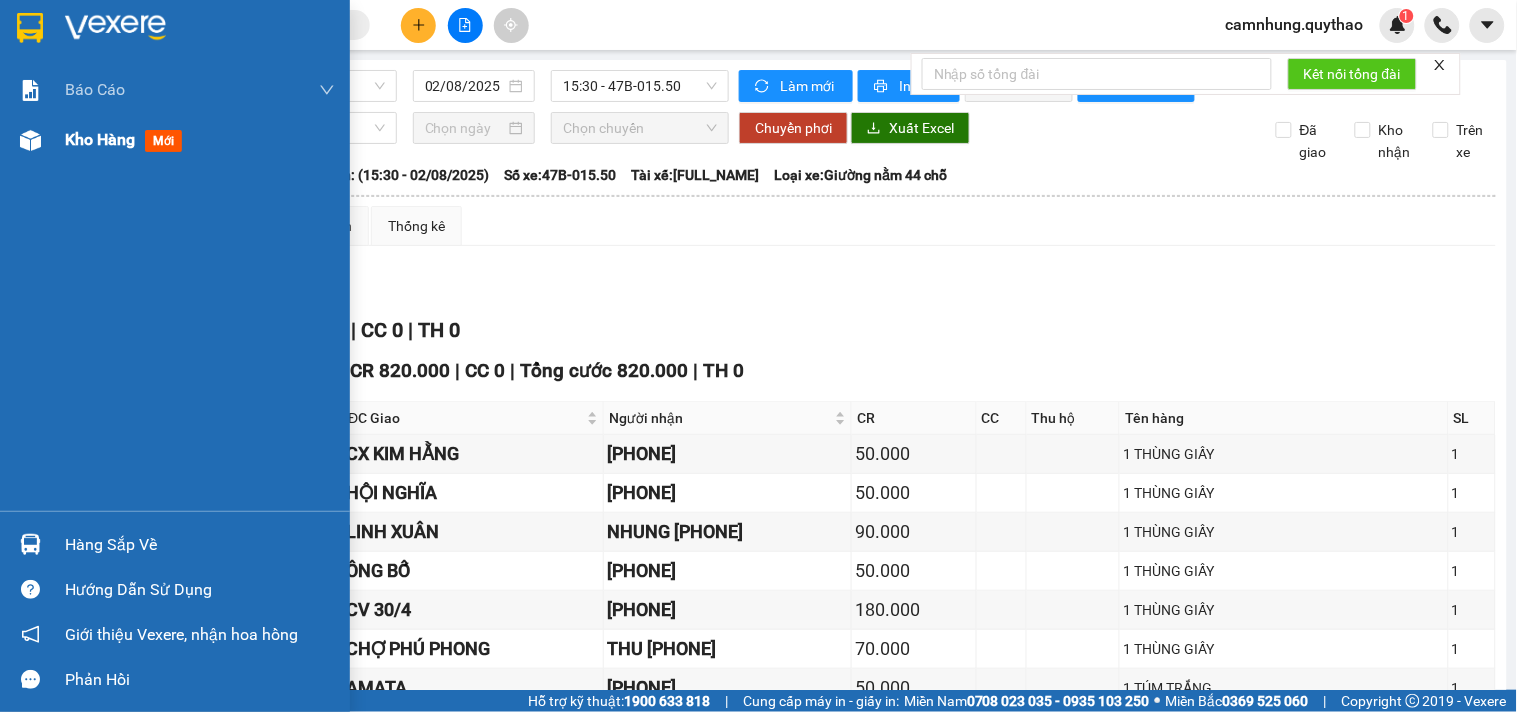 click on "Kho hàng" at bounding box center [100, 139] 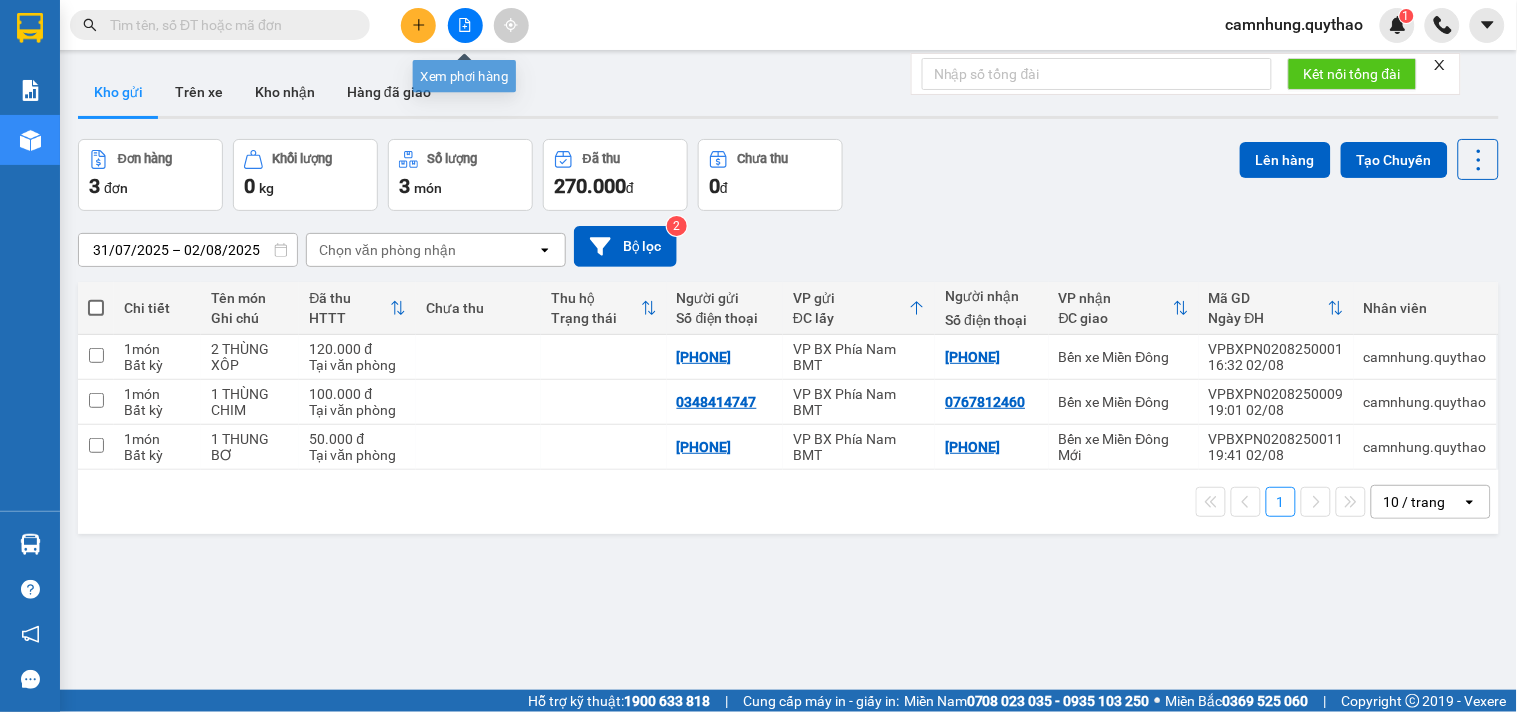 click at bounding box center [465, 25] 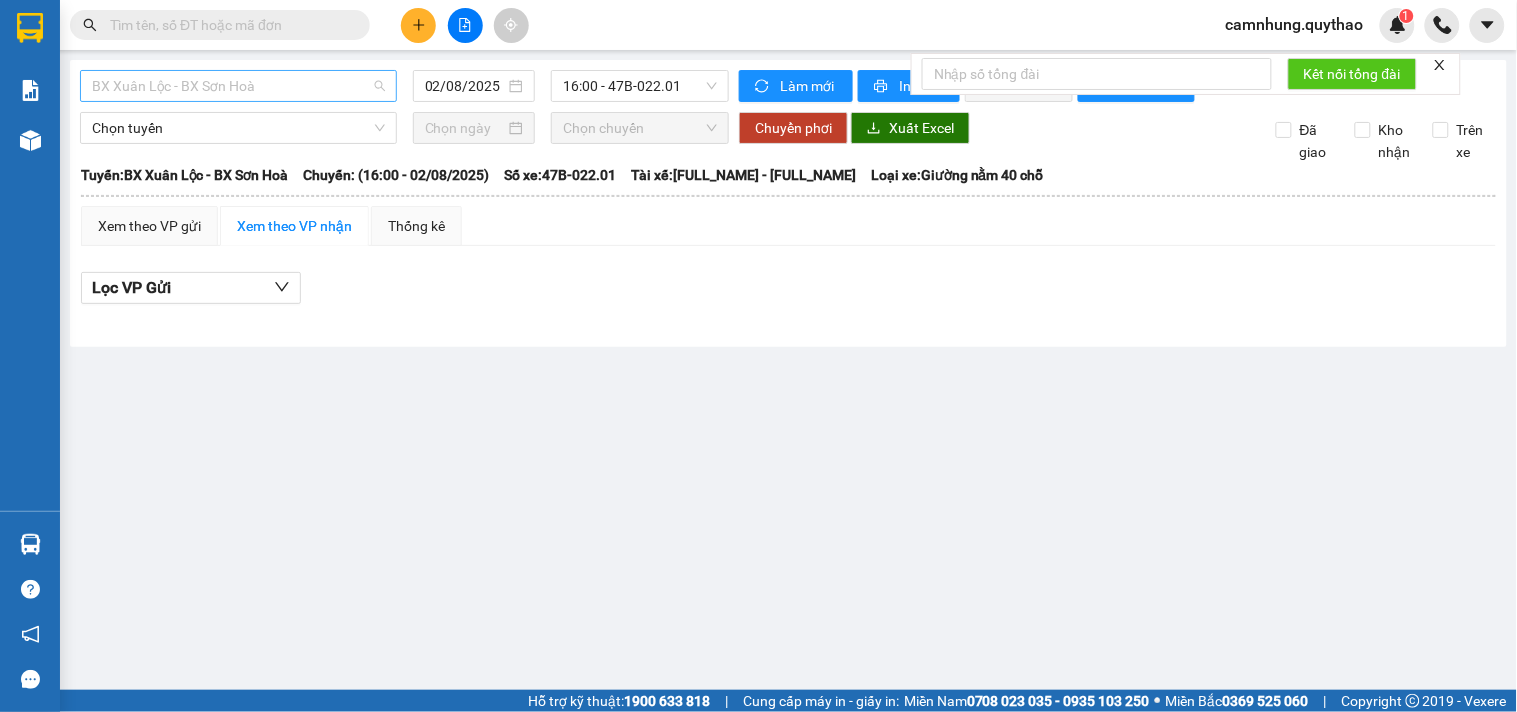 click on "BX Xuân Lộc - BX Sơn Hoà" at bounding box center [238, 86] 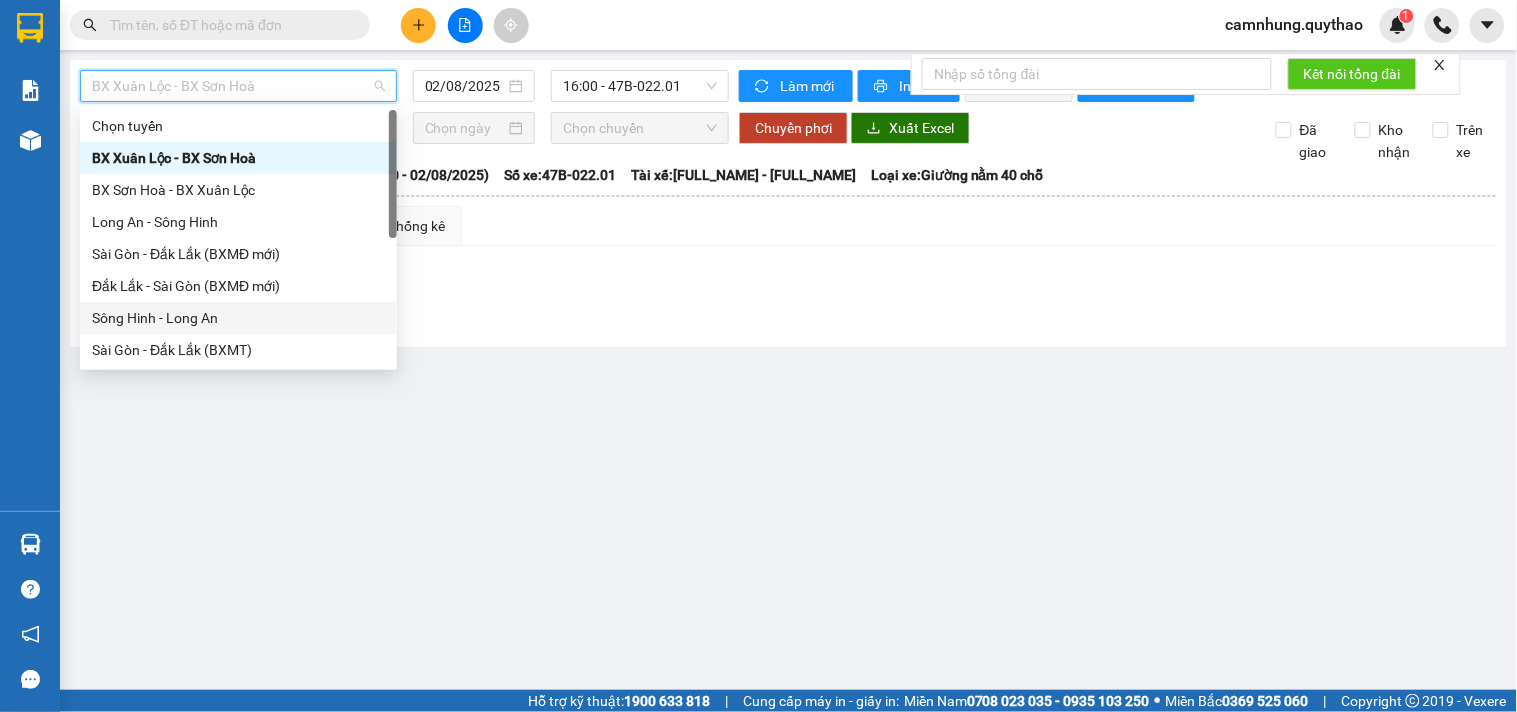click on "Sông Hinh - Long An" at bounding box center [238, 318] 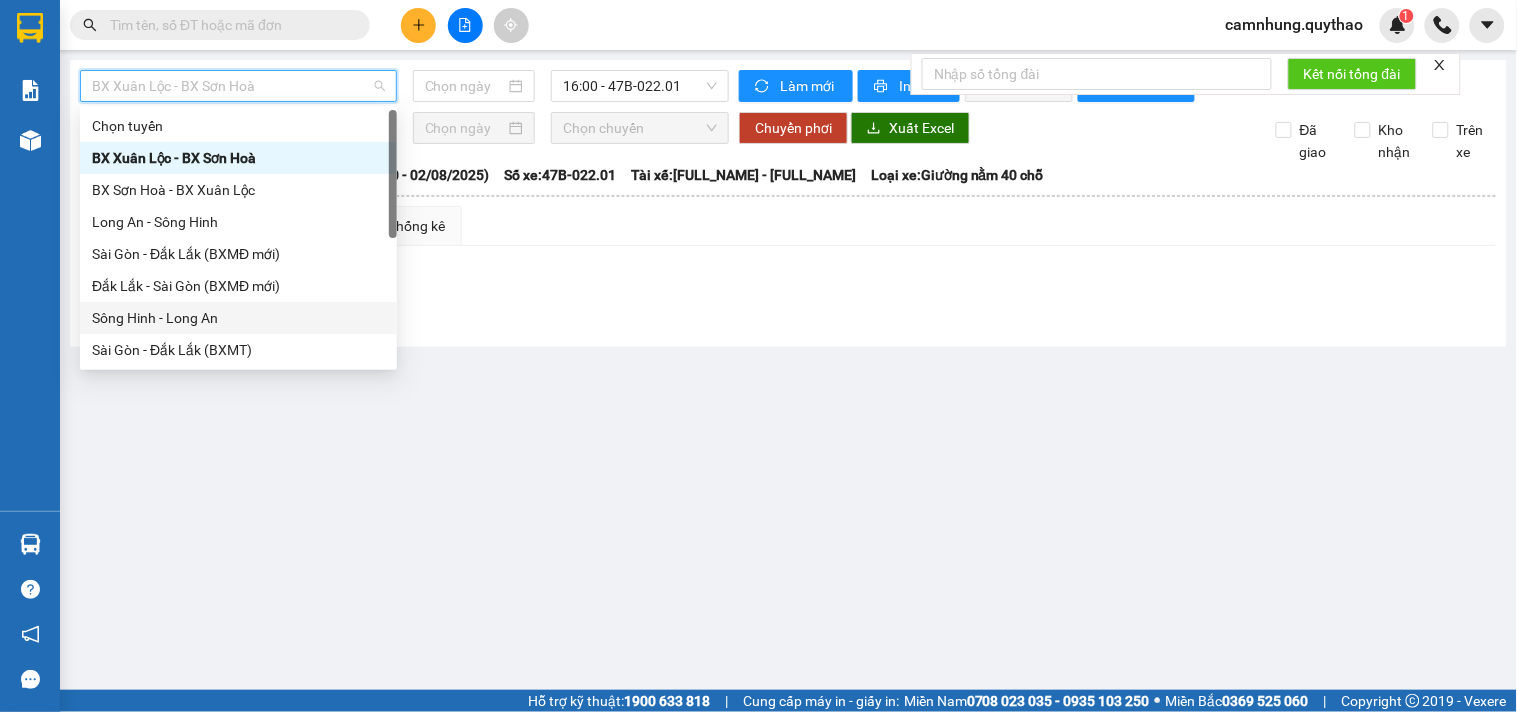 type on "02/08/2025" 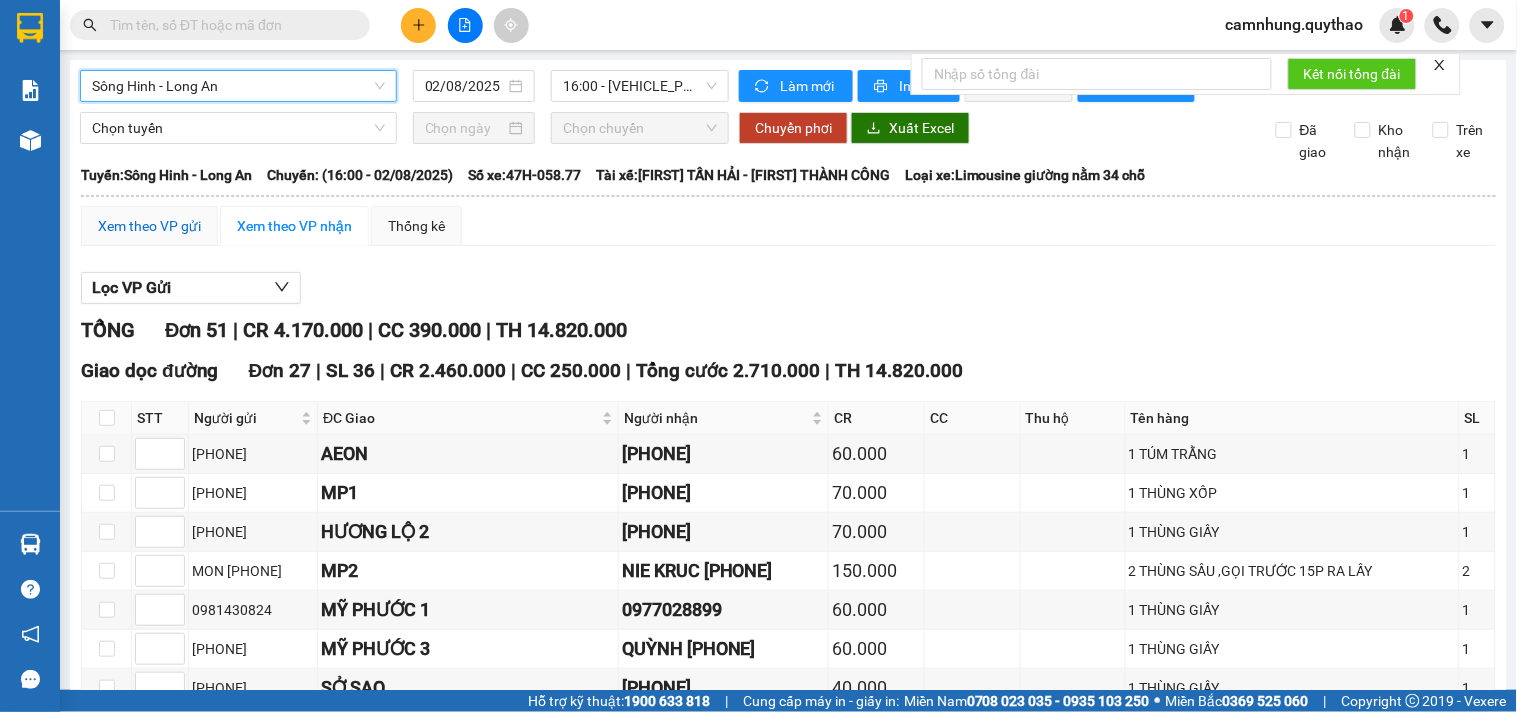 click on "Xem theo VP gửi" at bounding box center [149, 226] 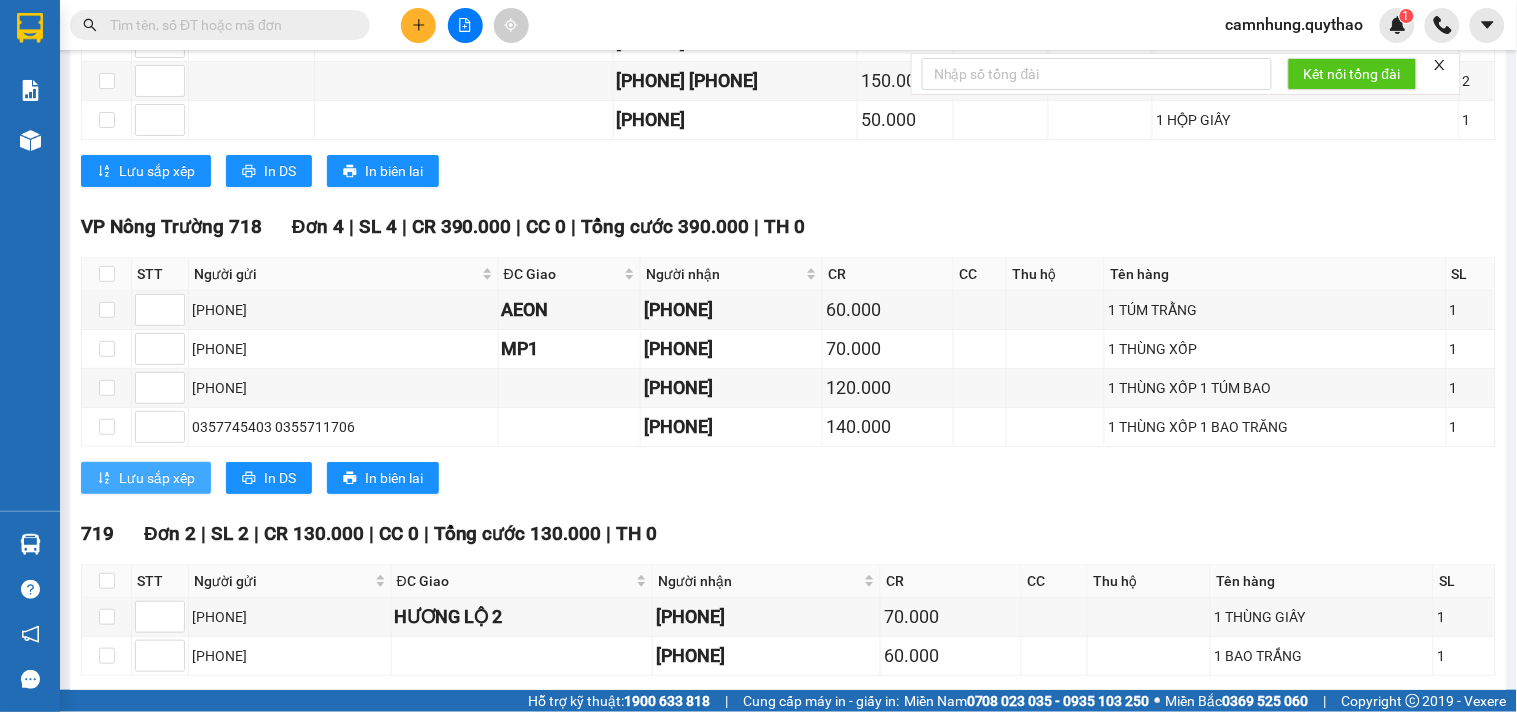 scroll, scrollTop: 2222, scrollLeft: 0, axis: vertical 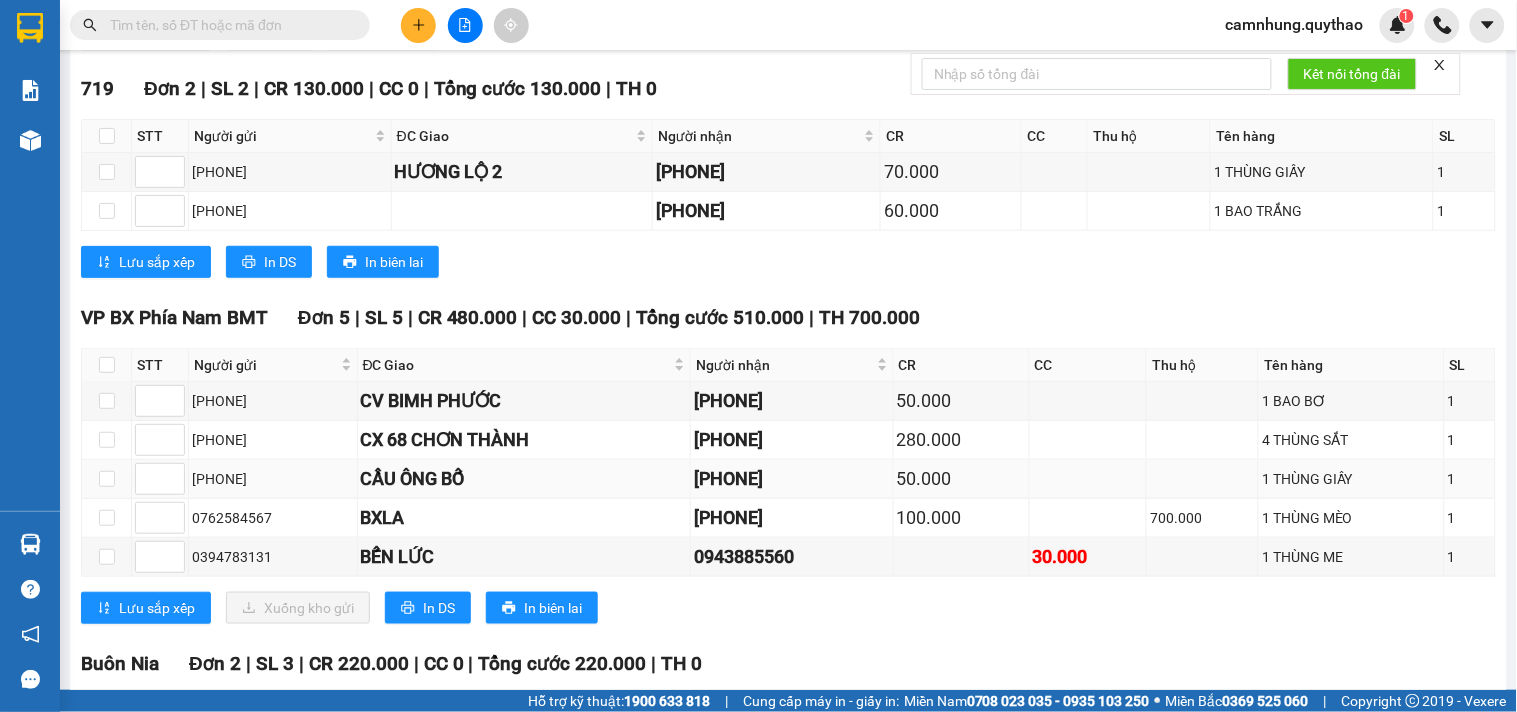 click at bounding box center [107, 479] 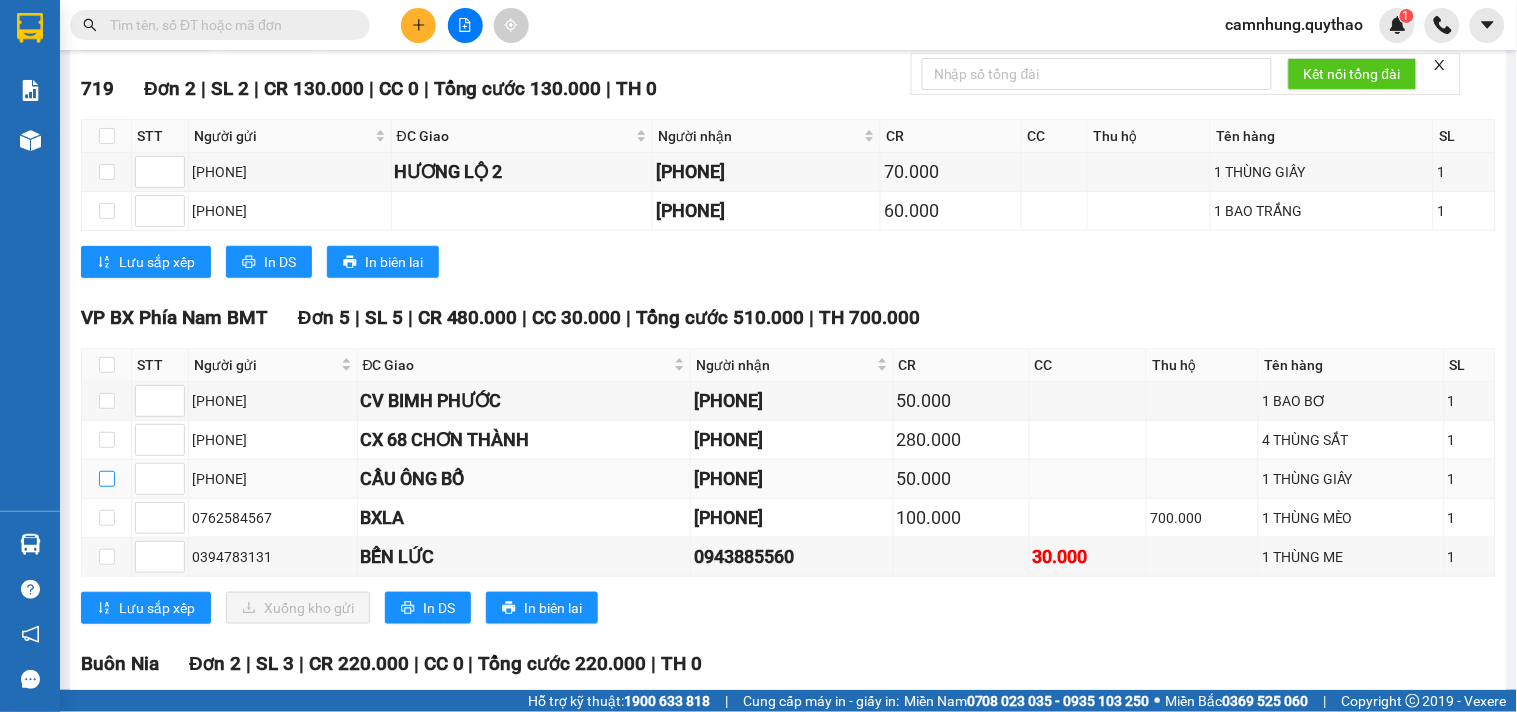 click at bounding box center (107, 479) 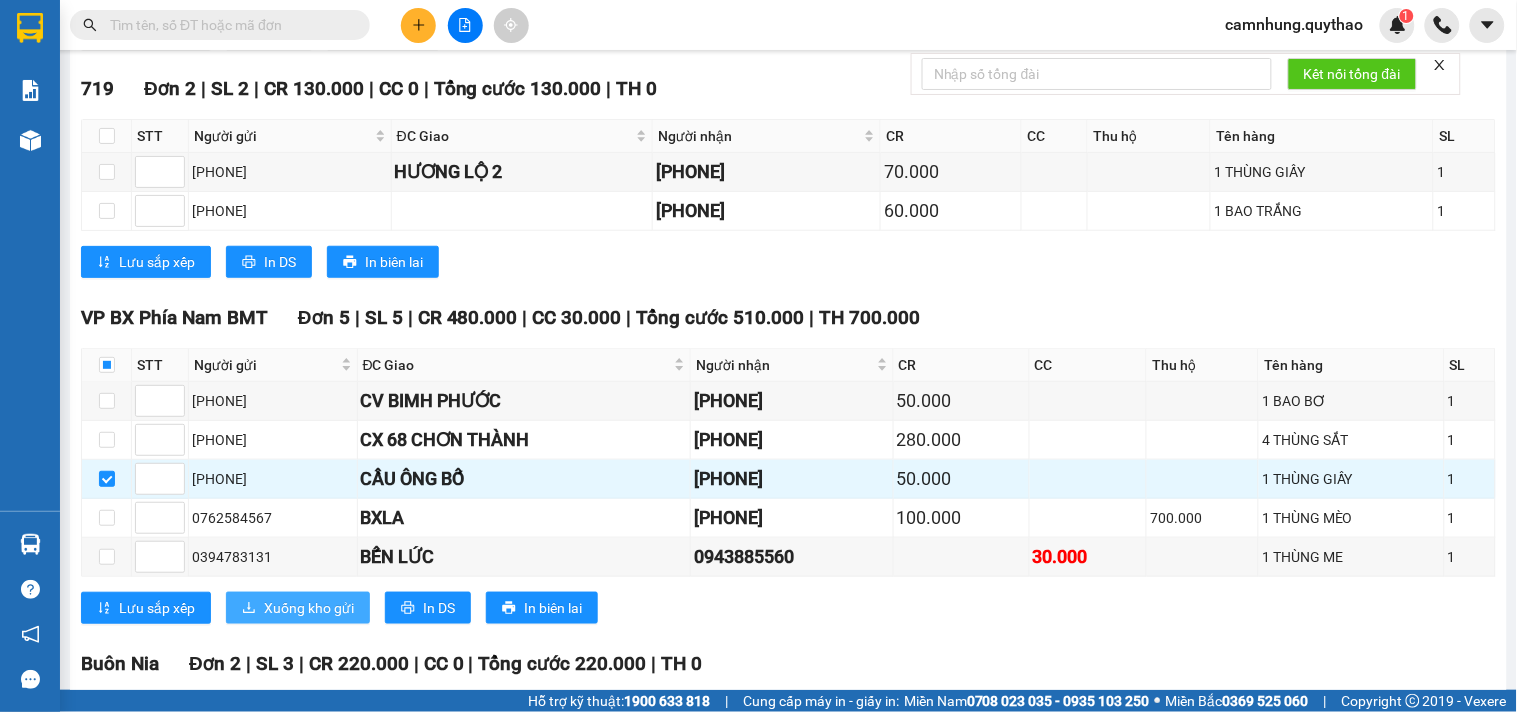 click on "Xuống kho gửi" at bounding box center (309, 608) 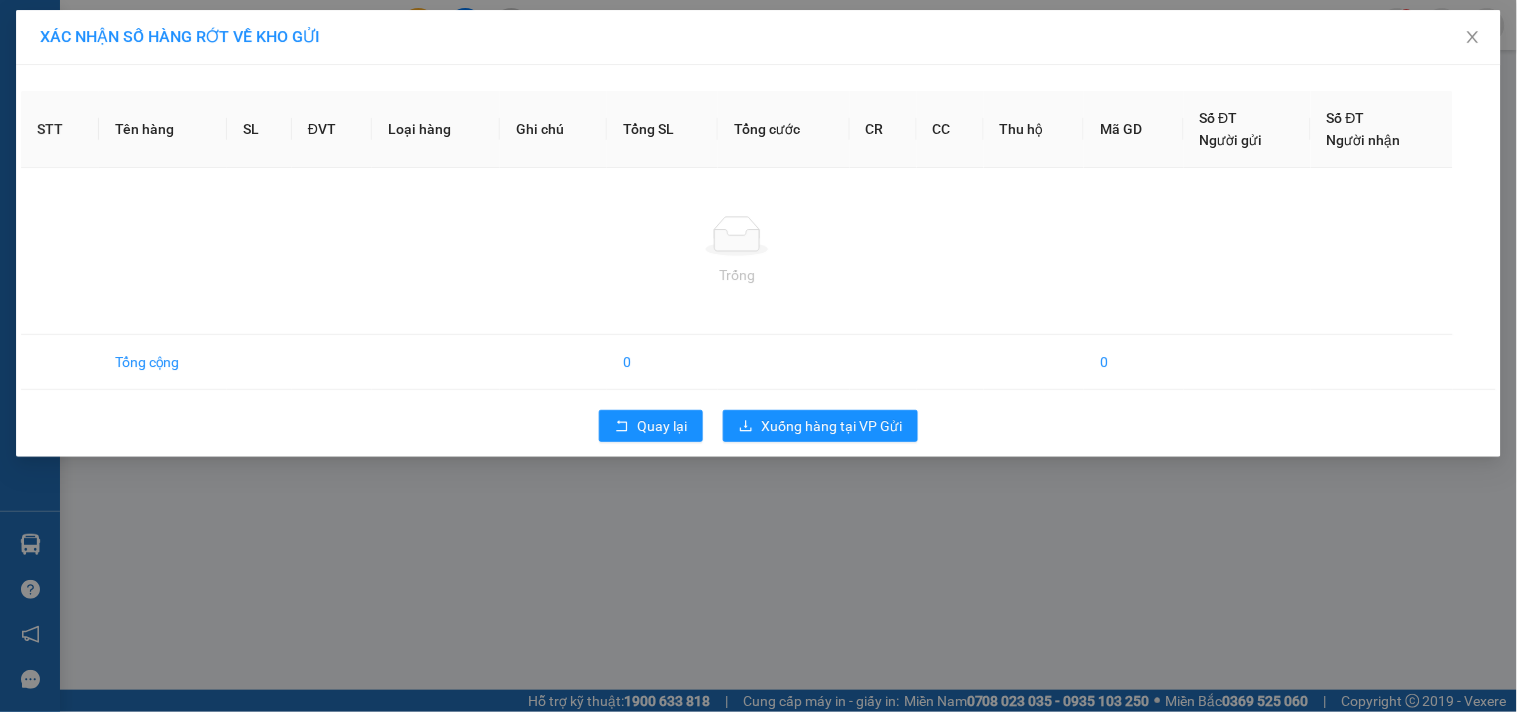 scroll, scrollTop: 0, scrollLeft: 0, axis: both 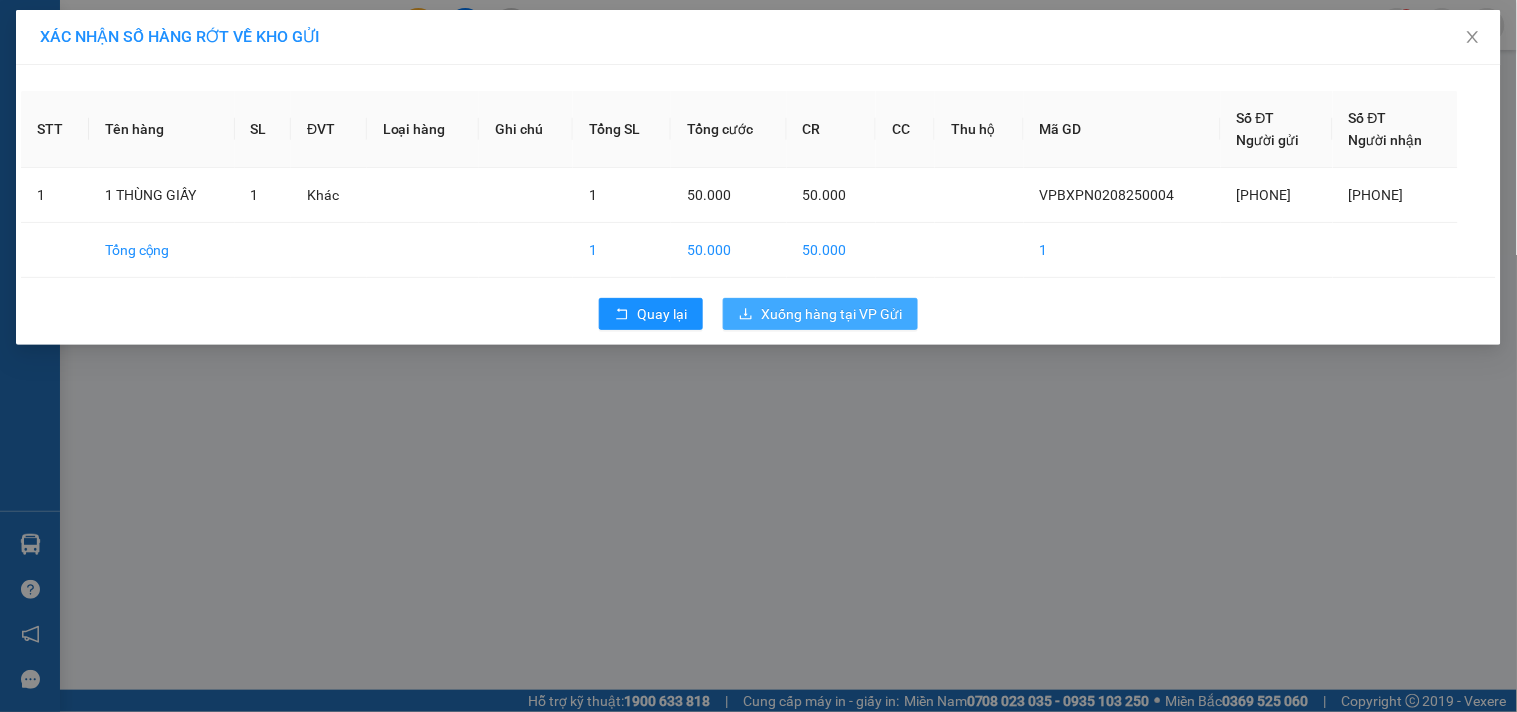 click on "Xuống hàng tại VP Gửi" at bounding box center (831, 314) 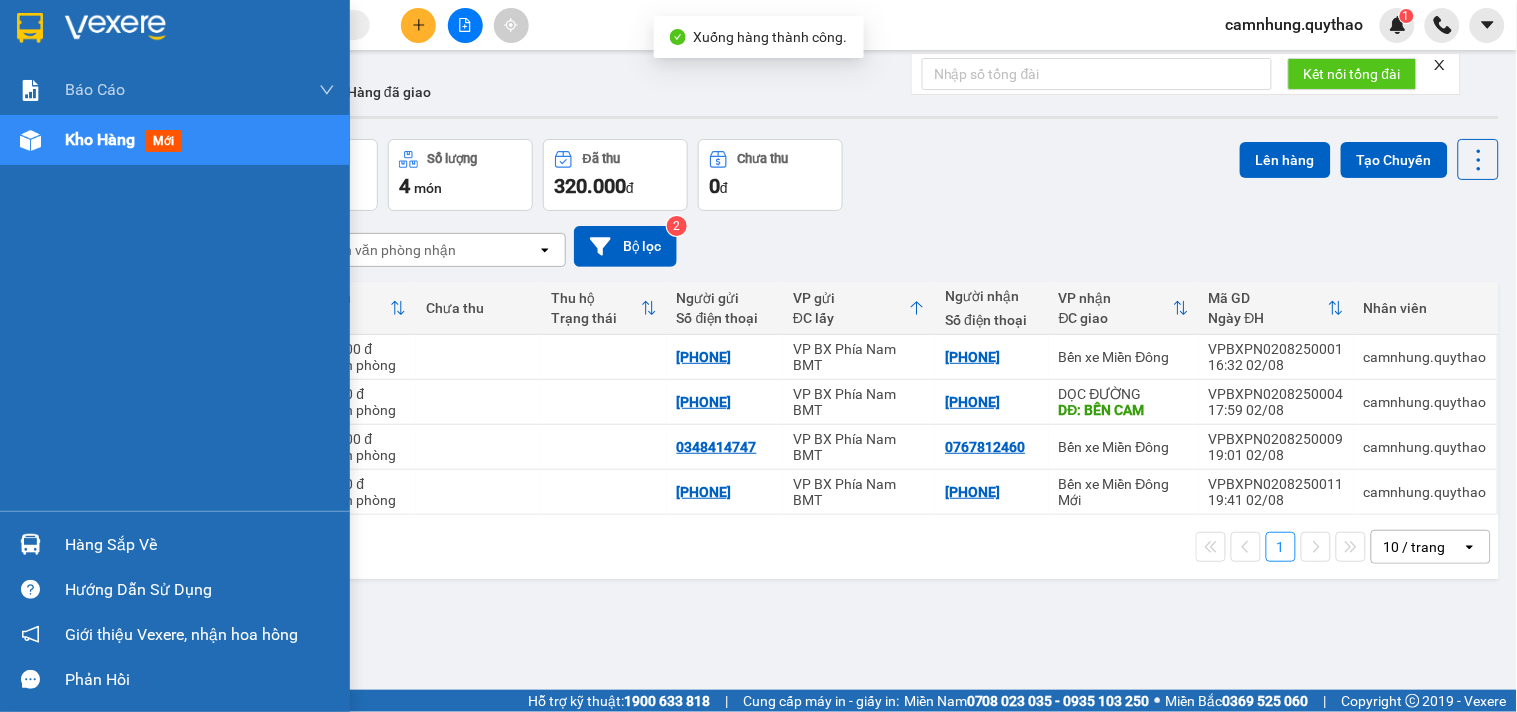 click on "Kho hàng mới" at bounding box center [200, 140] 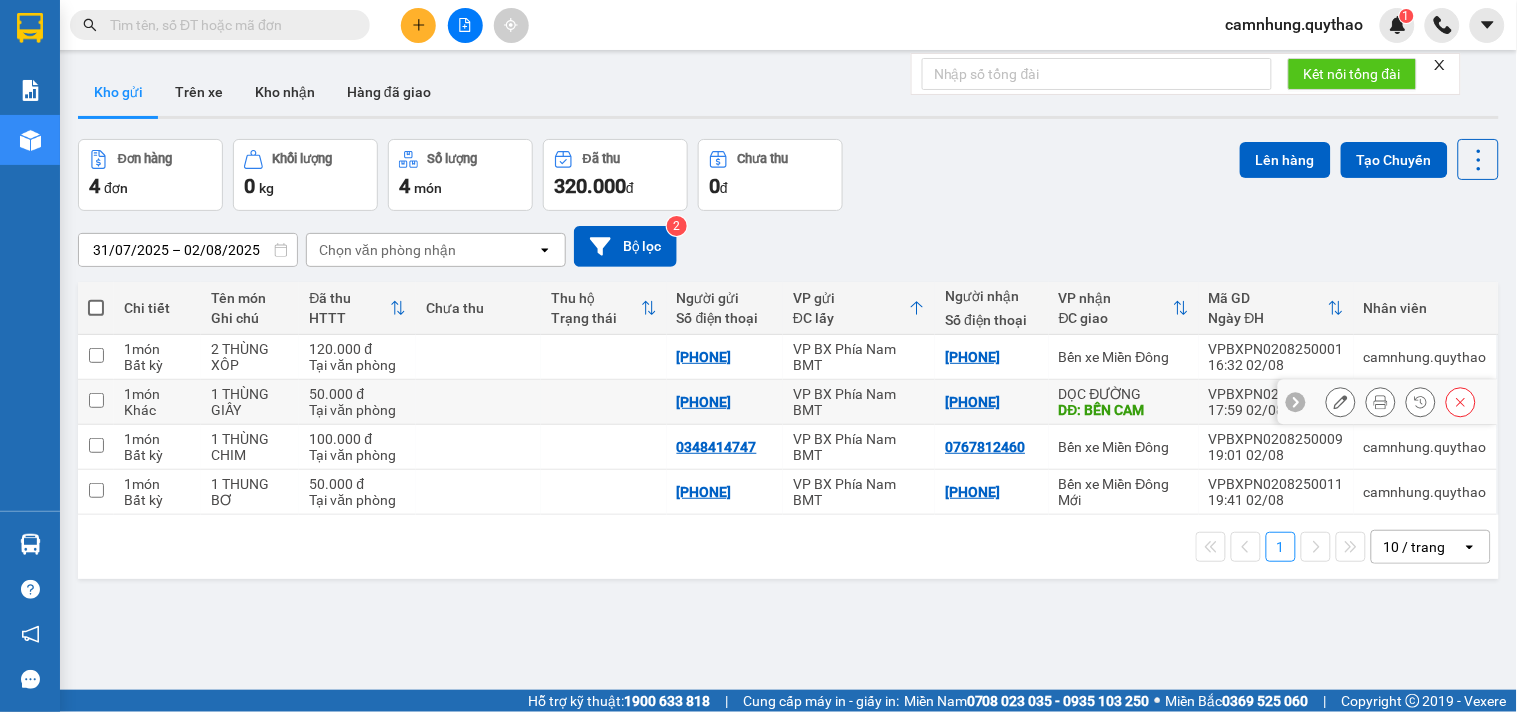 click on "1 THÙNG GIẤY" at bounding box center (250, 402) 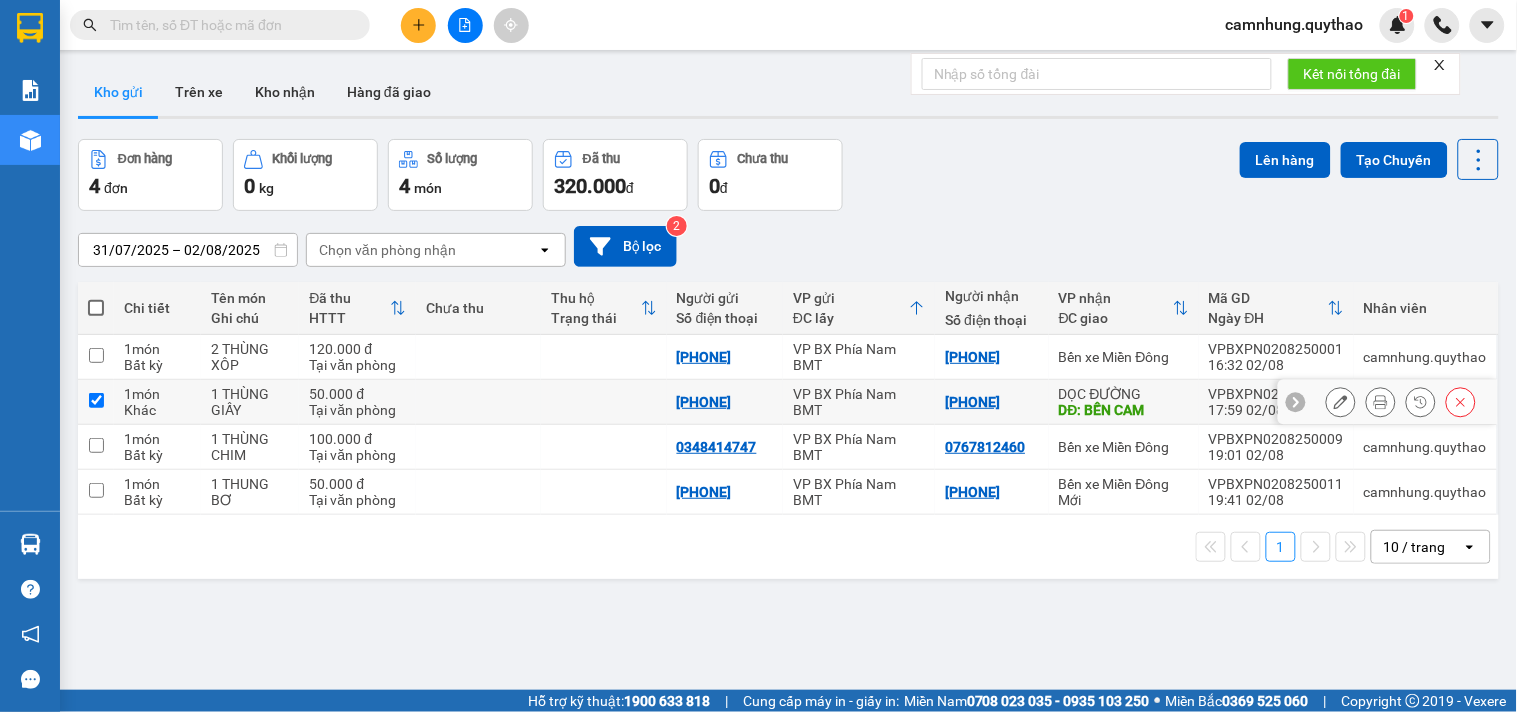 checkbox on "true" 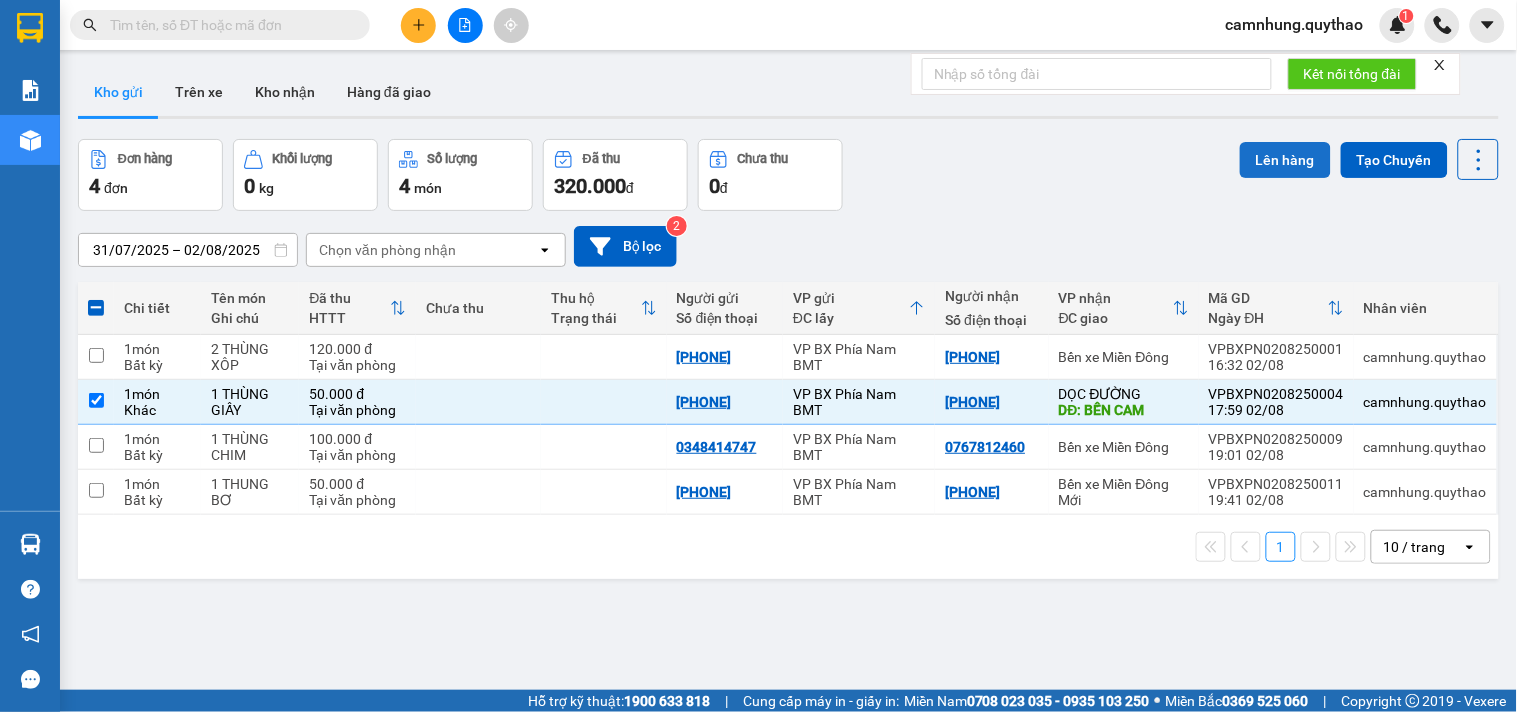 click on "Lên hàng" at bounding box center [1285, 160] 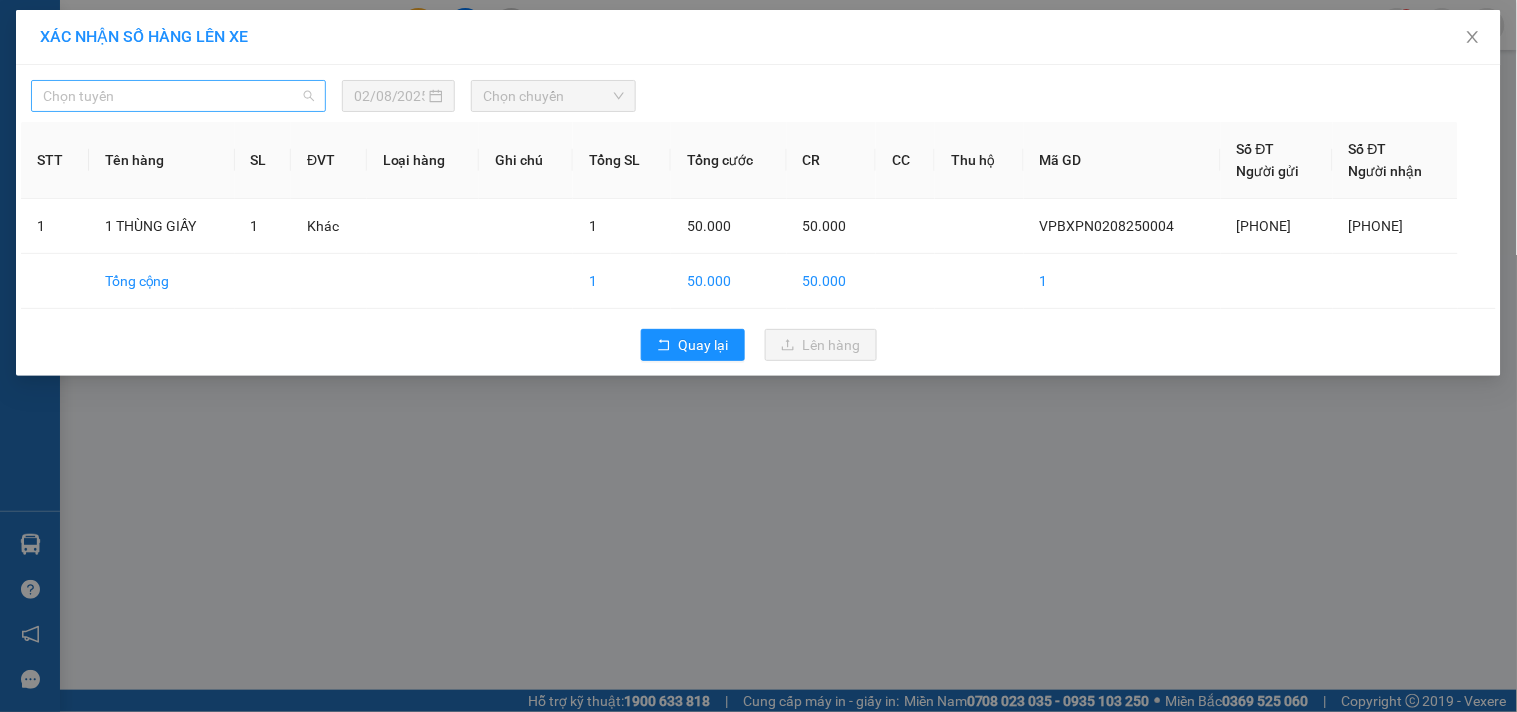 click on "Chọn tuyến" at bounding box center [178, 96] 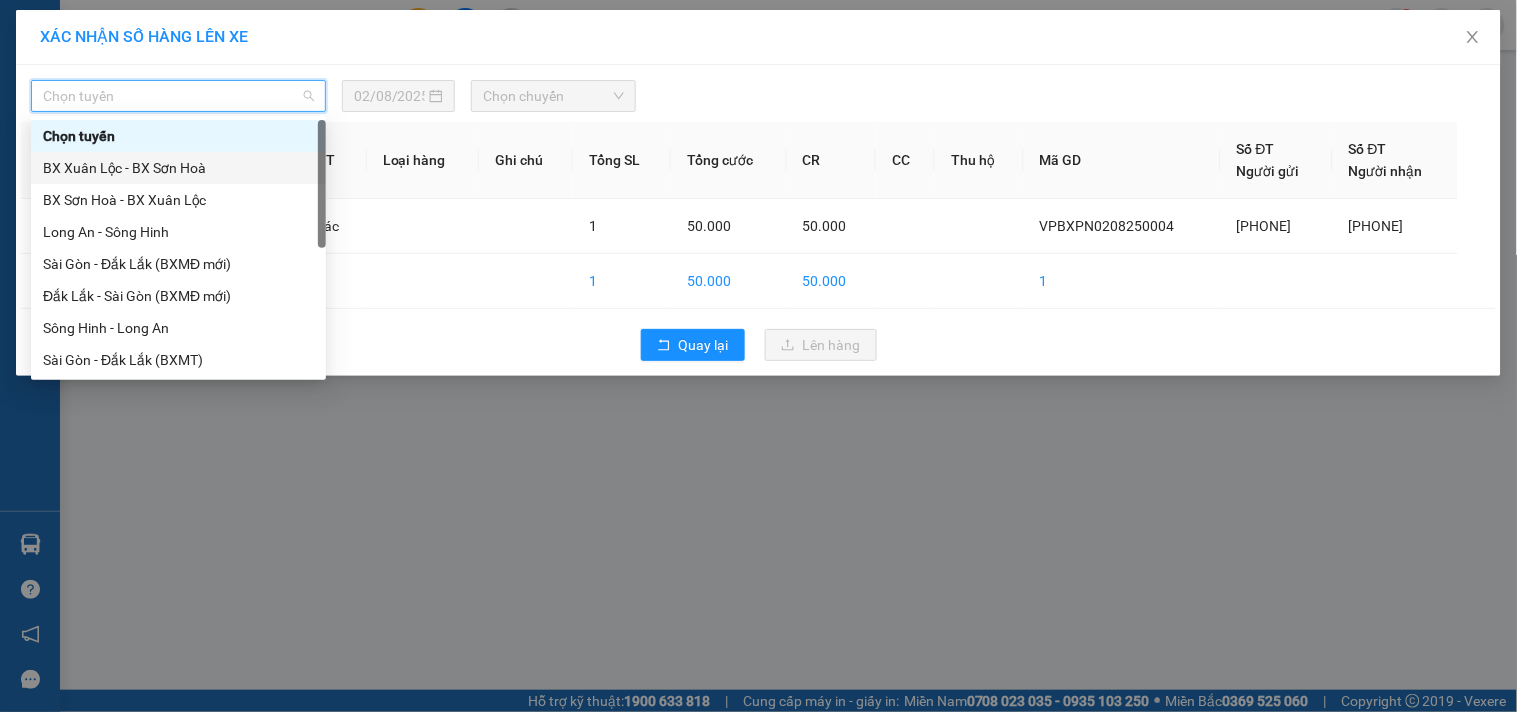 click on "BX Xuân Lộc - BX Sơn Hoà" at bounding box center [178, 168] 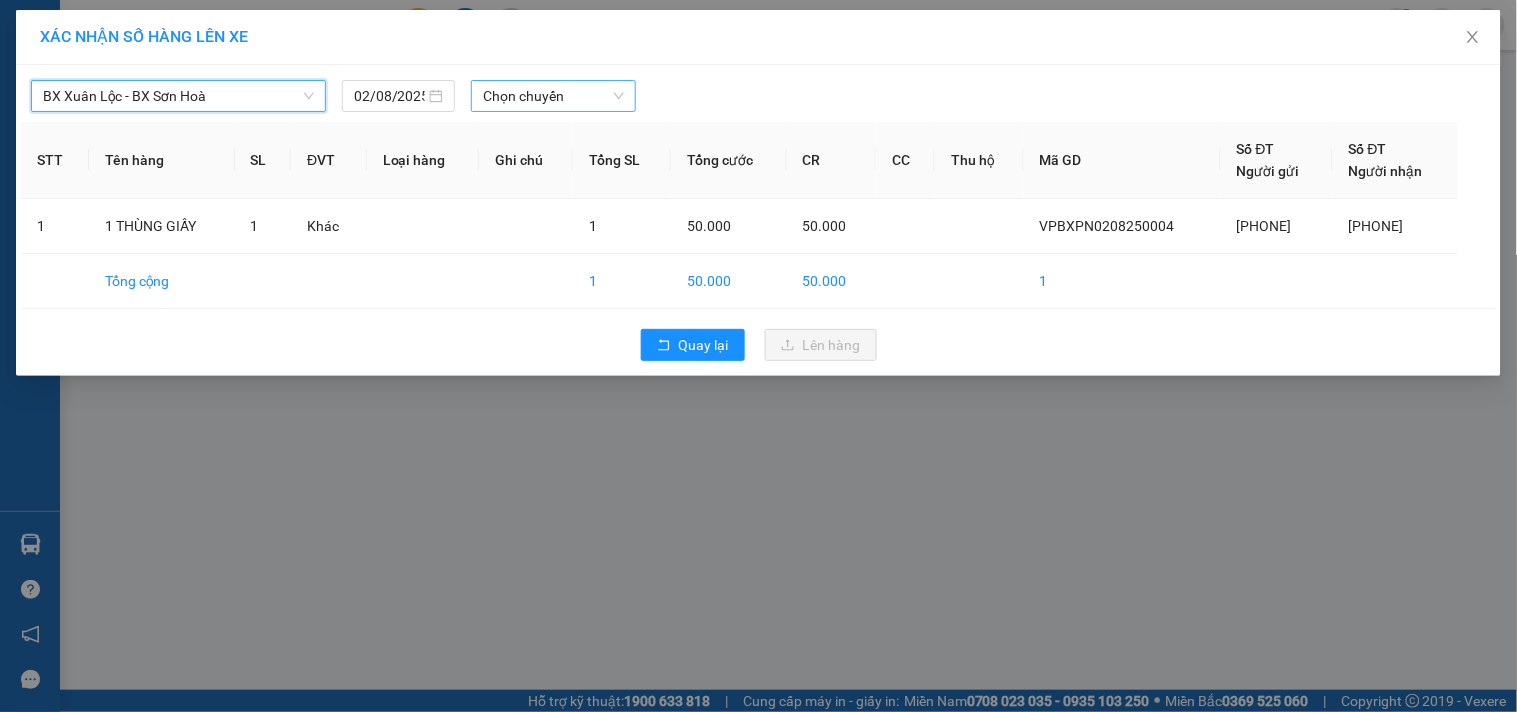 click on "Chọn chuyến" at bounding box center (553, 96) 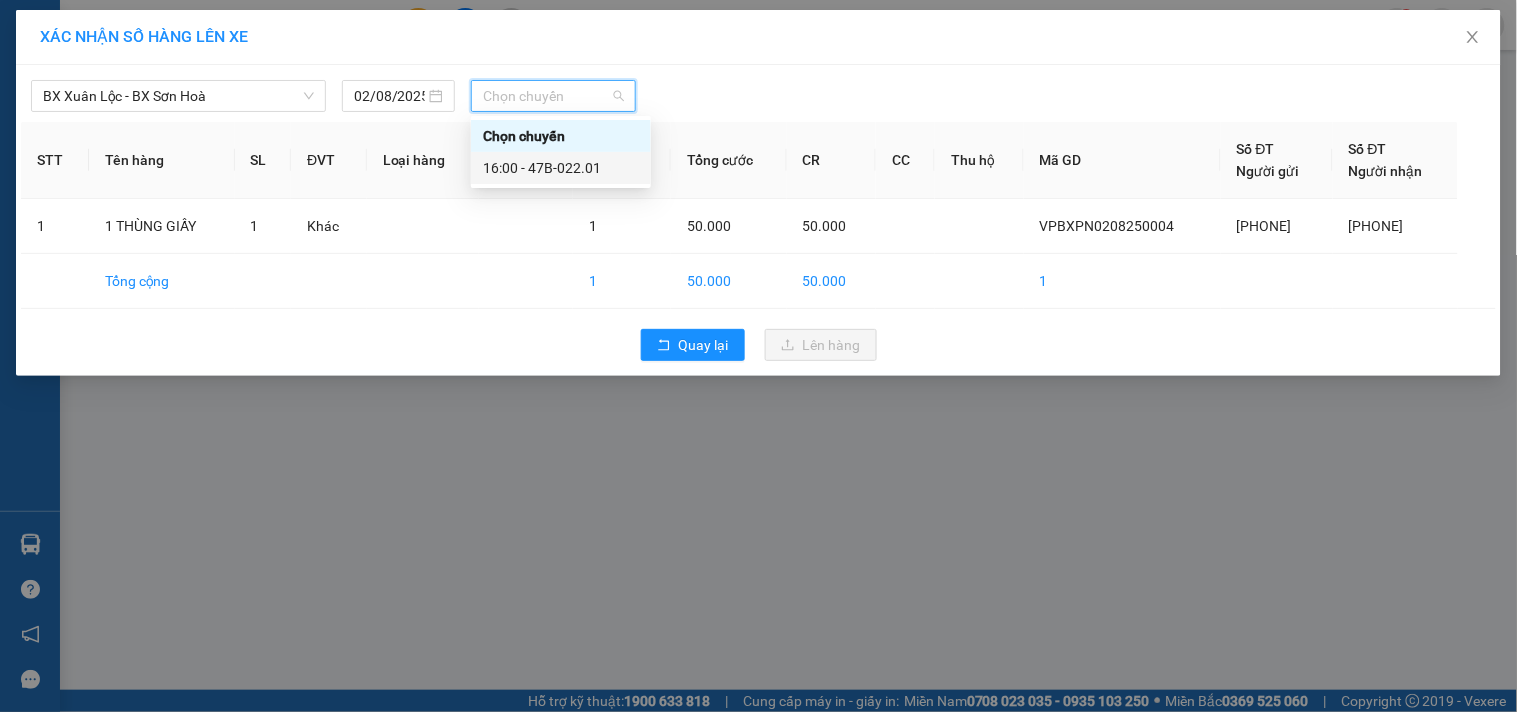 click on "16:00     - 47B-022.01" at bounding box center (561, 168) 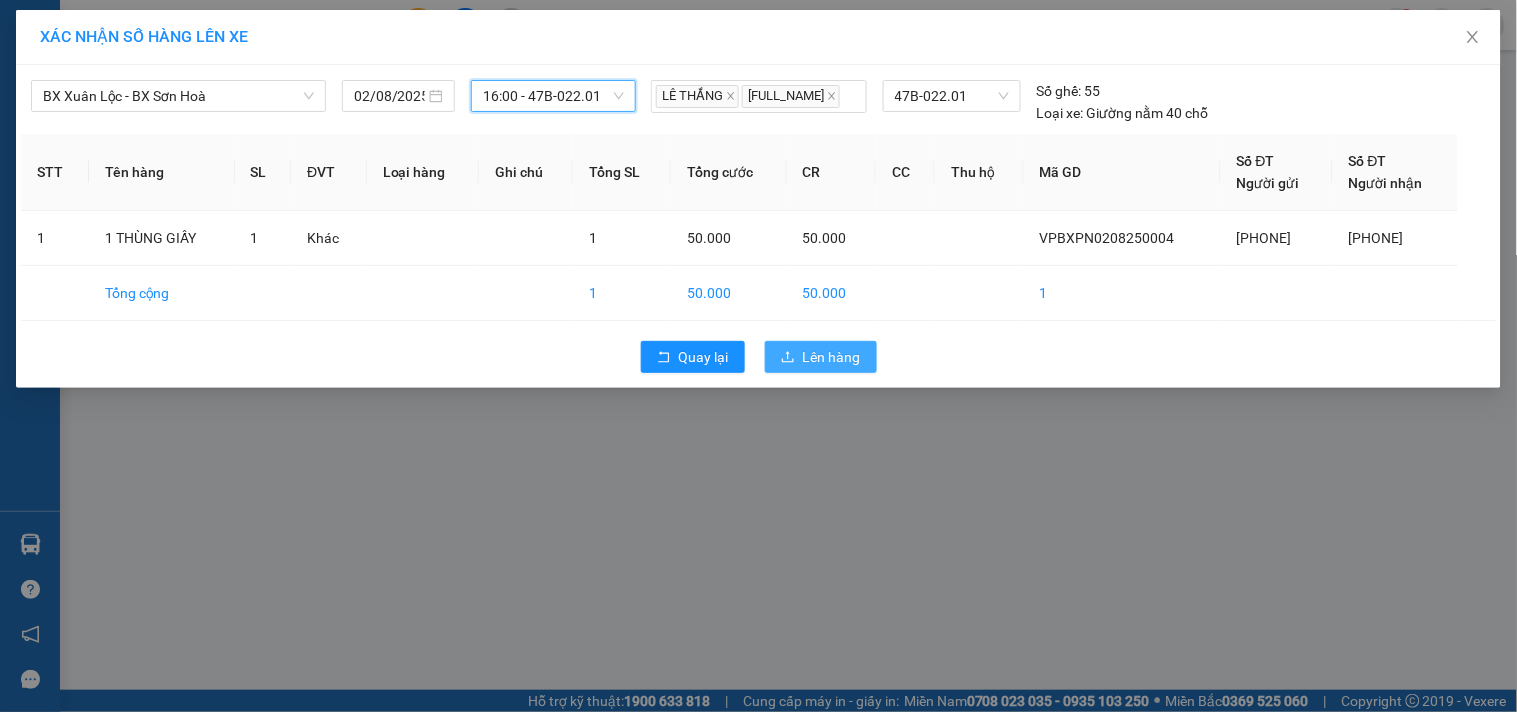 drag, startPoint x: 780, startPoint y: 374, endPoint x: 778, endPoint y: 360, distance: 14.142136 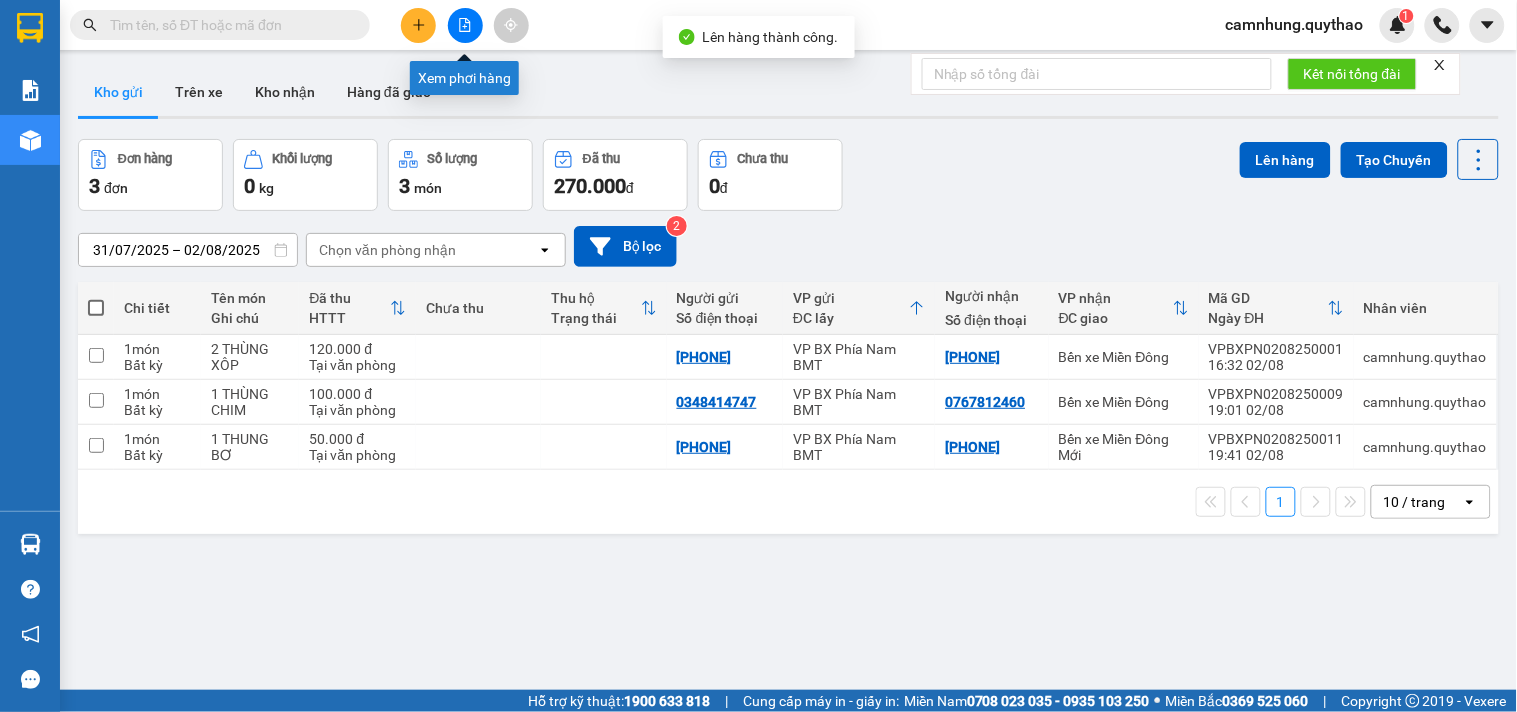 click at bounding box center (465, 25) 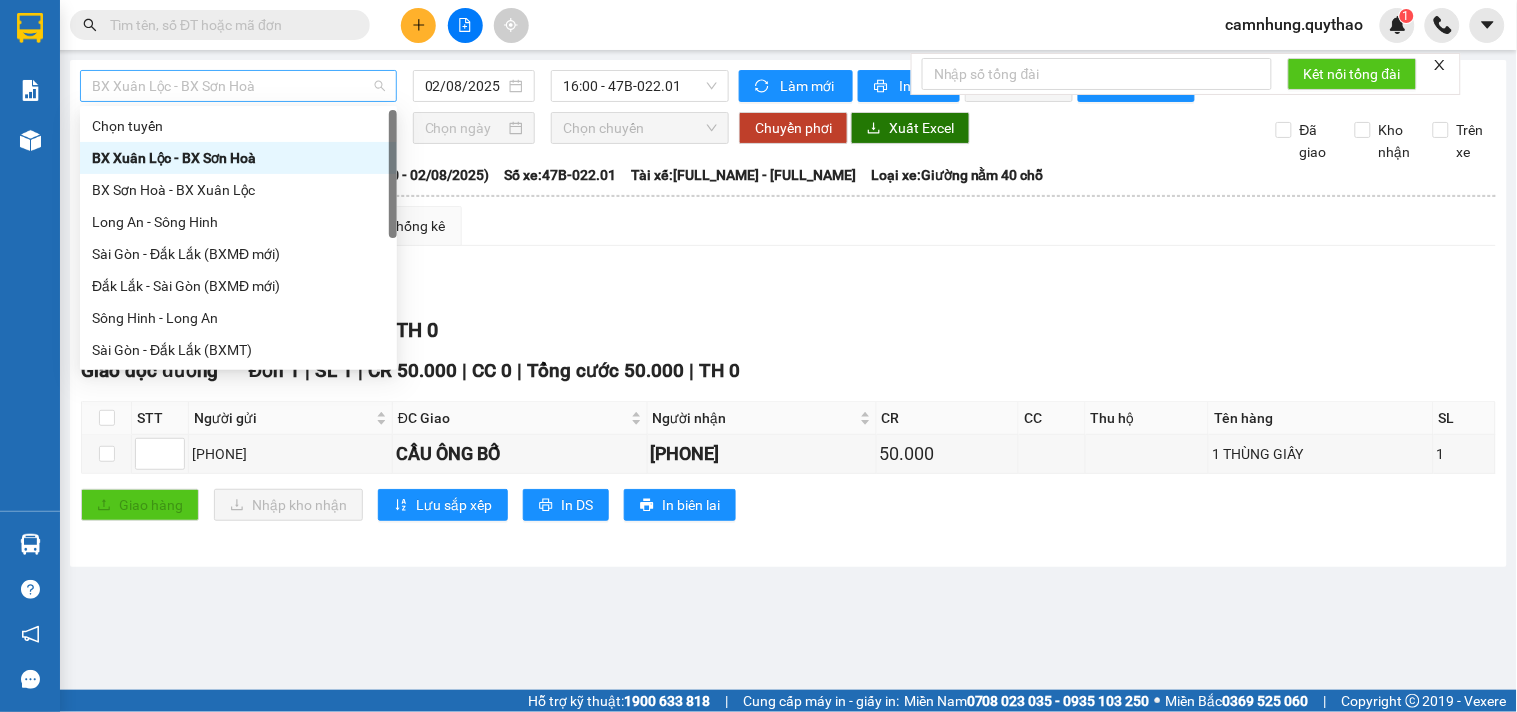 click on "BX Xuân Lộc - BX Sơn Hoà" at bounding box center (238, 86) 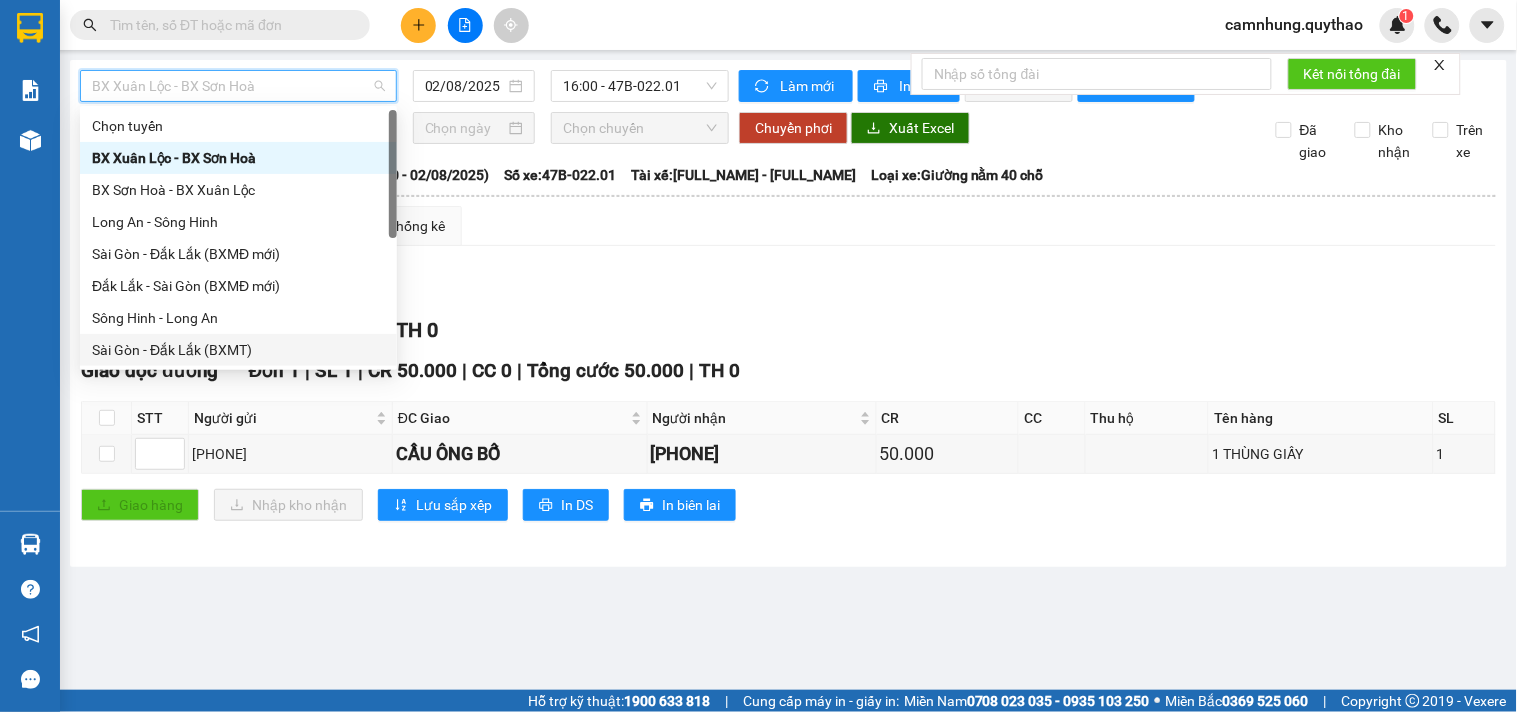 drag, startPoint x: 353, startPoint y: 548, endPoint x: 501, endPoint y: 614, distance: 162.04938 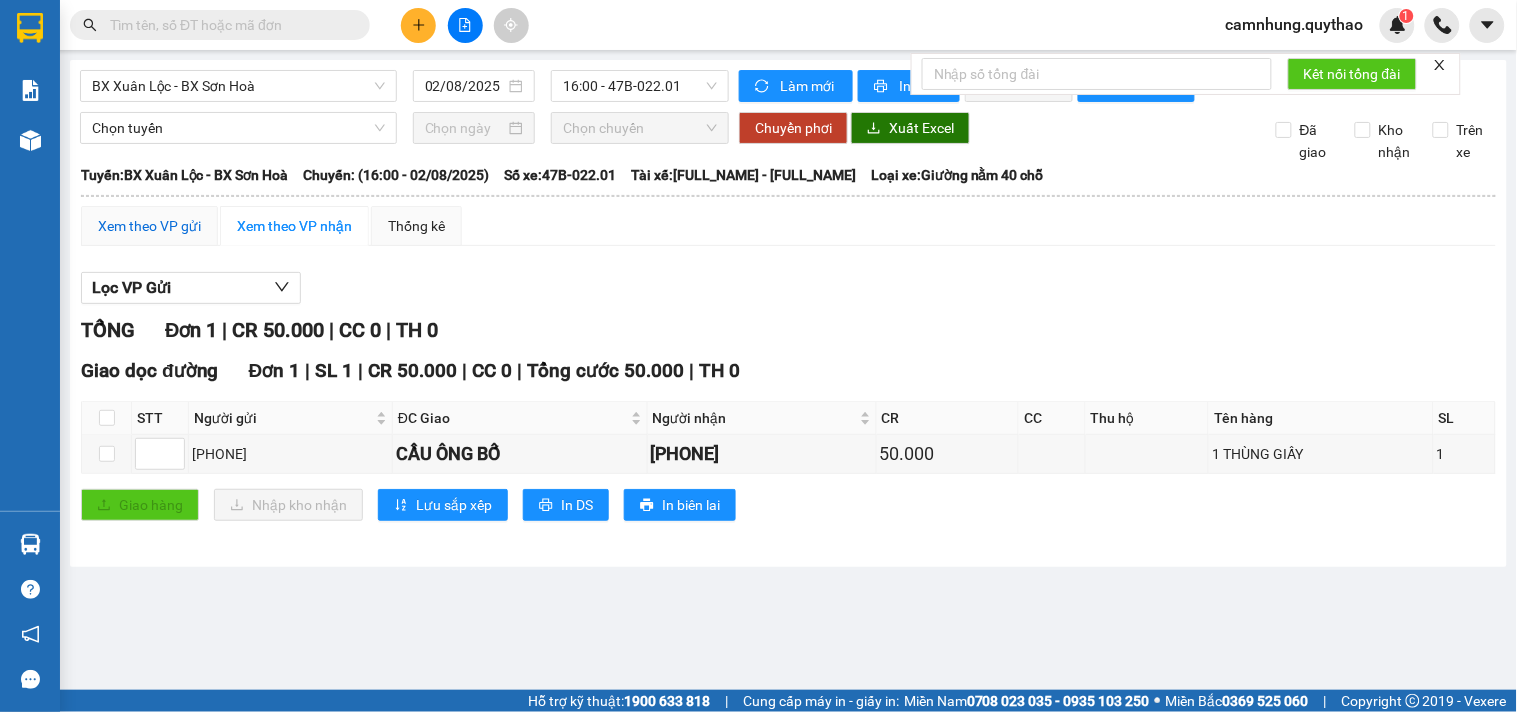 click on "Xem theo VP gửi" at bounding box center [149, 226] 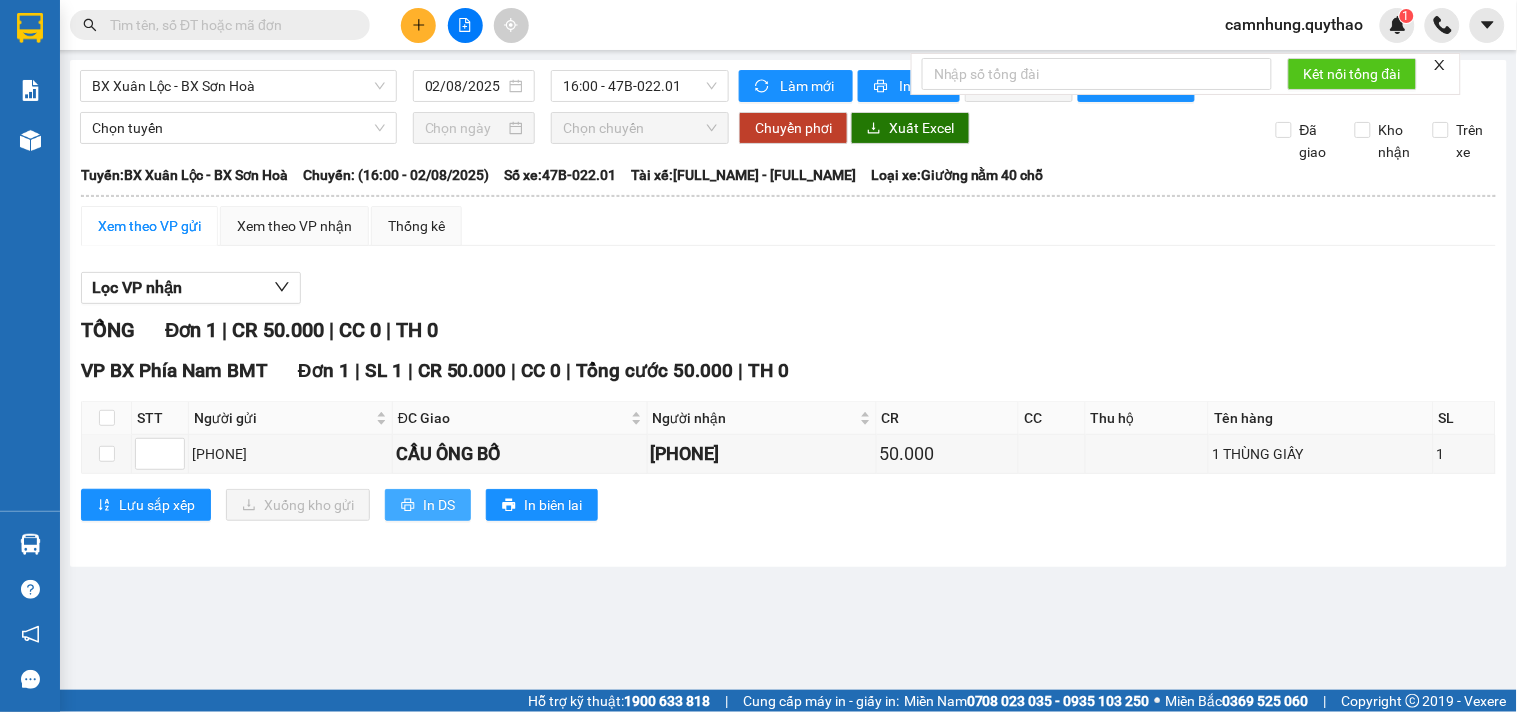 click on "In DS" at bounding box center (439, 505) 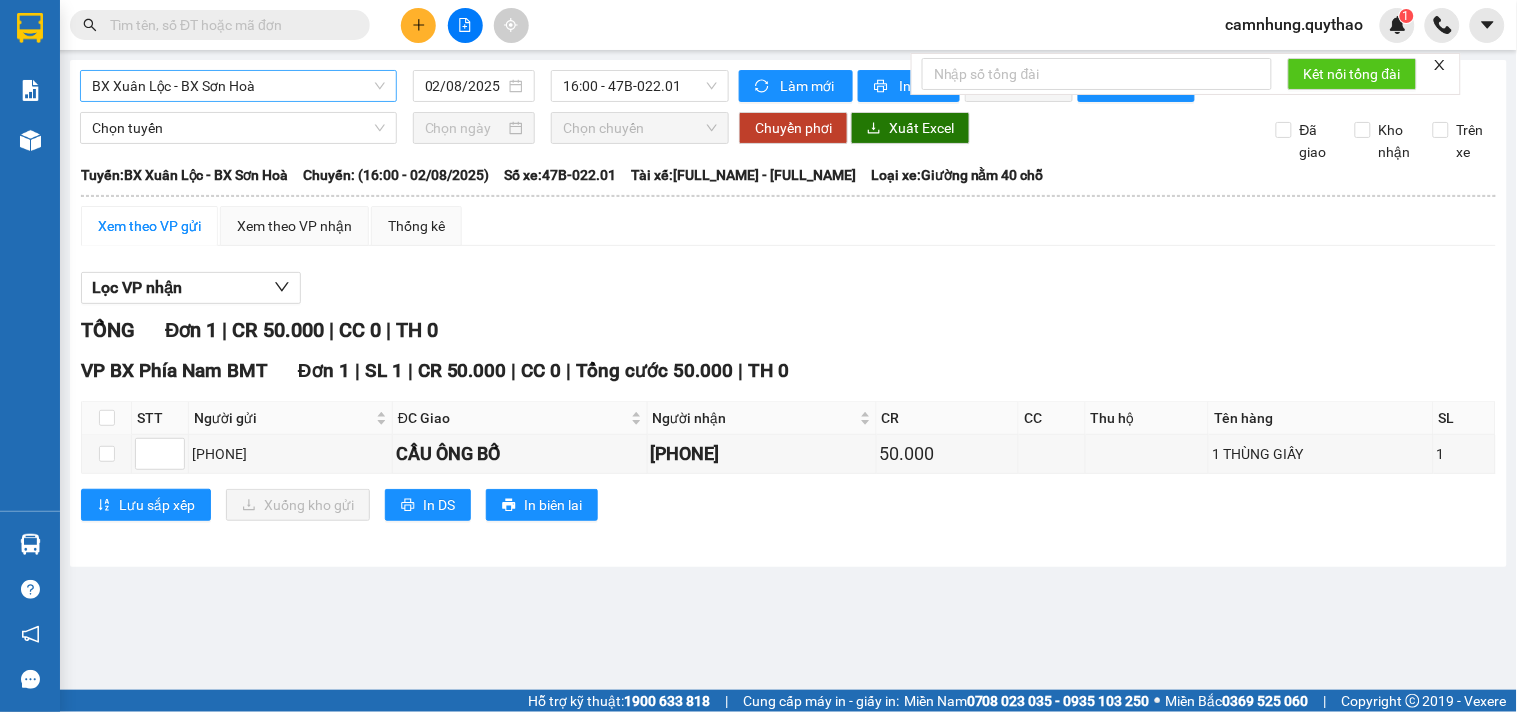 click on "BX Xuân Lộc - BX Sơn Hoà" at bounding box center (238, 86) 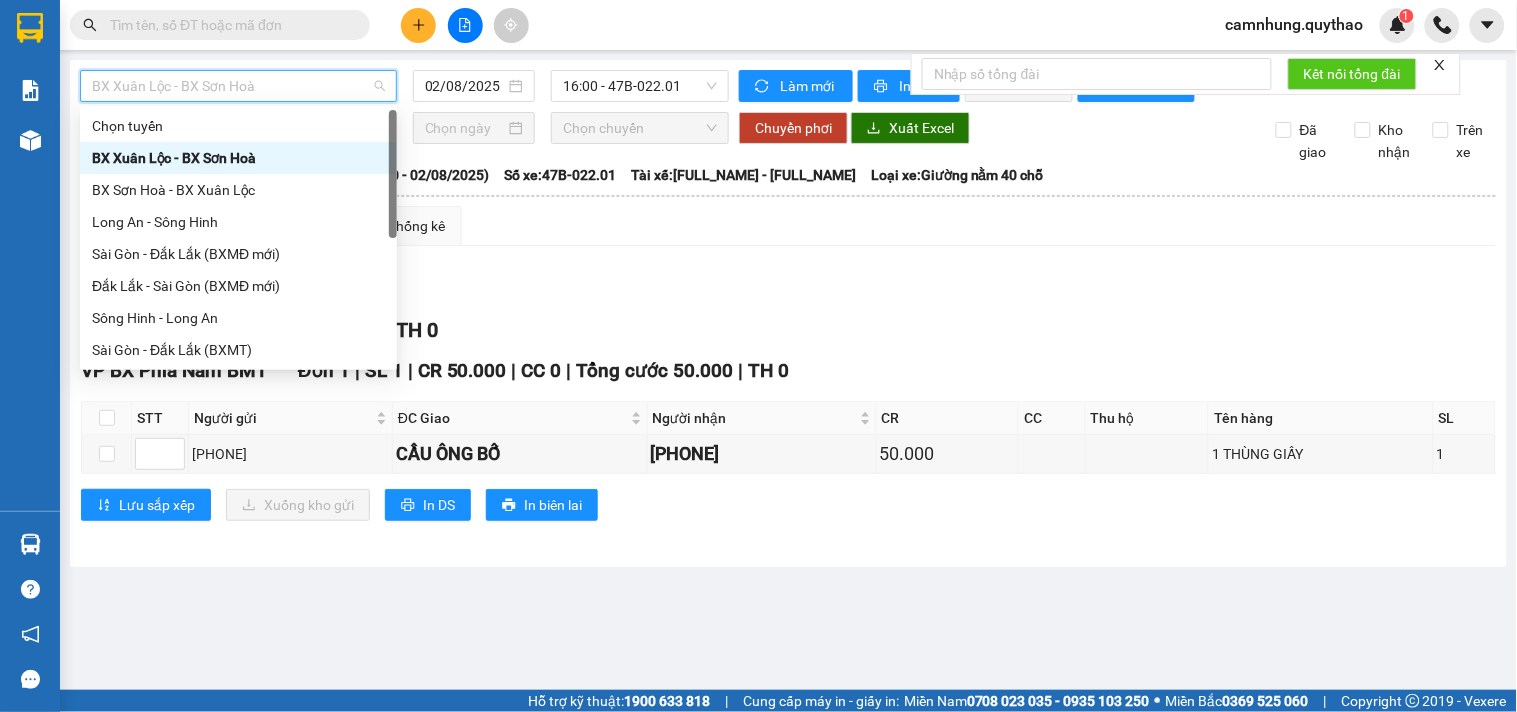 click on "BX Xuân Lộc - BX Sơn Hoà" at bounding box center [238, 158] 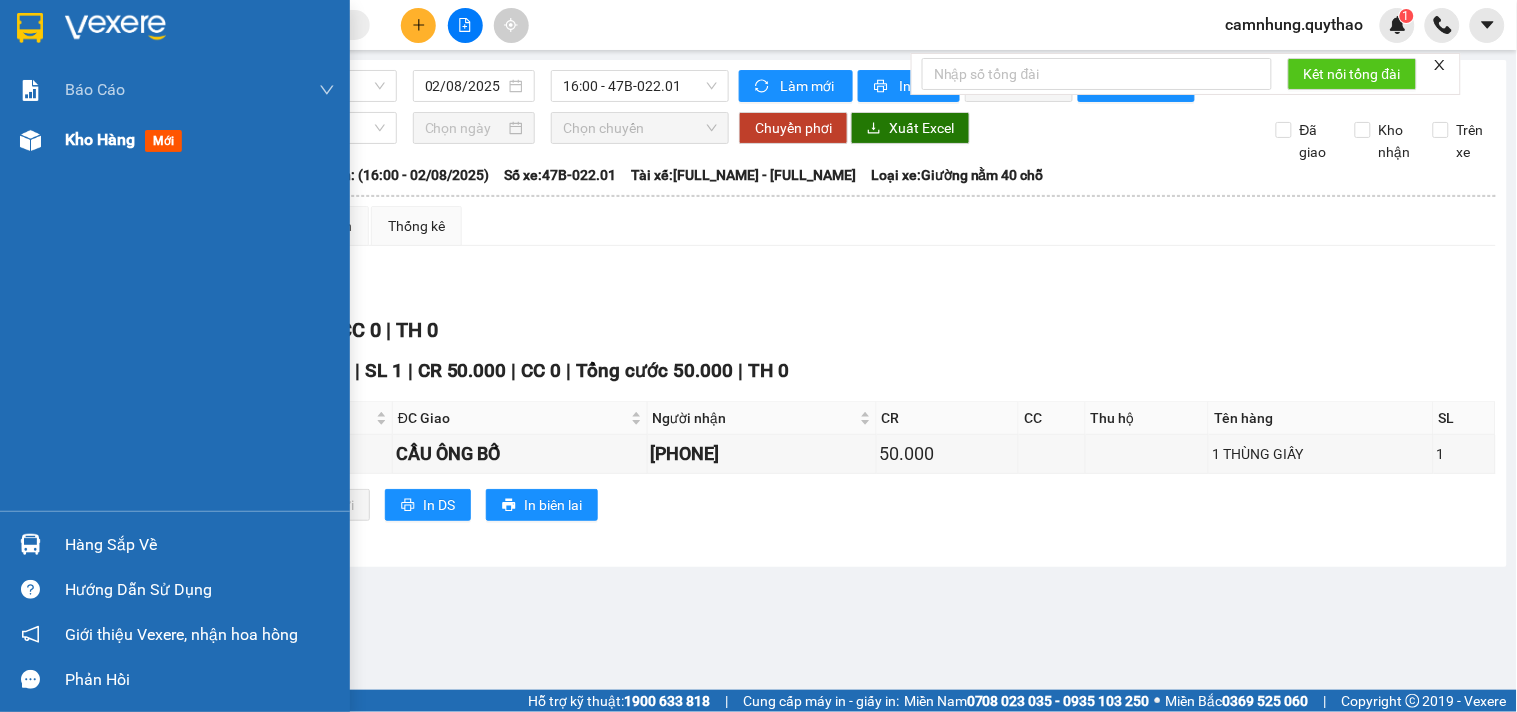 click on "Kho hàng mới" at bounding box center [127, 139] 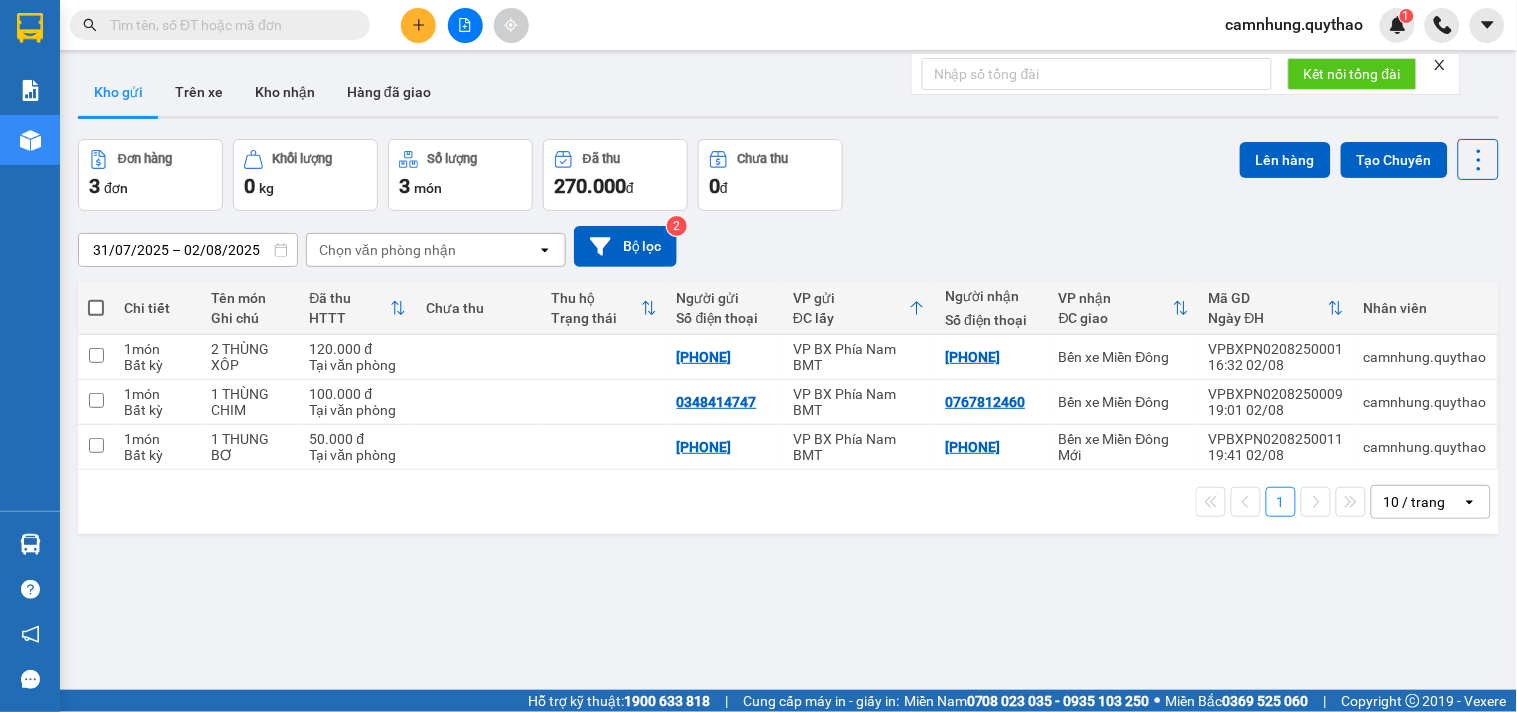 click 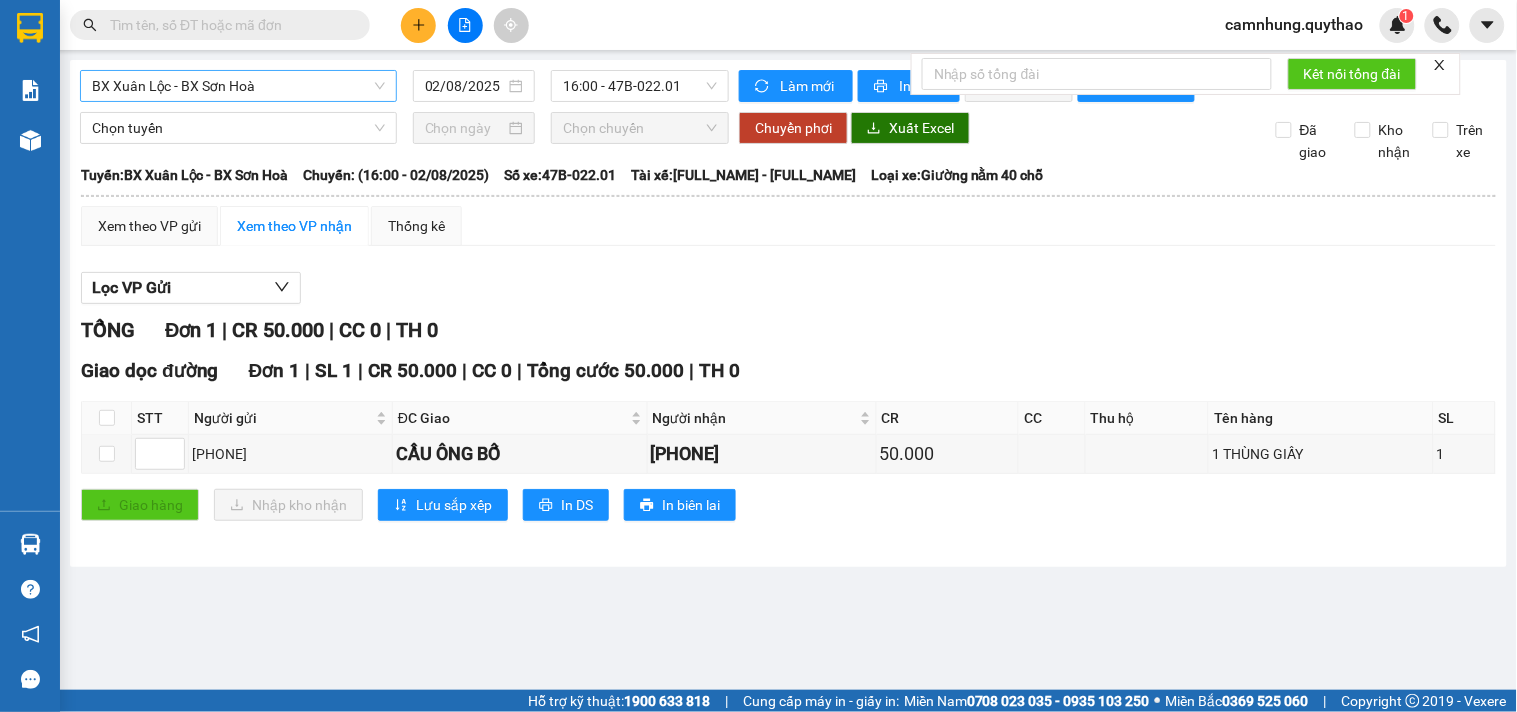 click on "BX Xuân Lộc - BX Sơn Hoà" at bounding box center (238, 86) 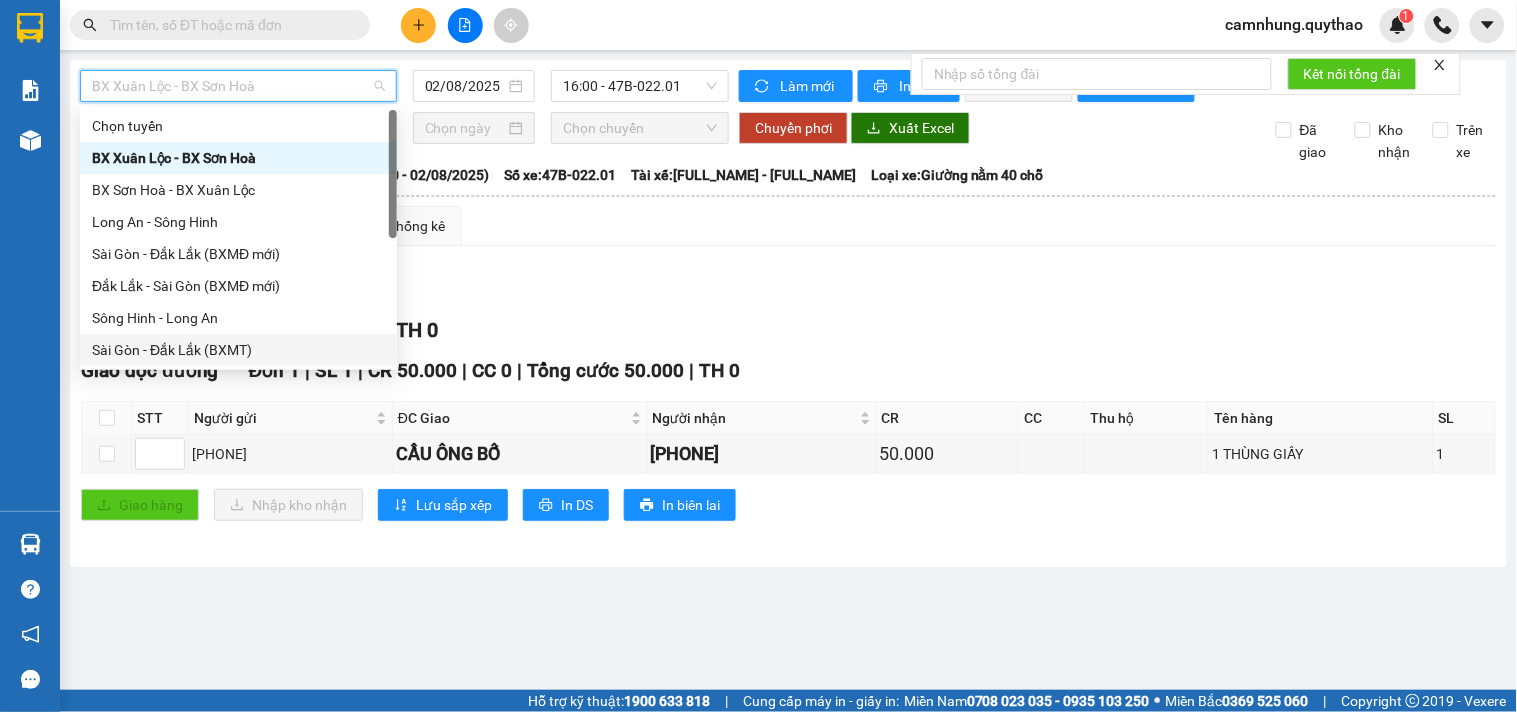 drag, startPoint x: 275, startPoint y: 597, endPoint x: 277, endPoint y: 586, distance: 11.18034 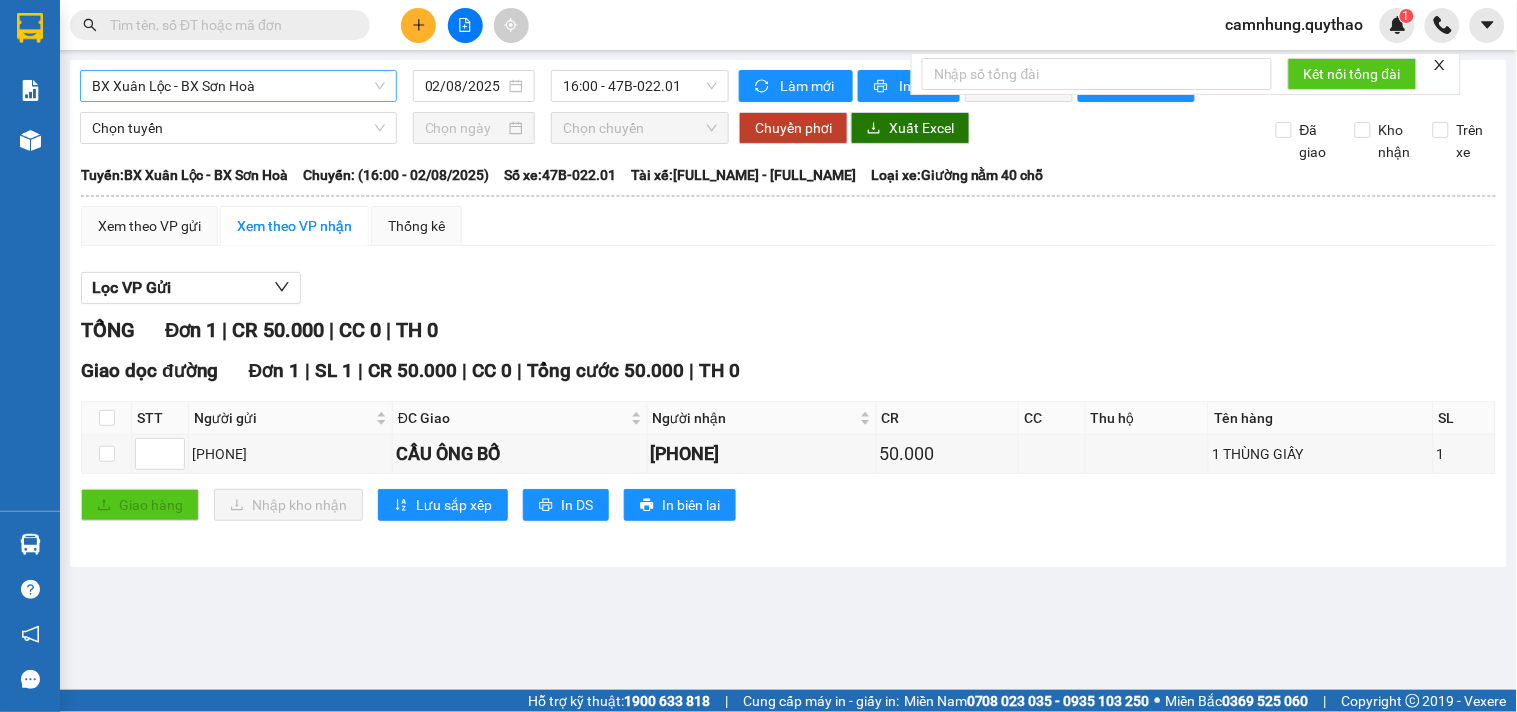 click on "BX Xuân Lộc - BX Sơn Hoà" at bounding box center [238, 86] 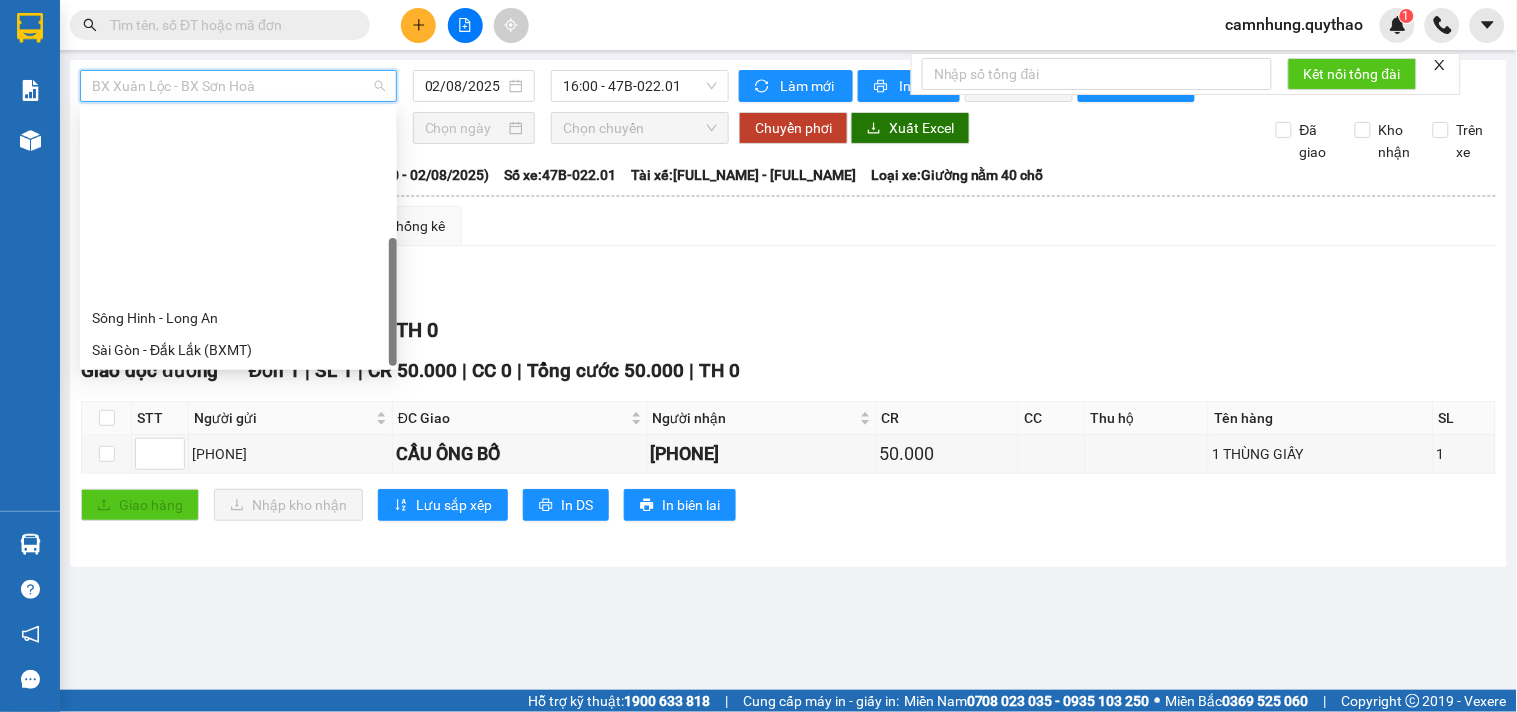 scroll, scrollTop: 224, scrollLeft: 0, axis: vertical 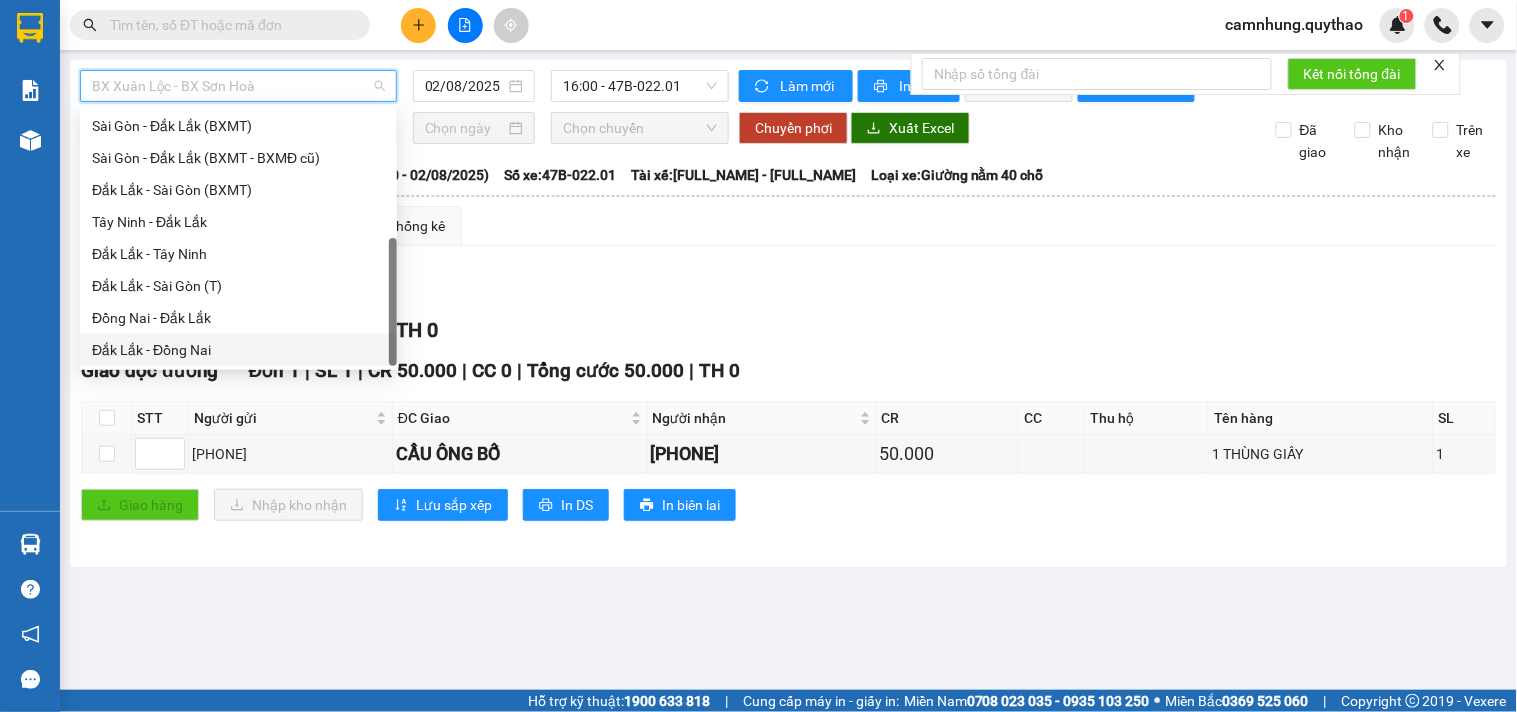 click on "Đắk Lắk - Đồng Nai" at bounding box center (238, 350) 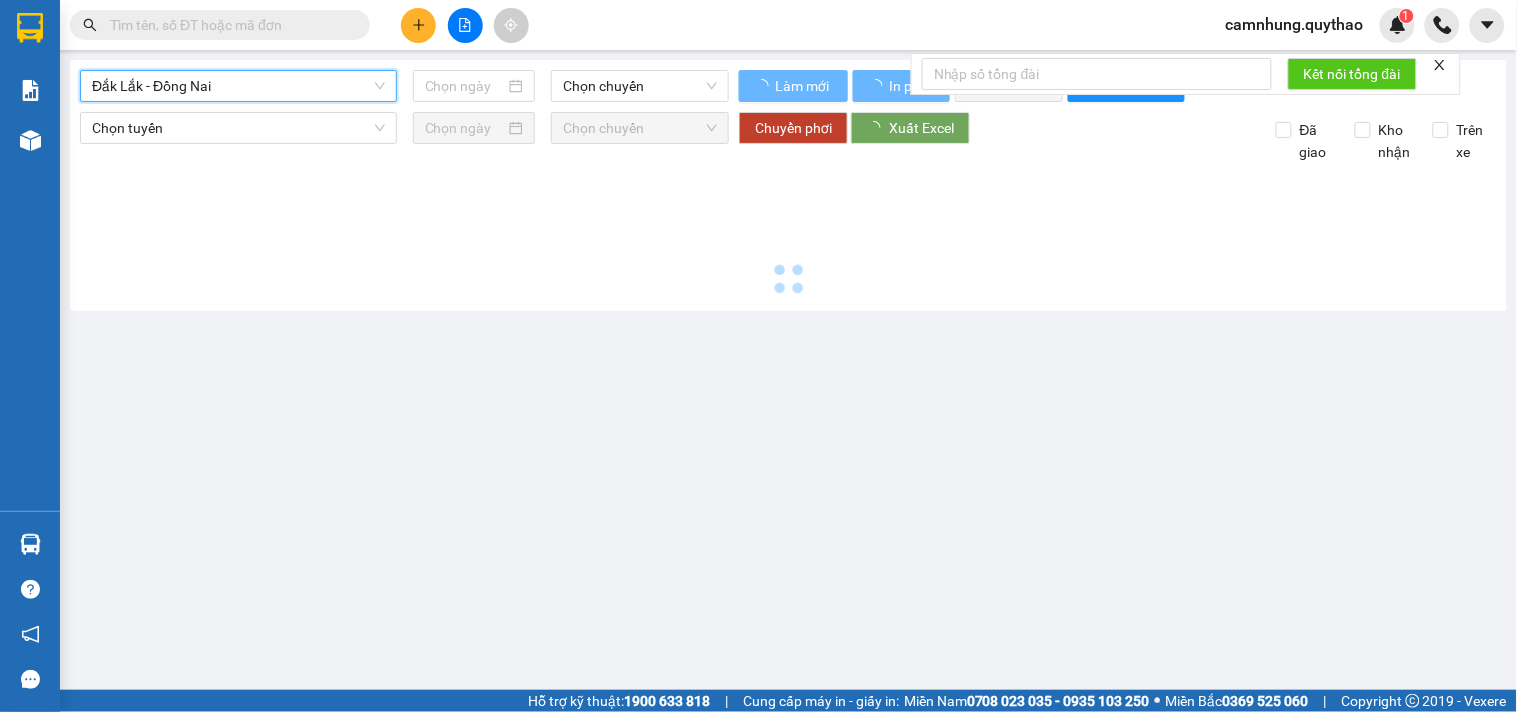 type on "02/08/2025" 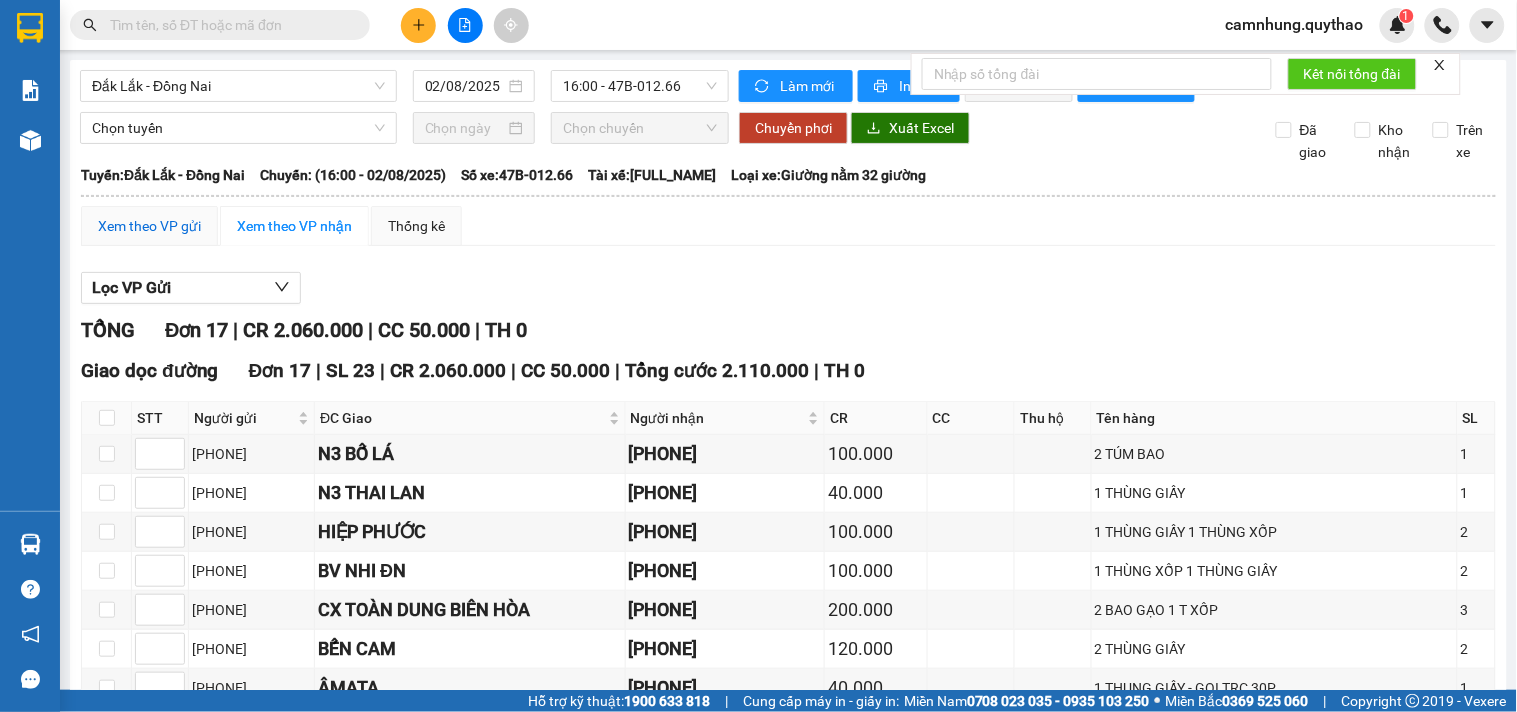 click on "Xem theo VP gửi" at bounding box center [149, 226] 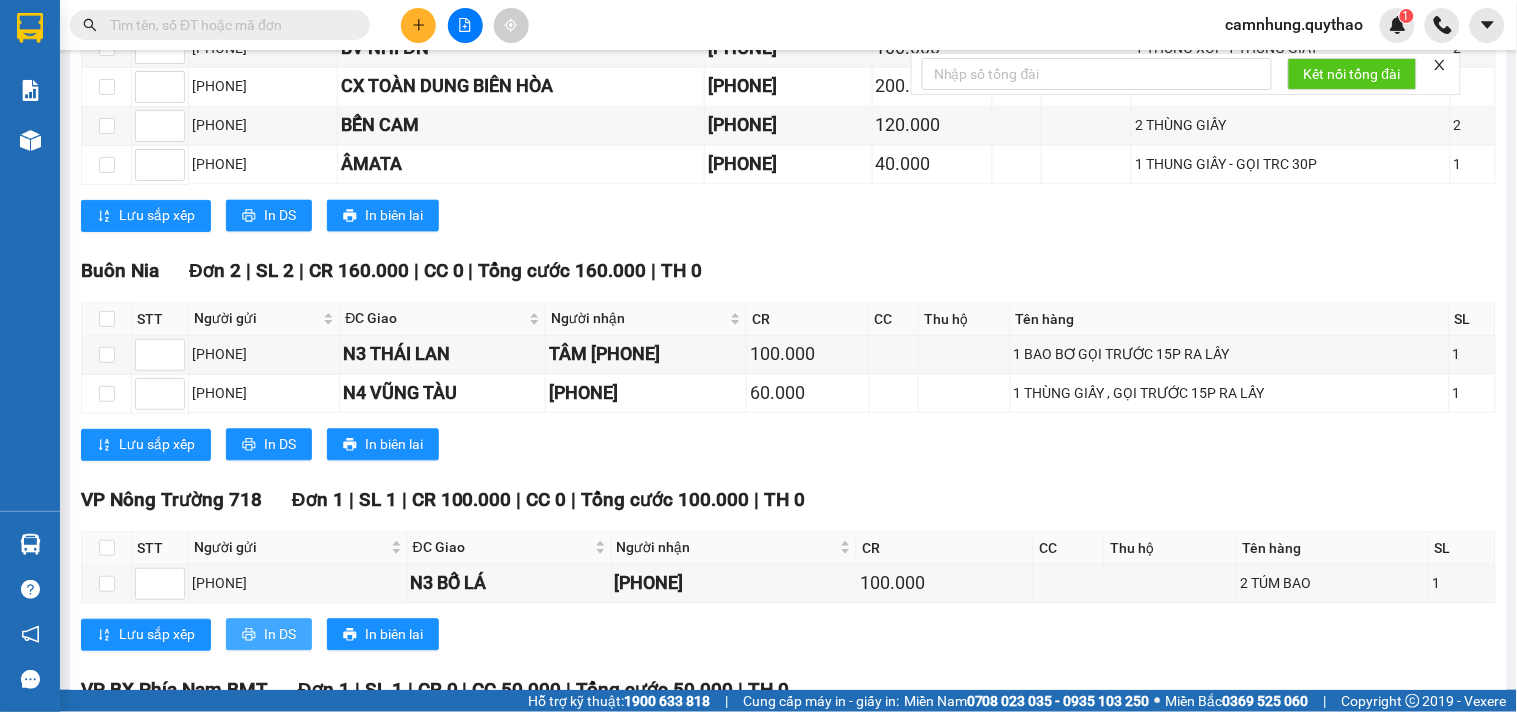 scroll, scrollTop: 1137, scrollLeft: 0, axis: vertical 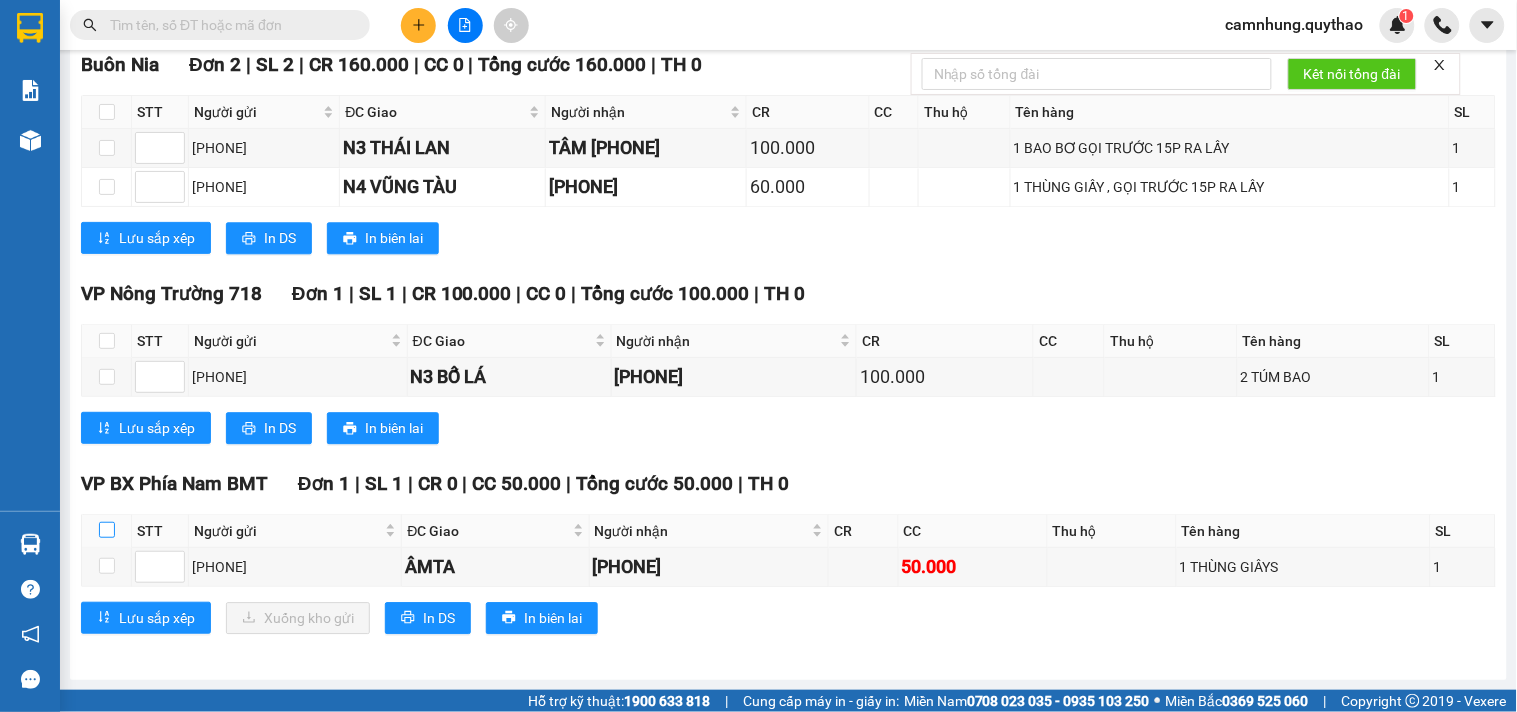 click at bounding box center [107, 530] 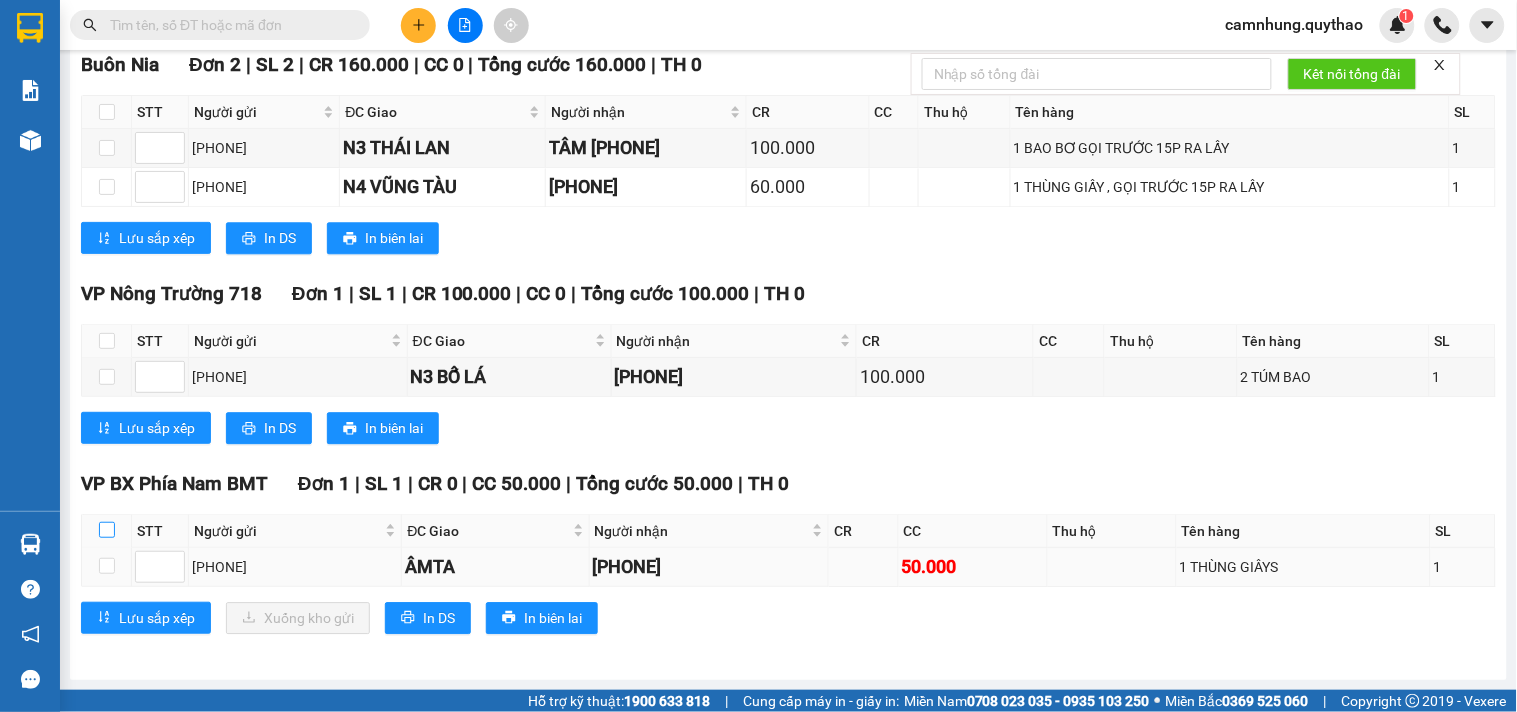 checkbox on "true" 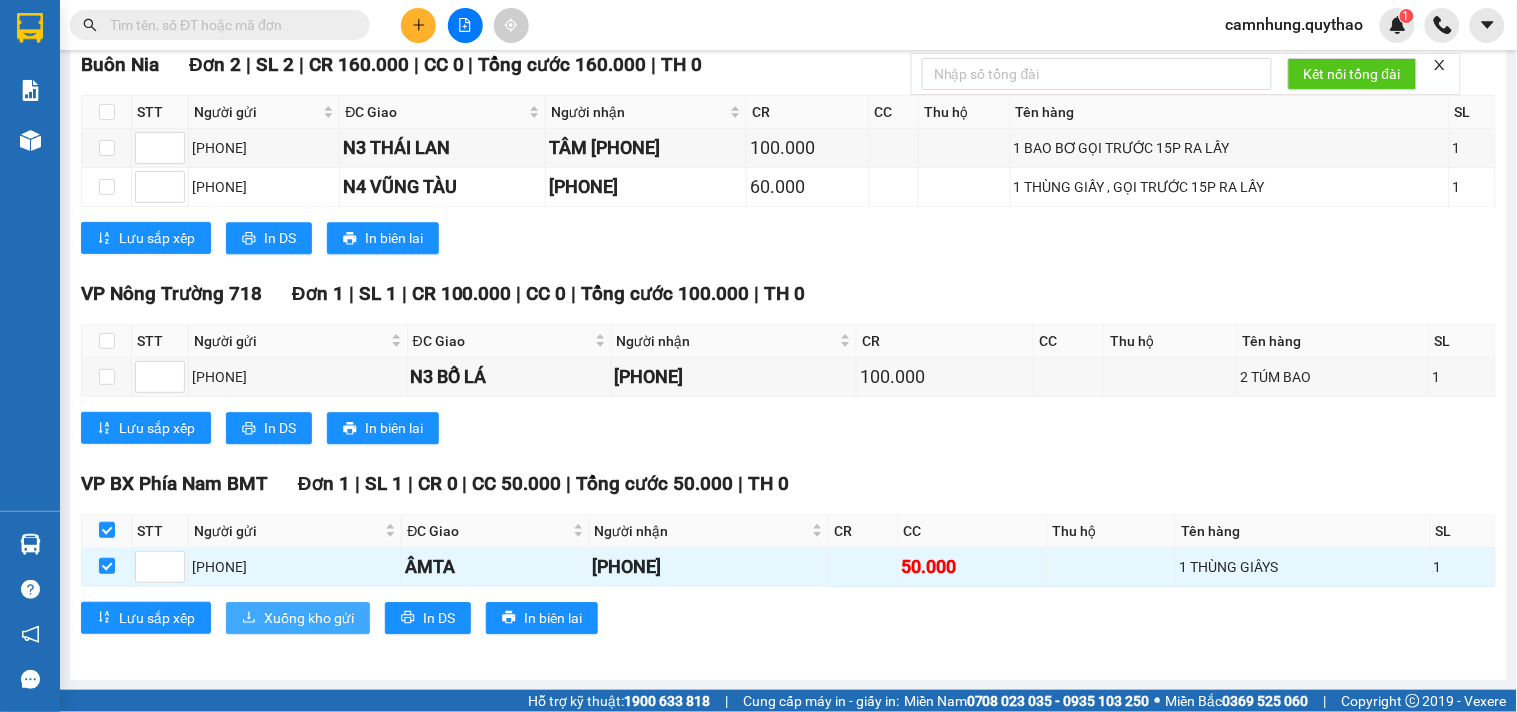 click on "Xuống kho gửi" at bounding box center [309, 618] 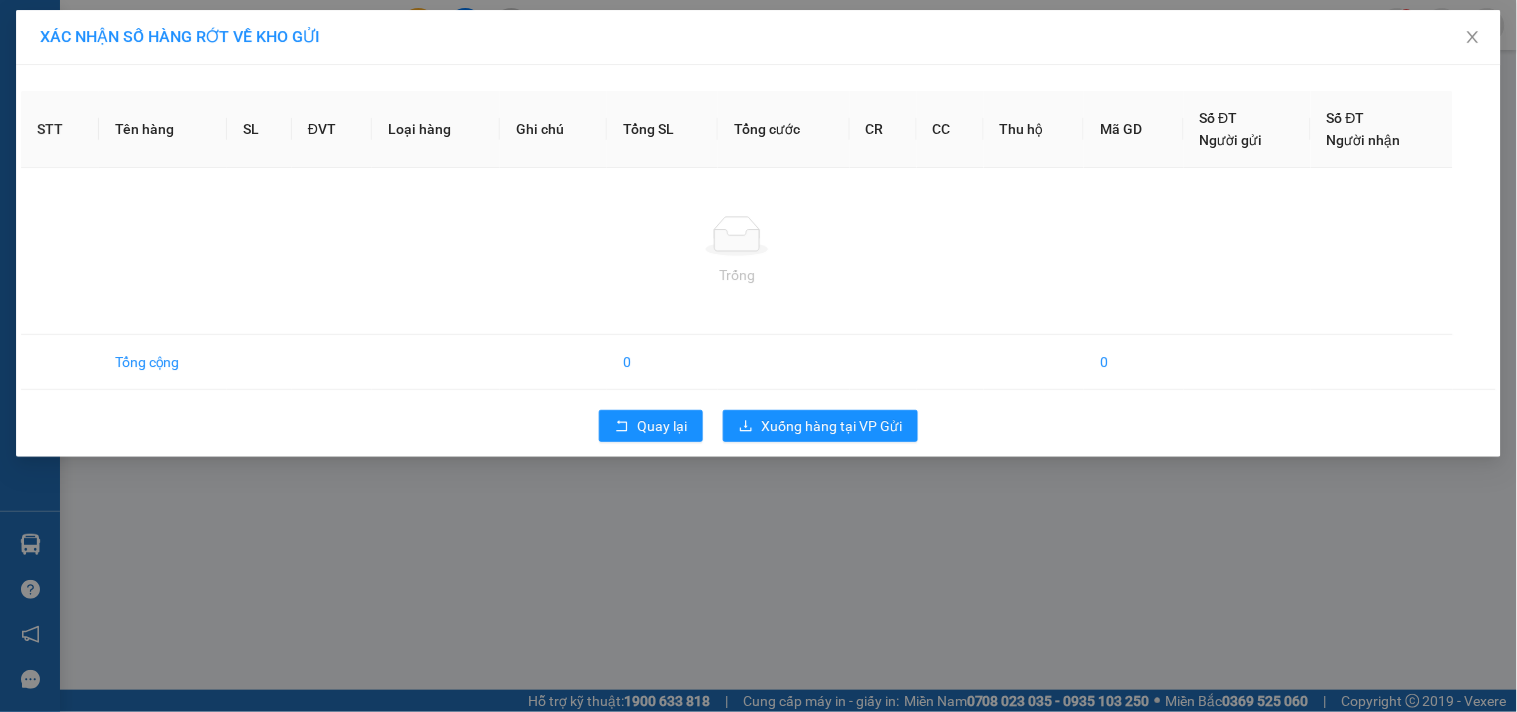 scroll, scrollTop: 0, scrollLeft: 0, axis: both 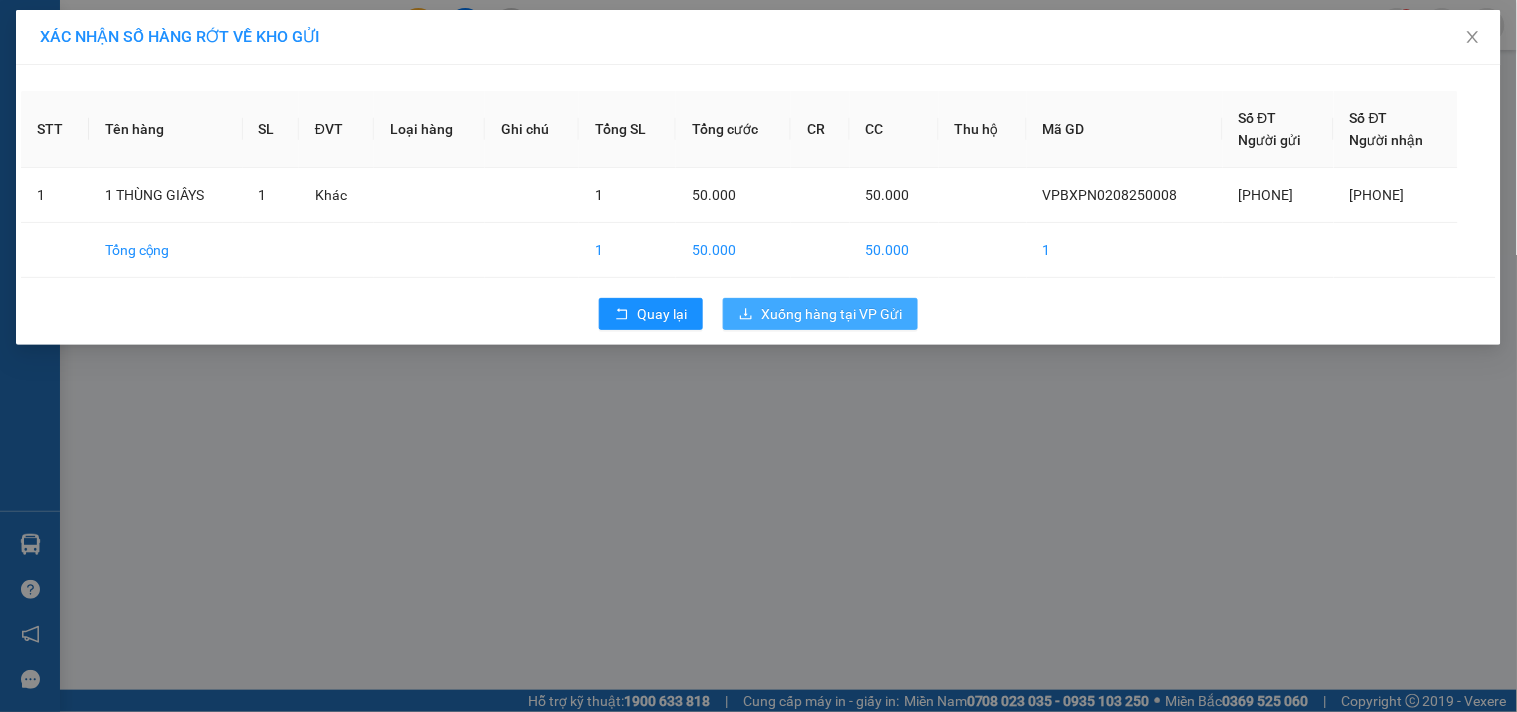 click on "Xuống hàng tại VP Gửi" at bounding box center (831, 314) 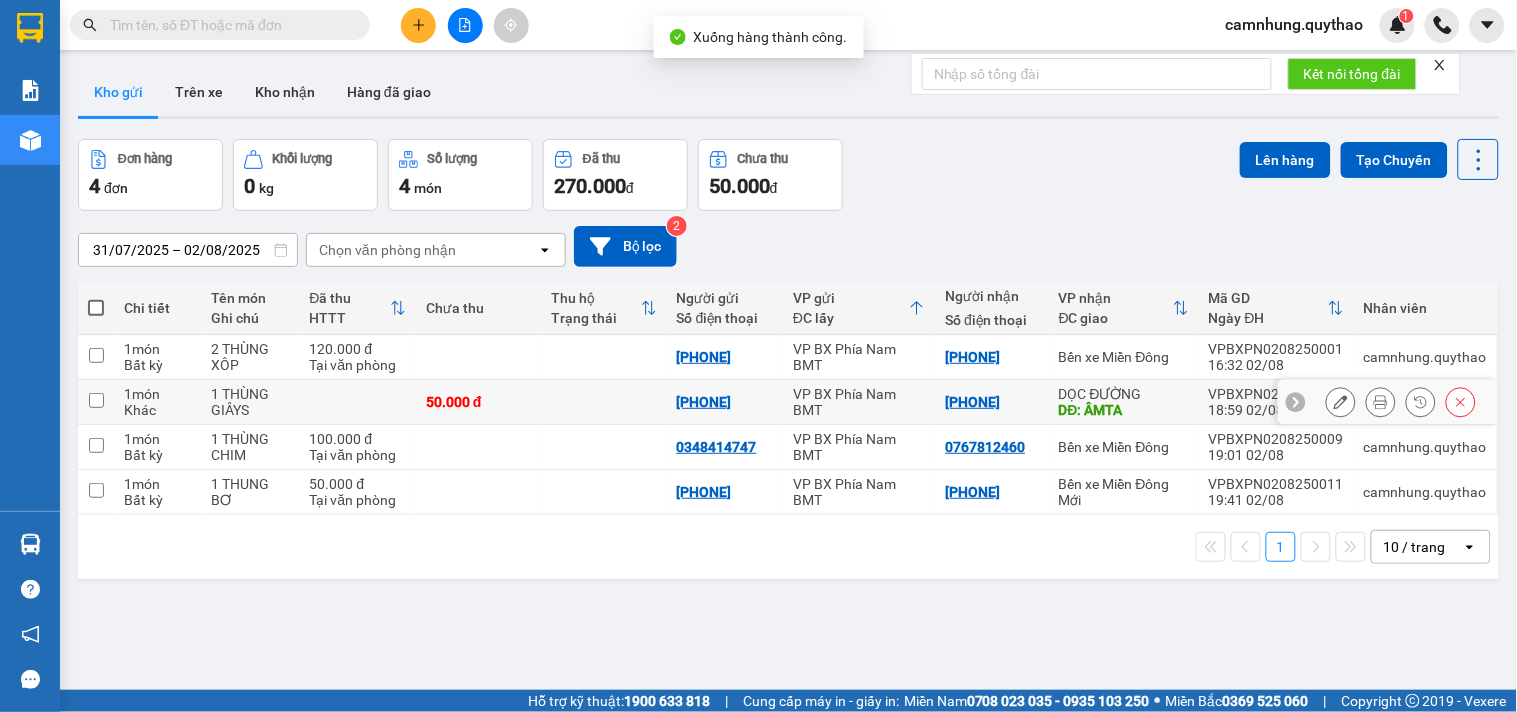 click on "1 THÙNG GIÂYS" at bounding box center (250, 402) 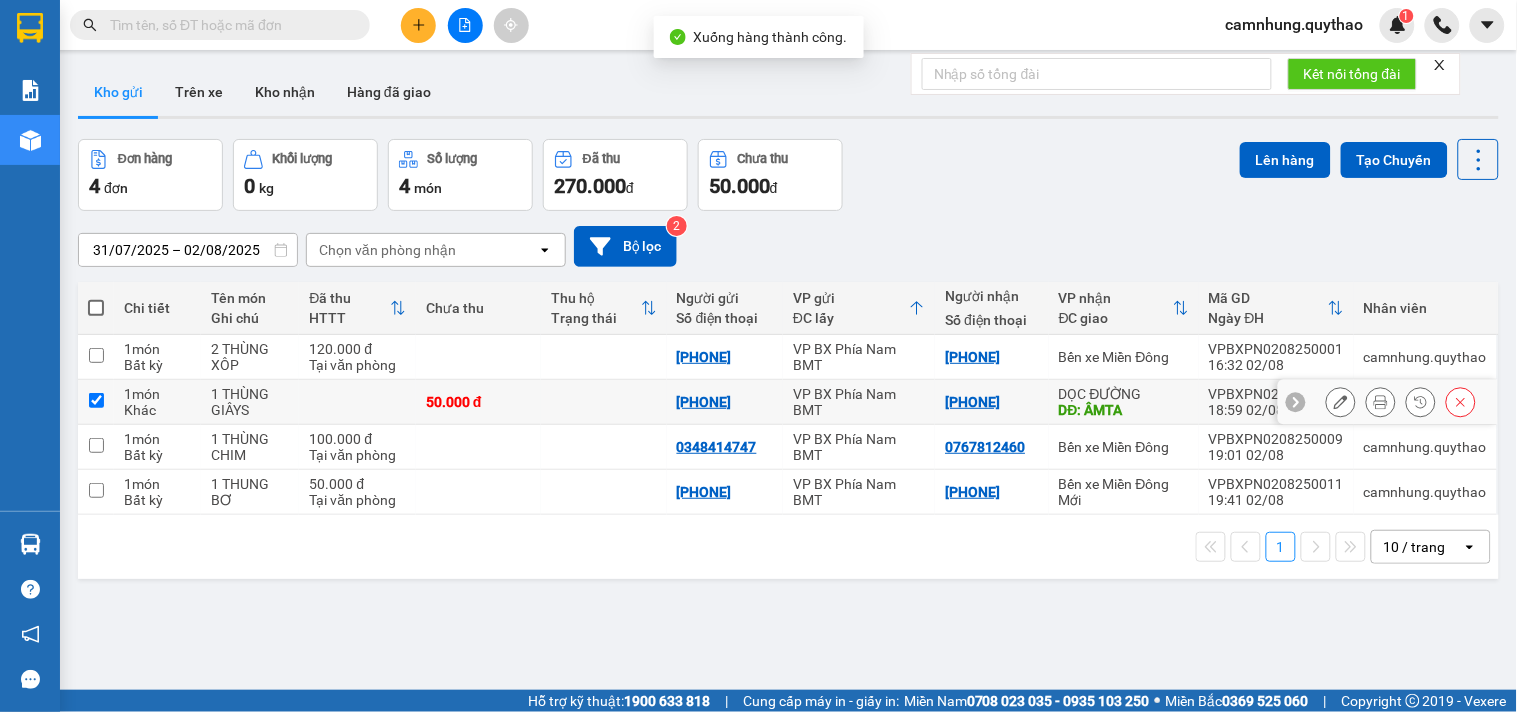 checkbox on "true" 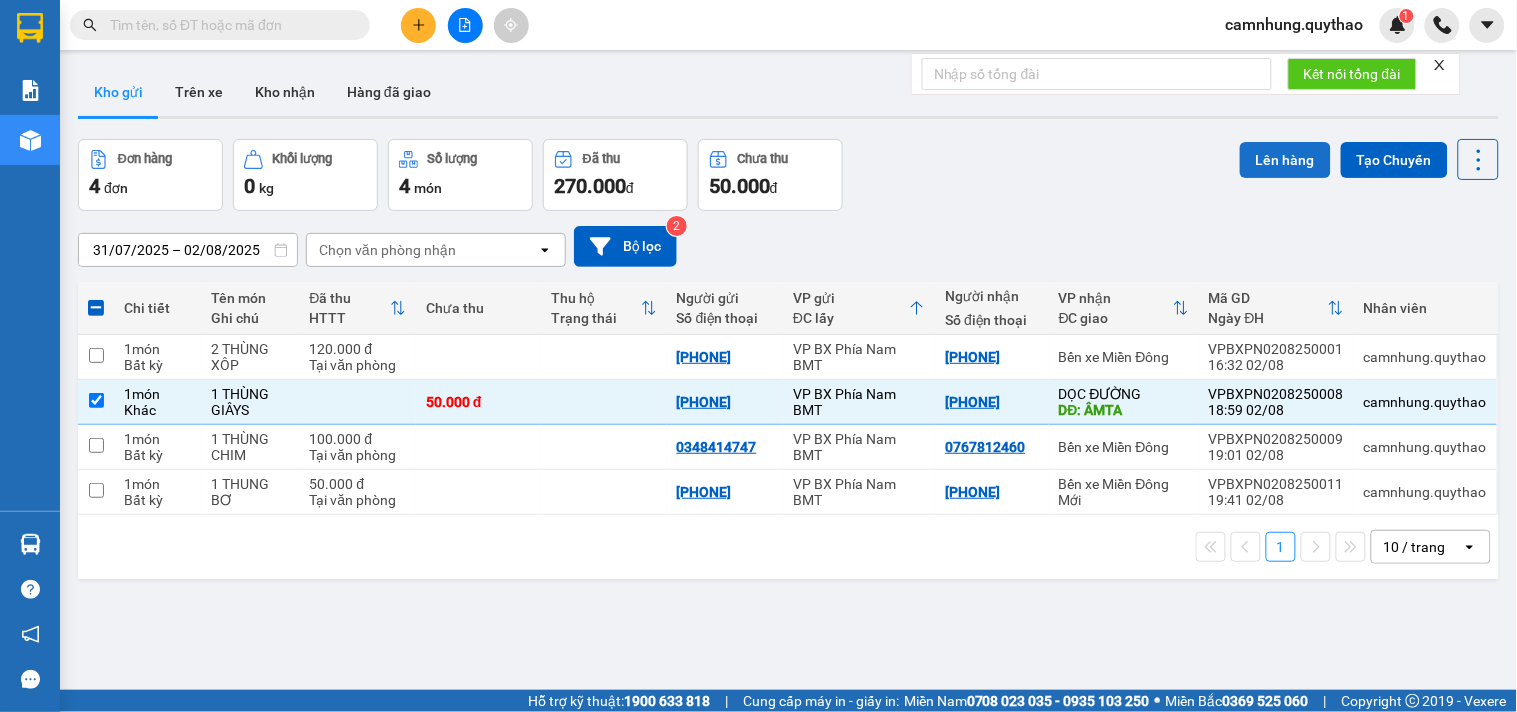 click on "Lên hàng" at bounding box center [1285, 160] 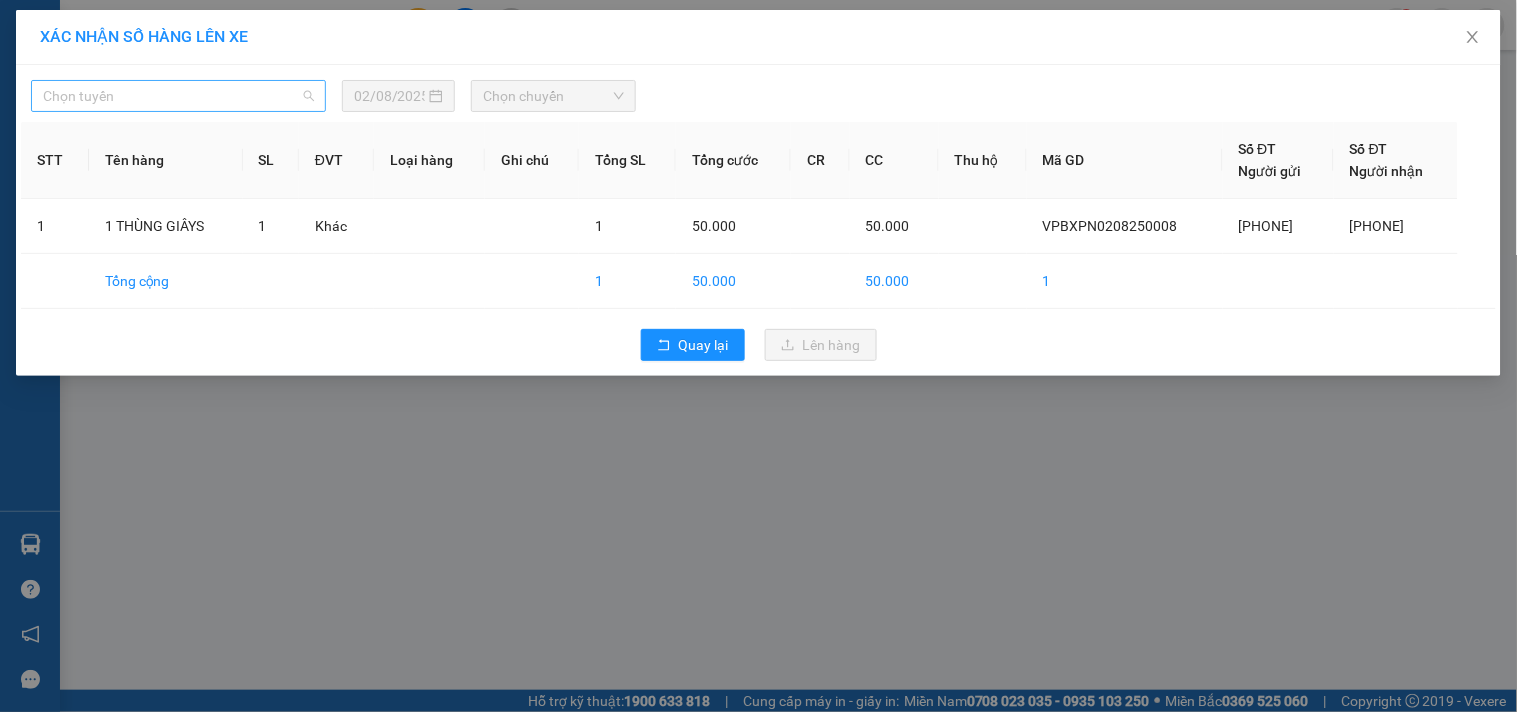 click on "Chọn tuyến" at bounding box center [178, 96] 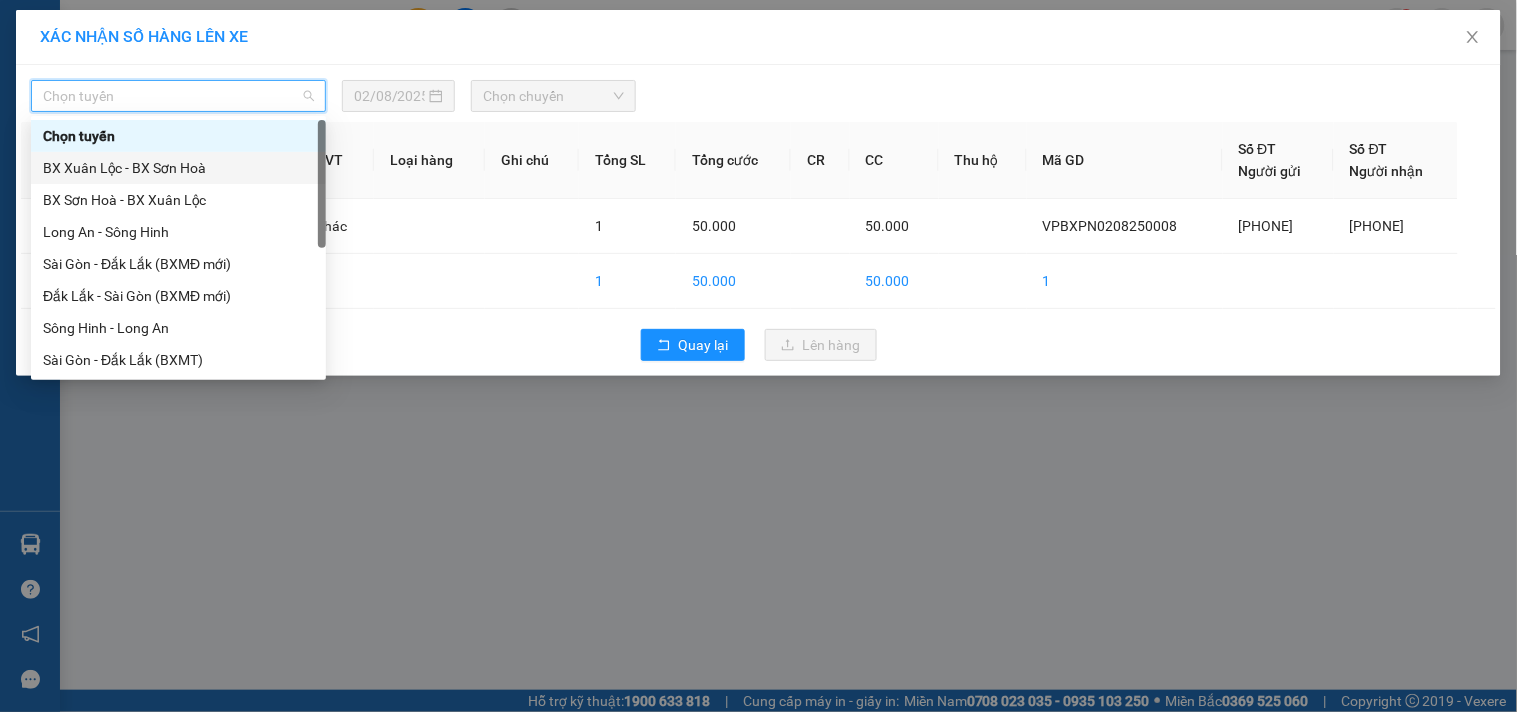 click on "BX Xuân Lộc - BX Sơn Hoà" at bounding box center [178, 168] 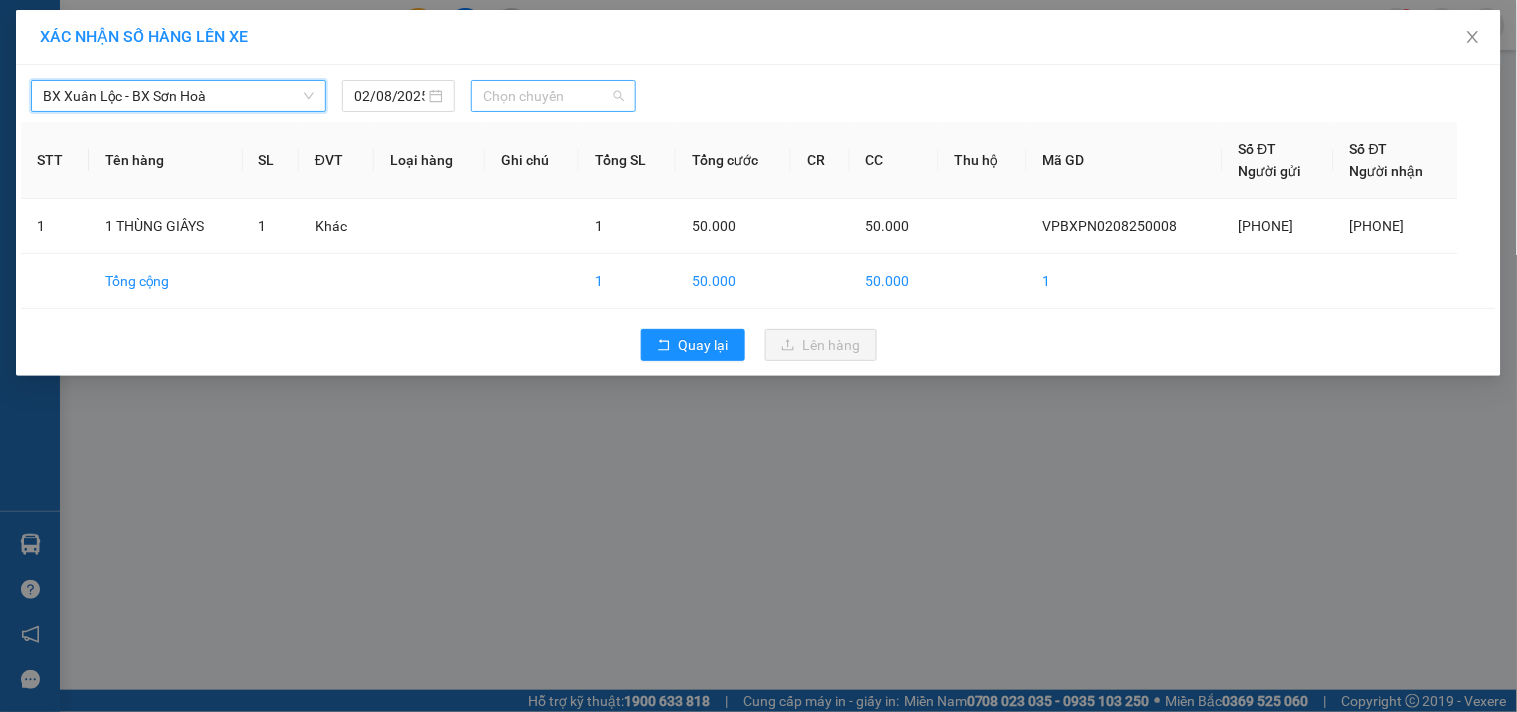 click on "Chọn chuyến" at bounding box center (553, 96) 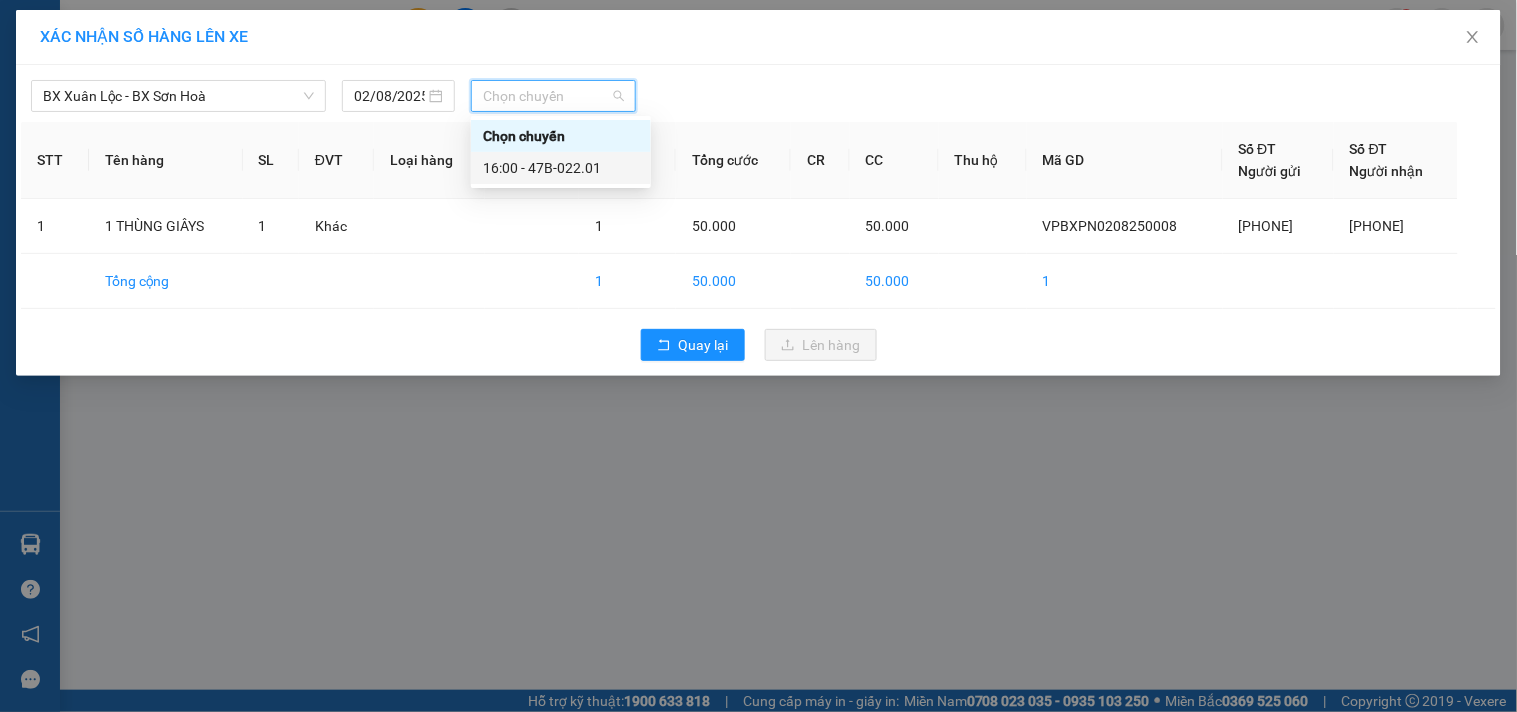 click on "16:00     - 47B-022.01" at bounding box center [561, 168] 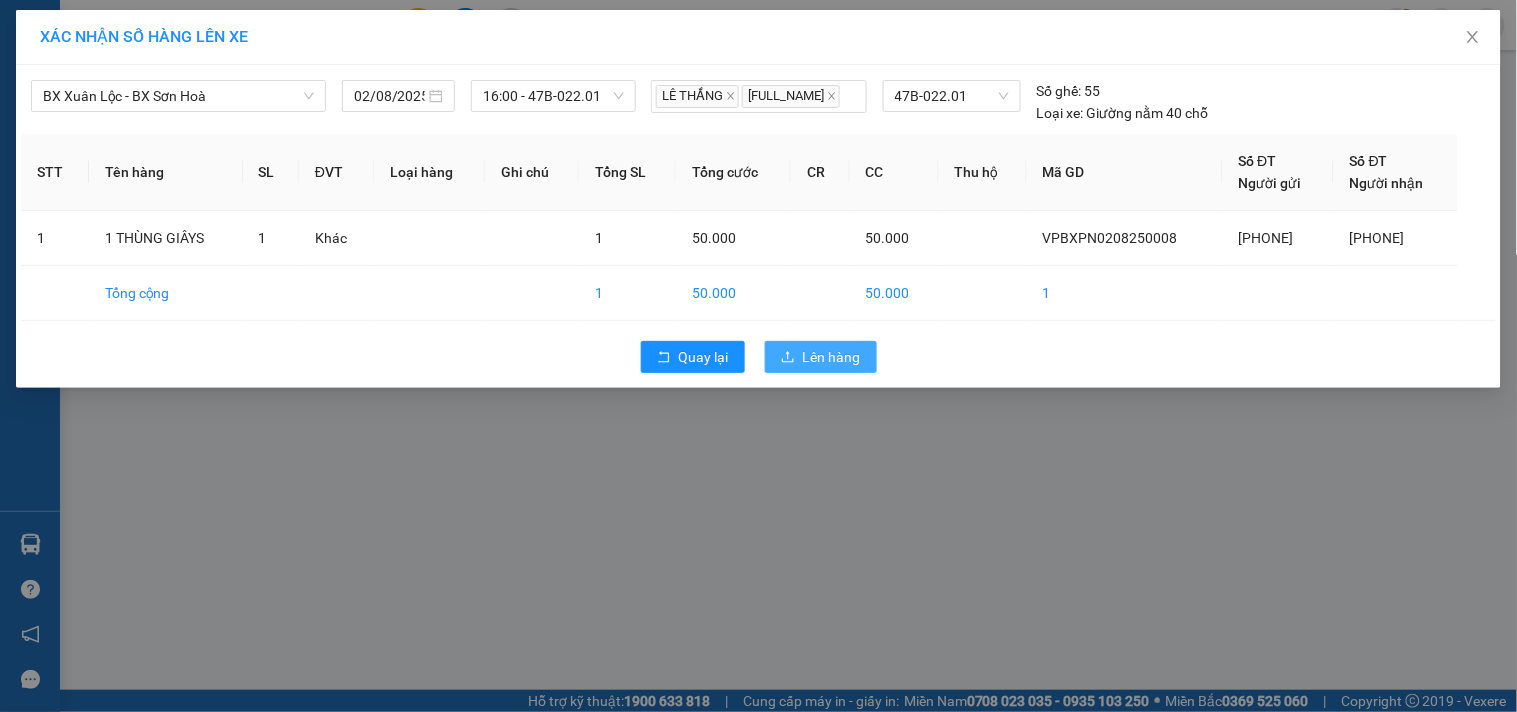 click 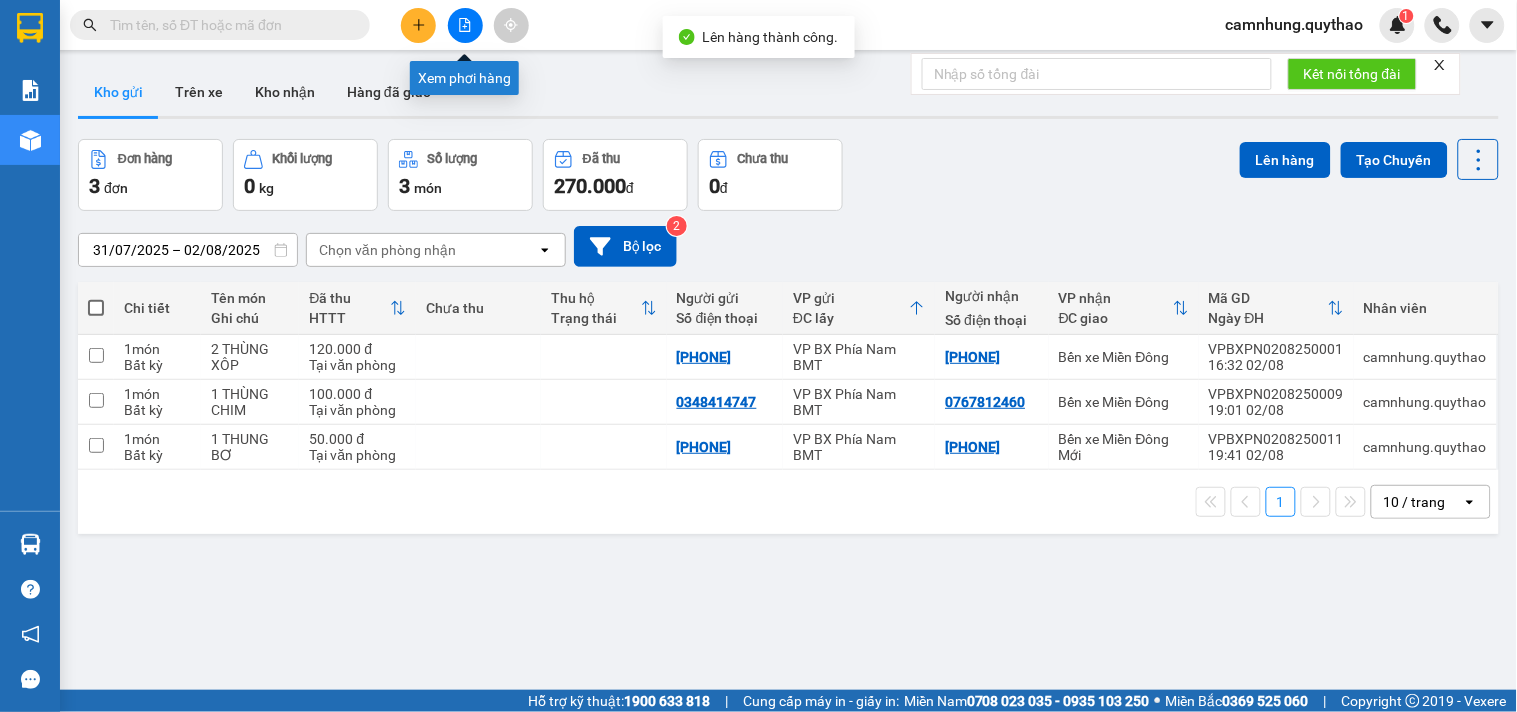 click at bounding box center (465, 25) 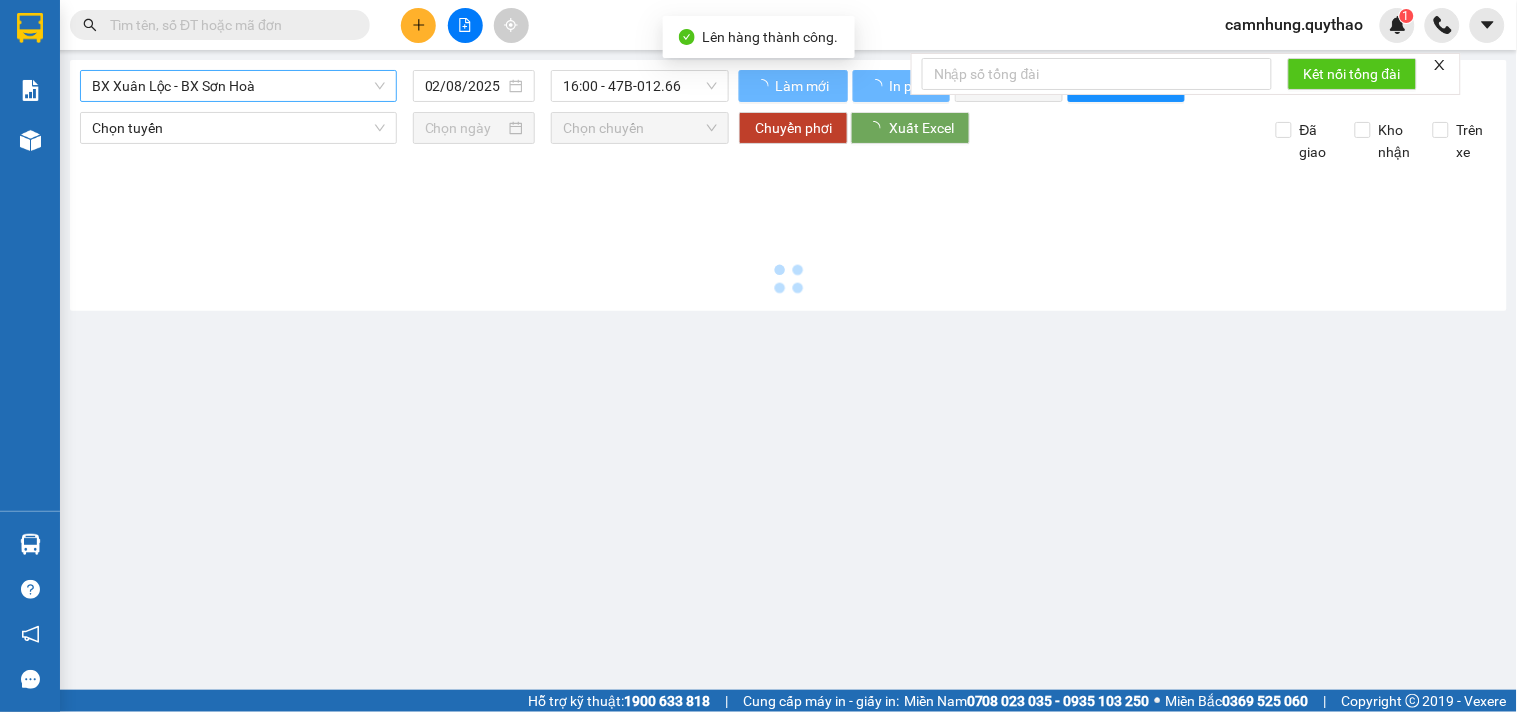 click on "BX Xuân Lộc - BX Sơn Hoà" at bounding box center [238, 86] 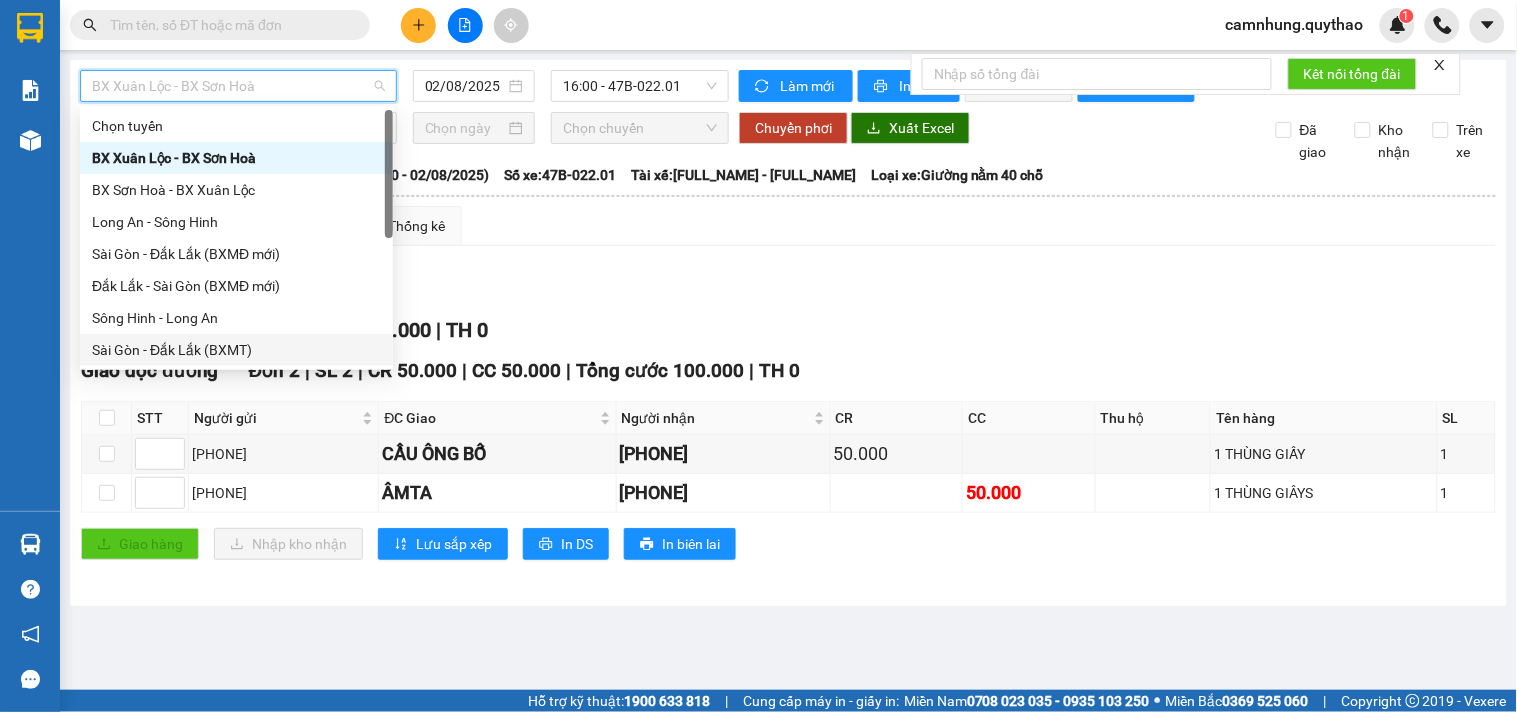 click on "Lọc VP Gửi" at bounding box center [788, 288] 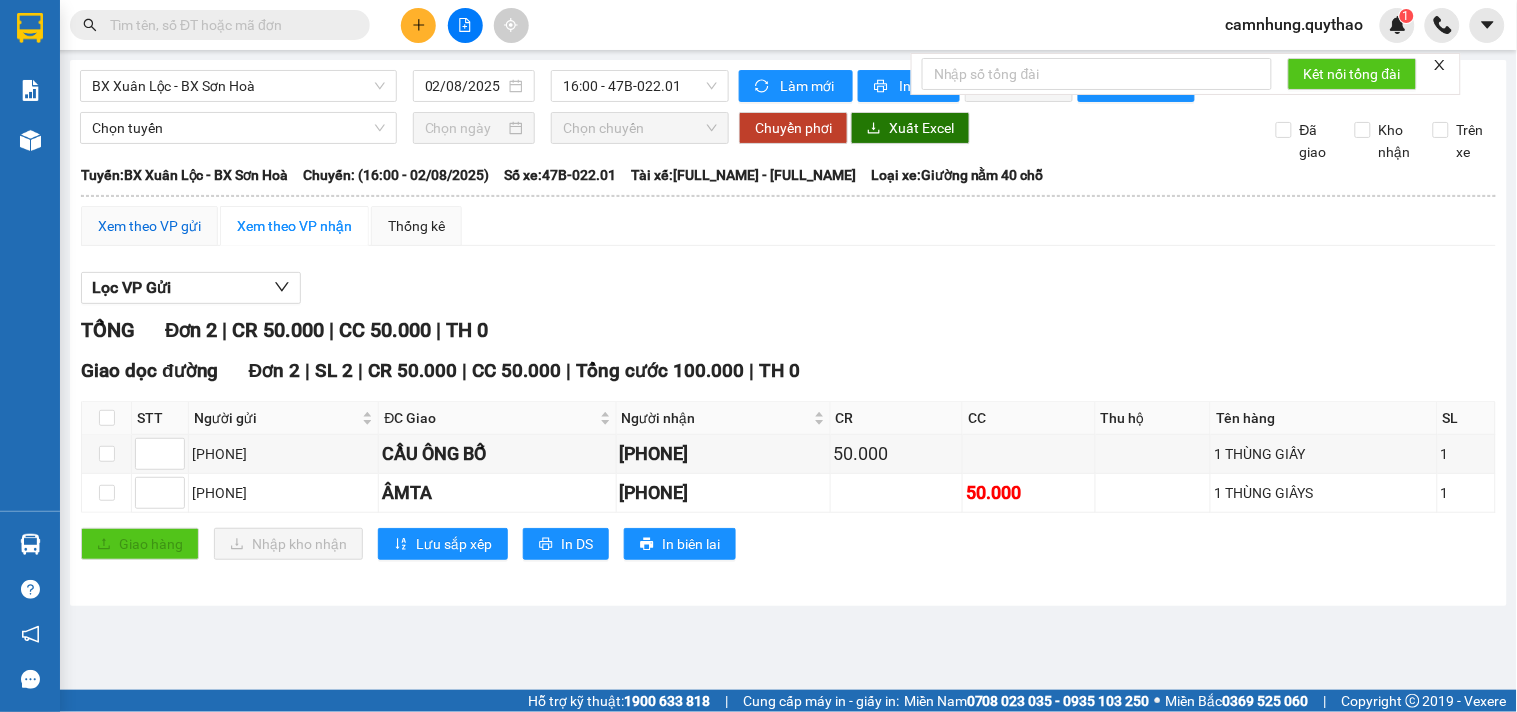 click on "Xem theo VP gửi" at bounding box center [149, 226] 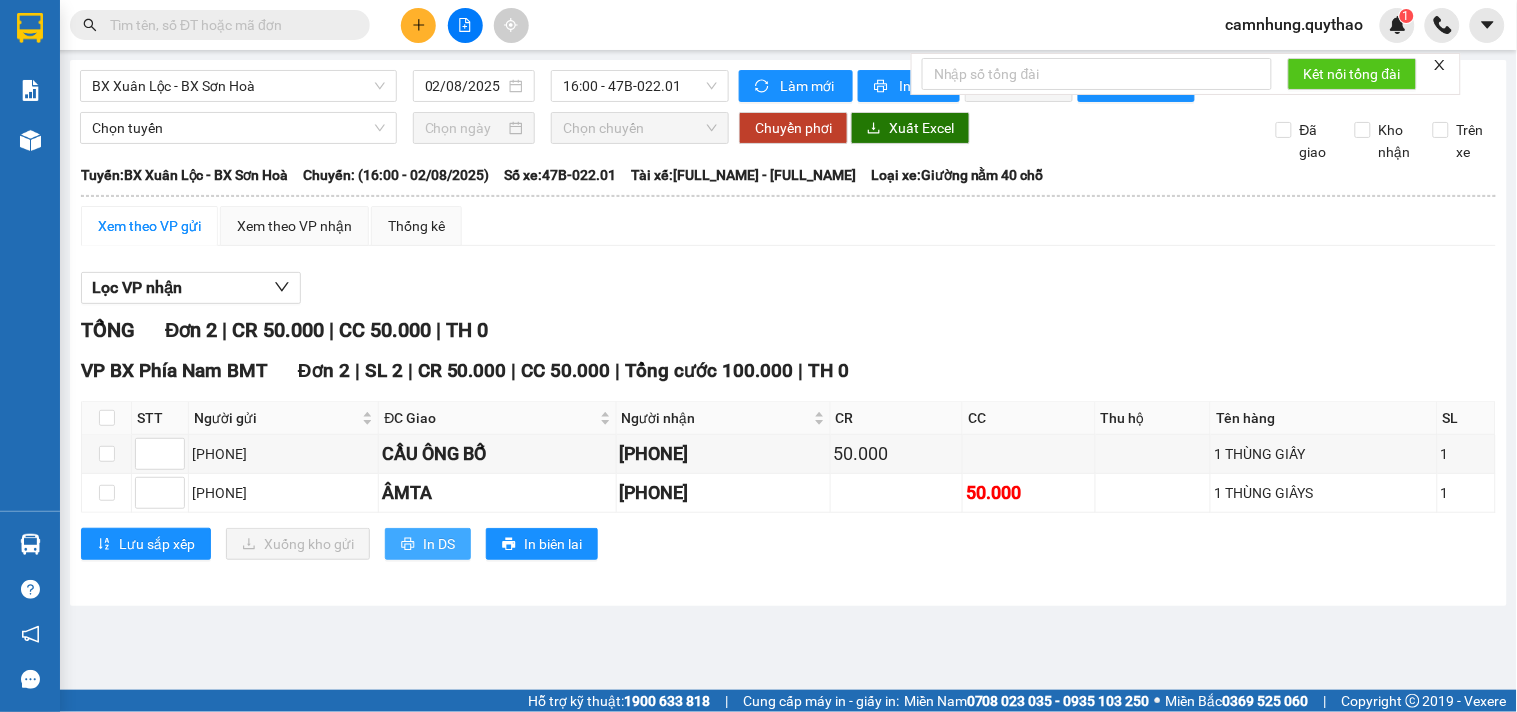 click on "In DS" at bounding box center (428, 544) 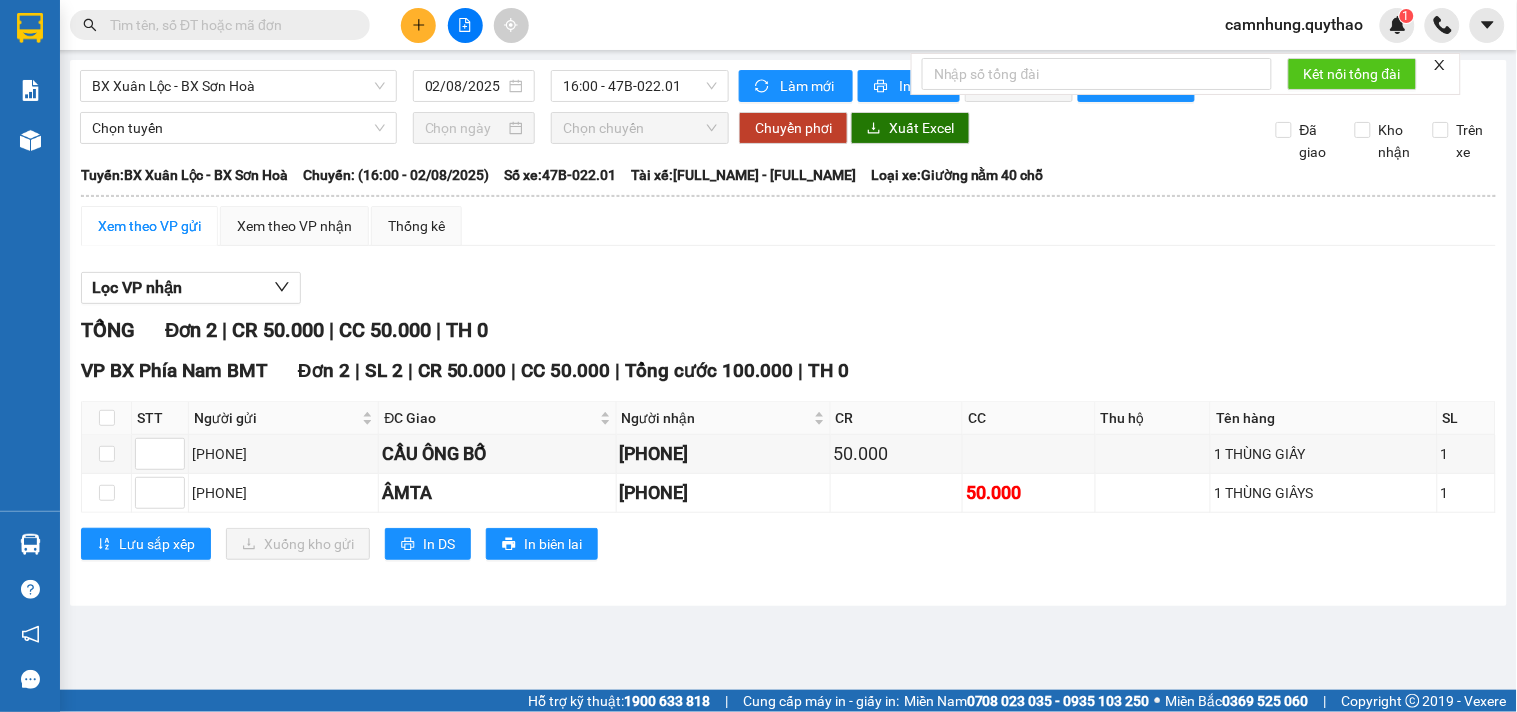 drag, startPoint x: 786, startPoint y: 625, endPoint x: 545, endPoint y: 507, distance: 268.33746 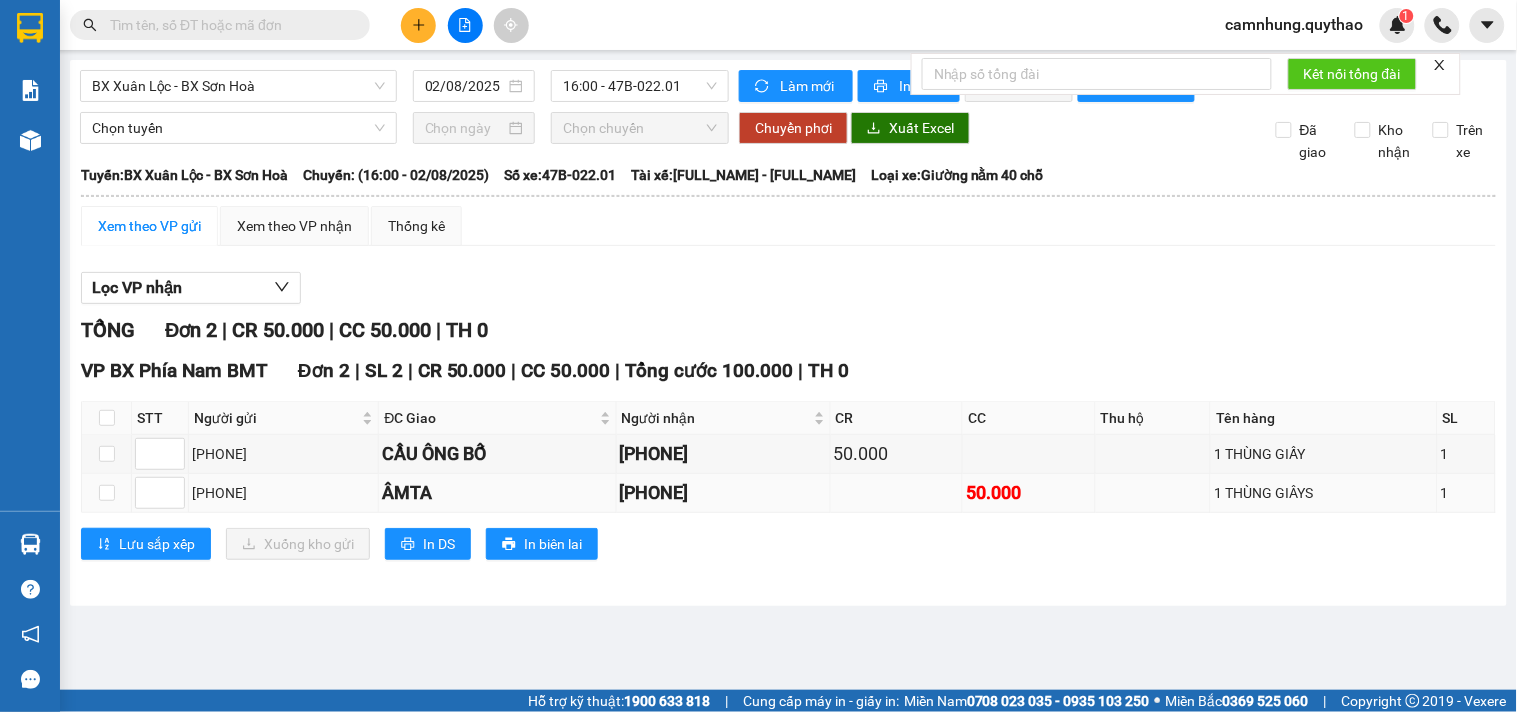 click on "BX Xuân Lộc - BX Sơn Hoà 02/08/2025 16:00     - 47B-022.01  Làm mới In phơi In đơn chọn Thống kê Lọc  CR Lọc  CC Chọn tuyến Chọn chuyến Chuyển phơi Xuất Excel Đã giao Kho nhận Trên xe Quý Thảo (Đắk Lắk)   0966557557   10A NGUYỄN CHÍ THANH PHƠI HÀNG 21:09 - 02/08/2025 Tuyến:  BX Xuân Lộc - BX Sơn Hoà Chuyến:   (16:00 - 02/08/2025) Số xe:  47B-022.01 Tài xế:  LÊ THẮNG  - DƯƠNG ĐÌNH SỸ  Loại xe:  Giường nằm 40 chỗ Tuyến:  BX Xuân Lộc - BX Sơn Hoà Chuyến:   (16:00 - 02/08/2025) Số xe:  47B-022.01 Tài xế:  LÊ THẮNG  - DƯƠNG ĐÌNH SỸ  Loại xe:  Giường nằm 40 chỗ Xem theo VP gửi Xem theo VP nhận Thống kê Lọc VP nhận TỔNG Đơn   2 | CR   50.000 | CC   50.000 | TH   0 VP BX Phía Nam BMT Đơn   2 | SL   2 | CR   50.000 | CC   50.000 | Tổng cước   100.000 | TH   0 STT Người gửi ĐC Giao Người nhận CR CC Thu hộ Tên hàng SL Ký nhận                       50.000 1" at bounding box center (758, 345) 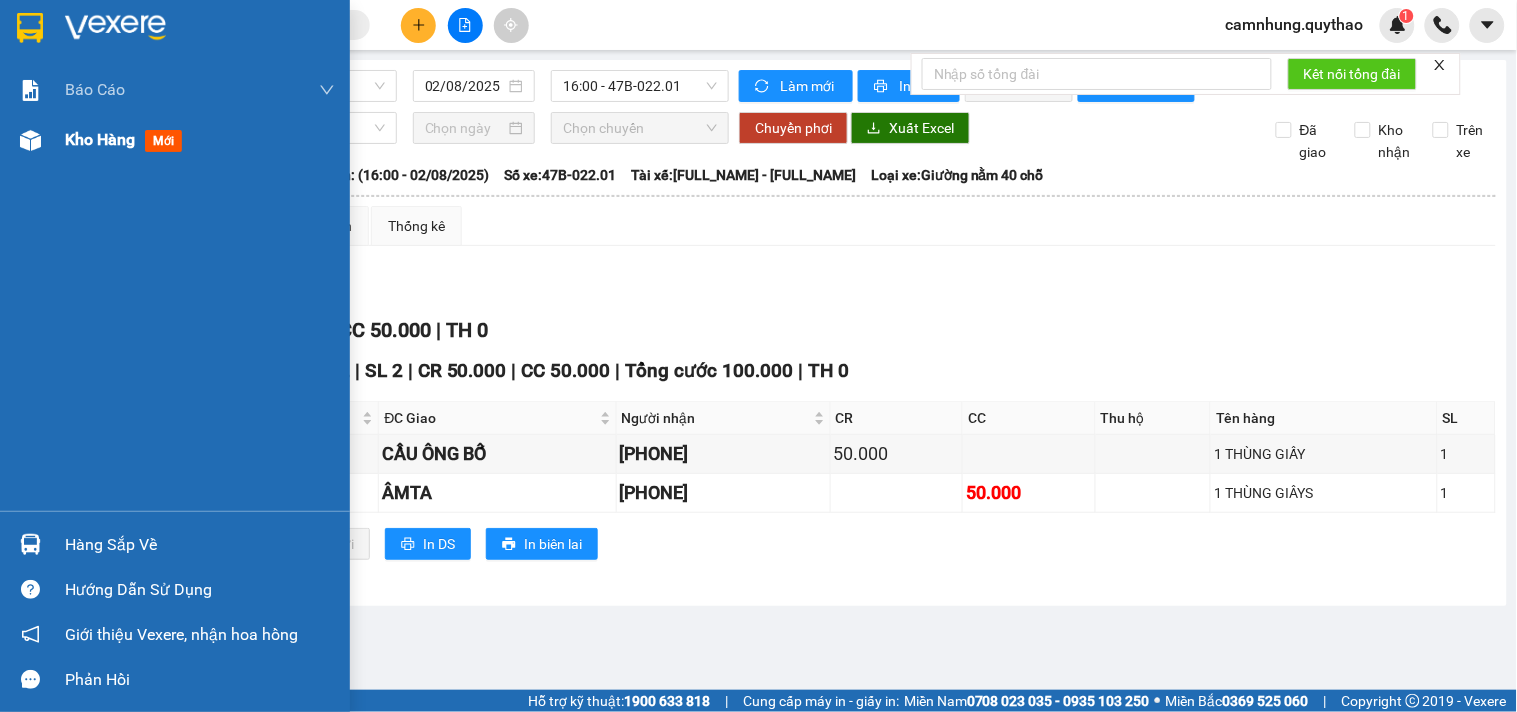 click on "Kho hàng" at bounding box center (100, 139) 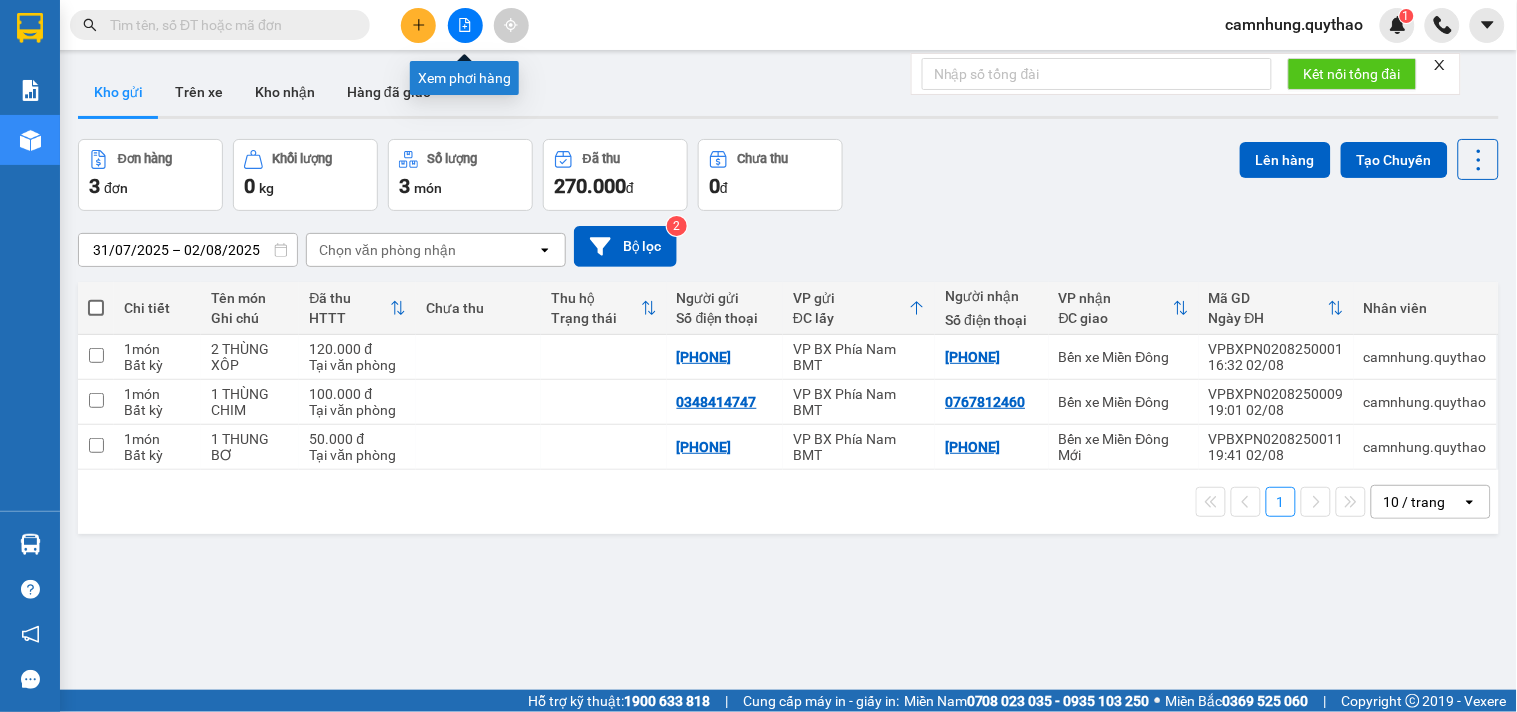 click at bounding box center (465, 25) 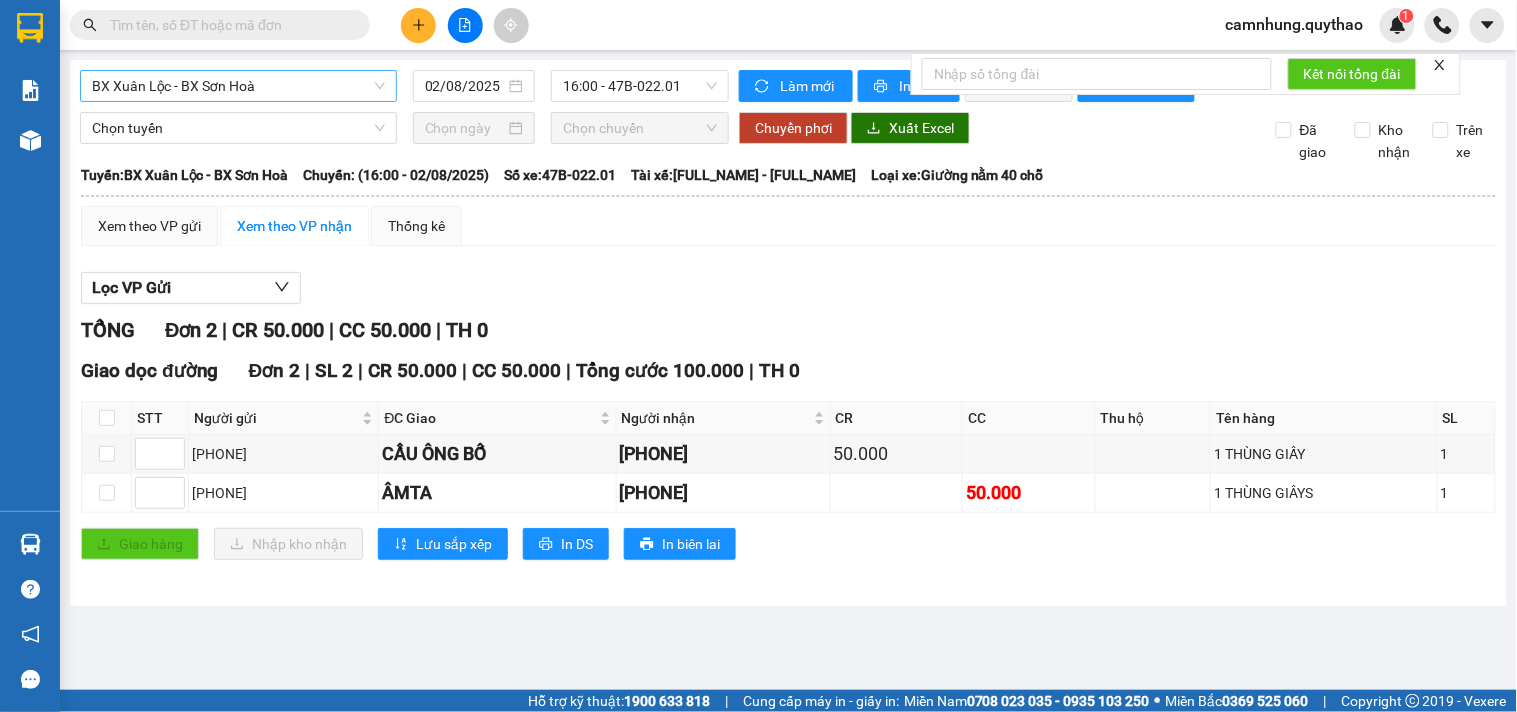 click on "BX Xuân Lộc - BX Sơn Hoà" at bounding box center (238, 86) 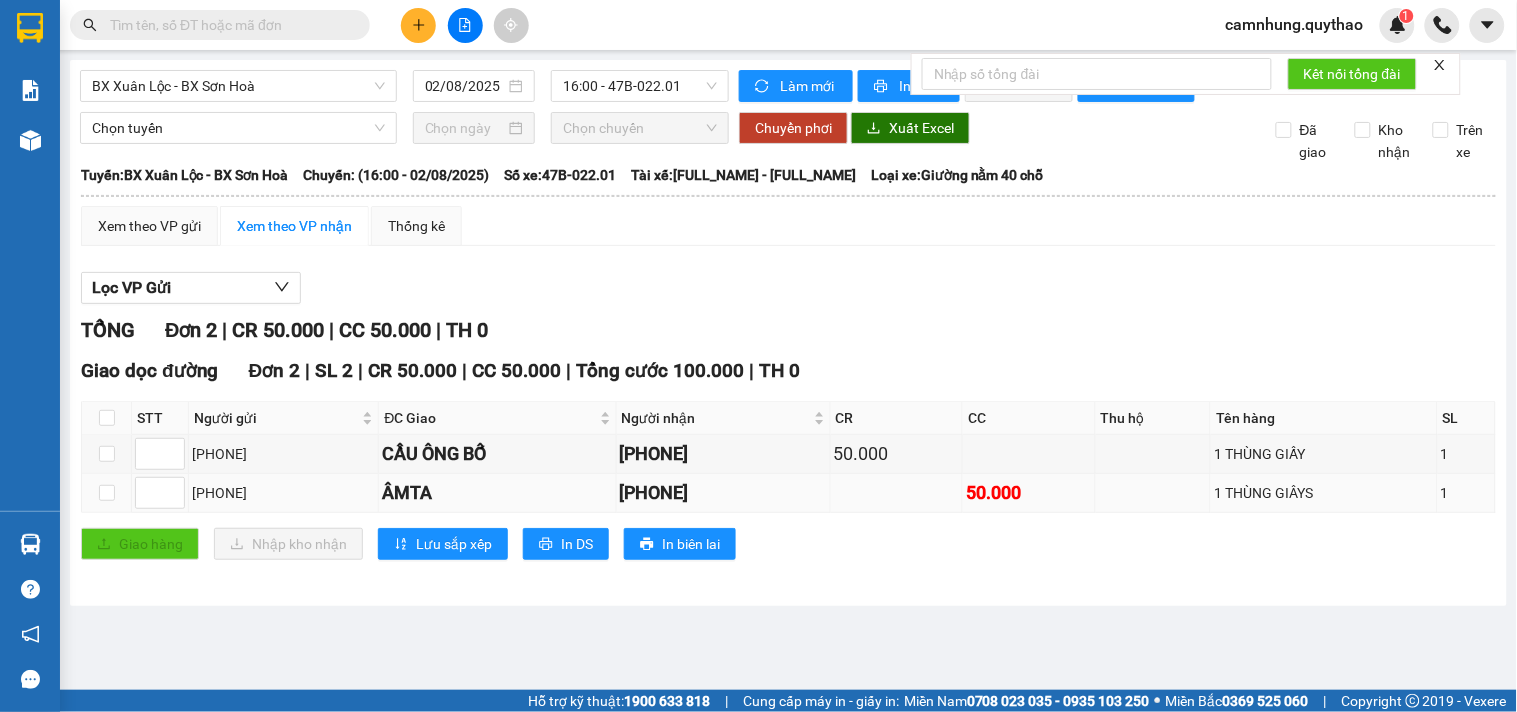 drag, startPoint x: 516, startPoint y: 688, endPoint x: 186, endPoint y: 494, distance: 382.8002 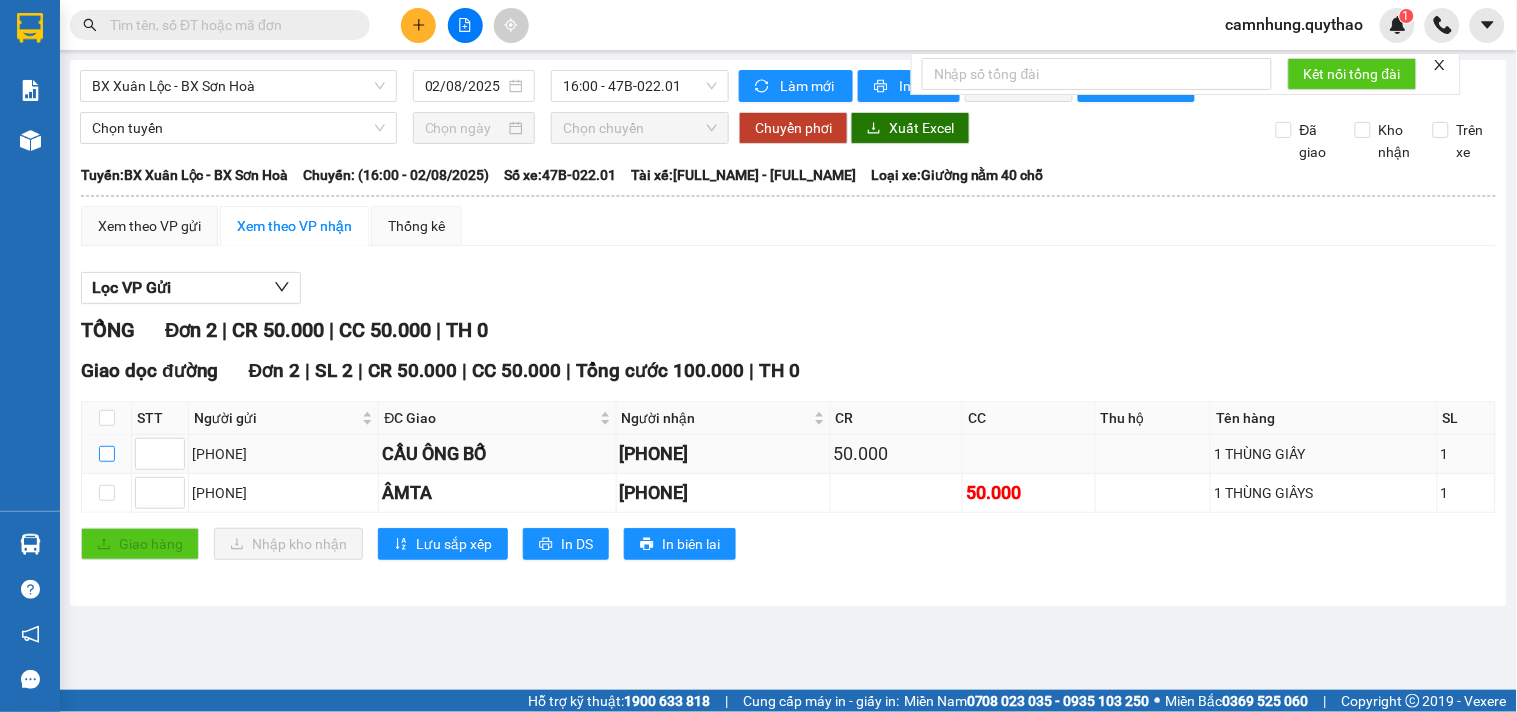 click at bounding box center (107, 454) 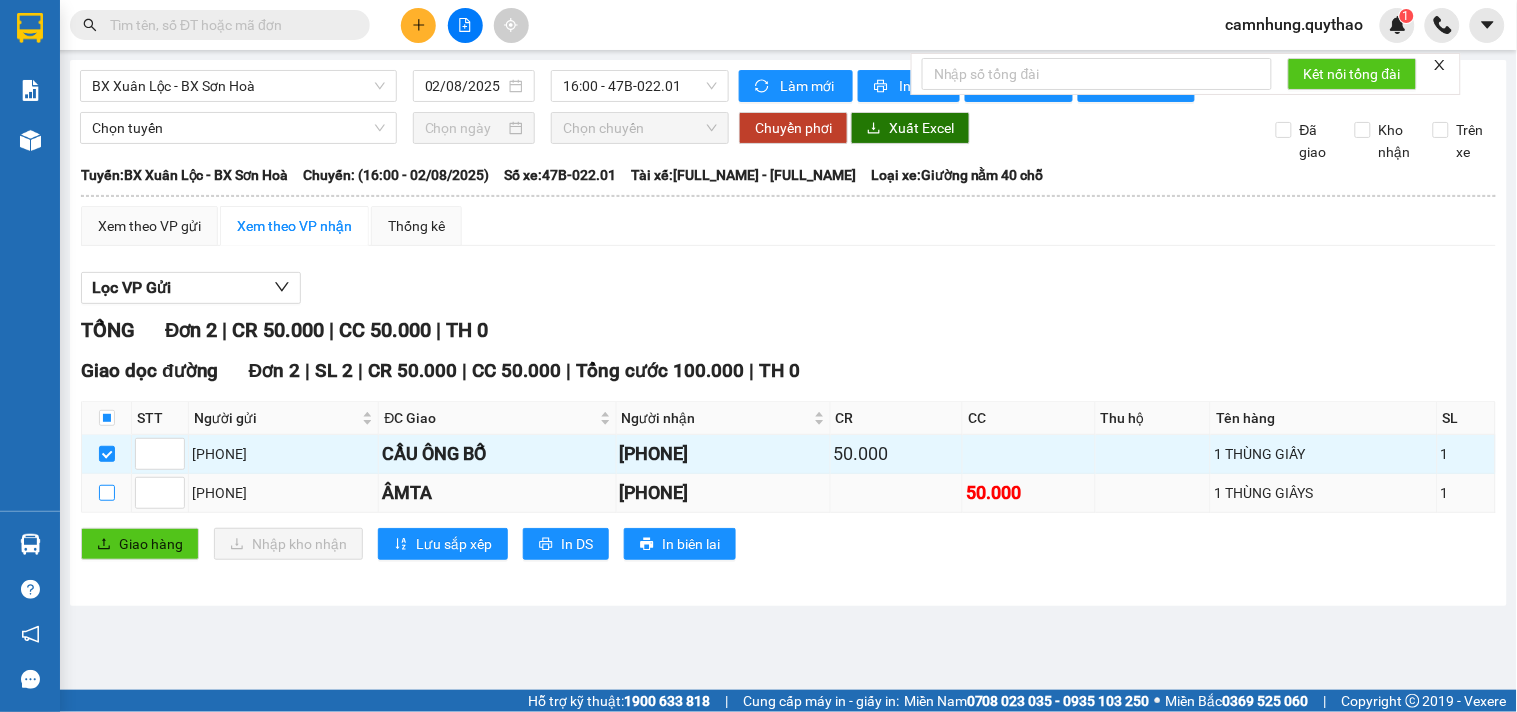 click at bounding box center [107, 493] 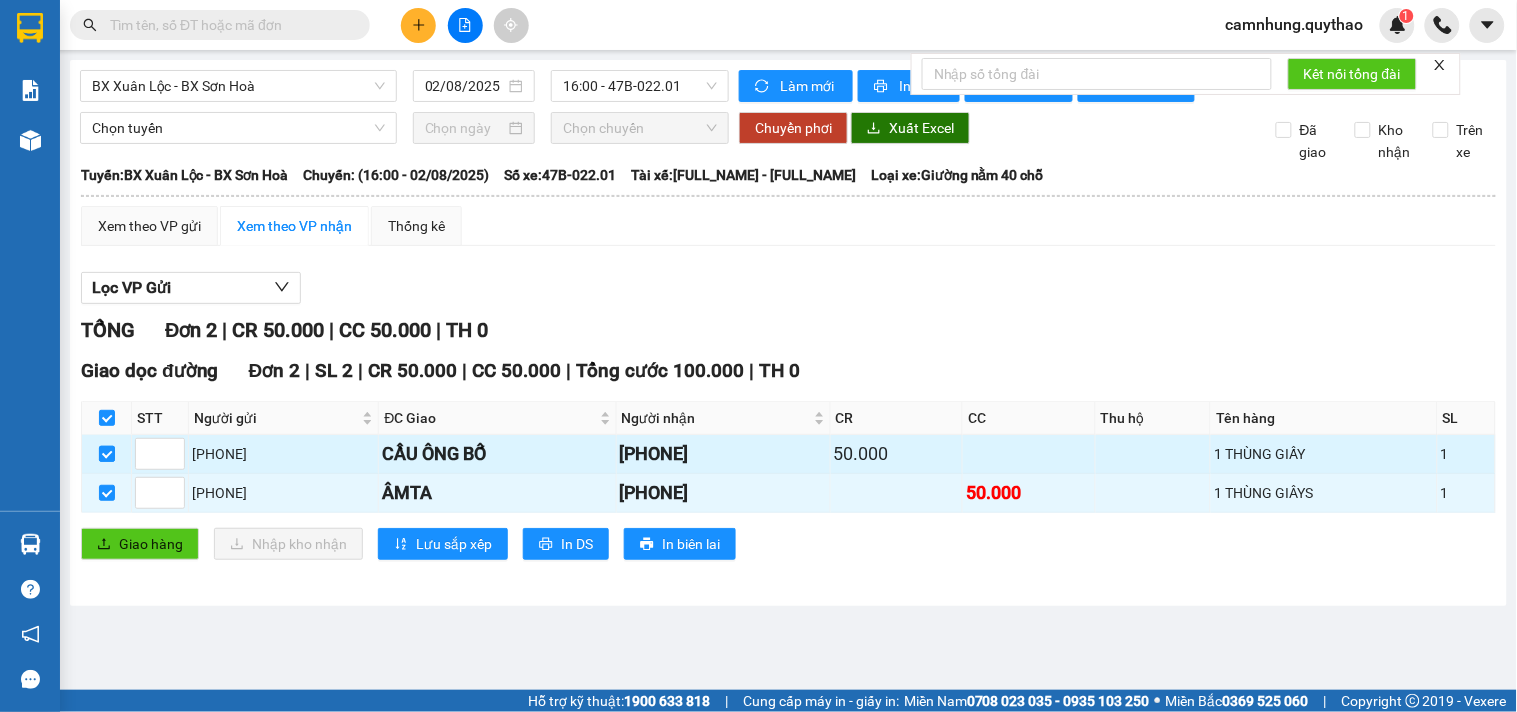 click at bounding box center [107, 454] 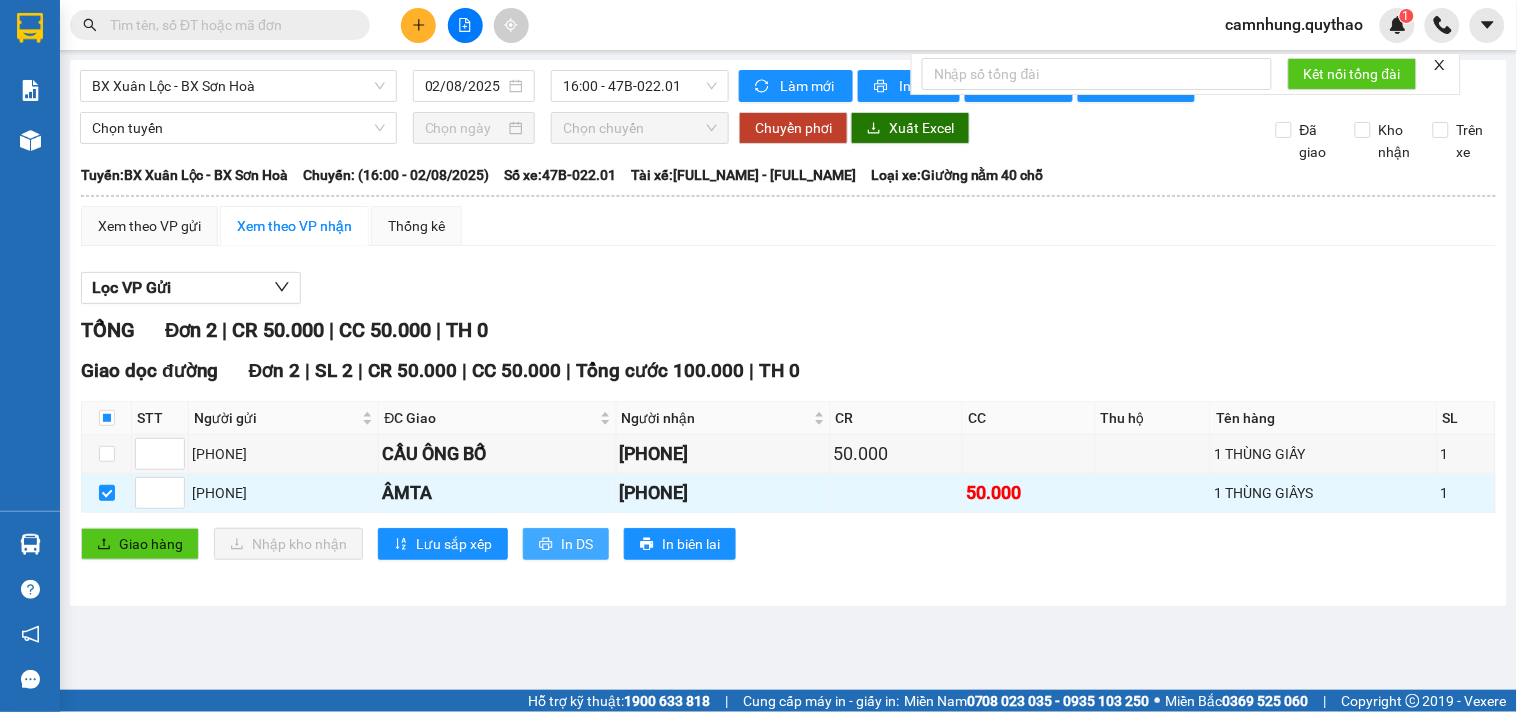 click 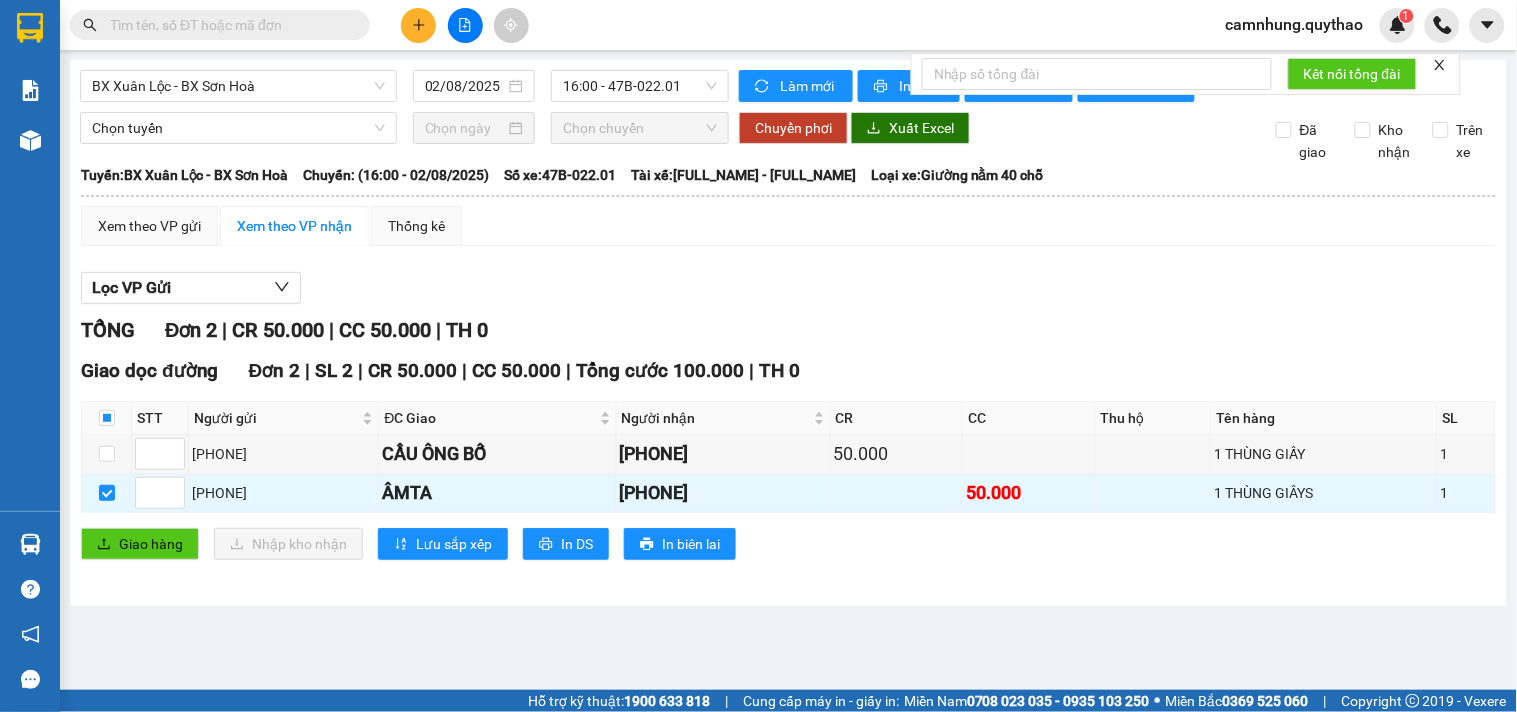 click at bounding box center (788, 196) 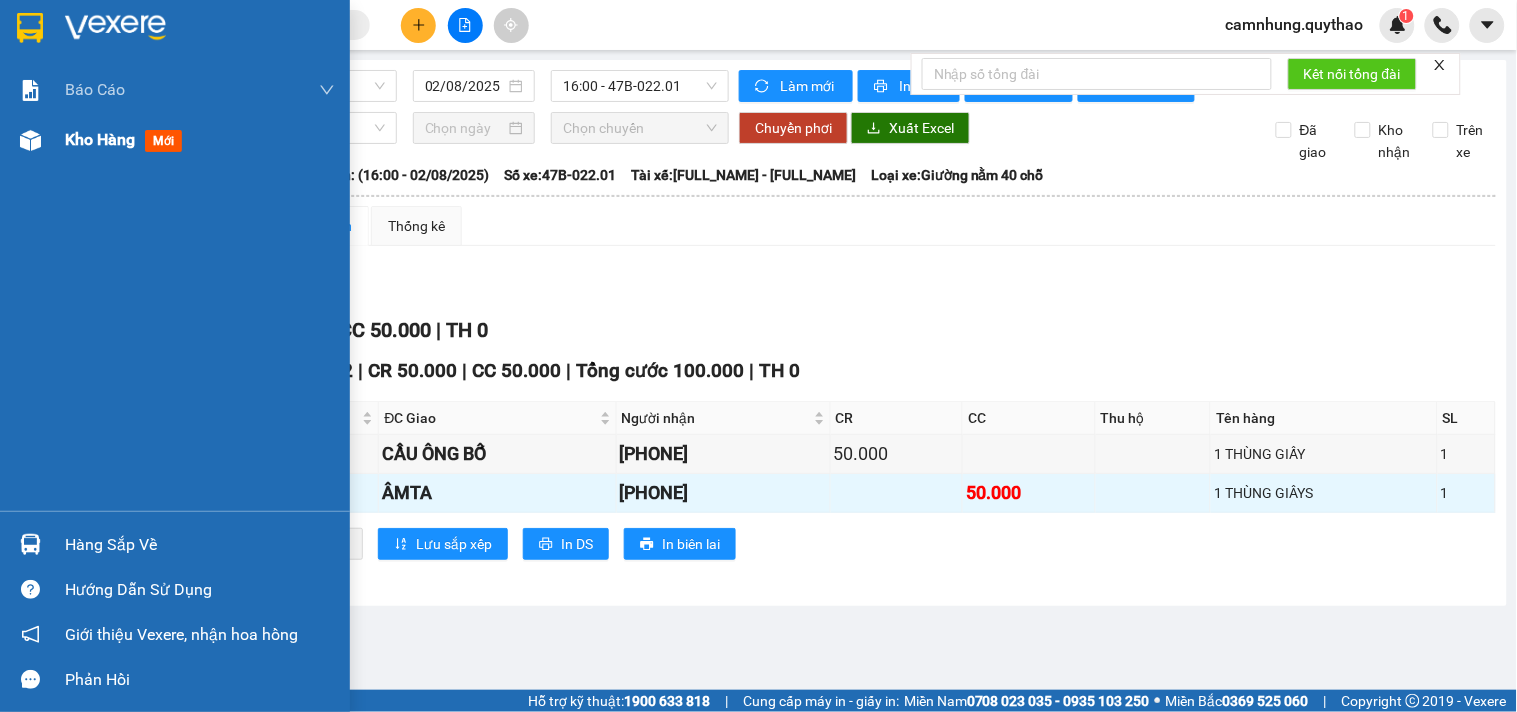 click on "Kho hàng" at bounding box center (100, 139) 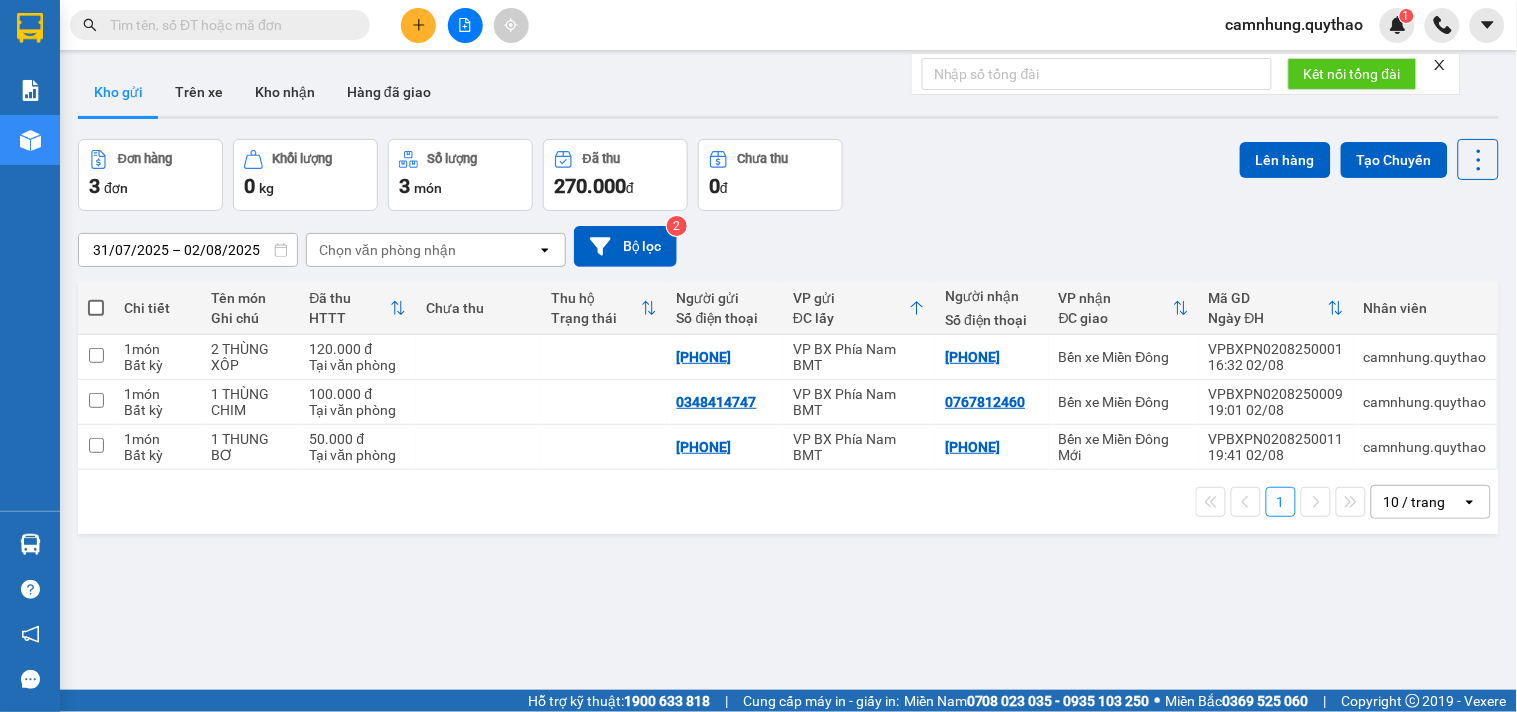 click at bounding box center [465, 25] 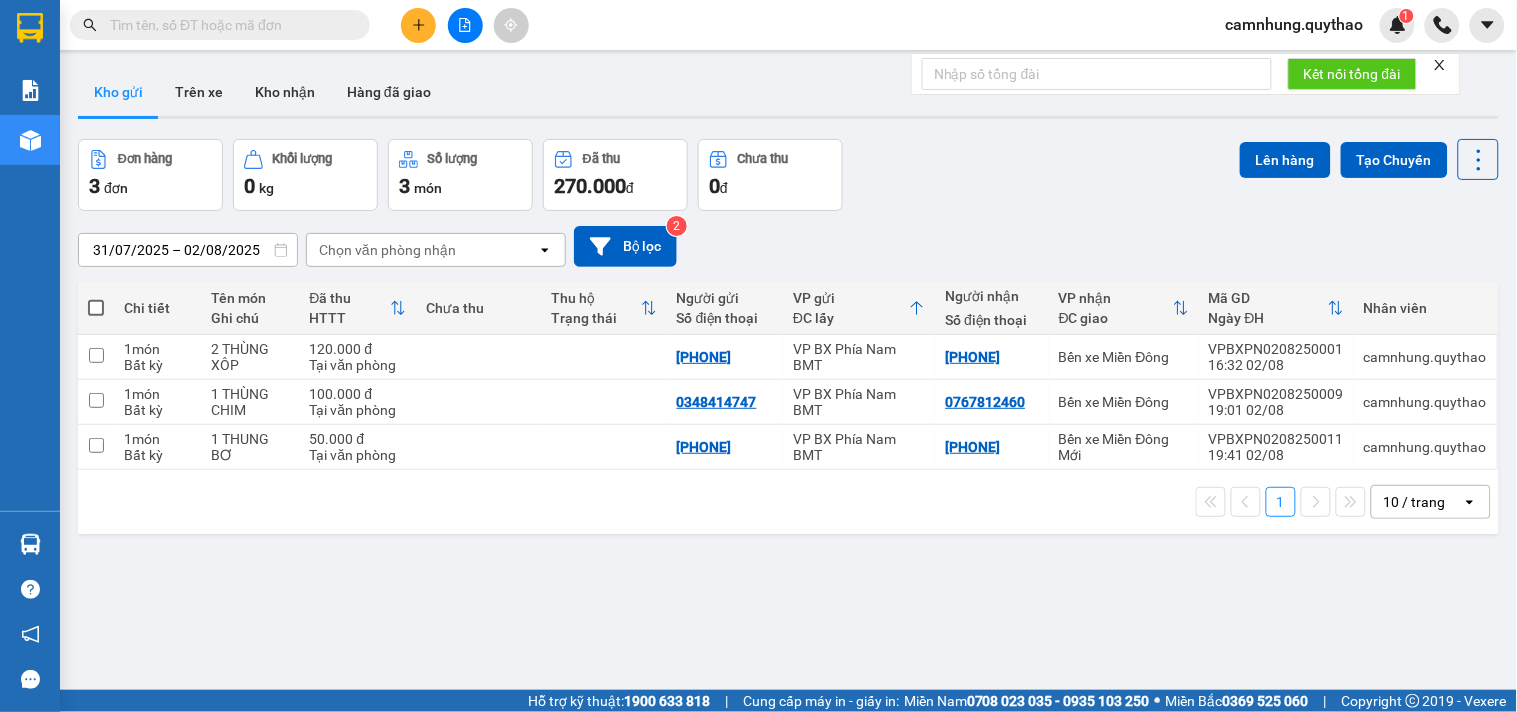 click at bounding box center (465, 25) 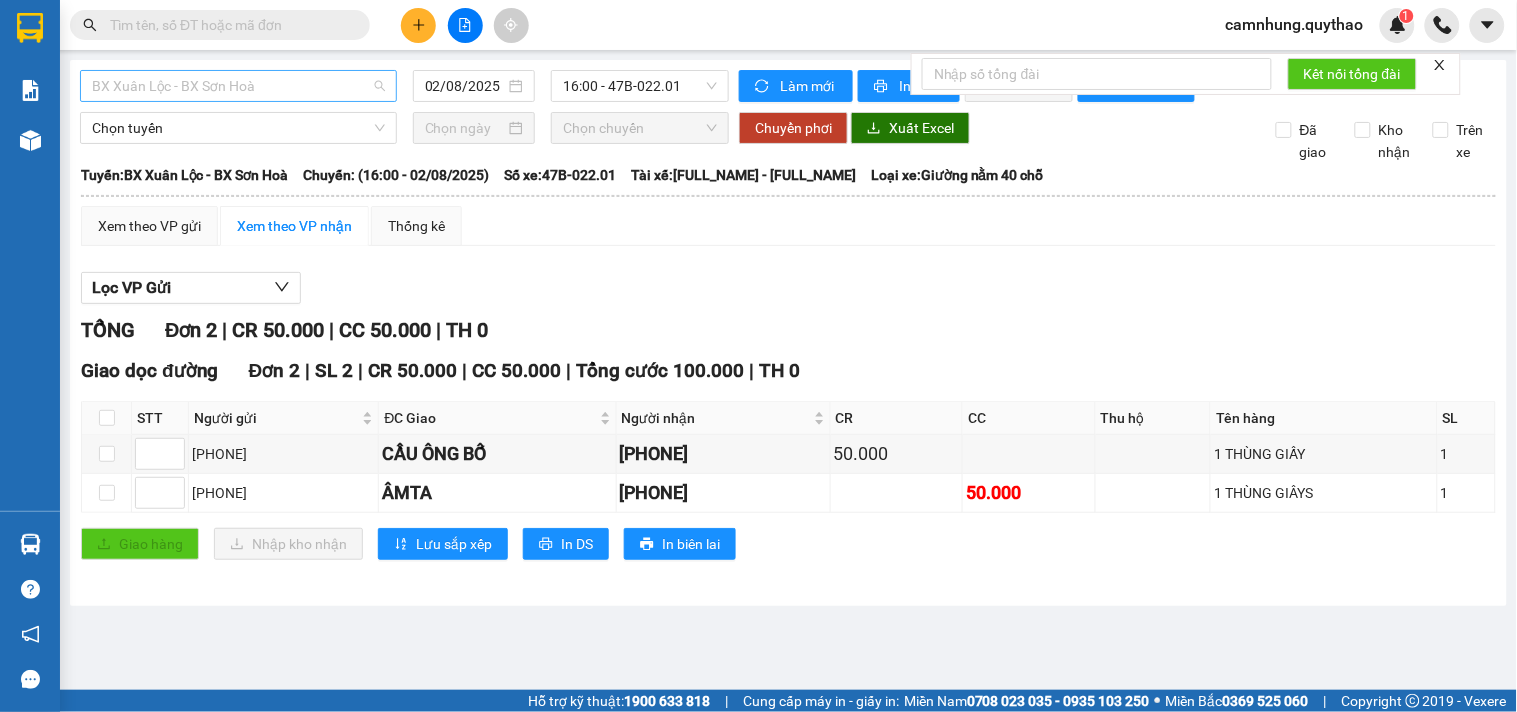 click on "BX Xuân Lộc - BX Sơn Hoà" at bounding box center (238, 86) 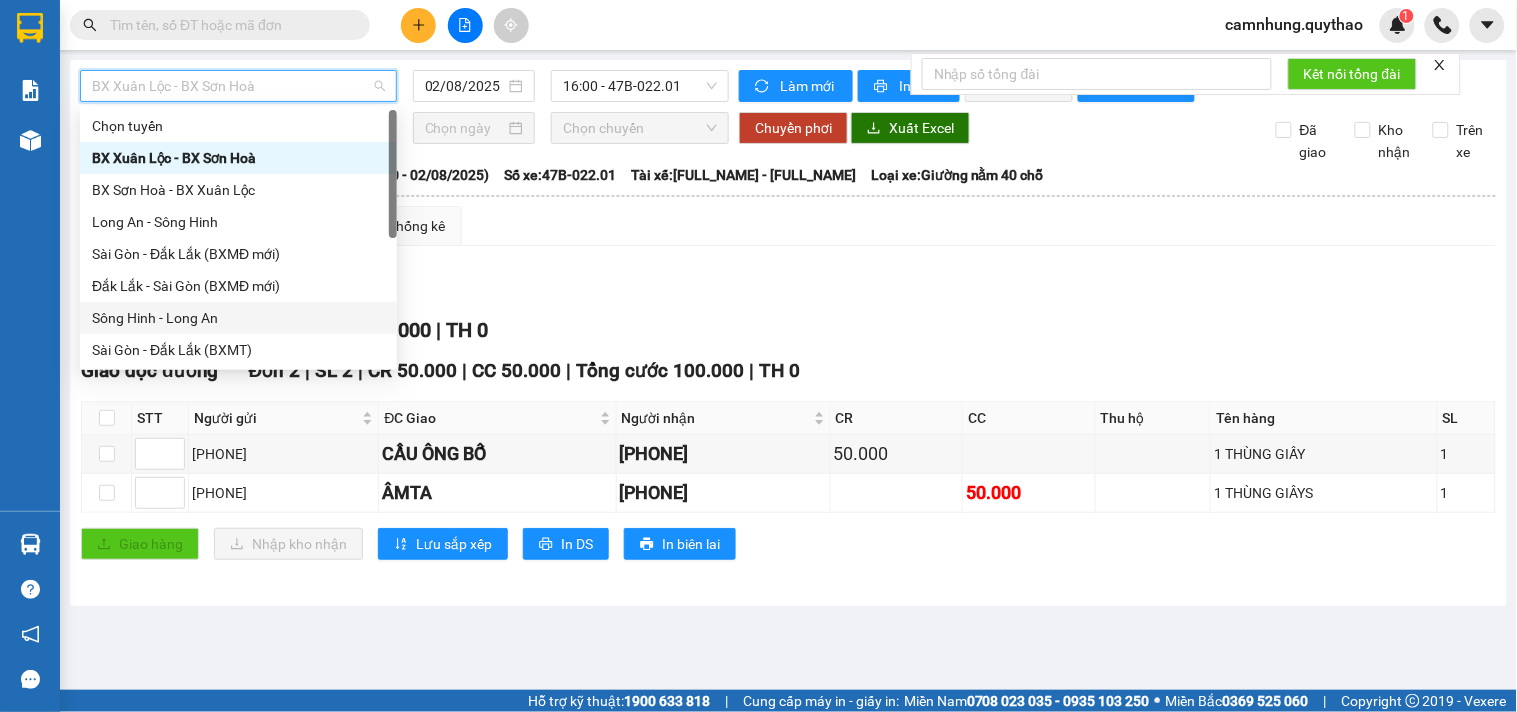 click on "Sông Hinh - Long An" at bounding box center [238, 318] 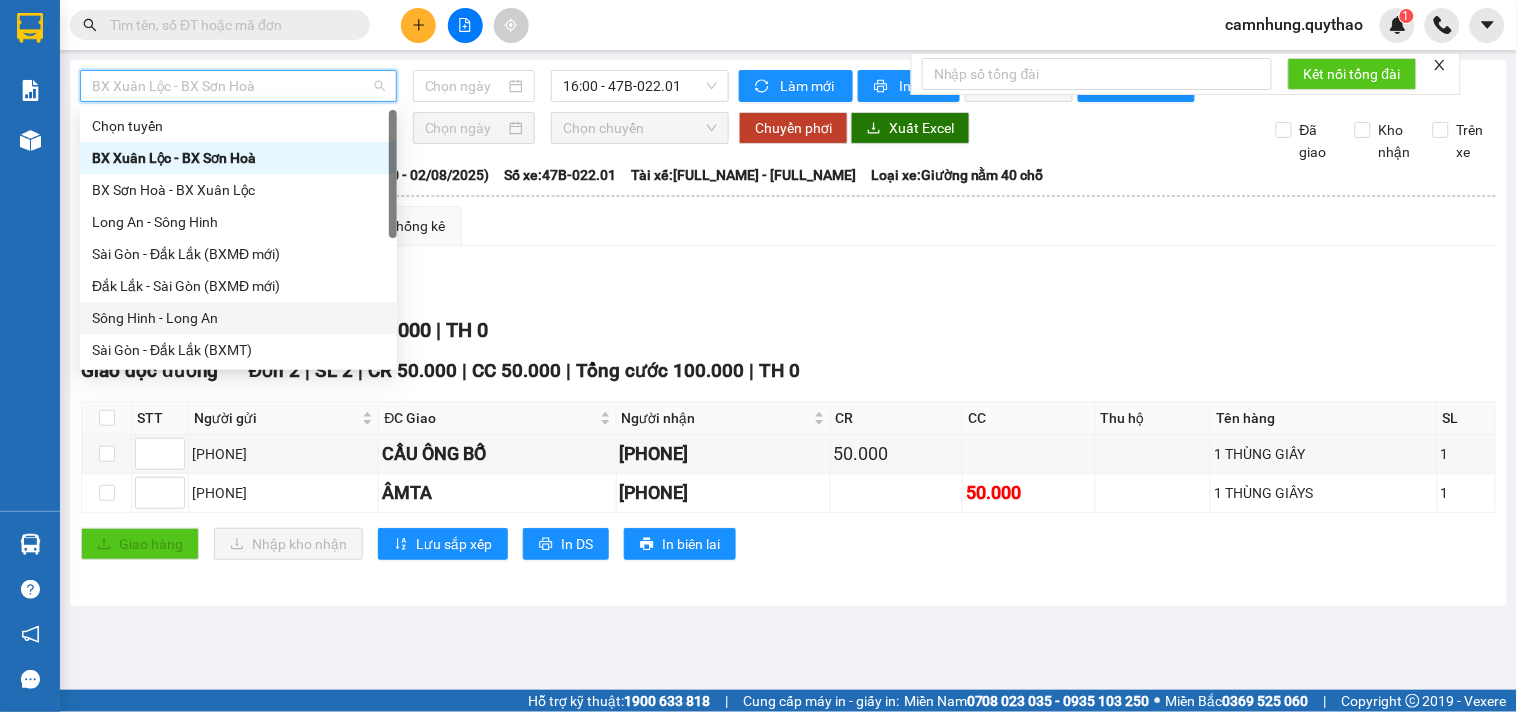 type on "02/08/2025" 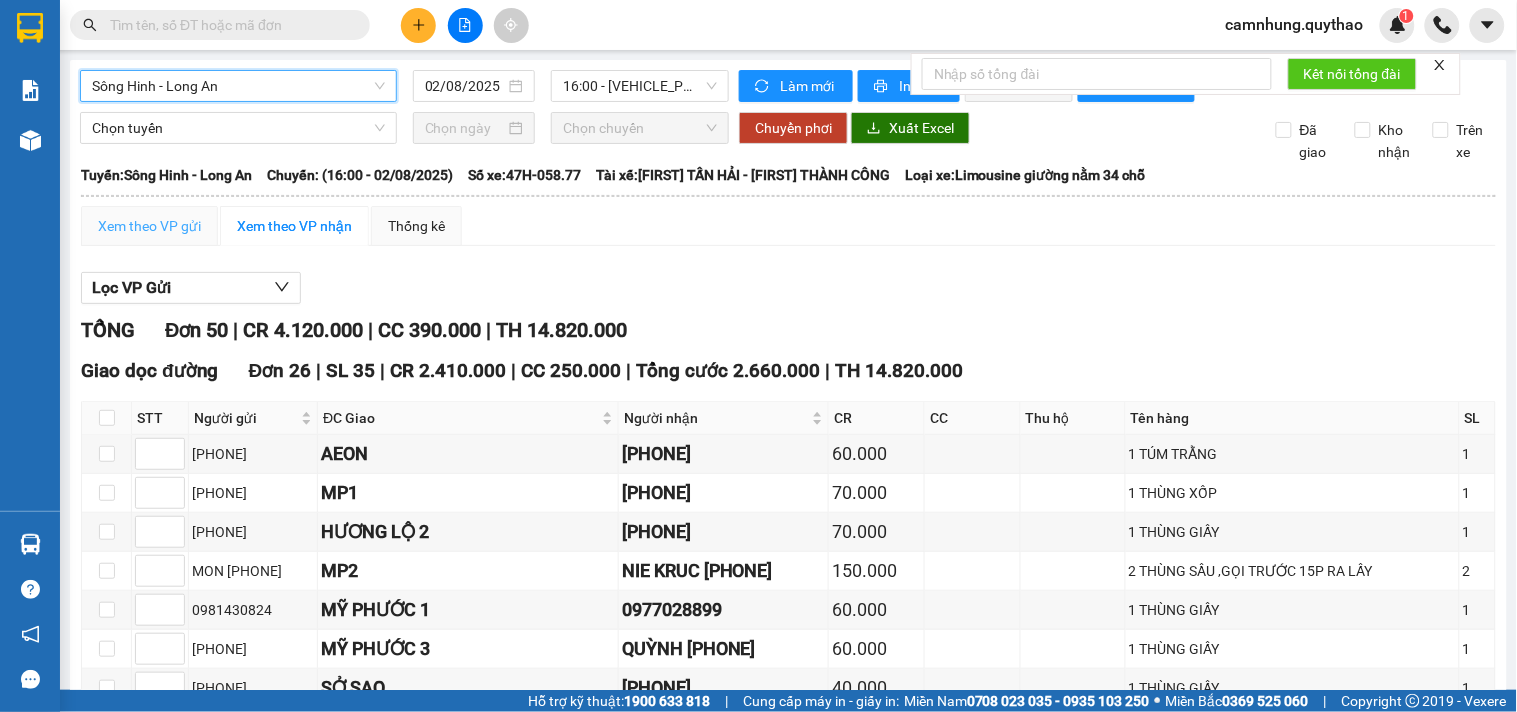 click on "Xem theo VP gửi" at bounding box center (149, 226) 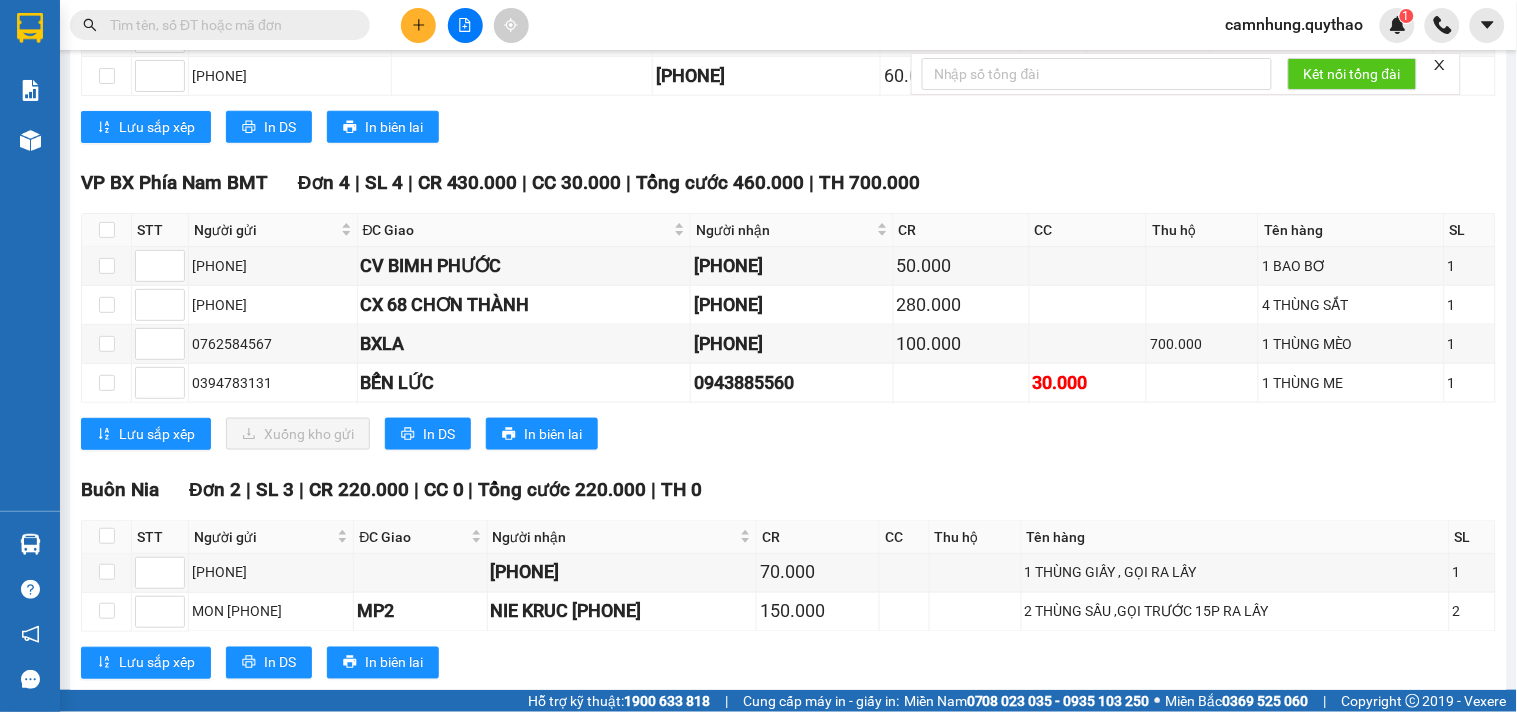 scroll, scrollTop: 2324, scrollLeft: 0, axis: vertical 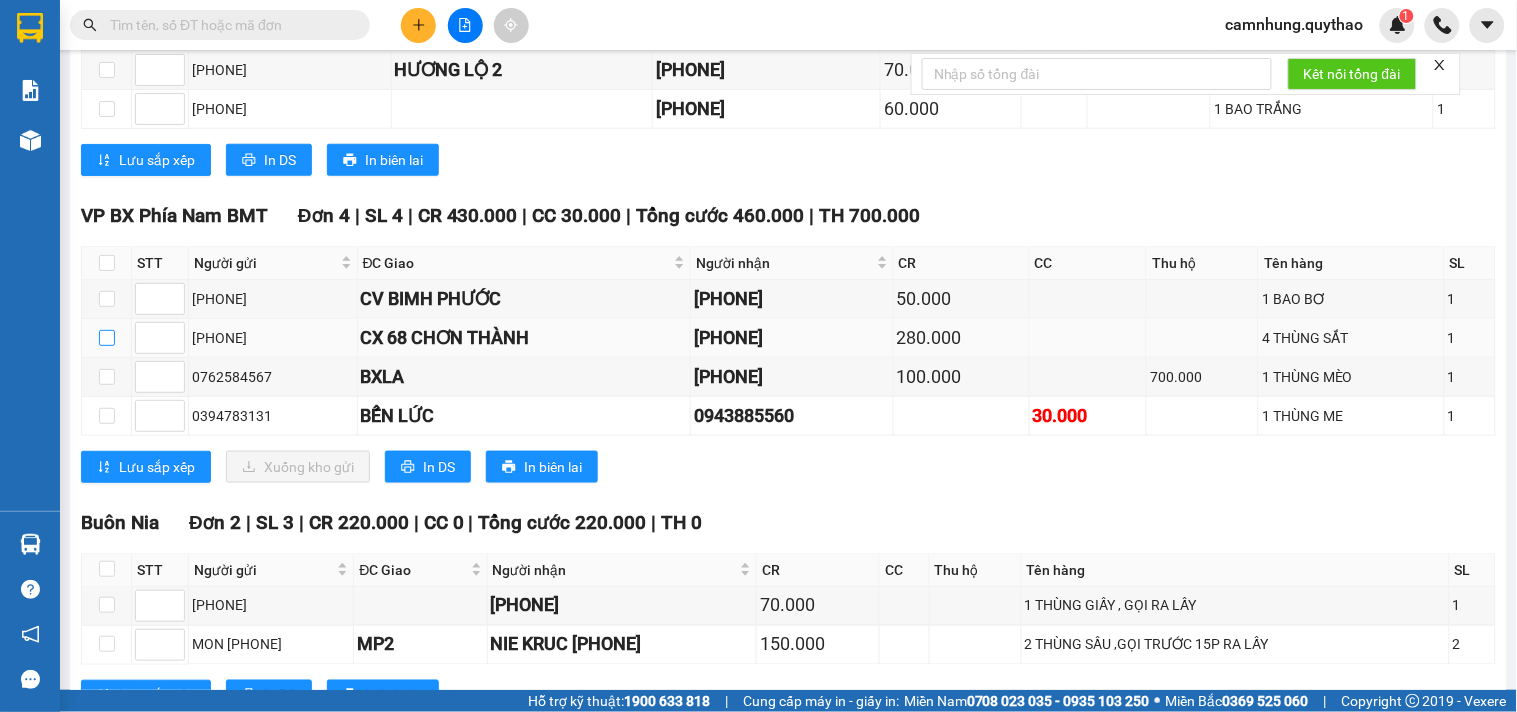 click at bounding box center [107, 338] 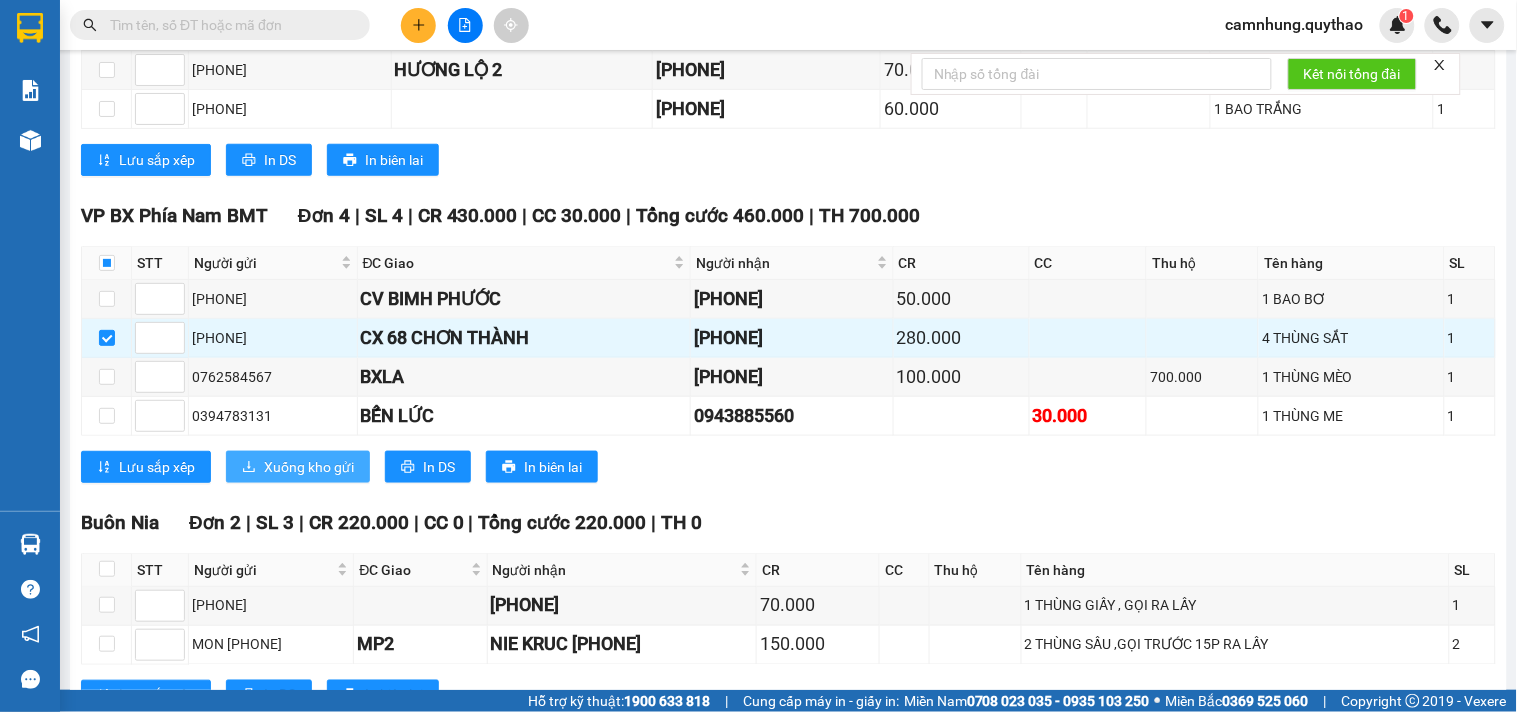 click on "Xuống kho gửi" at bounding box center (309, 467) 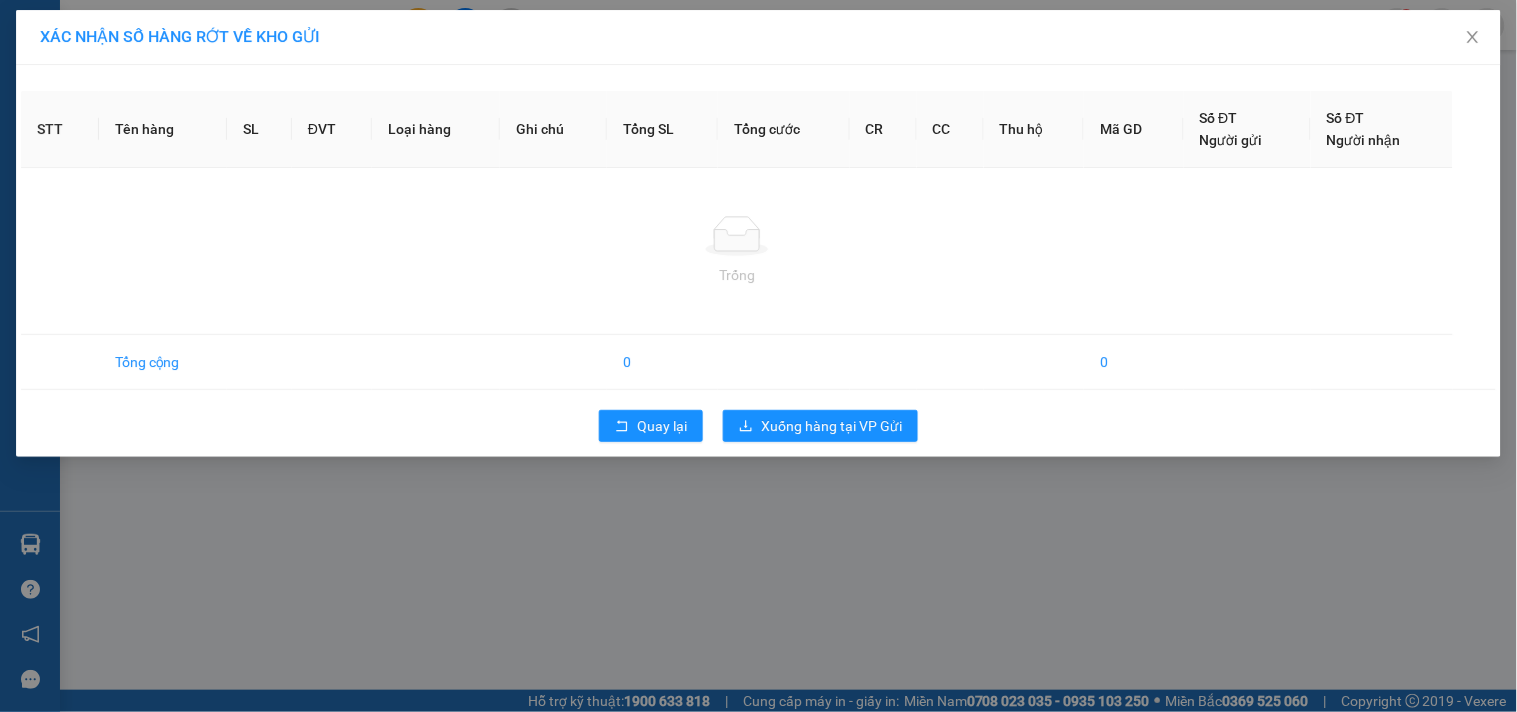 scroll, scrollTop: 0, scrollLeft: 0, axis: both 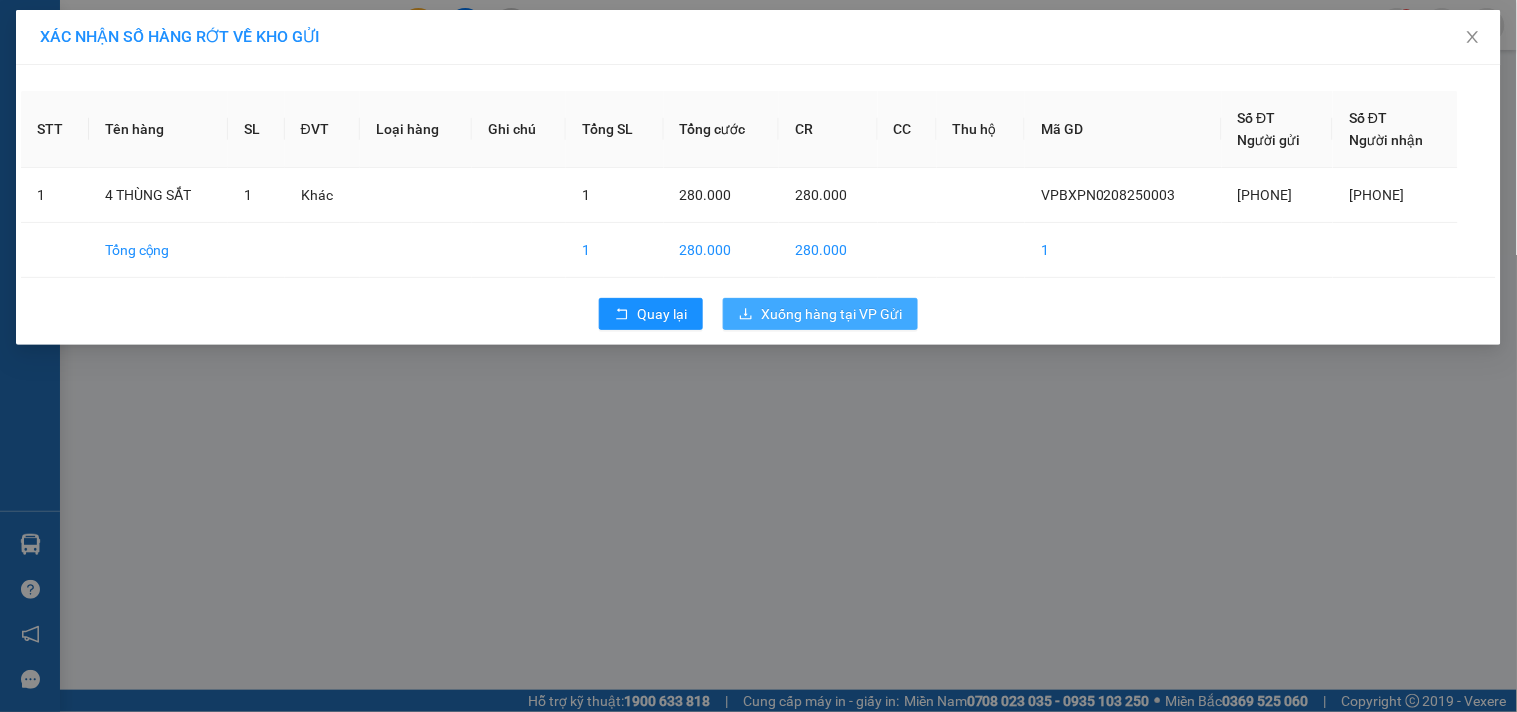 click on "Xuống hàng tại VP Gửi" at bounding box center [831, 314] 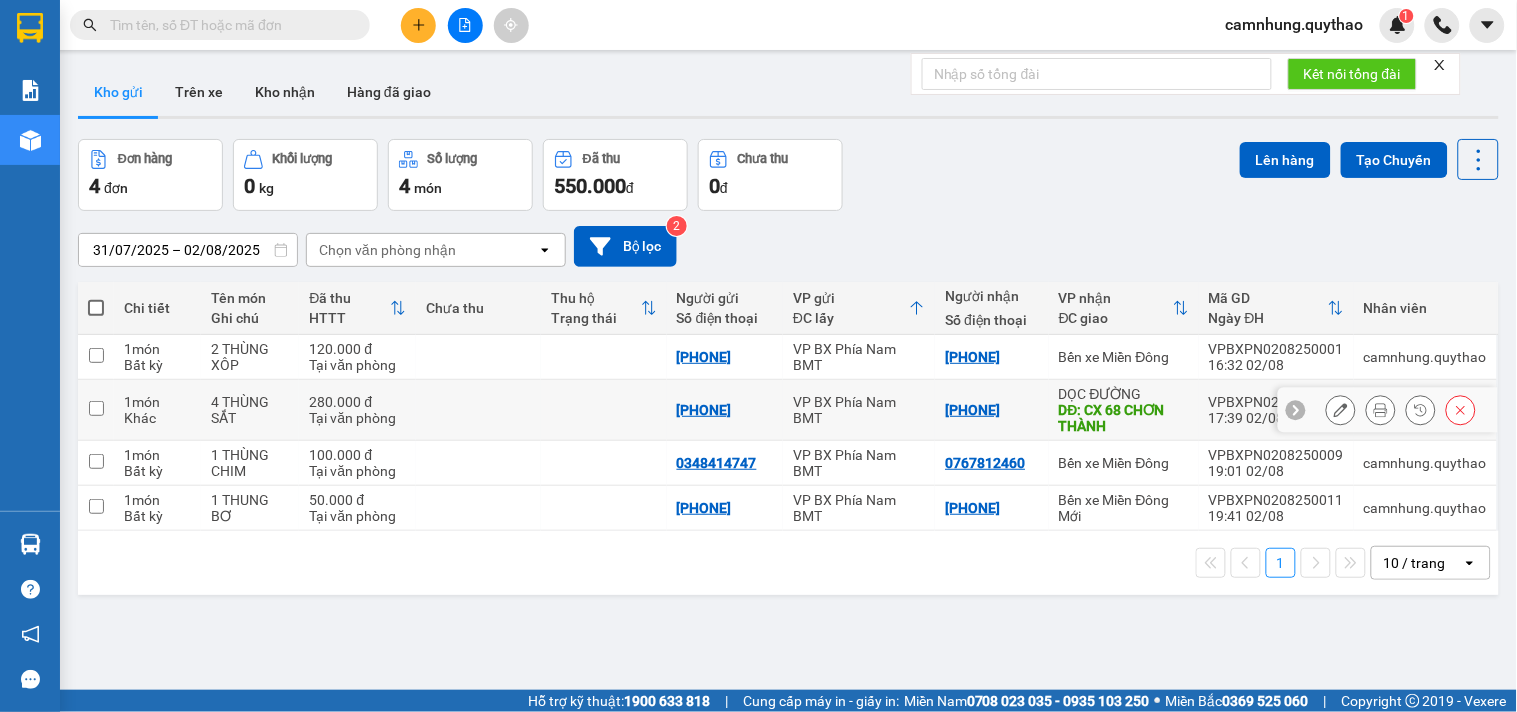 click on "4 THÙNG  SẮT" at bounding box center (250, 410) 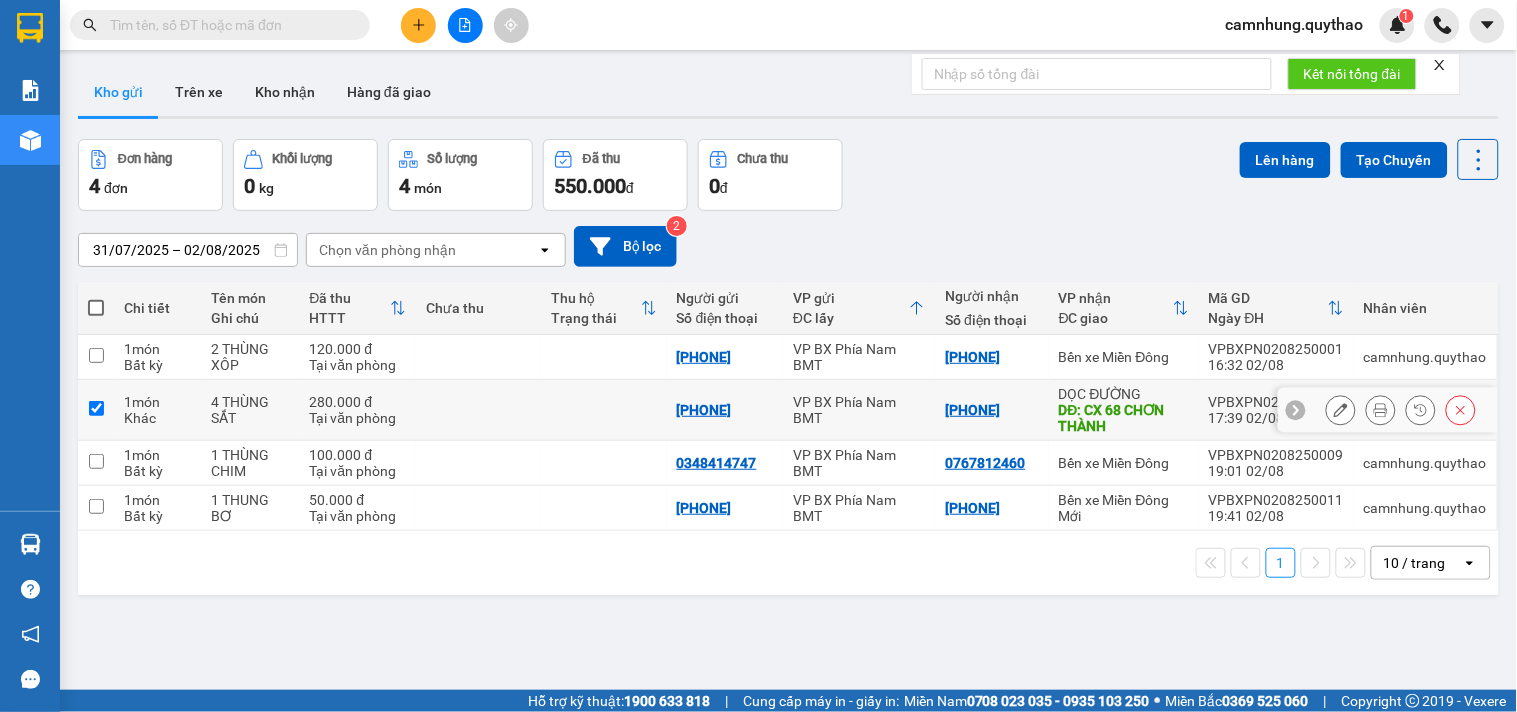 checkbox on "true" 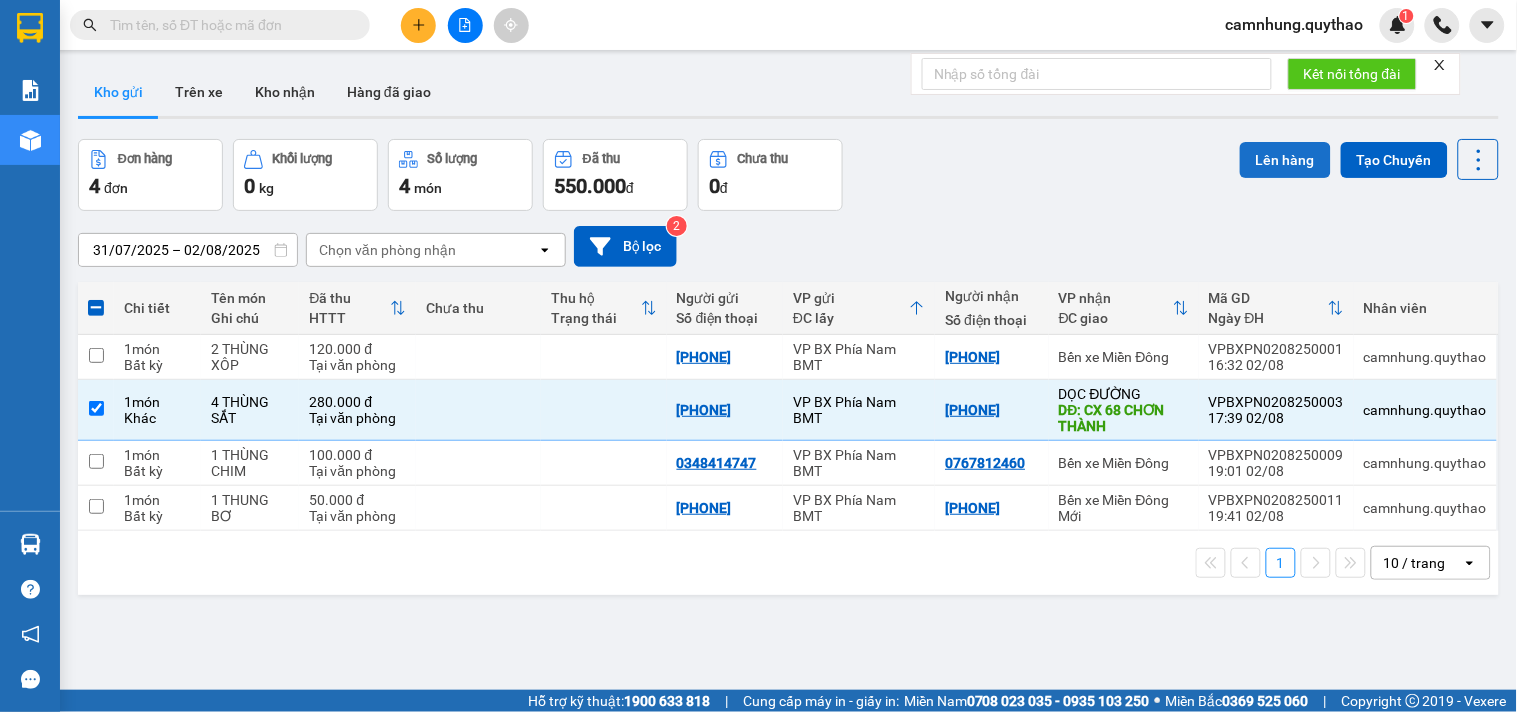 click on "Lên hàng" at bounding box center (1285, 160) 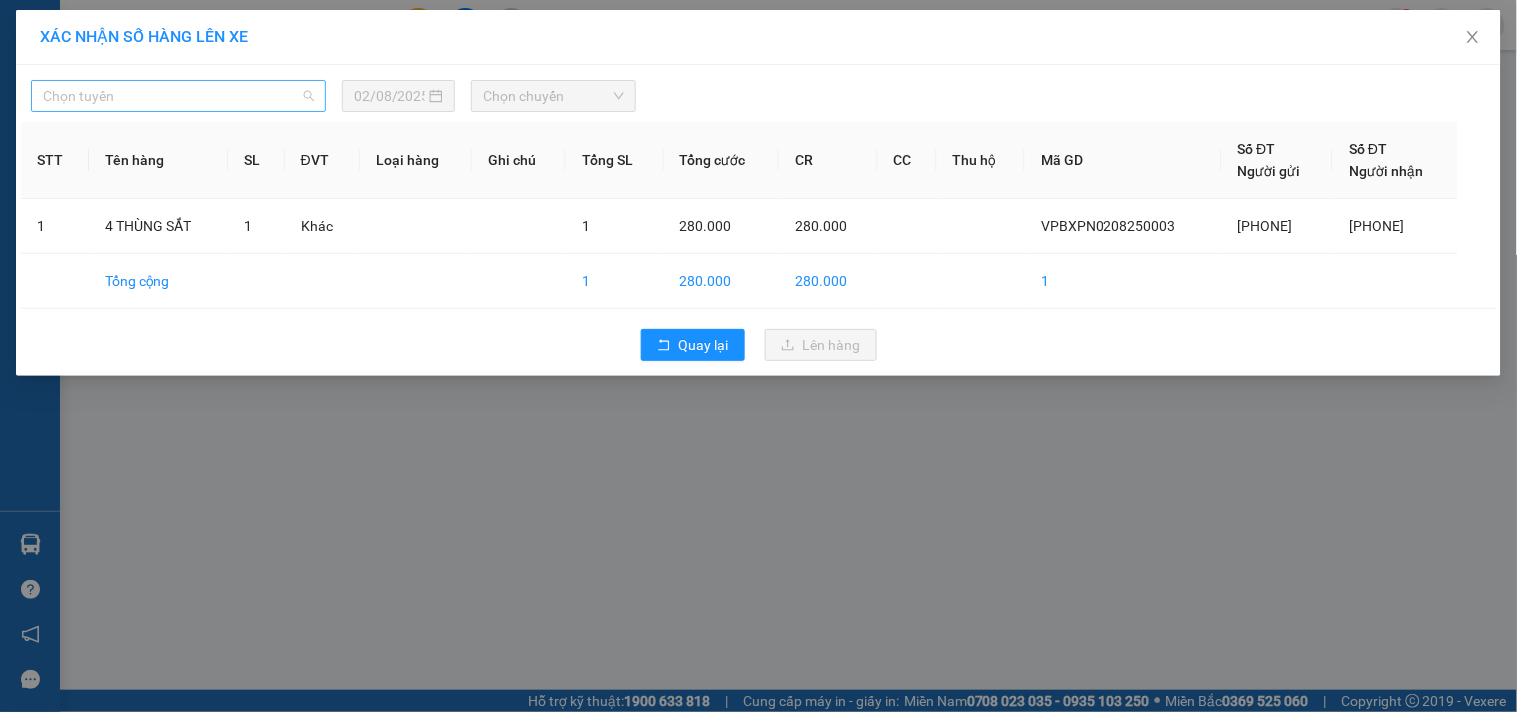 click on "Chọn tuyến" at bounding box center (178, 96) 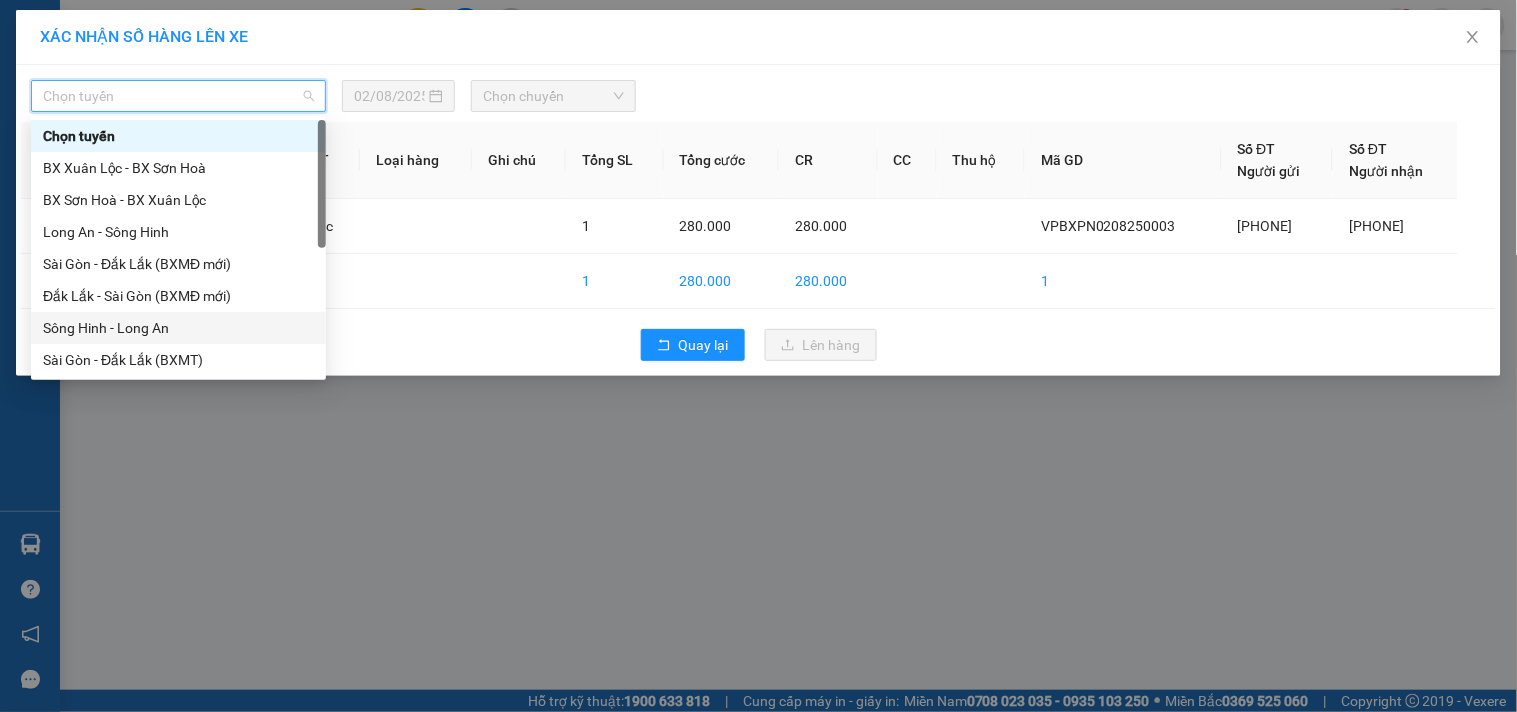 drag, startPoint x: 158, startPoint y: 328, endPoint x: 166, endPoint y: 314, distance: 16.124516 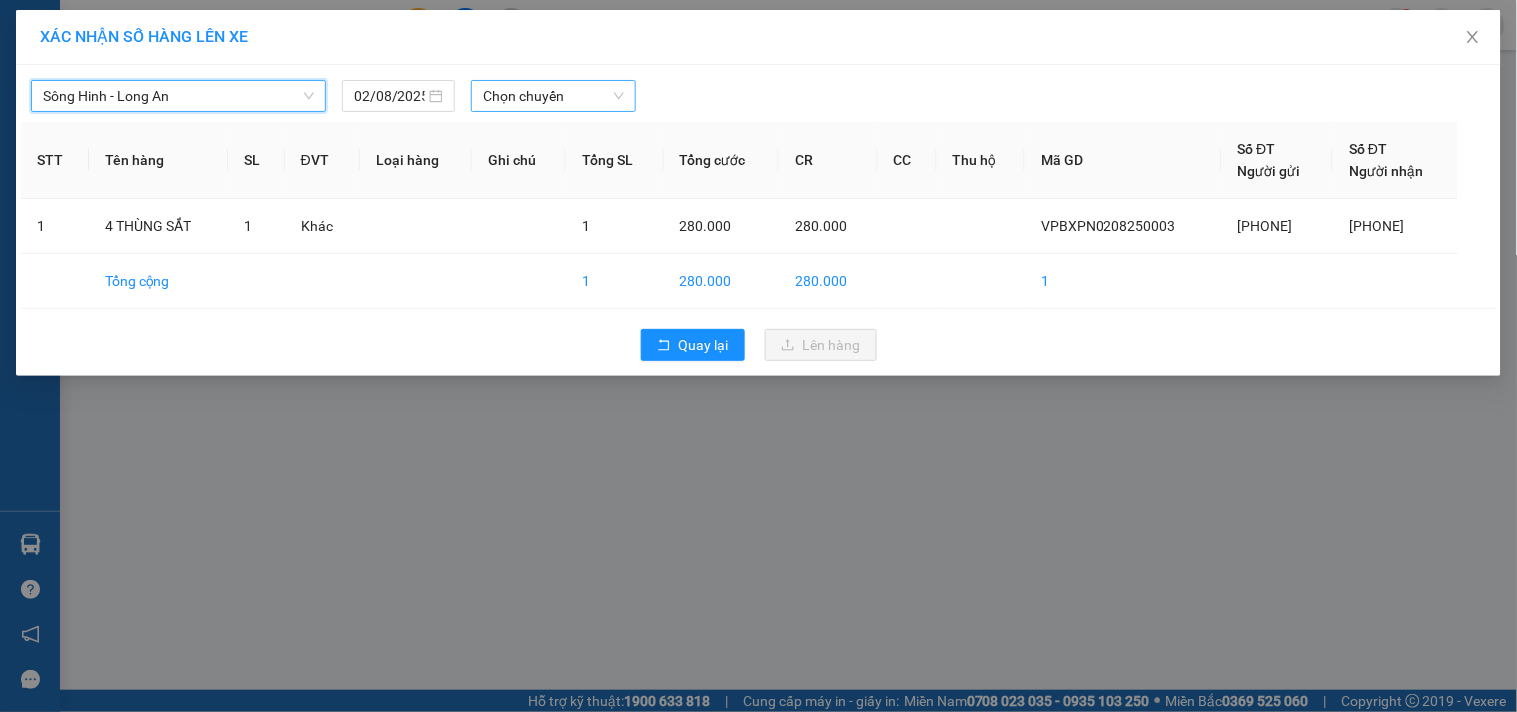 click on "Chọn chuyến" at bounding box center (553, 96) 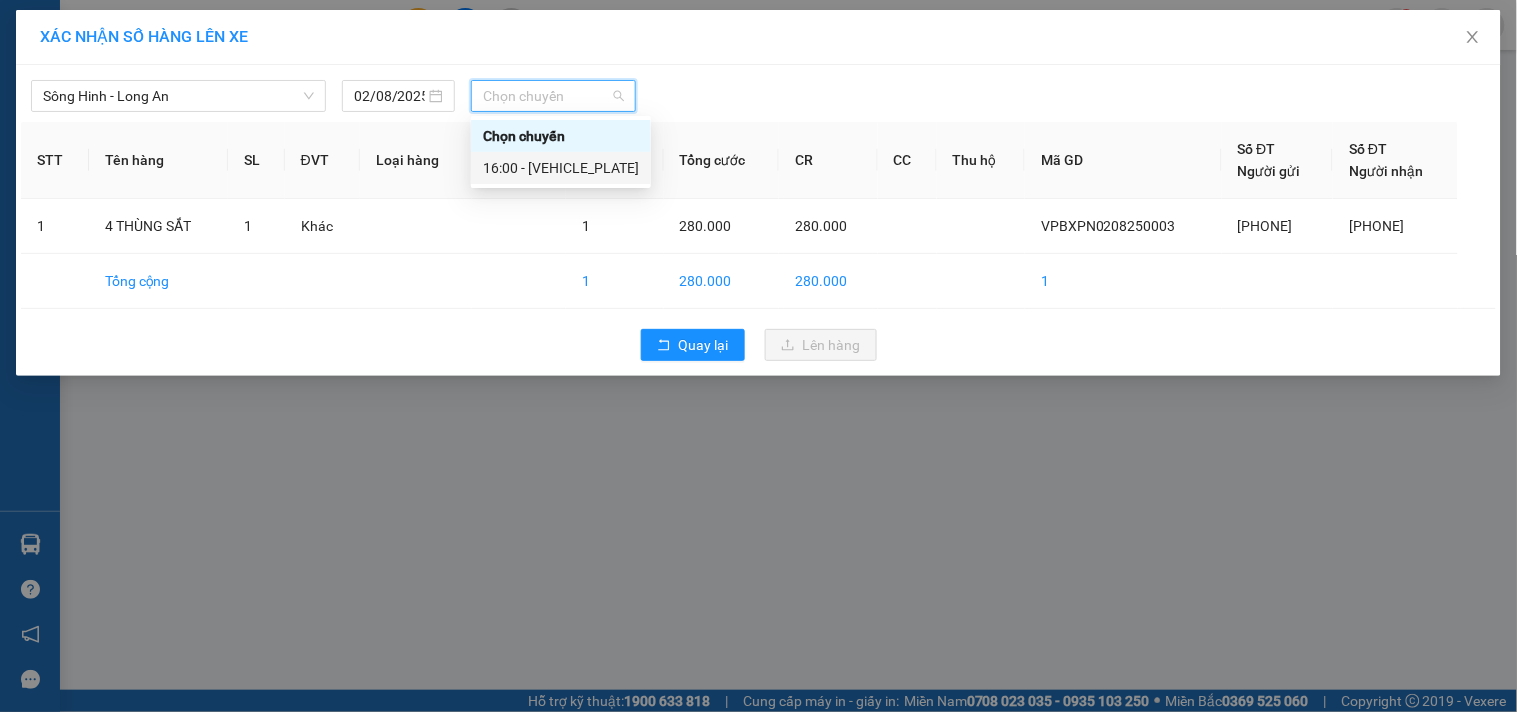 click on "16:00     - 47H-058.77" at bounding box center (561, 168) 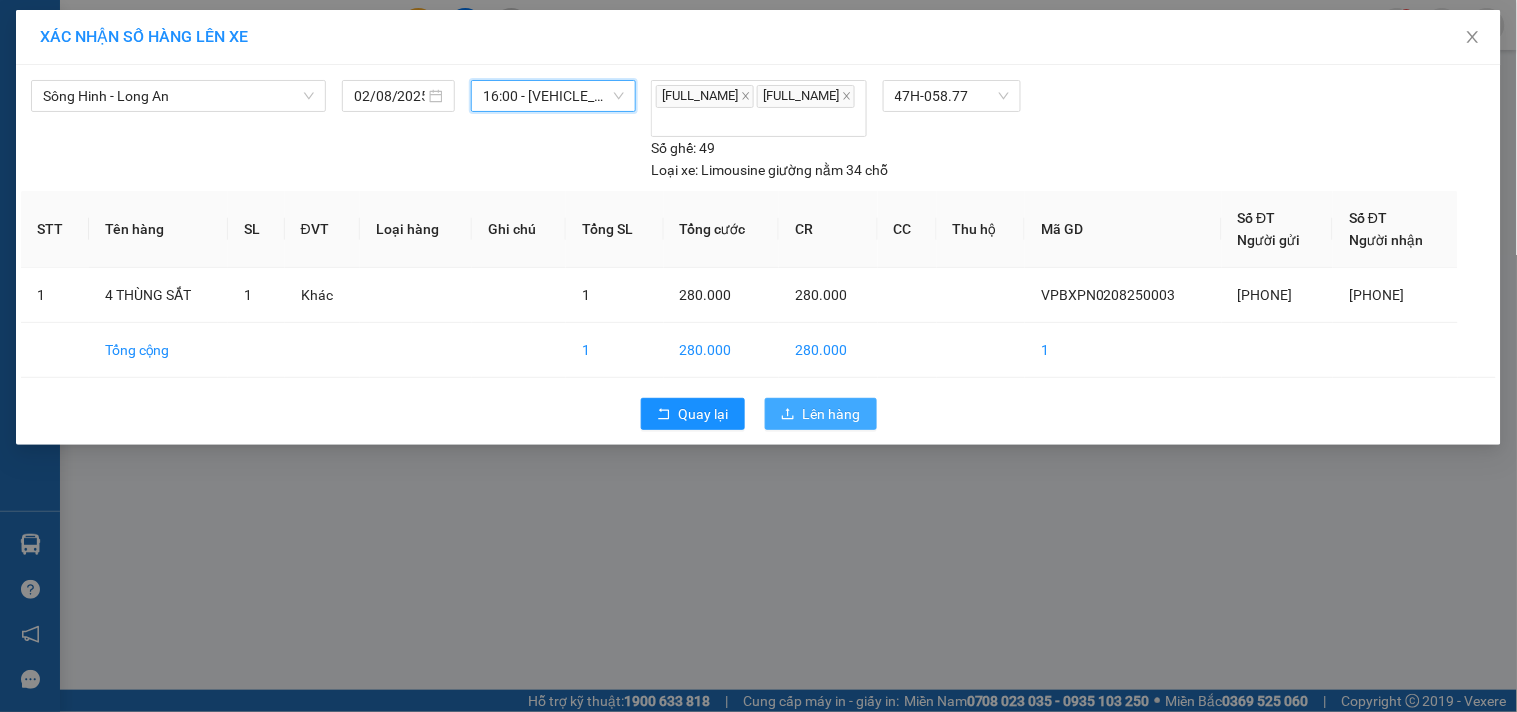 click on "Lên hàng" at bounding box center [832, 414] 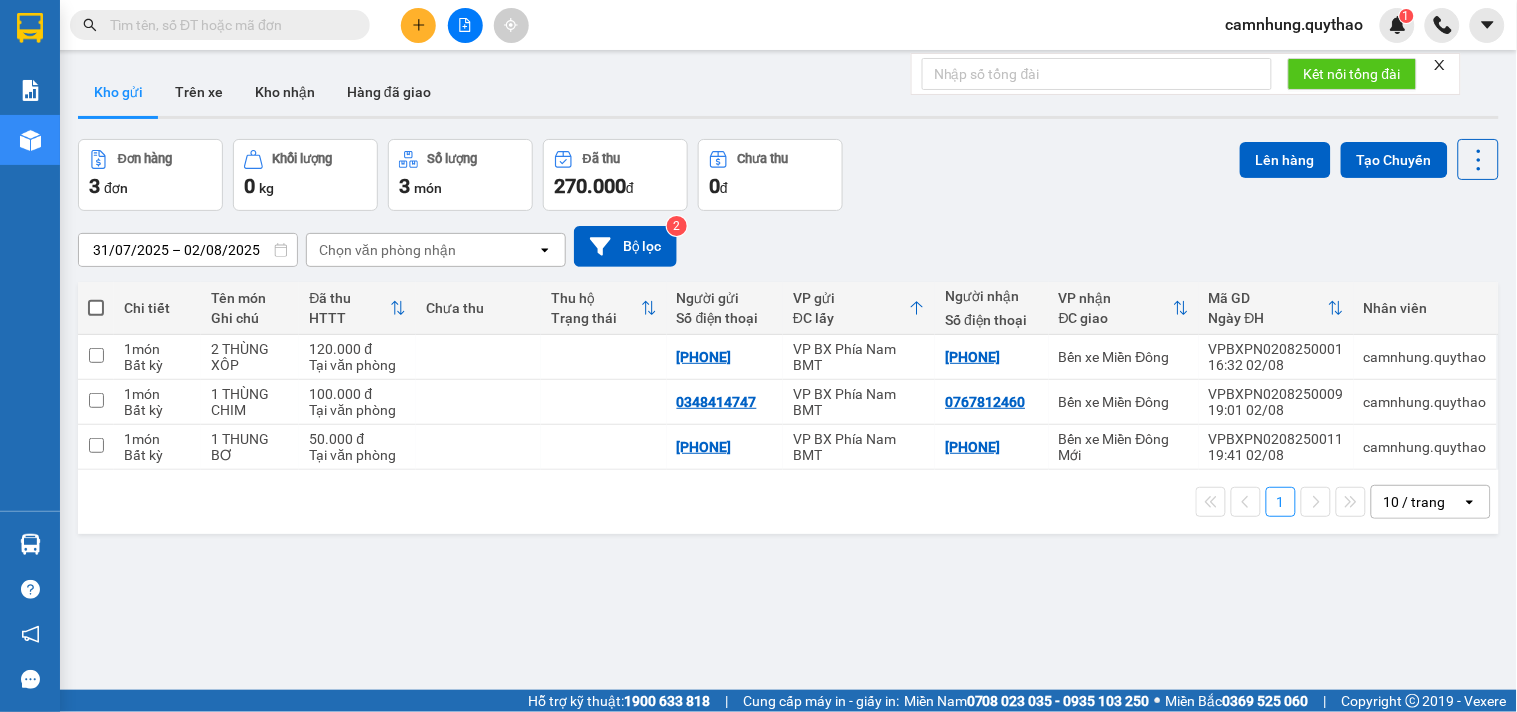 click at bounding box center [465, 25] 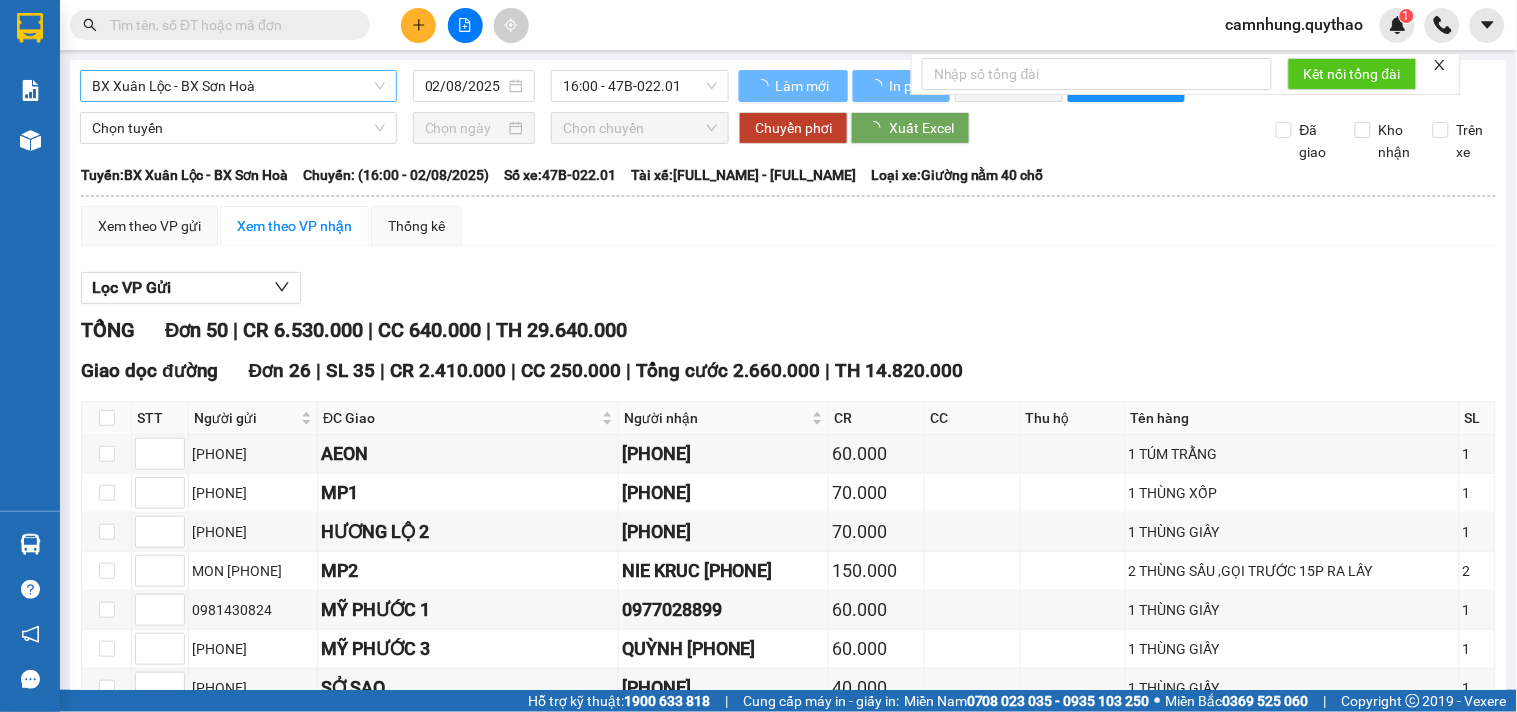 click on "BX Xuân Lộc - BX Sơn Hoà" at bounding box center (238, 86) 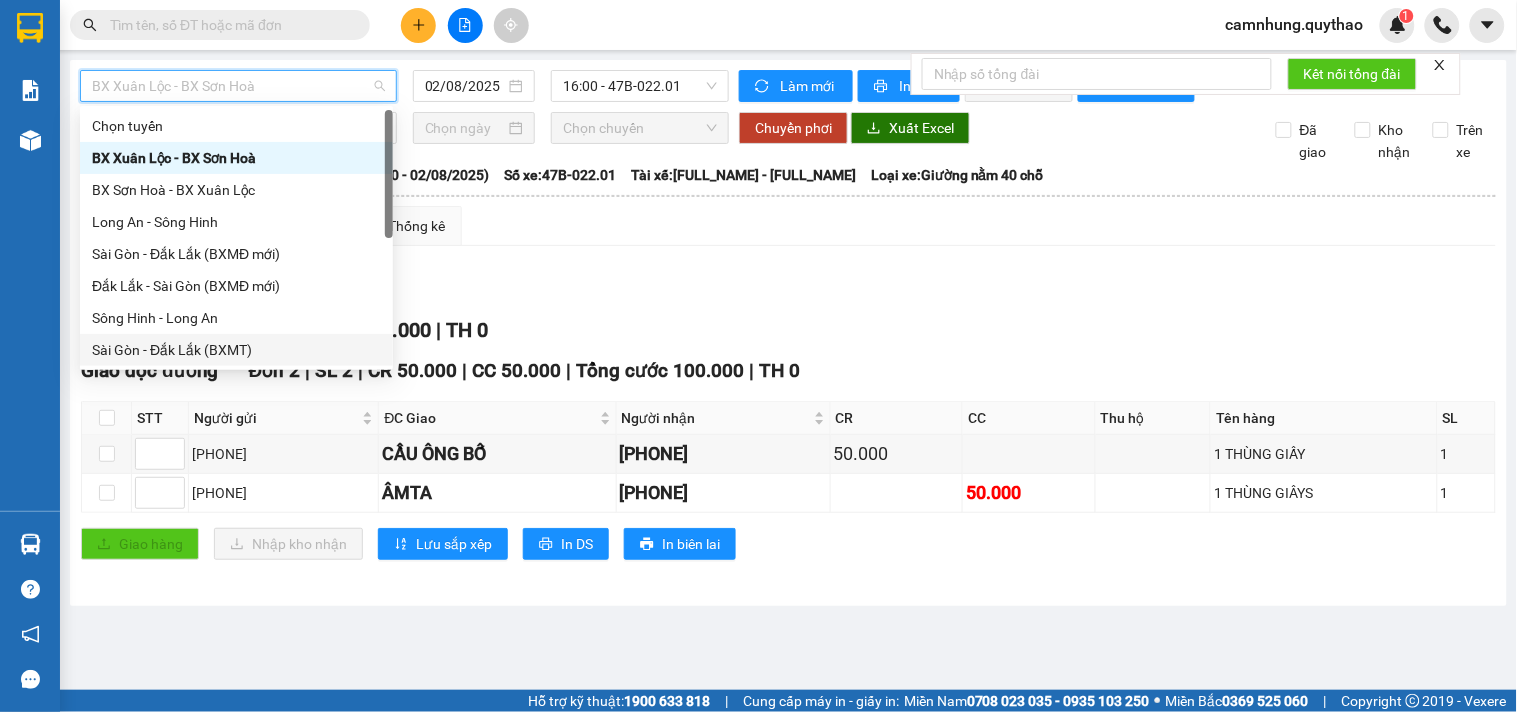 scroll, scrollTop: 207, scrollLeft: 0, axis: vertical 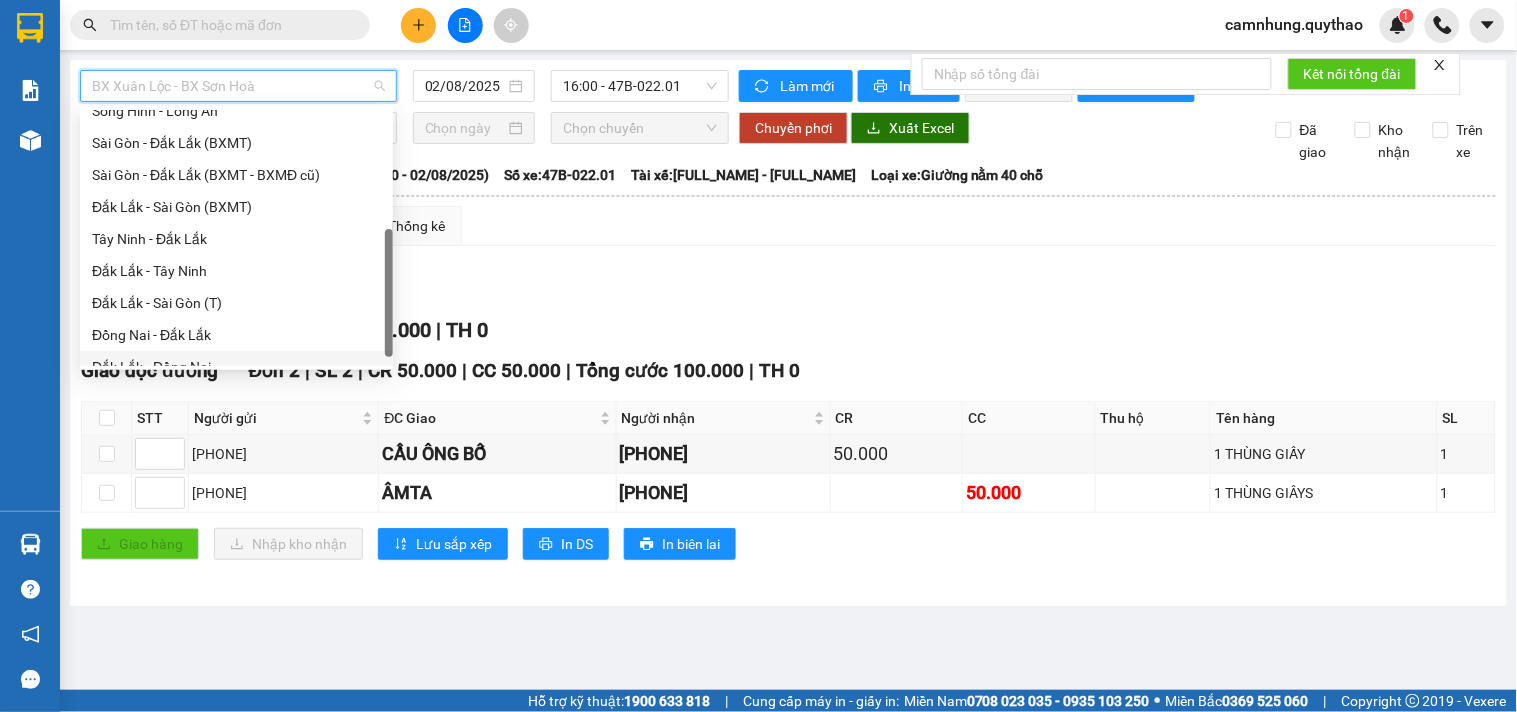 click on "BX Xuân Lộc - BX Sơn Hoà 02/08/2025 16:00     - 47B-022.01  Làm mới In phơi In đơn chọn Thống kê Lọc  CR Lọc  CC Chọn tuyến Chọn chuyến Chuyển phơi Xuất Excel Đã giao Kho nhận Trên xe Quý Thảo (Đắk Lắk)   0966557557   10A NGUYỄN CHÍ THANH PHƠI HÀNG 21:11 - 02/08/2025 Tuyến:  BX Xuân Lộc - BX Sơn Hoà Chuyến:   (16:00 - 02/08/2025) Số xe:  47B-022.01 Tài xế:  LÊ THẮNG  - DƯƠNG ĐÌNH SỸ  Loại xe:  Giường nằm 40 chỗ Tuyến:  BX Xuân Lộc - BX Sơn Hoà Chuyến:   (16:00 - 02/08/2025) Số xe:  47B-022.01 Tài xế:  LÊ THẮNG  - DƯƠNG ĐÌNH SỸ  Loại xe:  Giường nằm 40 chỗ Xem theo VP gửi Xem theo VP nhận Thống kê Lọc VP Gửi TỔNG Đơn   2 | CR   50.000 | CC   50.000 | TH   0 Giao dọc đường Đơn   2 | SL   2 | CR   50.000 | CC   50.000 | Tổng cước   100.000 | TH   0 STT Người gửi ĐC Giao Người nhận CR CC Thu hộ Tên hàng SL Ký nhận                       50.000" at bounding box center (758, 345) 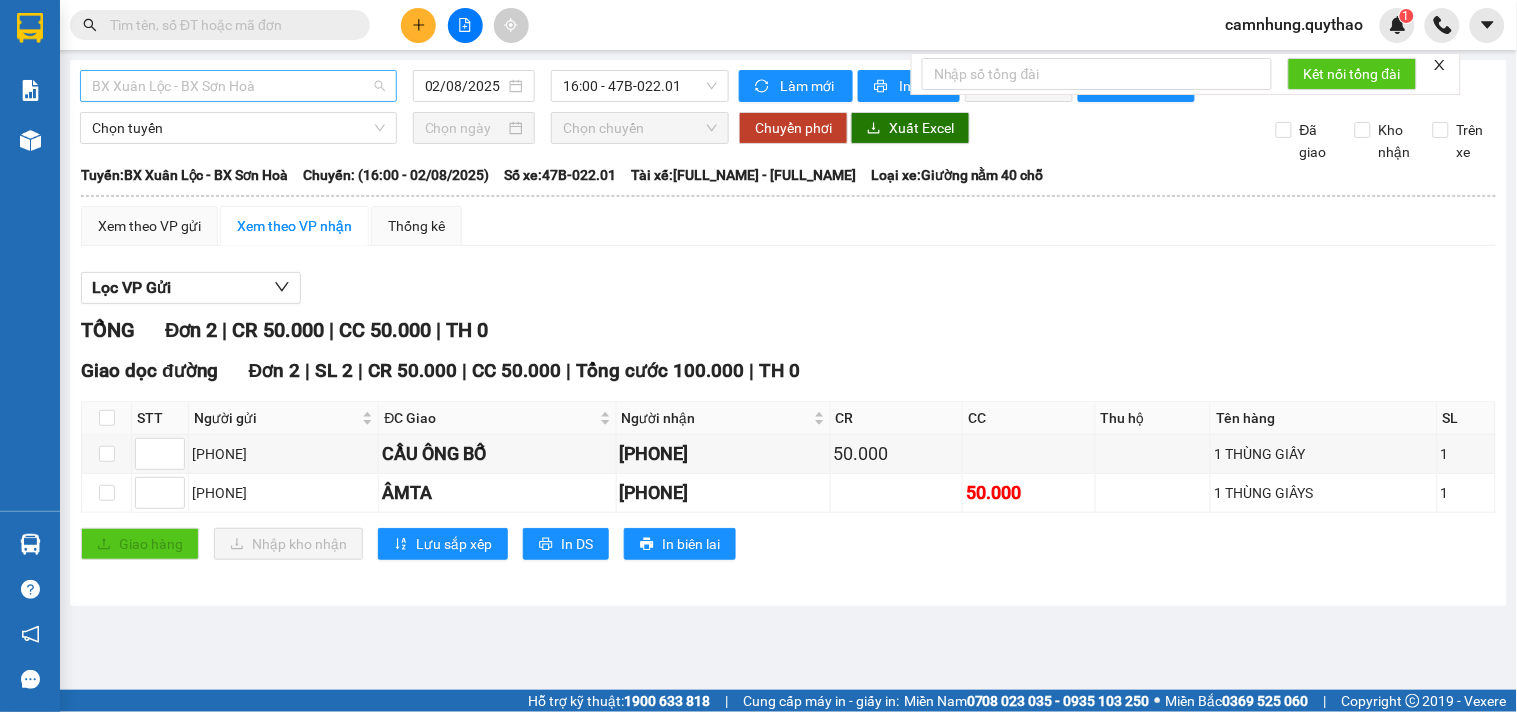 click on "BX Xuân Lộc - BX Sơn Hoà" at bounding box center [238, 86] 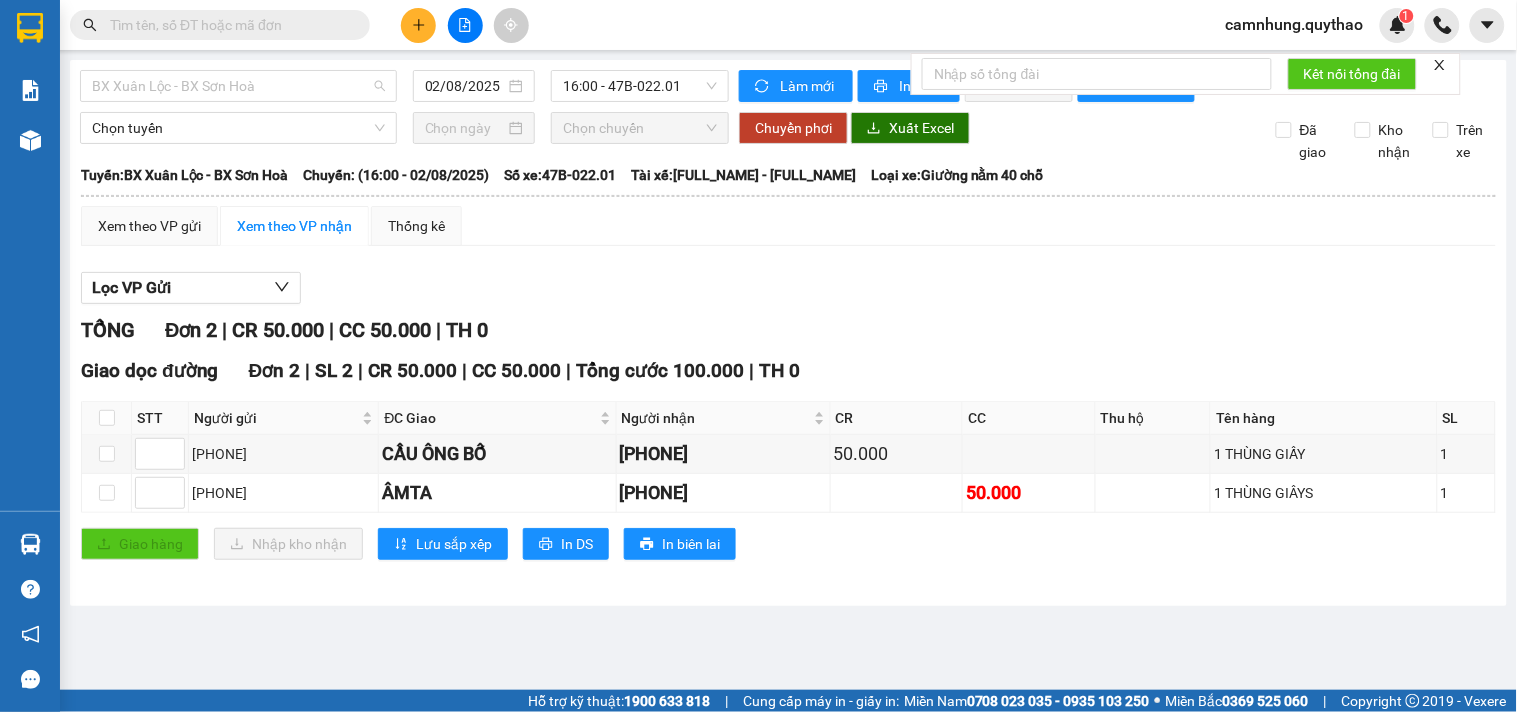 scroll, scrollTop: 32, scrollLeft: 0, axis: vertical 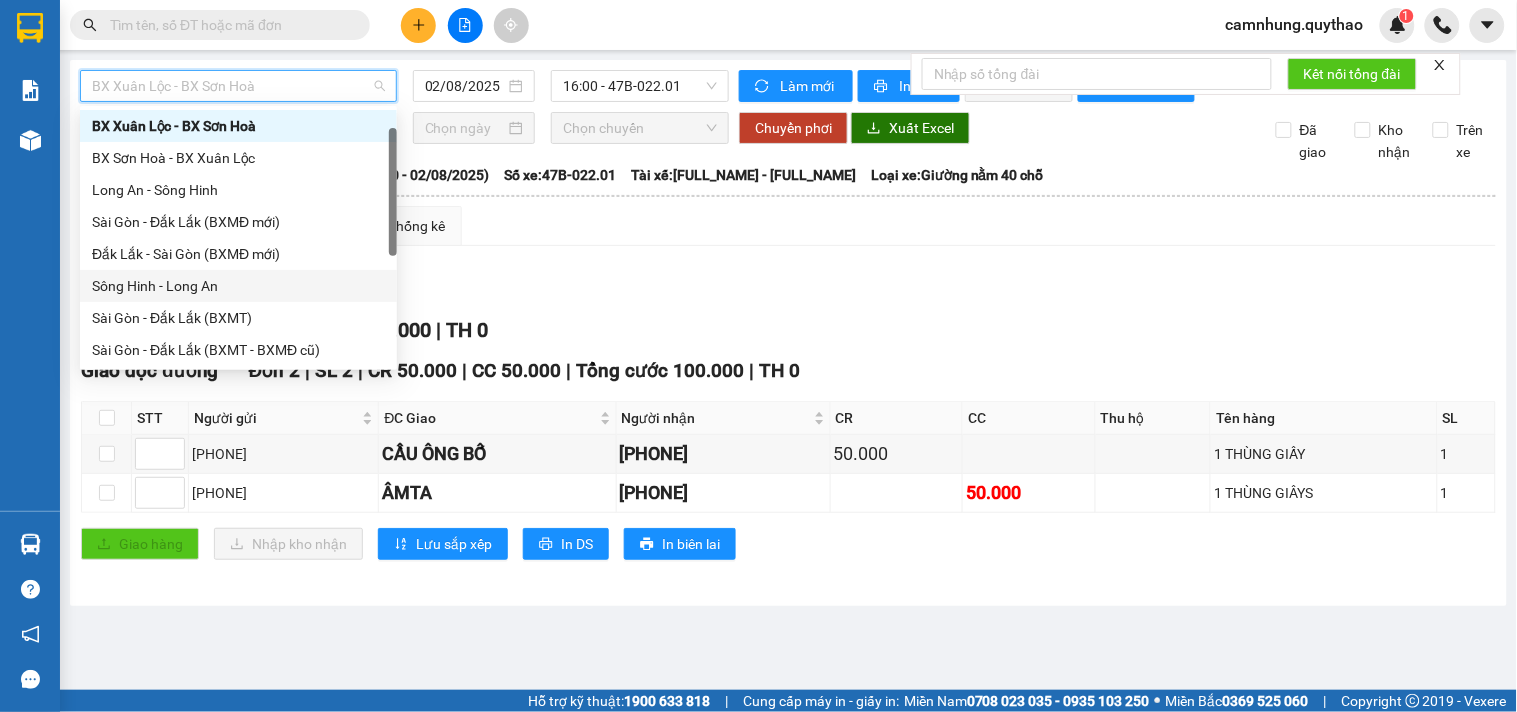 click on "Sông Hinh - Long An" at bounding box center (238, 286) 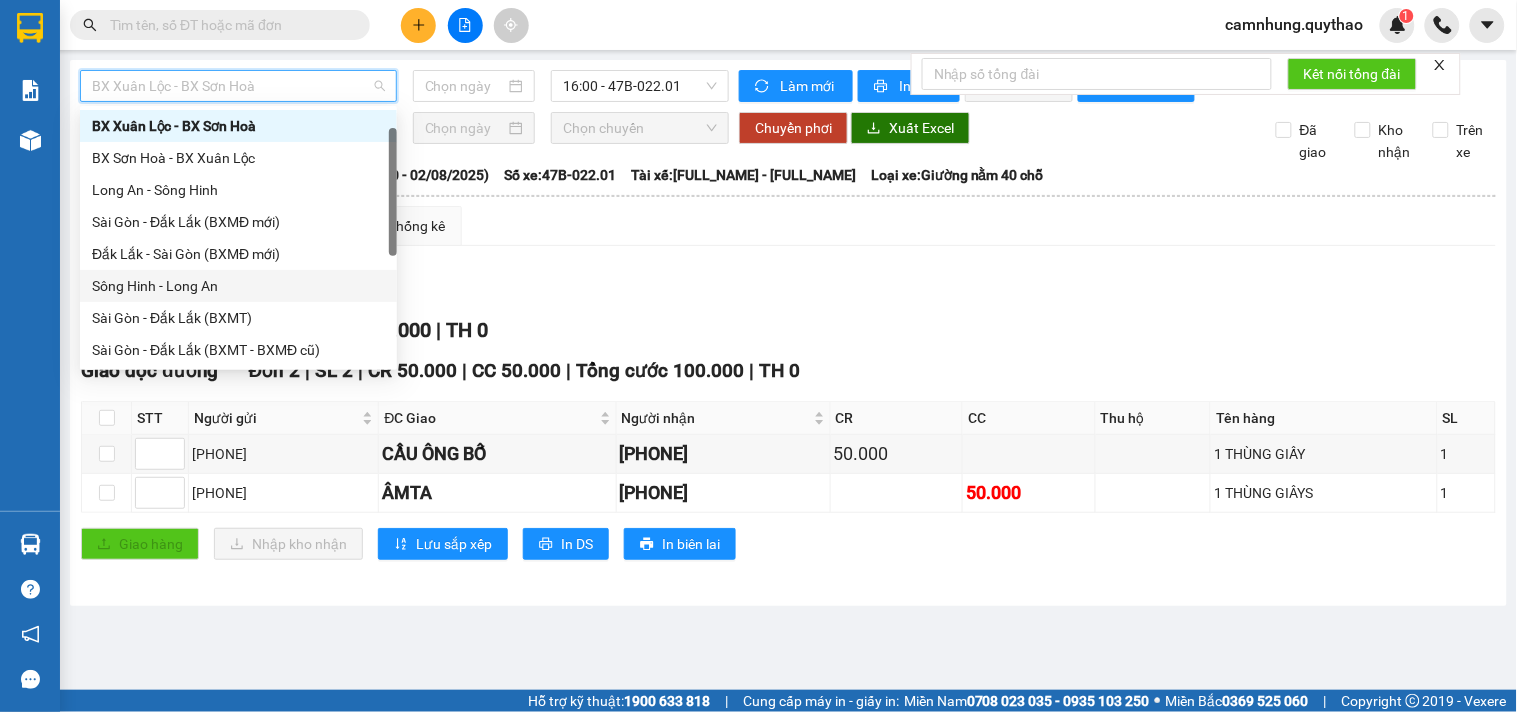 type on "02/08/2025" 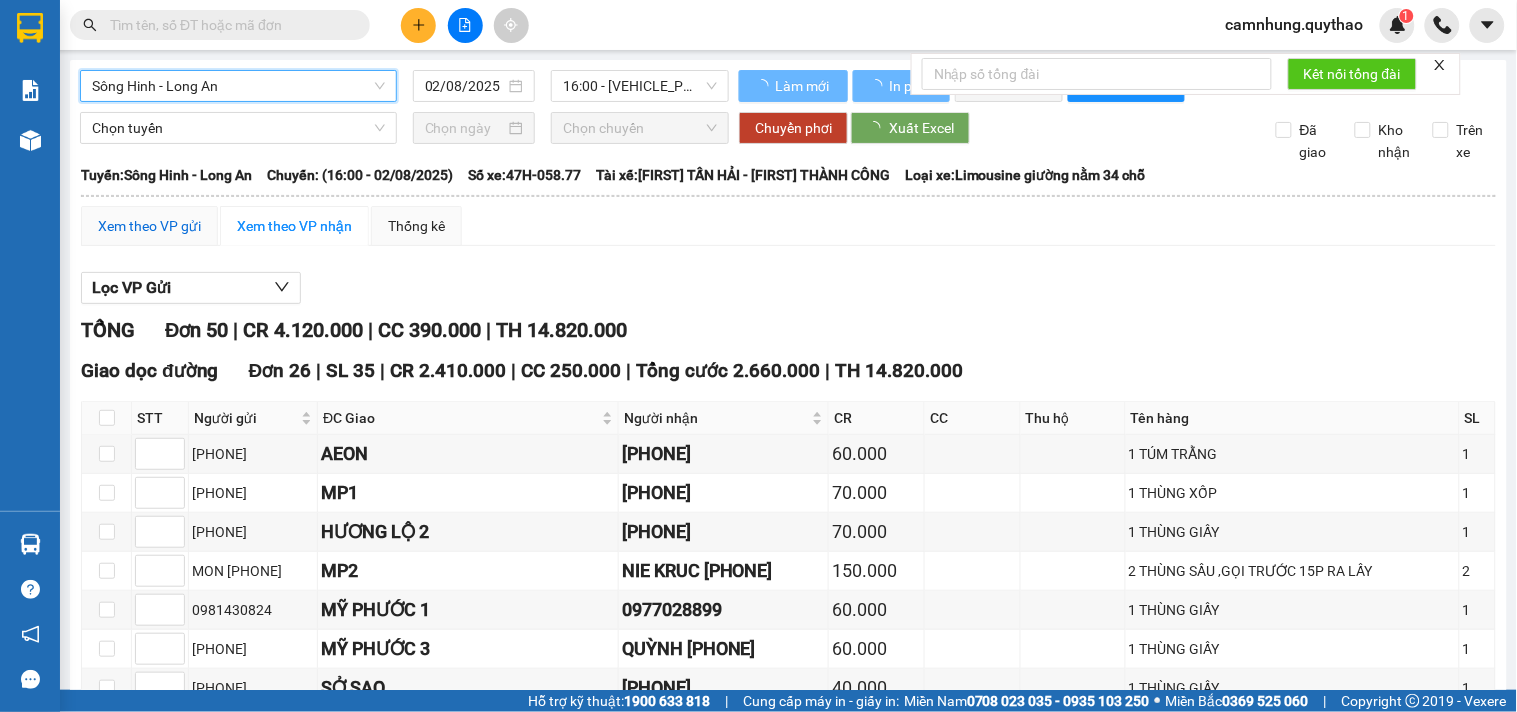 click on "Xem theo VP gửi" at bounding box center [149, 226] 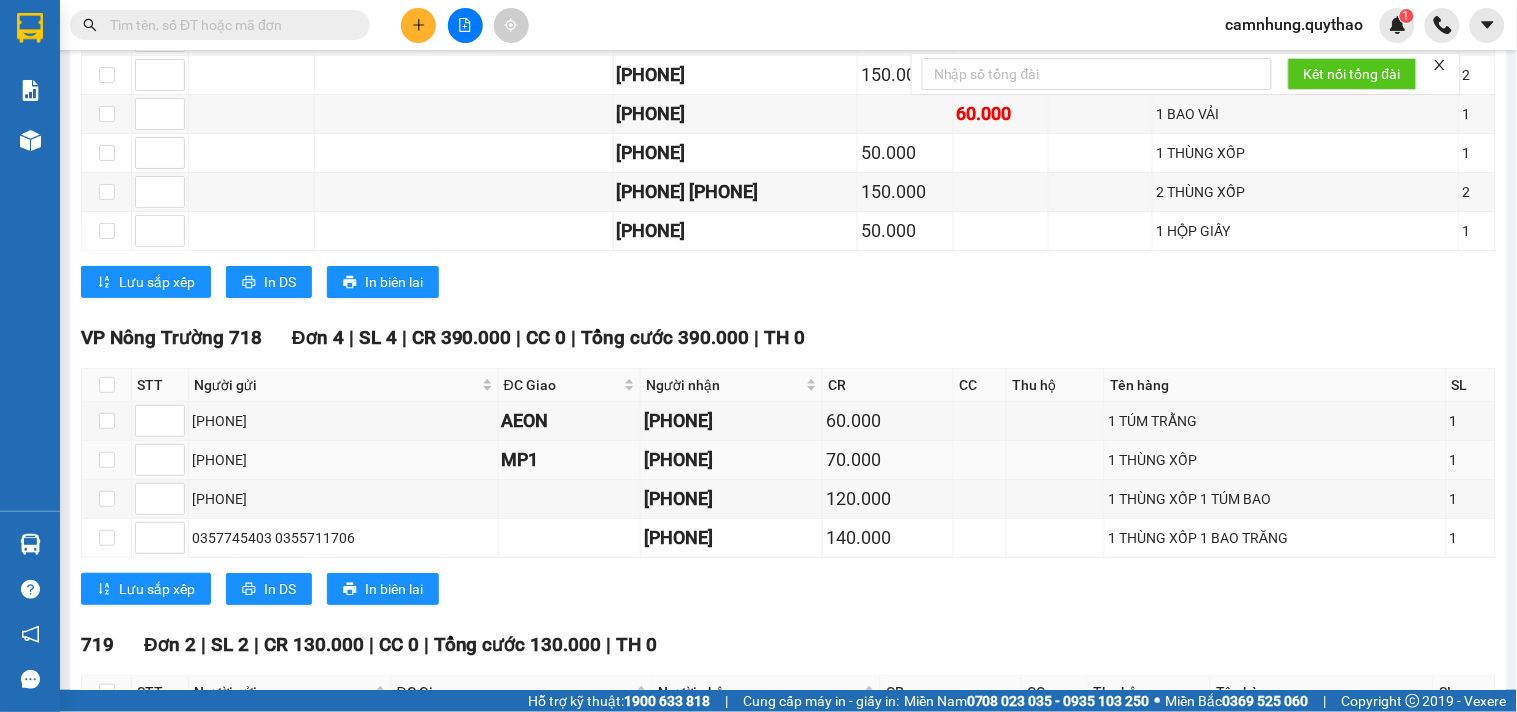 scroll, scrollTop: 2222, scrollLeft: 0, axis: vertical 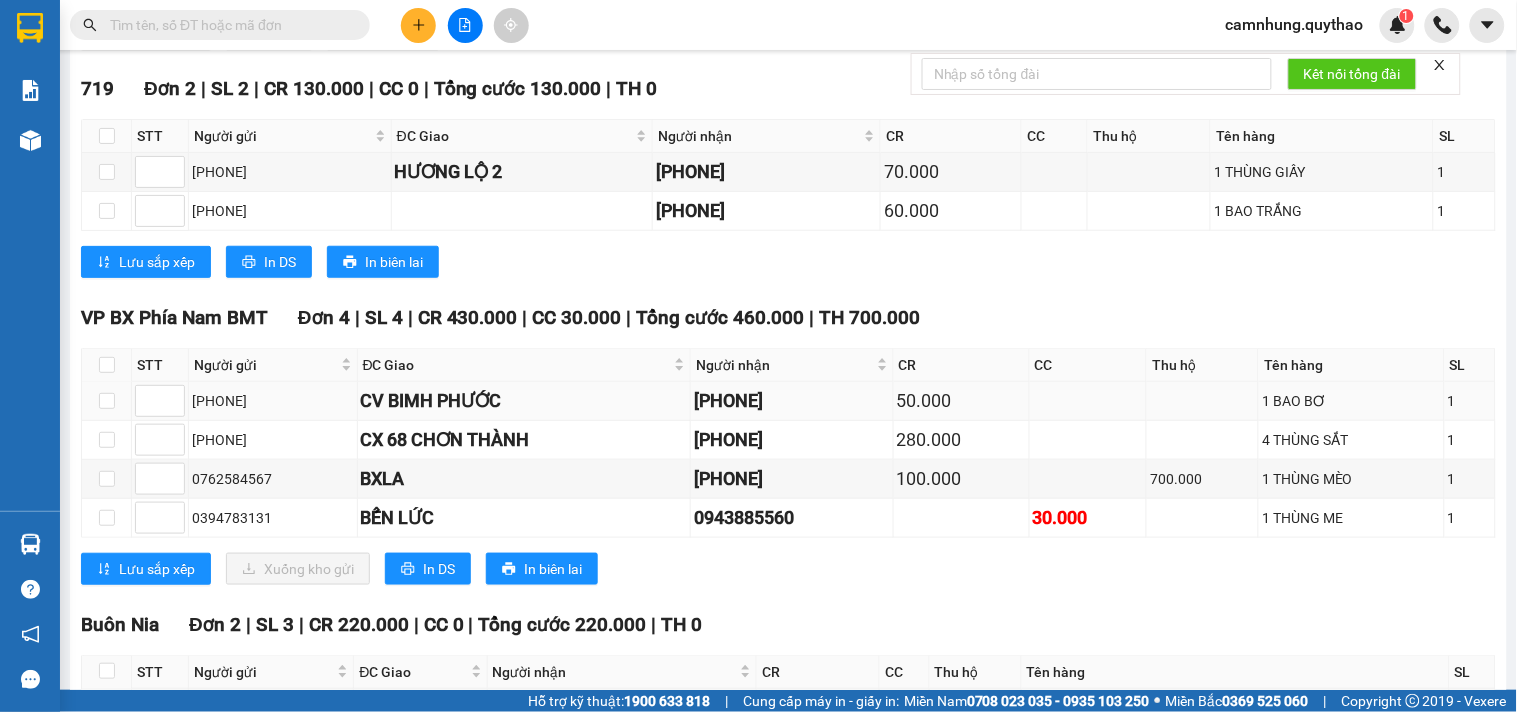 click on "CV BIMH PHƯỚC" at bounding box center (524, 401) 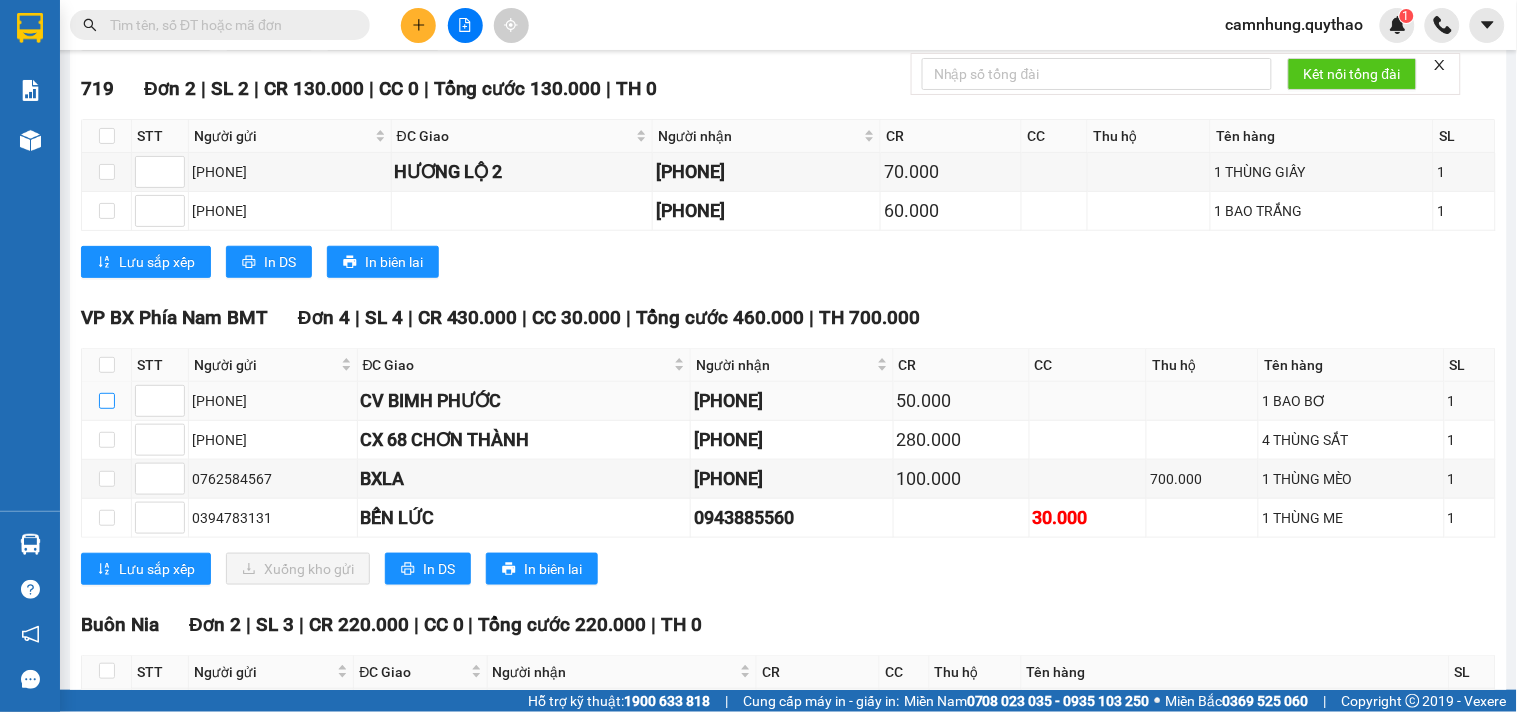 click at bounding box center [107, 401] 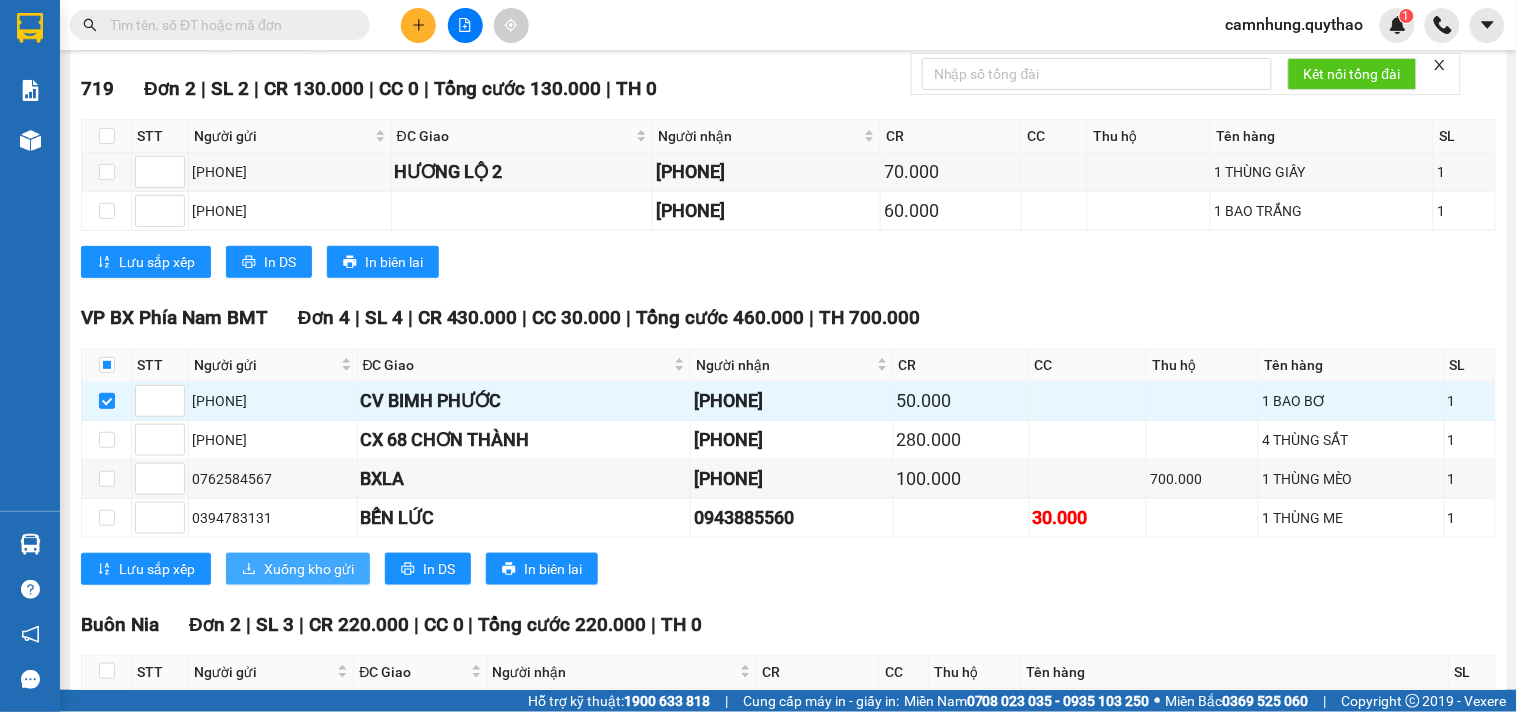 click on "Xuống kho gửi" at bounding box center (309, 569) 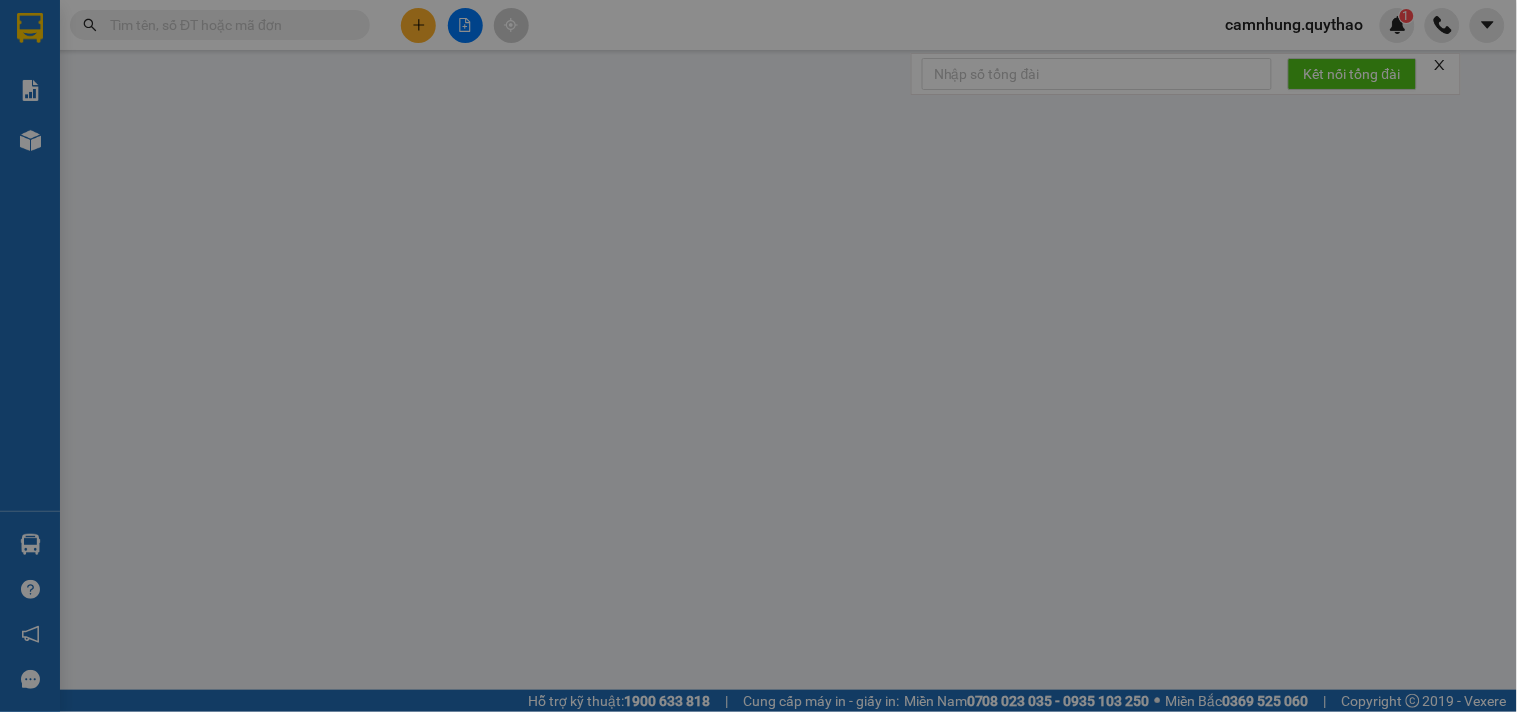 scroll, scrollTop: 0, scrollLeft: 0, axis: both 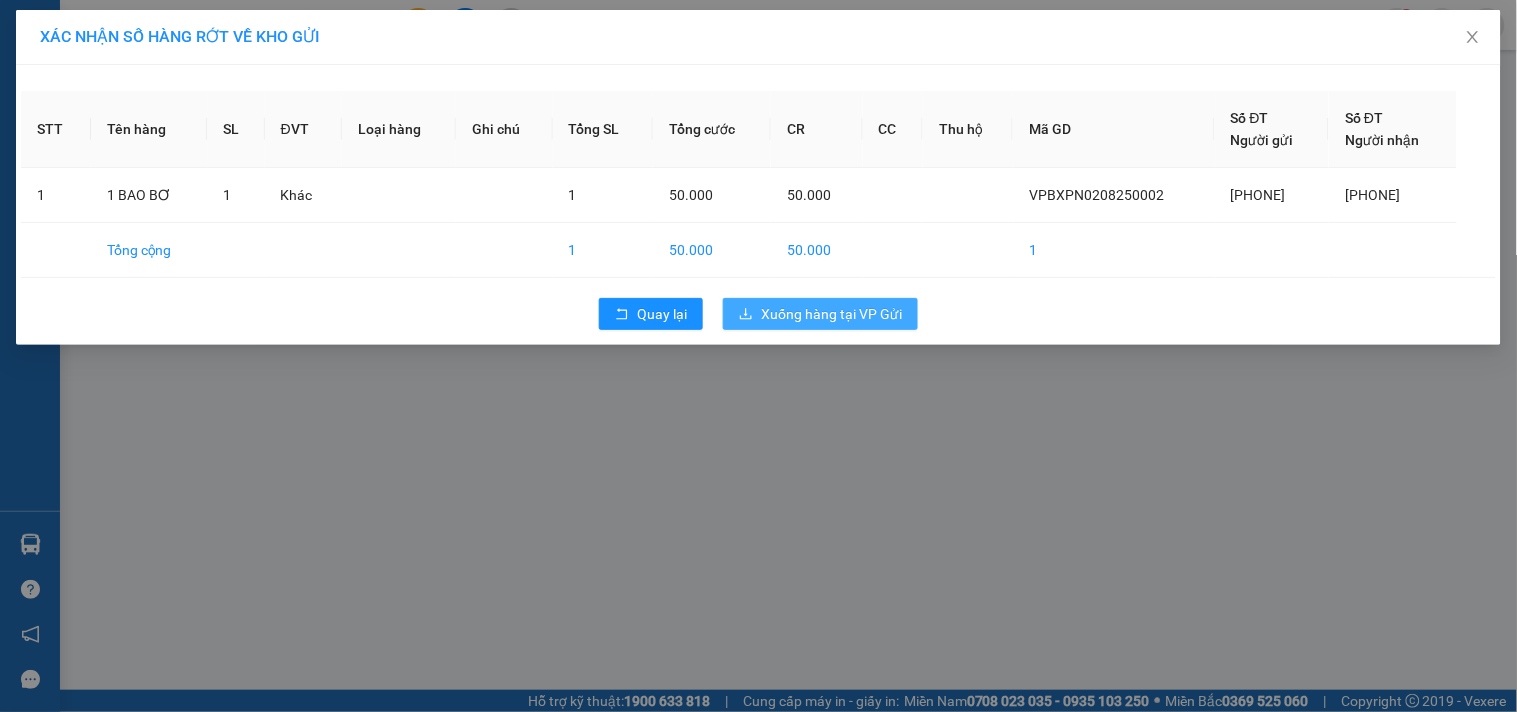 click on "Xuống hàng tại VP Gửi" at bounding box center (820, 314) 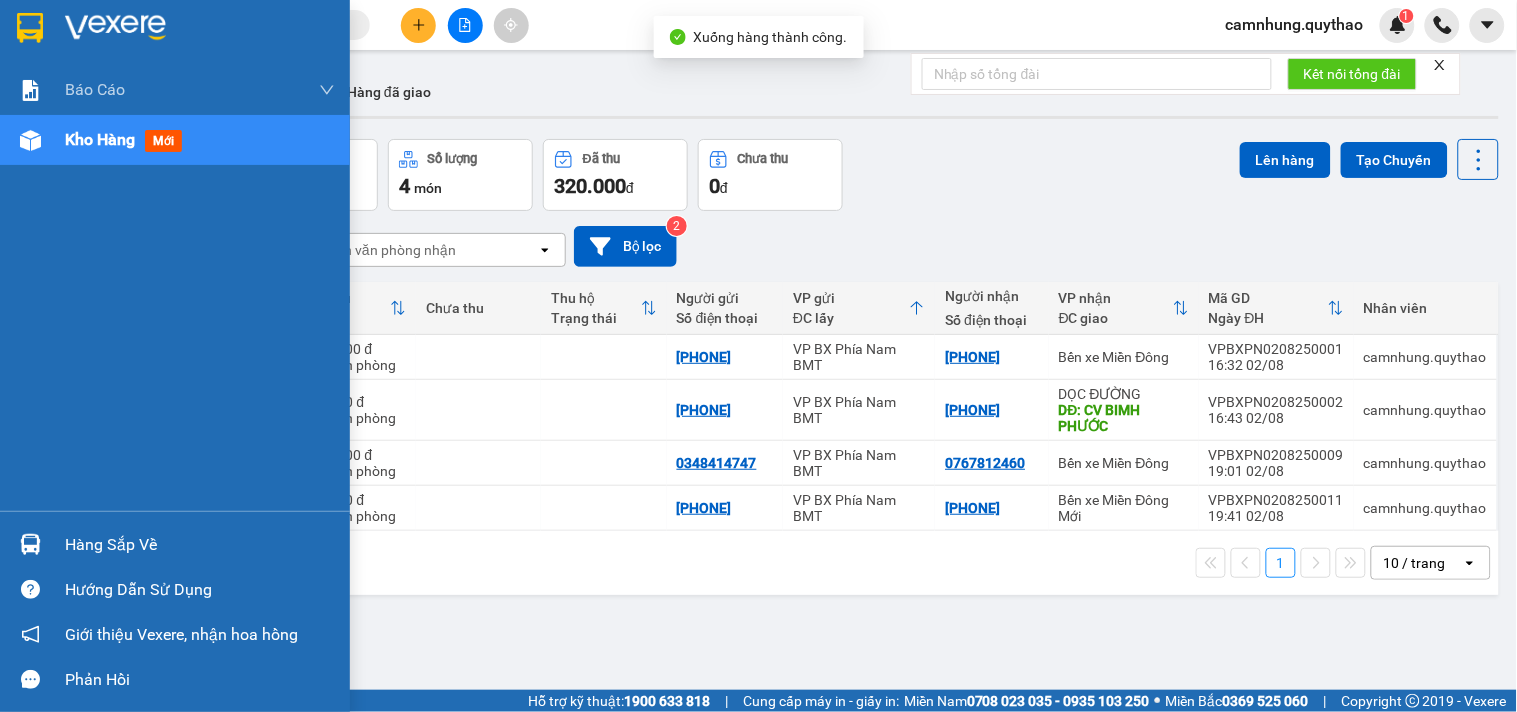 click on "Kho hàng" at bounding box center (100, 139) 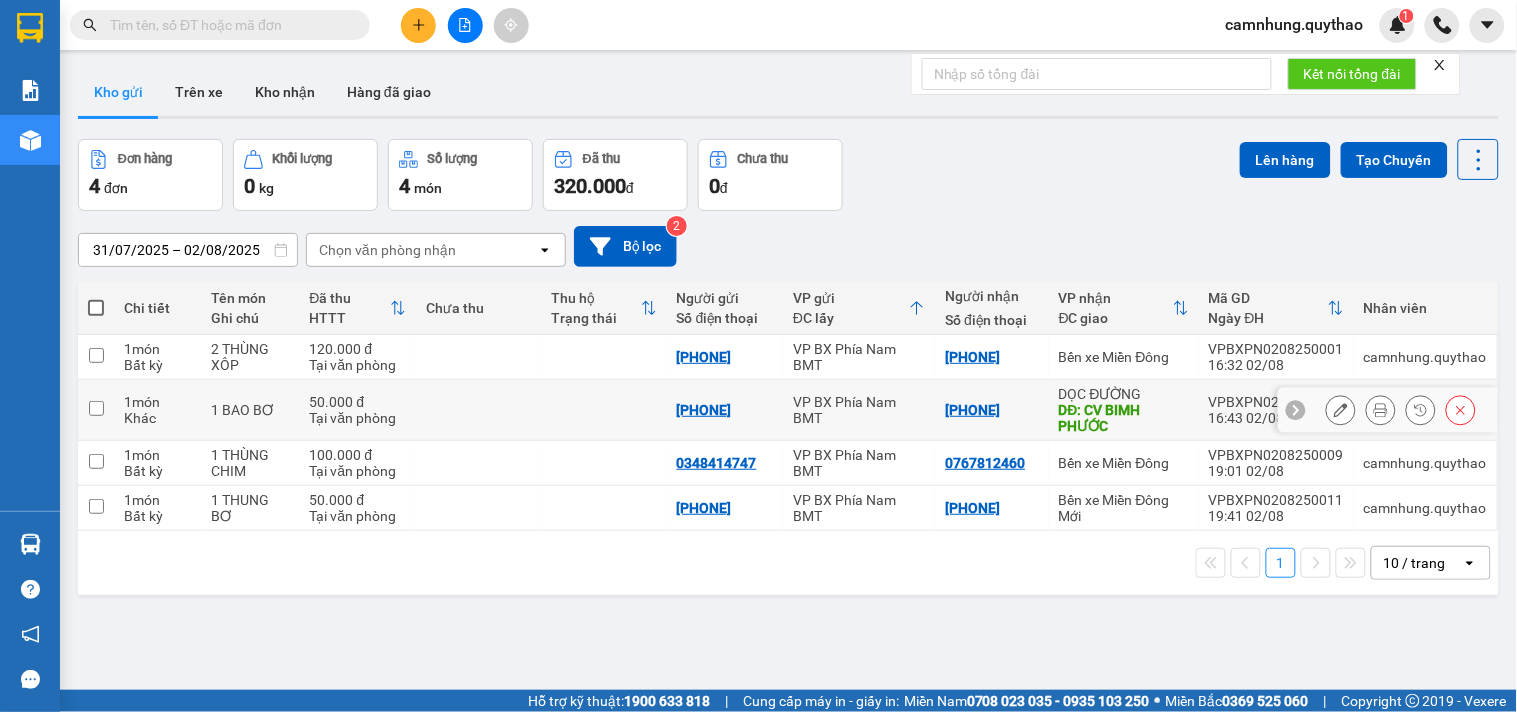 click on "Tại văn phòng" at bounding box center (357, 418) 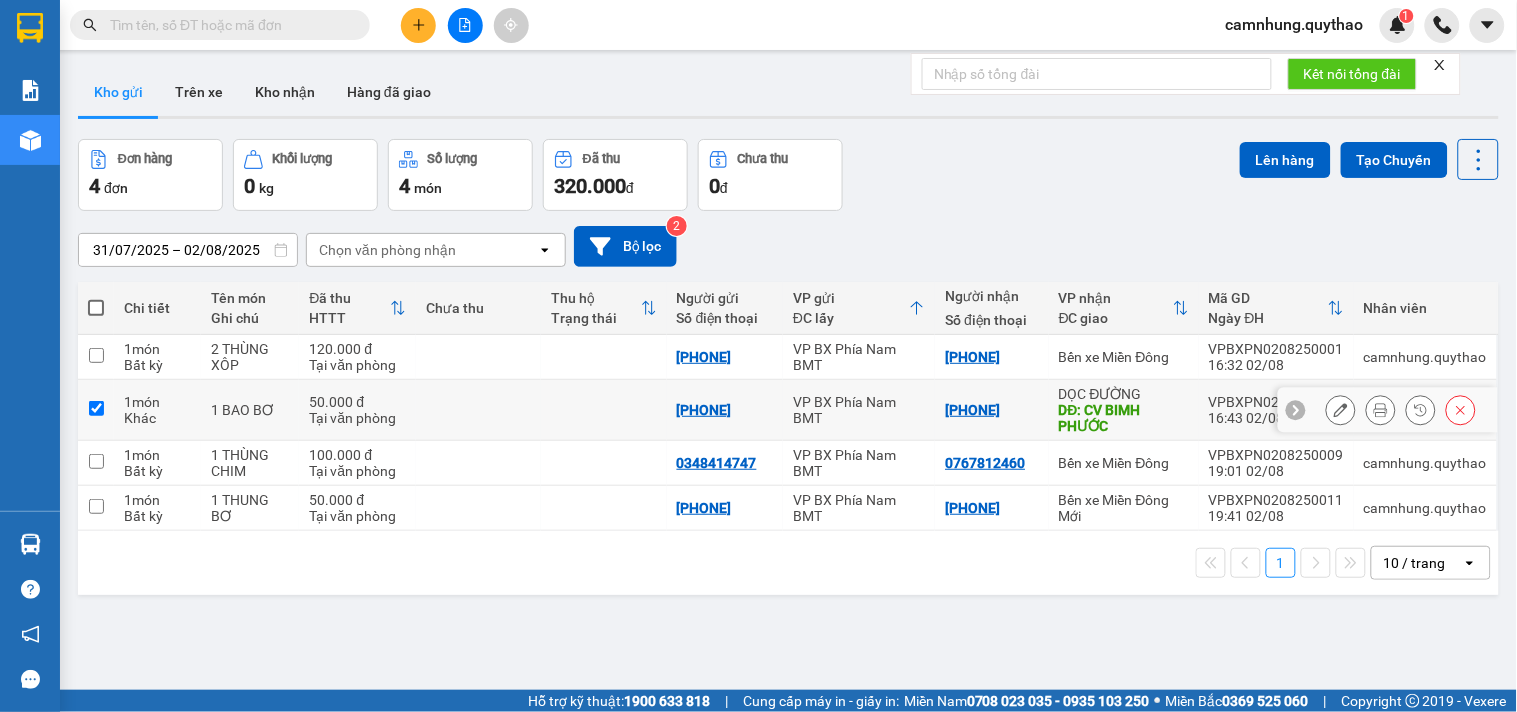 checkbox on "true" 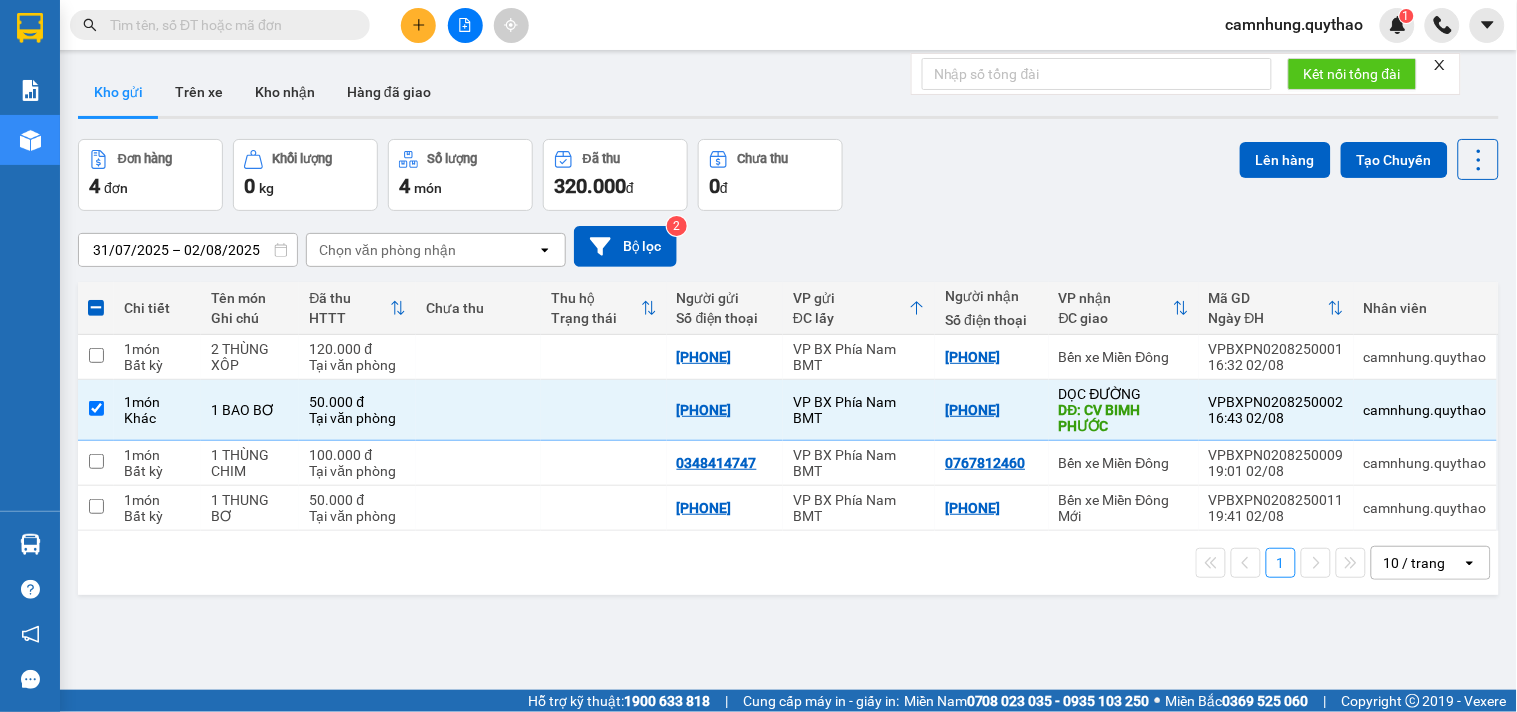 click on "ver  1.8.137 Kho gửi Trên xe Kho nhận Hàng đã giao Đơn hàng 4 đơn Khối lượng 0 kg Số lượng 4 món Đã thu 320.000  đ Chưa thu 0  đ Lên hàng Tạo Chuyến 31/07/2025 – 02/08/2025 Press the down arrow key to interact with the calendar and select a date. Press the escape button to close the calendar. Selected date range is from 31/07/2025 to 02/08/2025. Chọn văn phòng nhận open Bộ lọc 2 Chi tiết Tên món Ghi chú Đã thu HTTT Chưa thu Thu hộ Trạng thái Người gửi Số điện thoại VP gửi ĐC lấy Người nhận Số điện thoại VP nhận ĐC giao Mã GD Ngày ĐH Nhân viên 1  món Bất kỳ 2 THÙNG XÔP 120.000 đ Tại văn phòng 0399278989 VP BX Phía Nam BMT 0399387880 Bến xe Miền Đông VPBXPN0208250001 16:32 02/08 camnhung.quythao 1  món Khác 1  BAO BƠ  50.000 đ Tại văn phòng 0384374454 VP BX Phía Nam BMT 0987728767 DỌC ĐƯỜNG DĐ: CV BIMH PHƯỚC  VPBXPN0208250002 16:43 02/08 camnhung.quythao 1  món Bất kỳ 1 1" at bounding box center (788, 416) 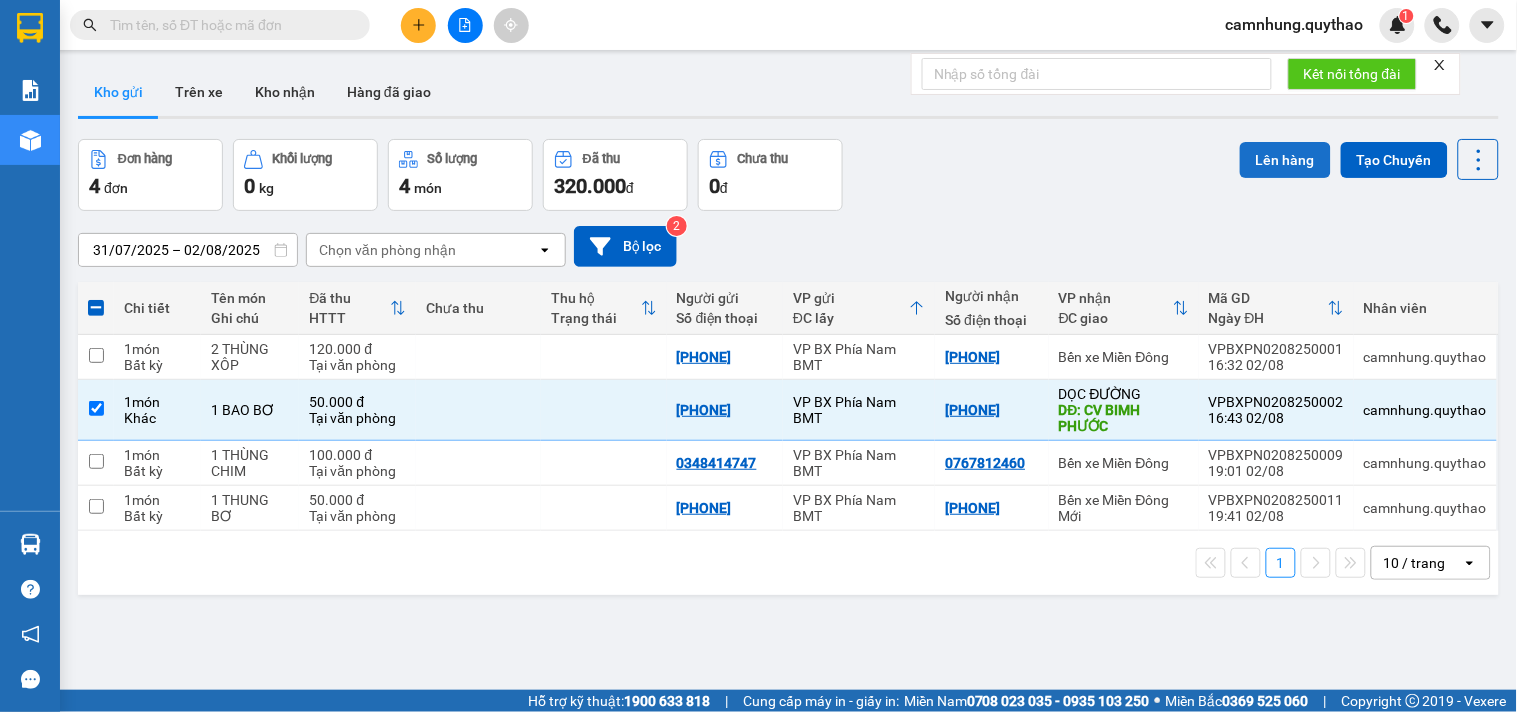 click on "Lên hàng" at bounding box center (1285, 160) 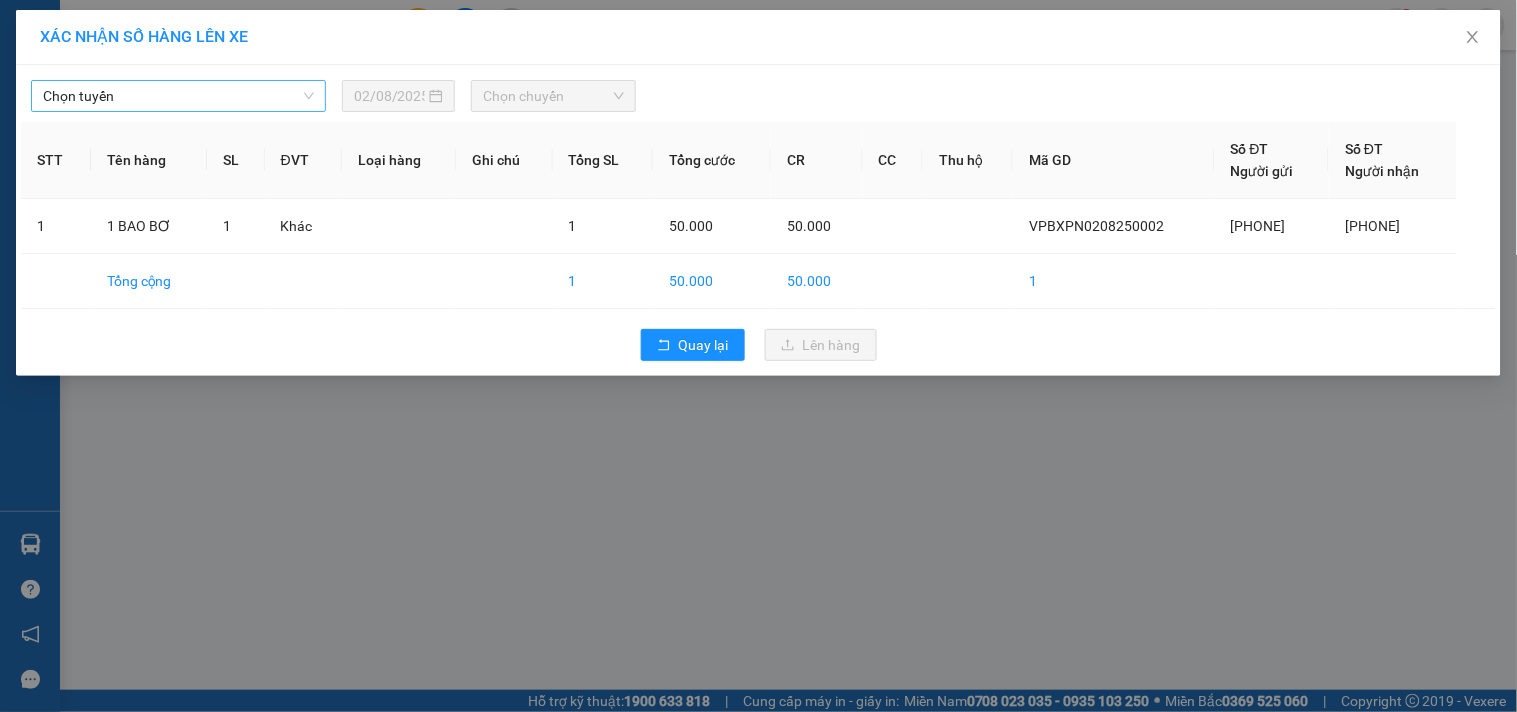 click on "Chọn tuyến" at bounding box center (178, 96) 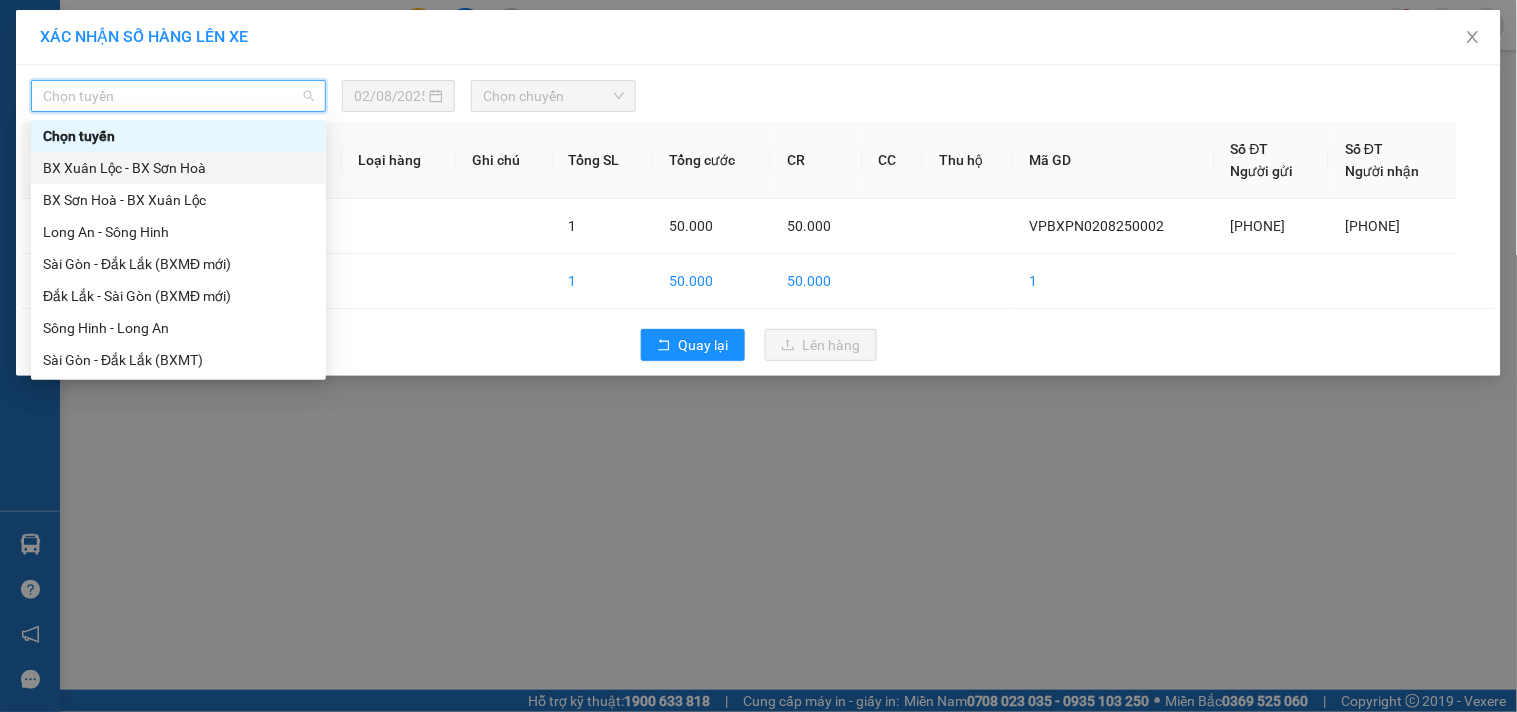 click on "BX Xuân Lộc - BX Sơn Hoà" at bounding box center [178, 168] 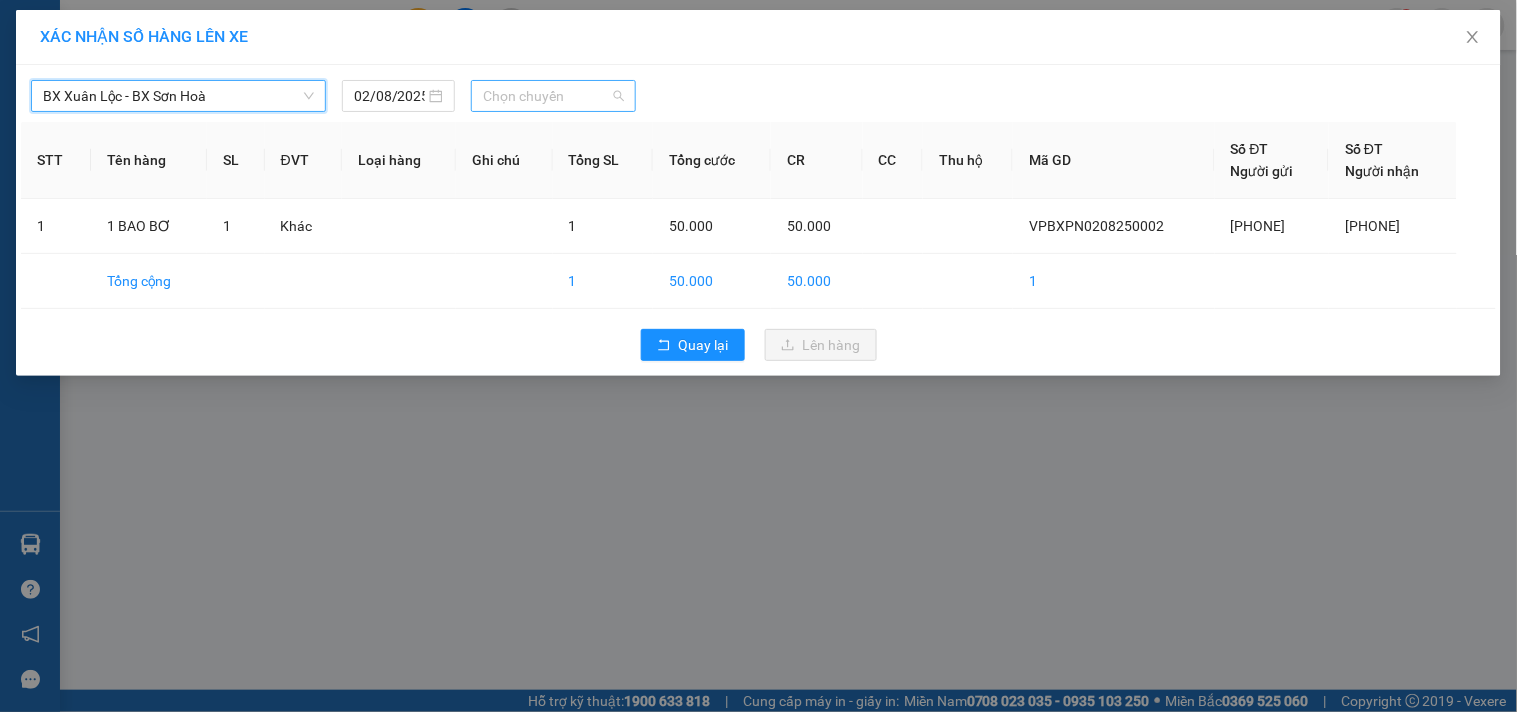 click on "Chọn chuyến" at bounding box center [553, 96] 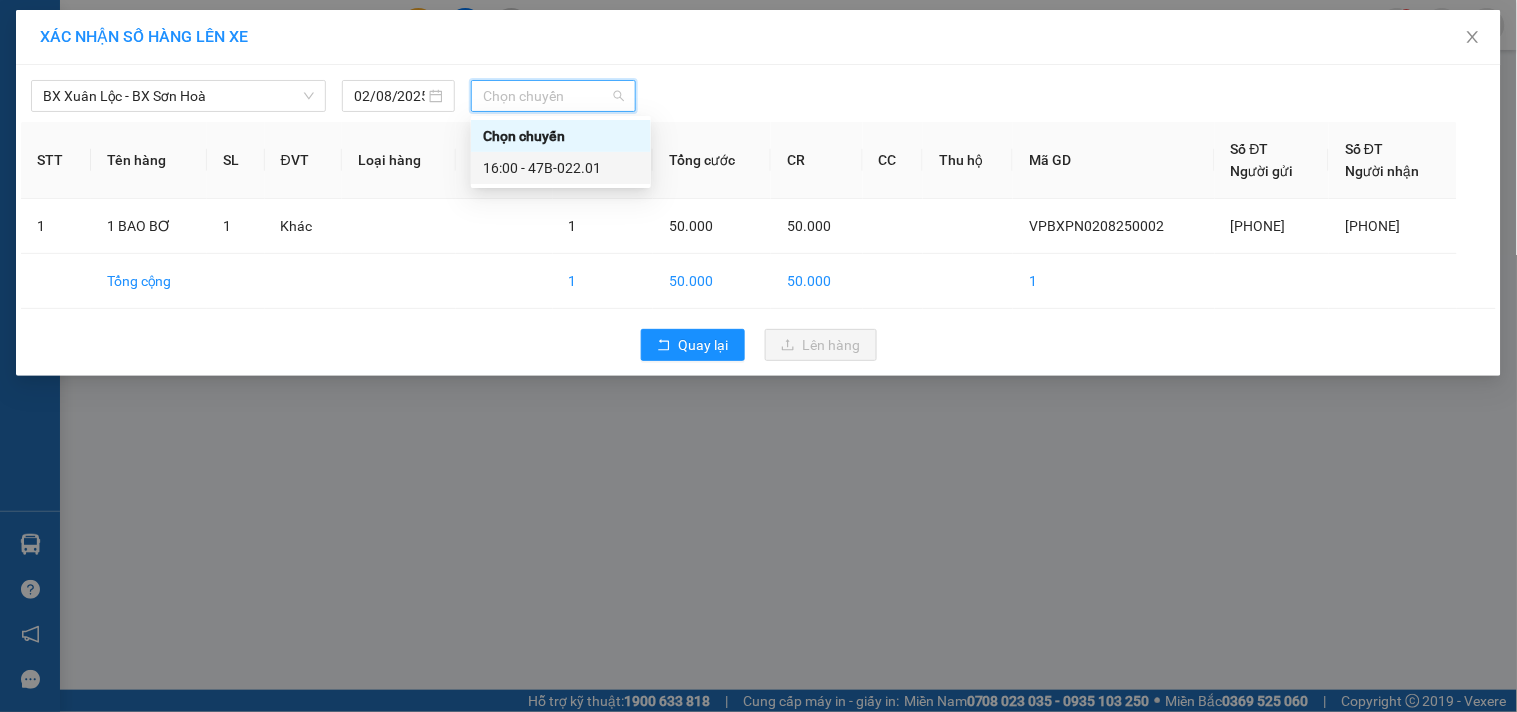 click on "16:00     - 47B-022.01" at bounding box center (561, 168) 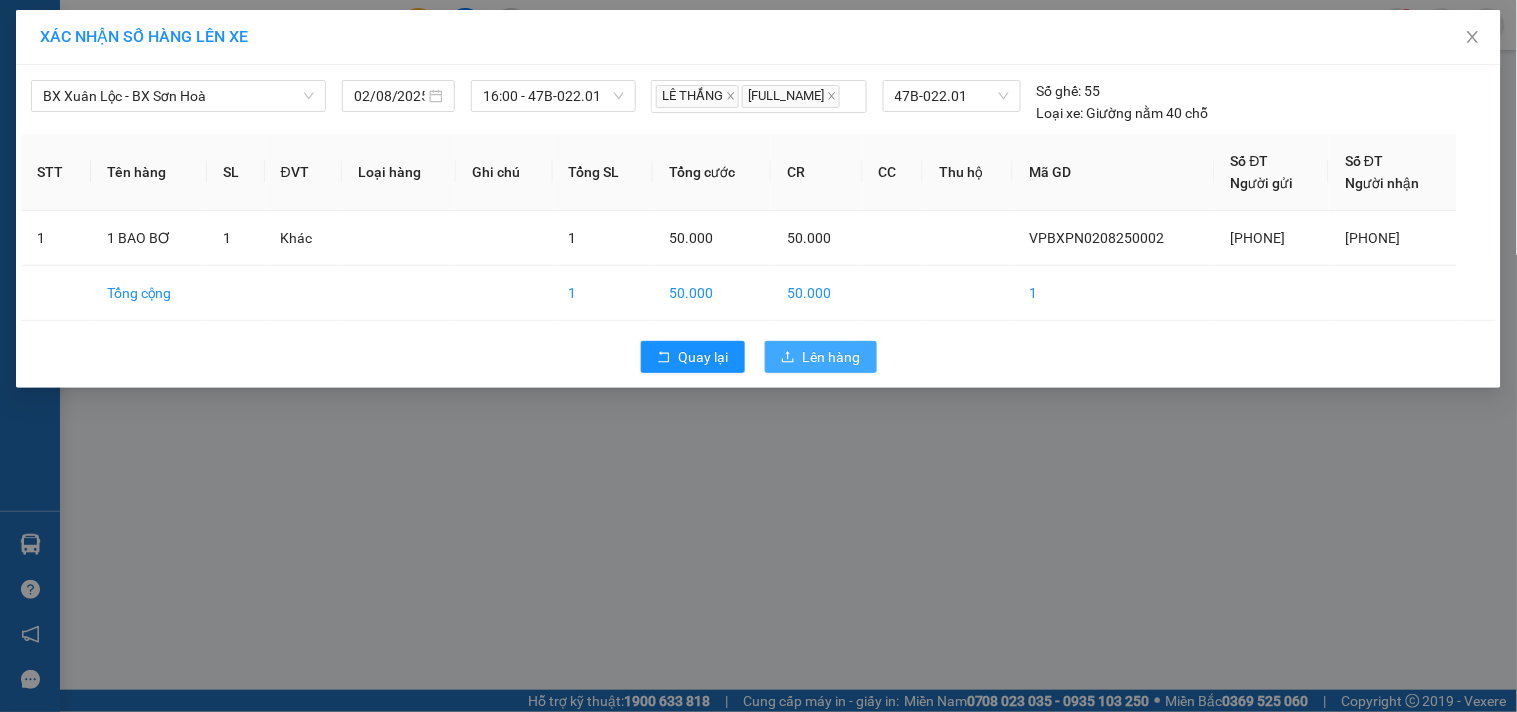 click on "Lên hàng" at bounding box center [832, 357] 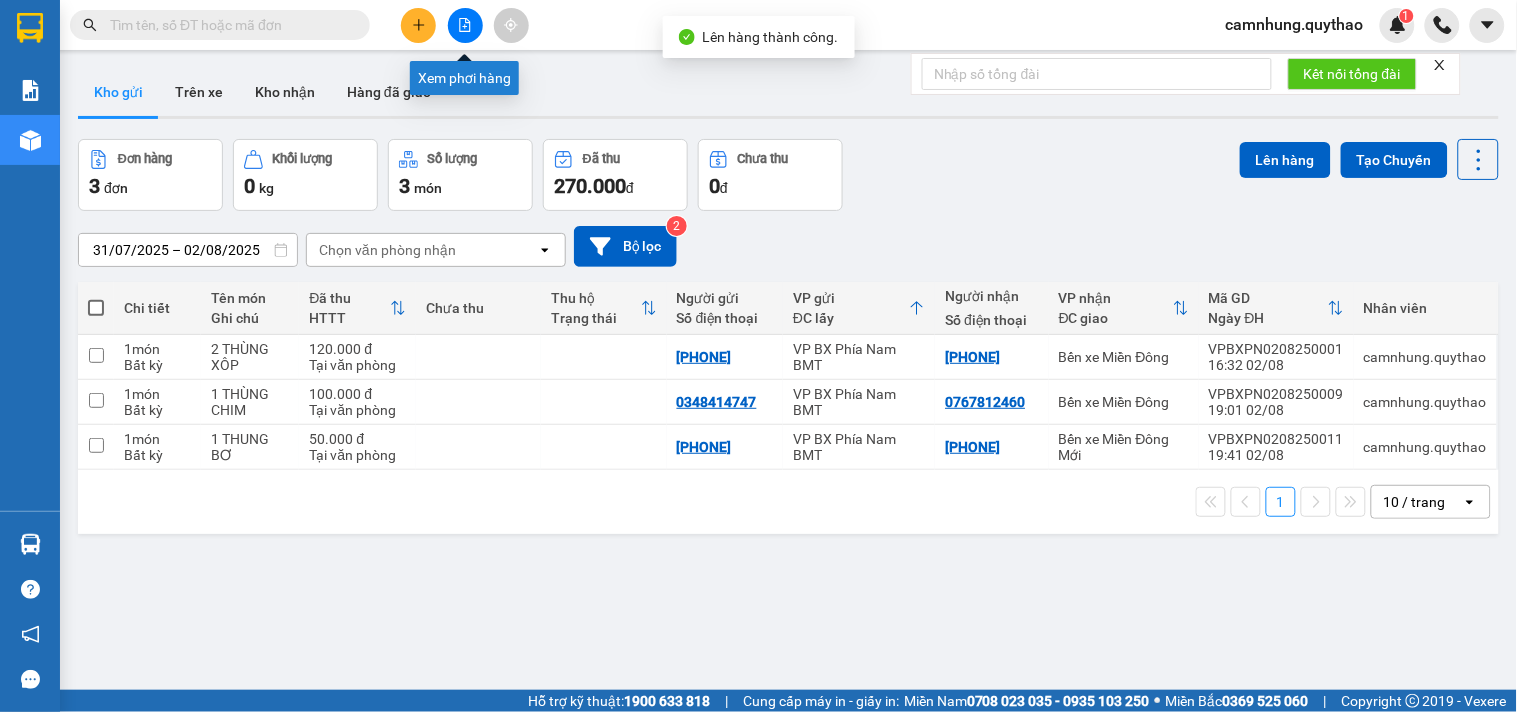 click at bounding box center (465, 25) 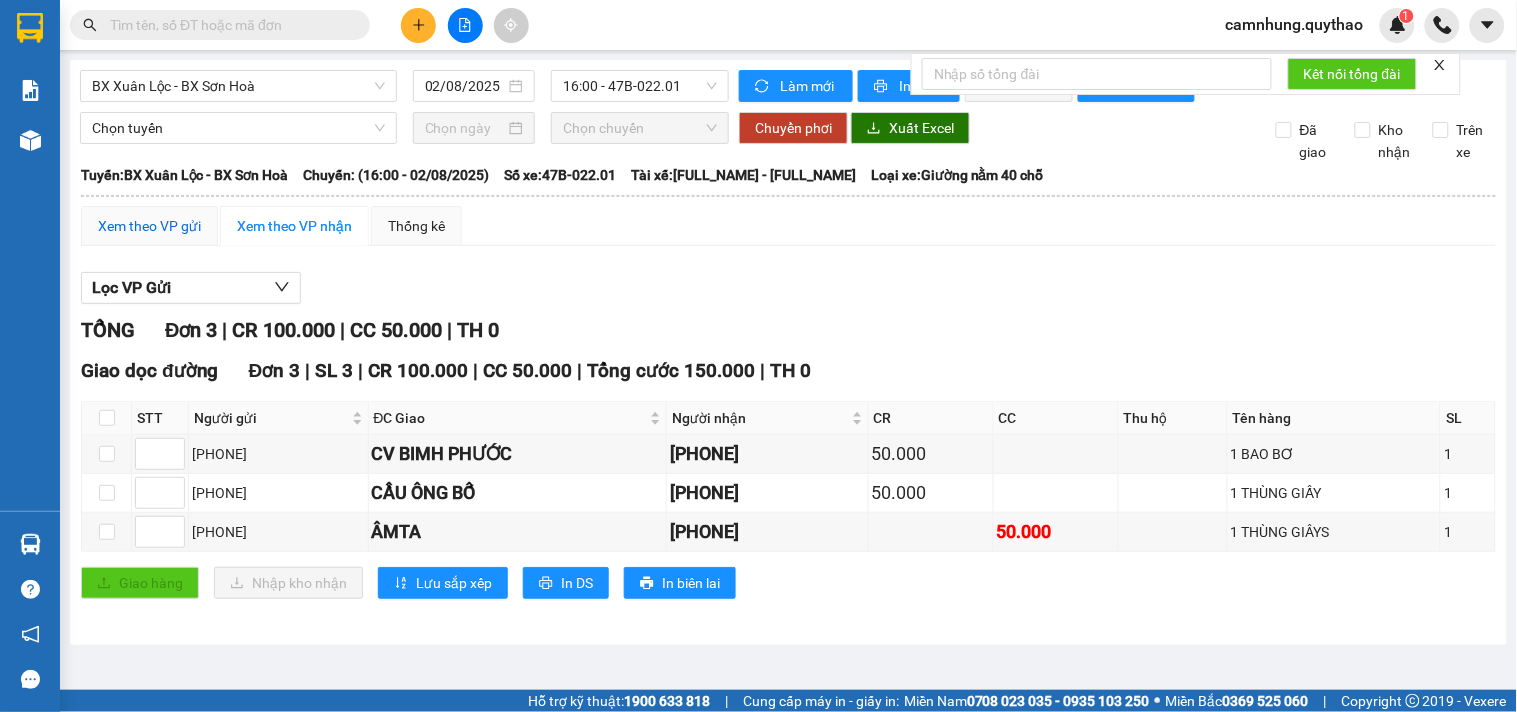 click on "Xem theo VP gửi" at bounding box center [149, 226] 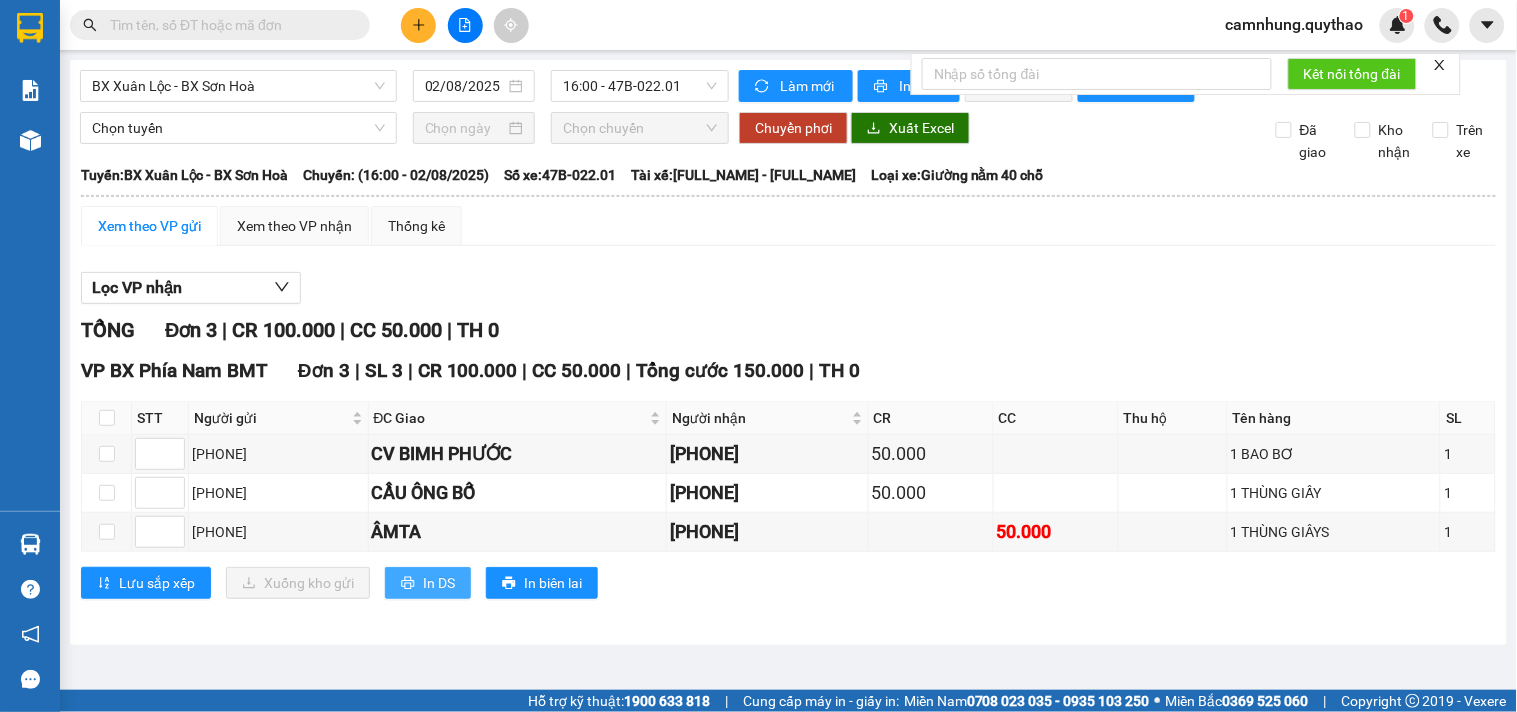 click on "In DS" at bounding box center (439, 583) 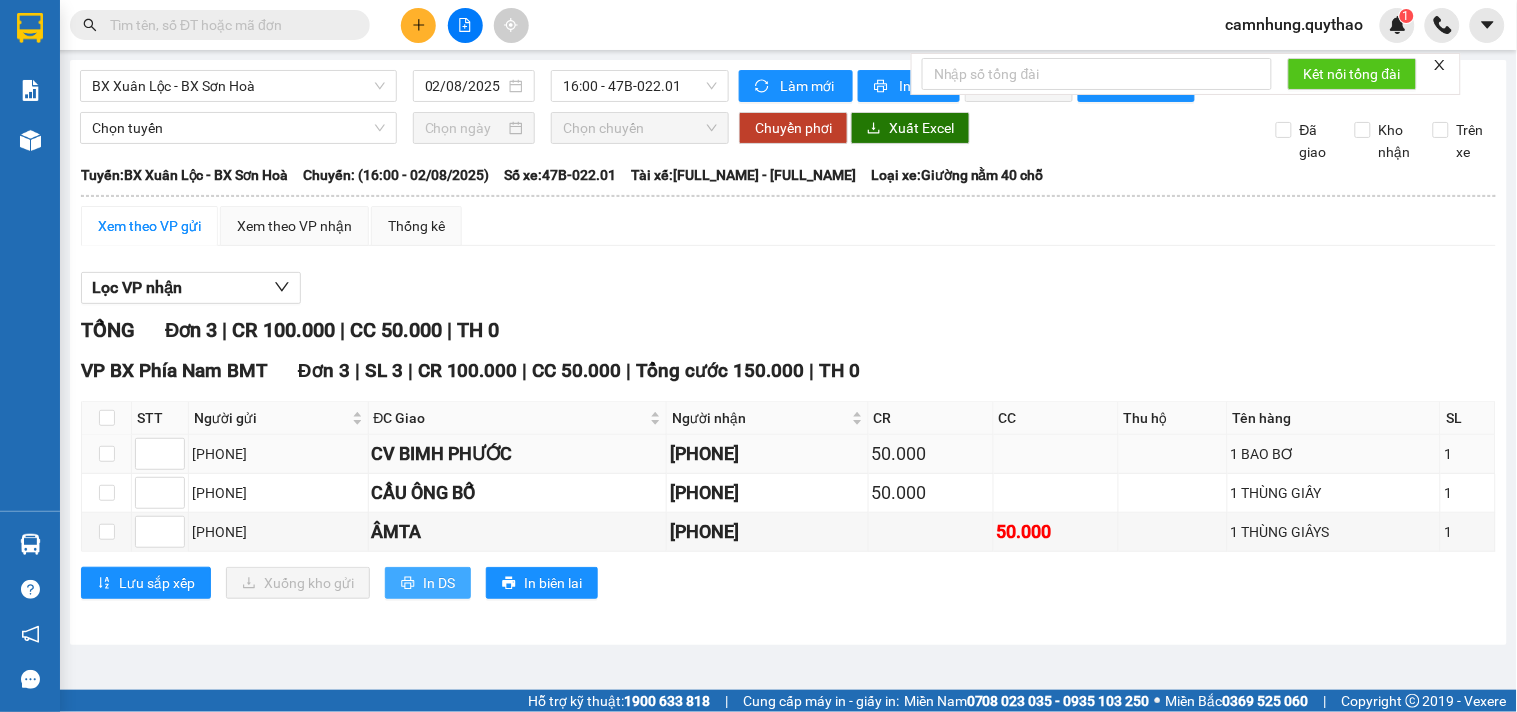 scroll, scrollTop: 0, scrollLeft: 0, axis: both 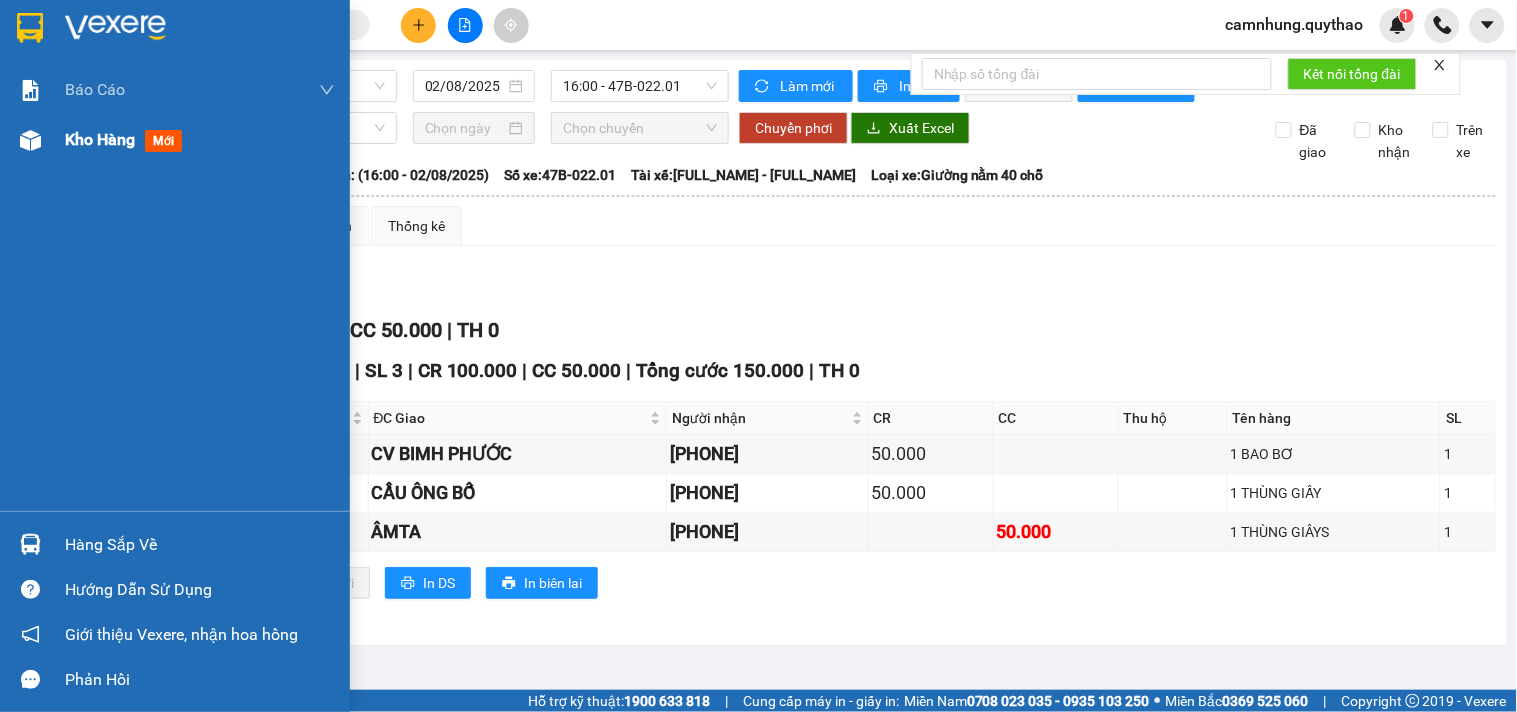 click on "Kho hàng" at bounding box center [100, 139] 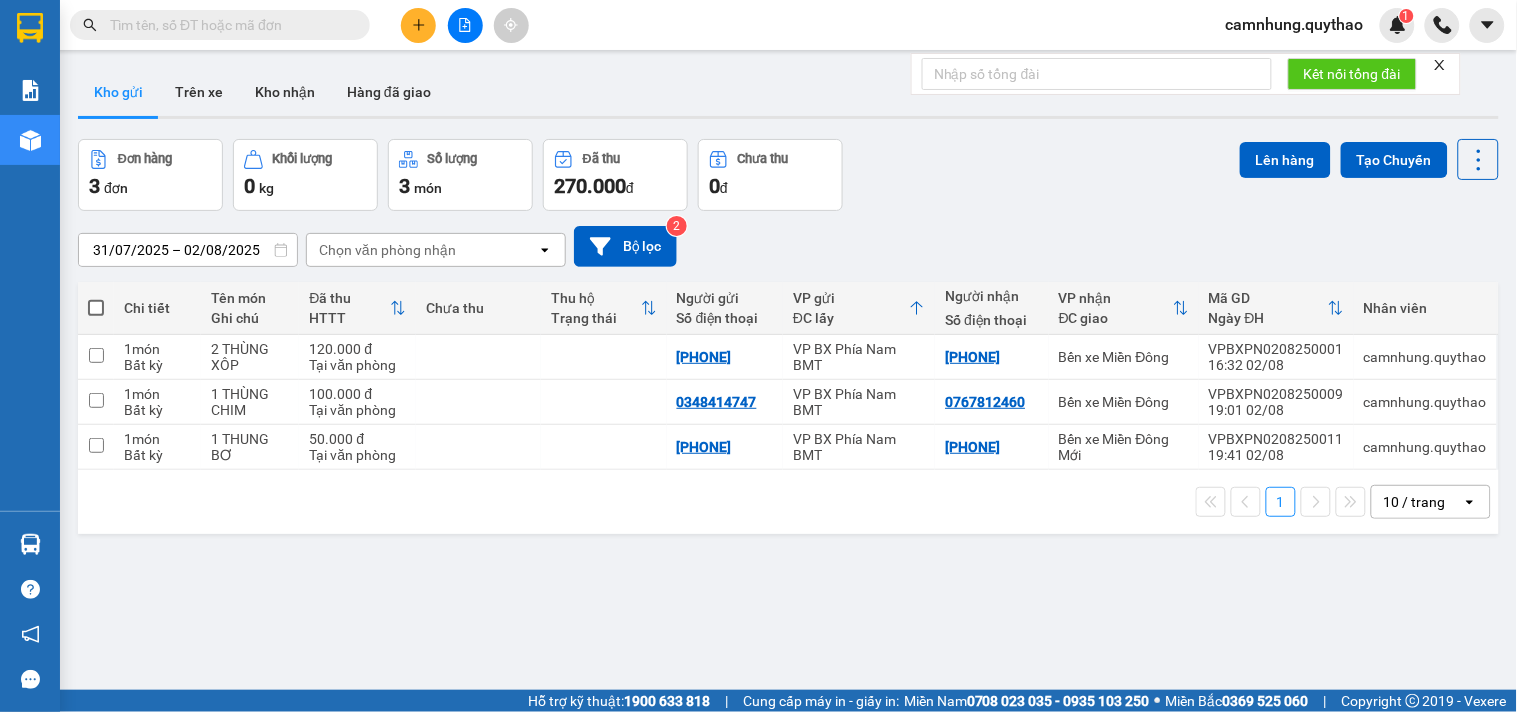 click on "Chi tiết" at bounding box center (157, 308) 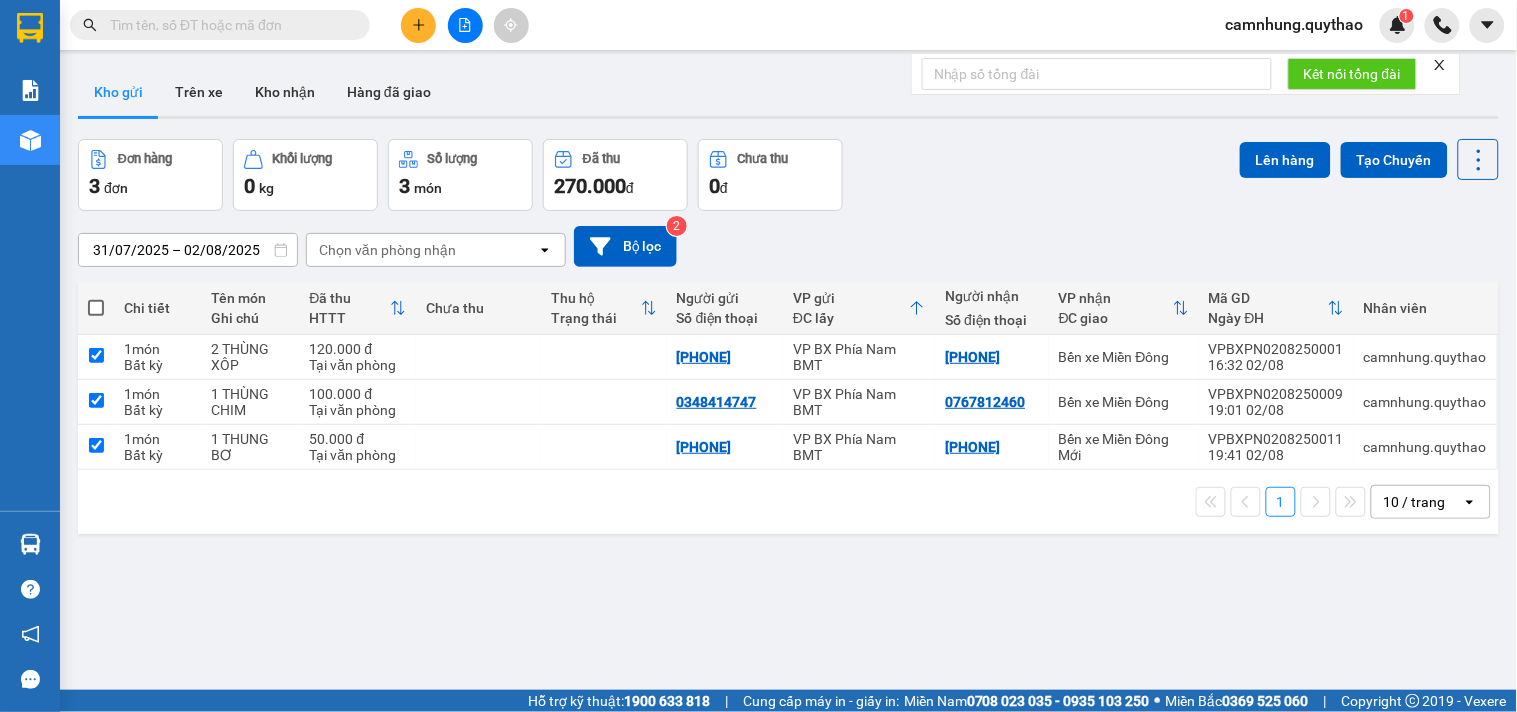 checkbox on "true" 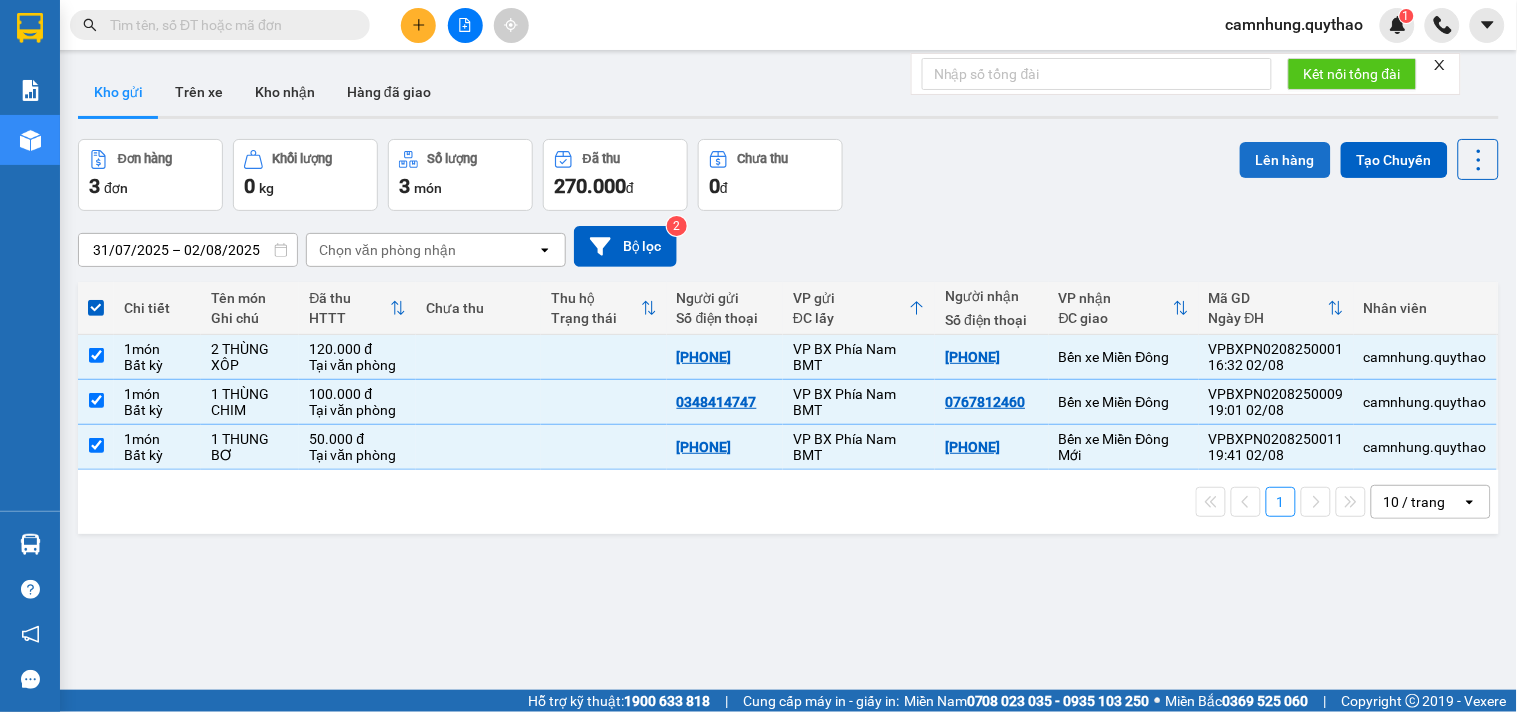 click on "Lên hàng" at bounding box center (1285, 160) 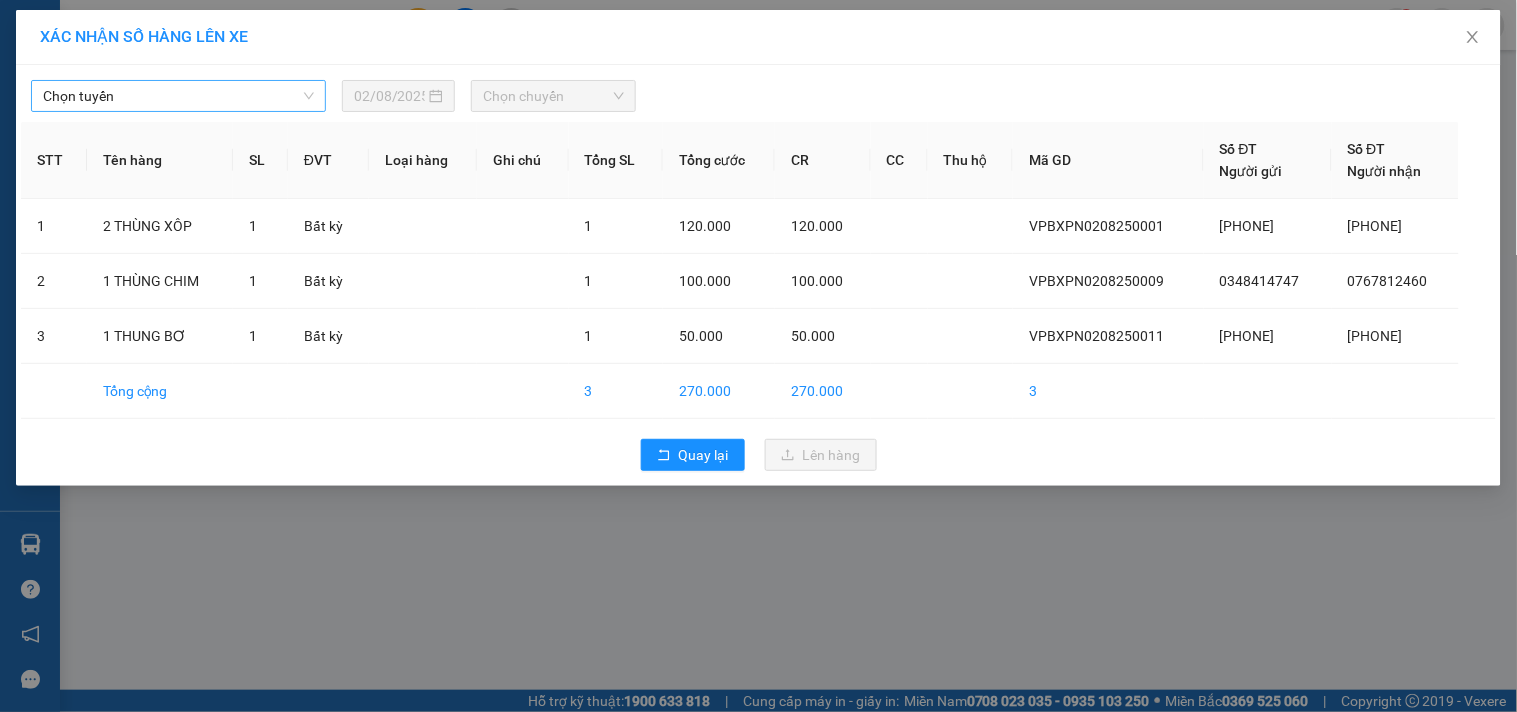 click on "Chọn tuyến" at bounding box center (178, 96) 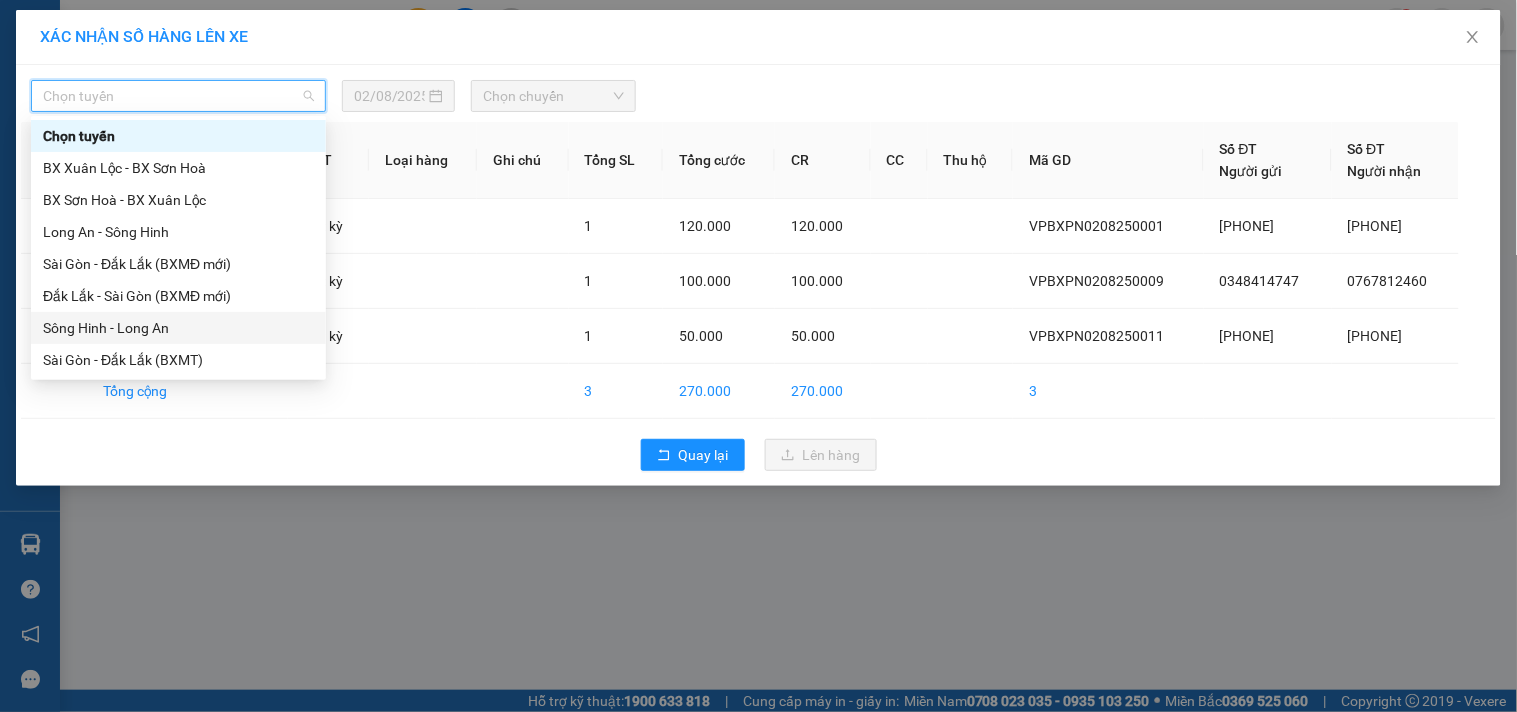 click on "Sông Hinh - Long An" at bounding box center (178, 328) 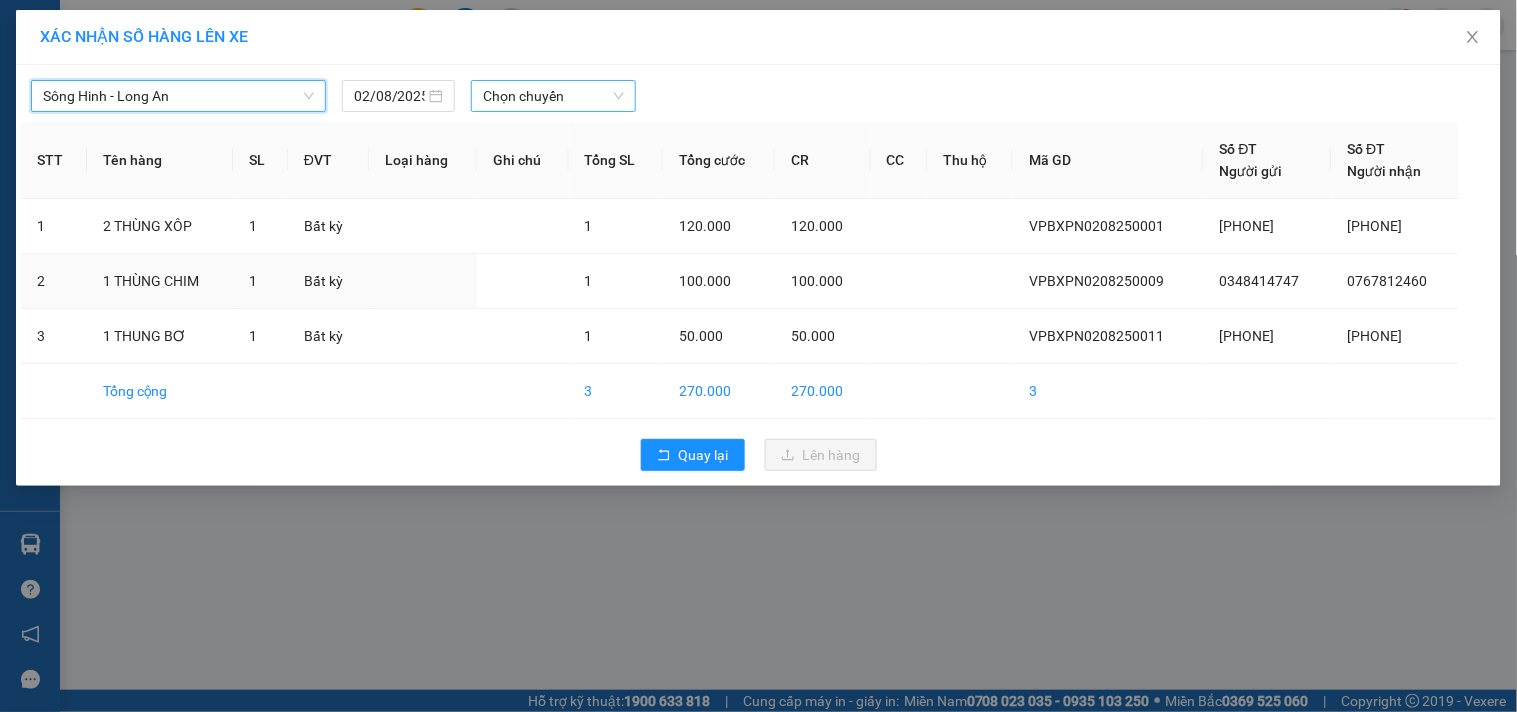 click on "Chọn chuyến" at bounding box center (553, 96) 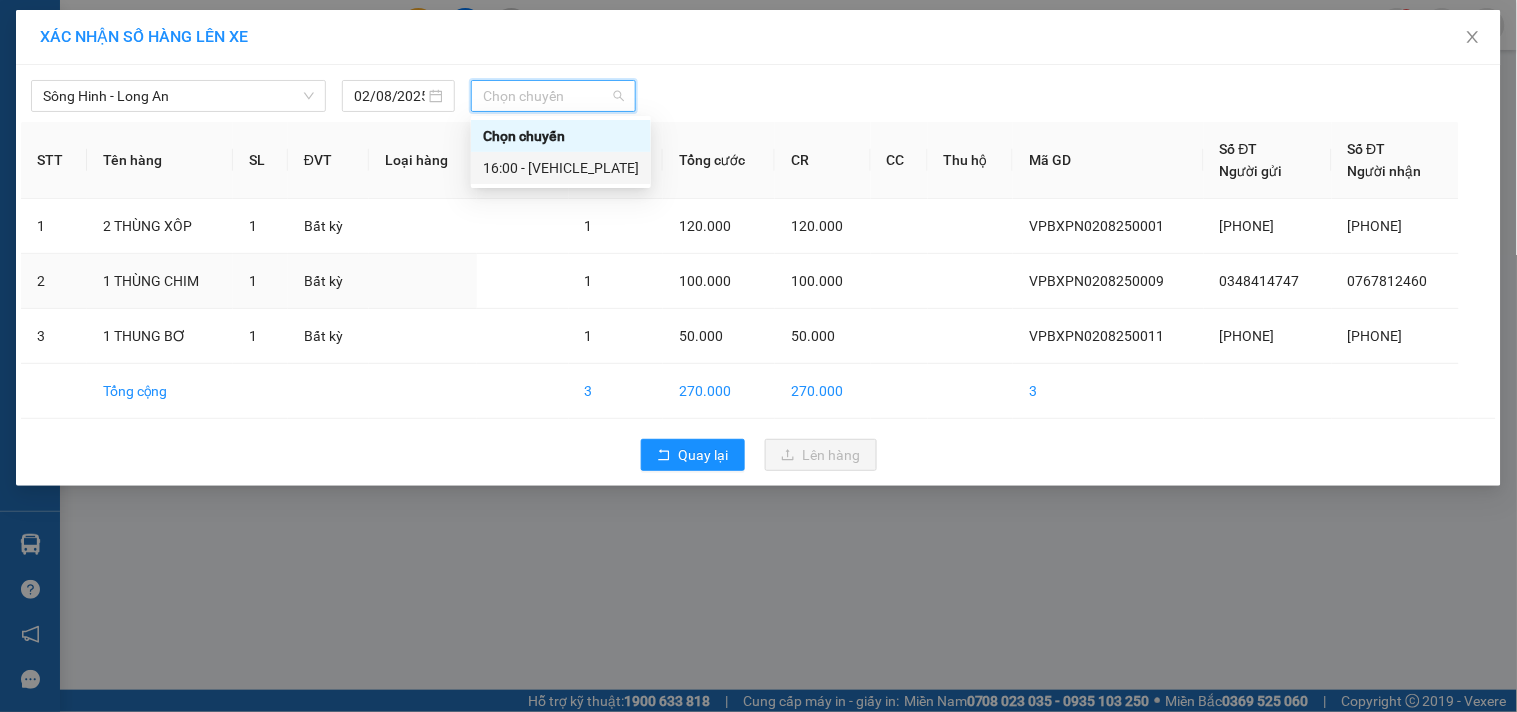 click on "16:00     - 47H-058.77" at bounding box center (561, 168) 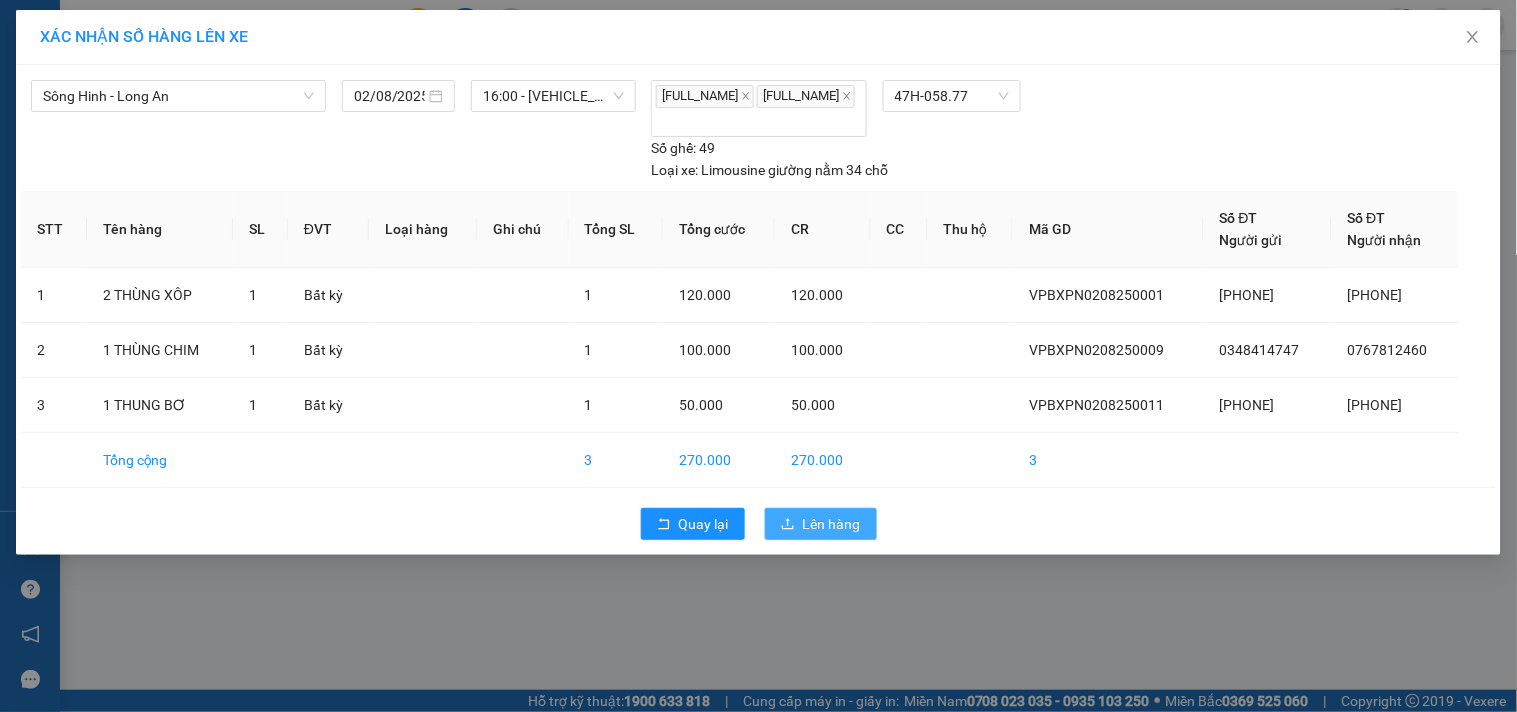 click on "Lên hàng" at bounding box center [832, 524] 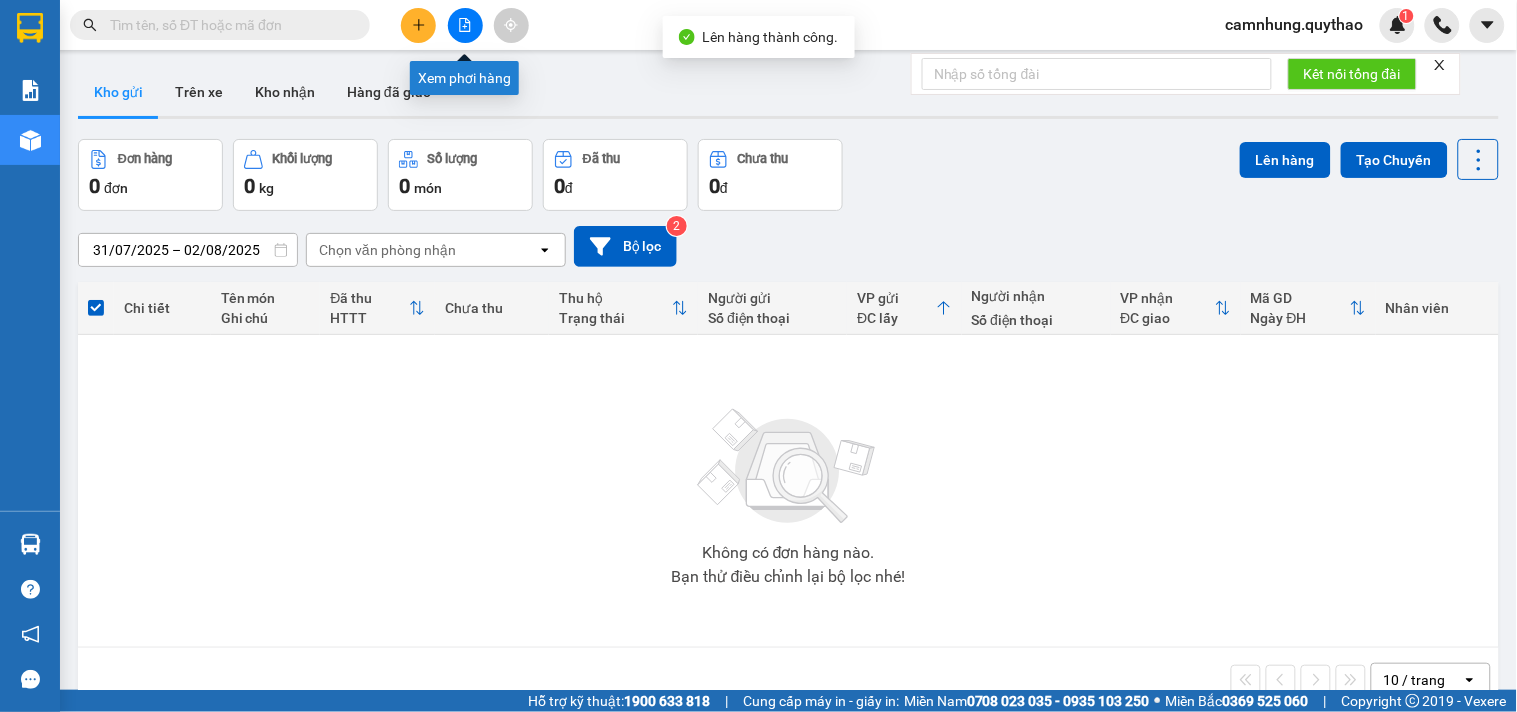 click 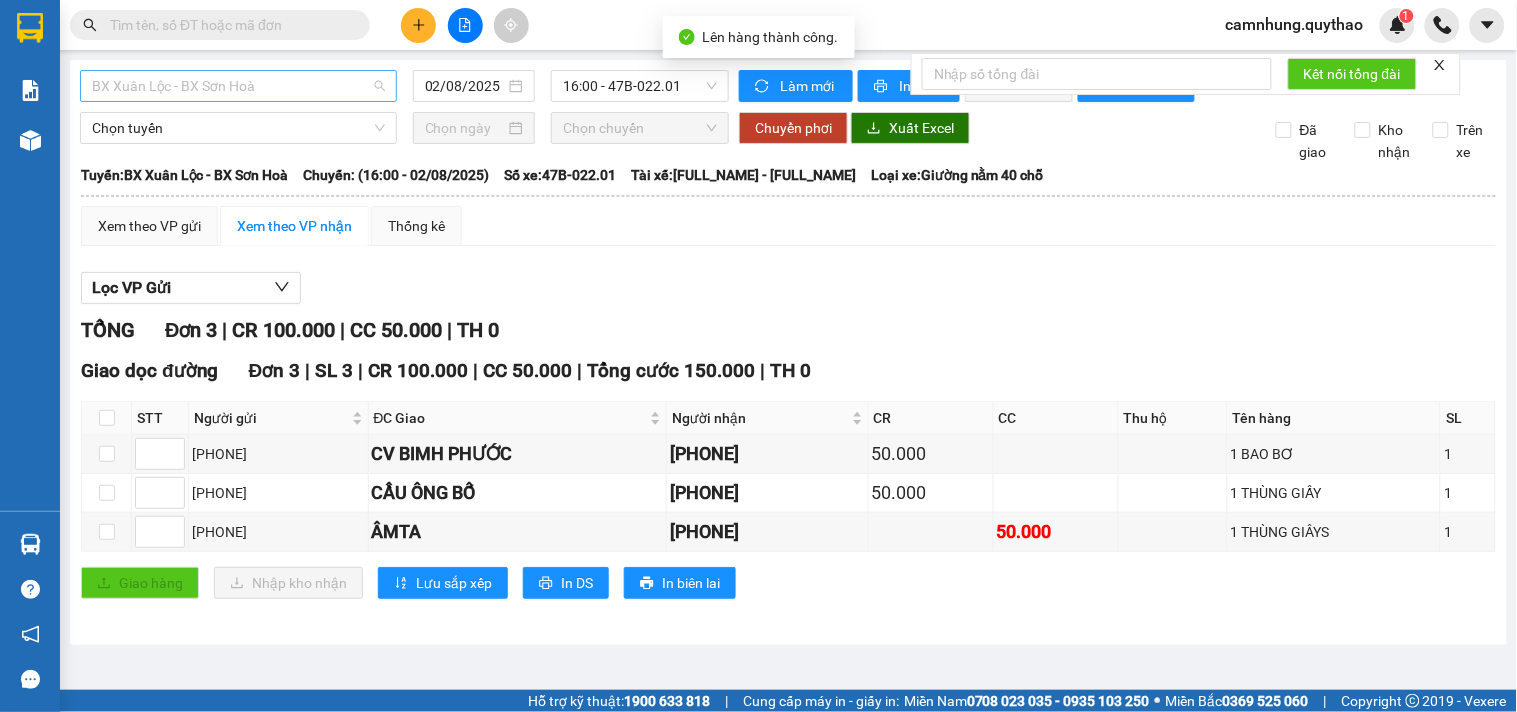 click on "BX Xuân Lộc - BX Sơn Hoà" at bounding box center [238, 86] 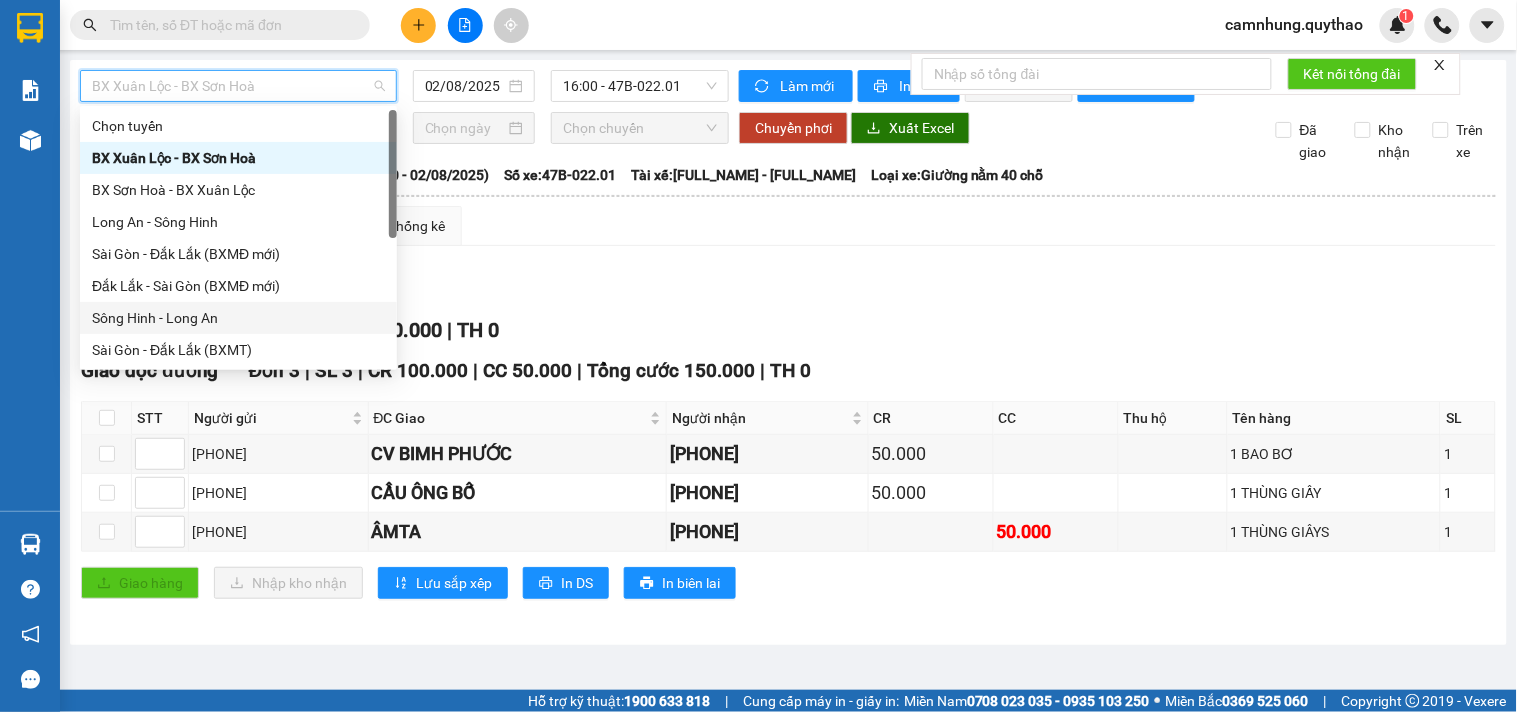 click on "Sông Hinh - Long An" at bounding box center (238, 318) 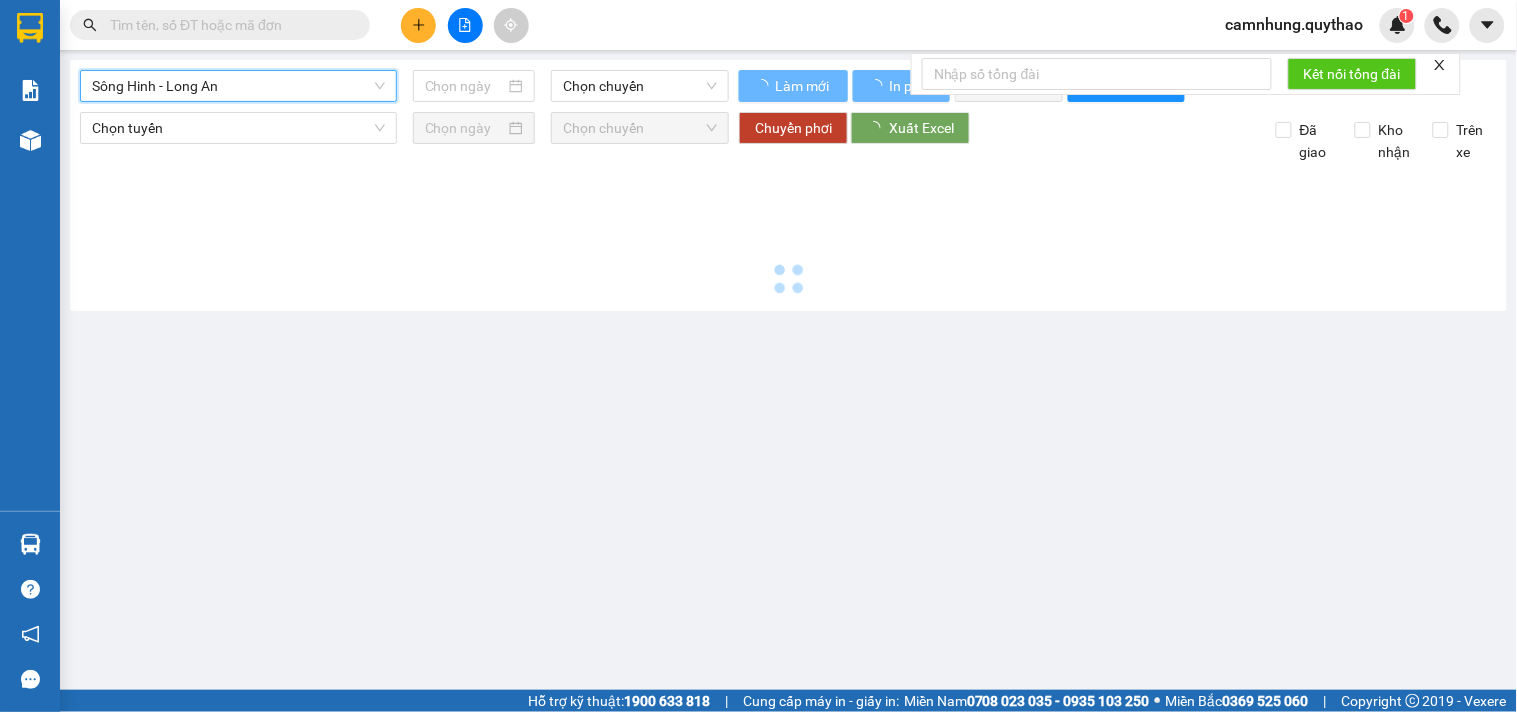 type on "02/08/2025" 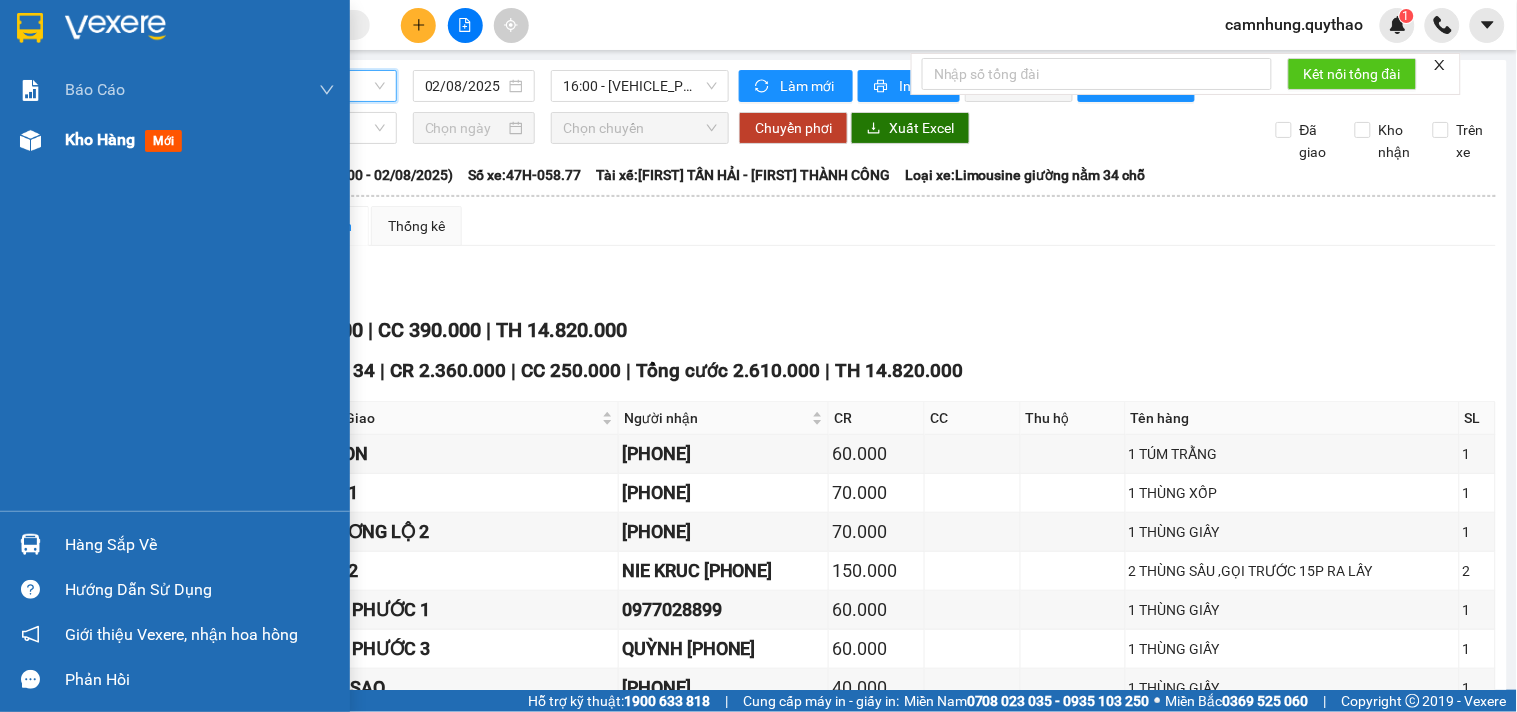 click on "Kho hàng mới" at bounding box center [175, 140] 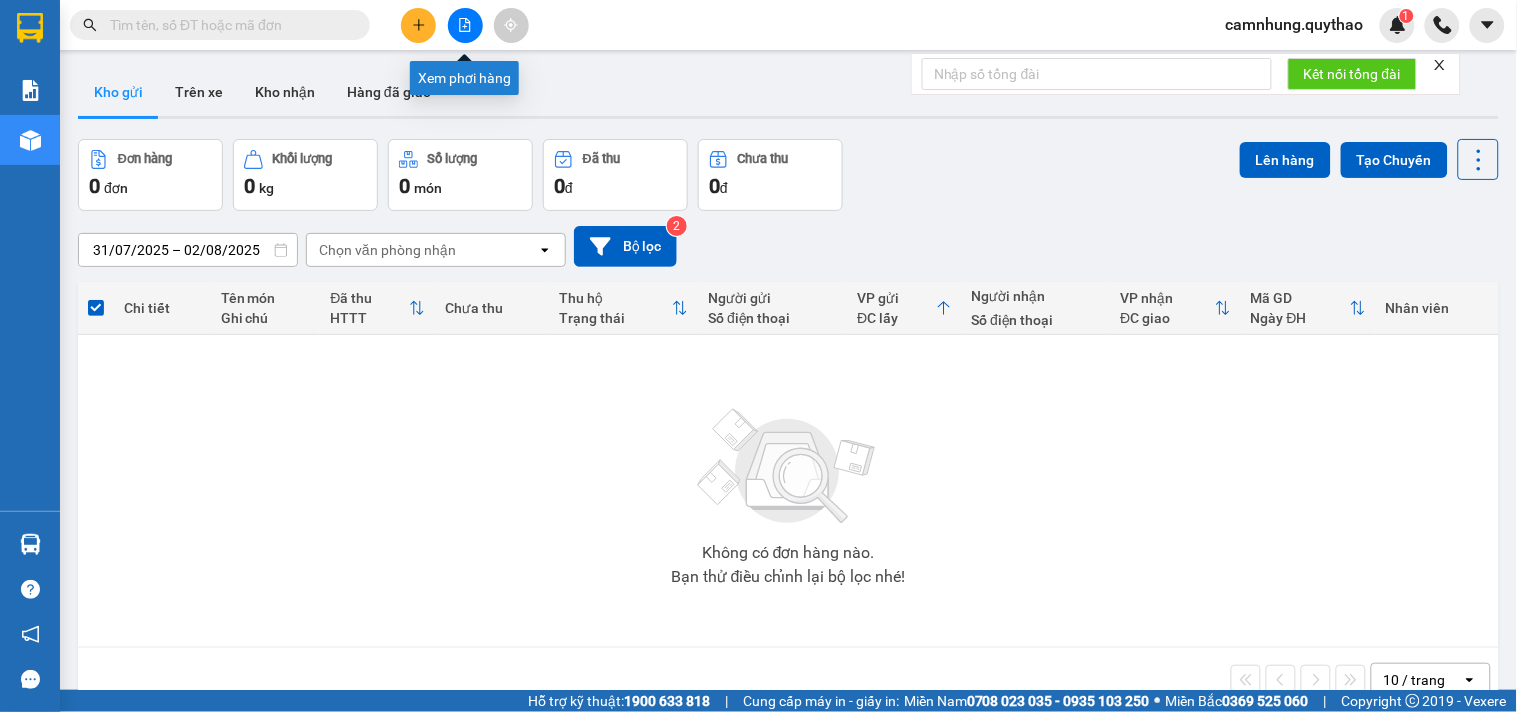 click at bounding box center [465, 25] 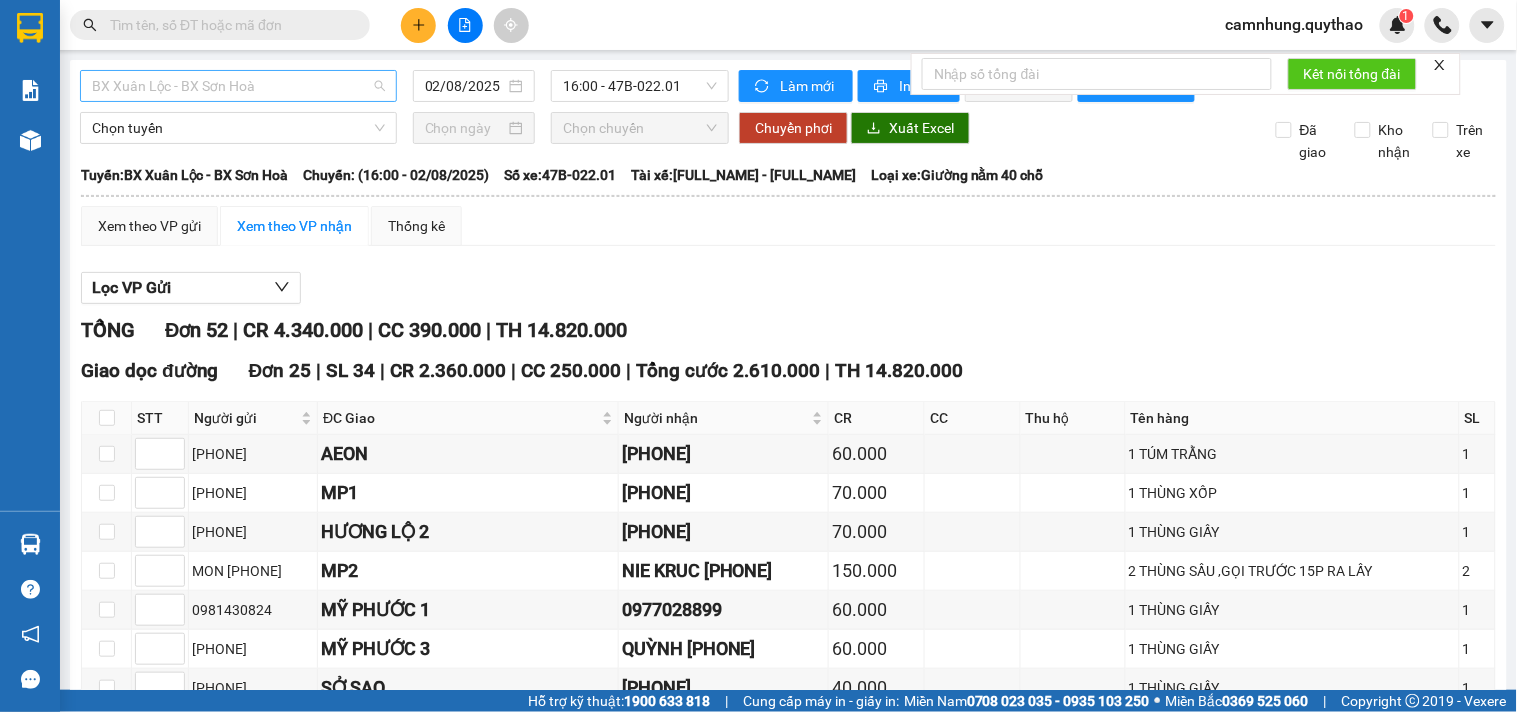 click on "BX Xuân Lộc - BX Sơn Hoà" at bounding box center [238, 86] 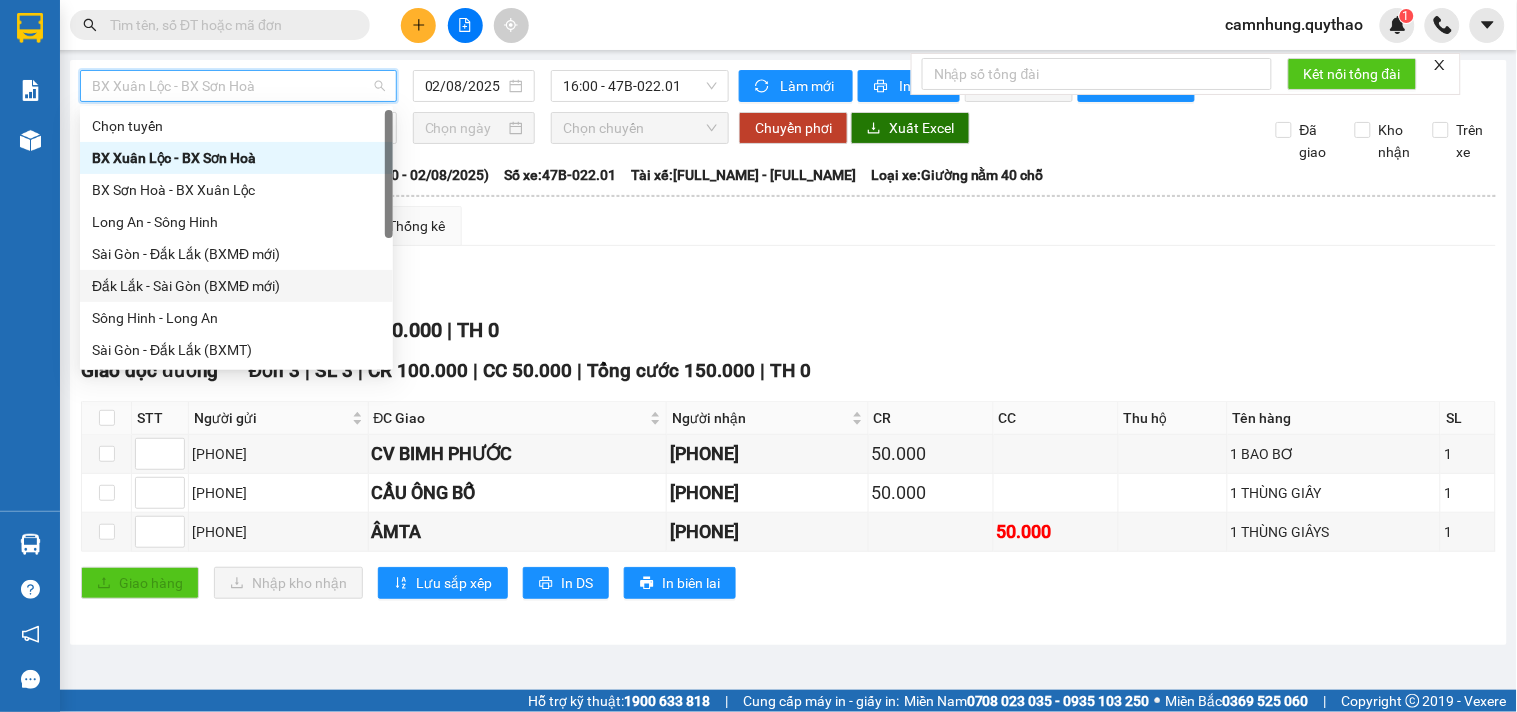 click on "Đắk Lắk - Sài Gòn (BXMĐ mới)" at bounding box center [236, 286] 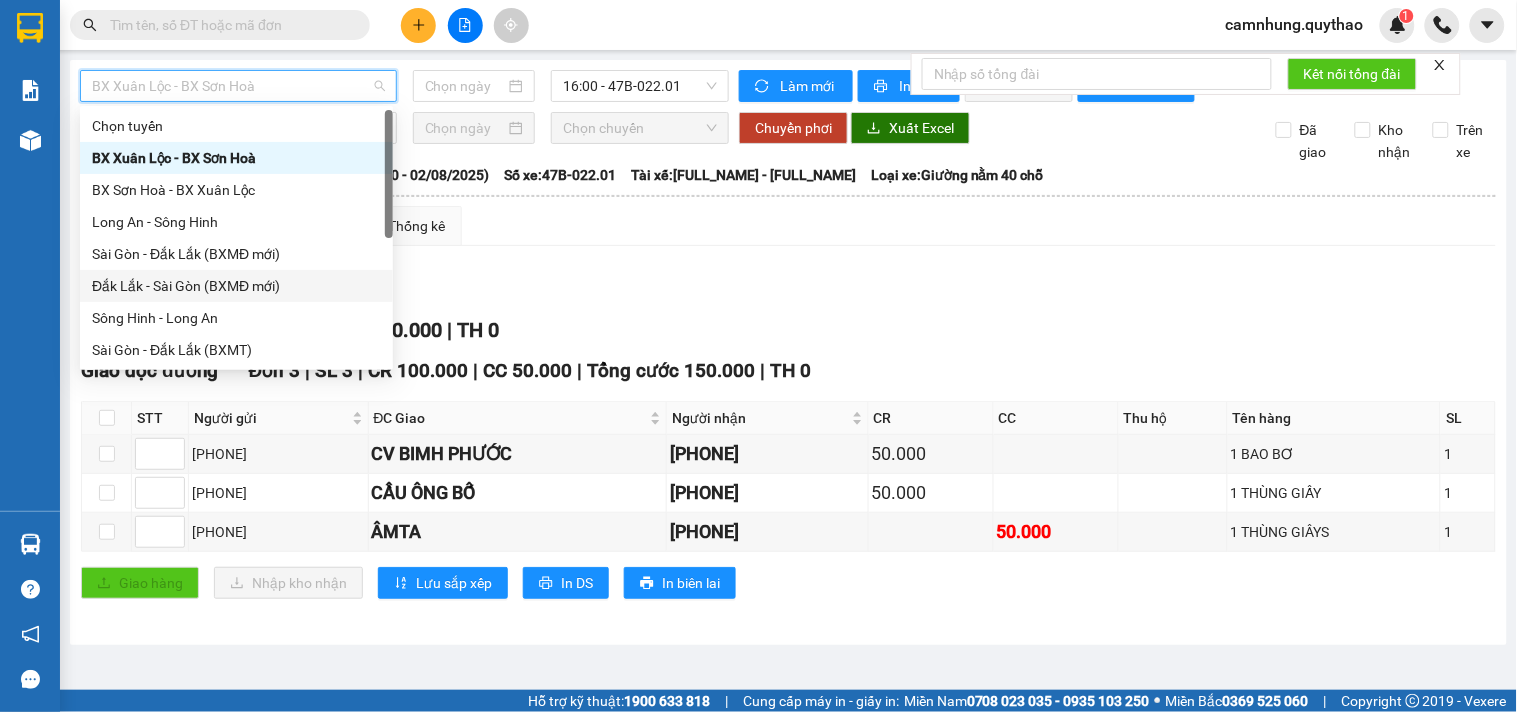 type on "02/08/2025" 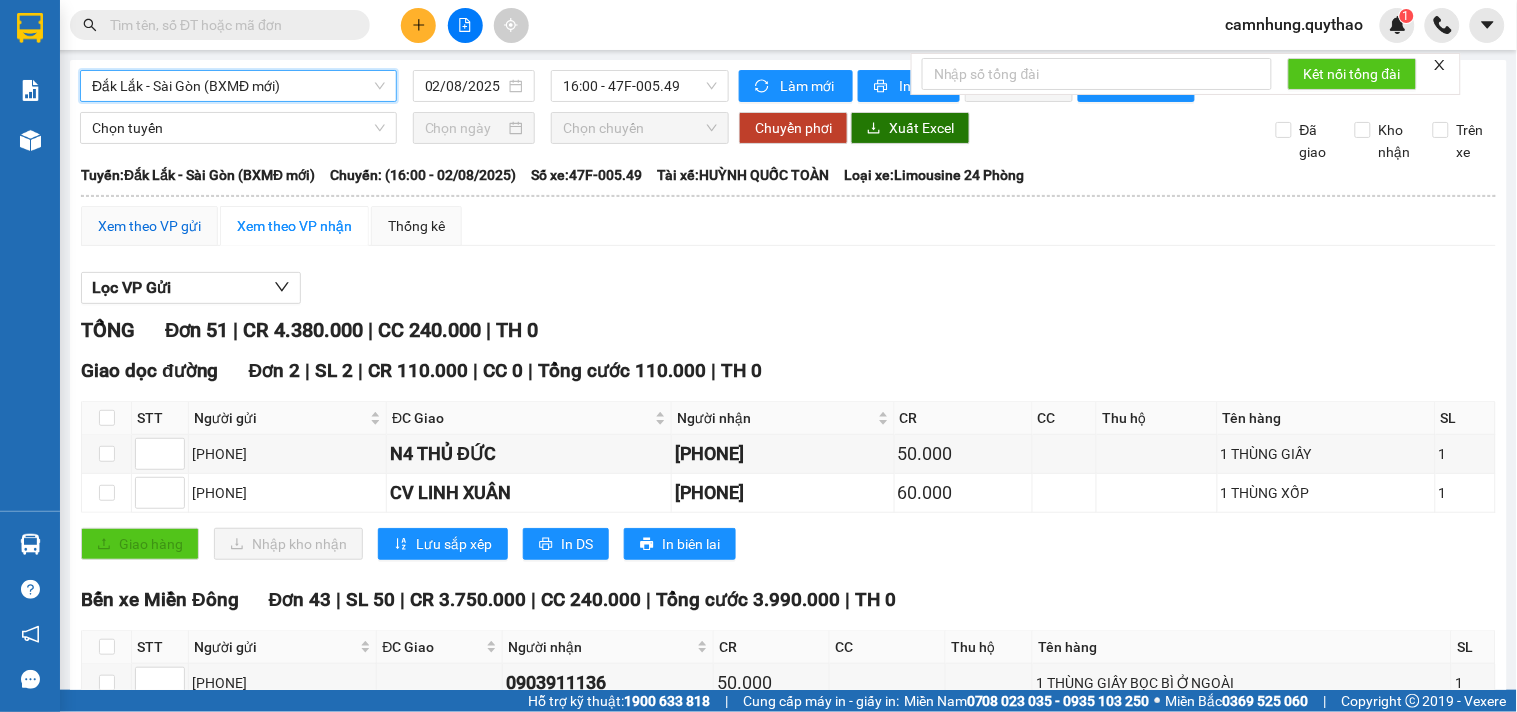 click on "Xem theo VP gửi" at bounding box center [149, 226] 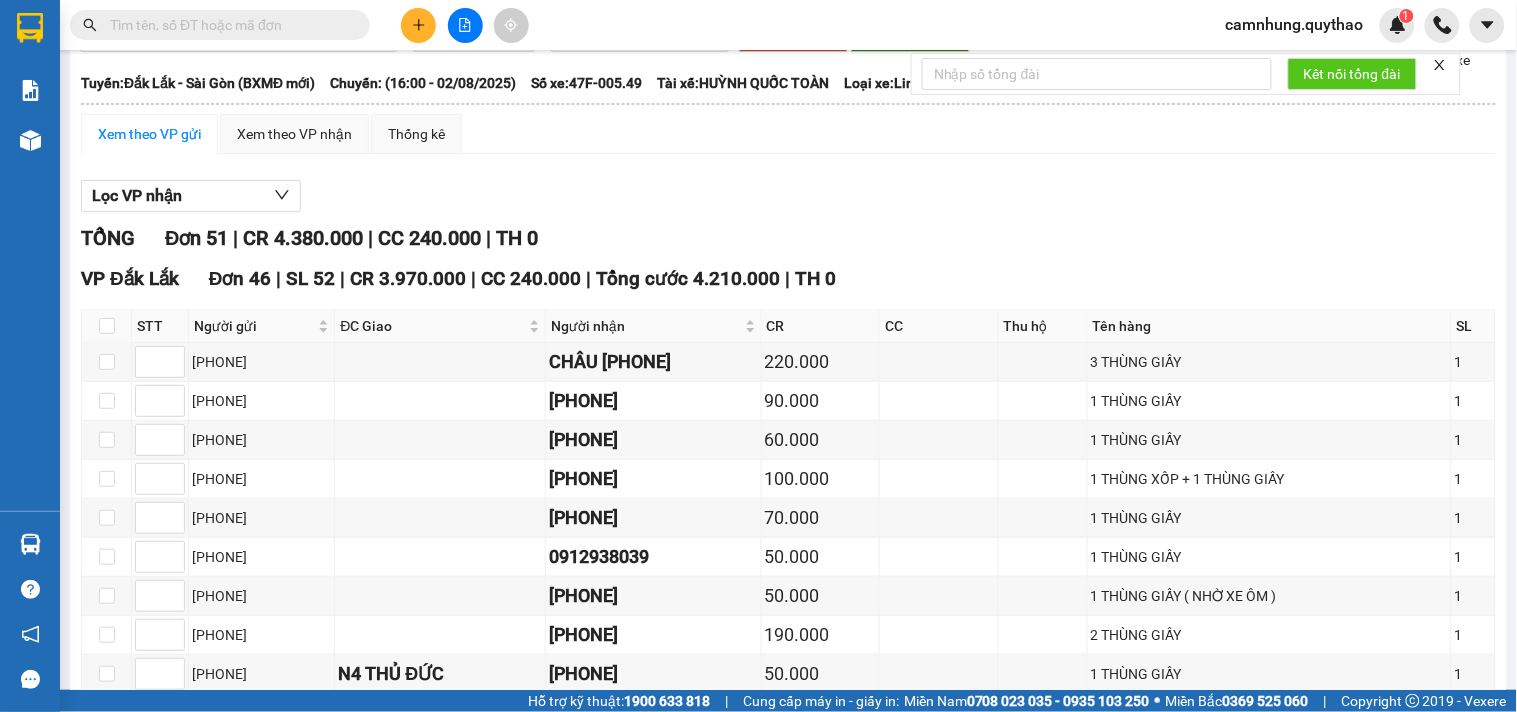 scroll, scrollTop: 0, scrollLeft: 0, axis: both 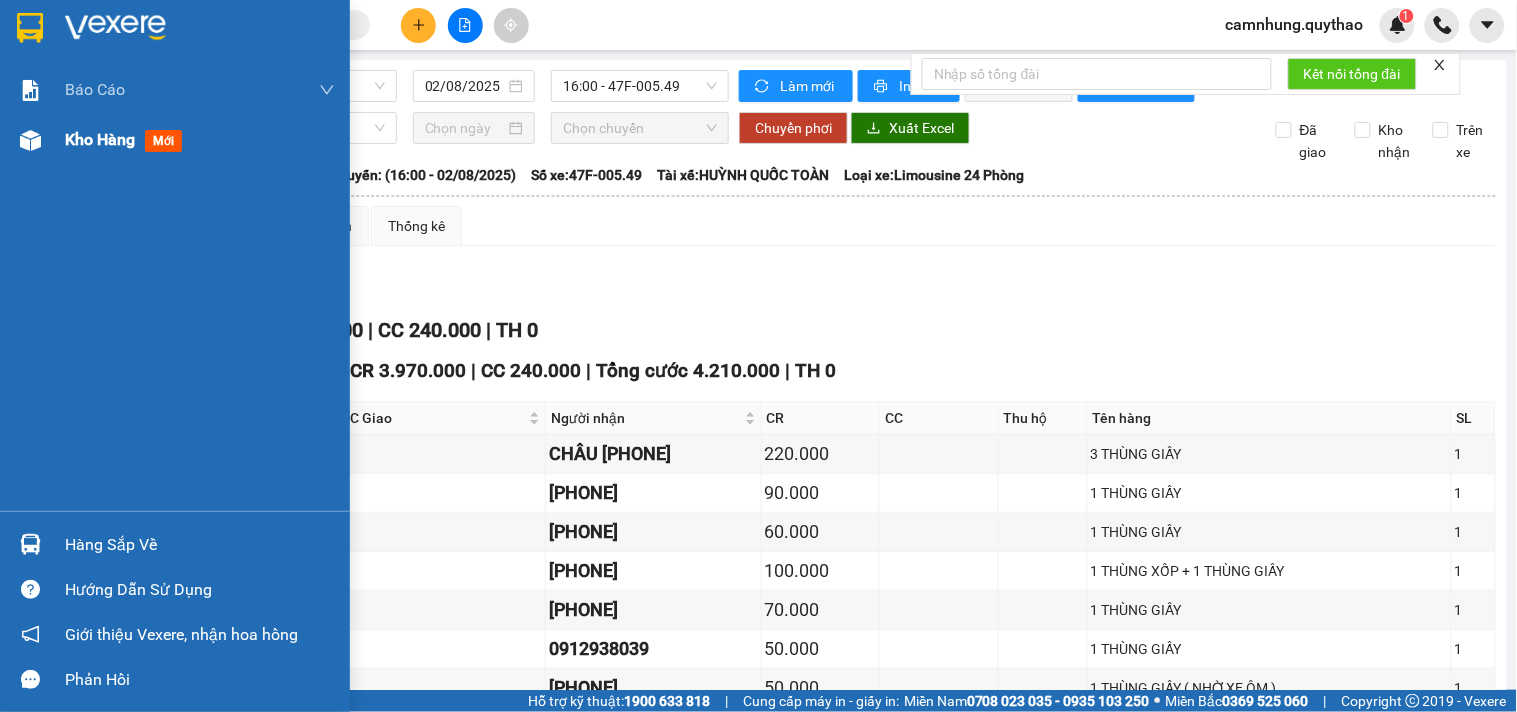 click on "Kho hàng mới" at bounding box center [200, 140] 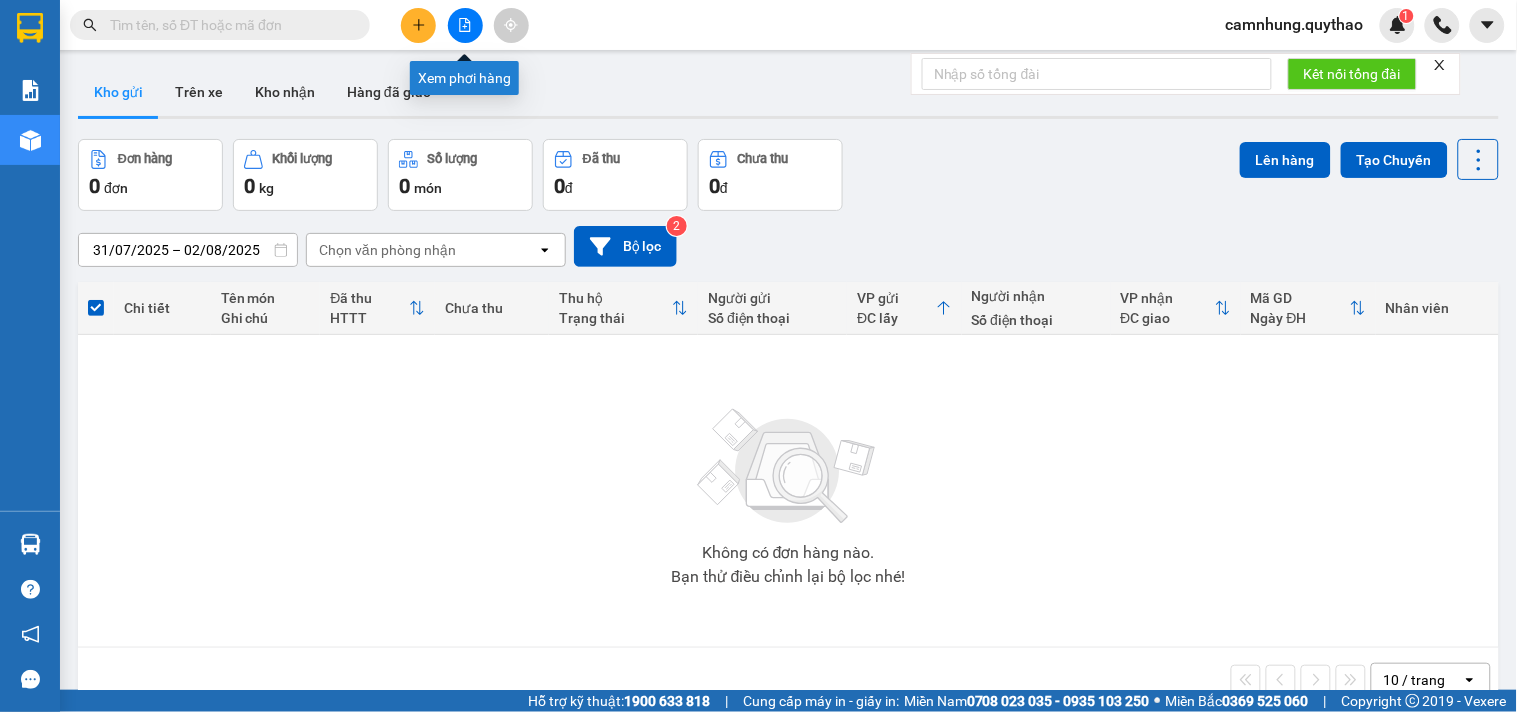 click 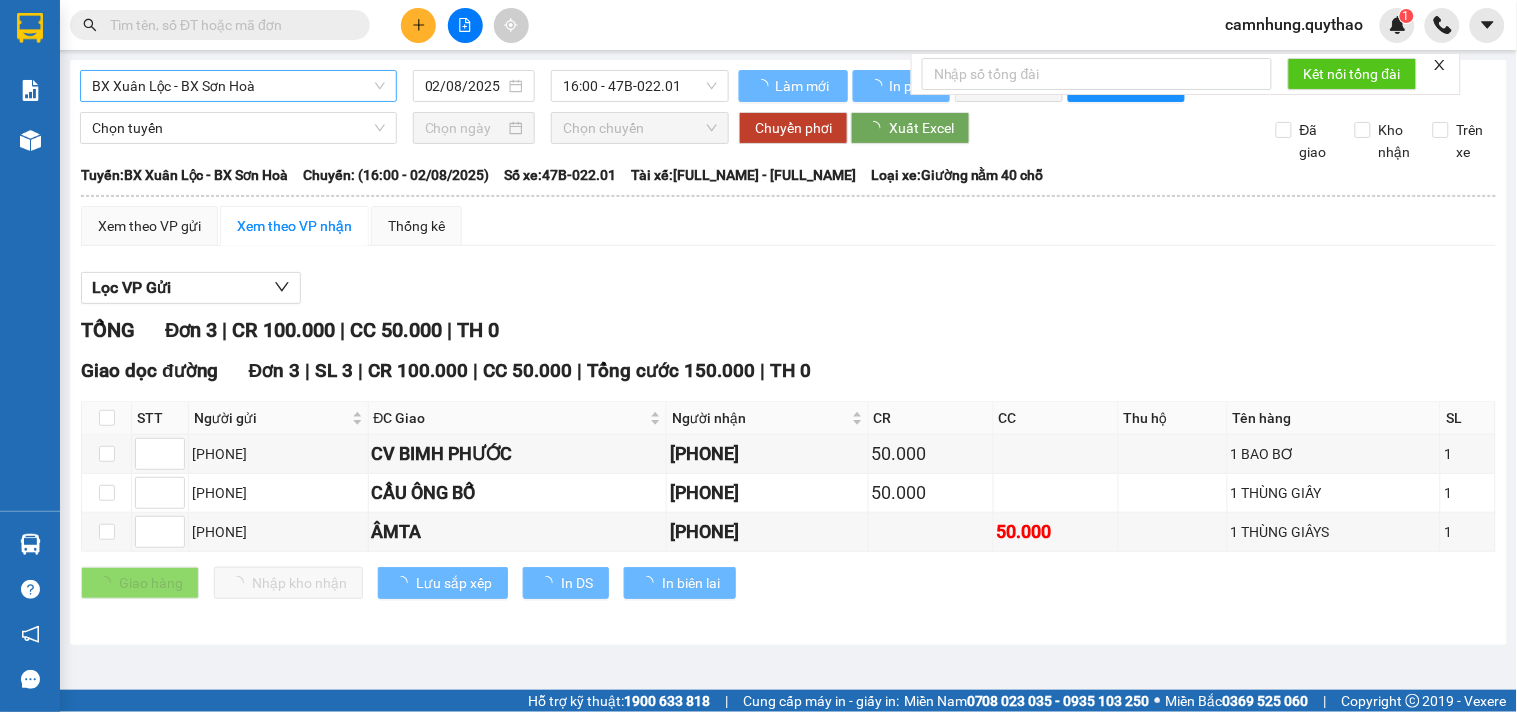 click on "BX Xuân Lộc - BX Sơn Hoà" at bounding box center (238, 86) 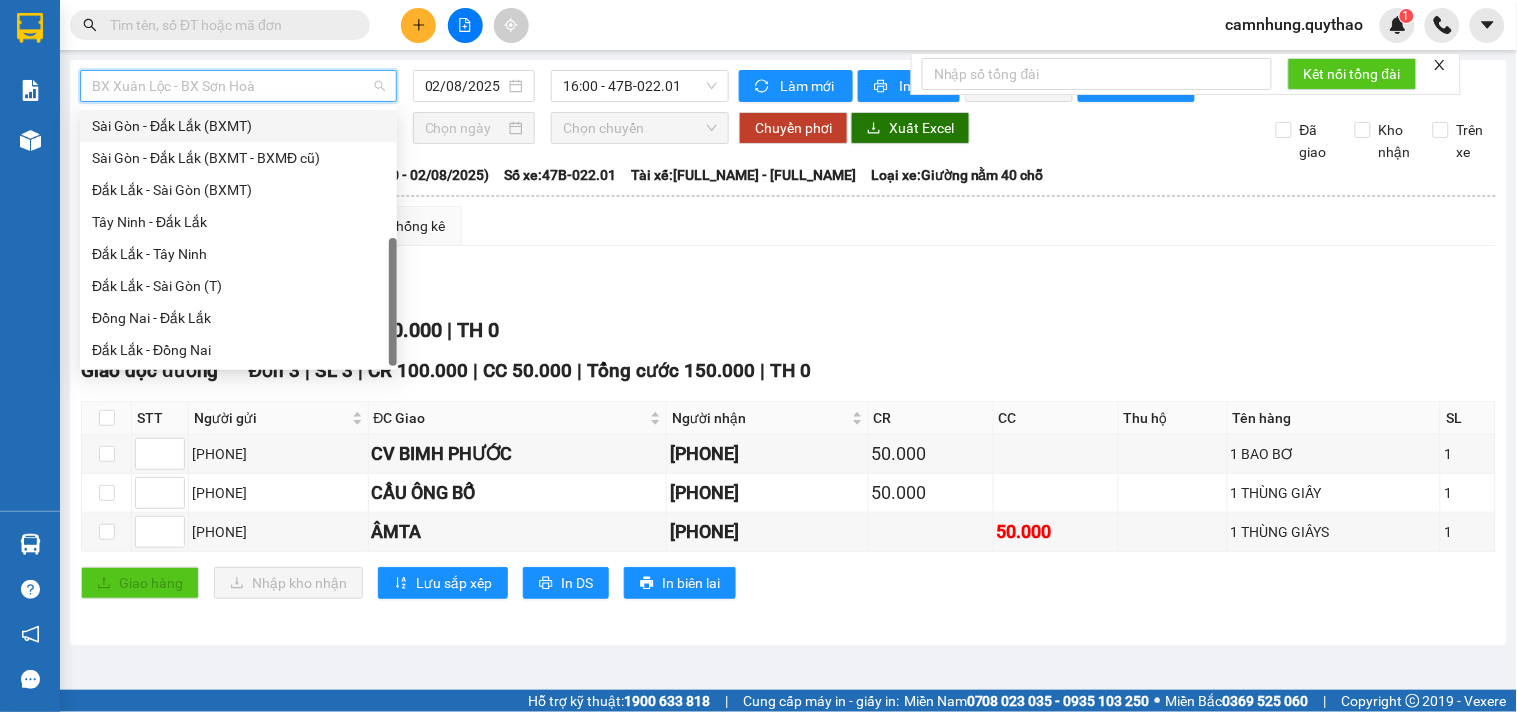 scroll, scrollTop: 0, scrollLeft: 0, axis: both 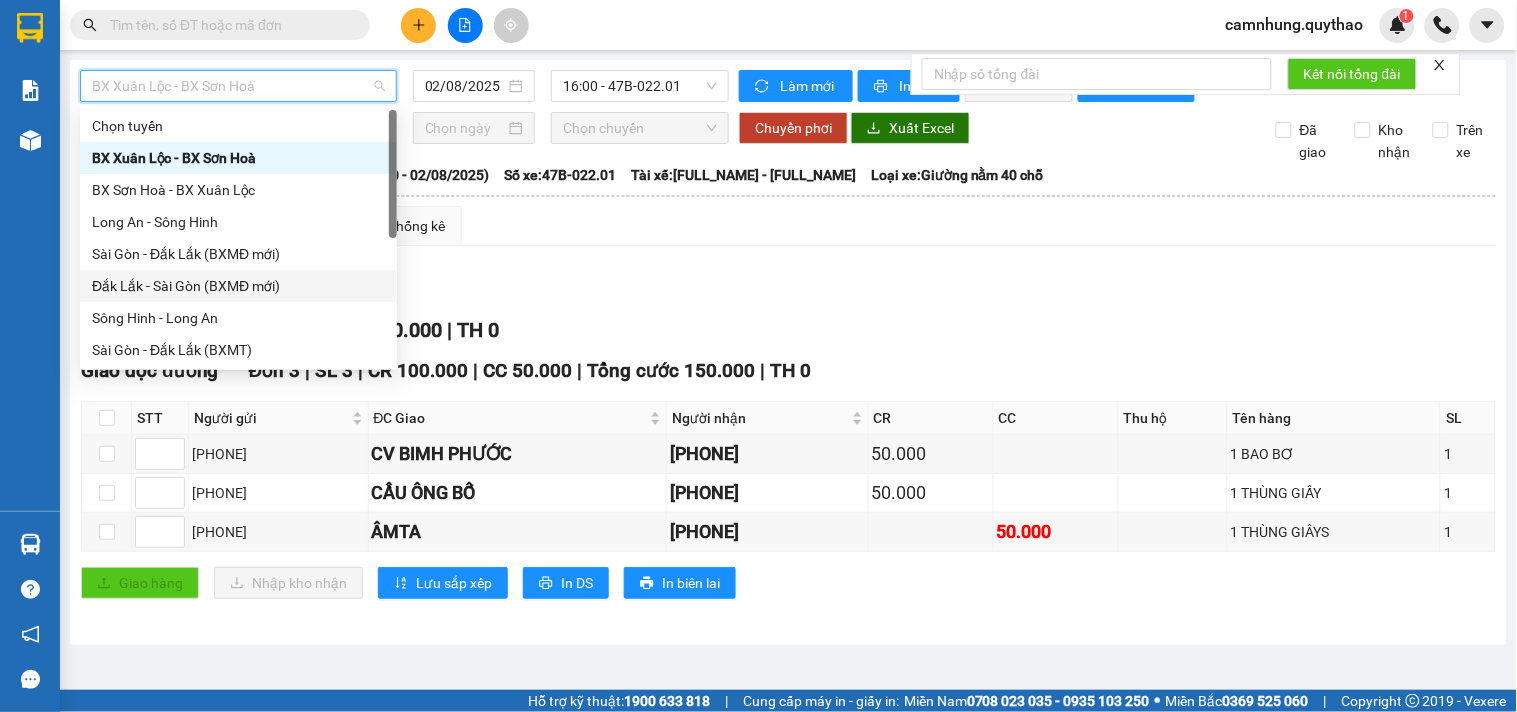 click on "Đắk Lắk - Sài Gòn (BXMĐ mới)" at bounding box center [238, 286] 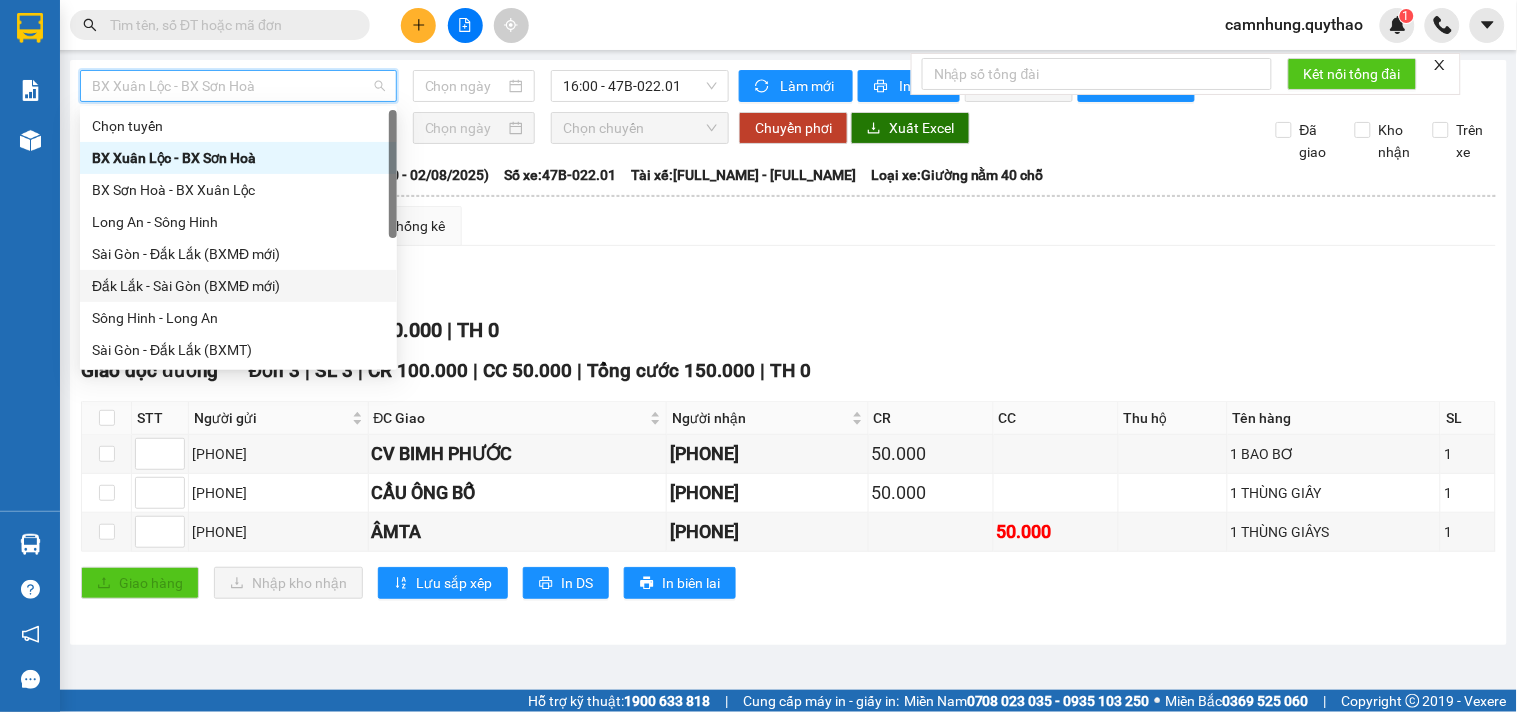 type on "02/08/2025" 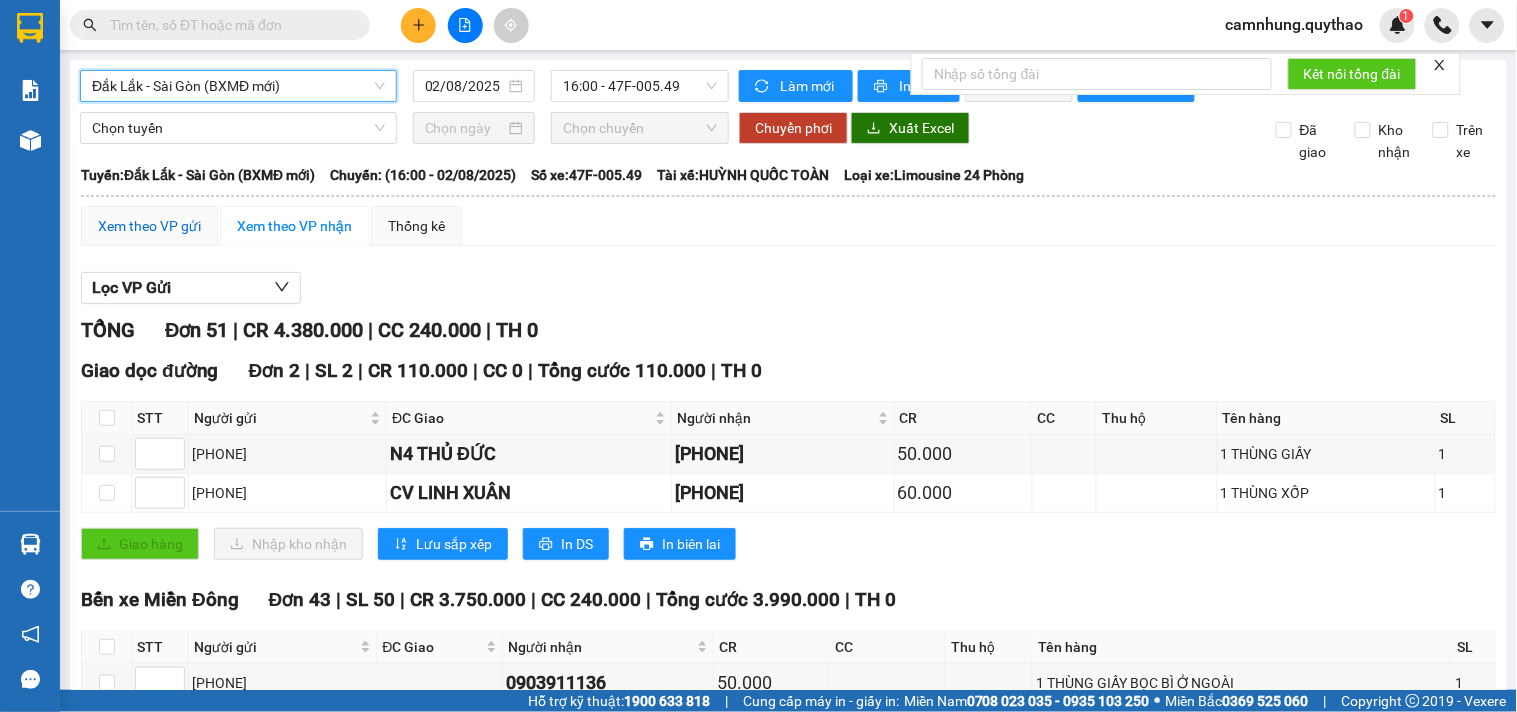 click on "Xem theo VP gửi" at bounding box center (149, 226) 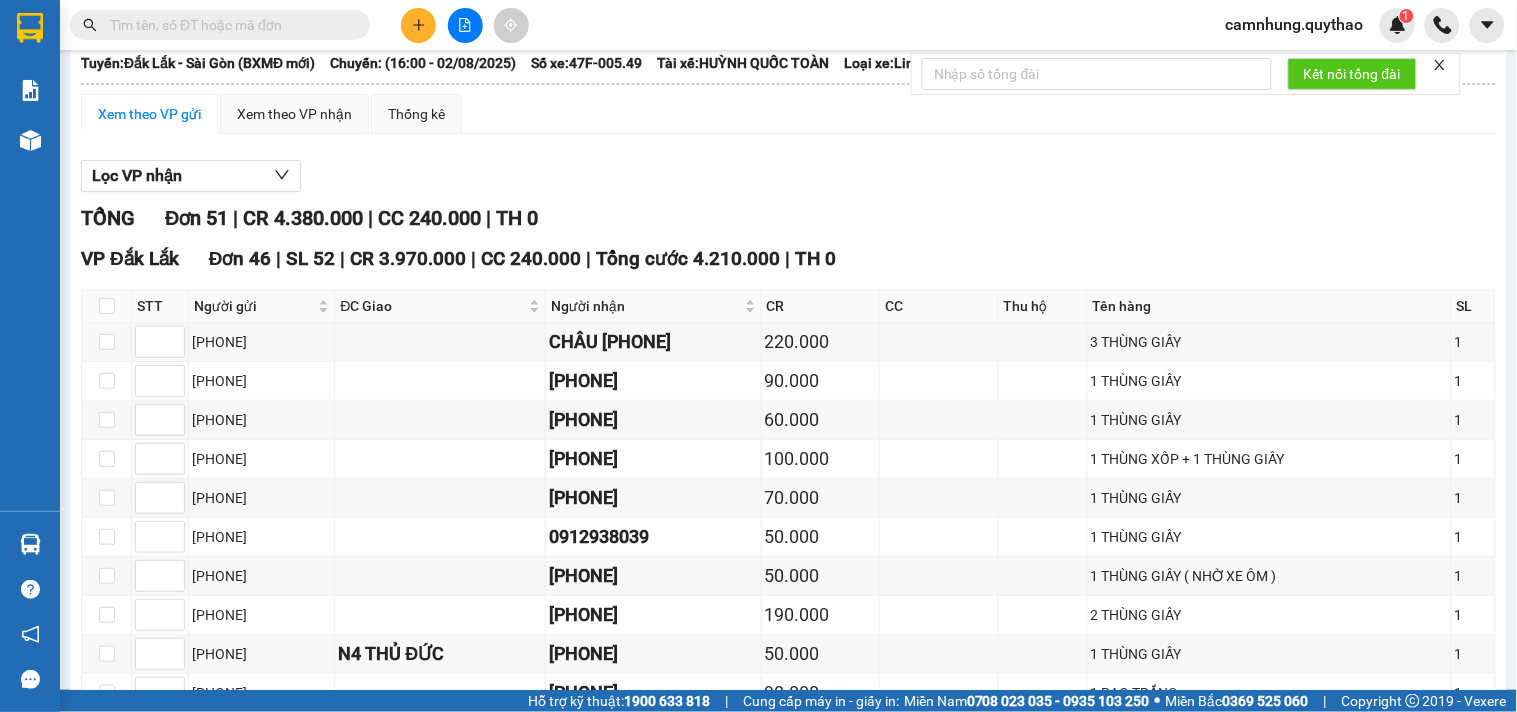 scroll, scrollTop: 0, scrollLeft: 0, axis: both 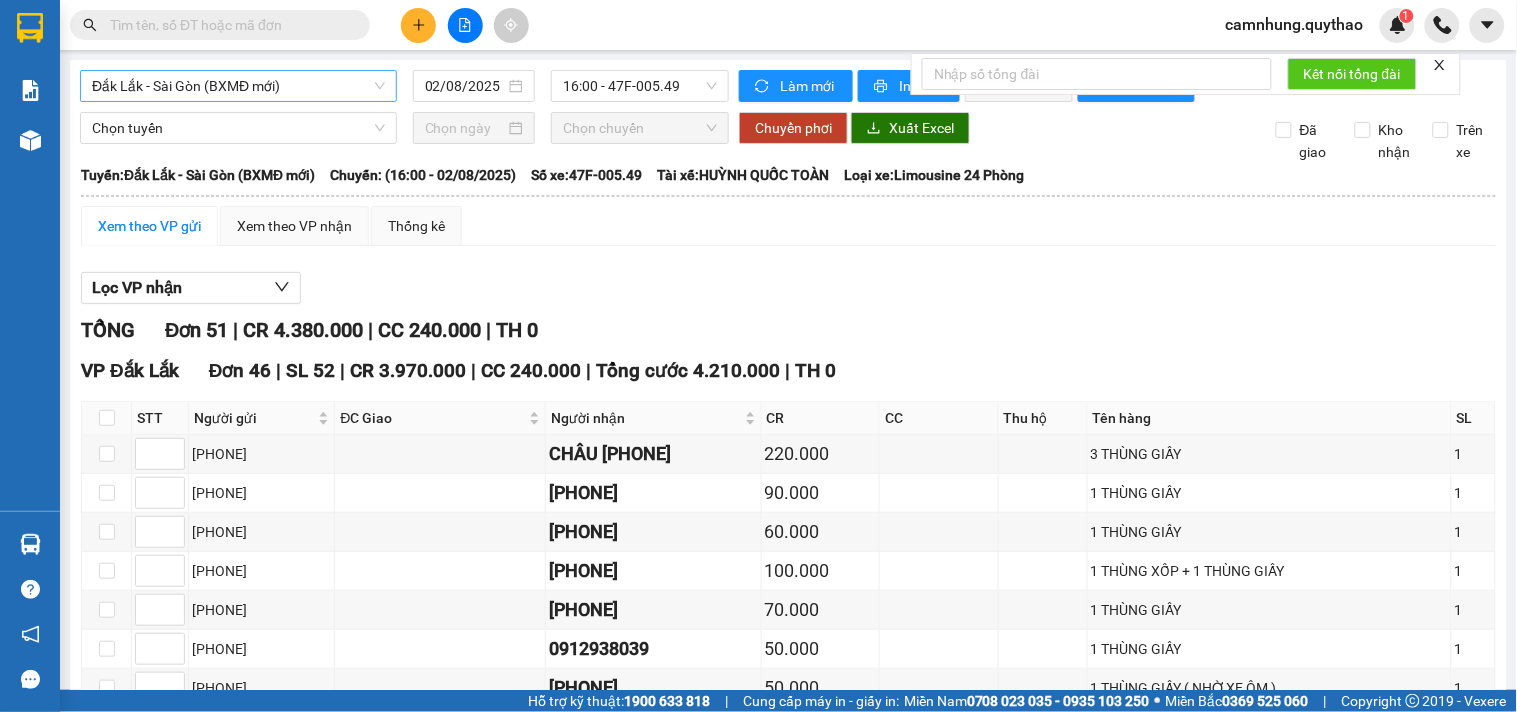 click on "Đắk Lắk - Sài Gòn (BXMĐ mới)" at bounding box center [238, 86] 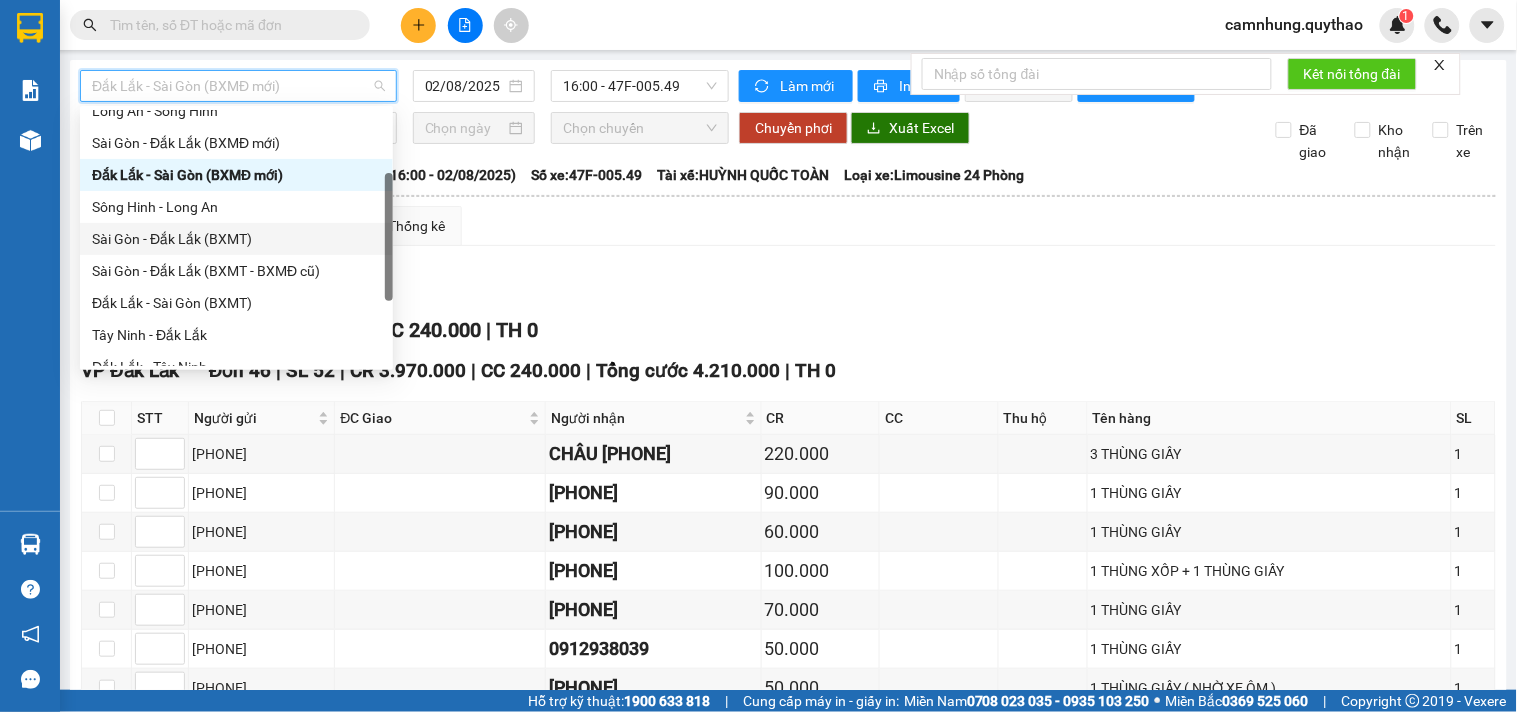 scroll, scrollTop: 224, scrollLeft: 0, axis: vertical 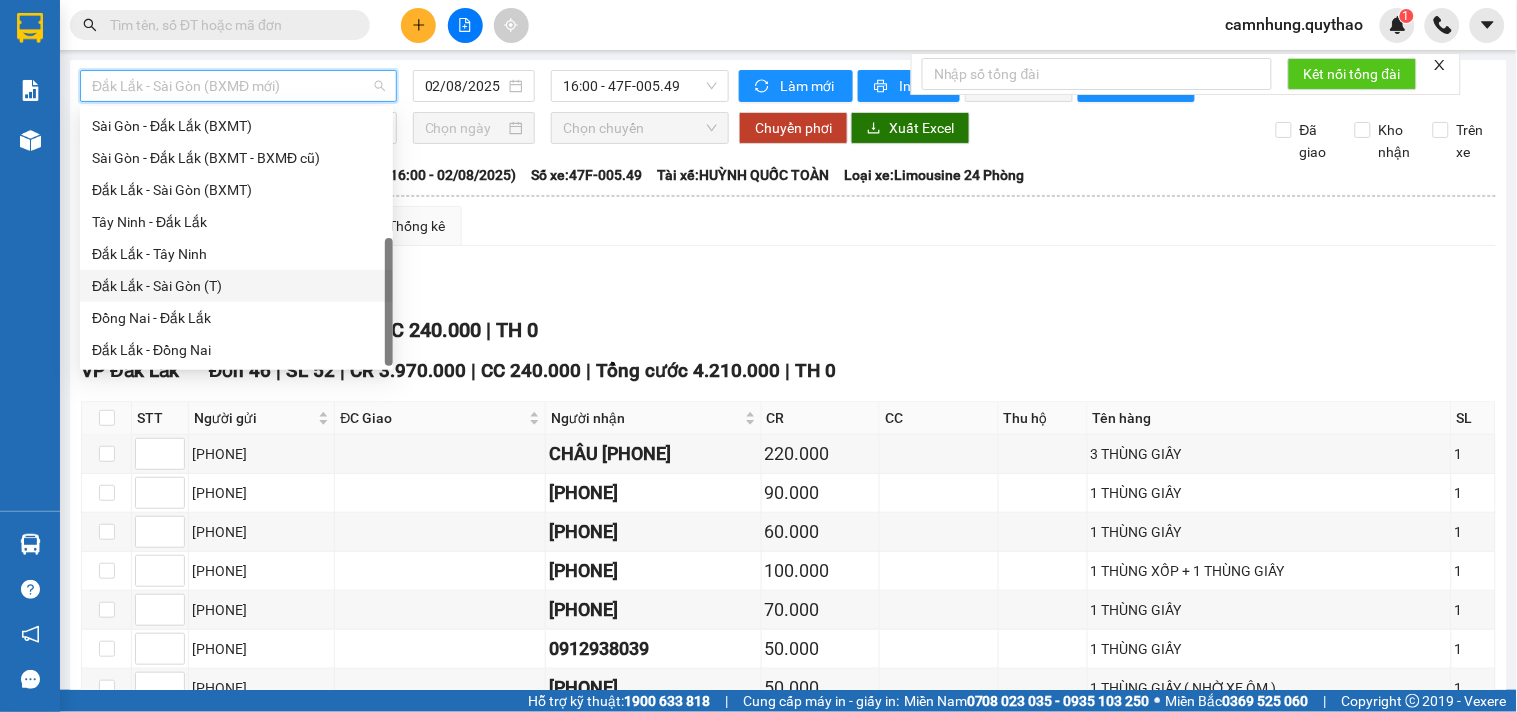 click on "Đắk Lắk - Sài Gòn (T)" at bounding box center (236, 286) 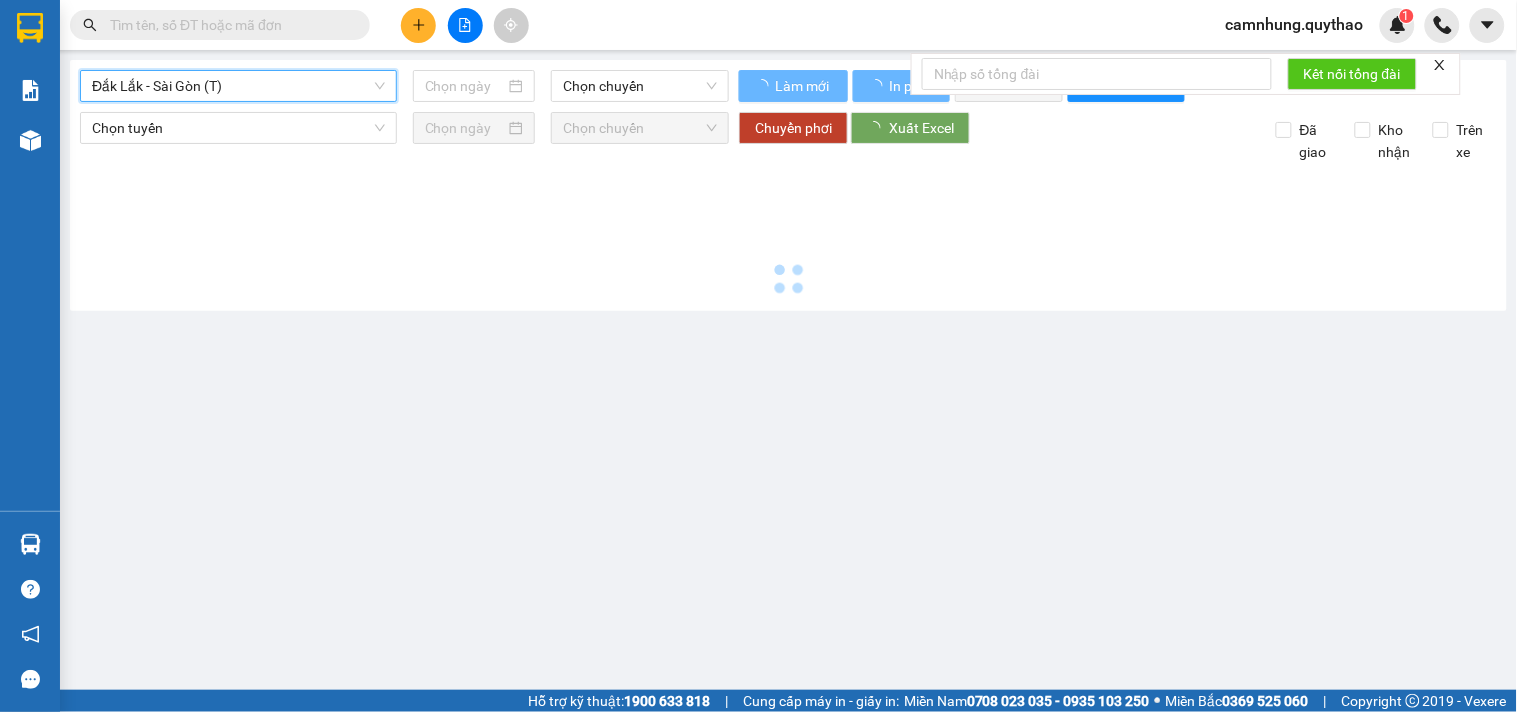 type on "02/08/2025" 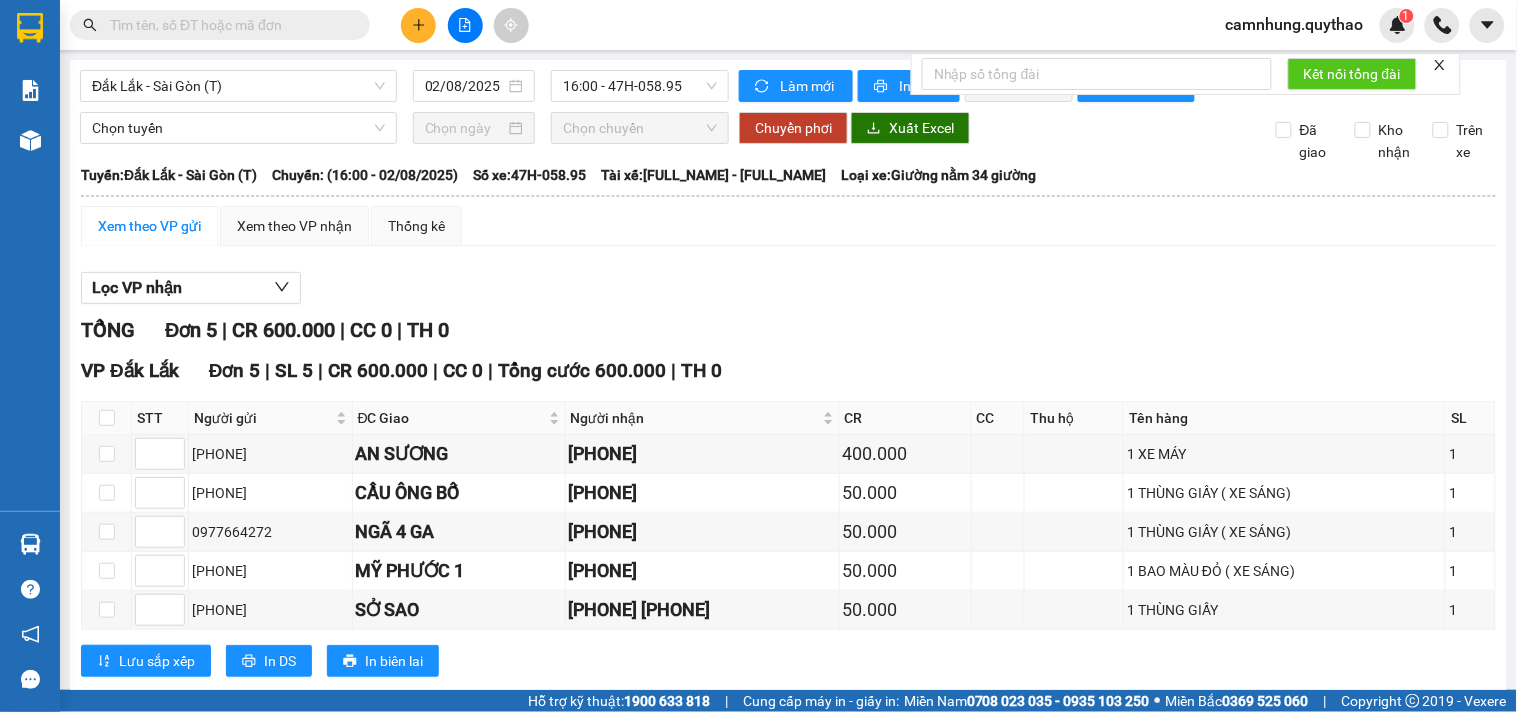 drag, startPoint x: 160, startPoint y: 226, endPoint x: 210, endPoint y: 338, distance: 122.653984 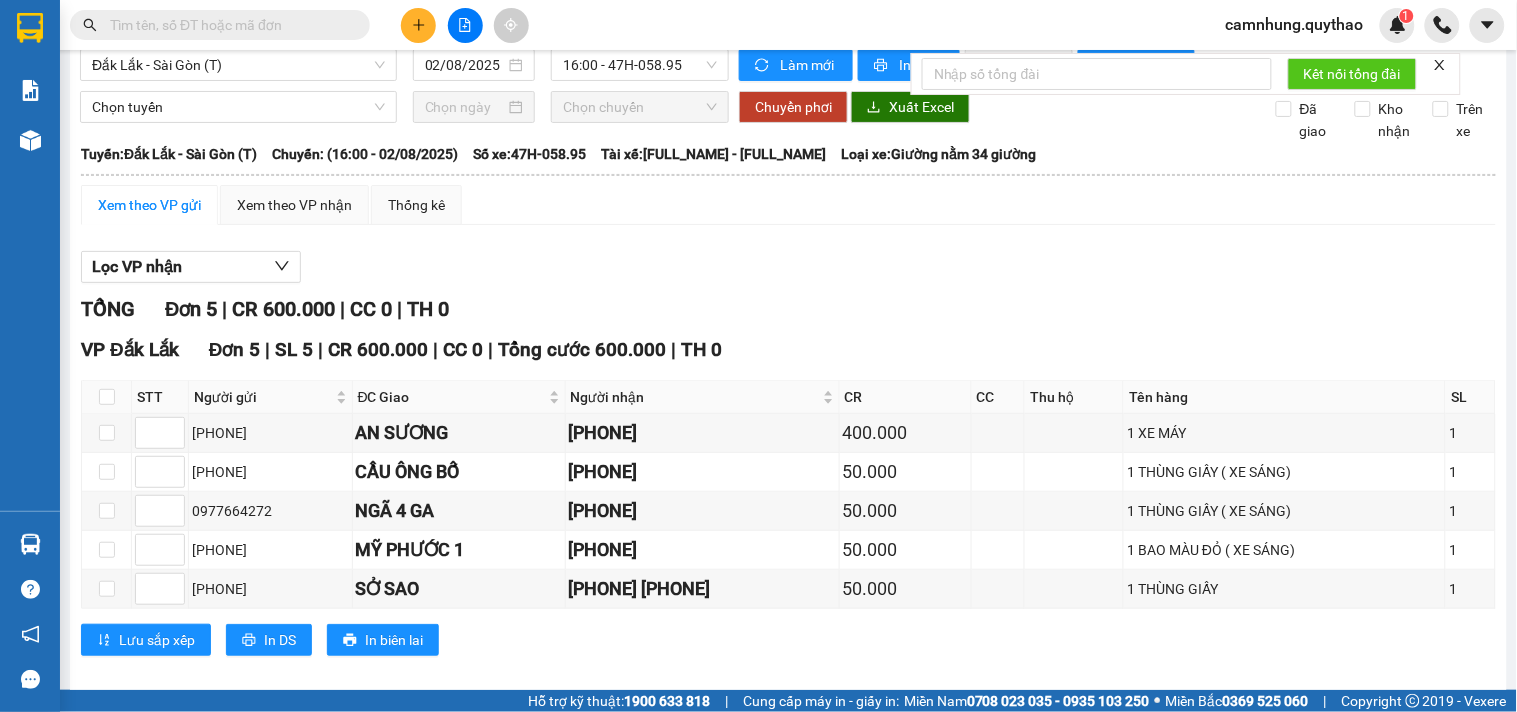 scroll, scrollTop: 0, scrollLeft: 0, axis: both 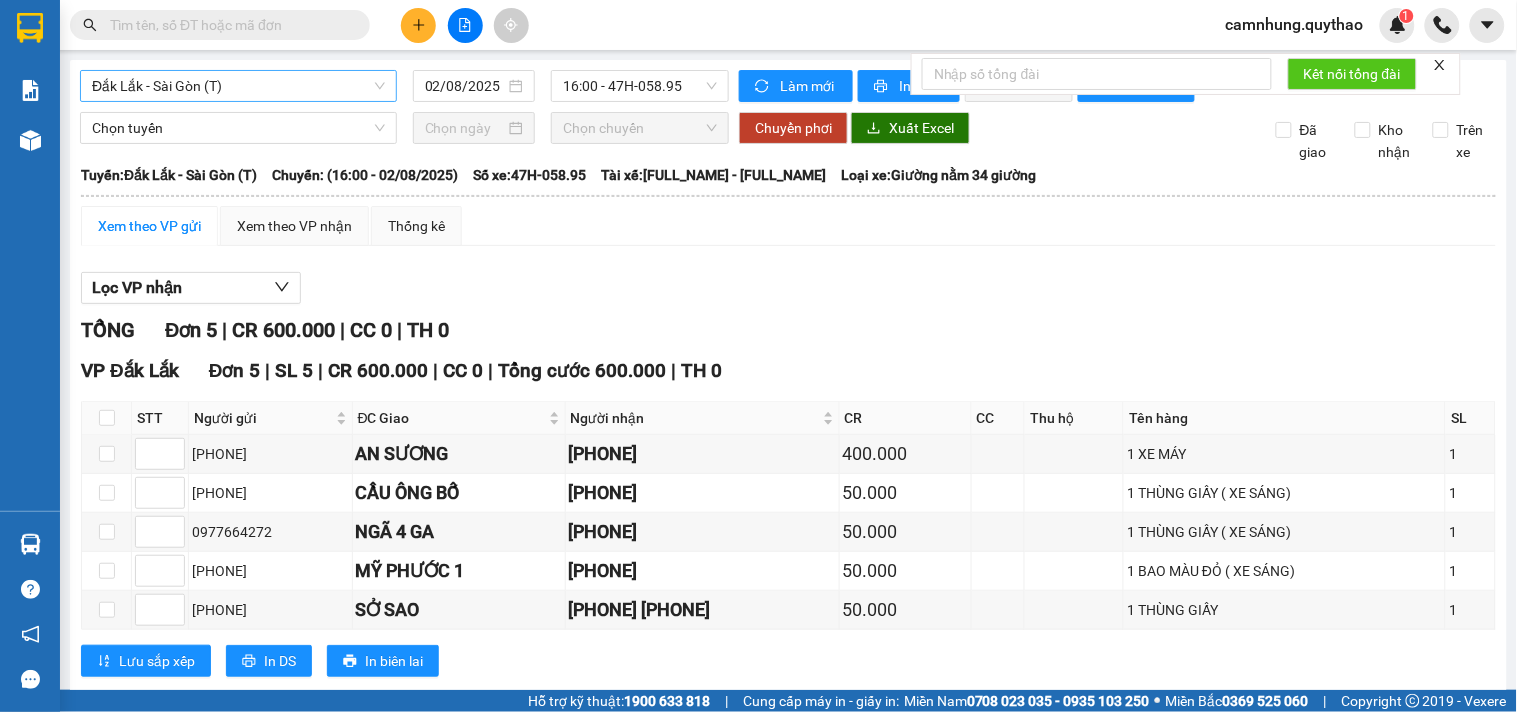 click on "Đắk Lắk - Sài Gòn (T)" at bounding box center (238, 86) 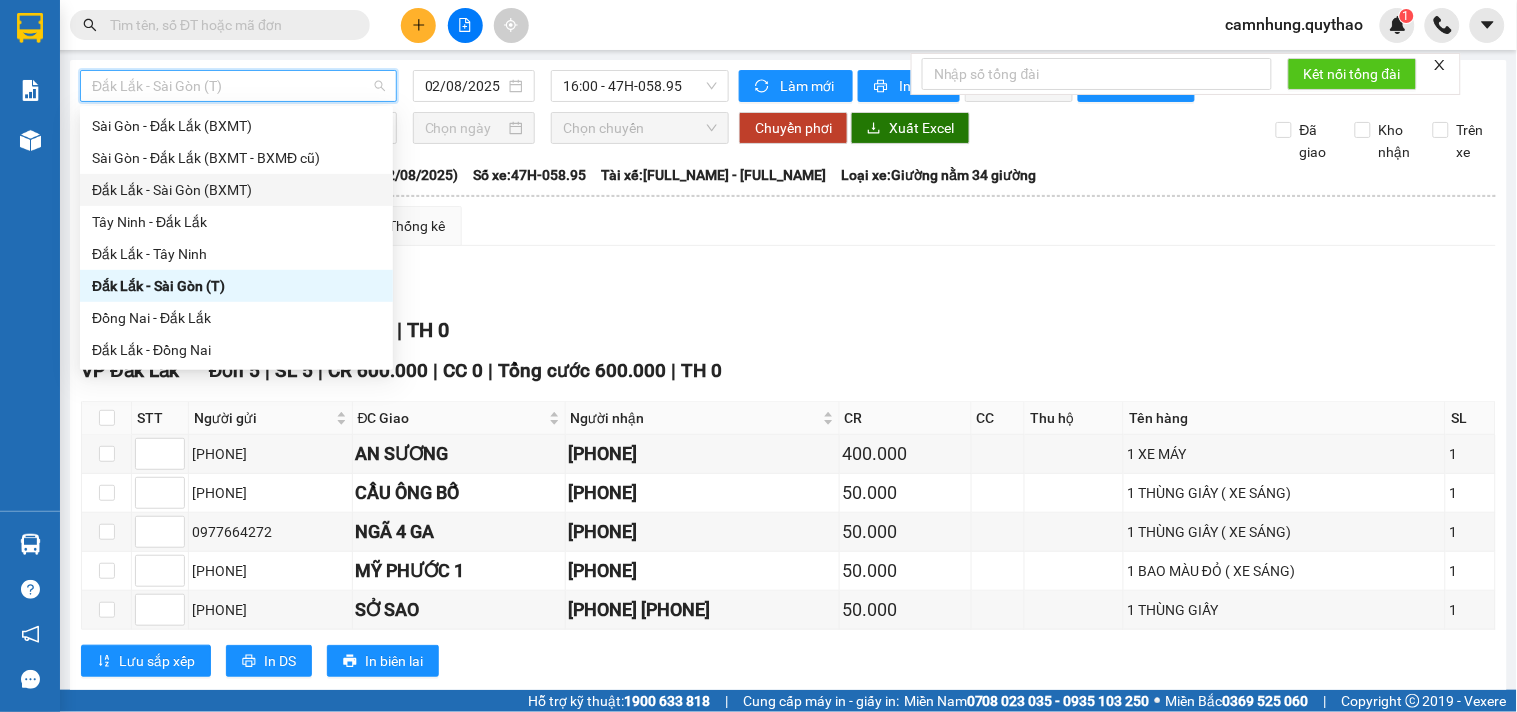 click on "Đắk Lắk - Sài Gòn (BXMT)" at bounding box center [236, 190] 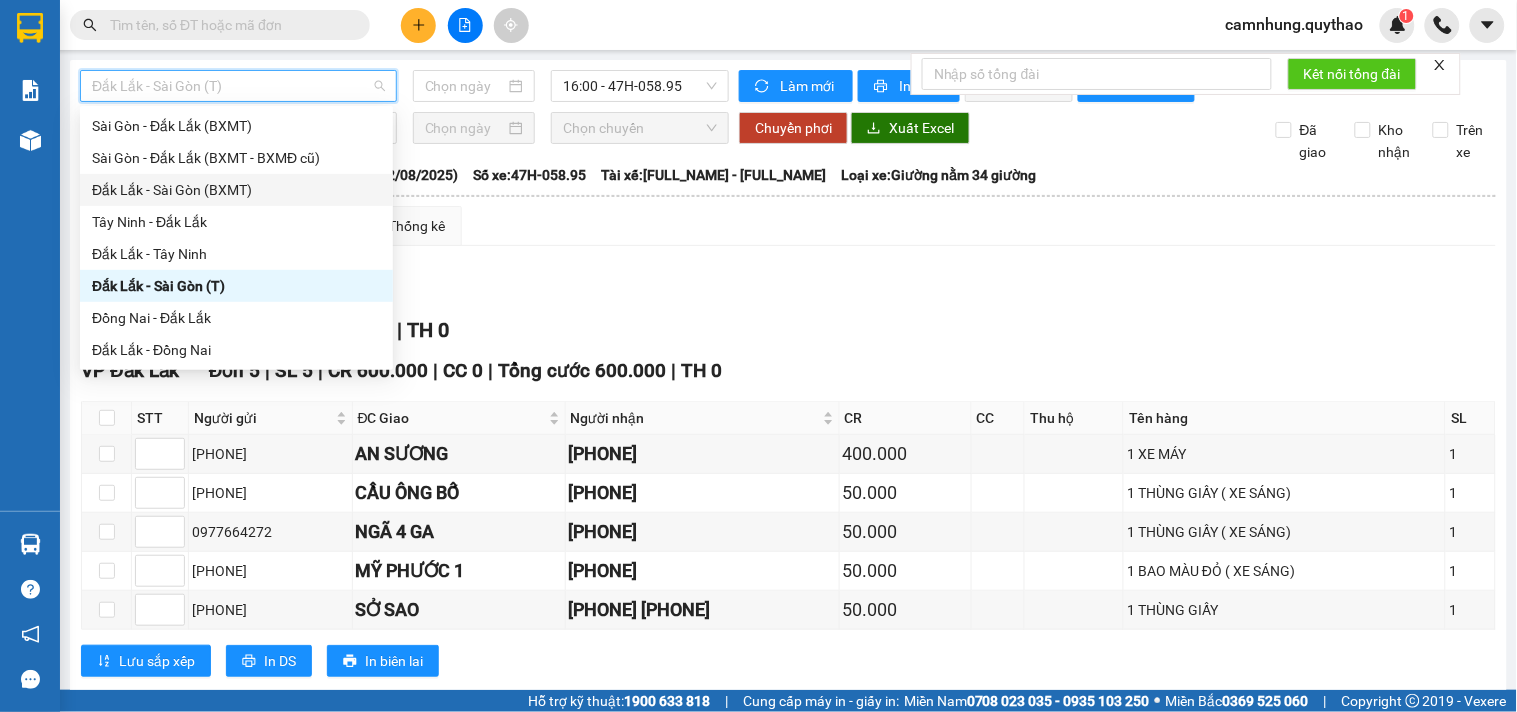 type on "02/08/2025" 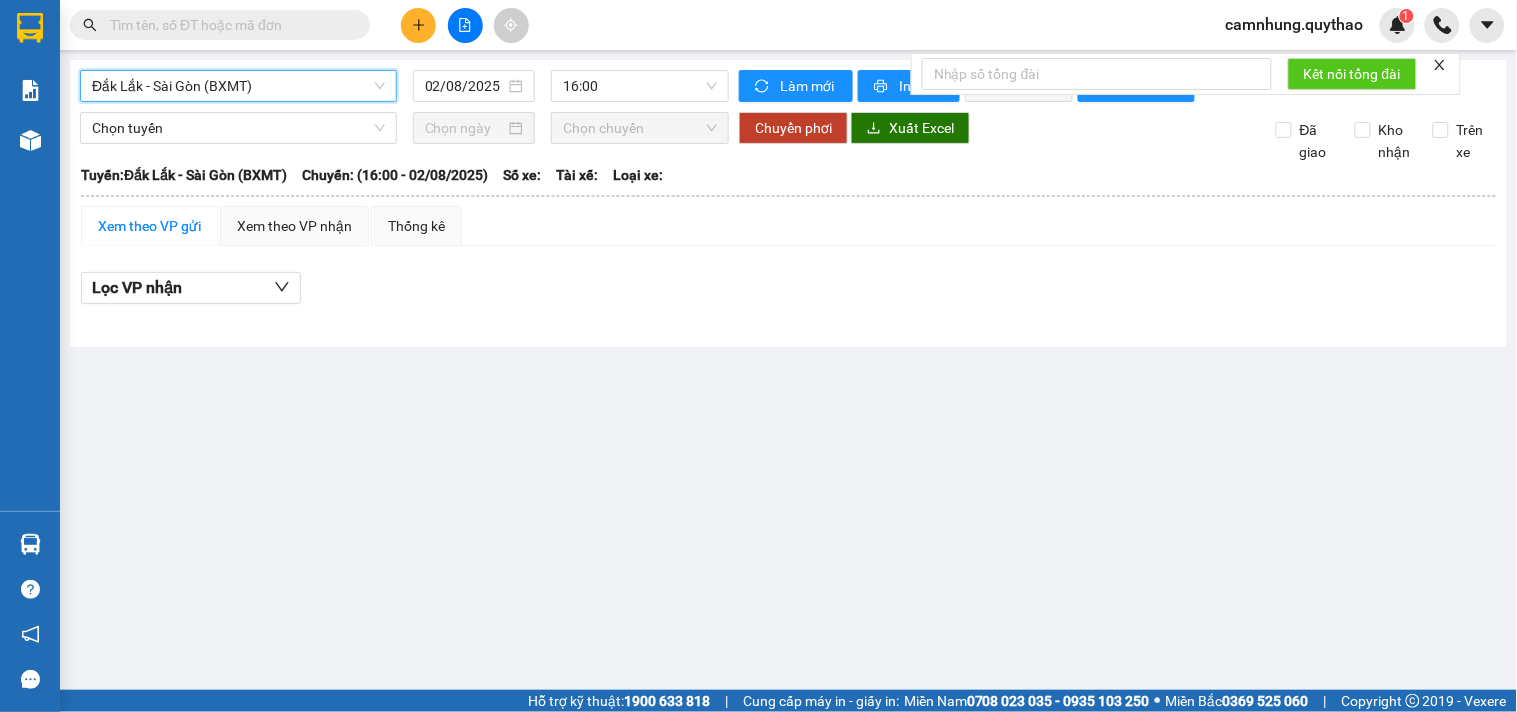 click on "Đắk Lắk - Sài Gòn (BXMT)" at bounding box center [238, 86] 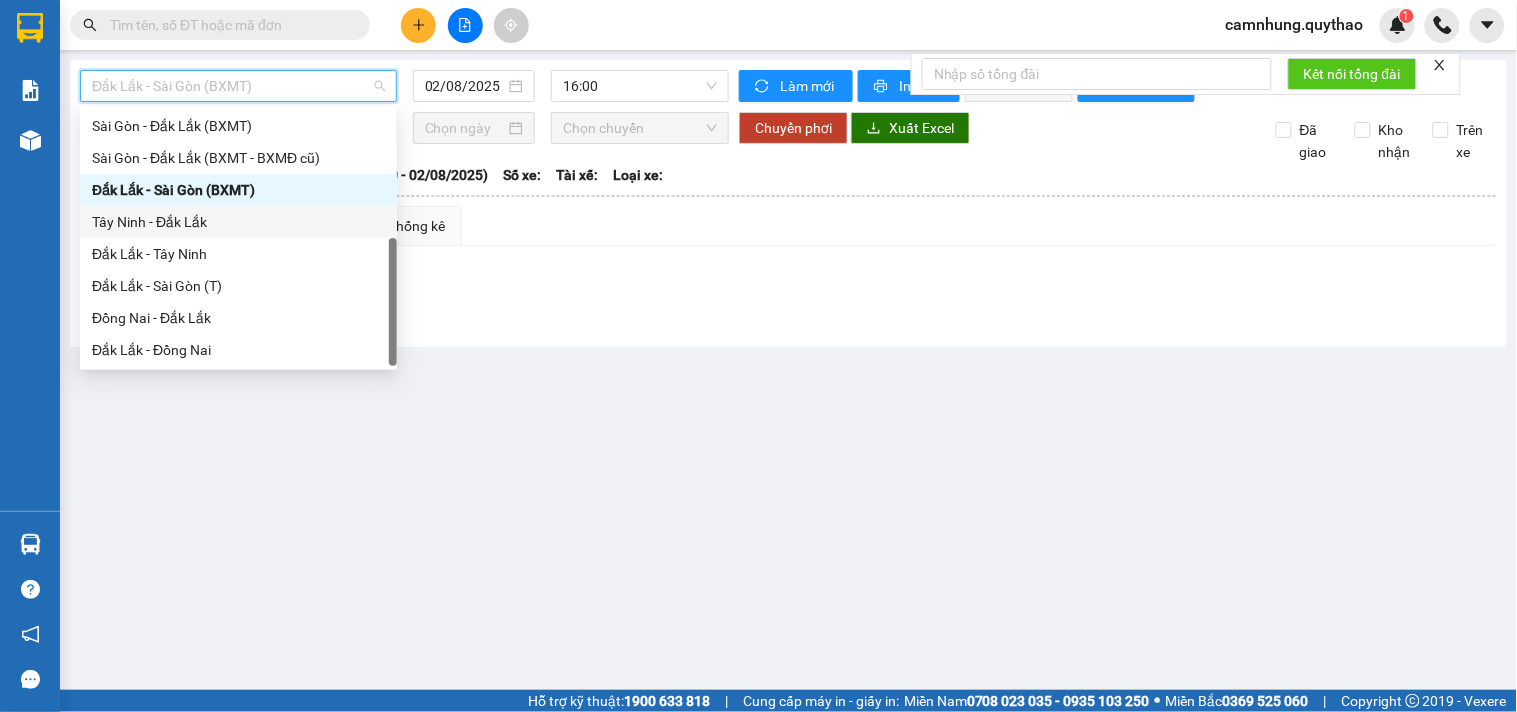 scroll, scrollTop: 0, scrollLeft: 0, axis: both 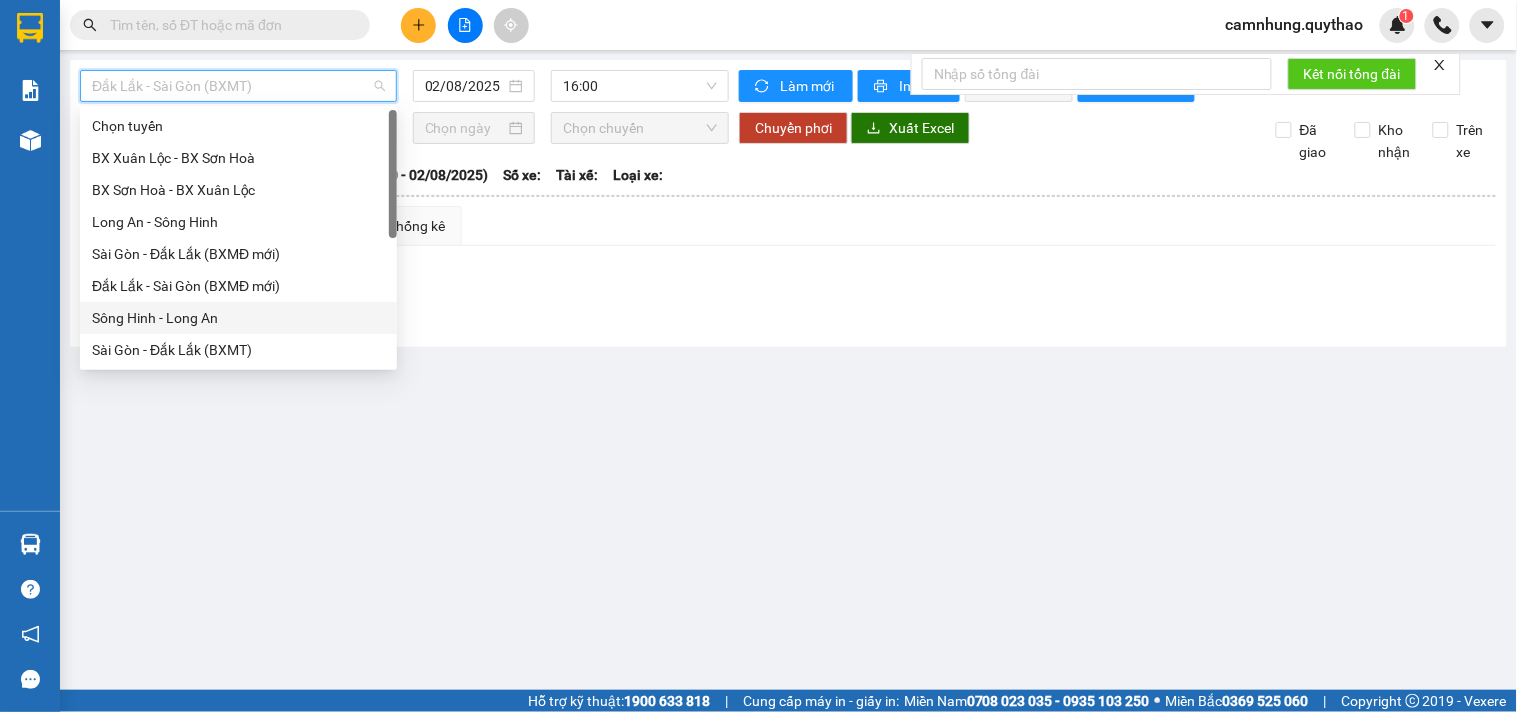 click on "Sông Hinh - Long An" at bounding box center (238, 318) 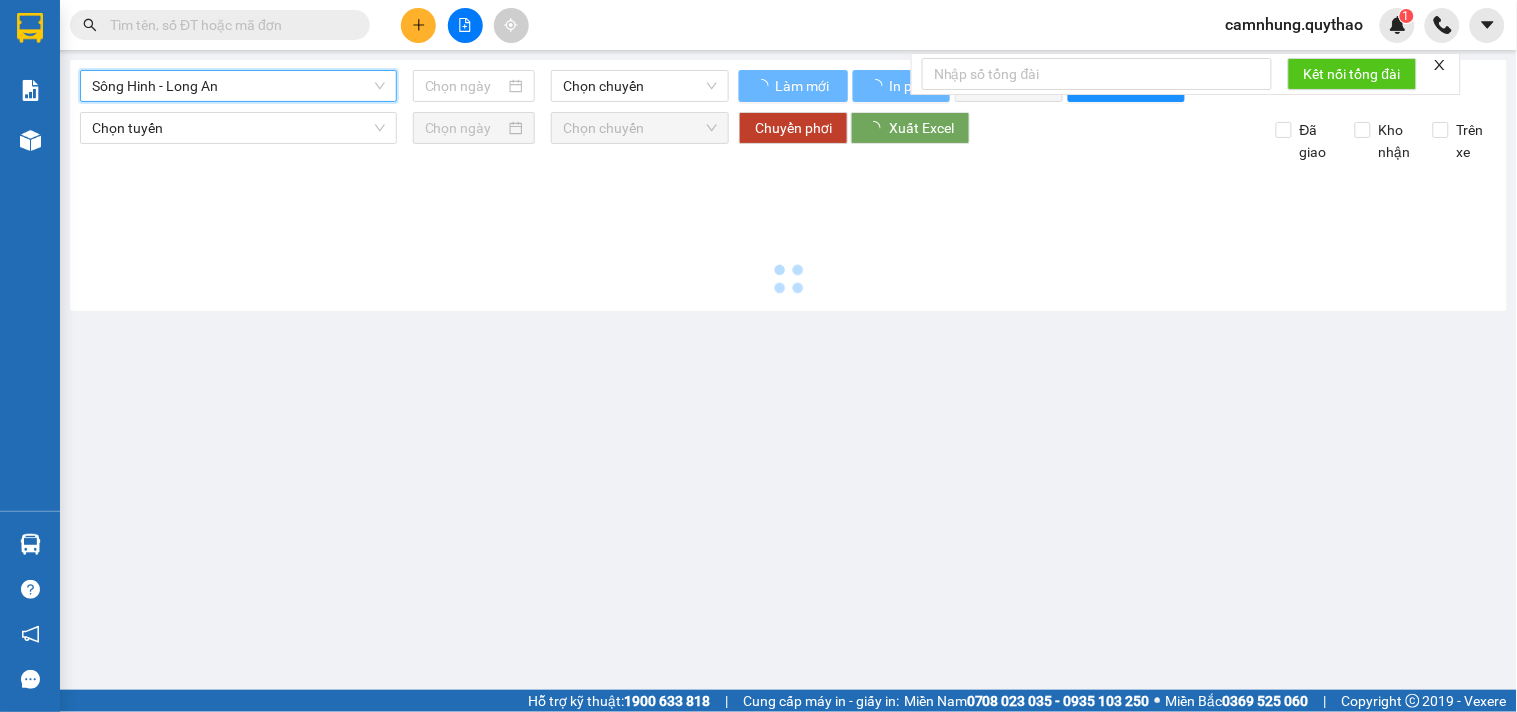 type on "02/08/2025" 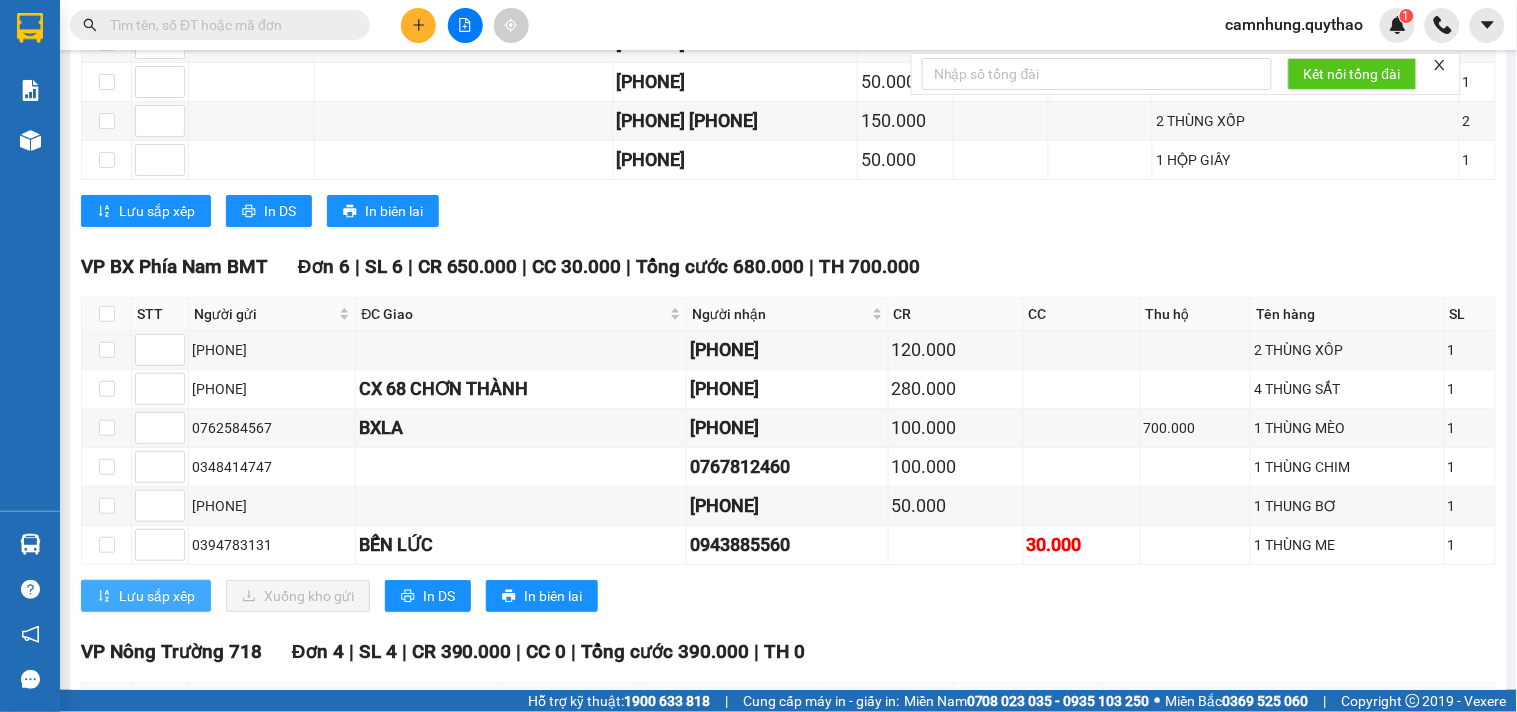 scroll, scrollTop: 1736, scrollLeft: 0, axis: vertical 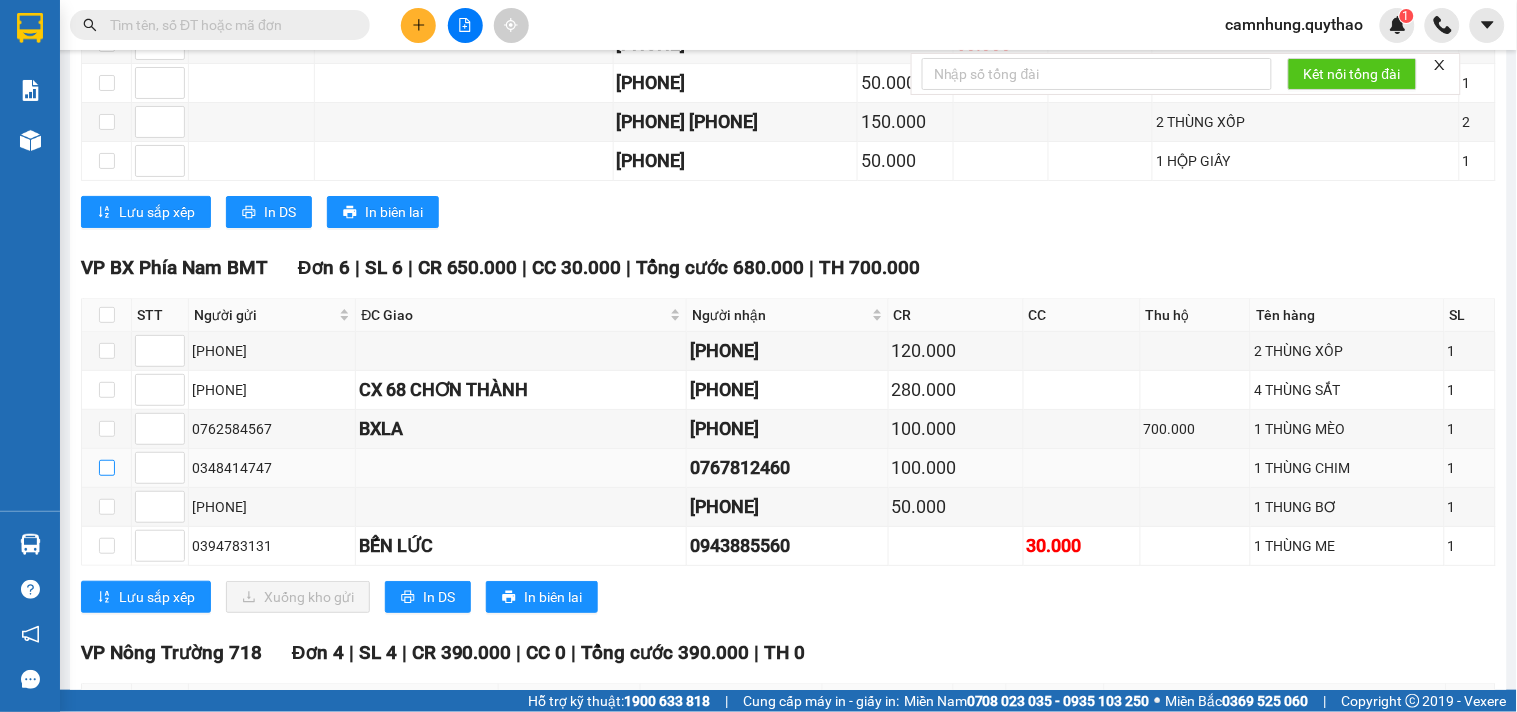click at bounding box center [107, 468] 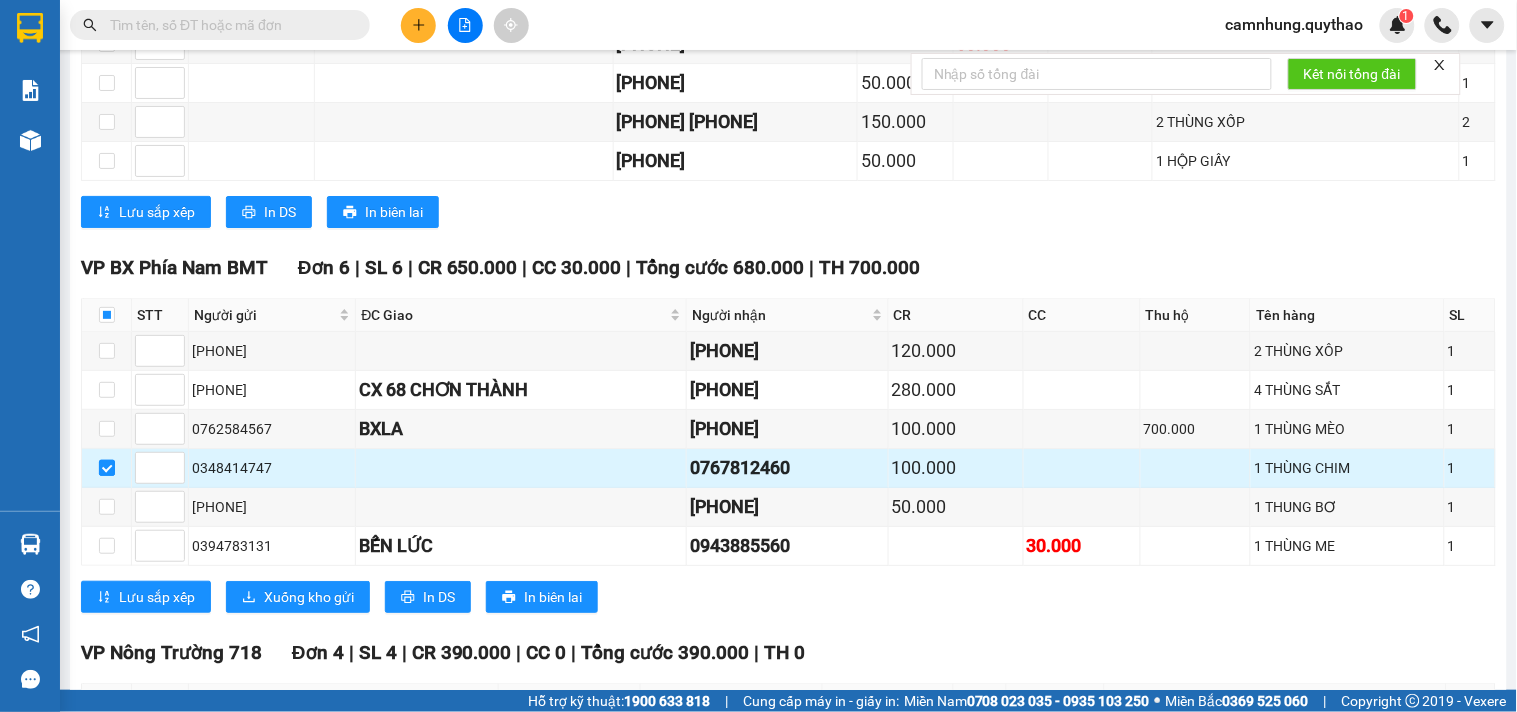click at bounding box center (107, 468) 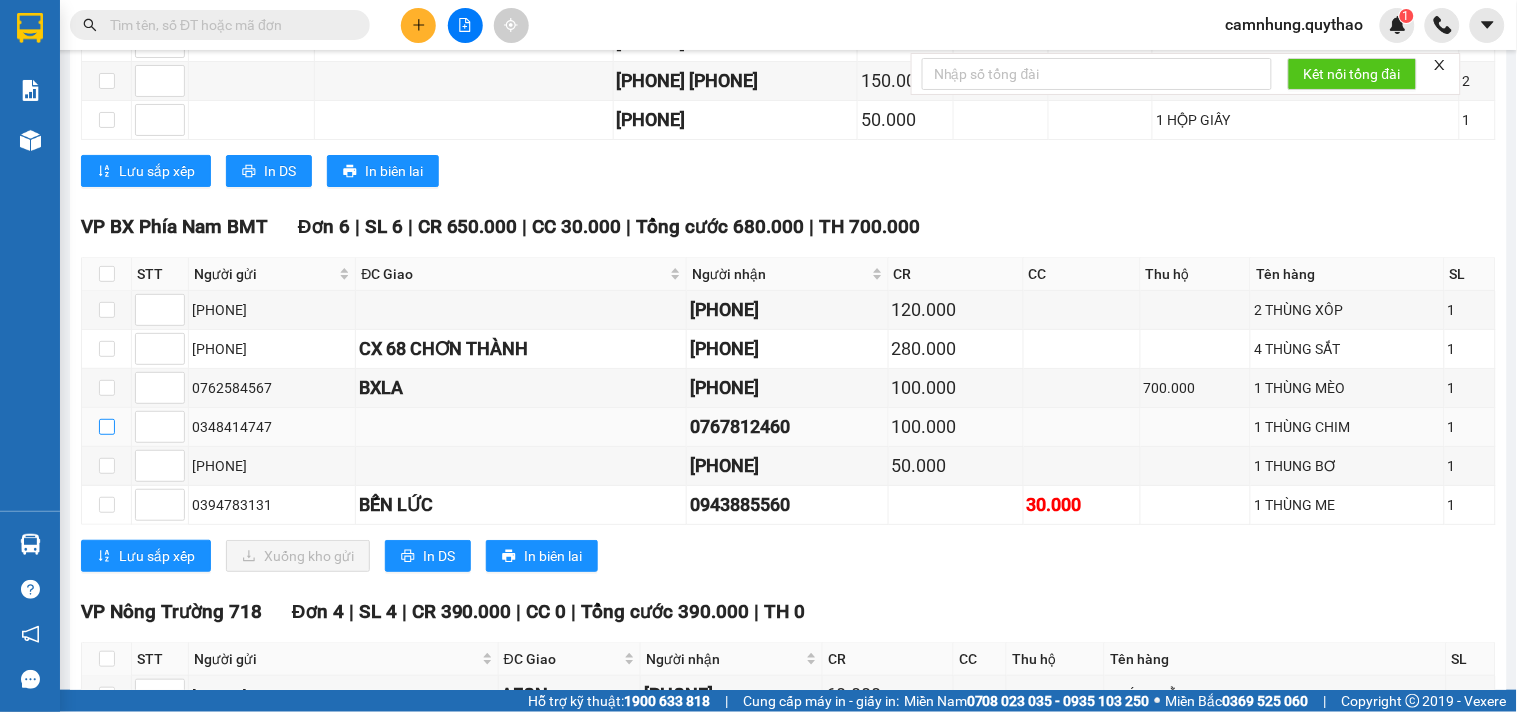 scroll, scrollTop: 1736, scrollLeft: 0, axis: vertical 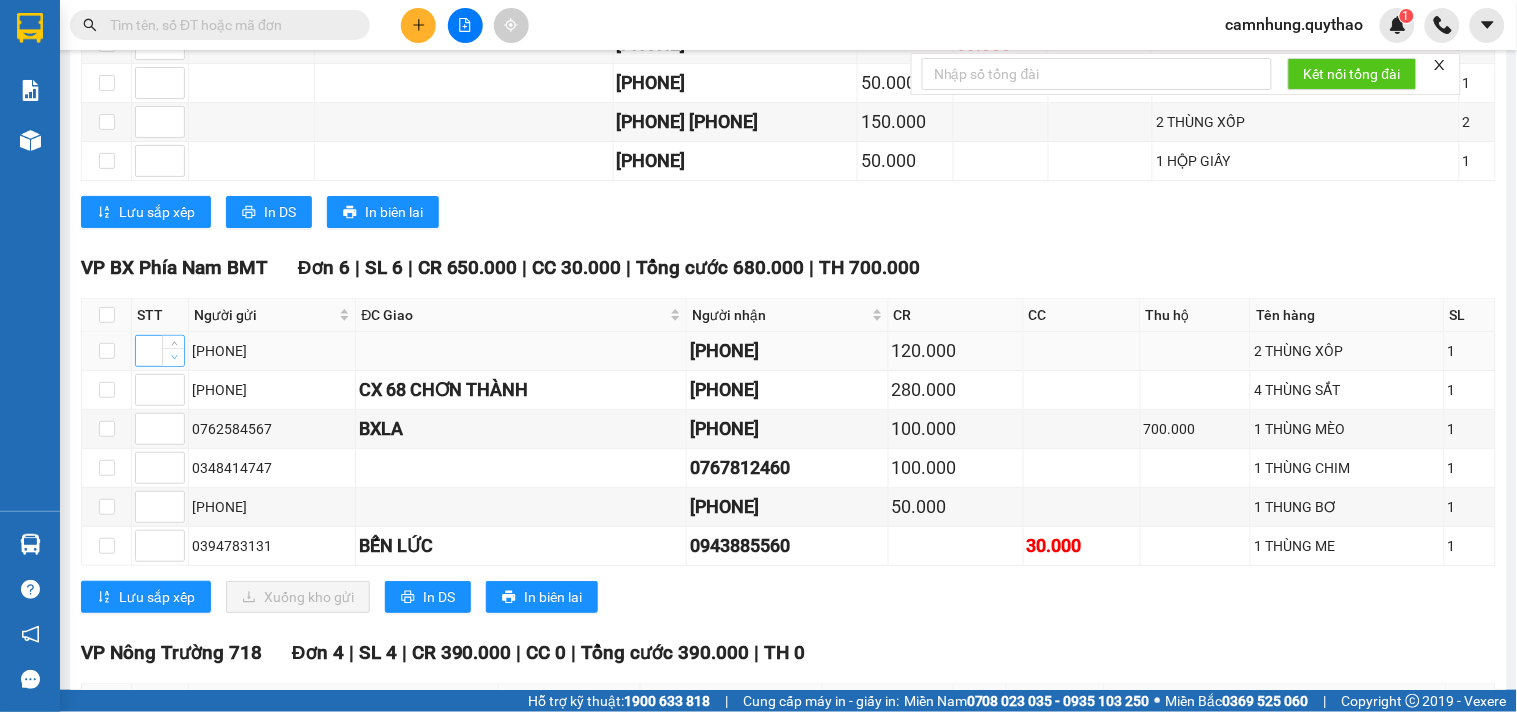 drag, startPoint x: 197, startPoint y: 380, endPoint x: 182, endPoint y: 380, distance: 15 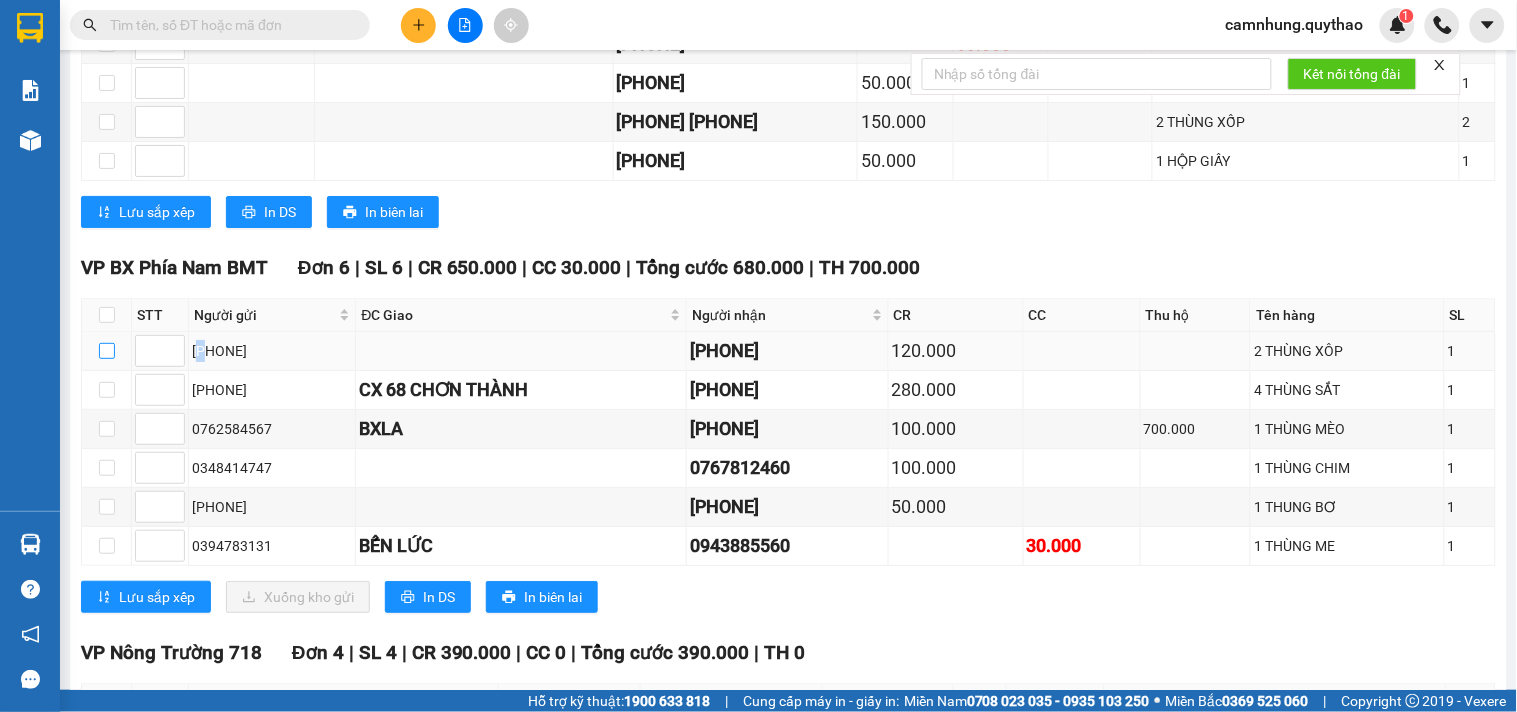 click at bounding box center (107, 351) 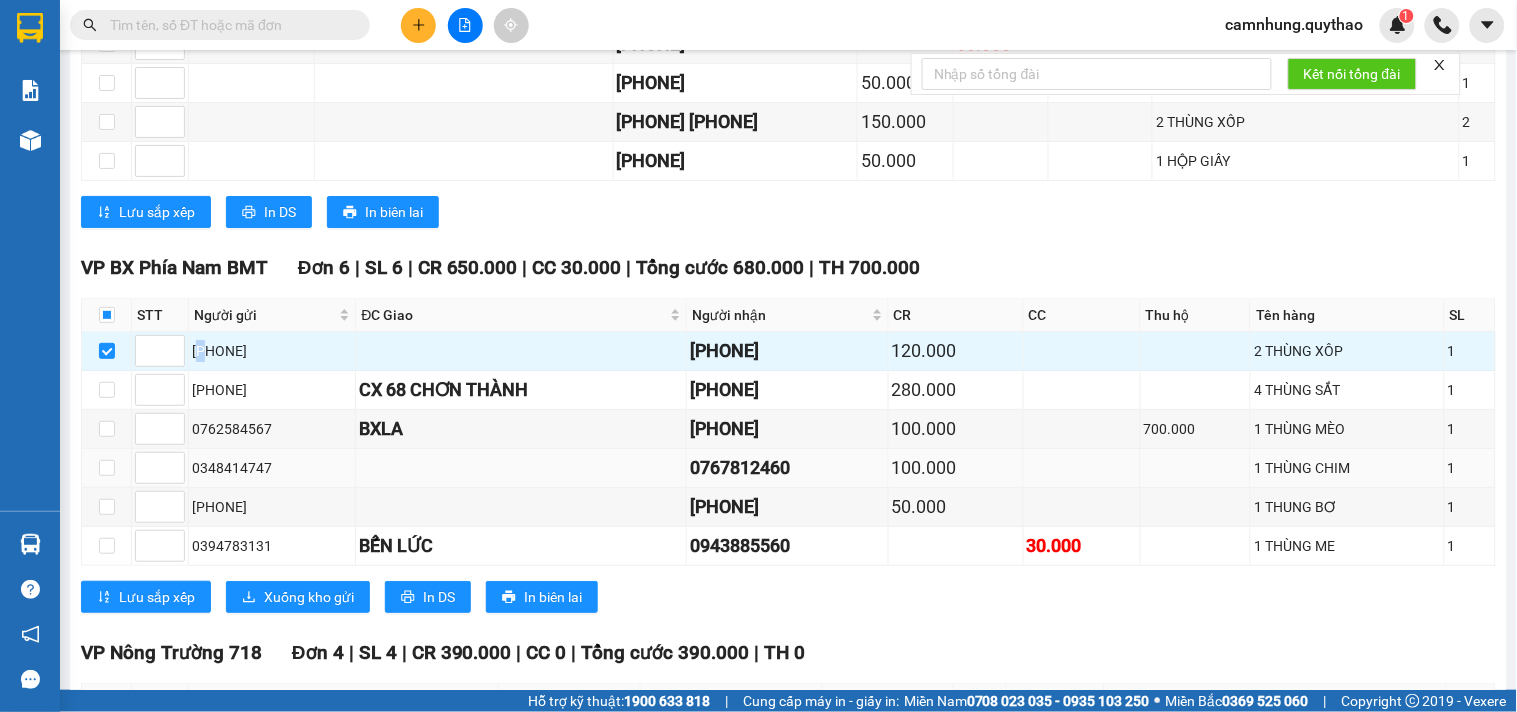scroll, scrollTop: 1847, scrollLeft: 0, axis: vertical 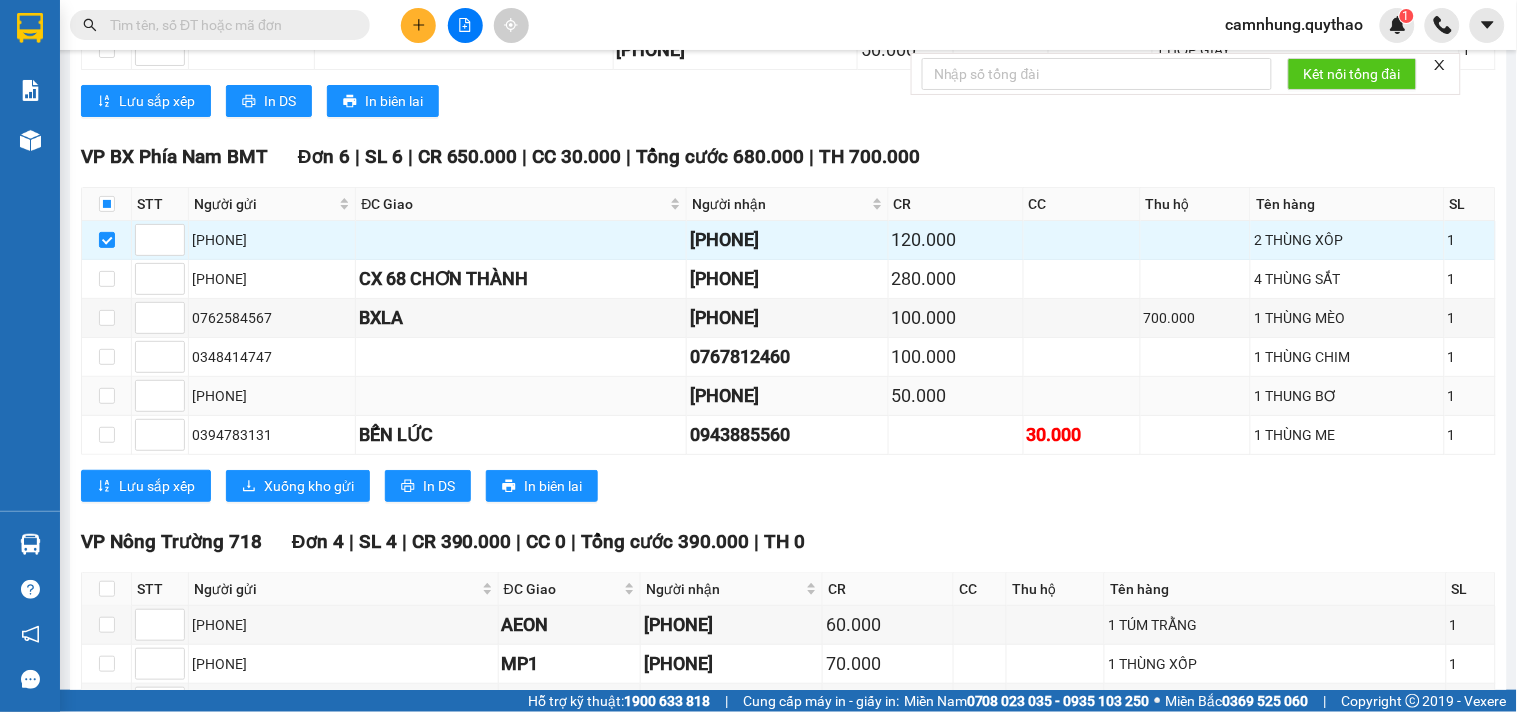 click at bounding box center (107, 396) 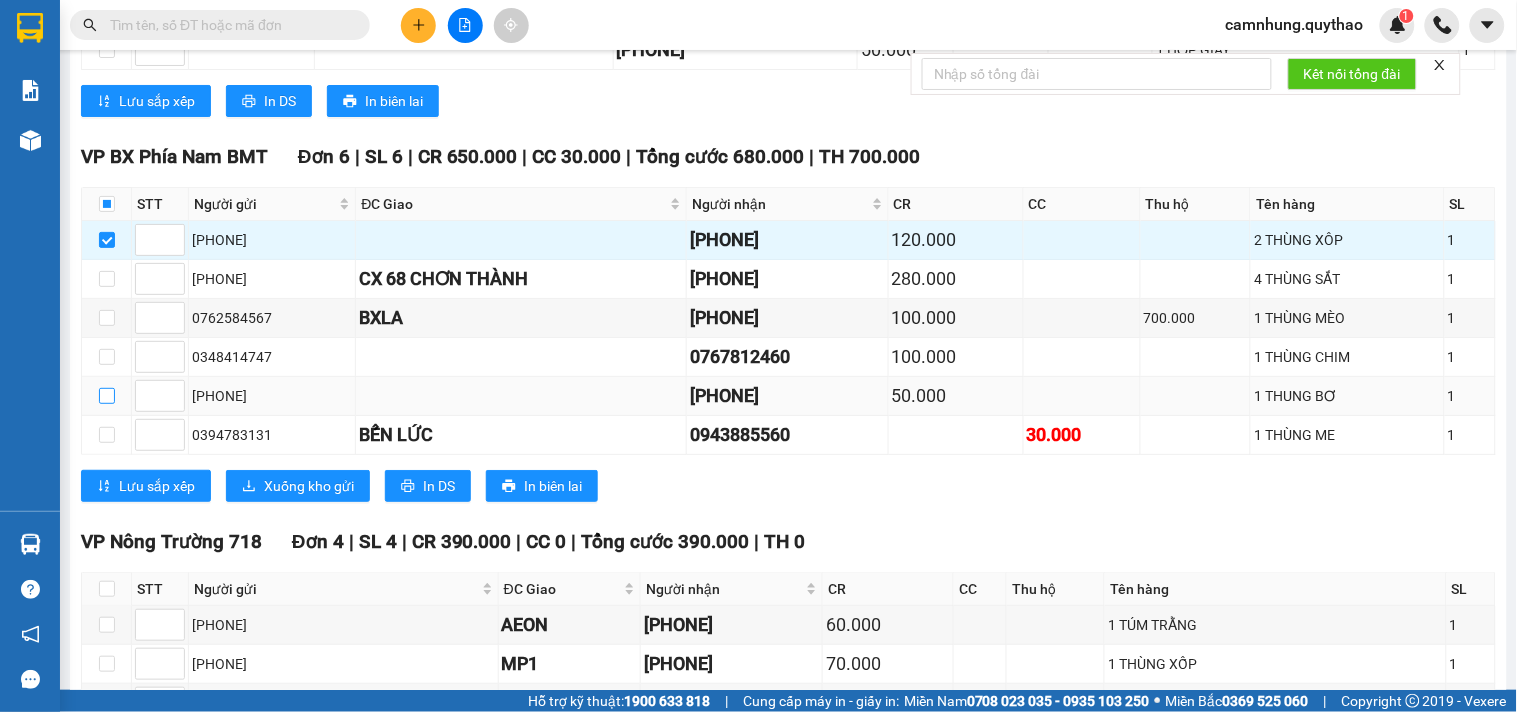 click at bounding box center (107, 396) 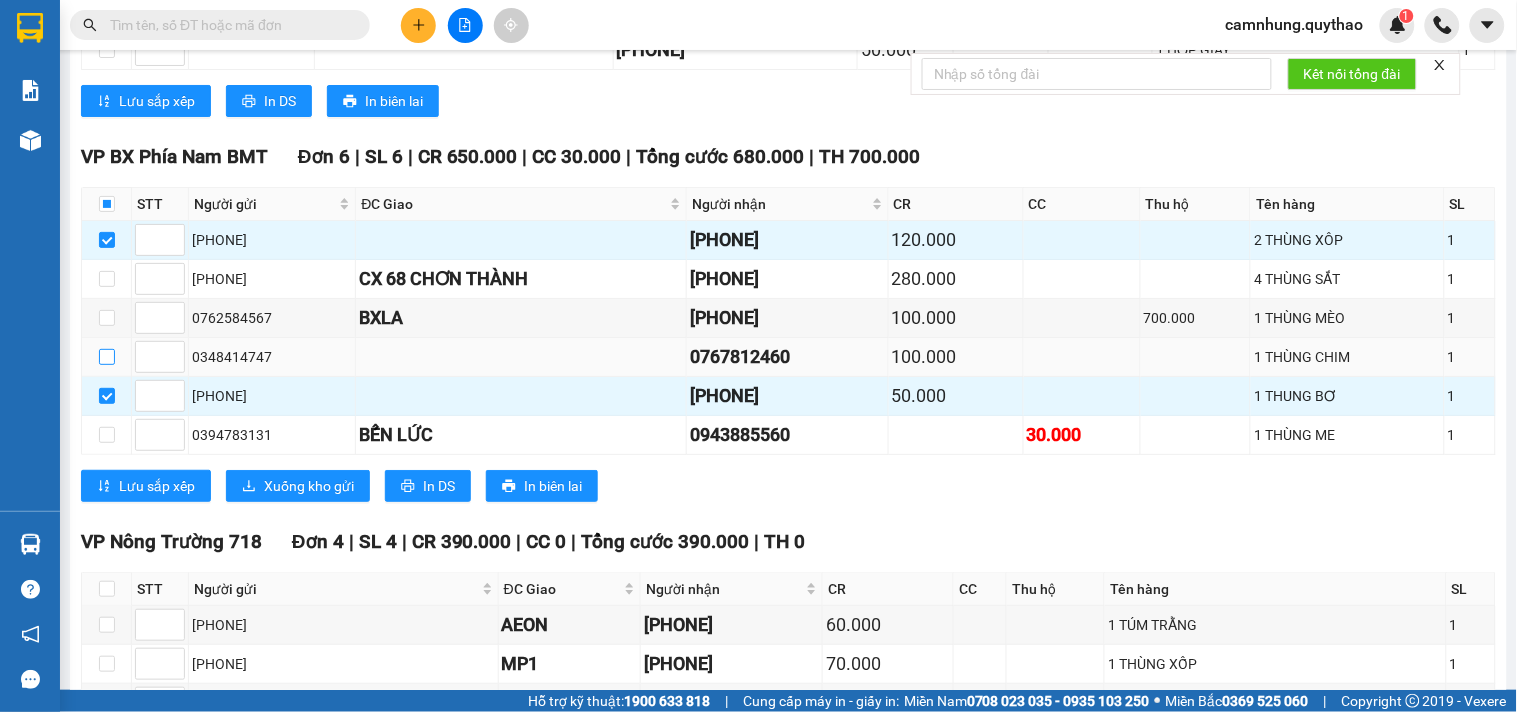 click at bounding box center [107, 357] 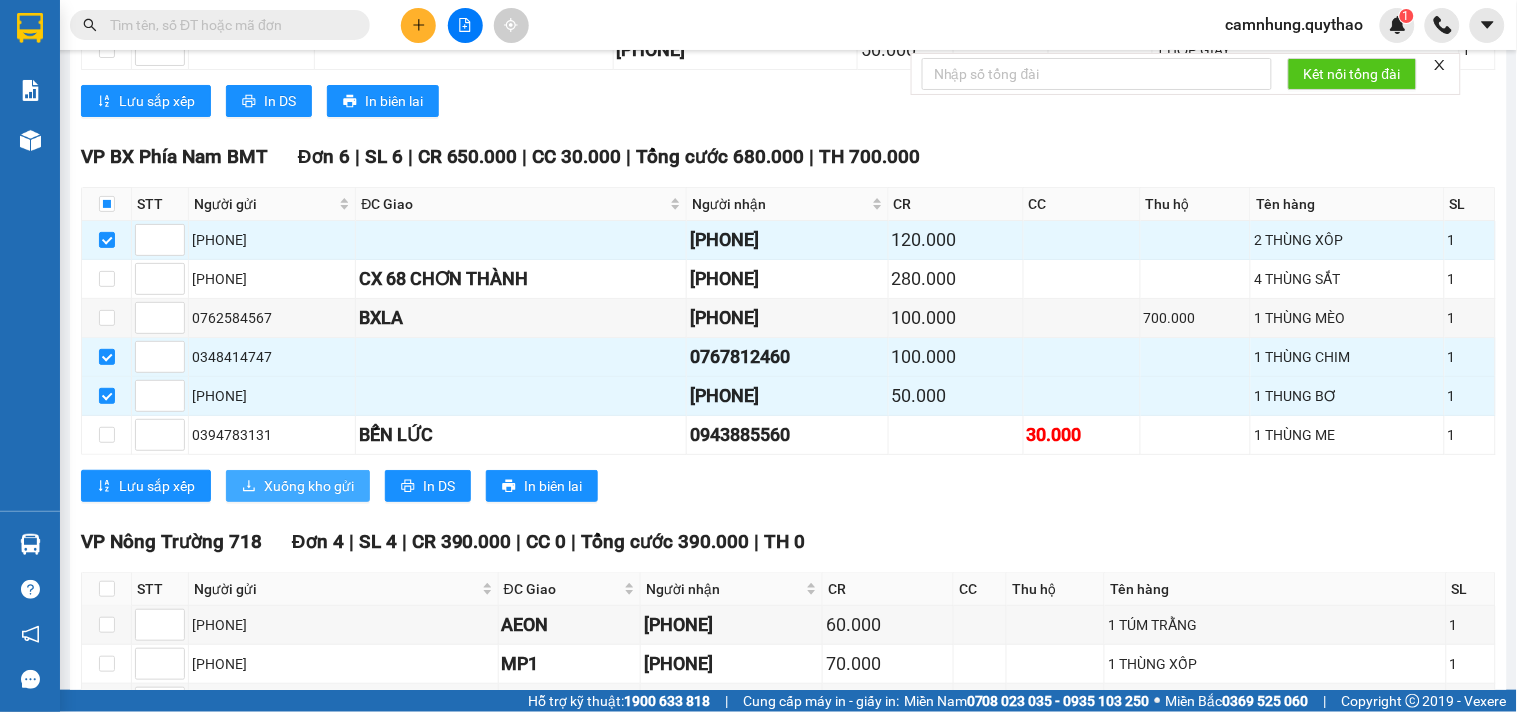 click on "Xuống kho gửi" at bounding box center [309, 486] 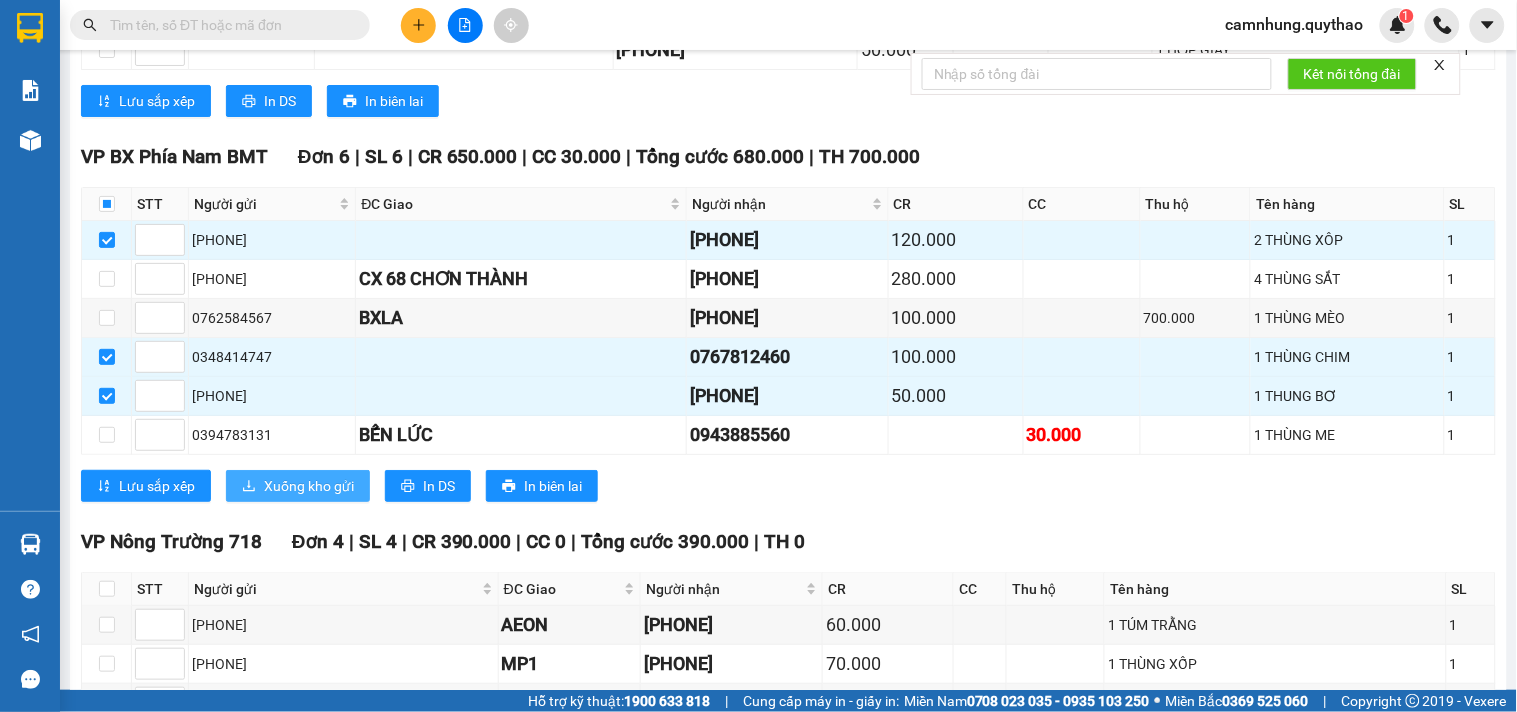 scroll, scrollTop: 0, scrollLeft: 0, axis: both 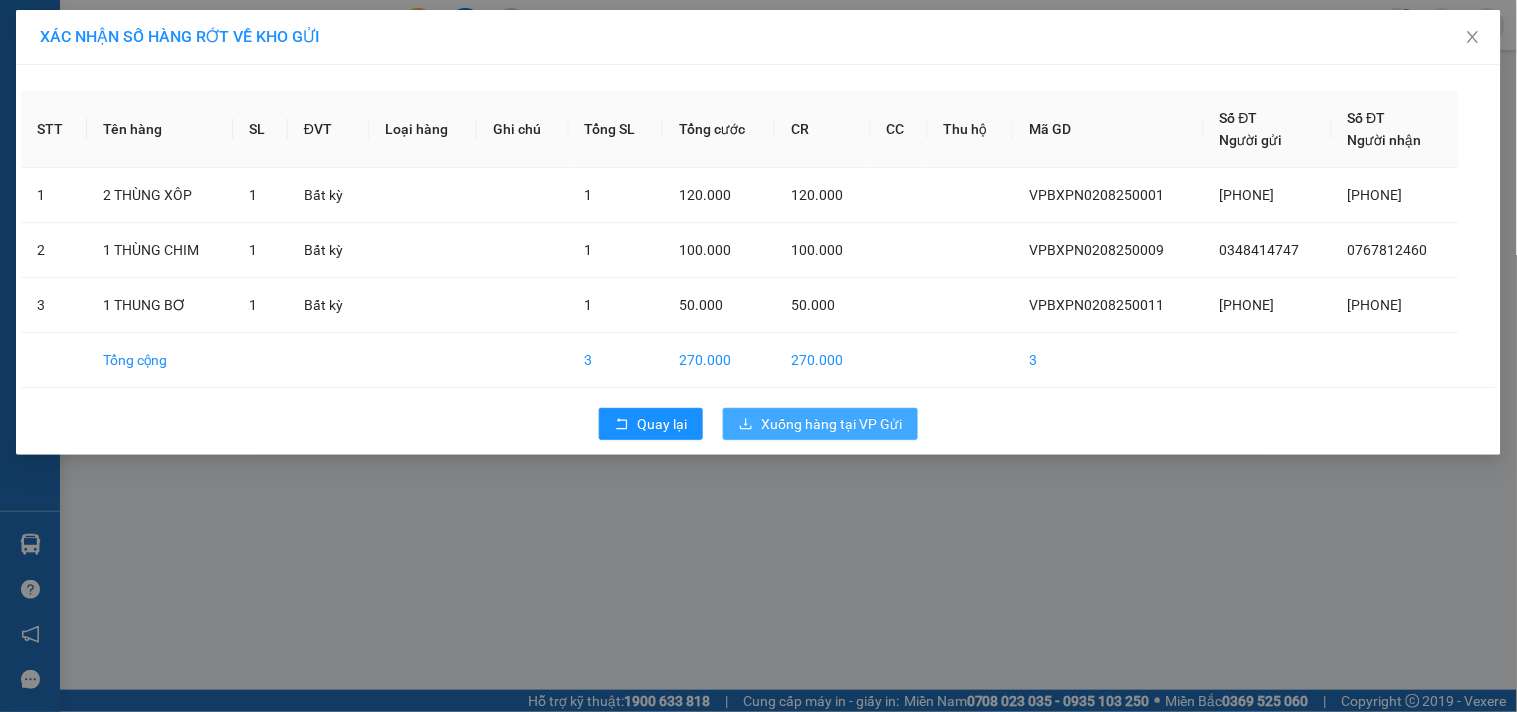 click on "Xuống hàng tại VP Gửi" at bounding box center [831, 424] 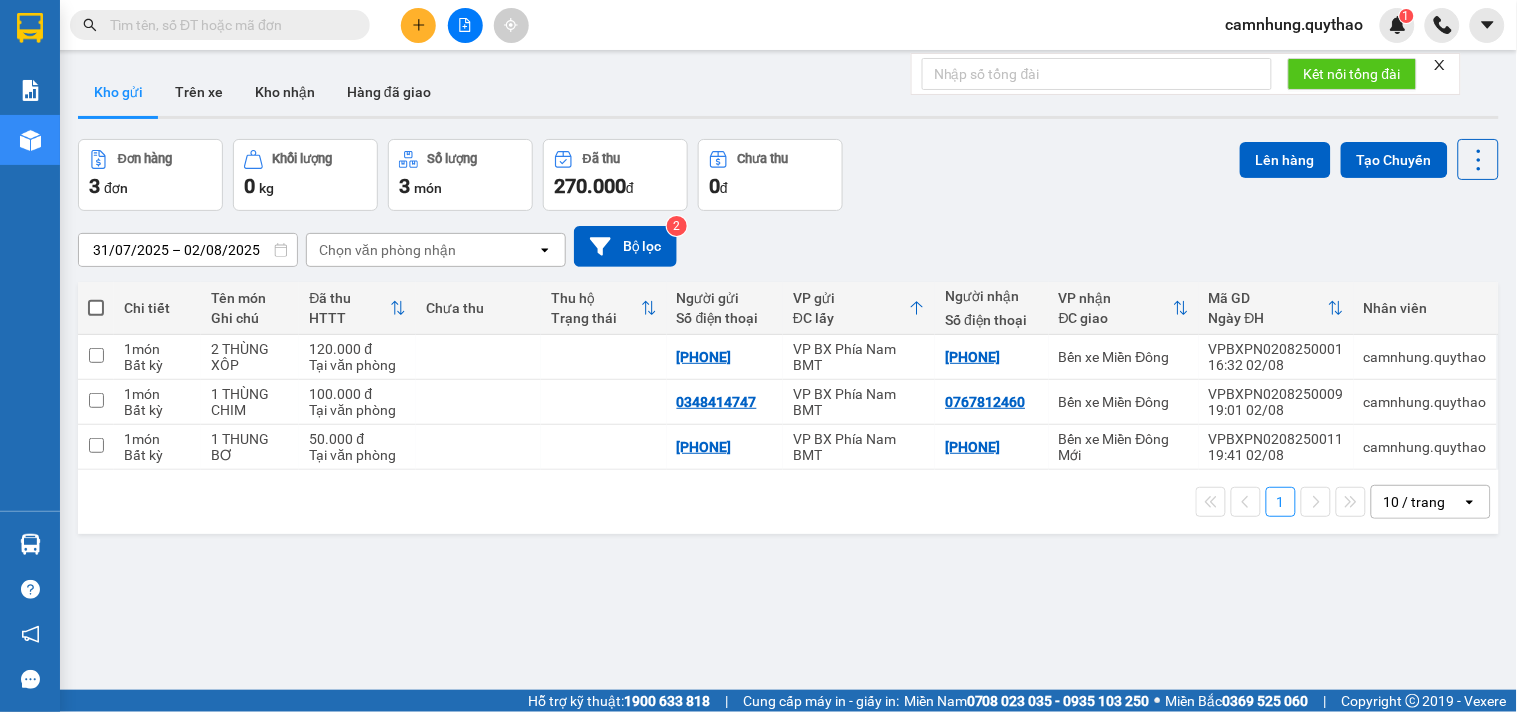 click at bounding box center [96, 308] 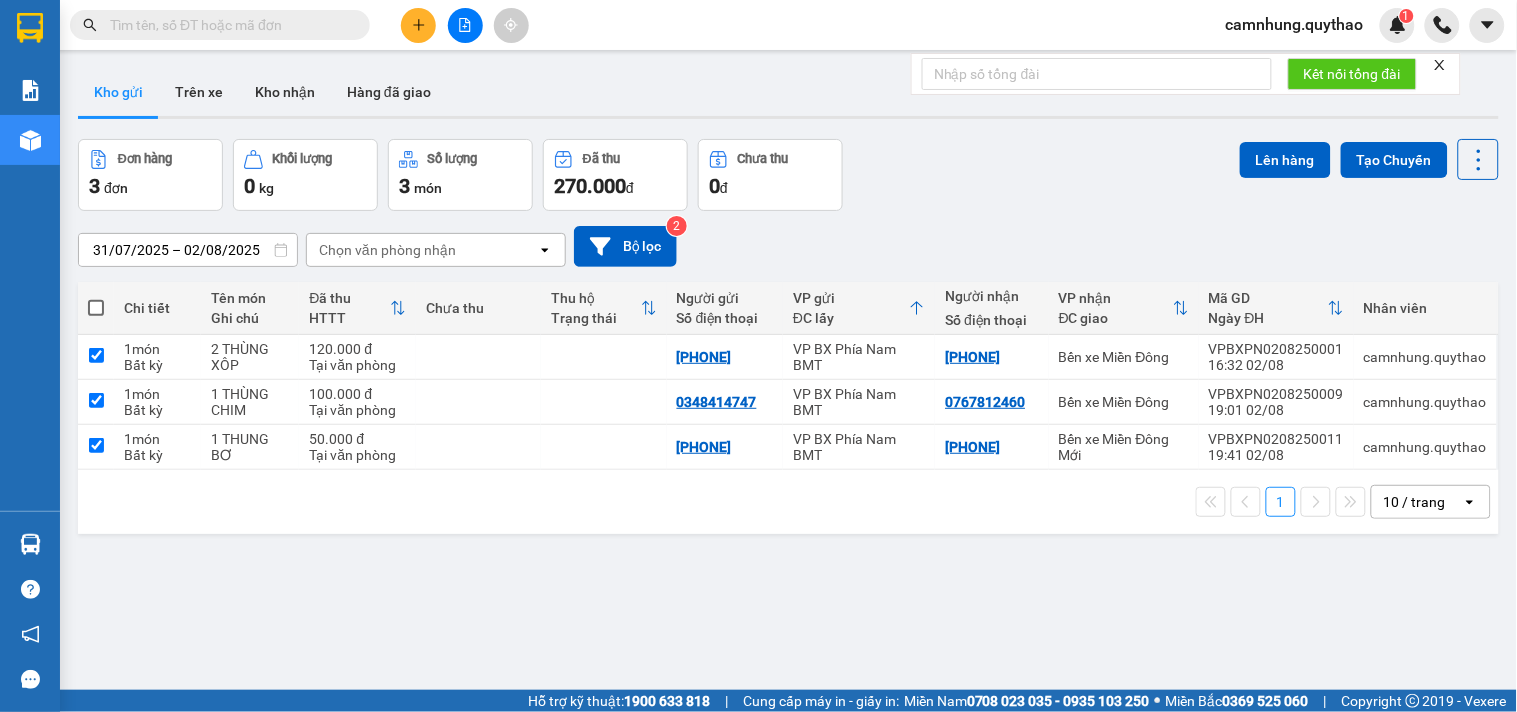 checkbox on "true" 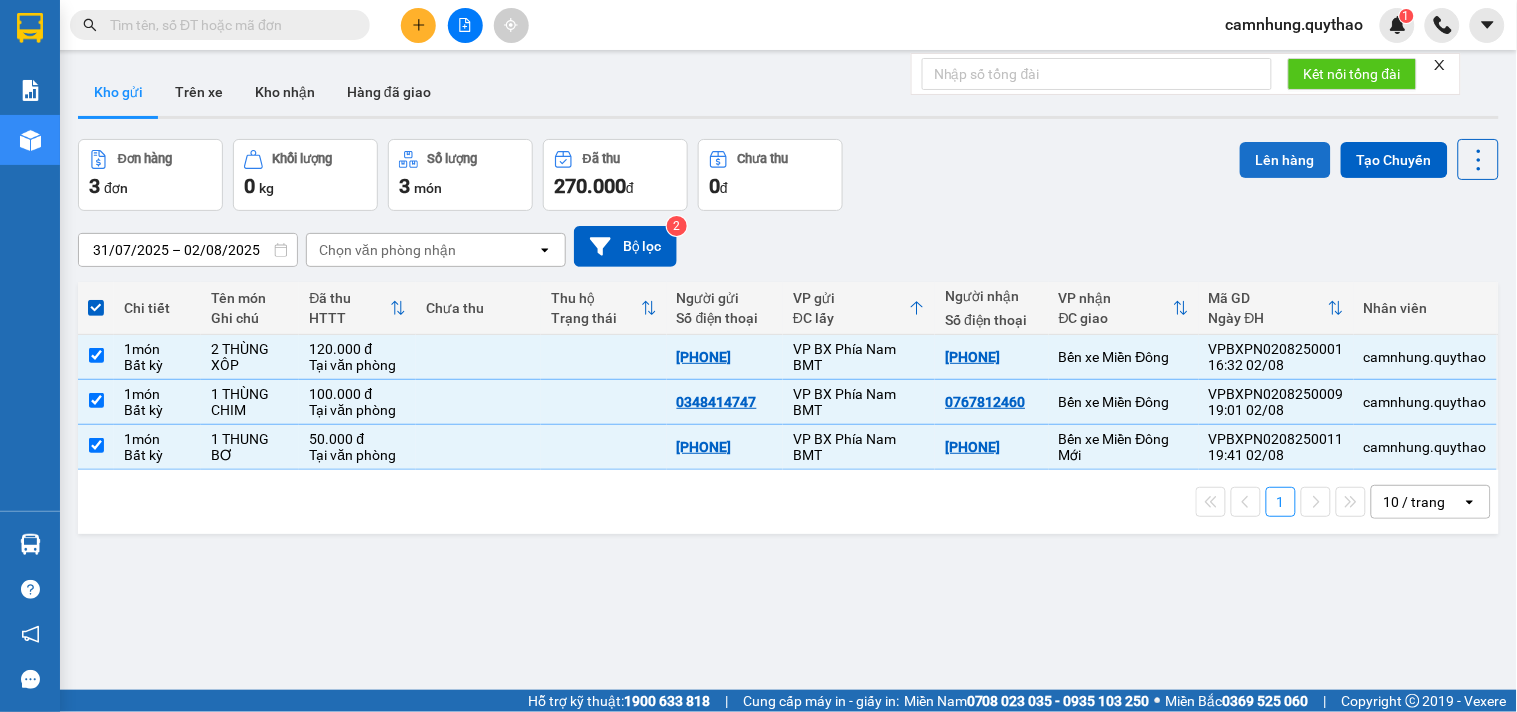 click on "Lên hàng" at bounding box center [1285, 160] 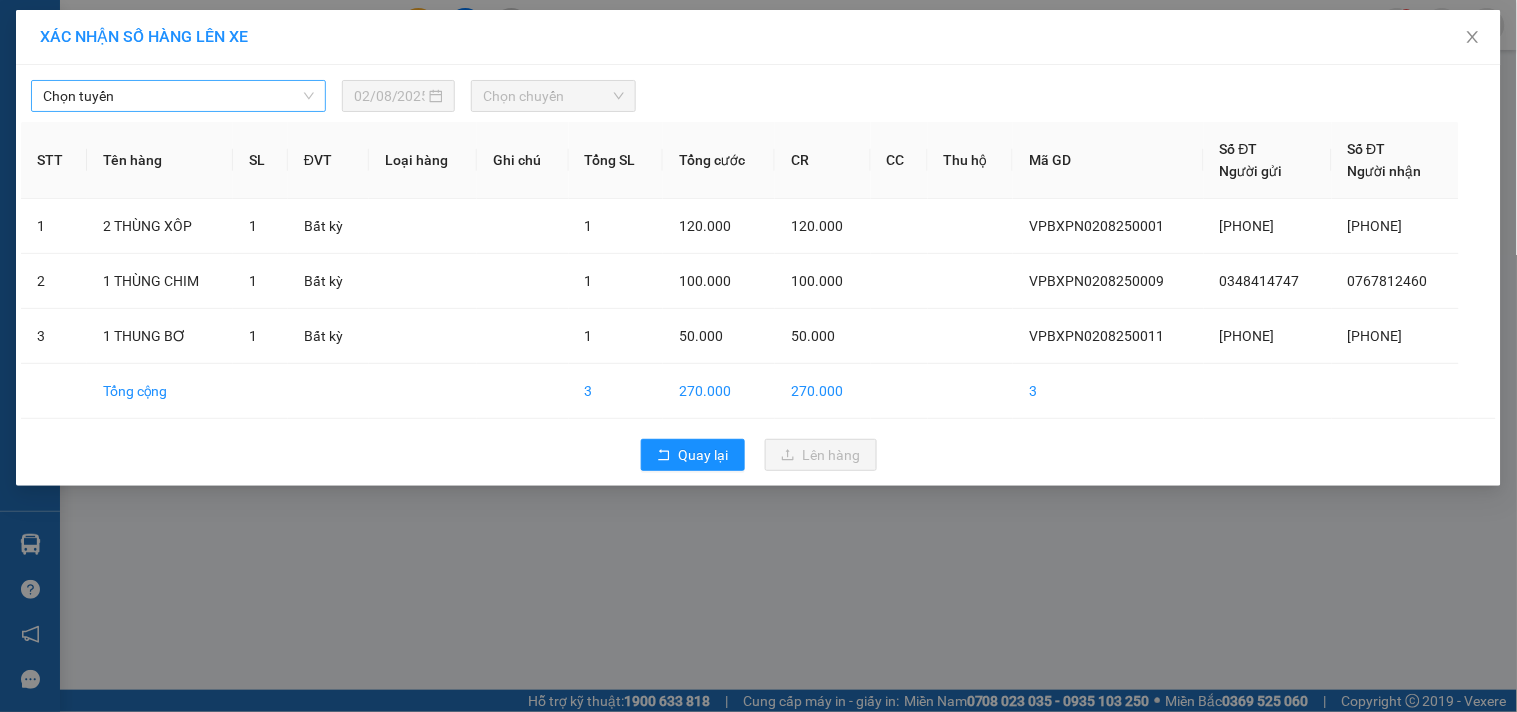 drag, startPoint x: 220, startPoint y: 103, endPoint x: 202, endPoint y: 106, distance: 18.248287 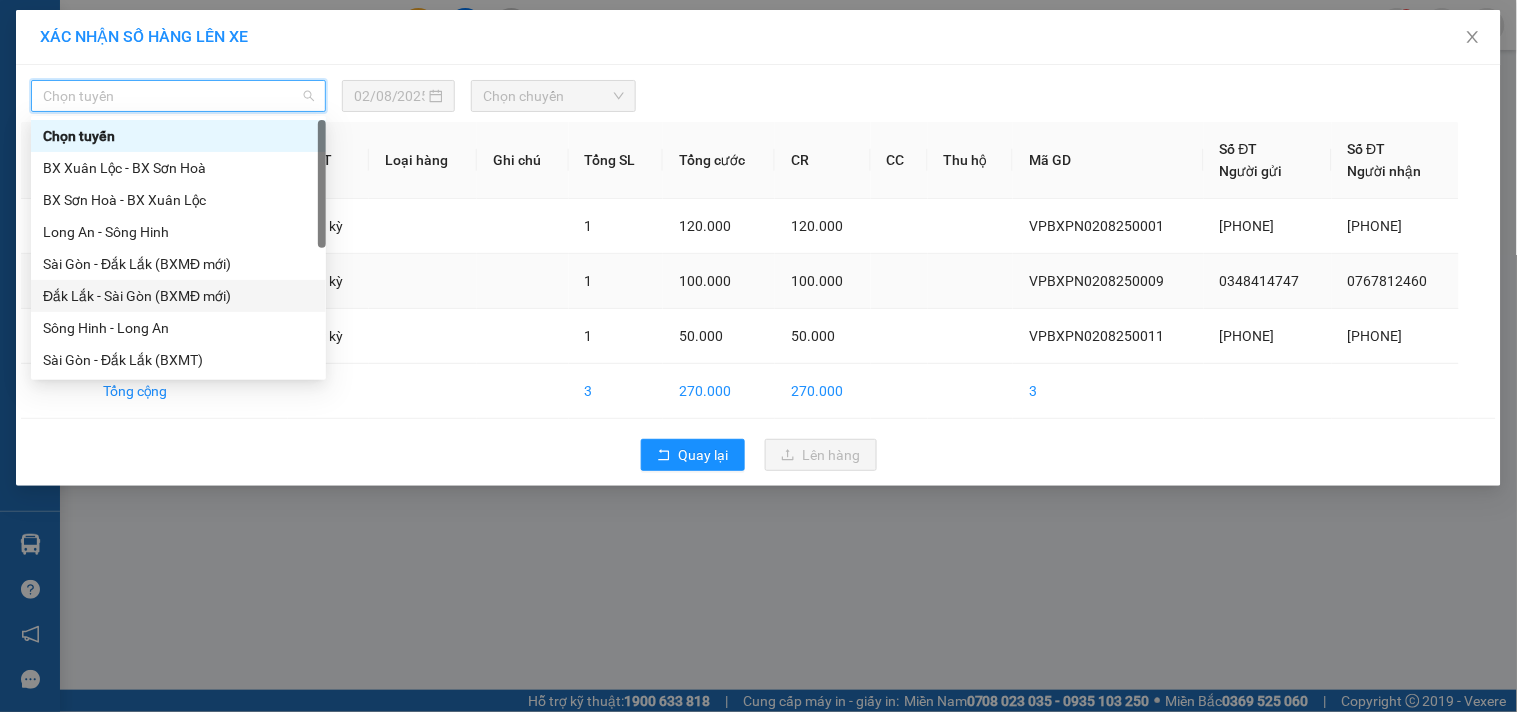 click on "Đắk Lắk - Sài Gòn (BXMĐ mới)" at bounding box center [178, 296] 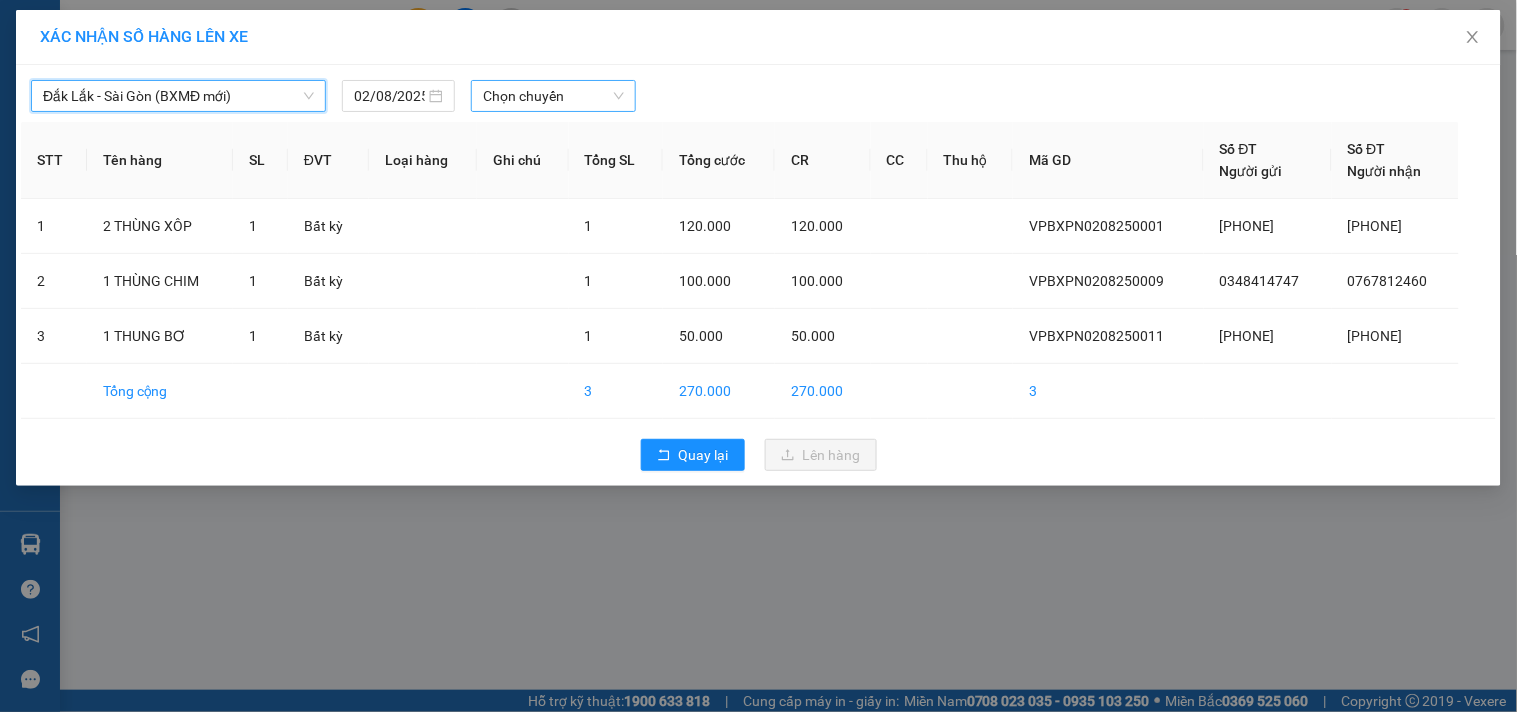 click on "Chọn chuyến" at bounding box center (553, 96) 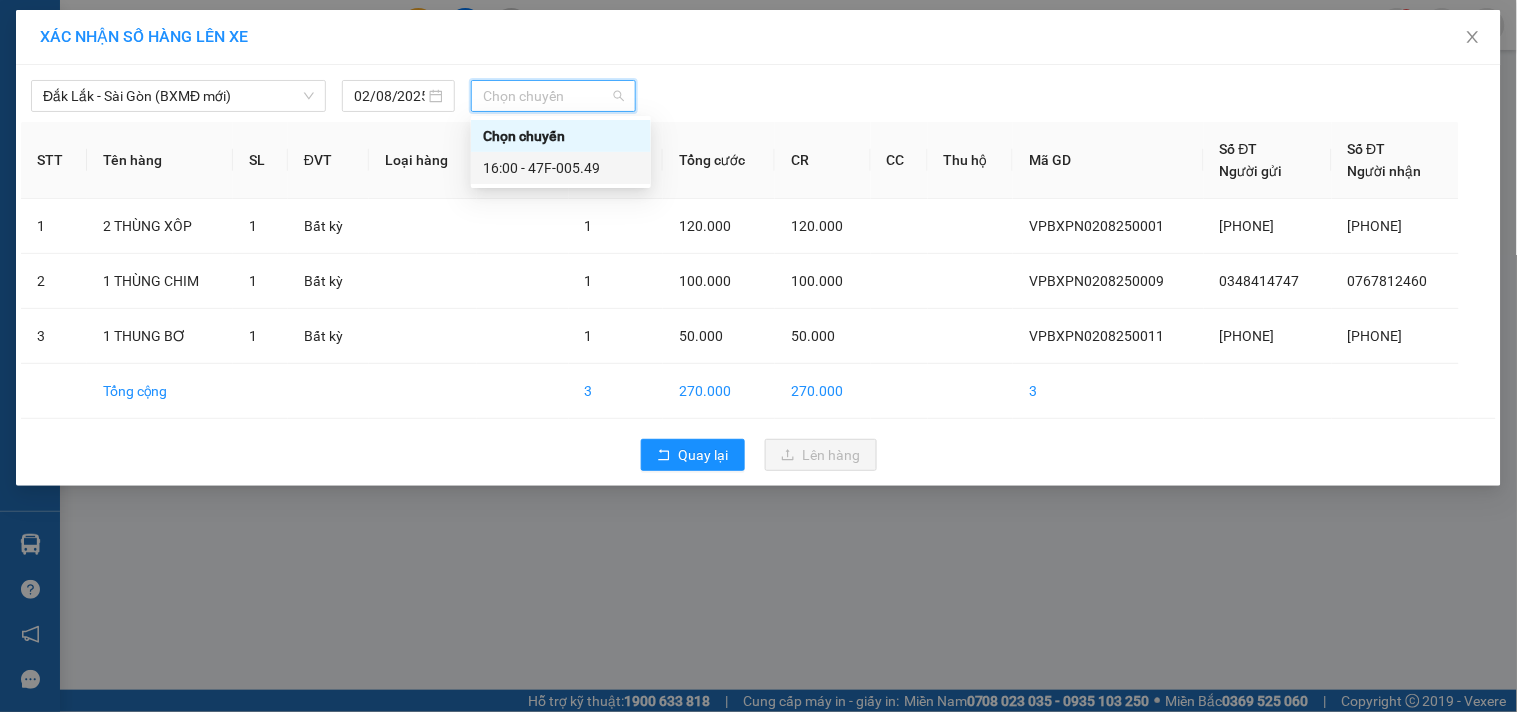 click on "16:00     - 47F-005.49" at bounding box center (561, 168) 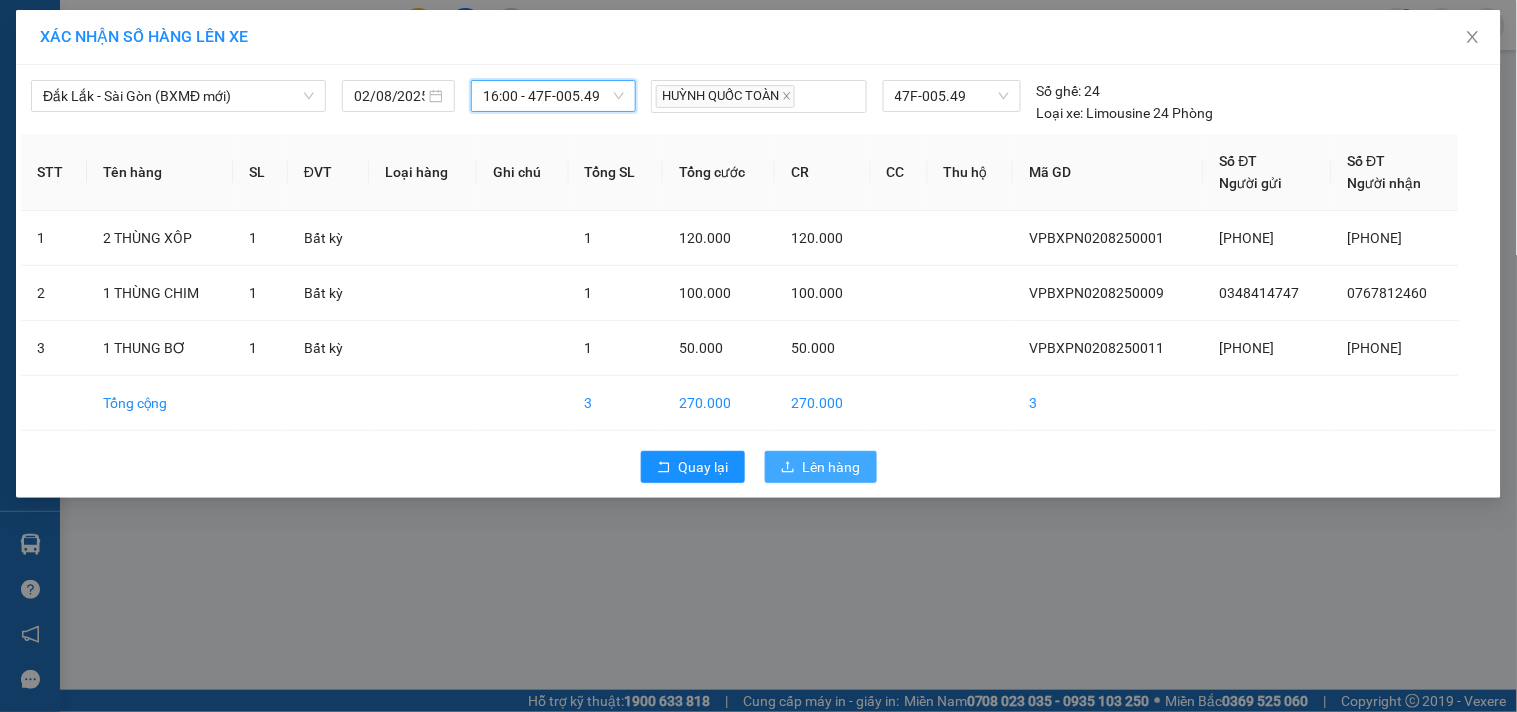 drag, startPoint x: 832, startPoint y: 468, endPoint x: 861, endPoint y: 440, distance: 40.311287 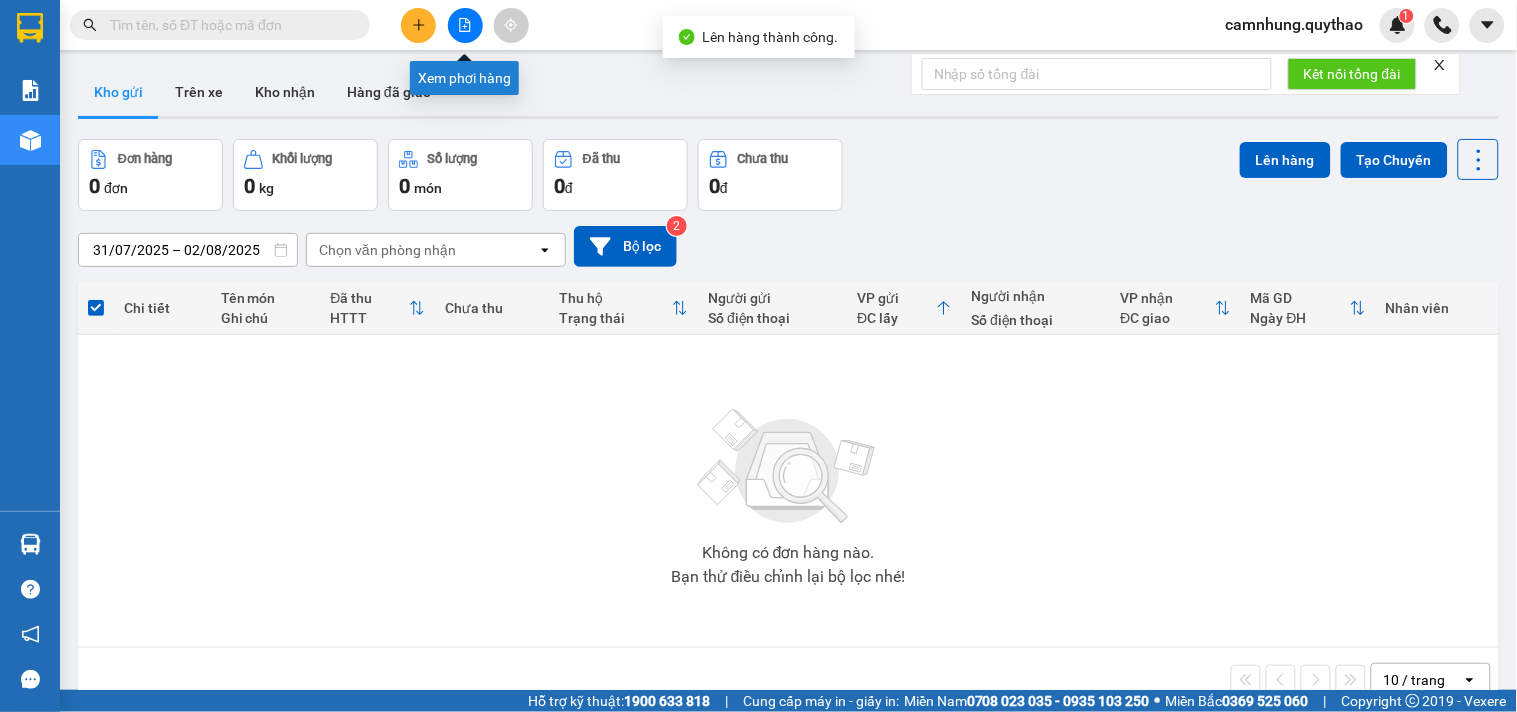 click 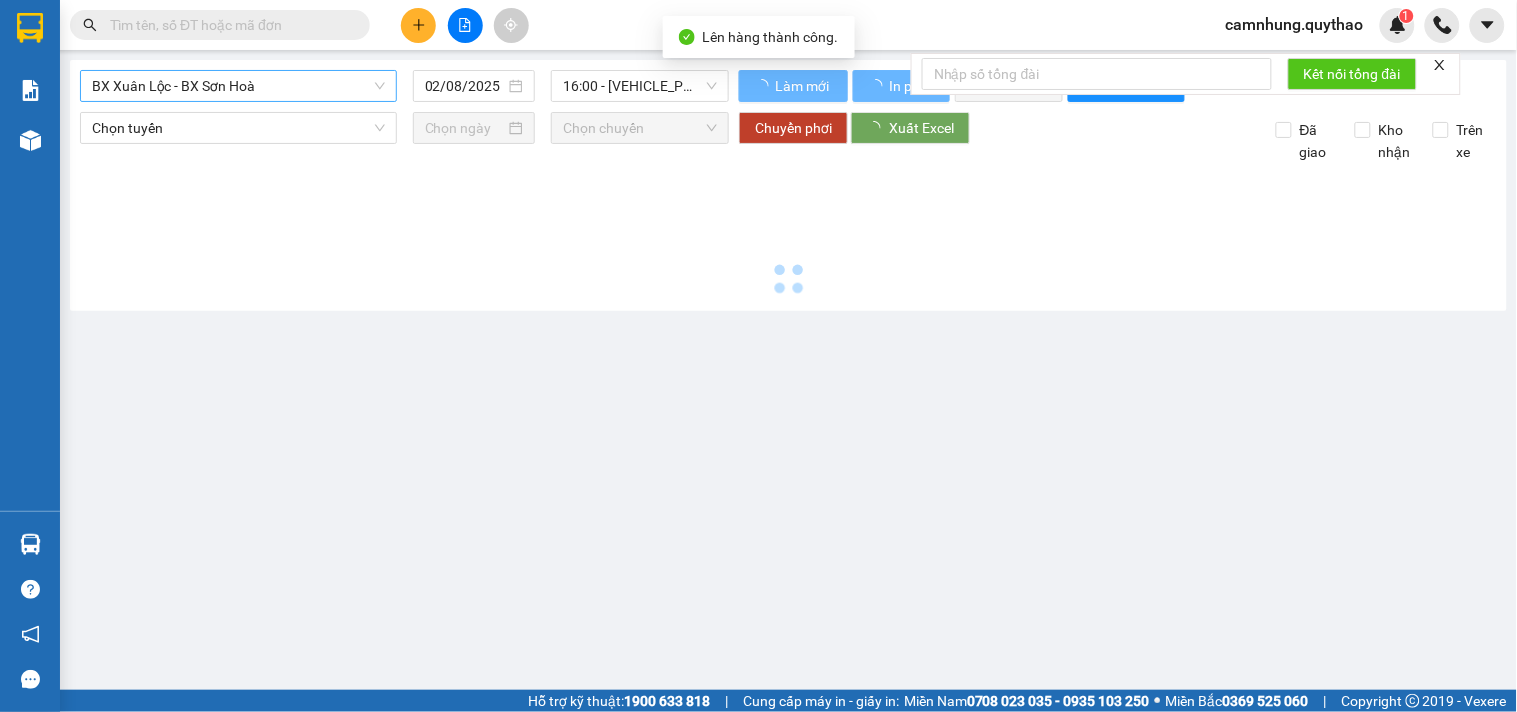 click on "BX Xuân Lộc - BX Sơn Hoà" at bounding box center [238, 86] 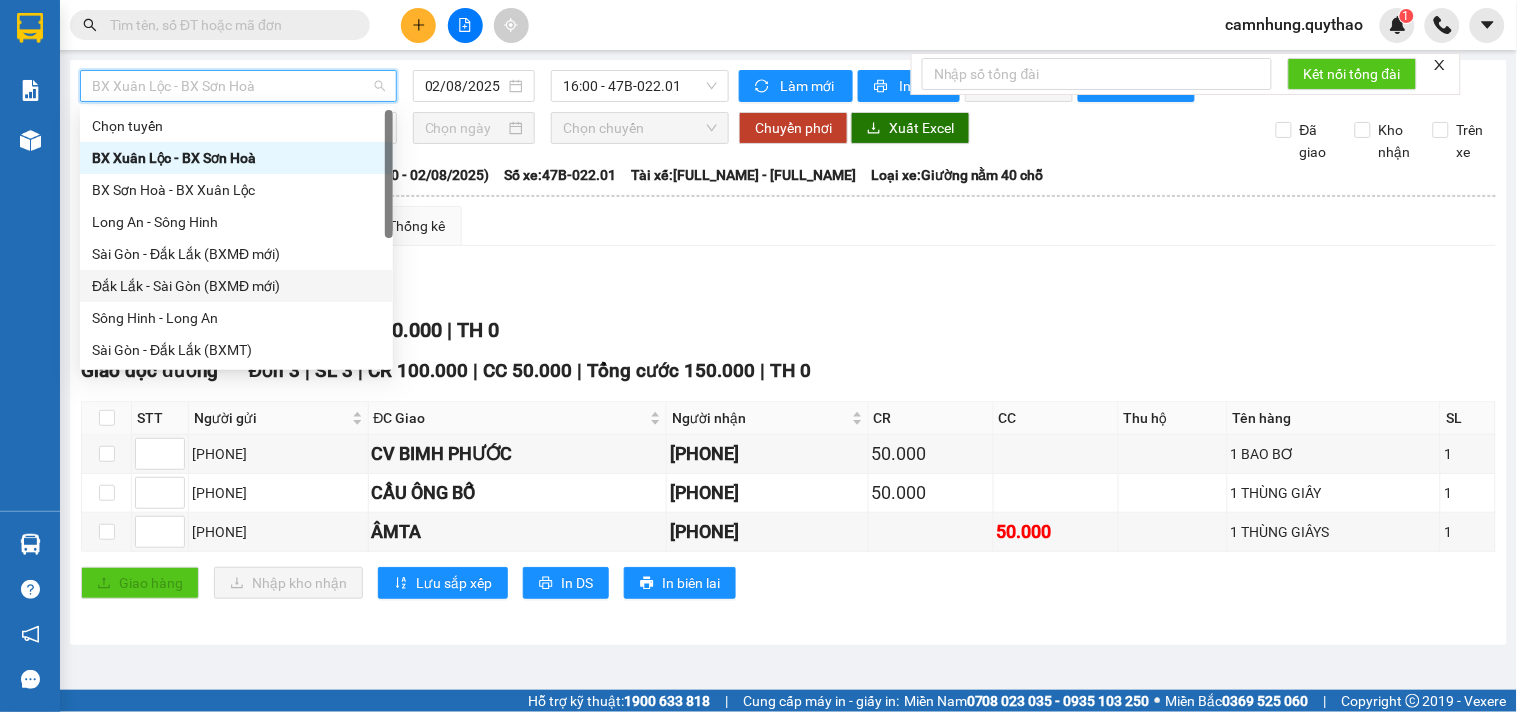 click on "Đắk Lắk - Sài Gòn (BXMĐ mới)" at bounding box center (236, 286) 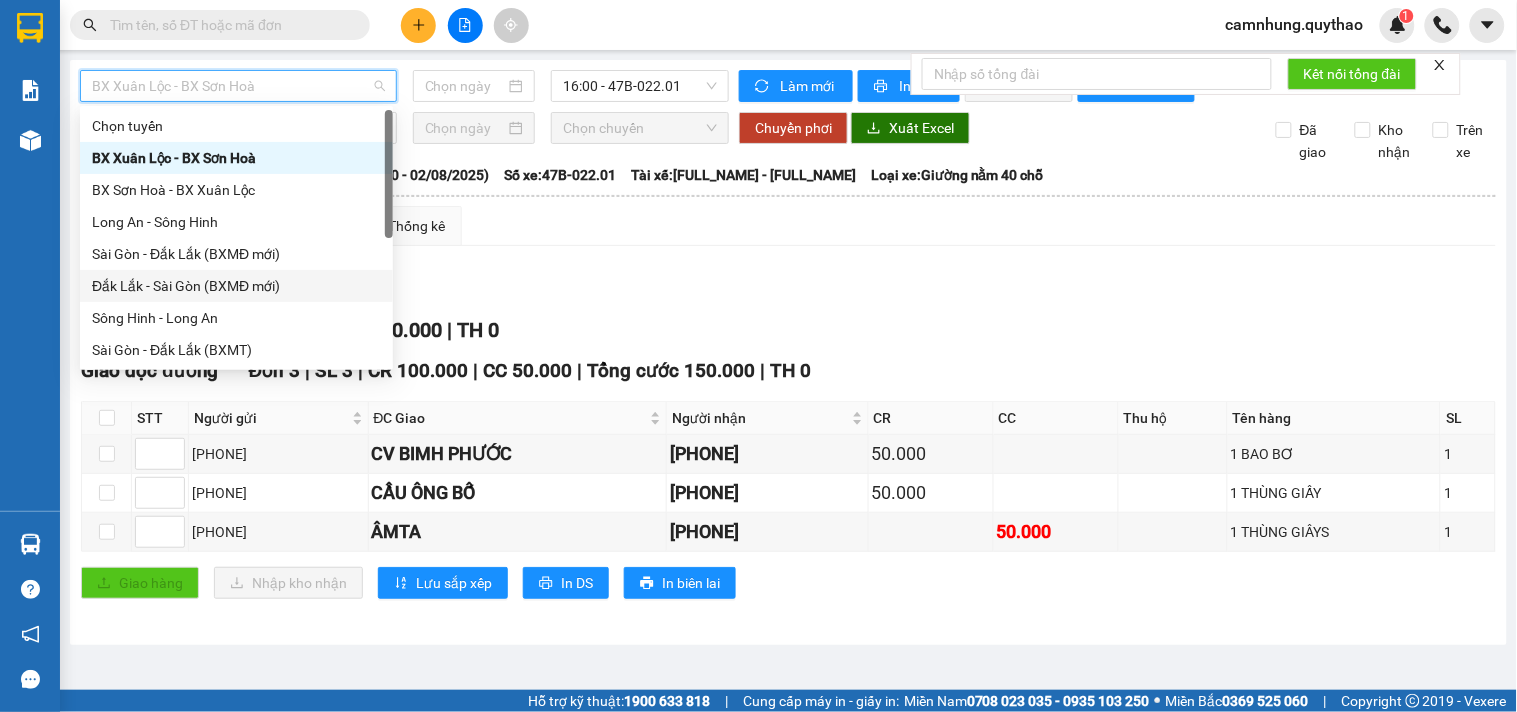type on "02/08/2025" 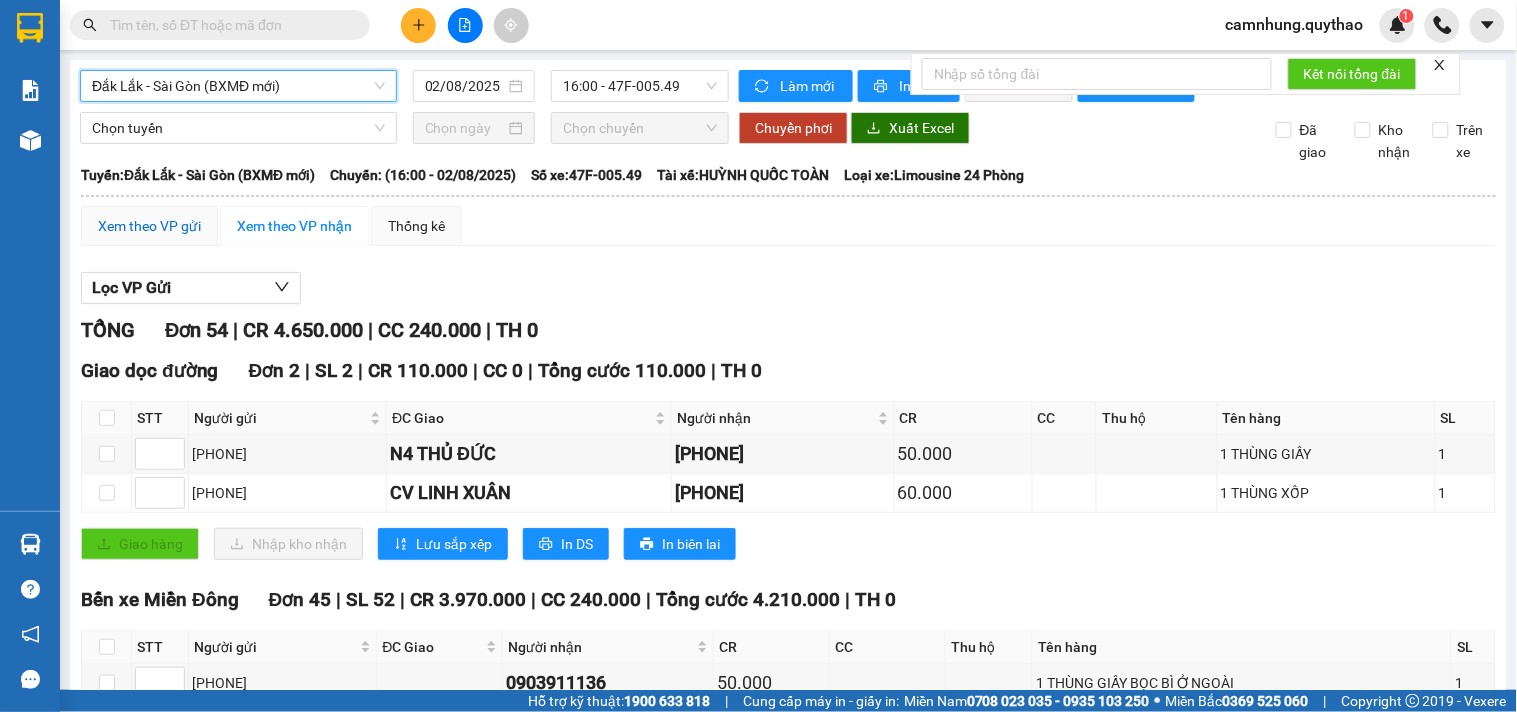 click on "Xem theo VP gửi" at bounding box center [149, 226] 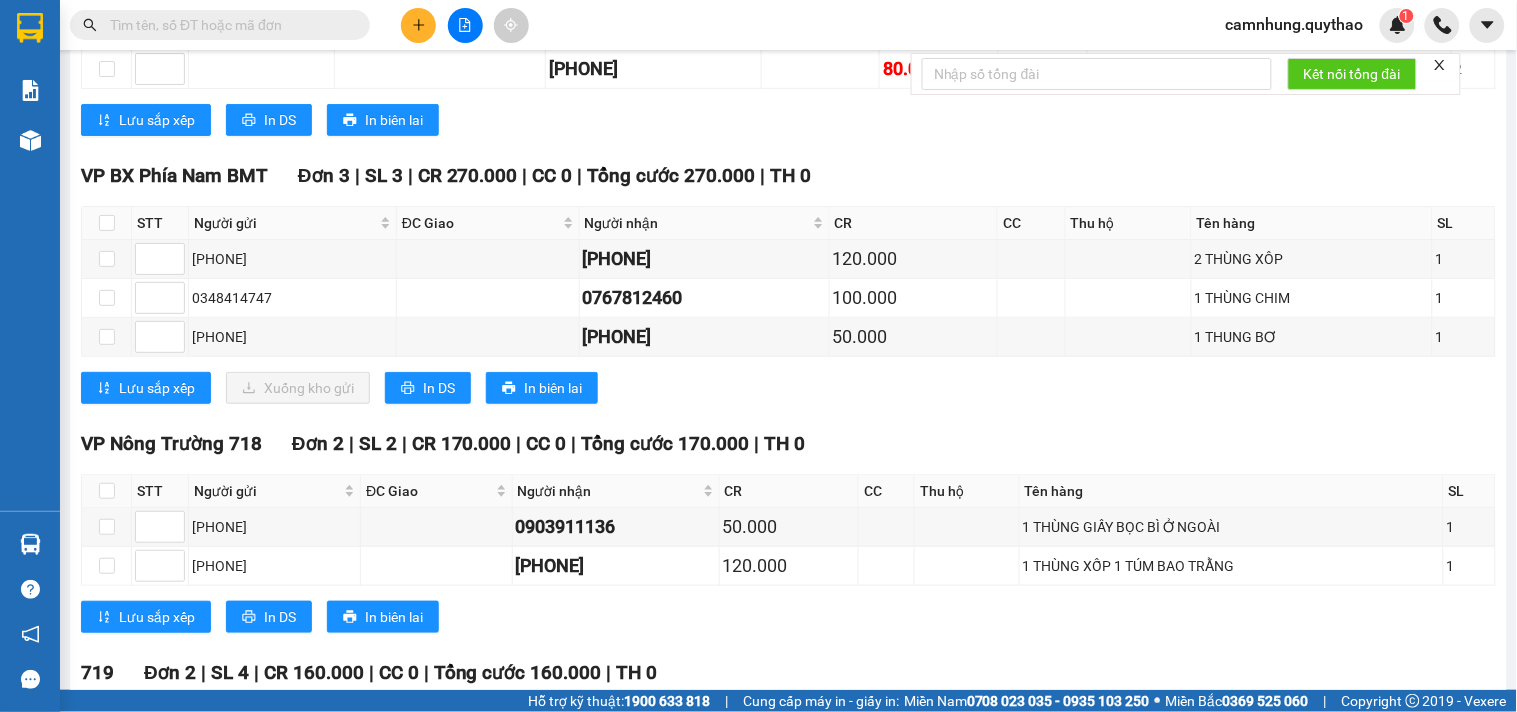 scroll, scrollTop: 2147, scrollLeft: 0, axis: vertical 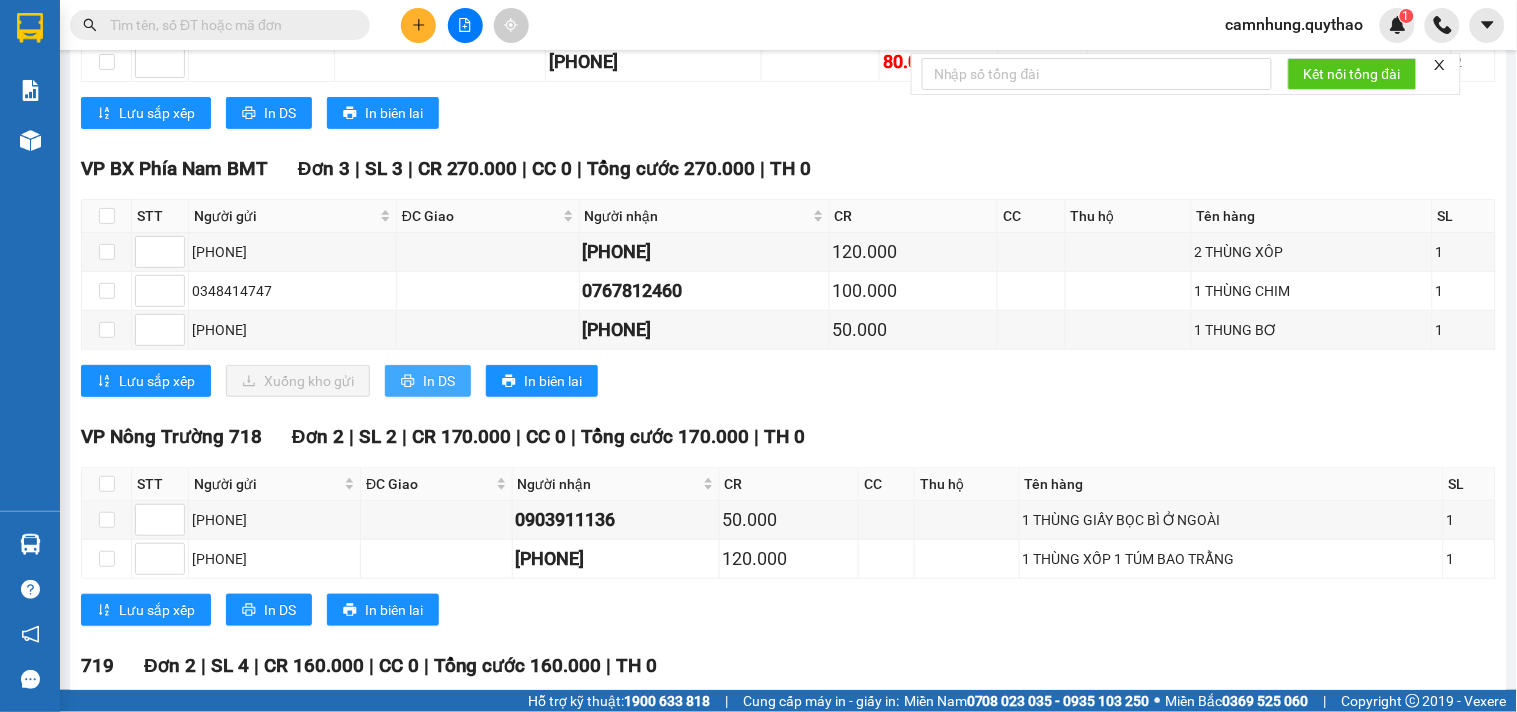 click on "In DS" at bounding box center [439, 381] 